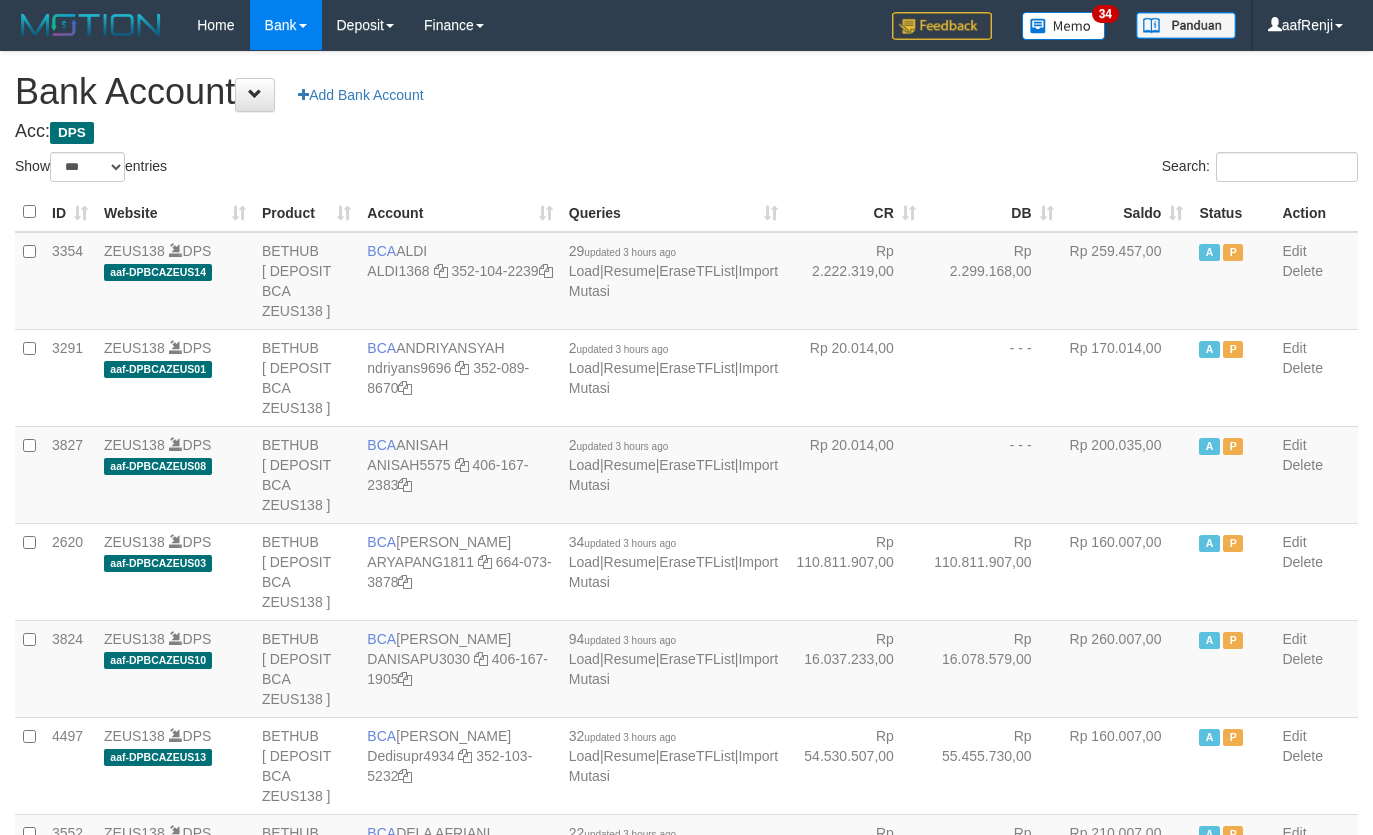 select on "***" 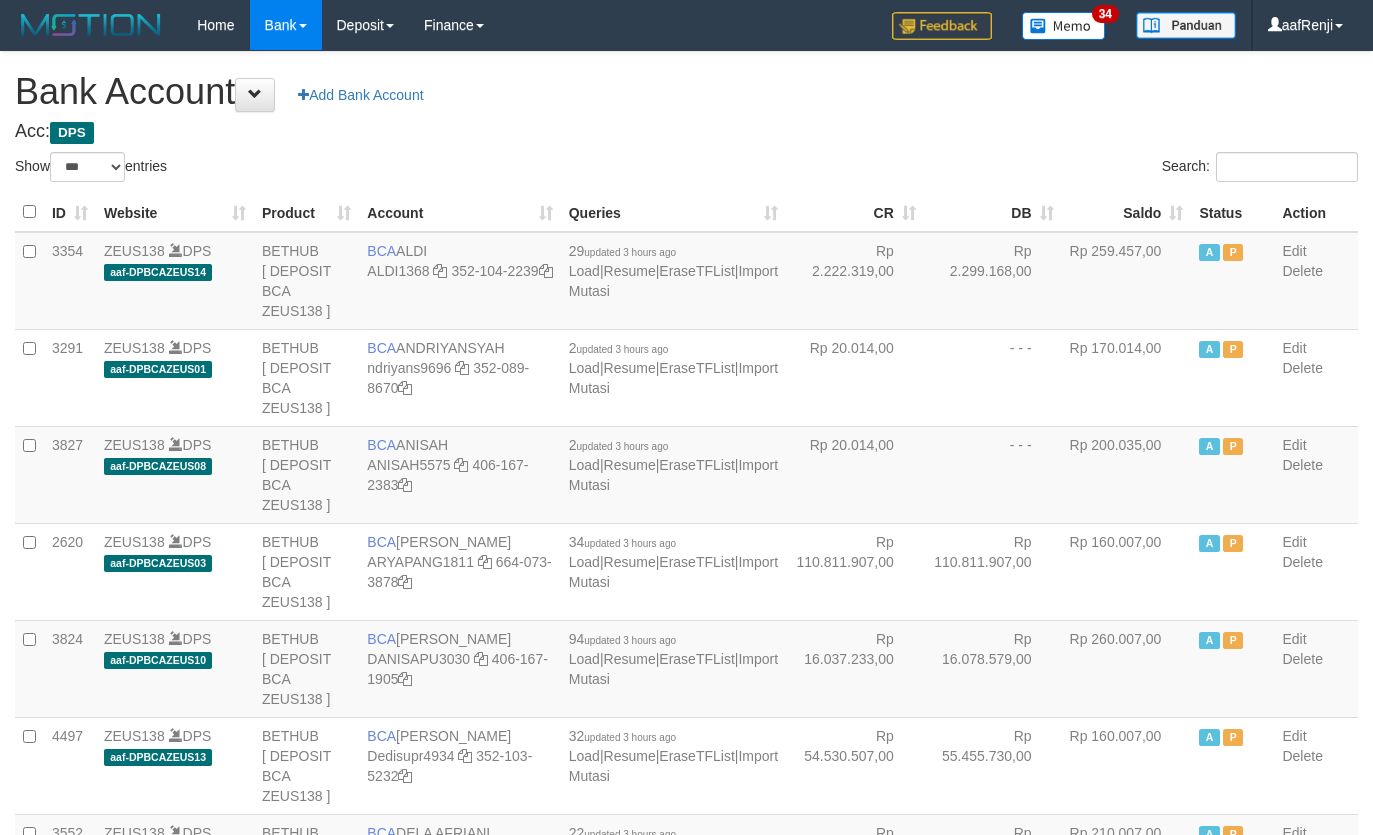 scroll, scrollTop: 1718, scrollLeft: 0, axis: vertical 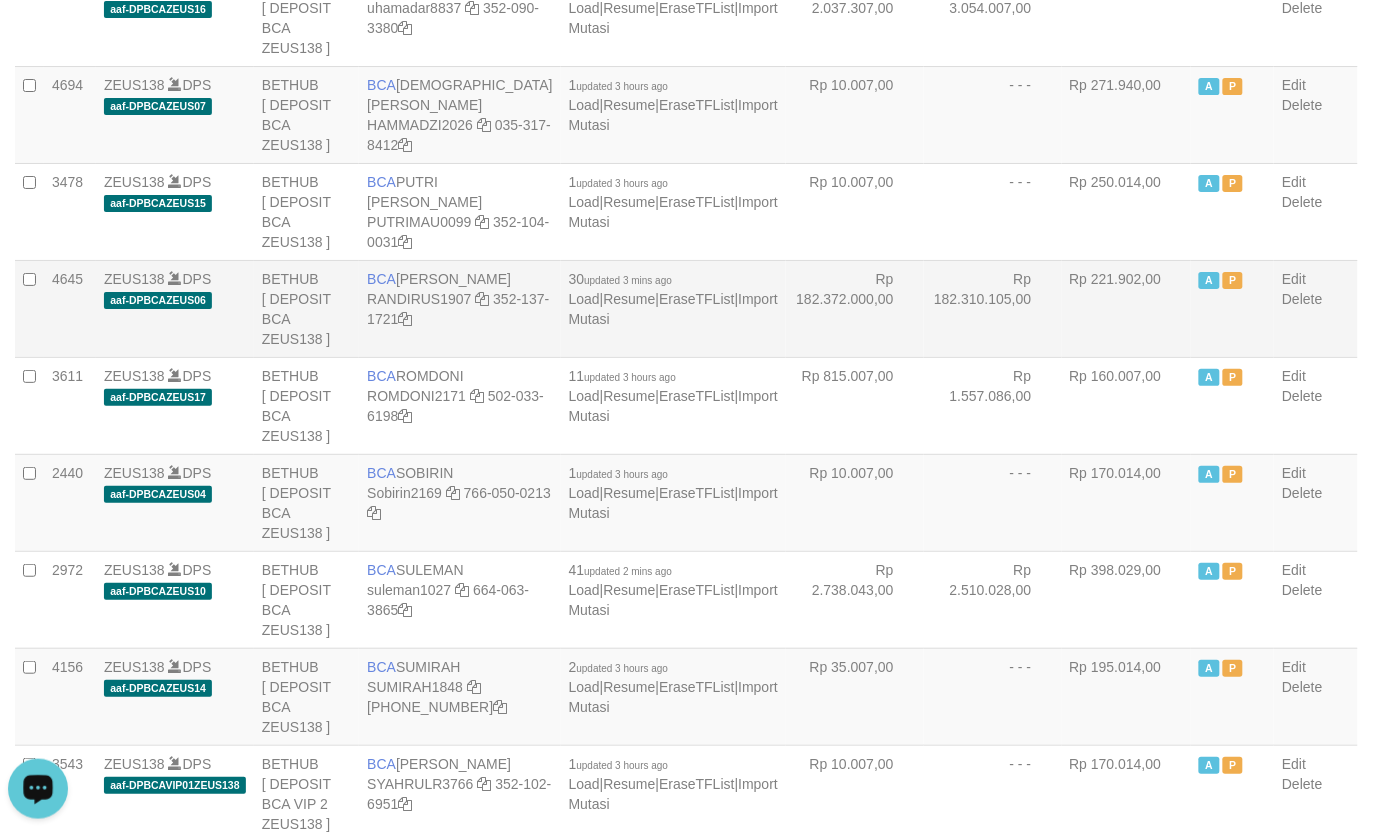 click on "Rp 182.372.000,00" at bounding box center (855, 308) 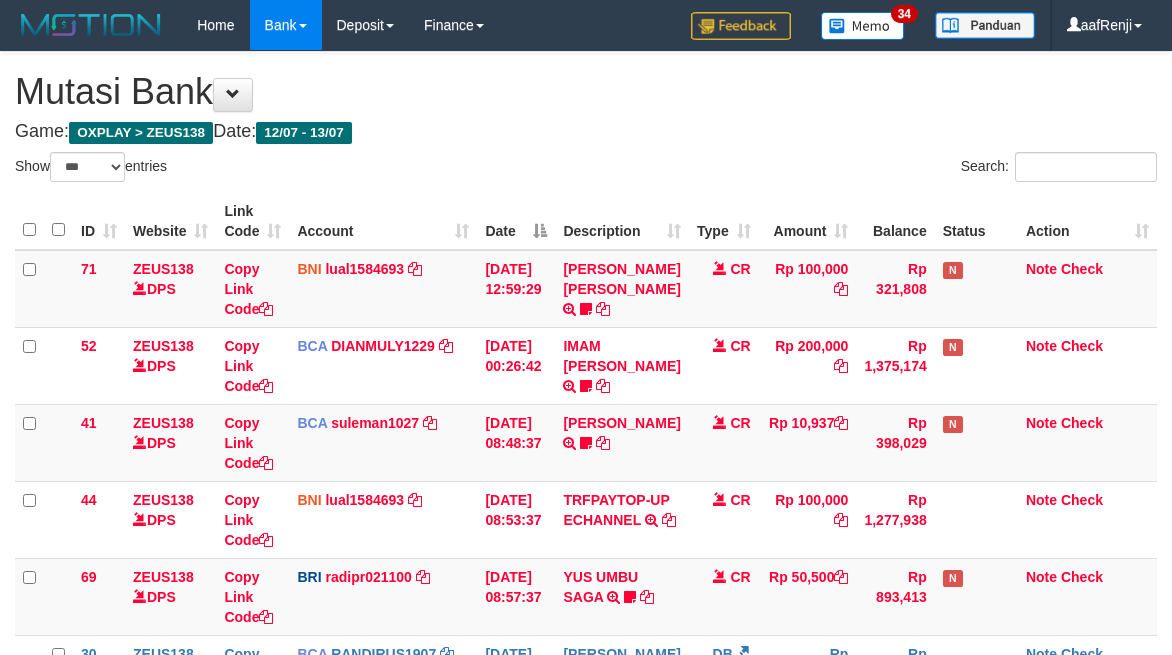 select on "***" 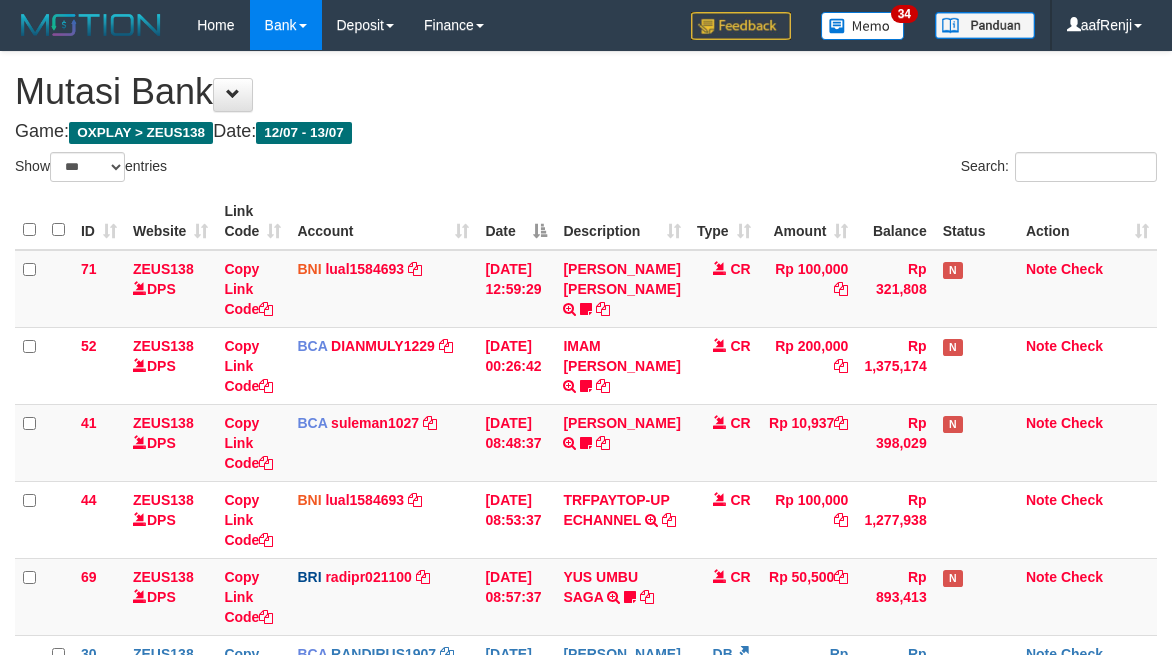 scroll, scrollTop: 235, scrollLeft: 0, axis: vertical 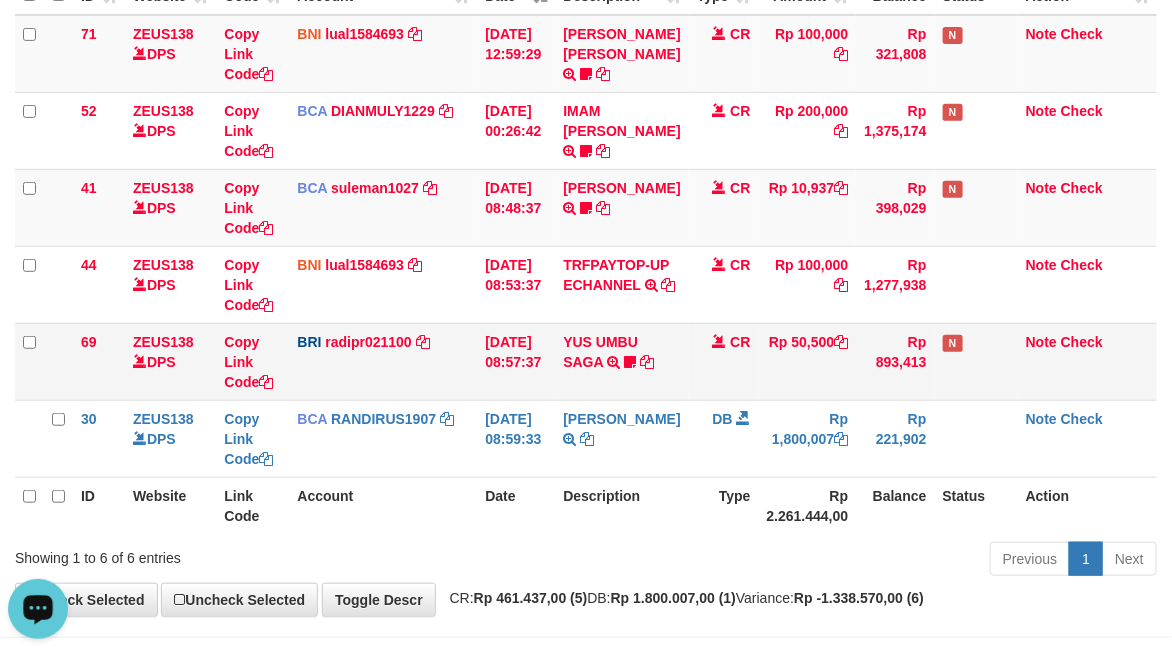 click on "BRI
radipr021100
DPS
REYNALDI ADI PRATAMA
mutasi_20250713_3774 | 69
mutasi_20250713_3774 | 69" at bounding box center [383, 361] 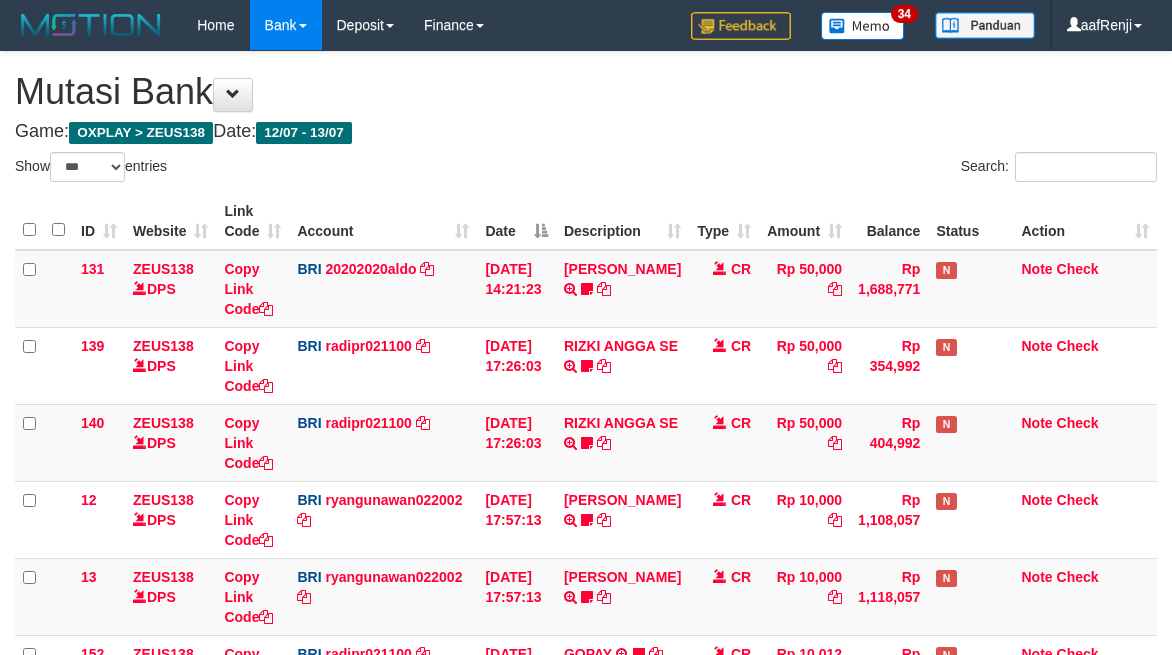 select on "***" 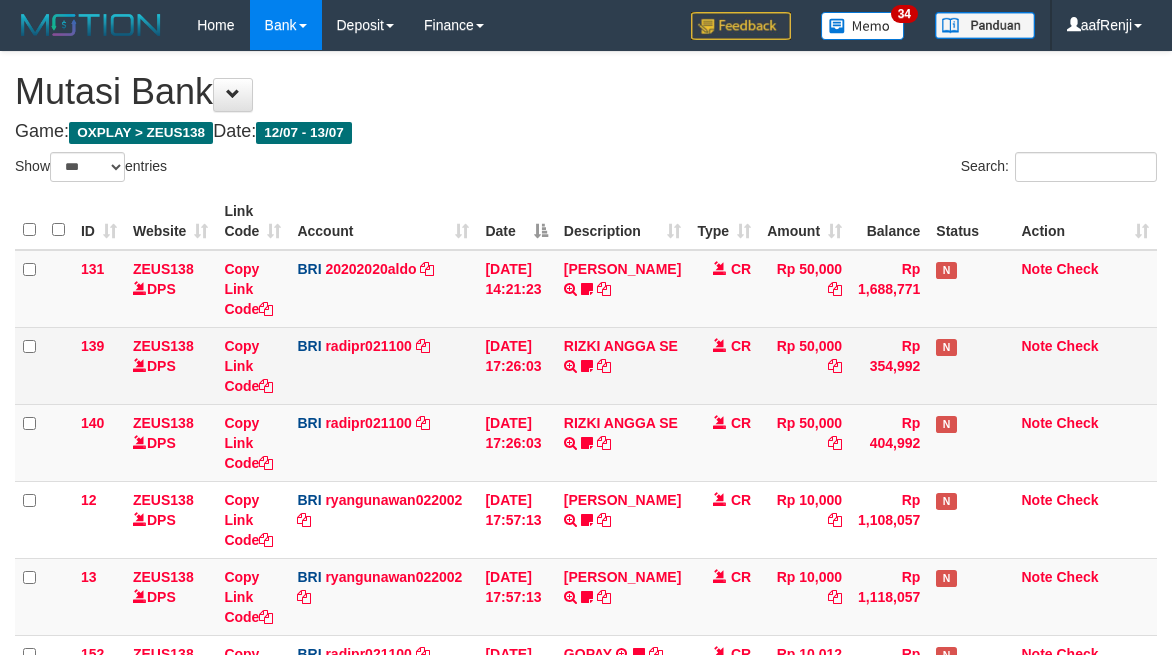 scroll, scrollTop: 195, scrollLeft: 0, axis: vertical 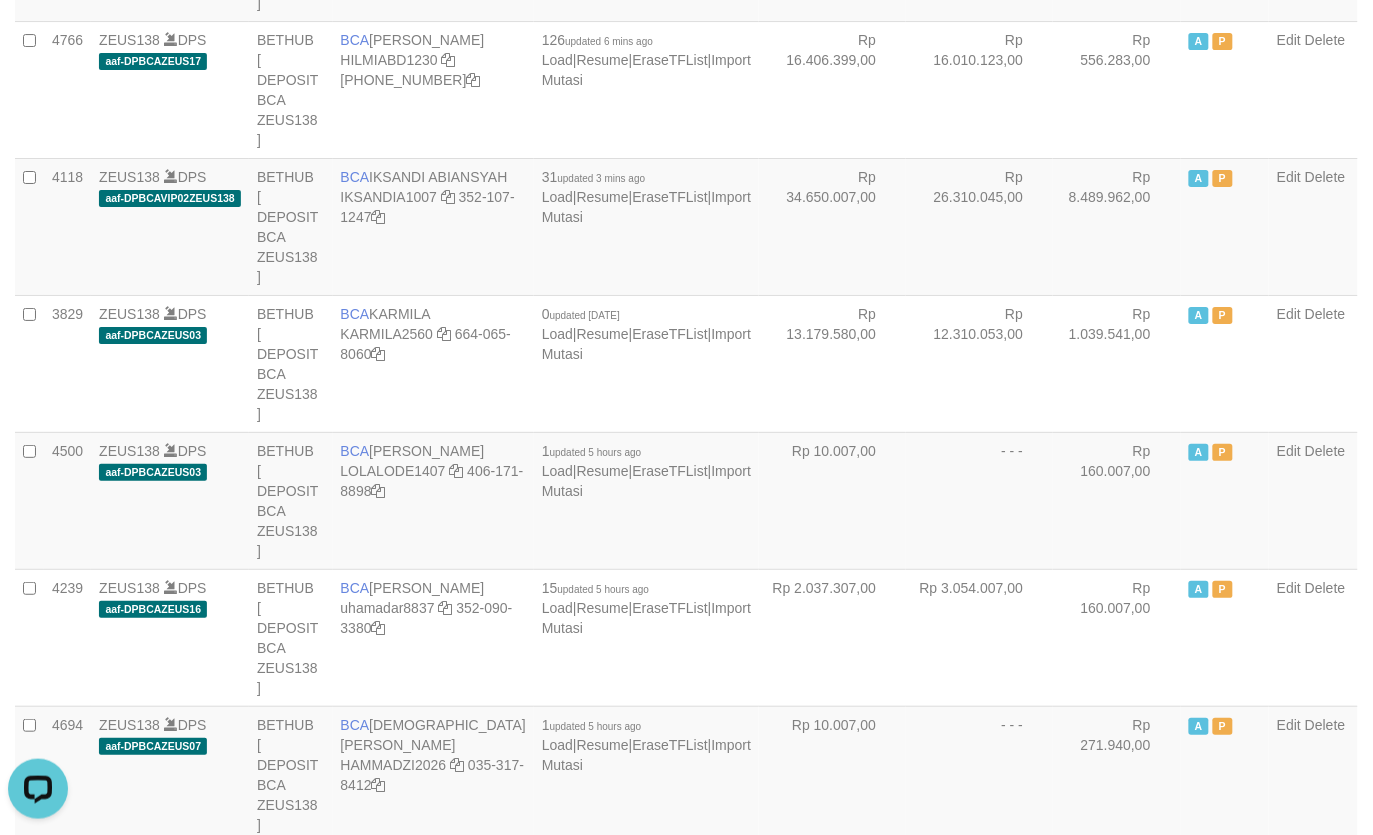 drag, startPoint x: 676, startPoint y: 345, endPoint x: 695, endPoint y: 348, distance: 19.235384 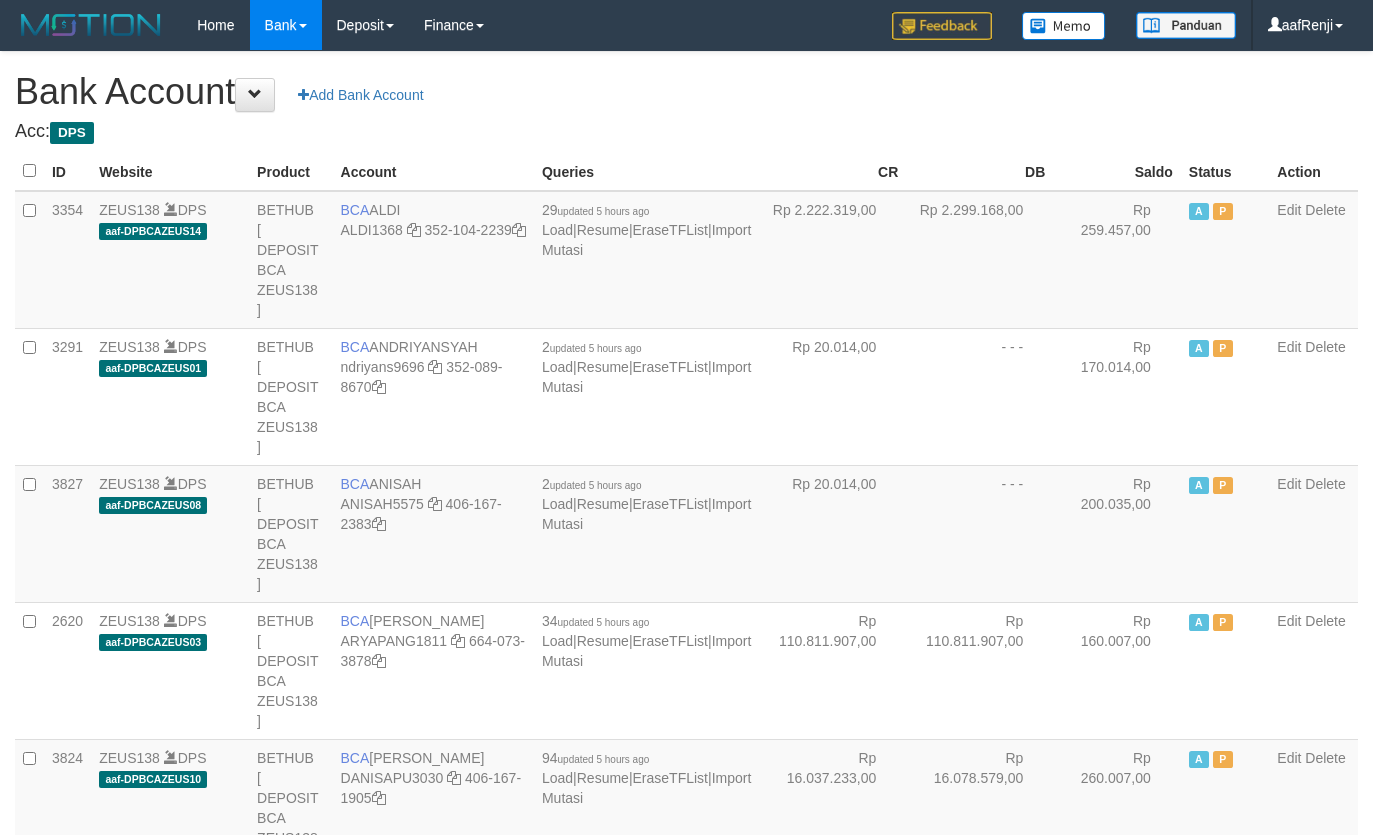 scroll, scrollTop: 1677, scrollLeft: 0, axis: vertical 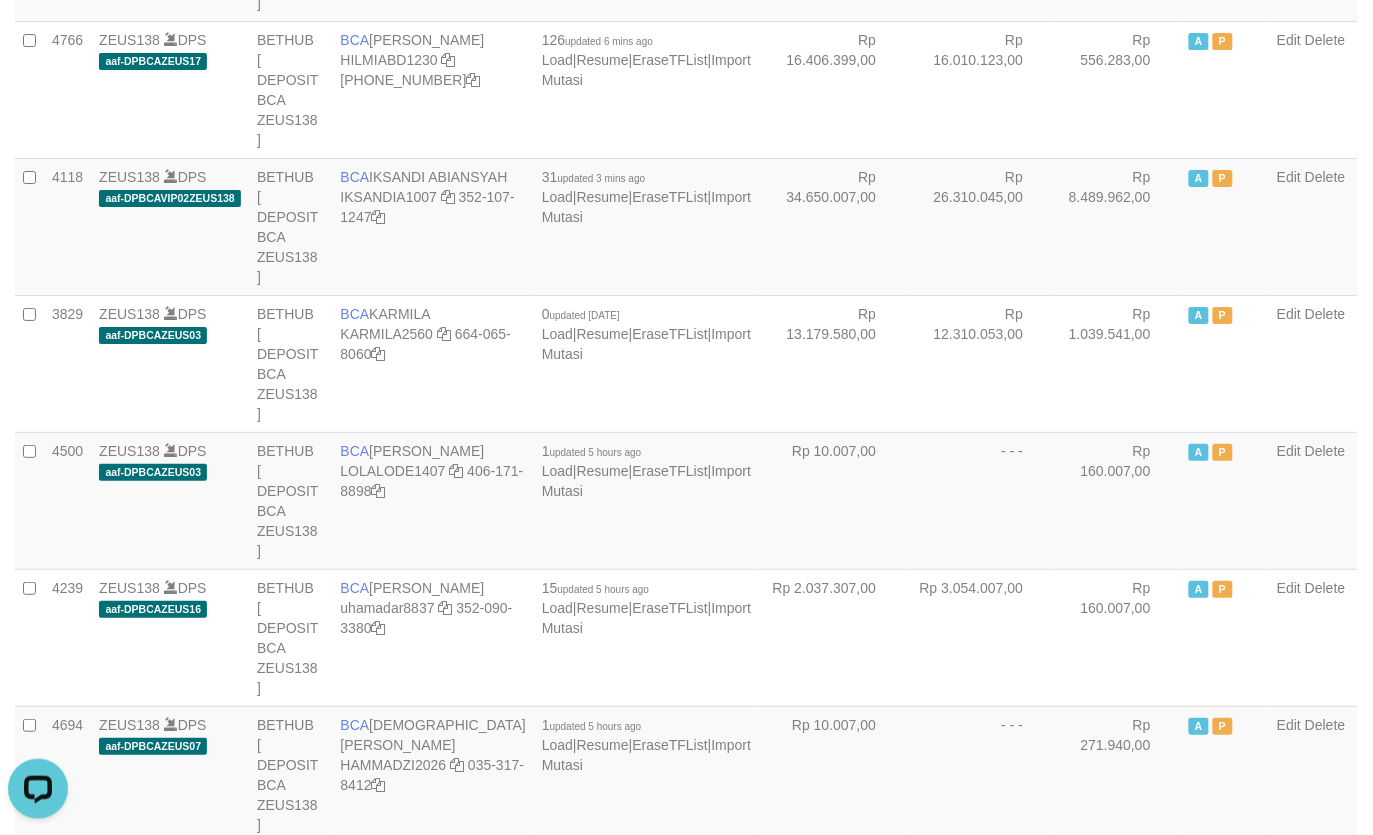 click on "Rp 278.443.000,00" at bounding box center [832, 1048] 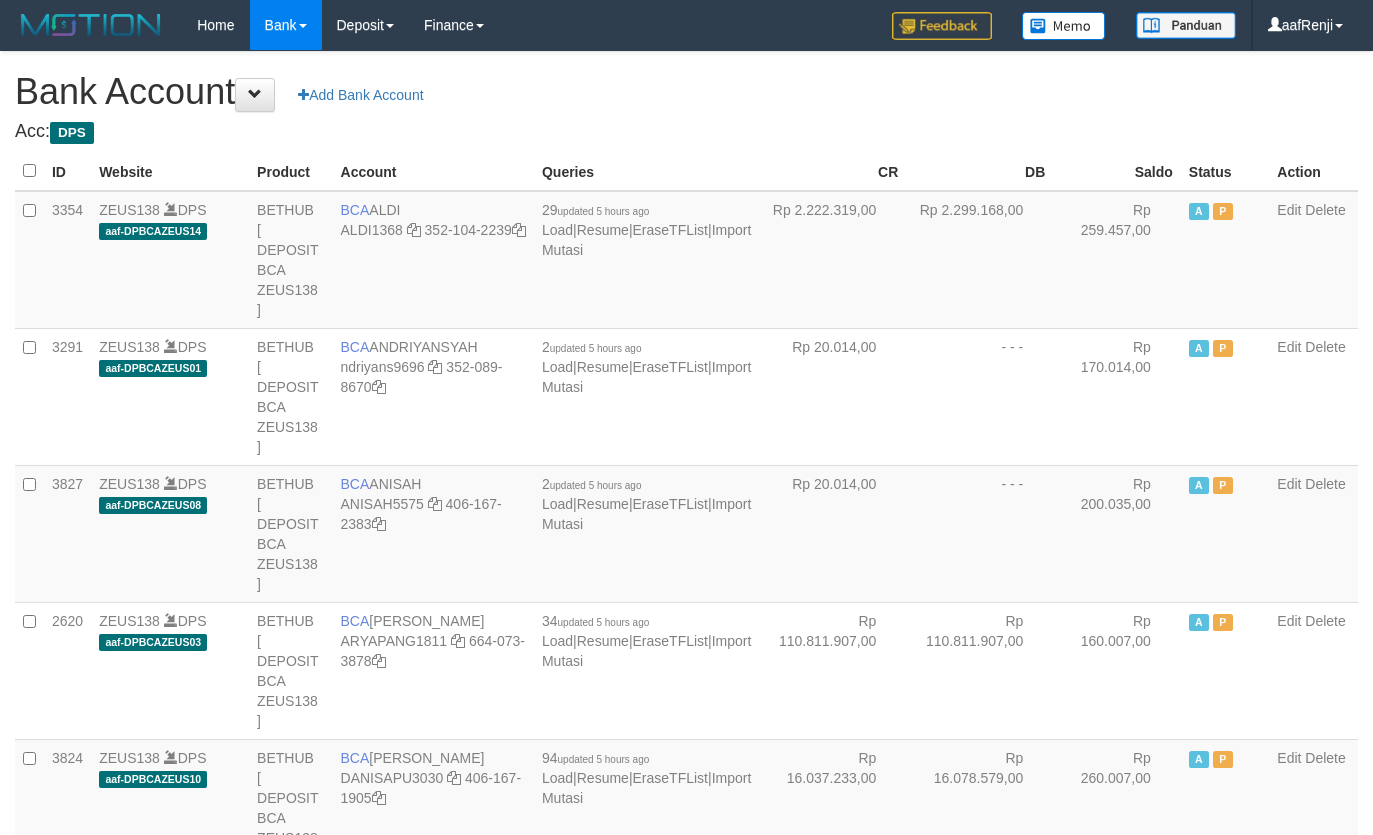 scroll, scrollTop: 1677, scrollLeft: 0, axis: vertical 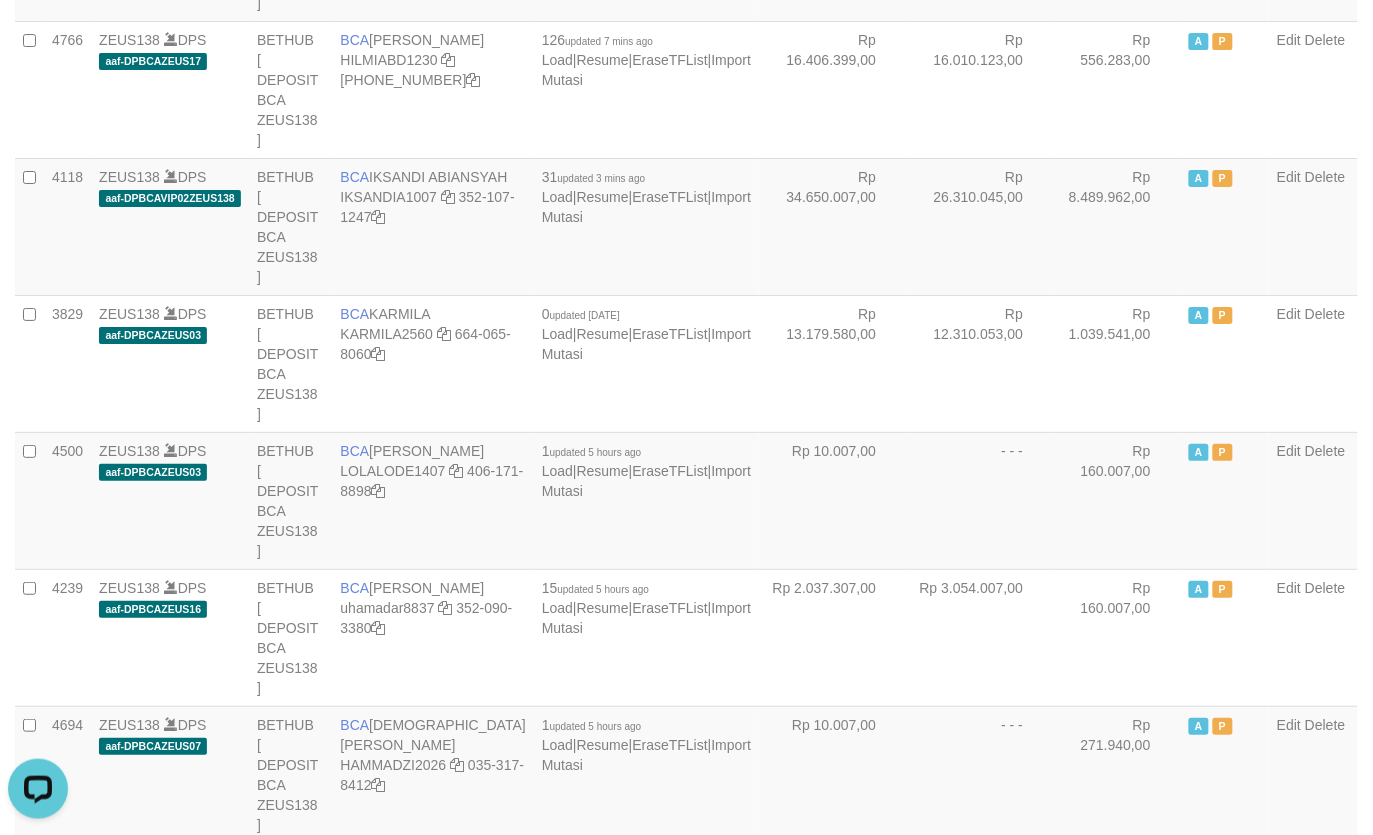 select on "***" 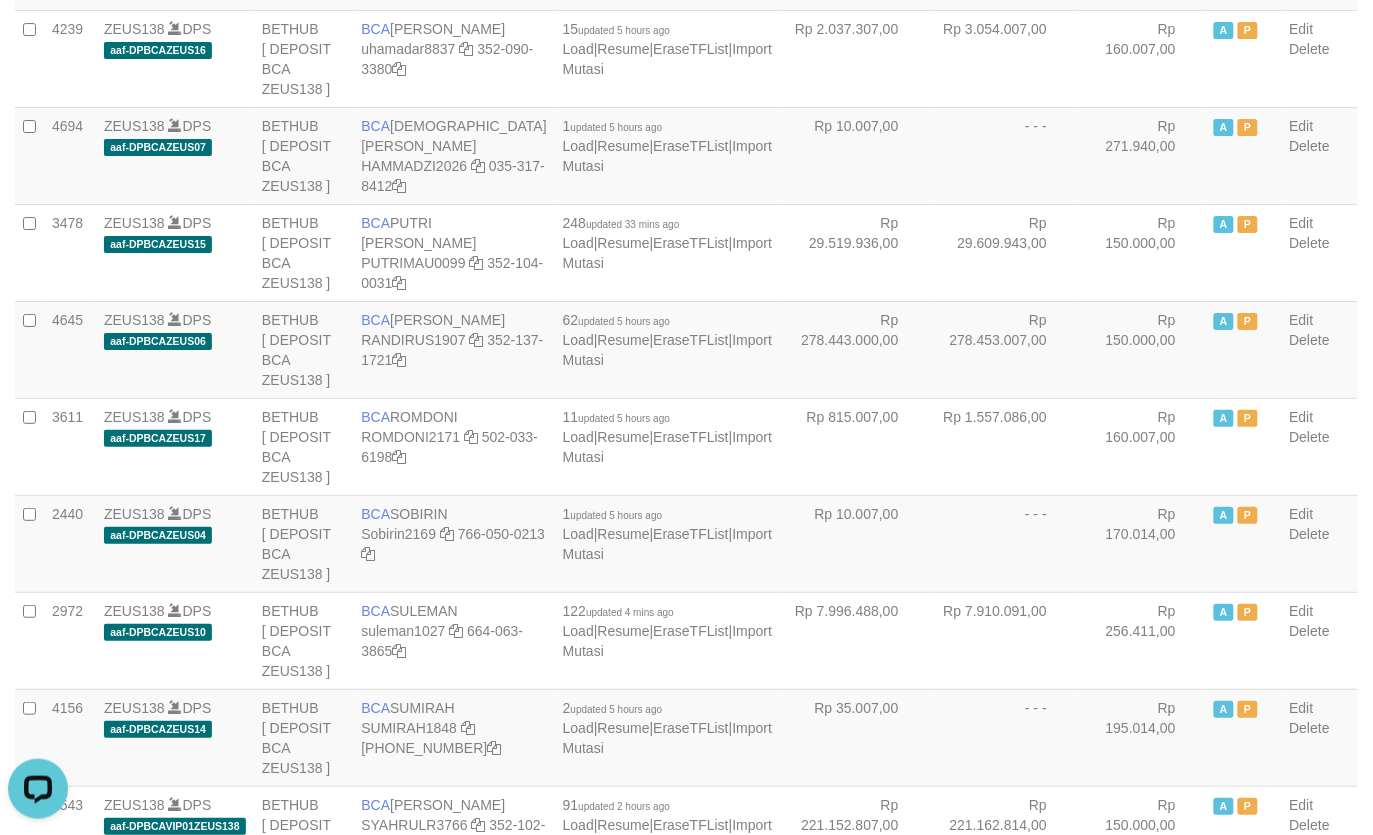 scroll, scrollTop: 1718, scrollLeft: 0, axis: vertical 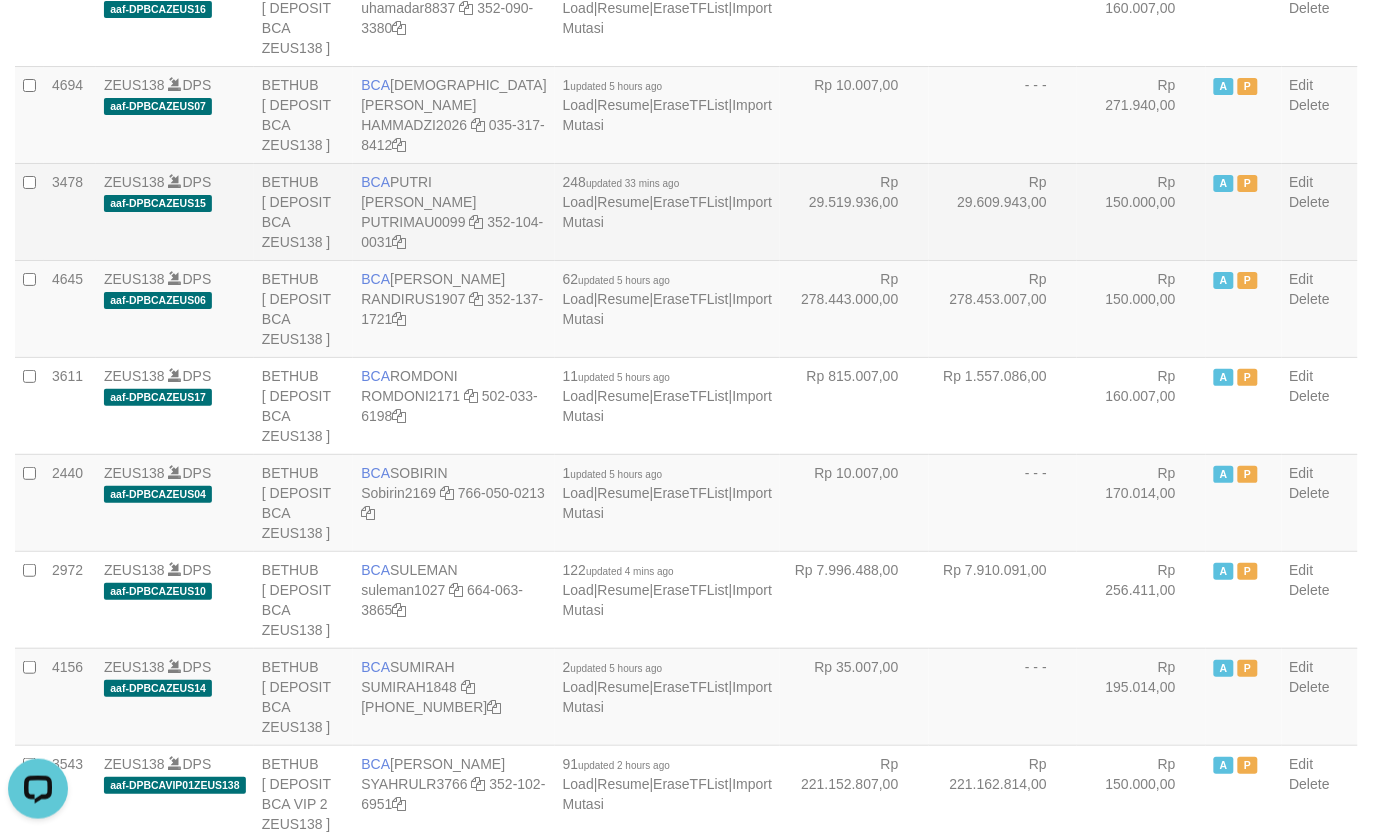 click on "Rp 29.519.936,00" at bounding box center (854, 211) 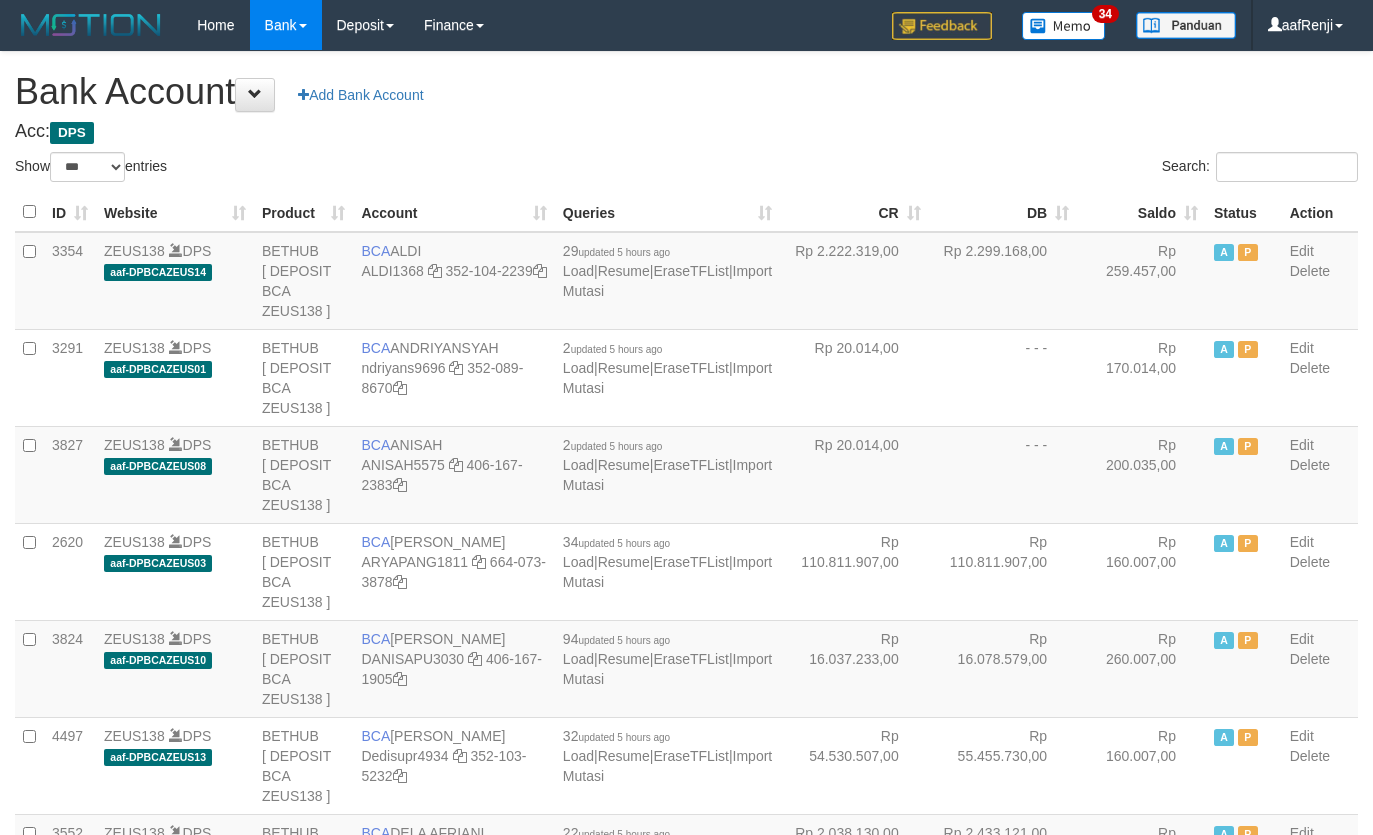 select on "***" 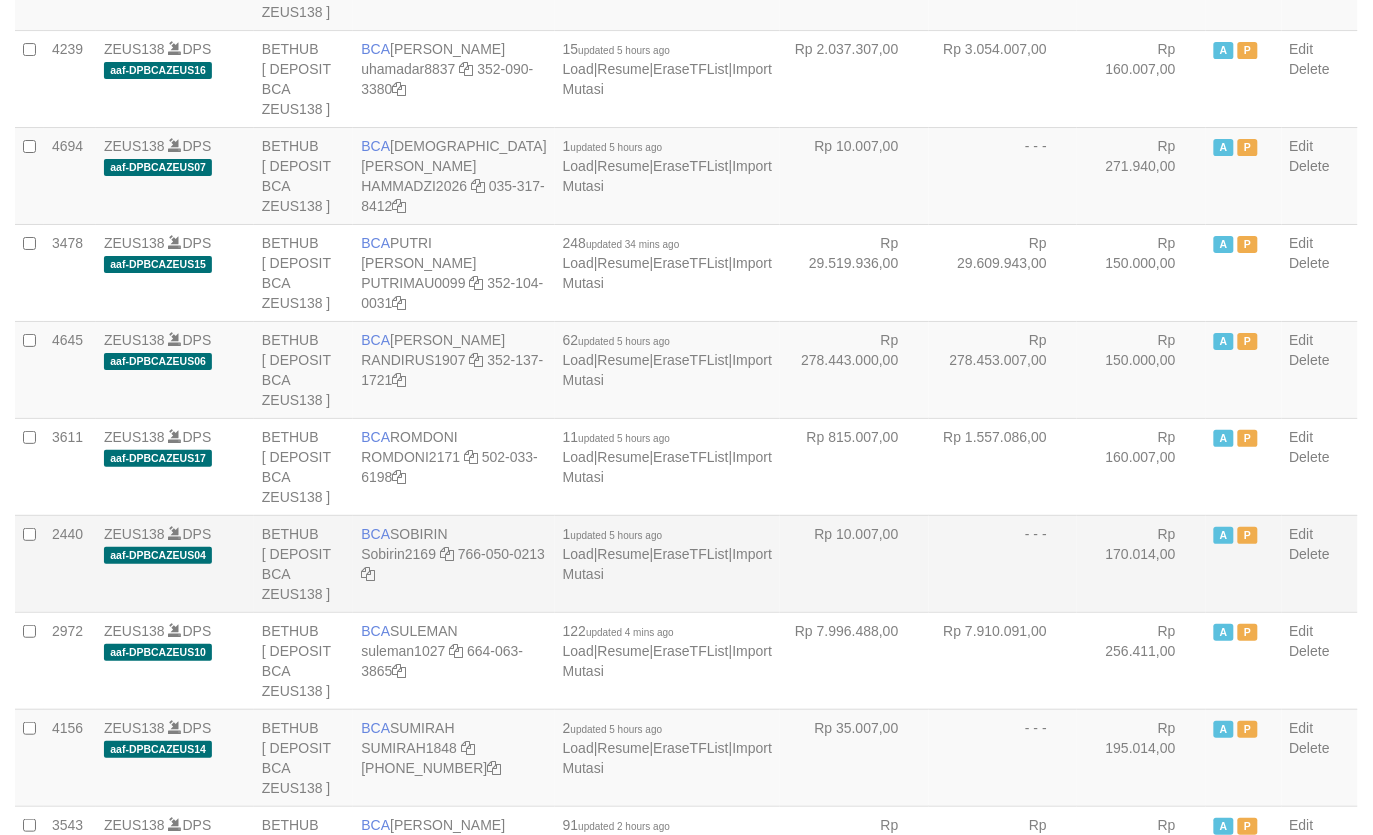 scroll, scrollTop: 1718, scrollLeft: 0, axis: vertical 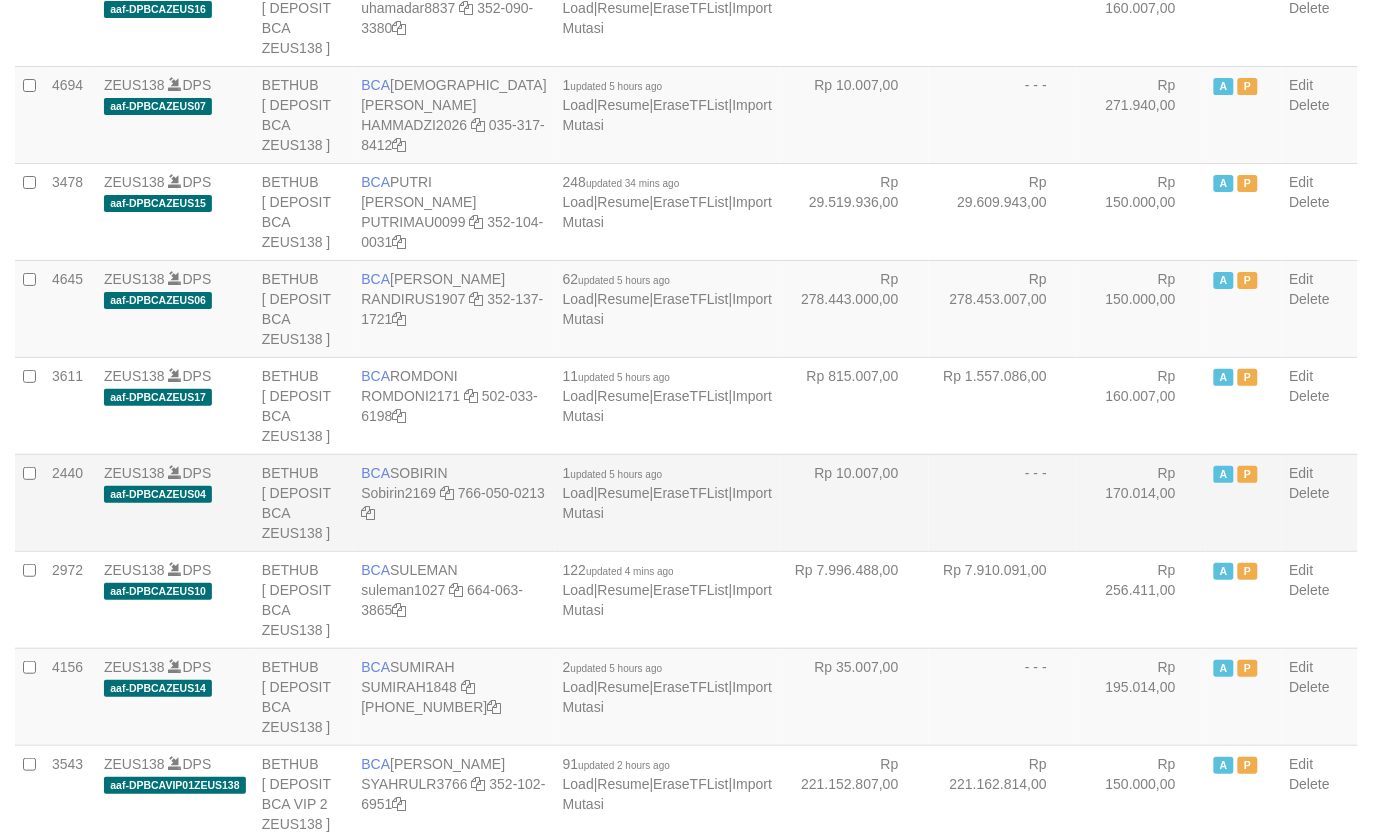 click on "- - -" at bounding box center [1003, 502] 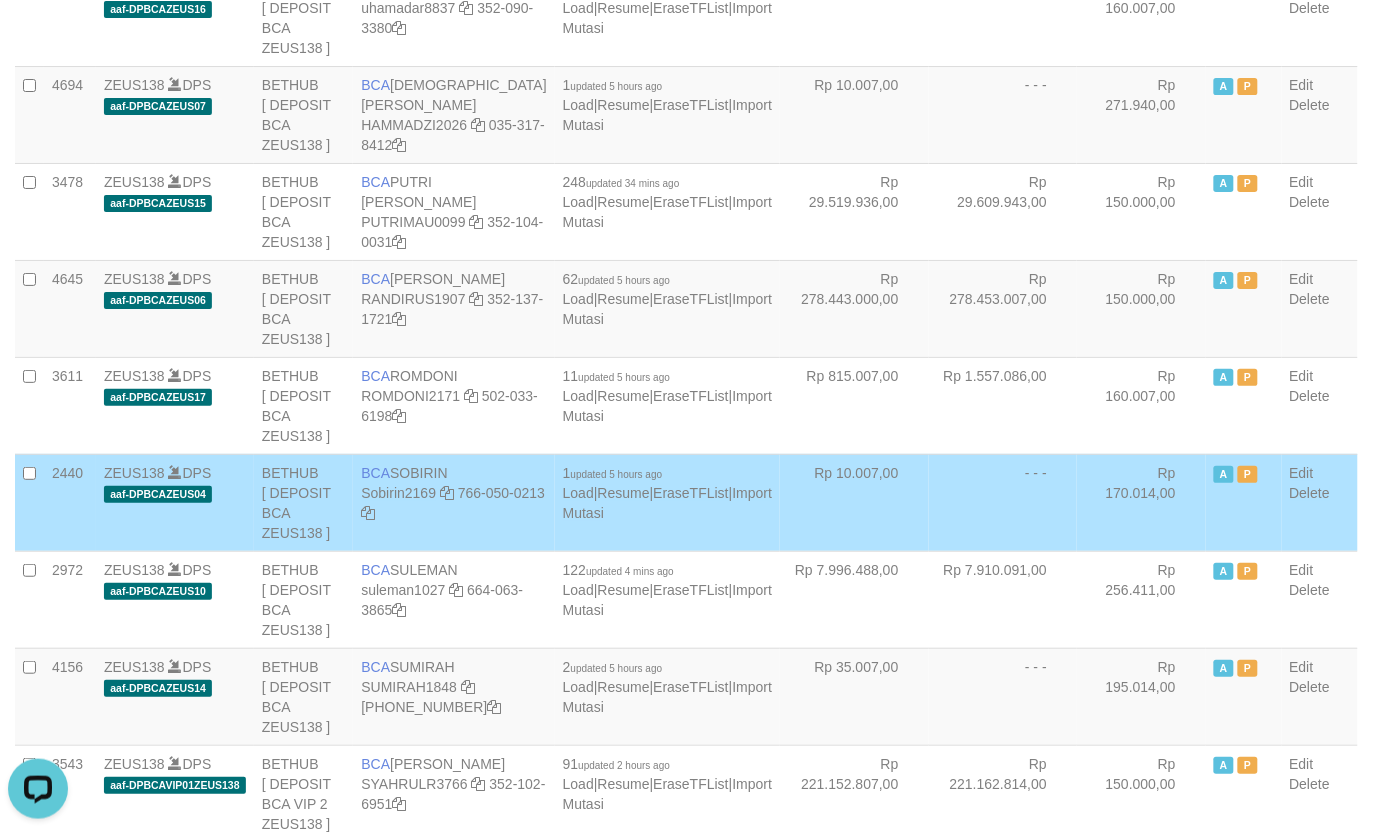 scroll, scrollTop: 0, scrollLeft: 0, axis: both 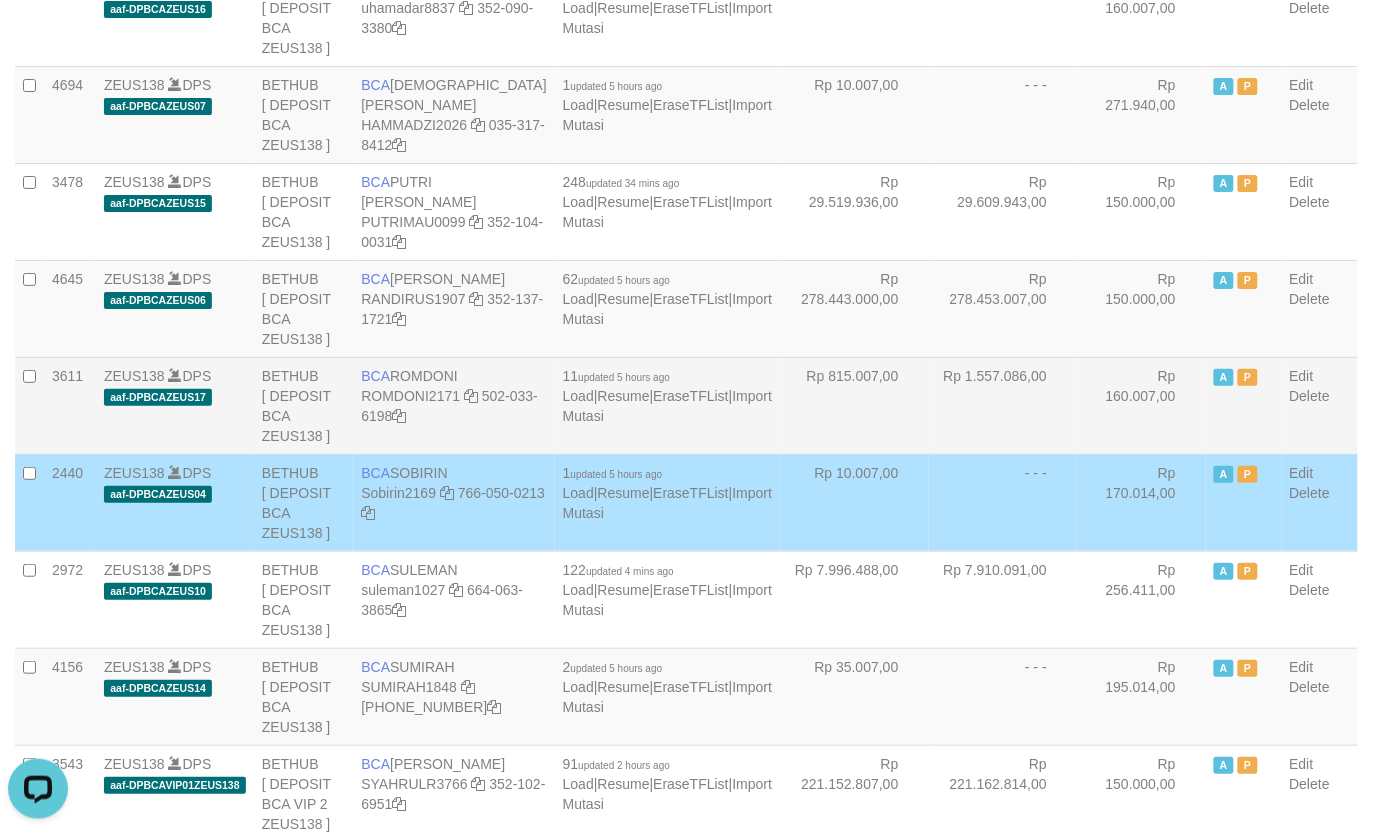 drag, startPoint x: 788, startPoint y: 388, endPoint x: 791, endPoint y: 406, distance: 18.248287 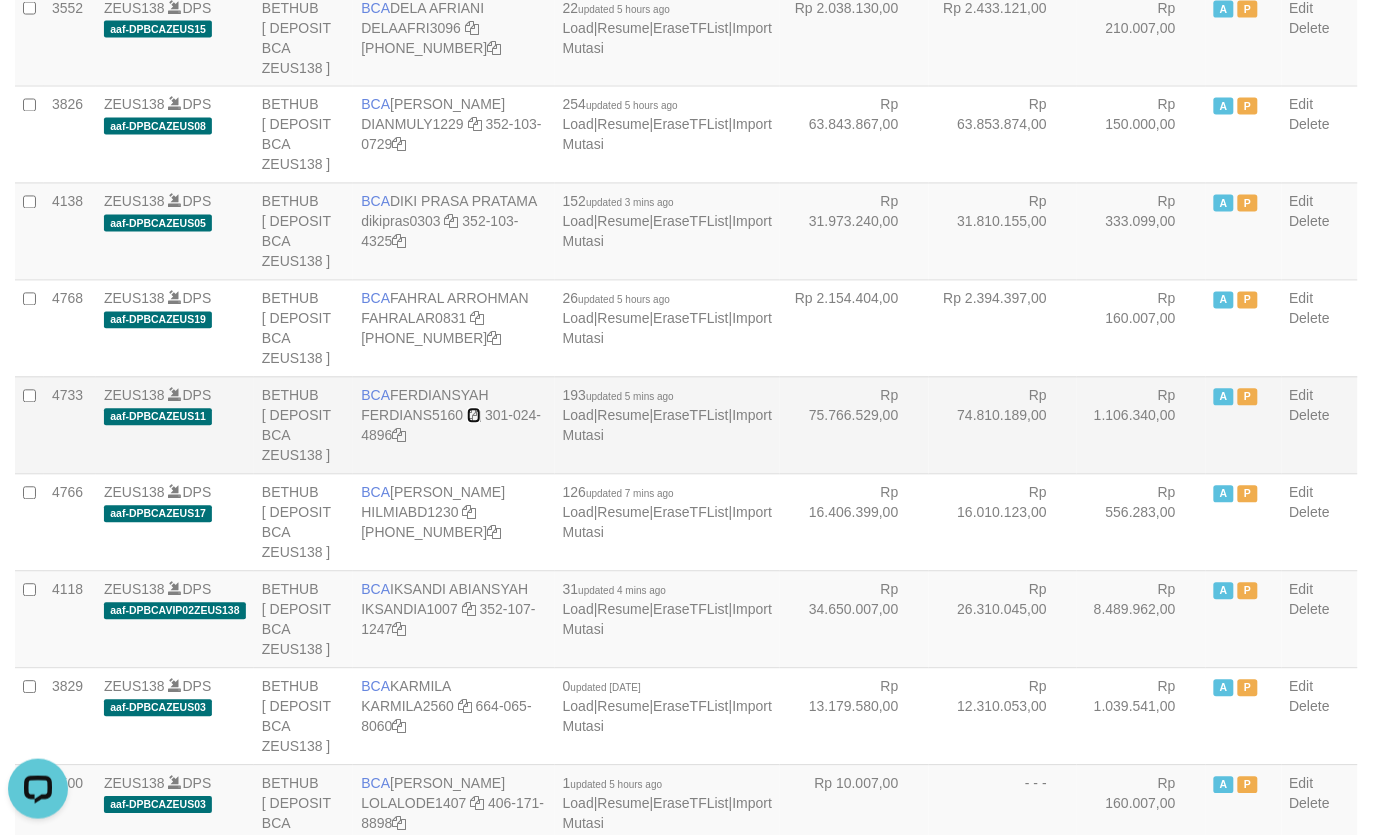 click at bounding box center (474, 416) 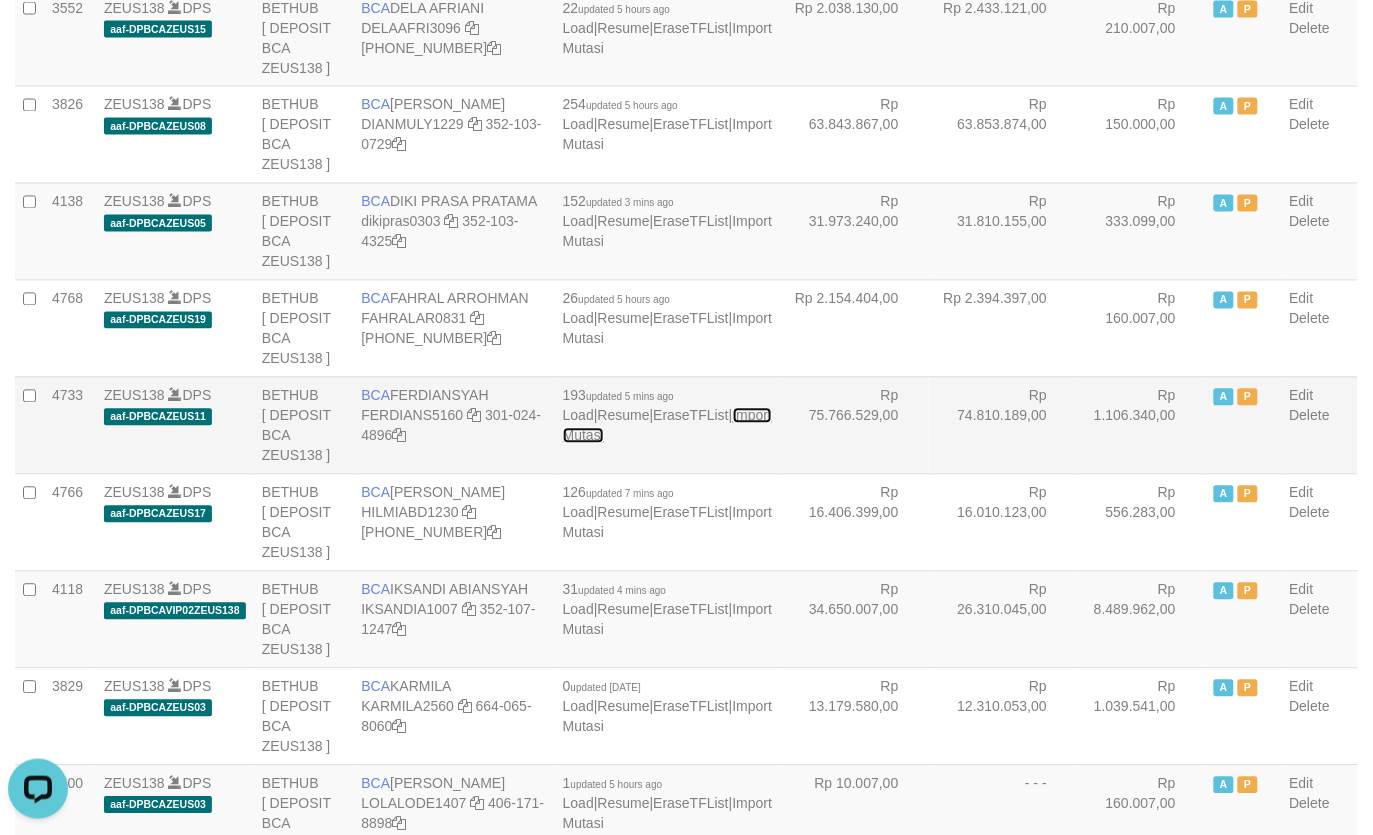 click on "Import Mutasi" at bounding box center [667, 426] 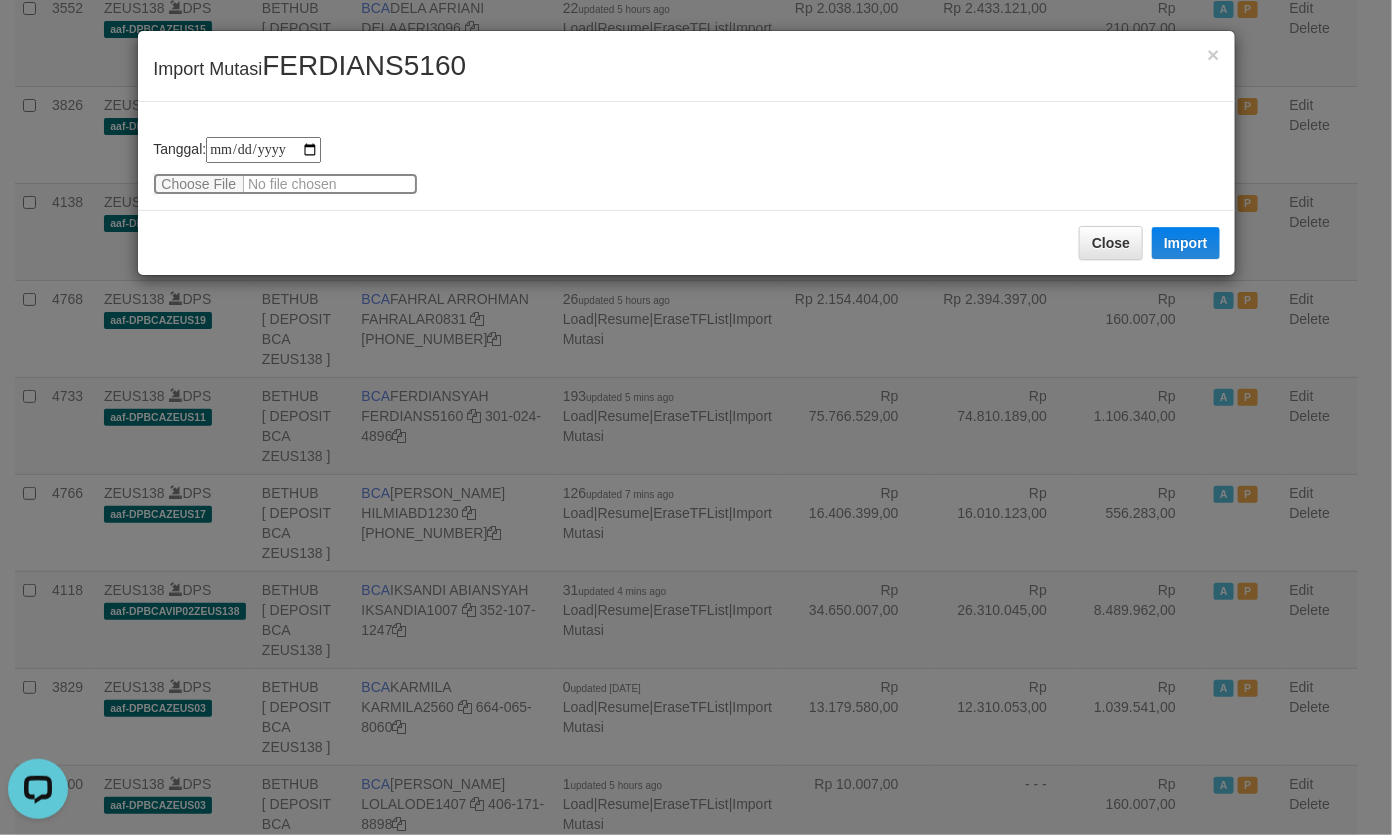 click at bounding box center [285, 184] 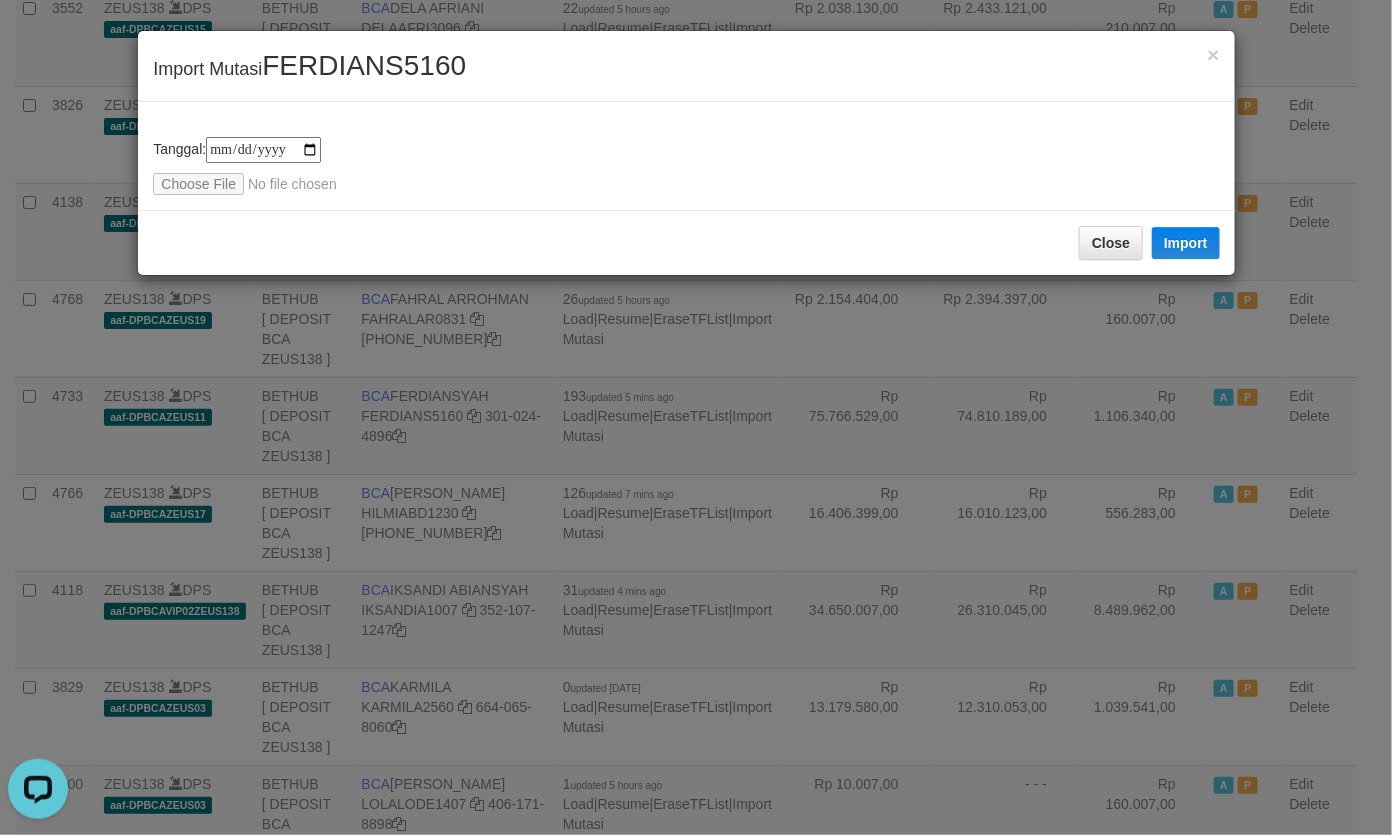 click on "FERDIANS5160" at bounding box center [364, 65] 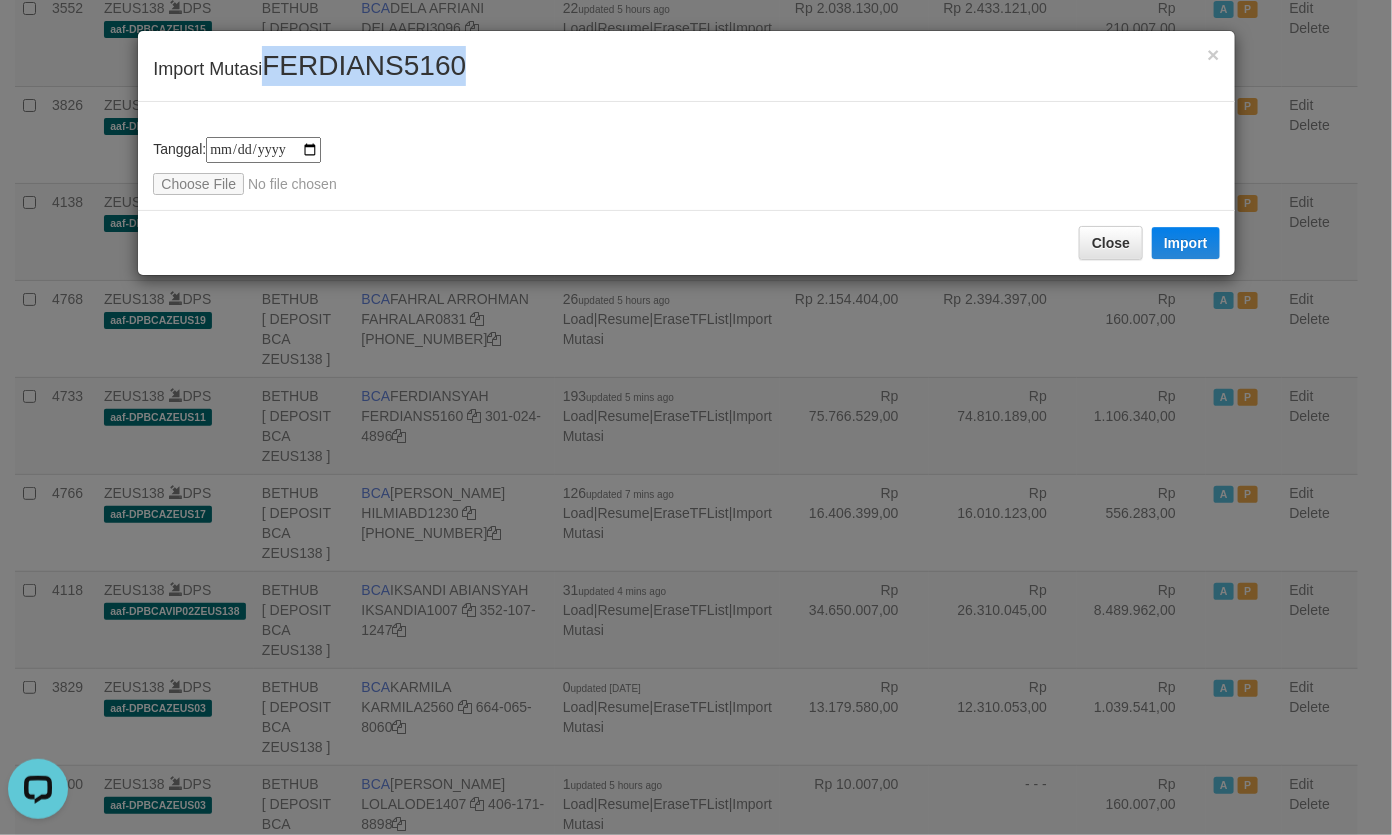 click on "FERDIANS5160" at bounding box center (364, 65) 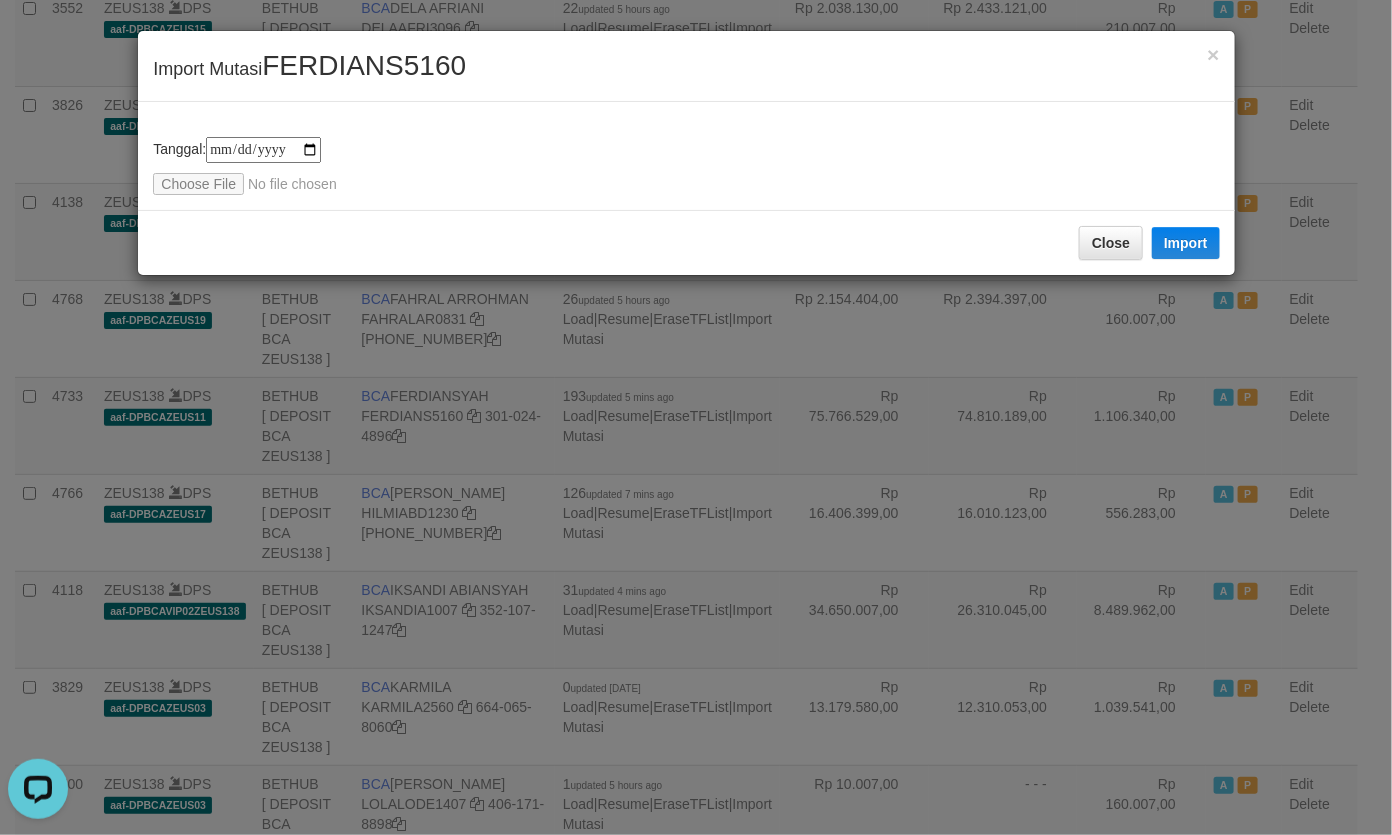 drag, startPoint x: 476, startPoint y: 116, endPoint x: 486, endPoint y: 151, distance: 36.40055 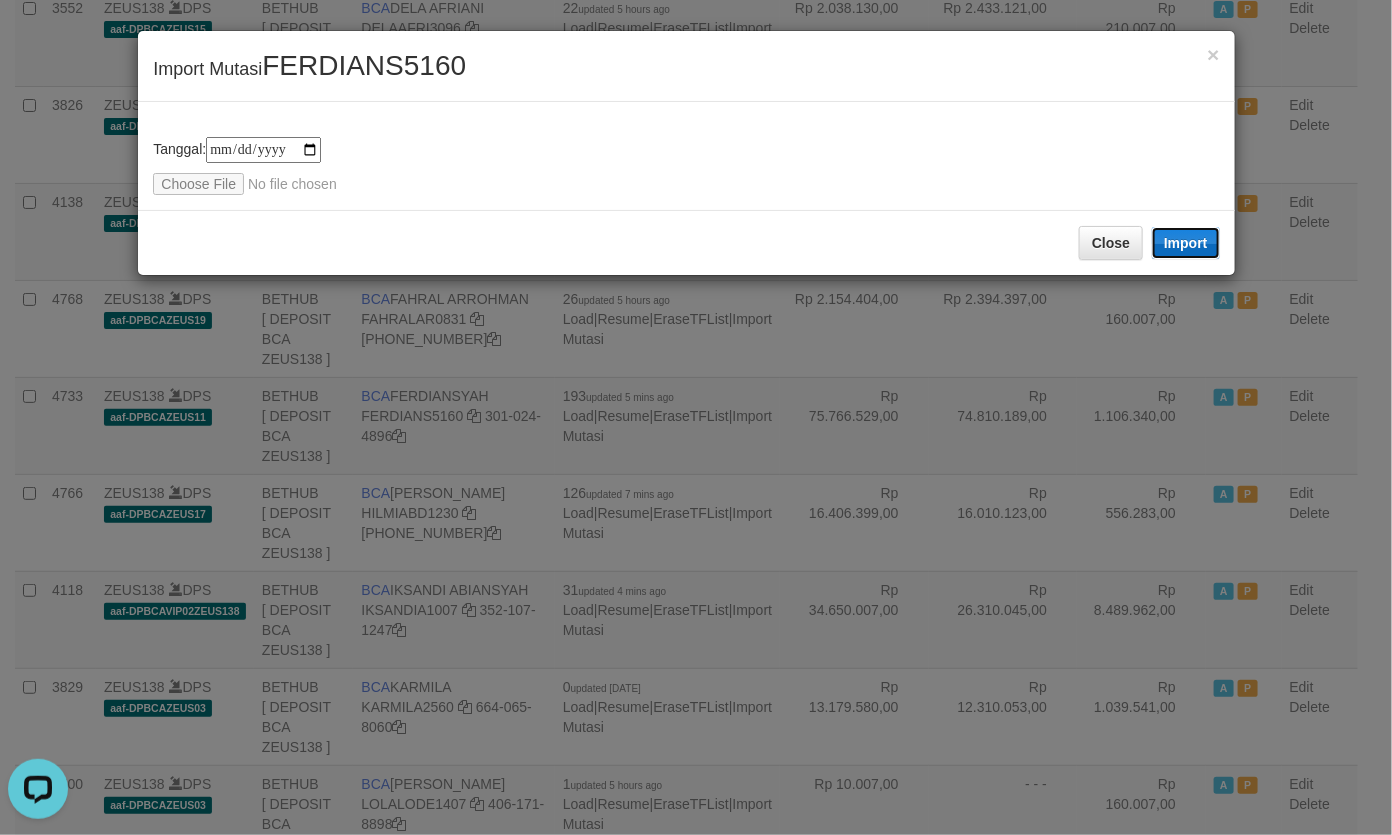 click on "Import" at bounding box center [1186, 243] 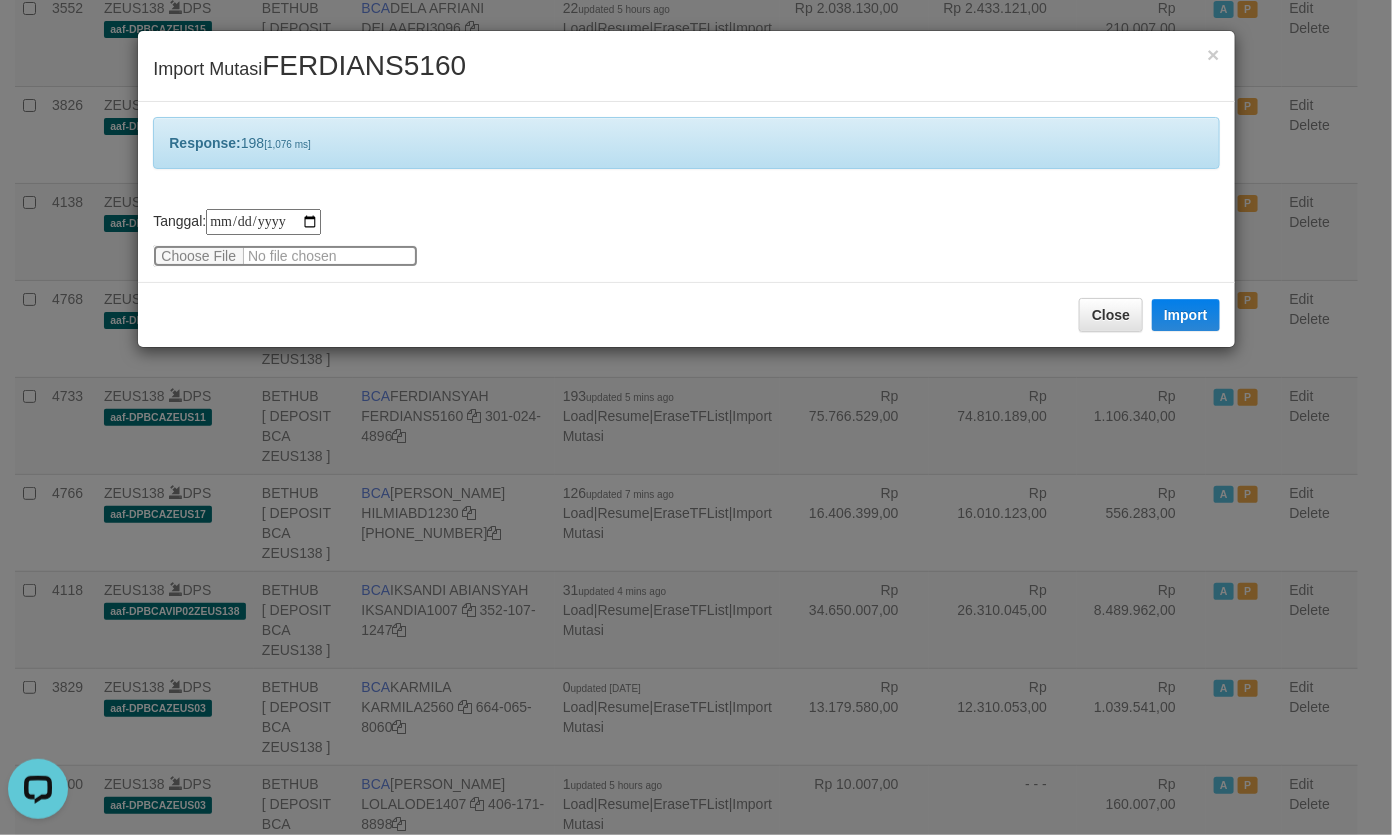 click at bounding box center [285, 256] 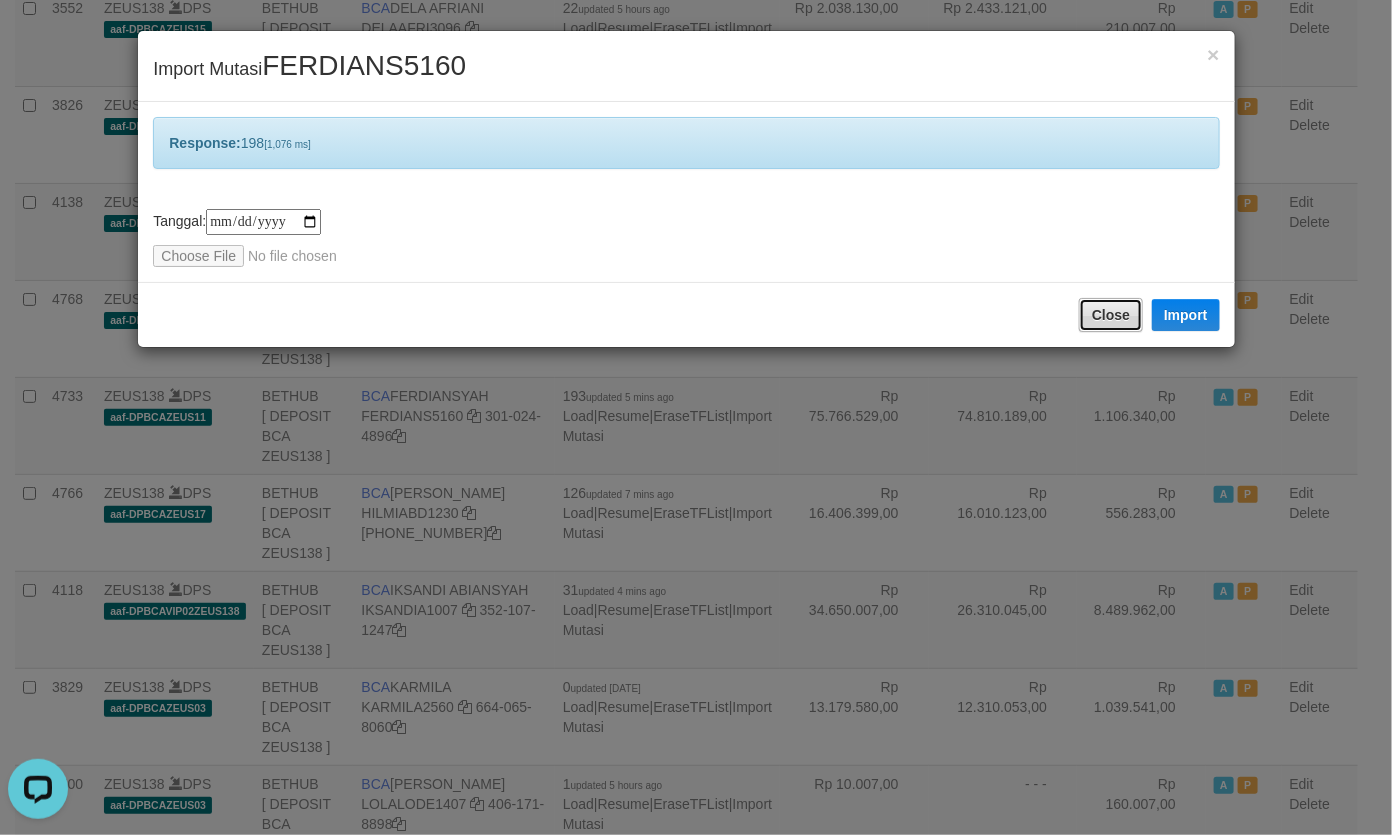 click on "Close" at bounding box center (1111, 315) 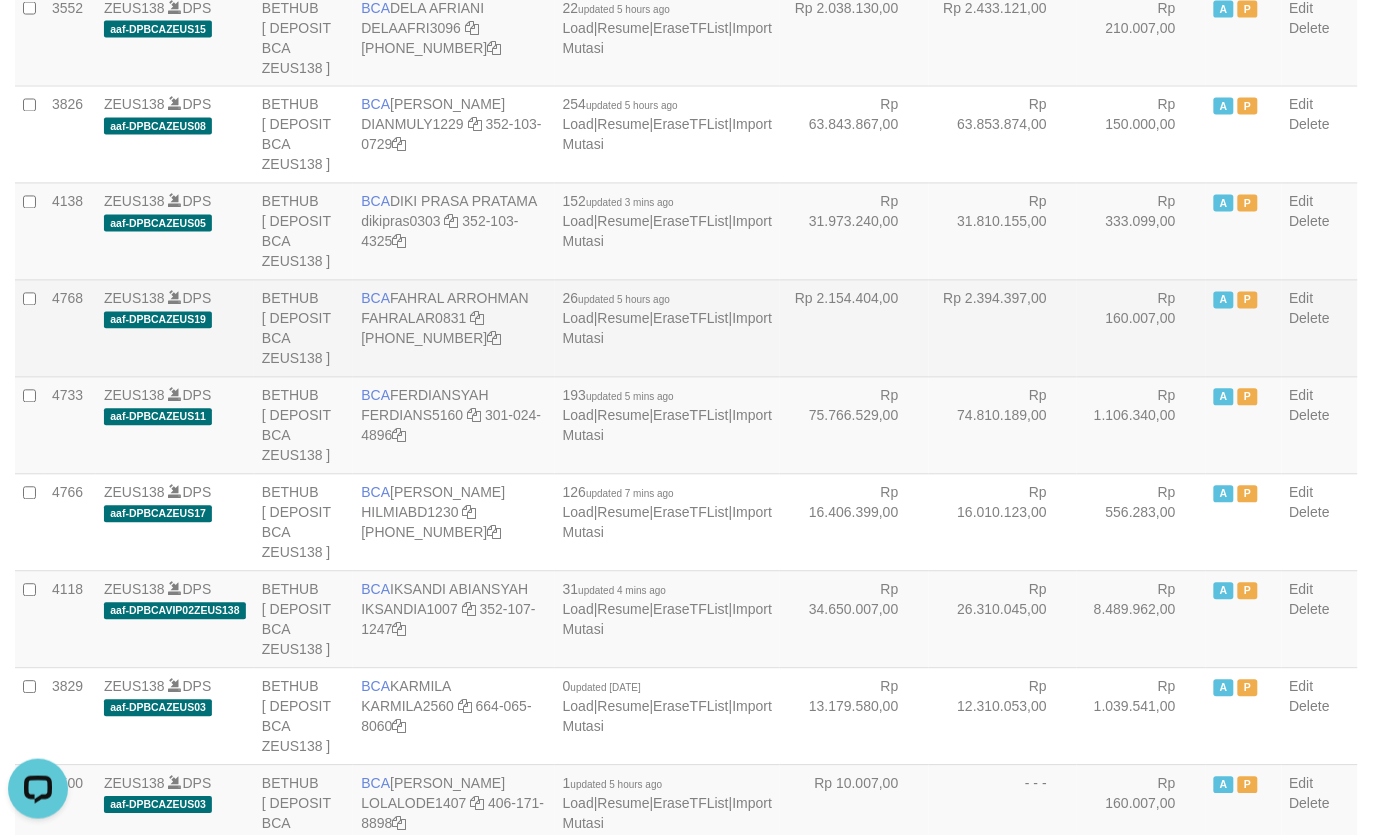 drag, startPoint x: 960, startPoint y: 321, endPoint x: 982, endPoint y: 327, distance: 22.803509 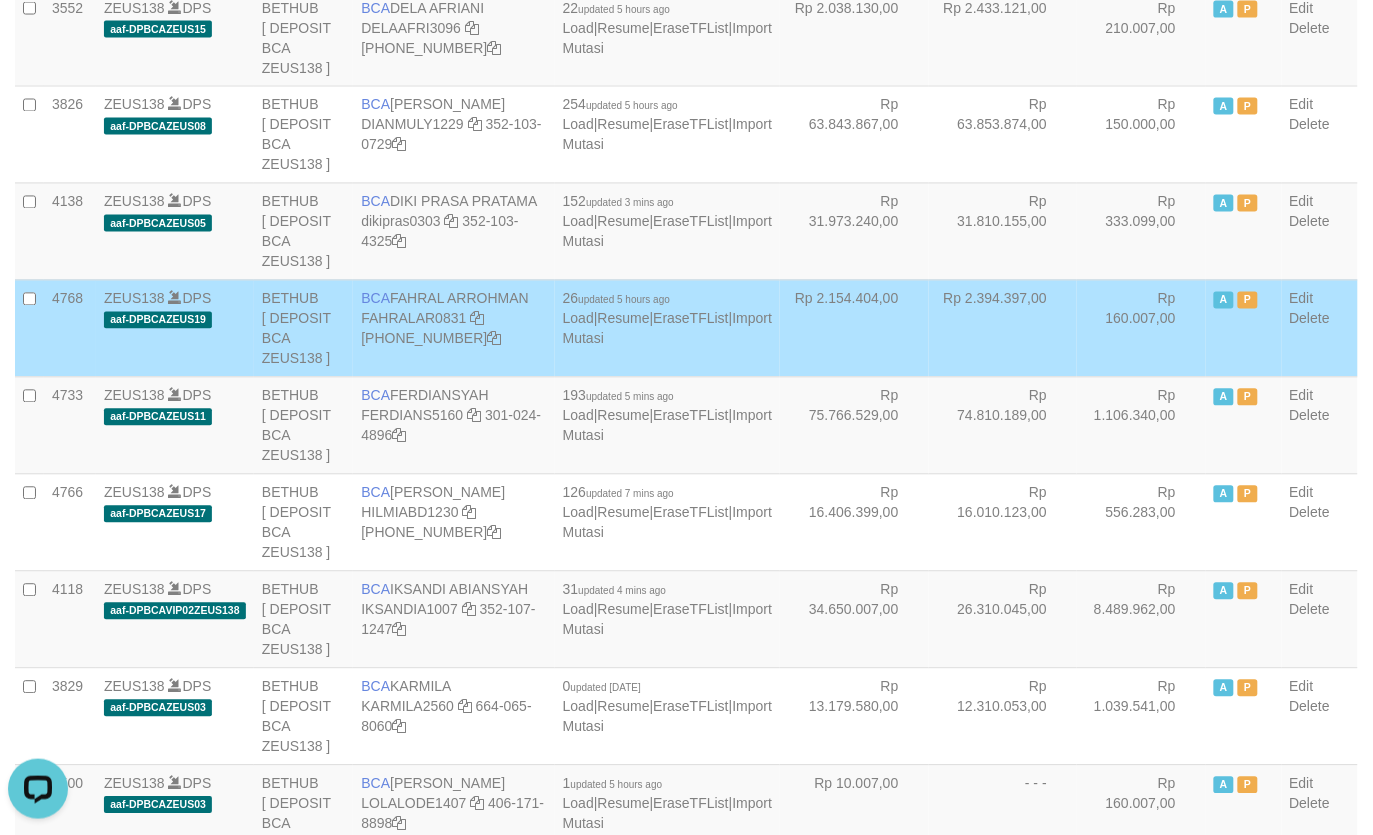 scroll, scrollTop: 2401, scrollLeft: 0, axis: vertical 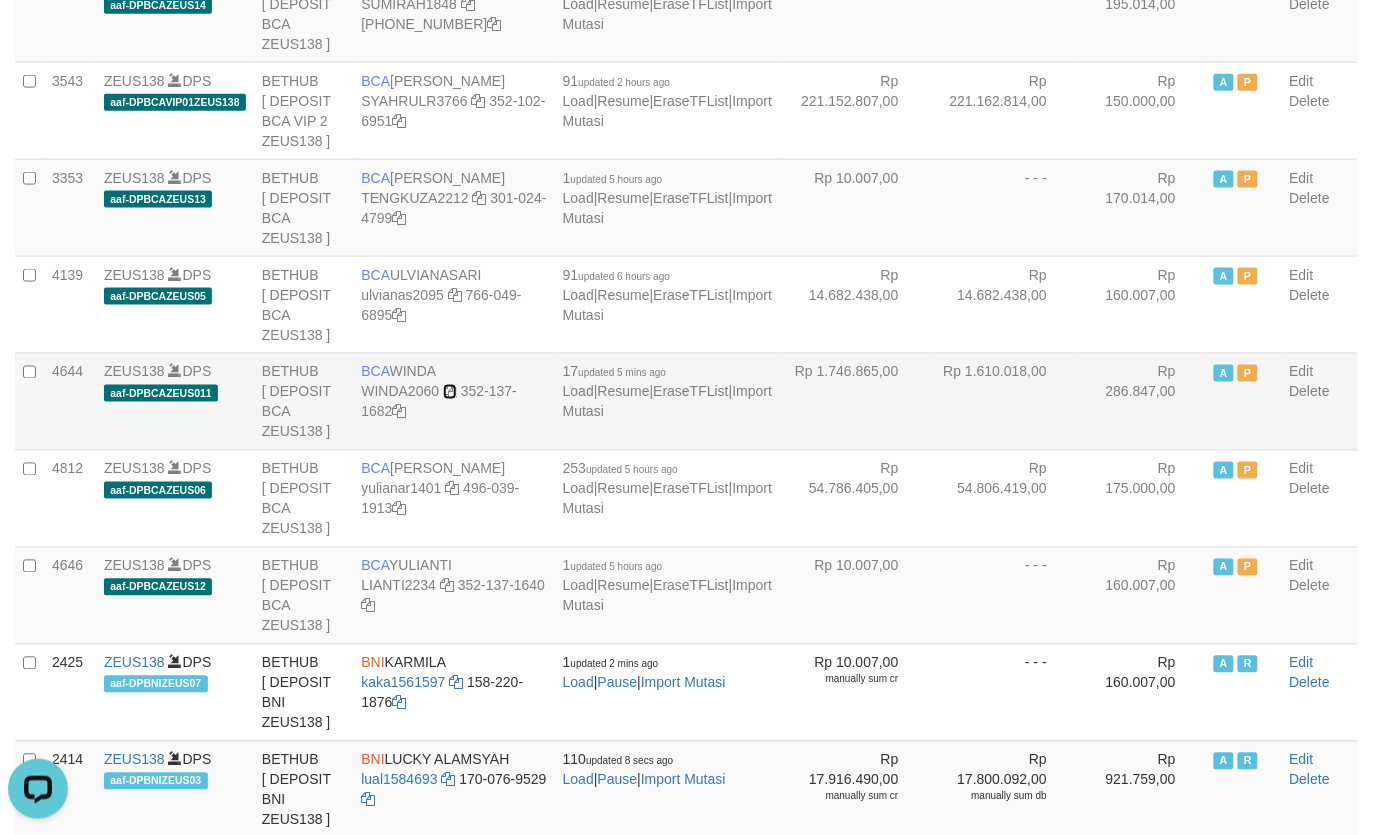 click at bounding box center (450, 392) 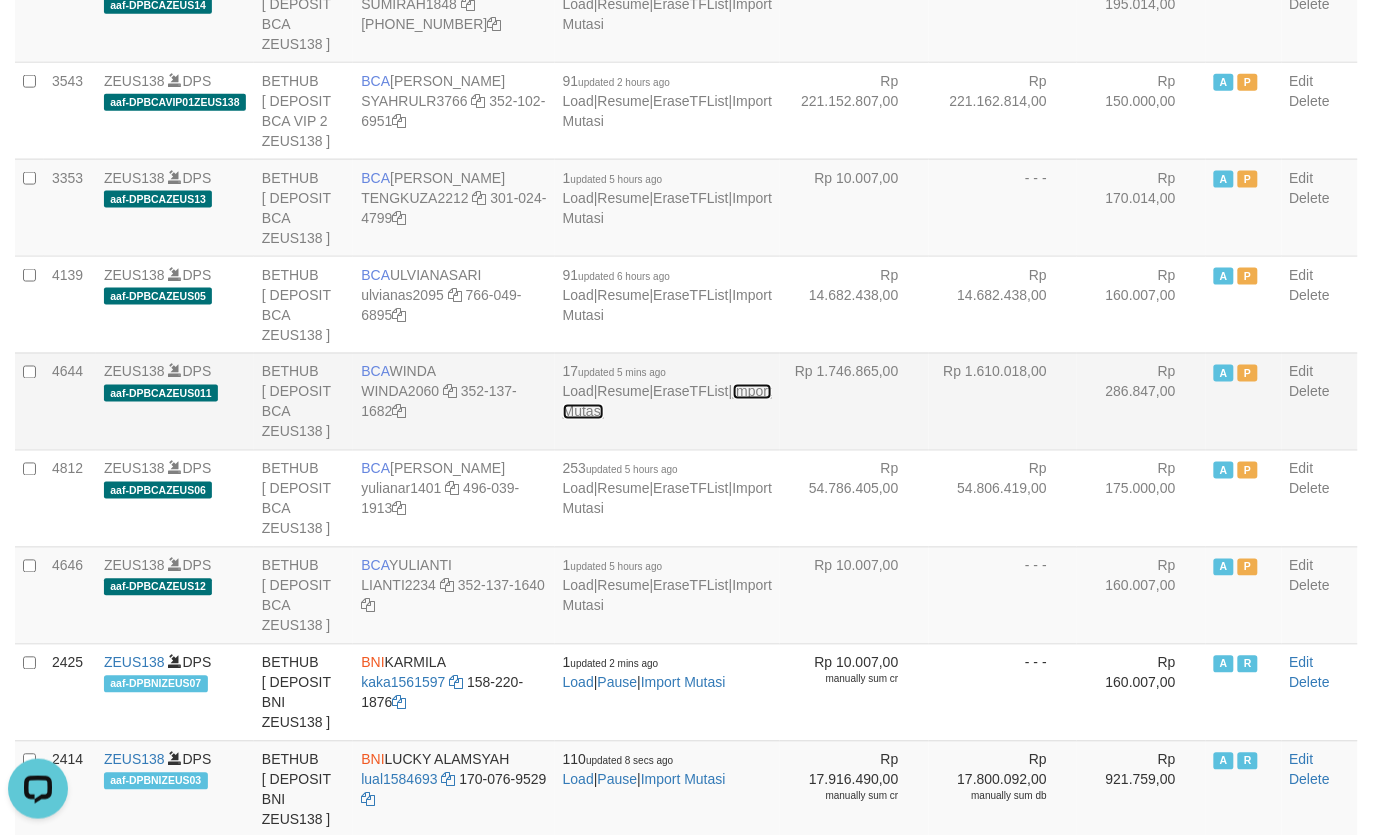 click on "Import Mutasi" at bounding box center [667, 402] 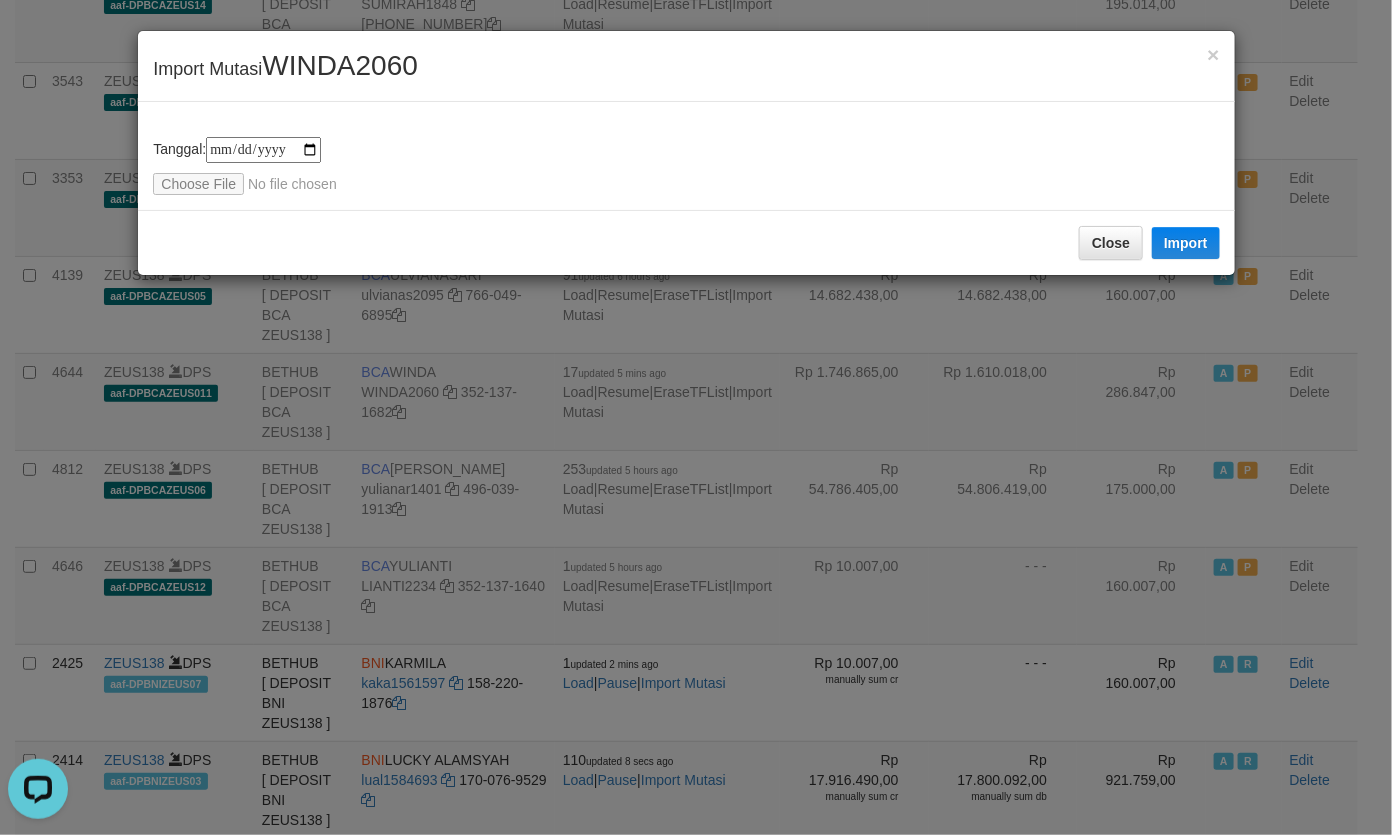 click on "**********" at bounding box center (686, 166) 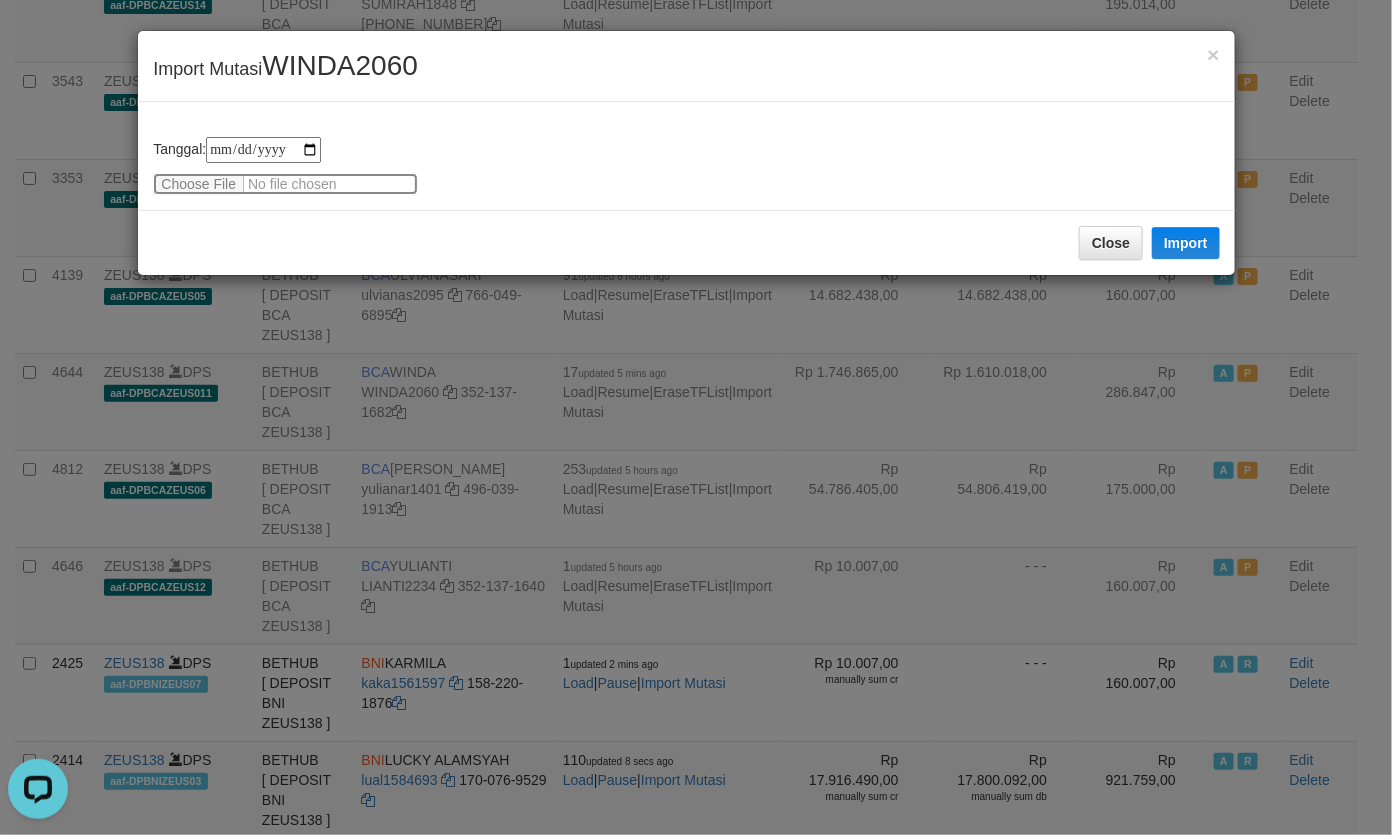 click at bounding box center (285, 184) 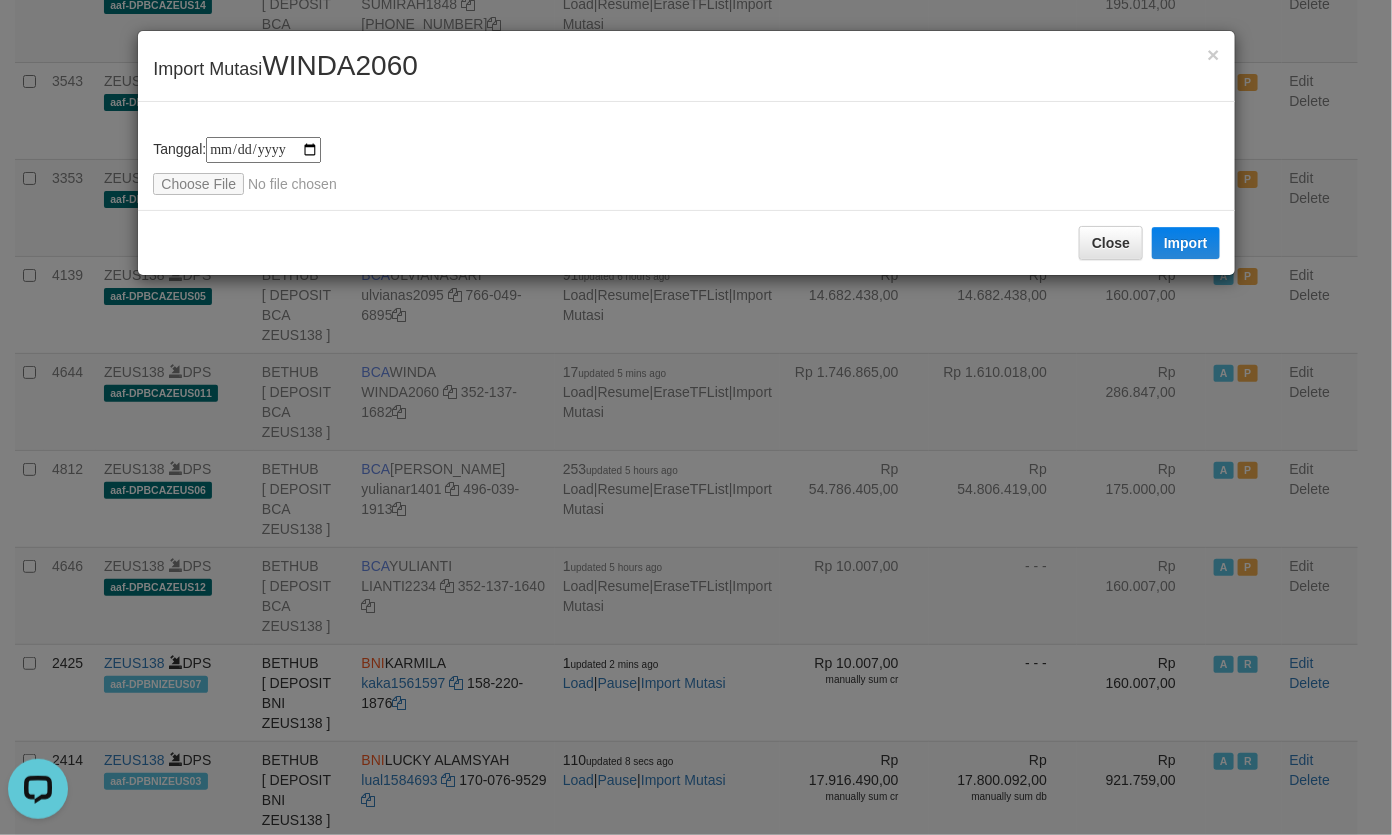click on "×
Import Mutasi  WINDA2060" at bounding box center (686, 66) 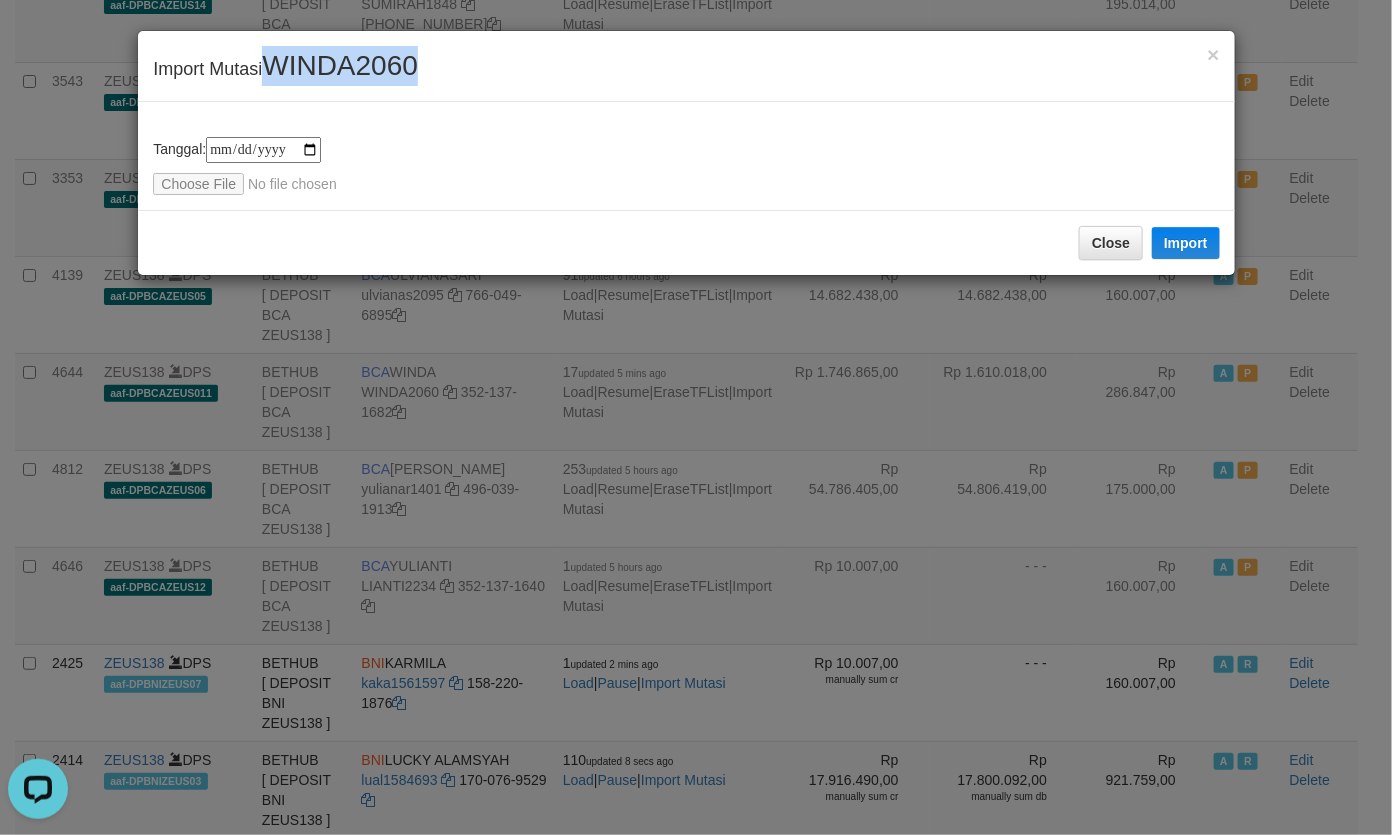 copy on "WINDA2060" 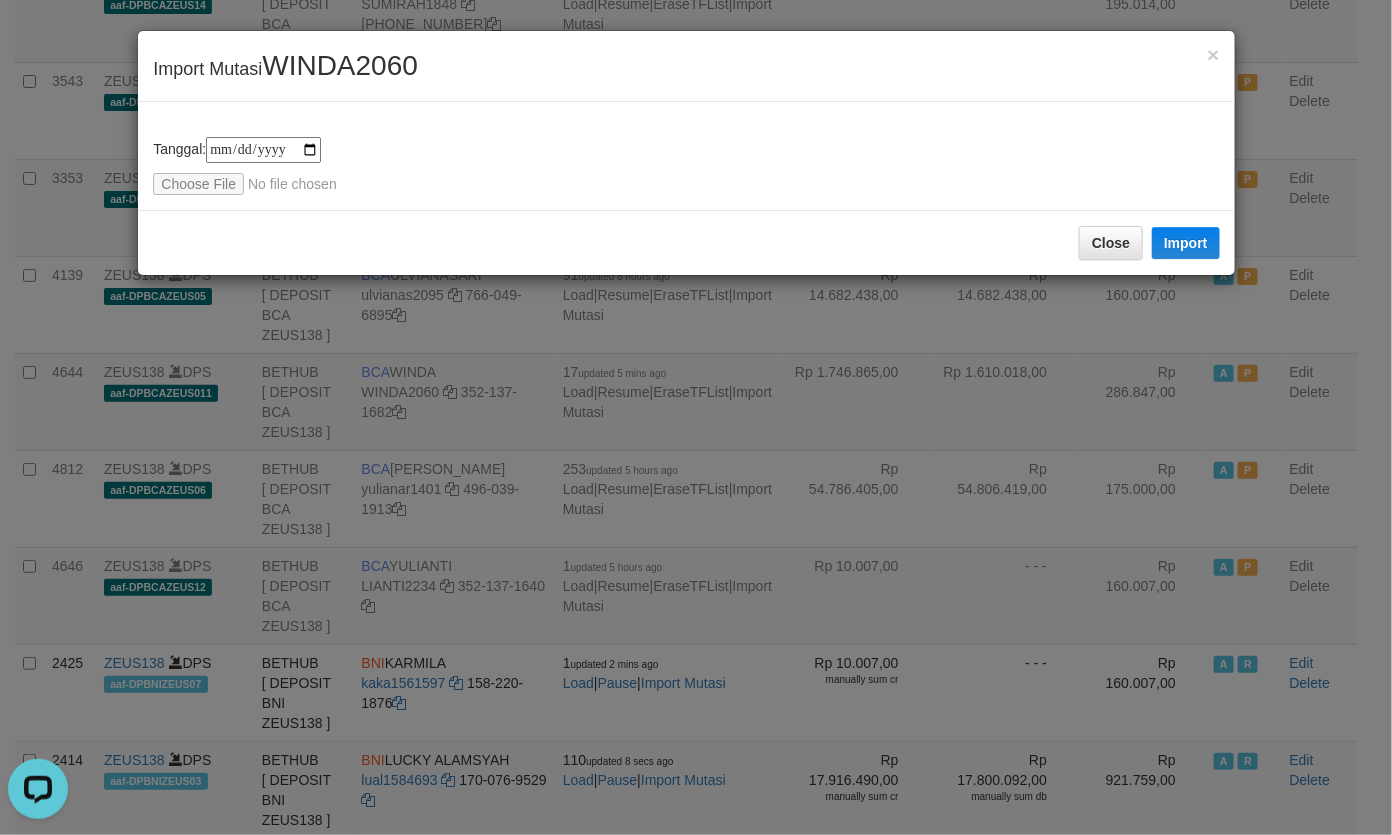 click on "**********" at bounding box center (686, 156) 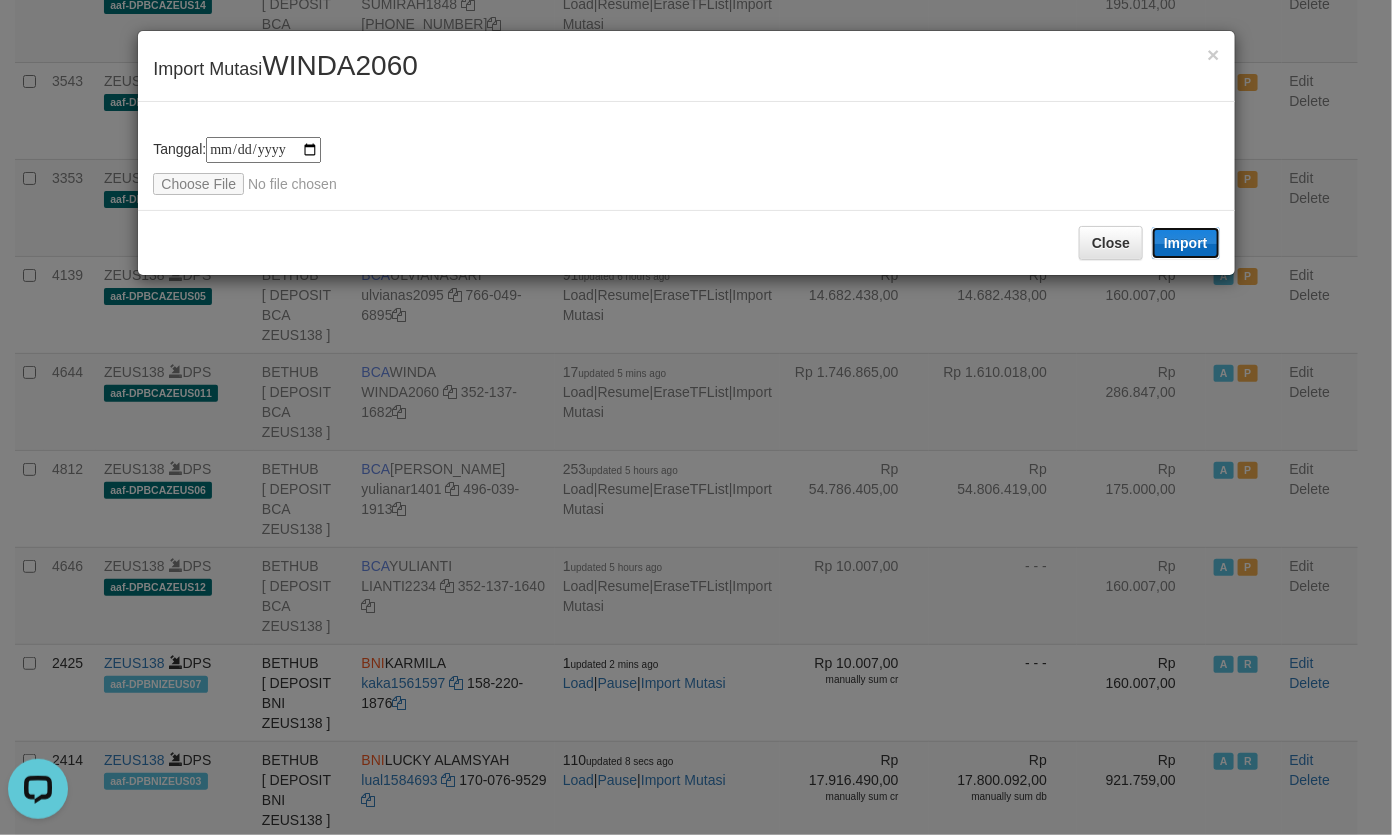 click on "Import" at bounding box center [1186, 243] 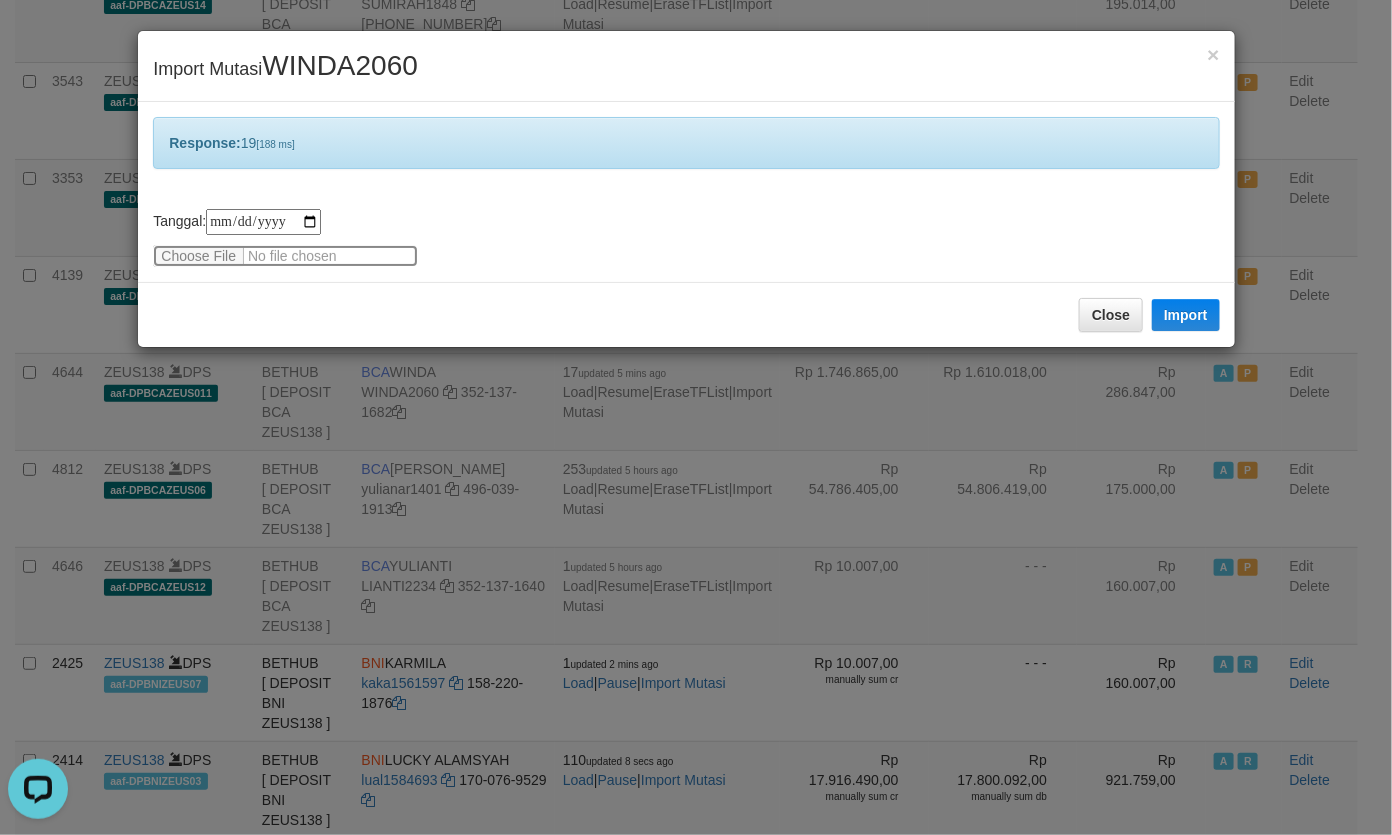 click at bounding box center [285, 256] 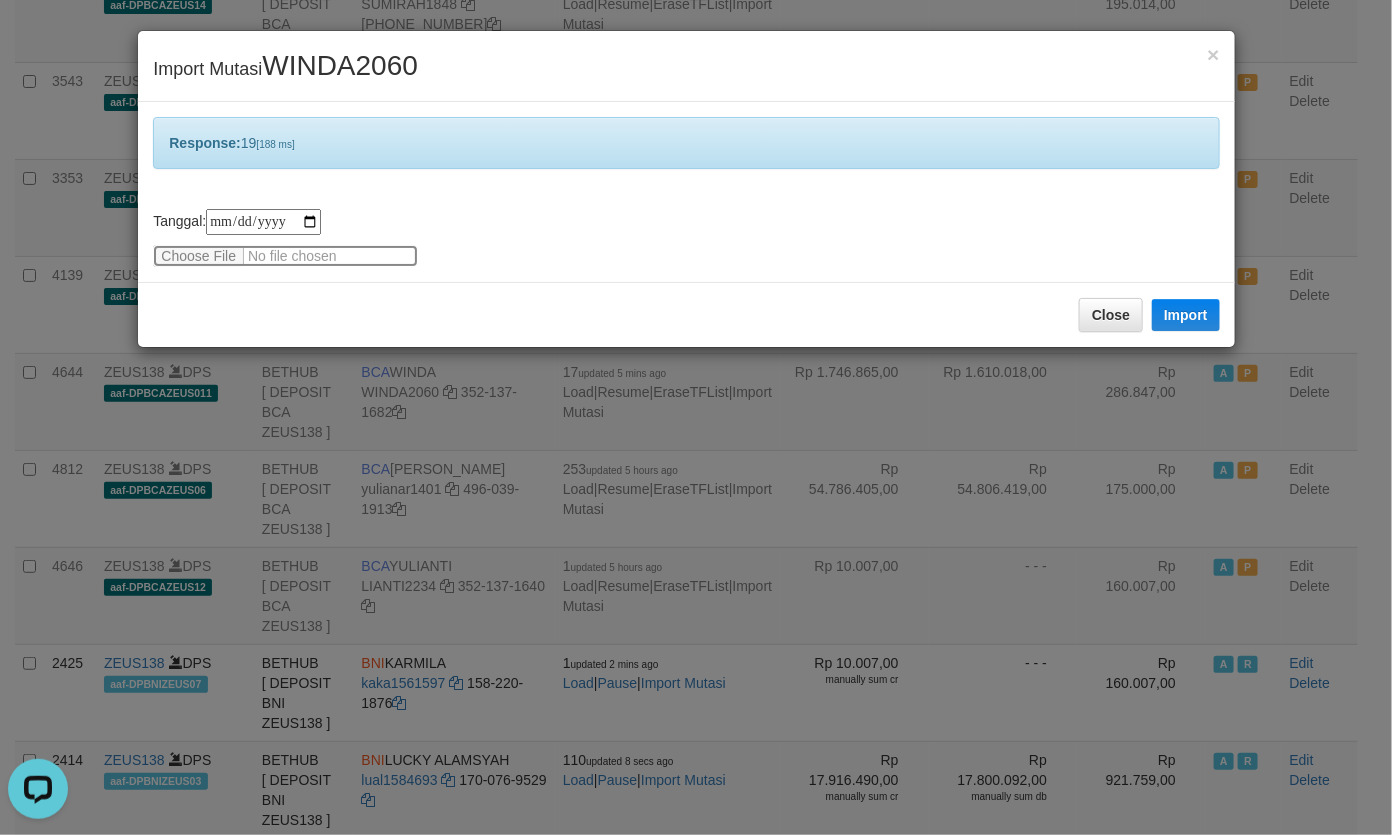type 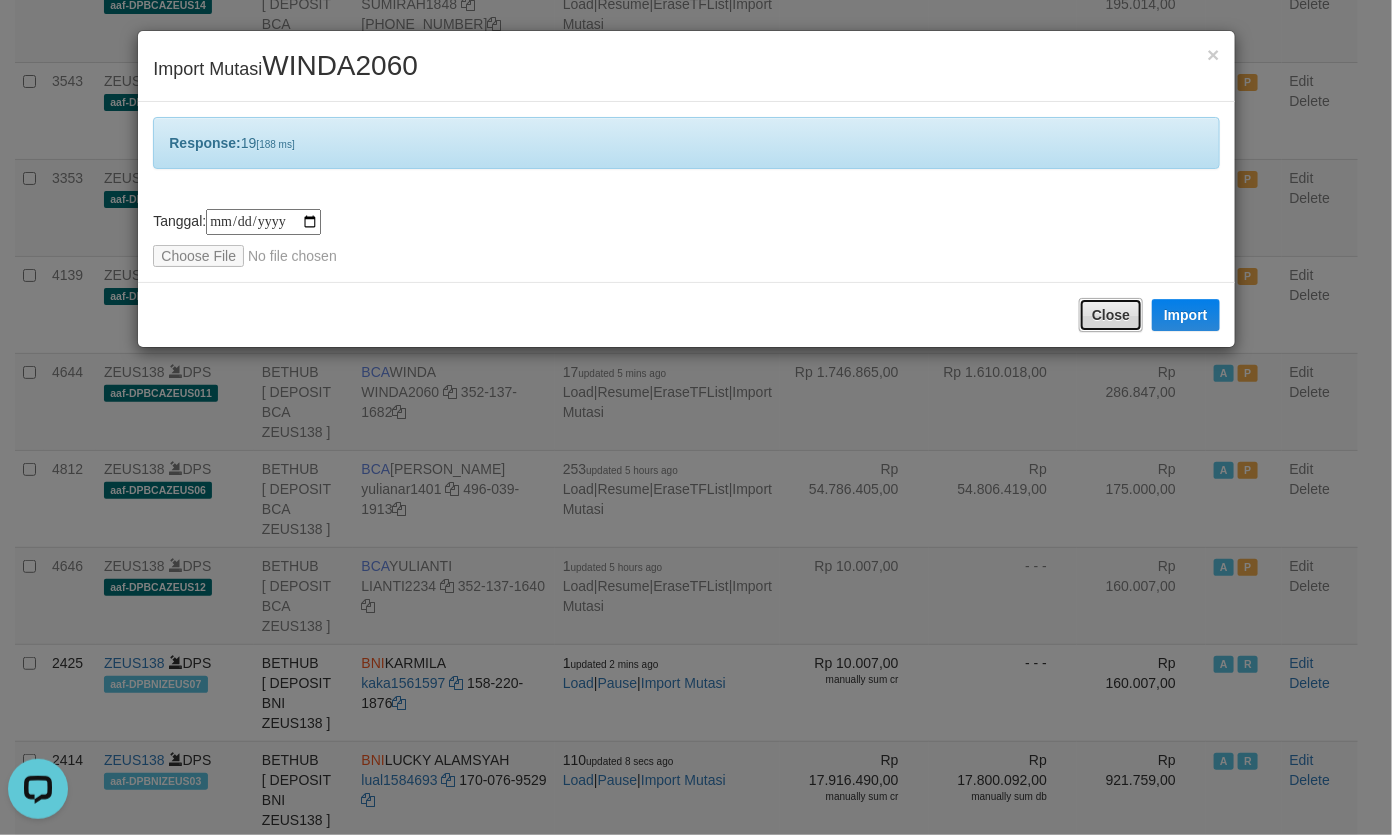 click on "Close" at bounding box center [1111, 315] 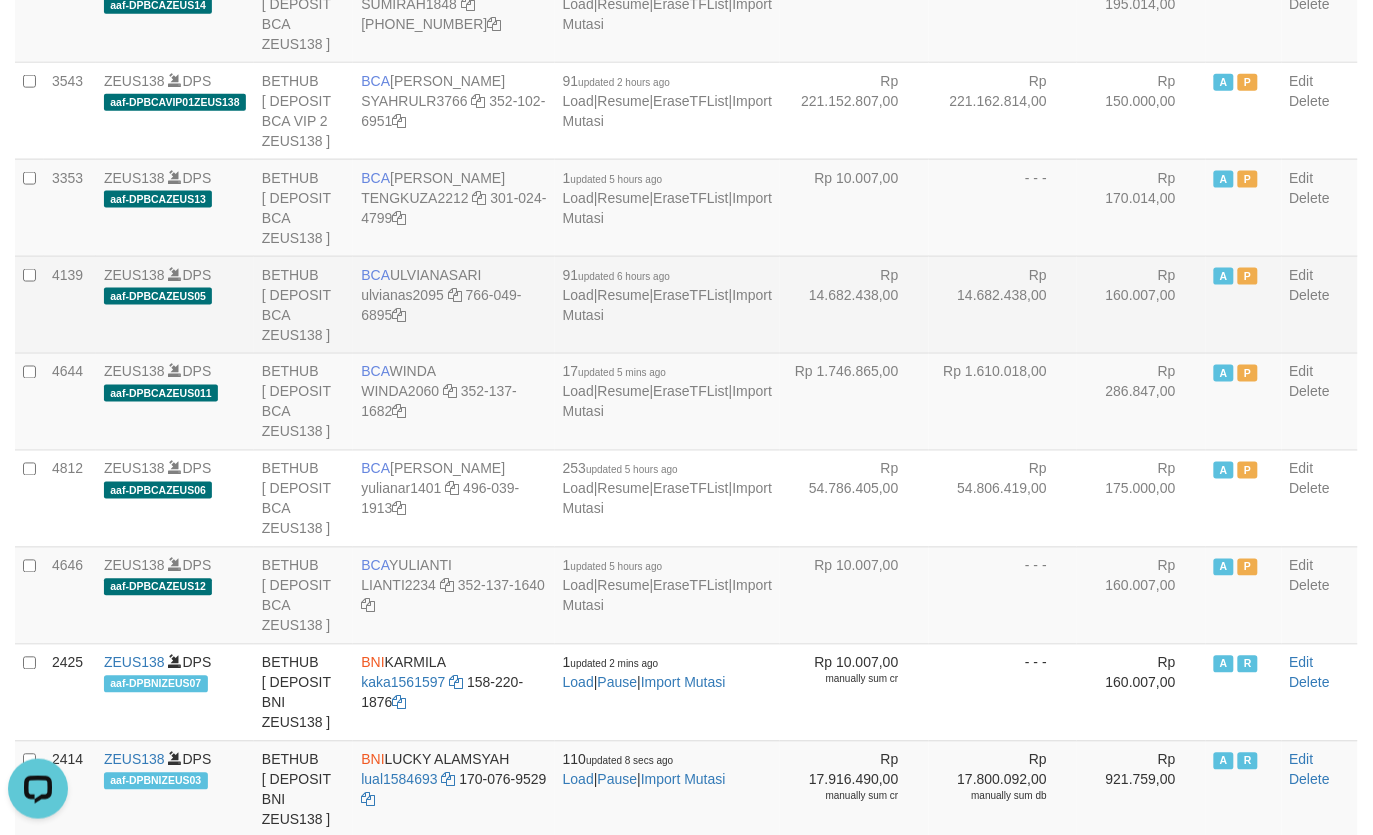 click on "Rp 14.682.438,00" at bounding box center (1003, 304) 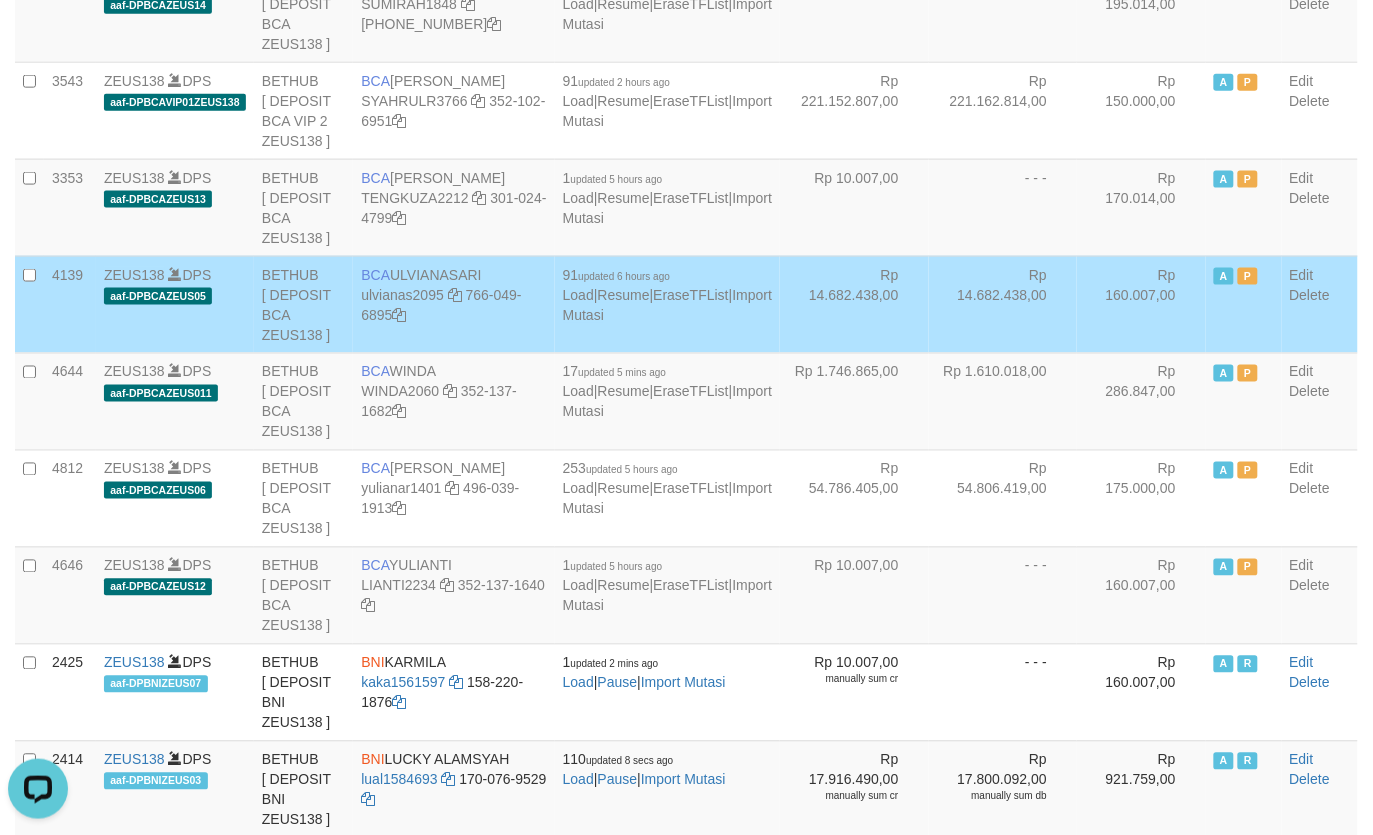 scroll, scrollTop: 641, scrollLeft: 0, axis: vertical 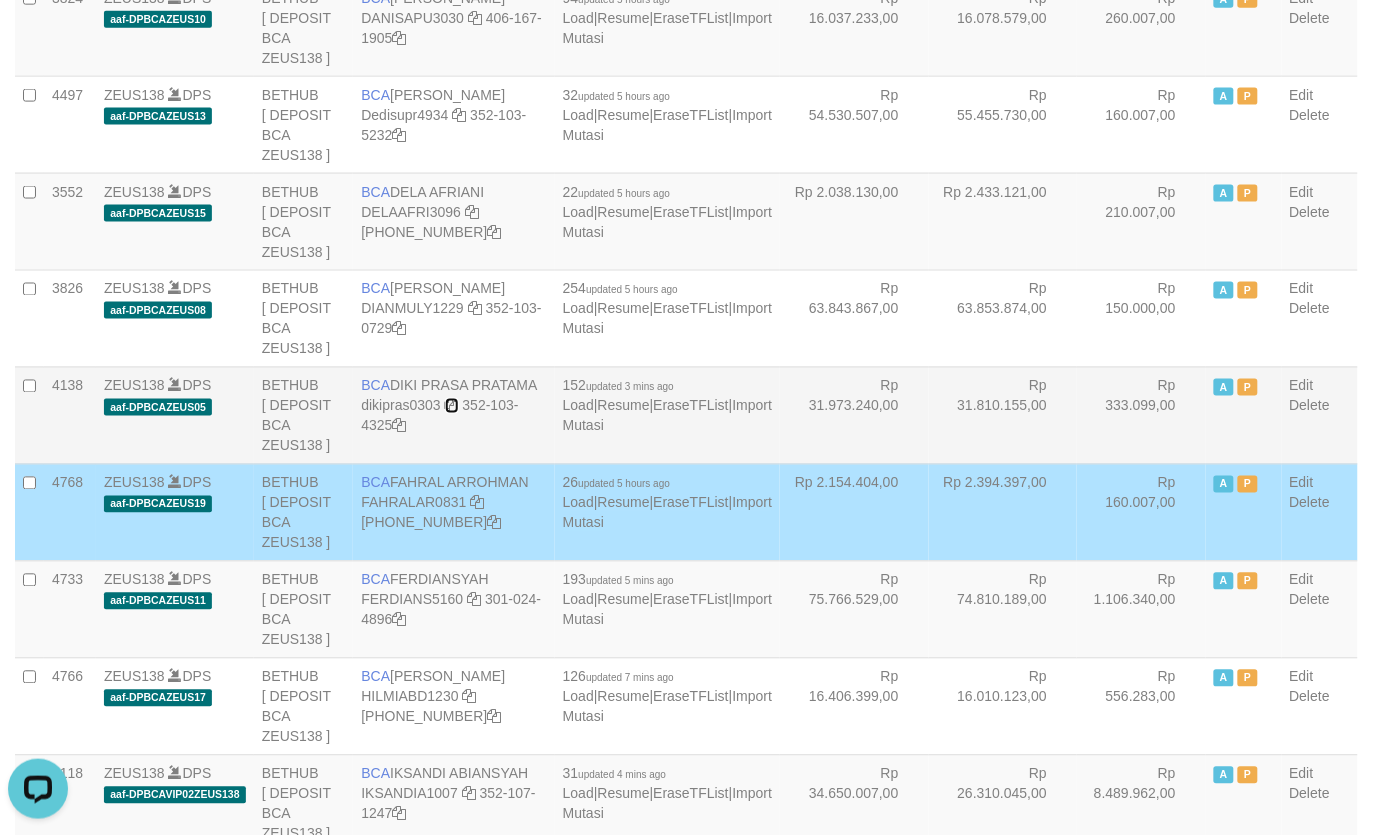 click at bounding box center [452, 406] 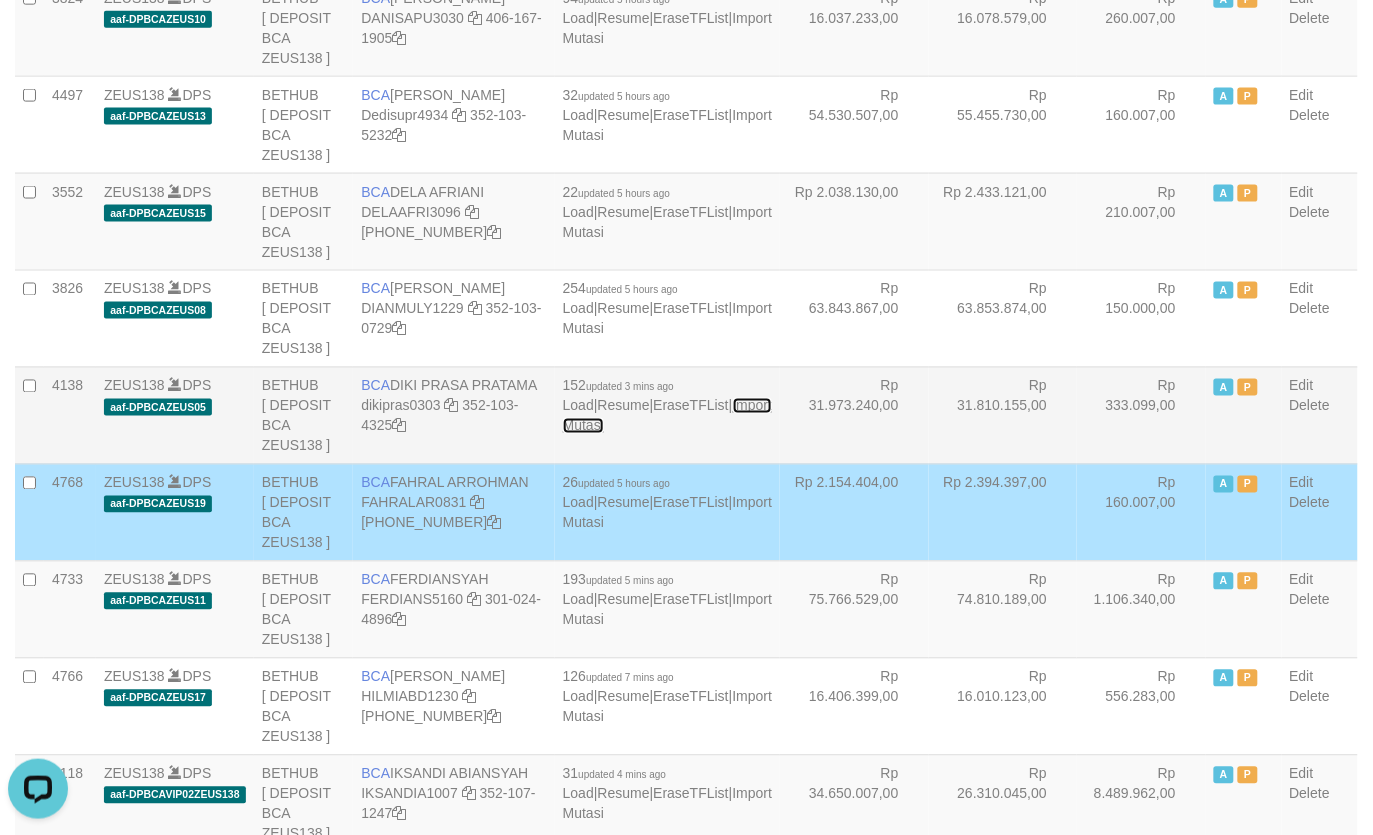 click on "Import Mutasi" at bounding box center (667, 416) 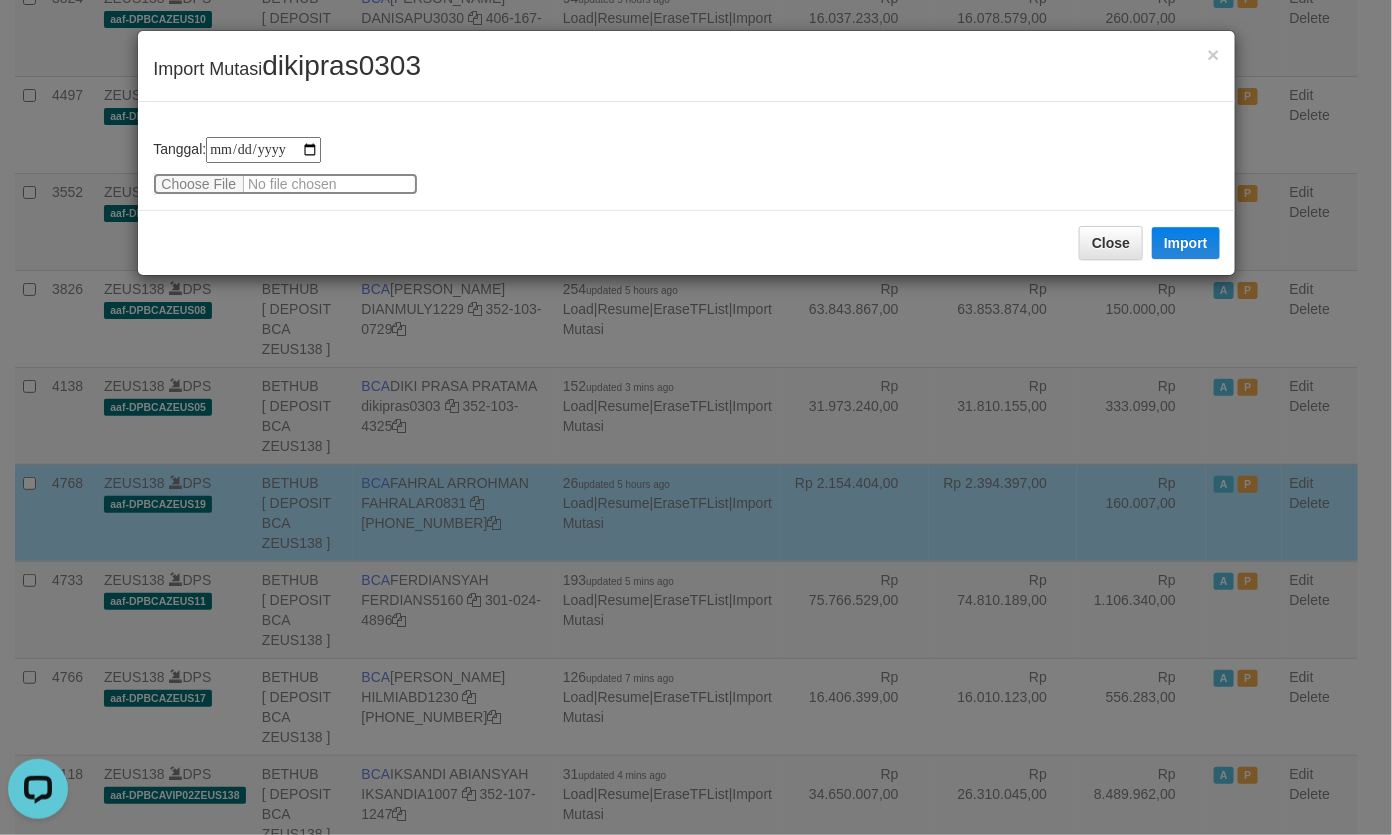 click at bounding box center [285, 184] 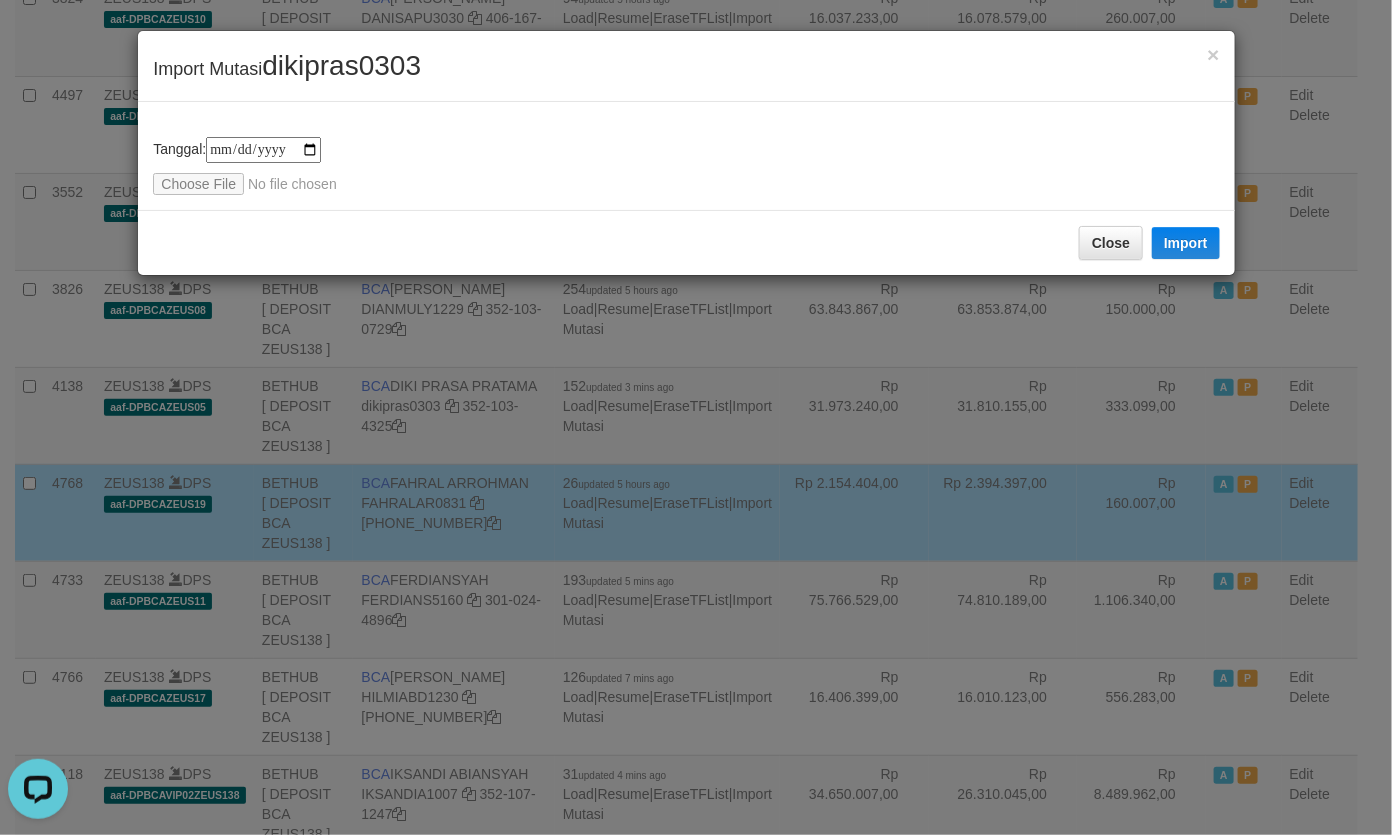 click on "×
Import Mutasi  dikipras0303" at bounding box center (686, 66) 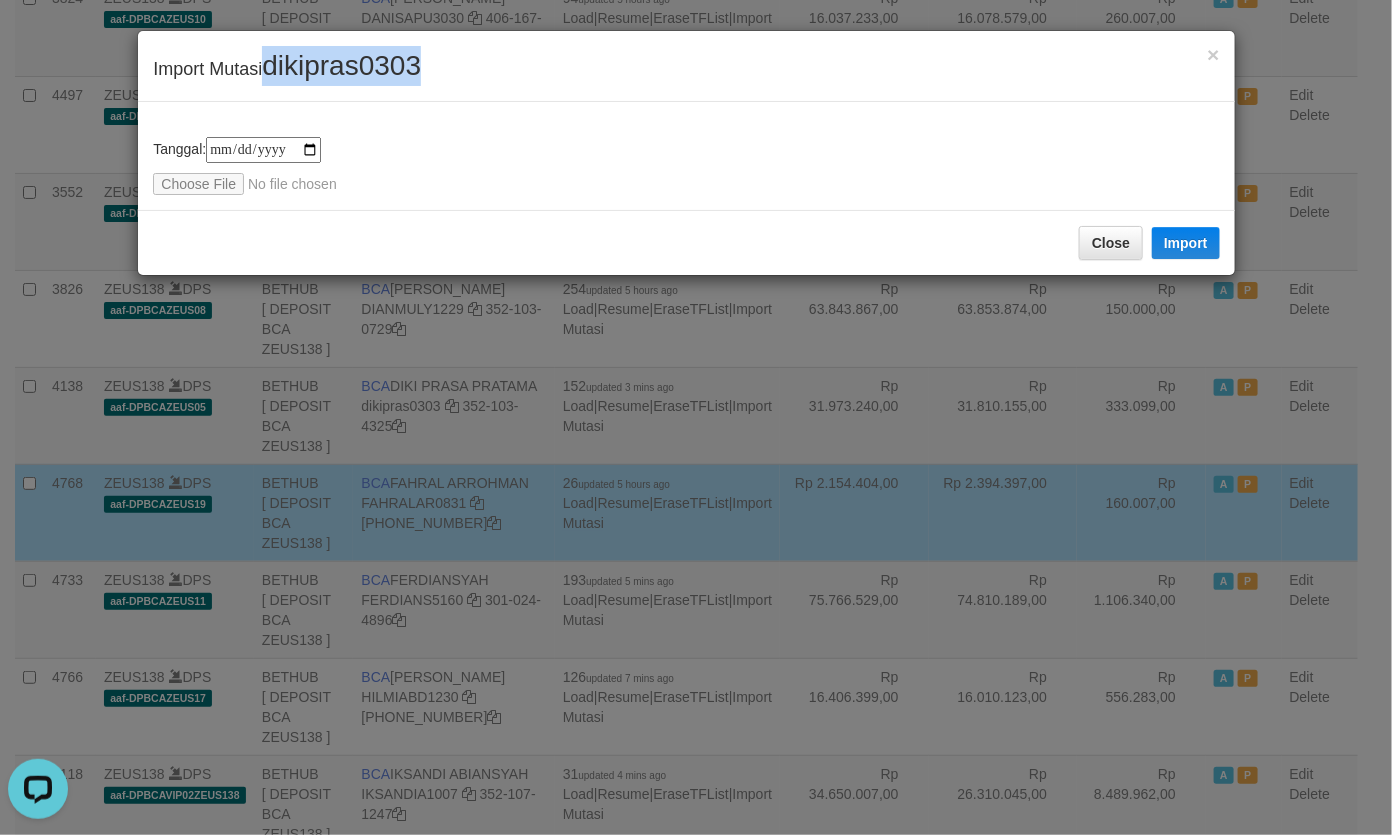 click on "×
Import Mutasi  dikipras0303" at bounding box center [686, 66] 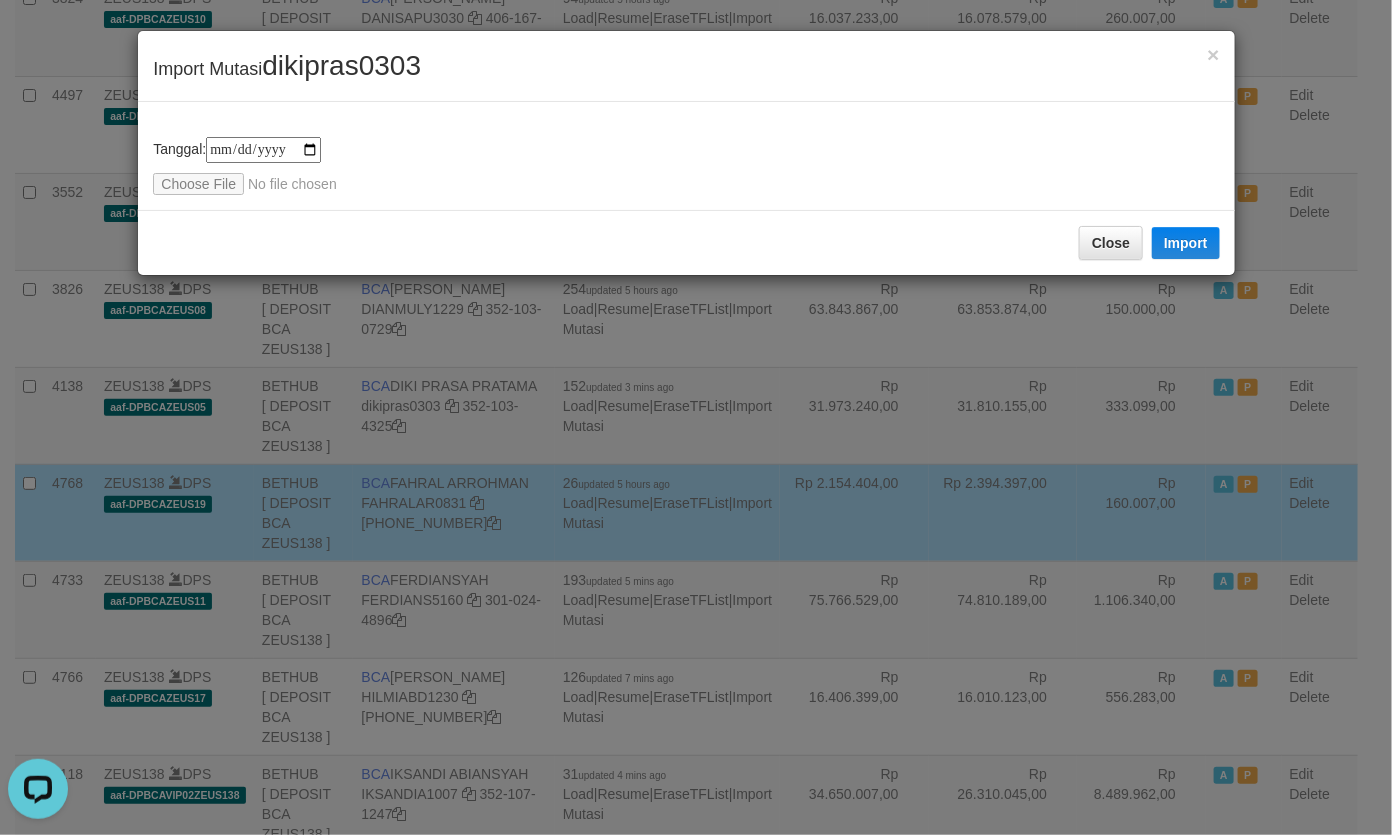 click on "**********" at bounding box center (686, 156) 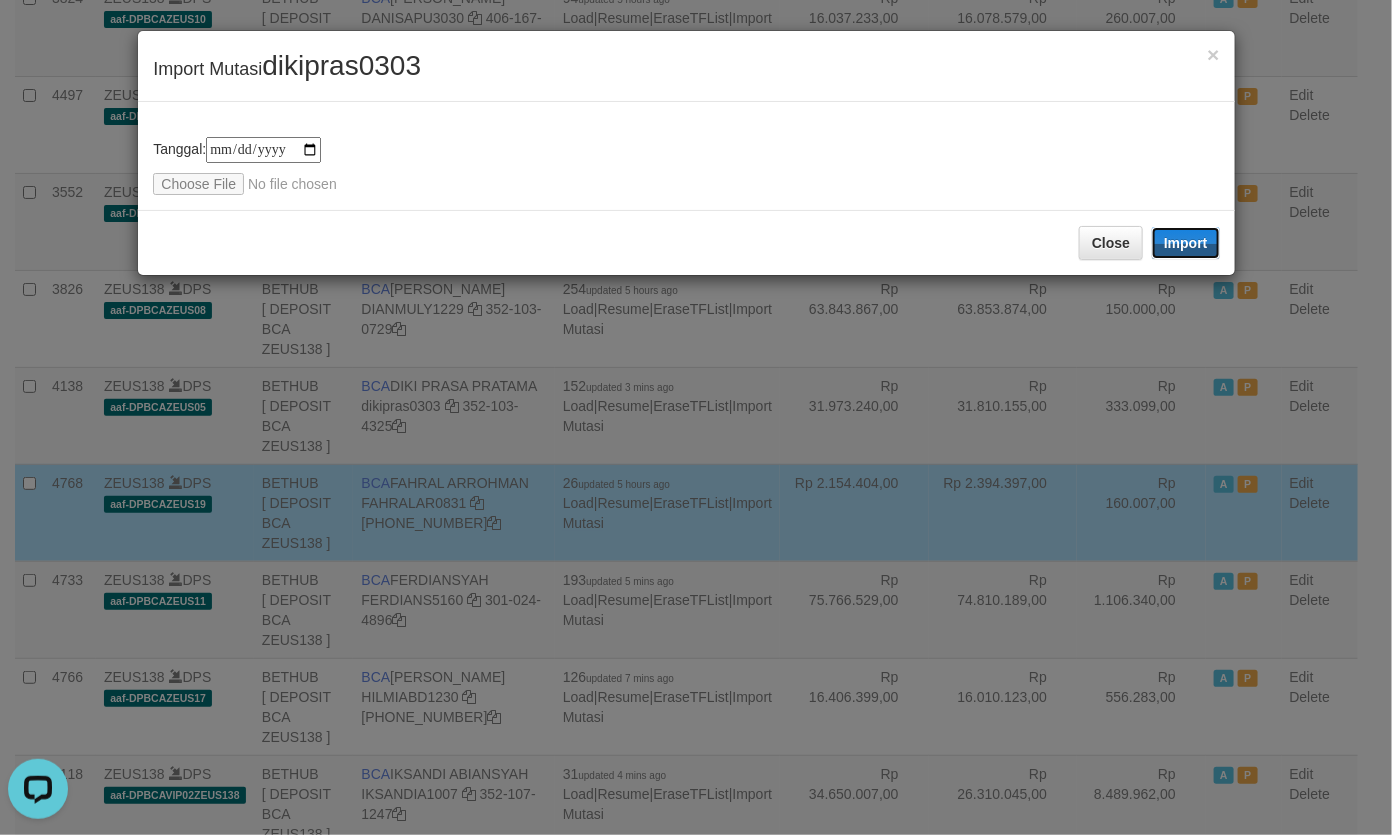 click on "Import" at bounding box center (1186, 243) 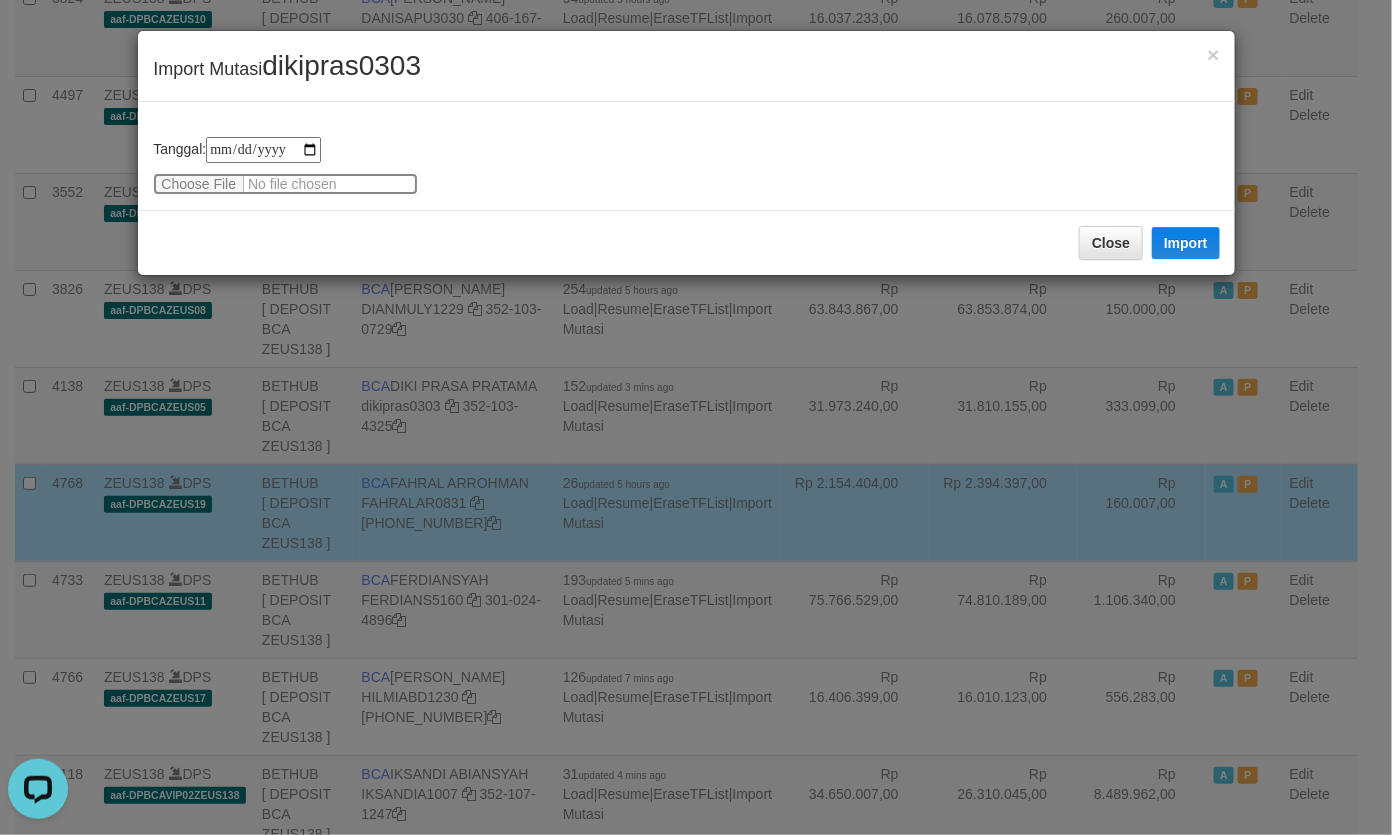 click at bounding box center [285, 184] 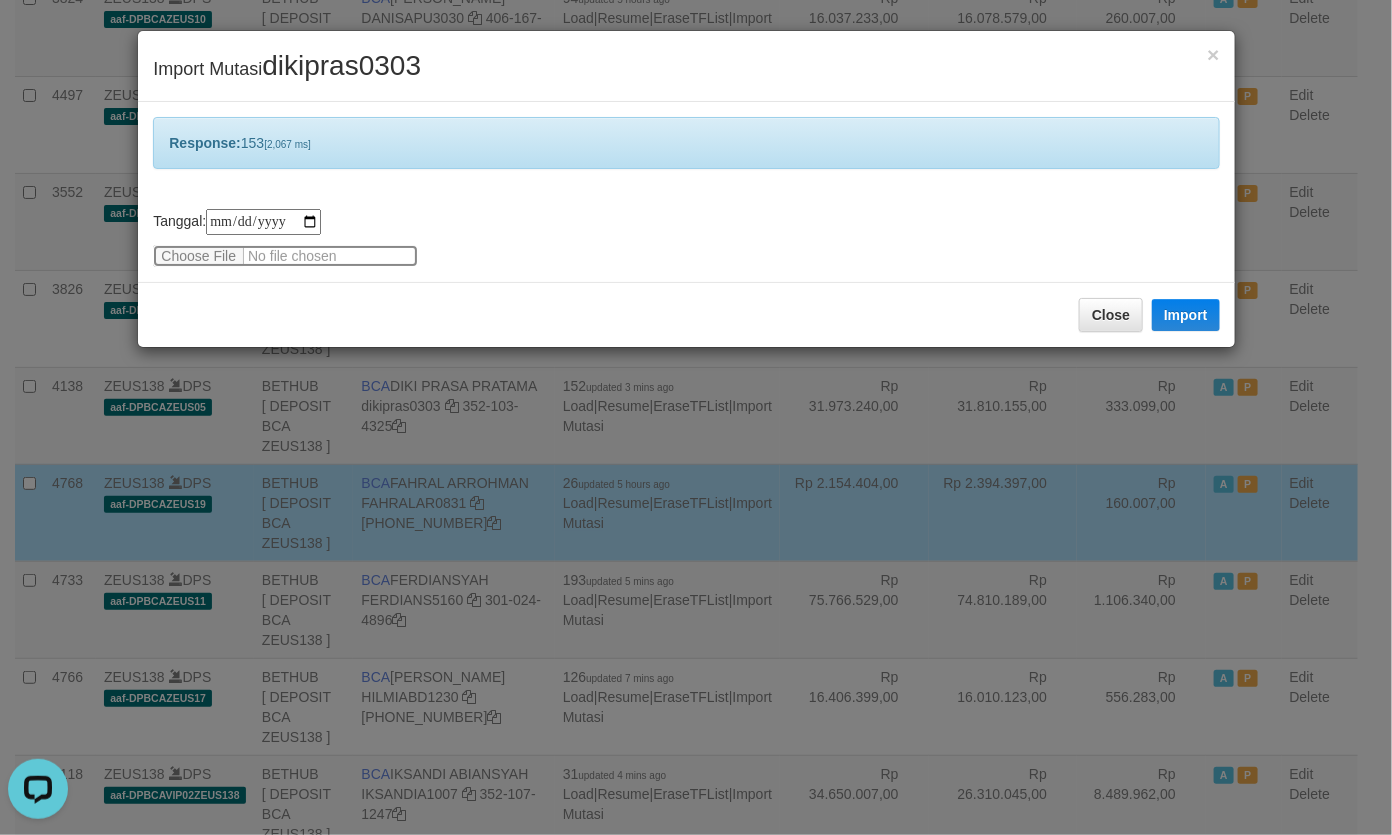 type 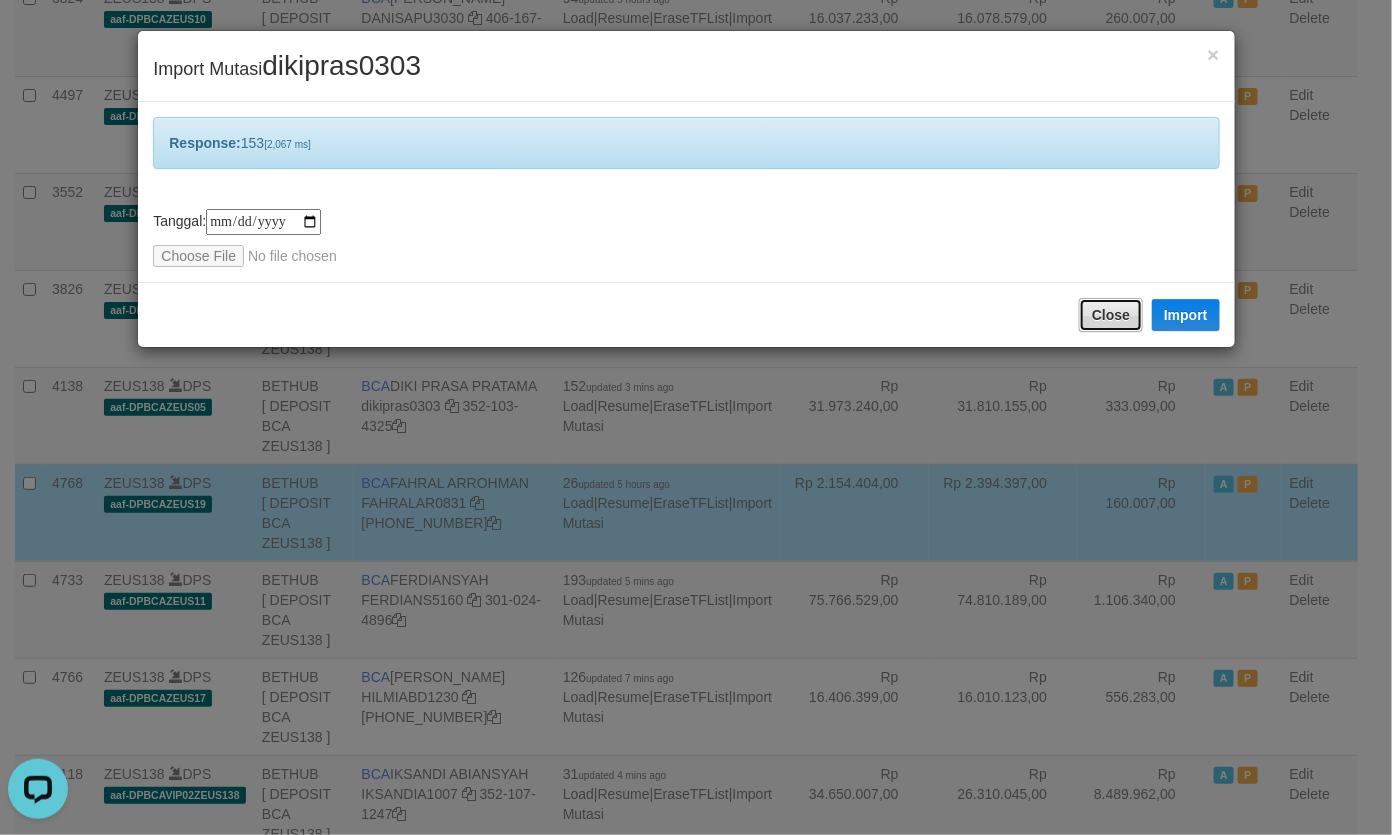 click on "Close" at bounding box center [1111, 315] 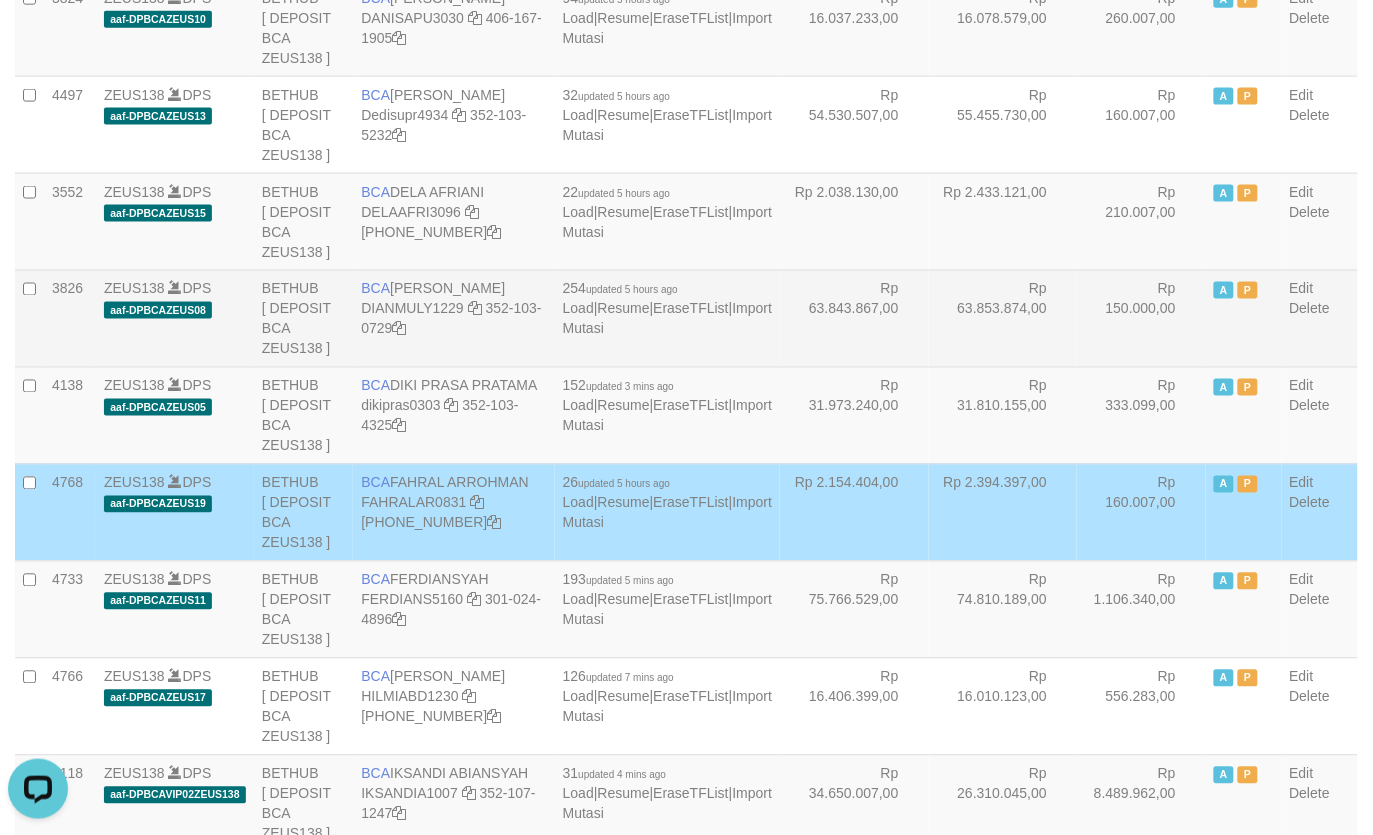 drag, startPoint x: 852, startPoint y: 372, endPoint x: 842, endPoint y: 388, distance: 18.867962 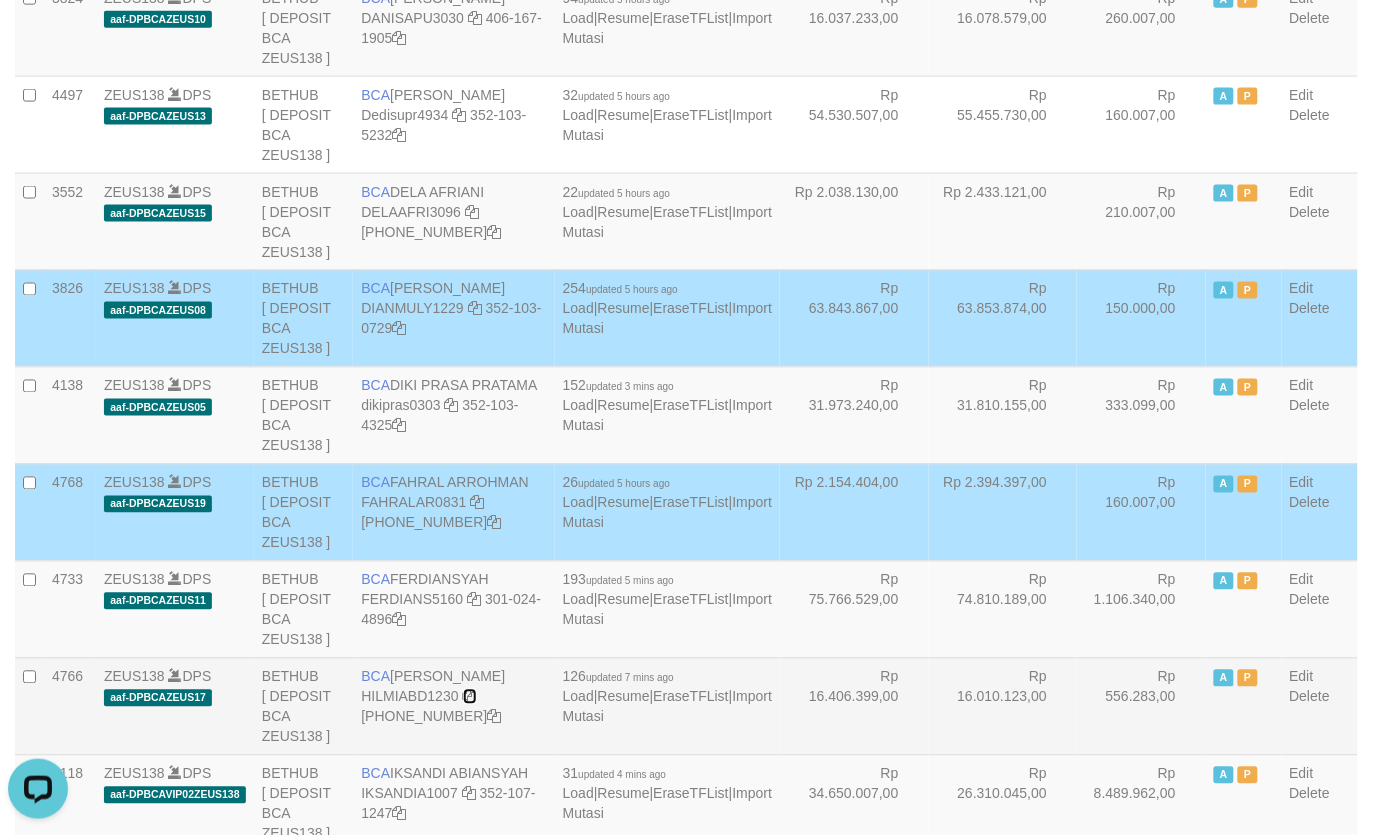 click at bounding box center (470, 697) 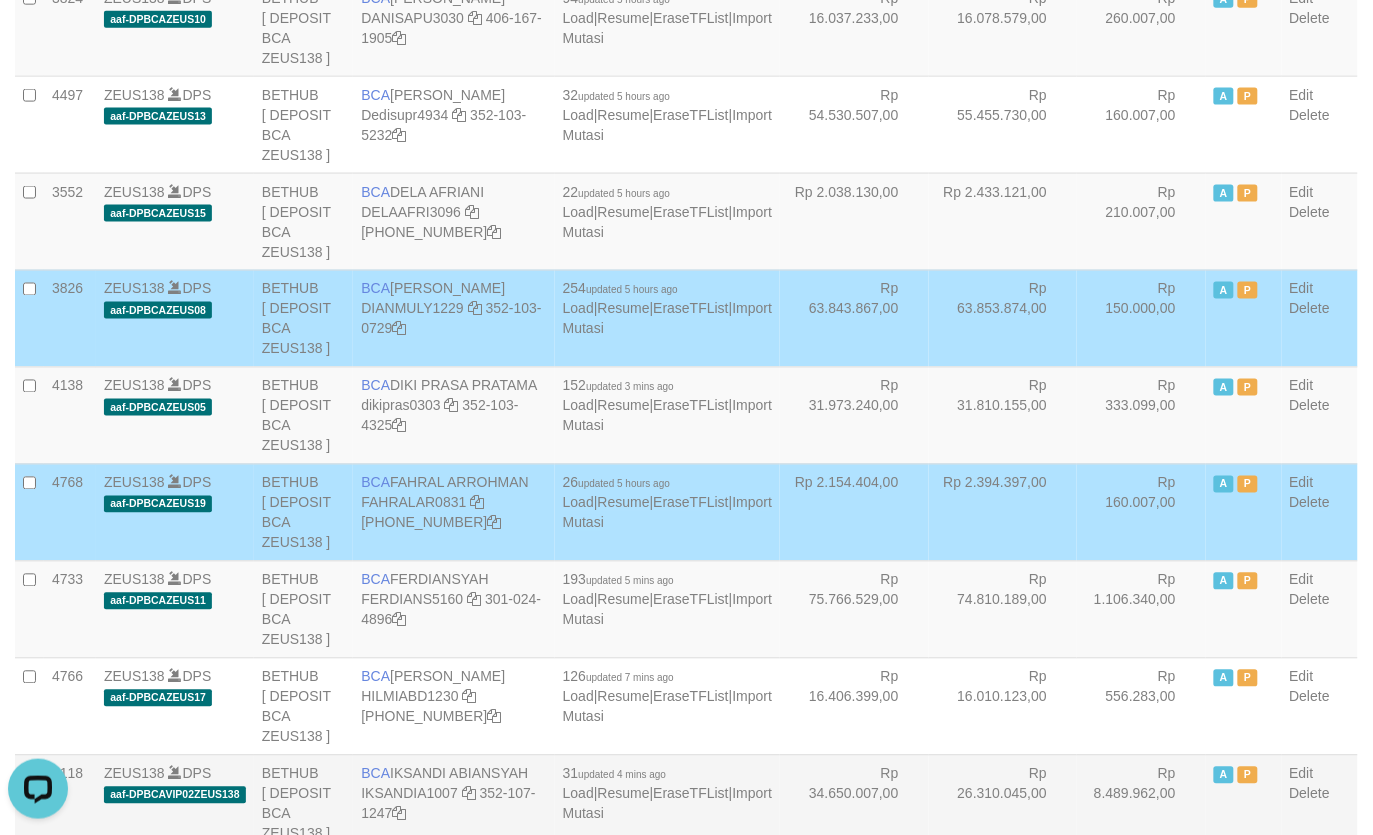 scroll, scrollTop: 766, scrollLeft: 0, axis: vertical 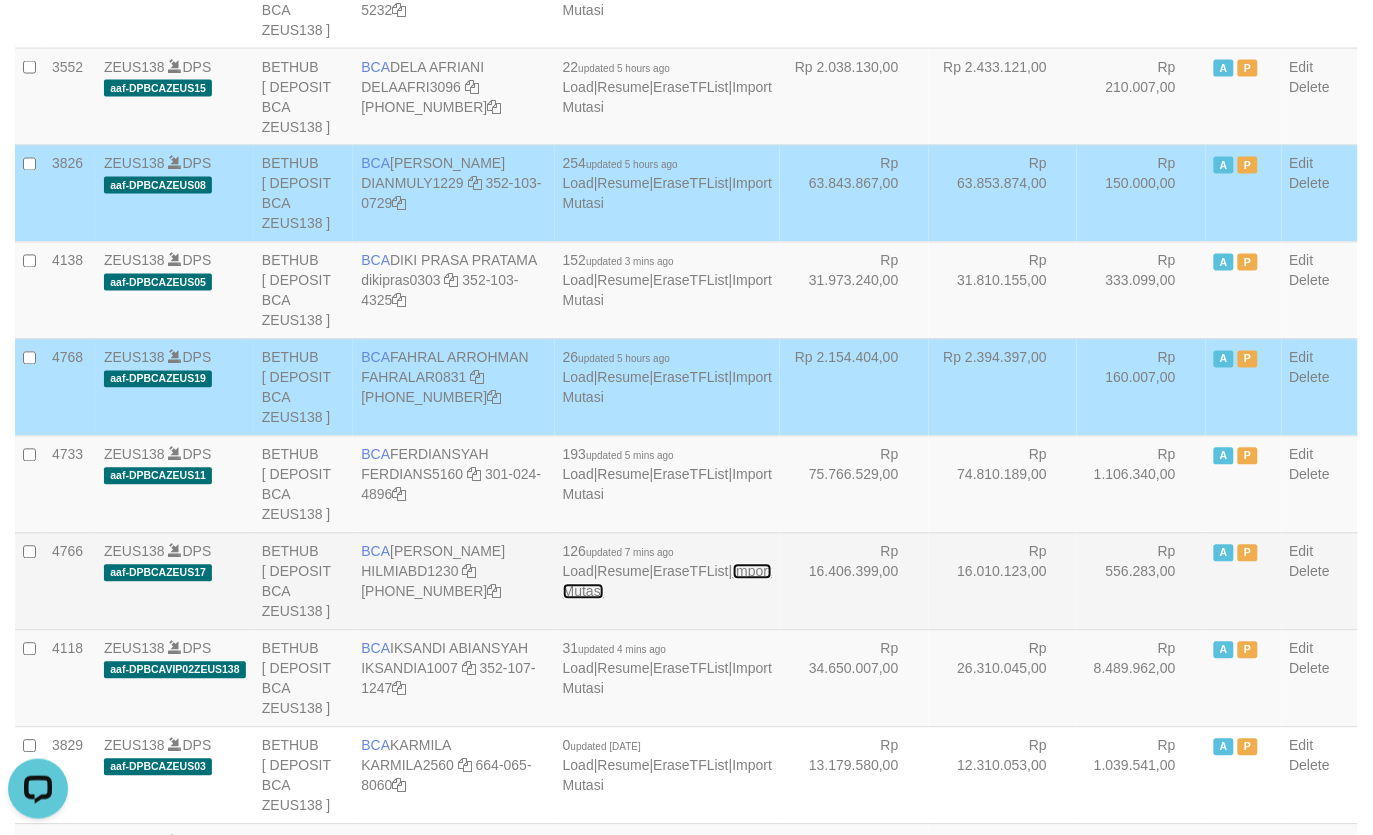 click on "Import Mutasi" at bounding box center [667, 582] 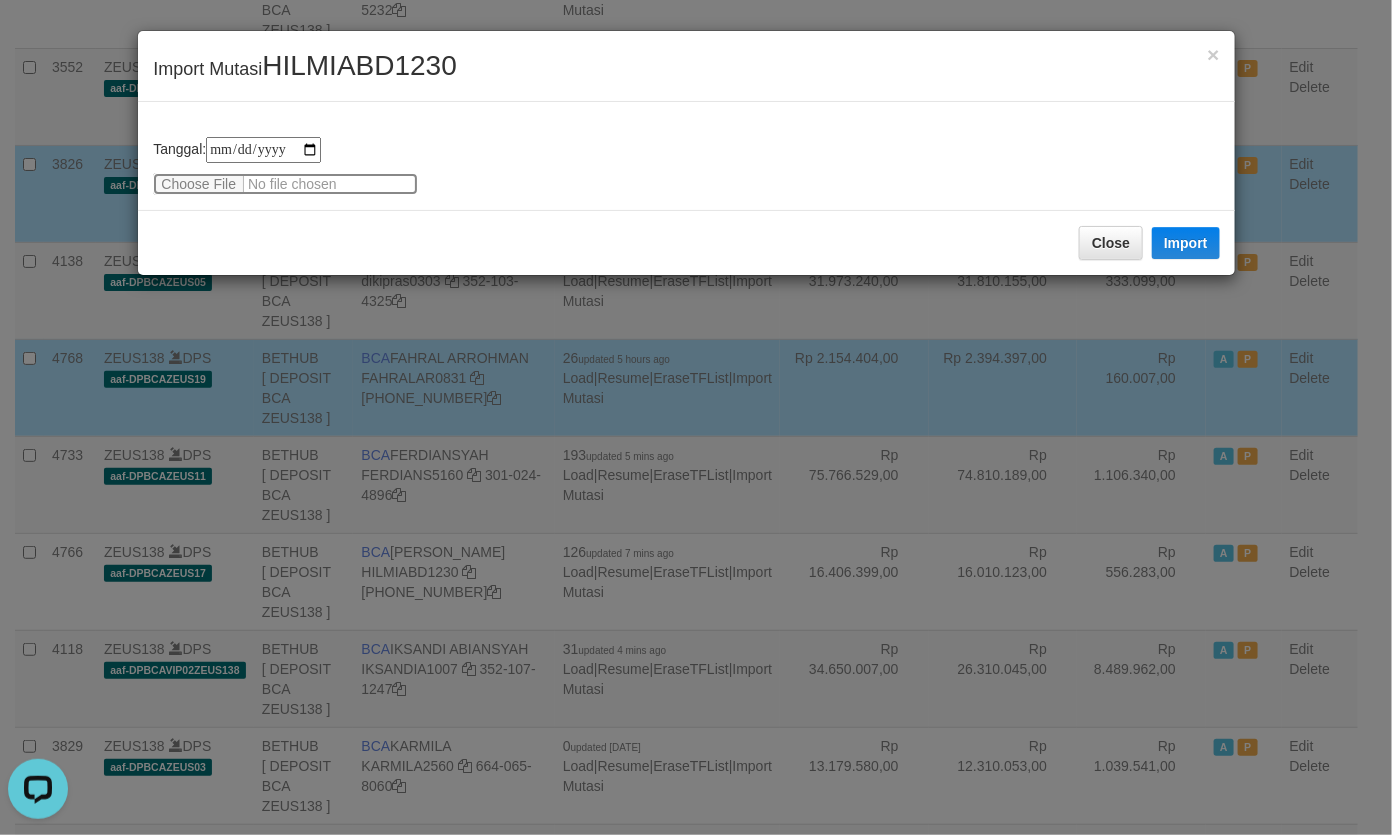 click at bounding box center [285, 184] 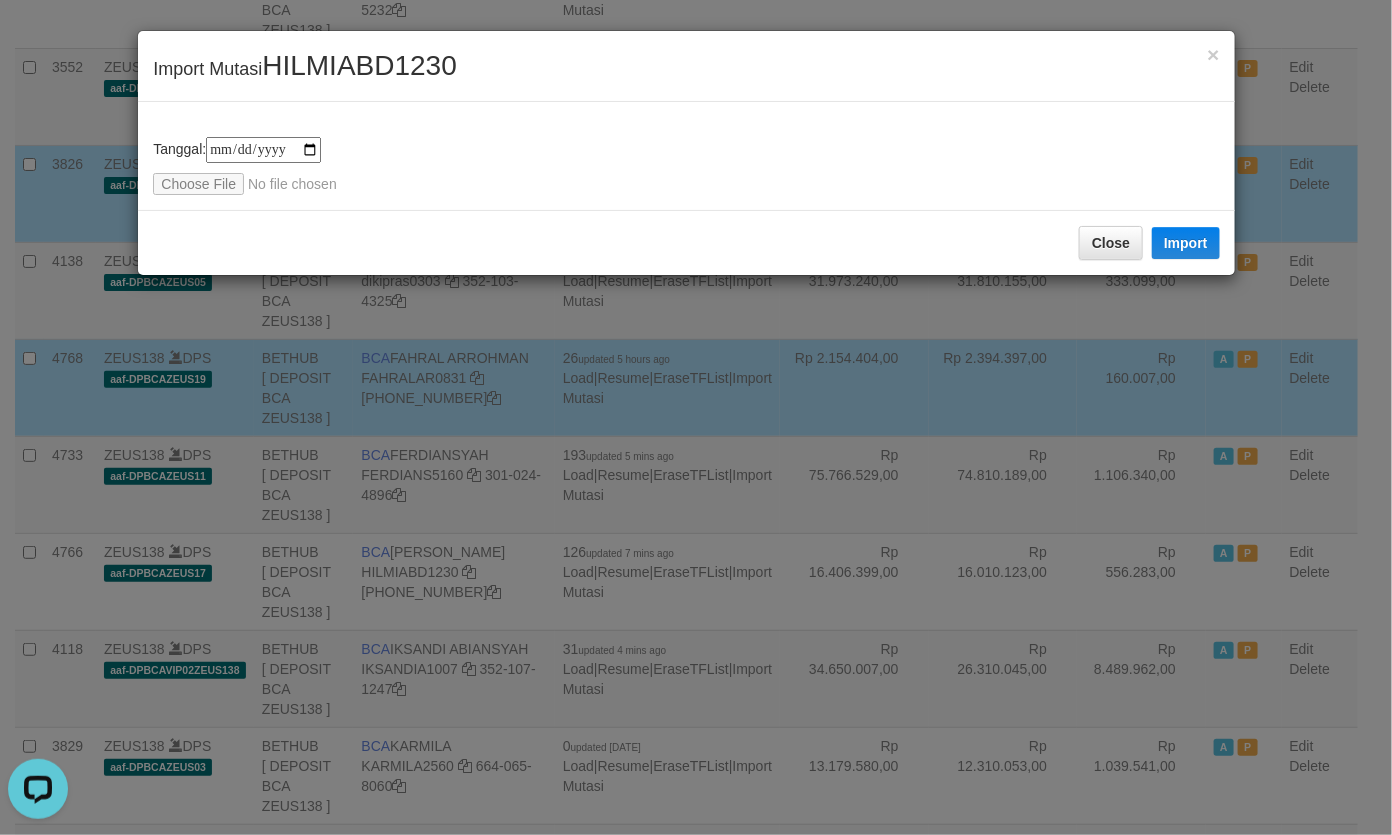 click on "HILMIABD1230" at bounding box center (359, 65) 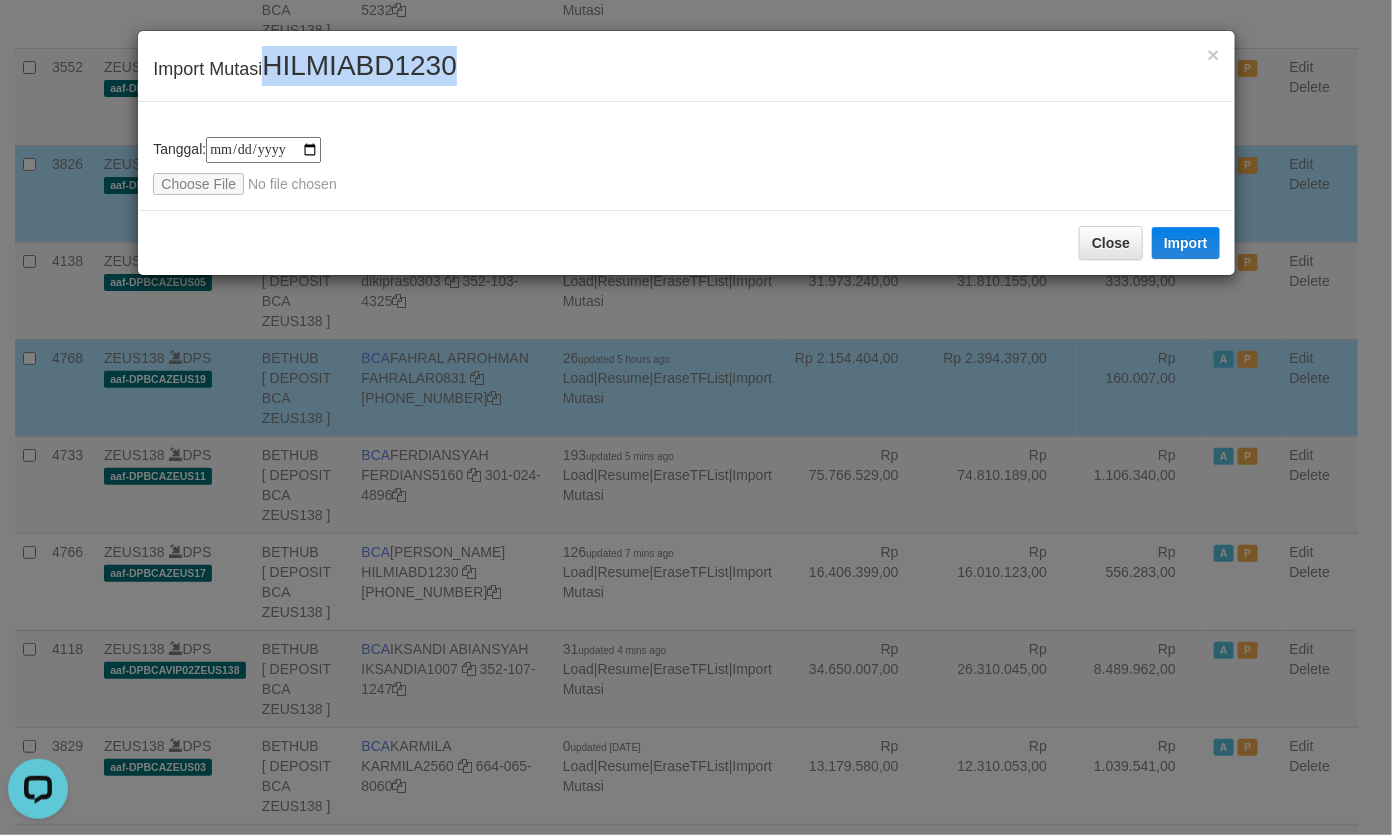 click on "HILMIABD1230" at bounding box center [359, 65] 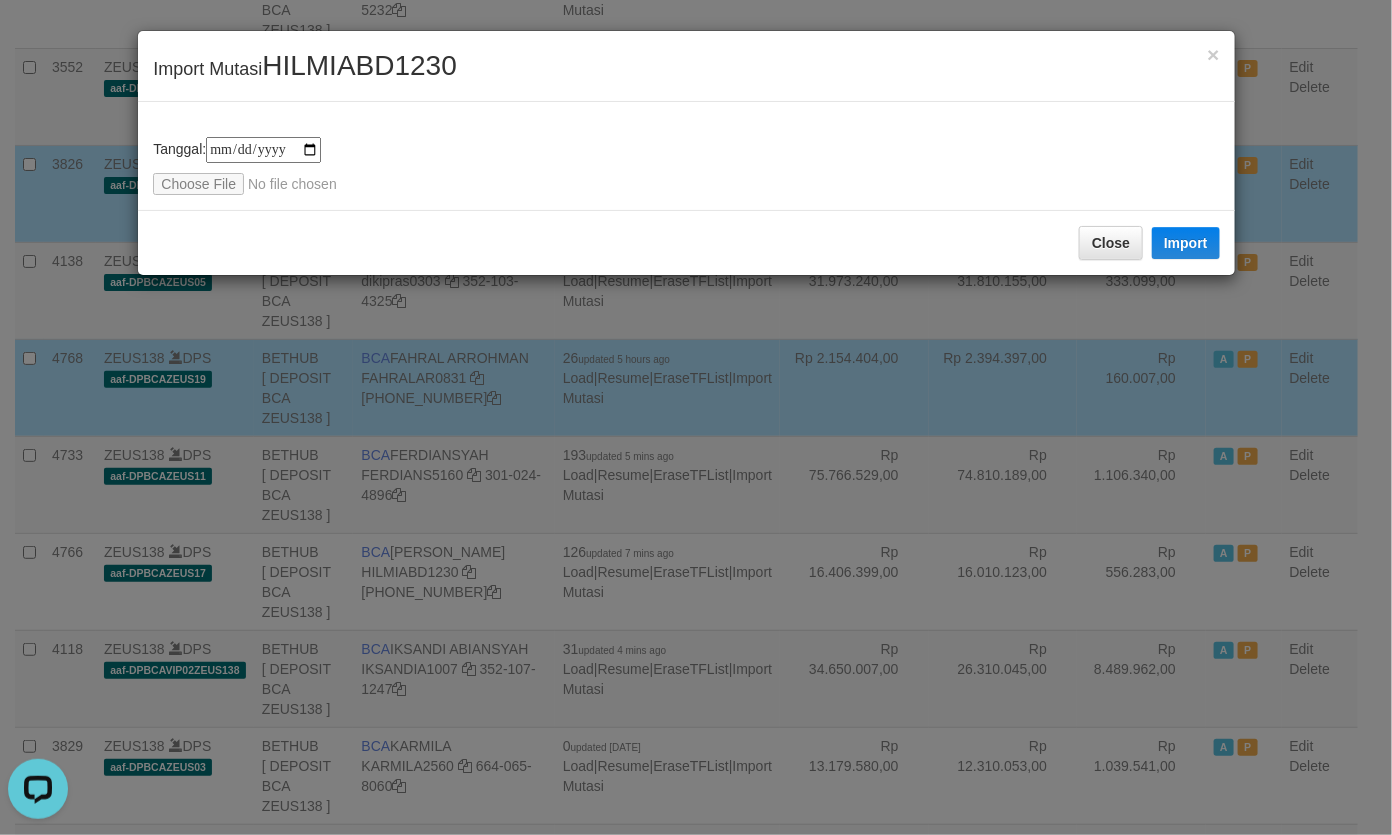 click on "**********" at bounding box center [686, 156] 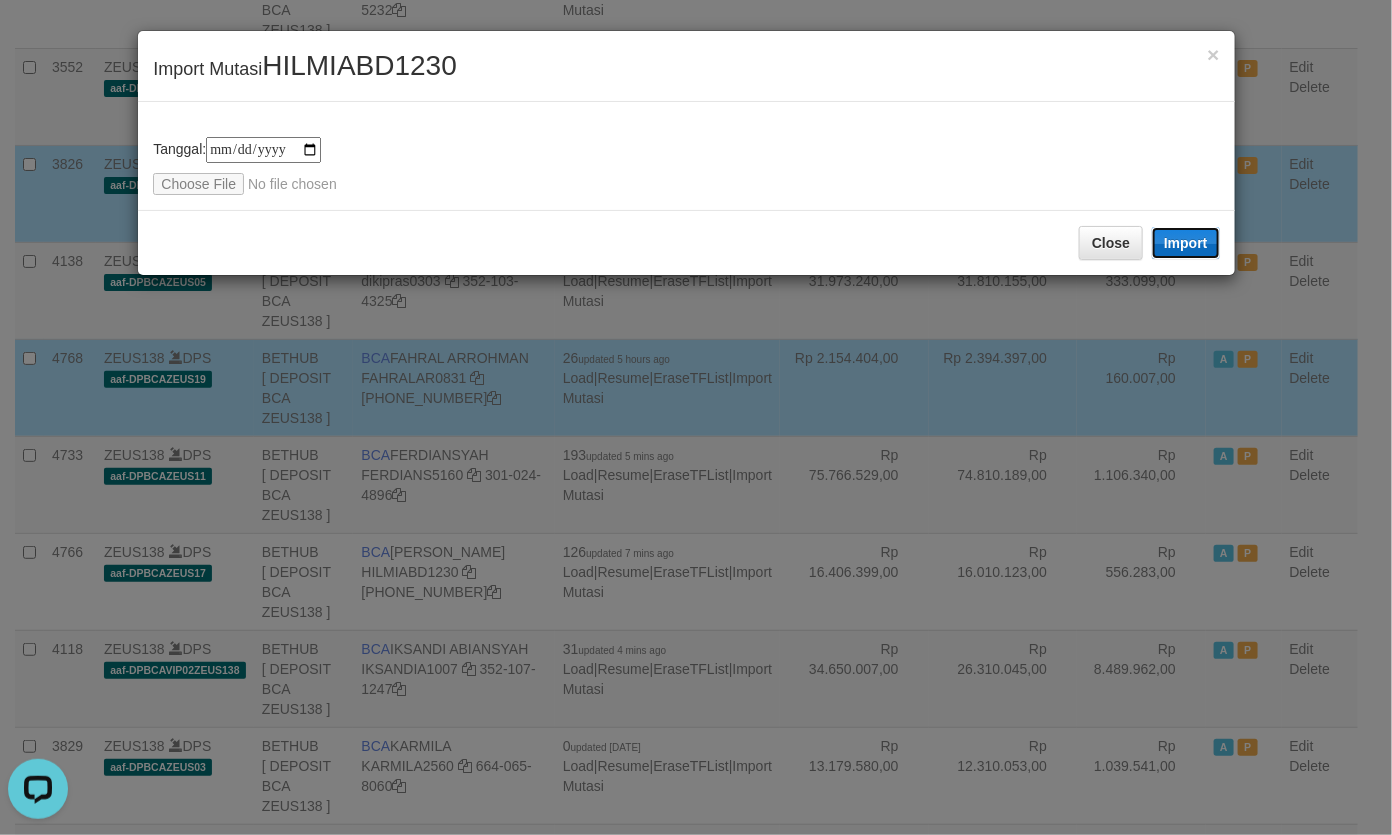 click on "Import" at bounding box center (1186, 243) 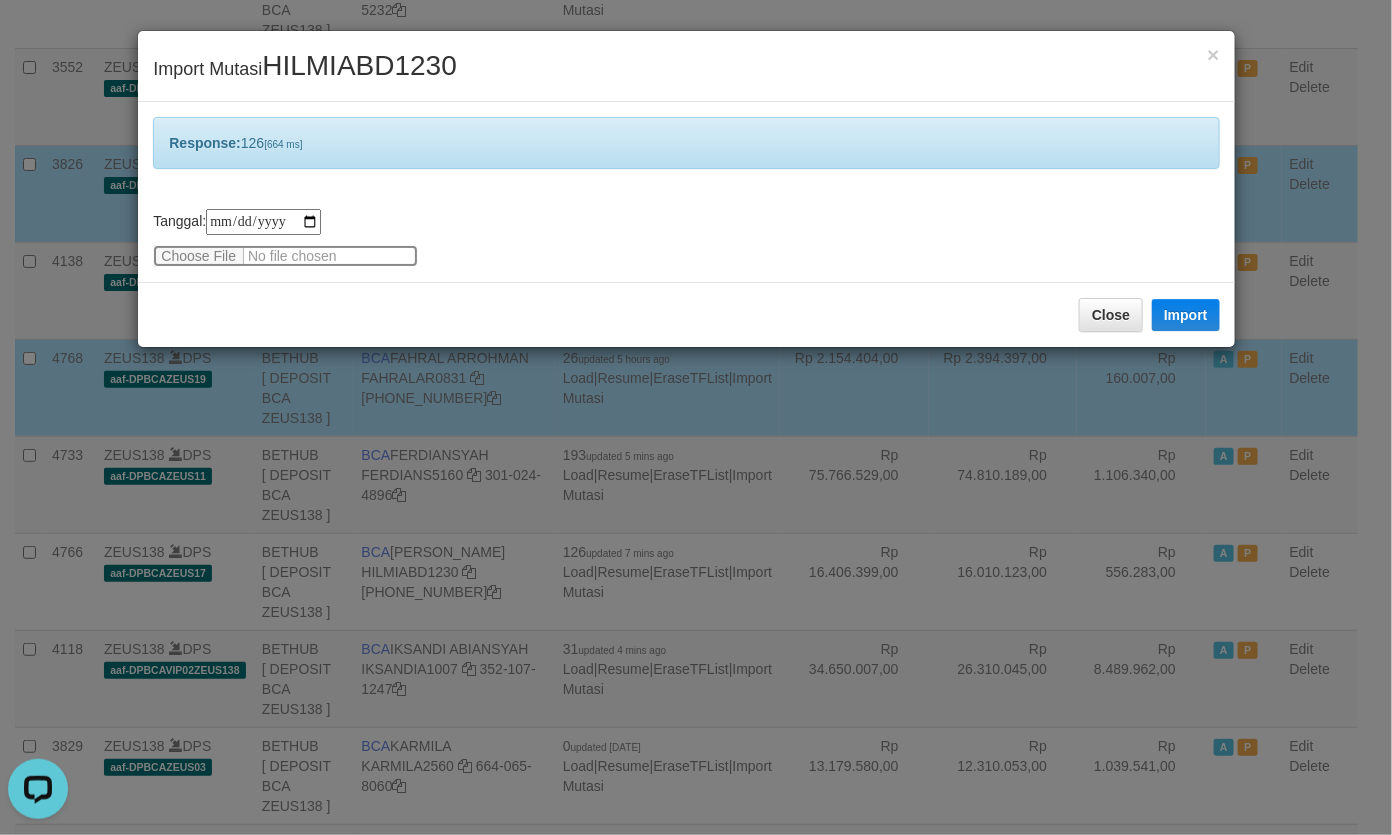 click at bounding box center [285, 256] 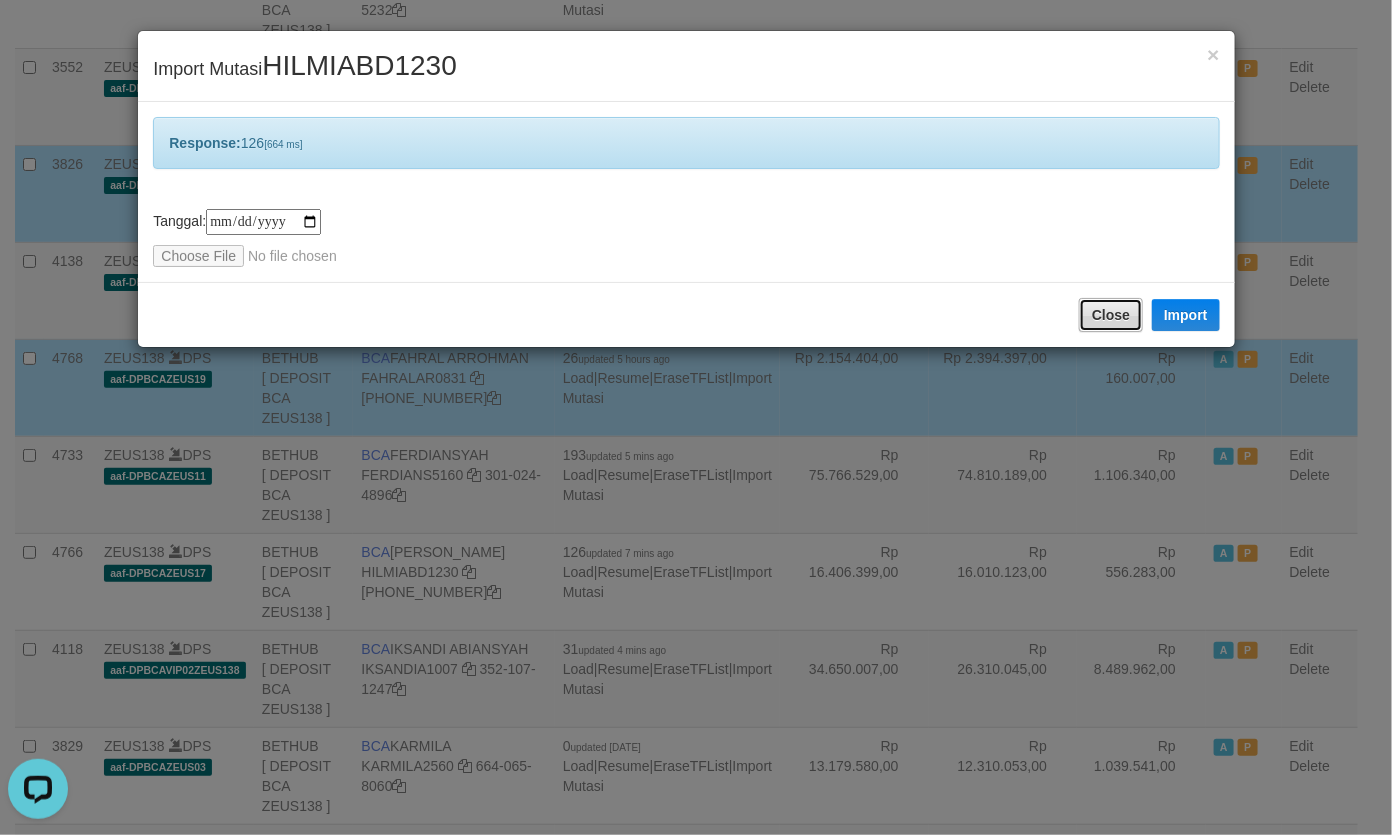 click on "Close" at bounding box center (1111, 315) 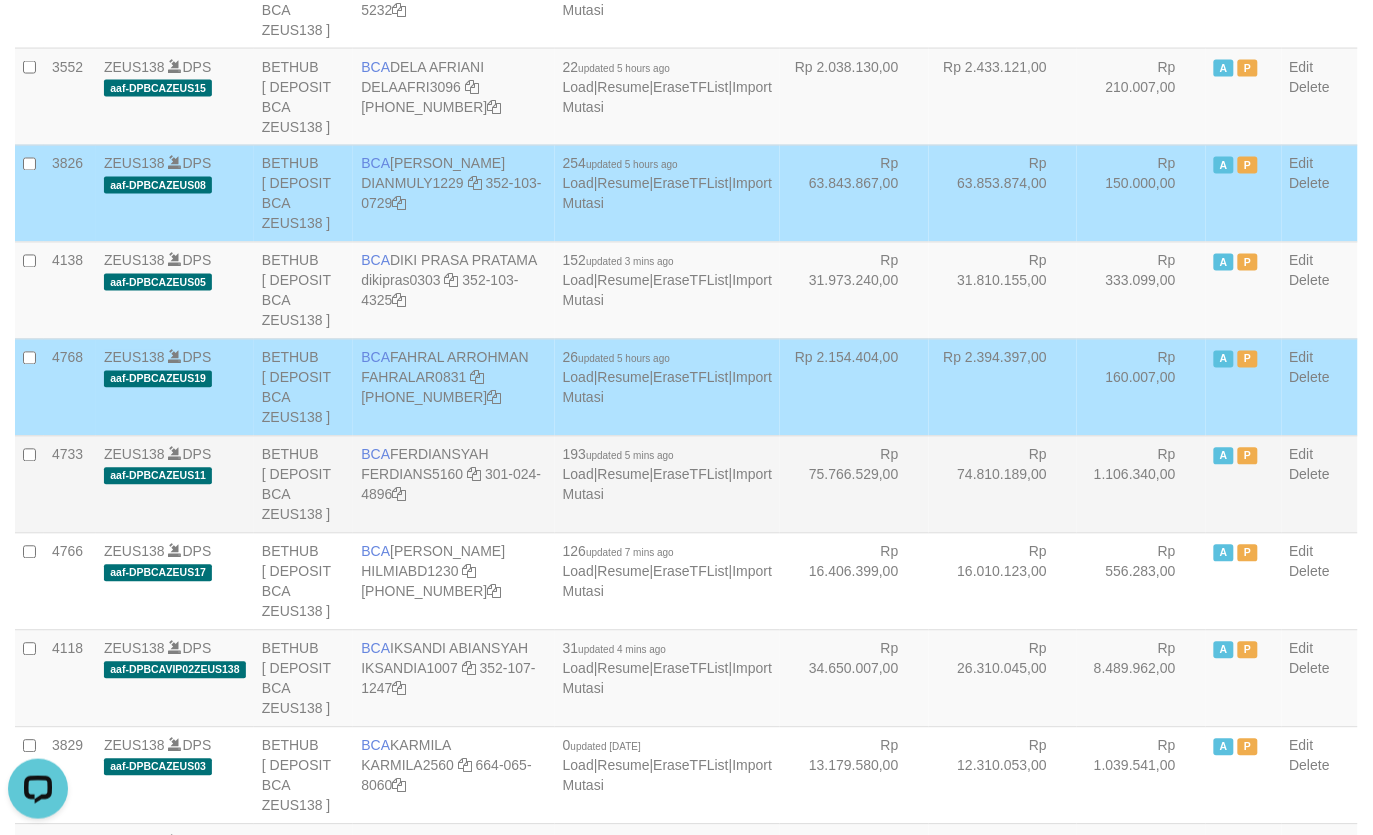 click on "Rp 75.766.529,00" at bounding box center [854, 484] 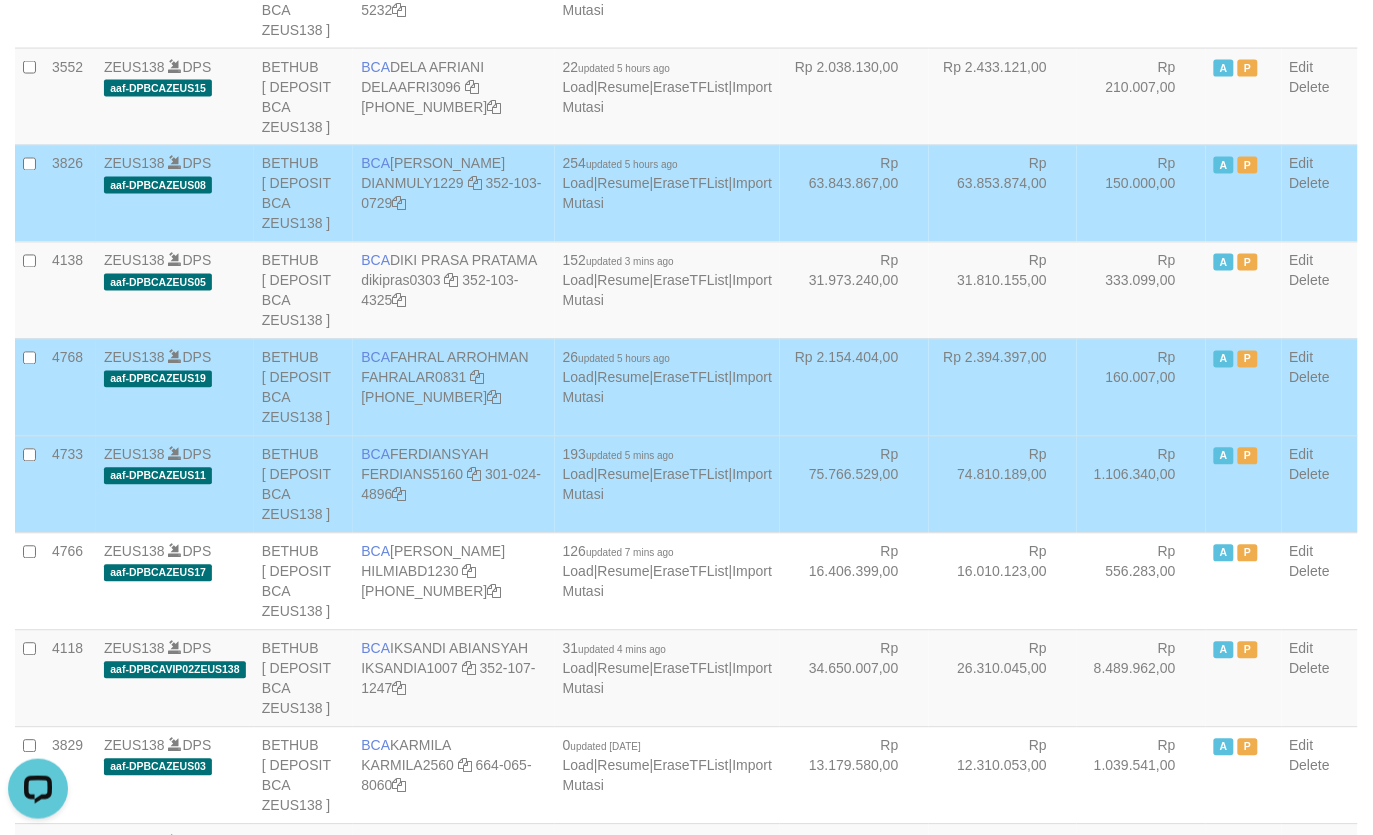 scroll, scrollTop: 1915, scrollLeft: 0, axis: vertical 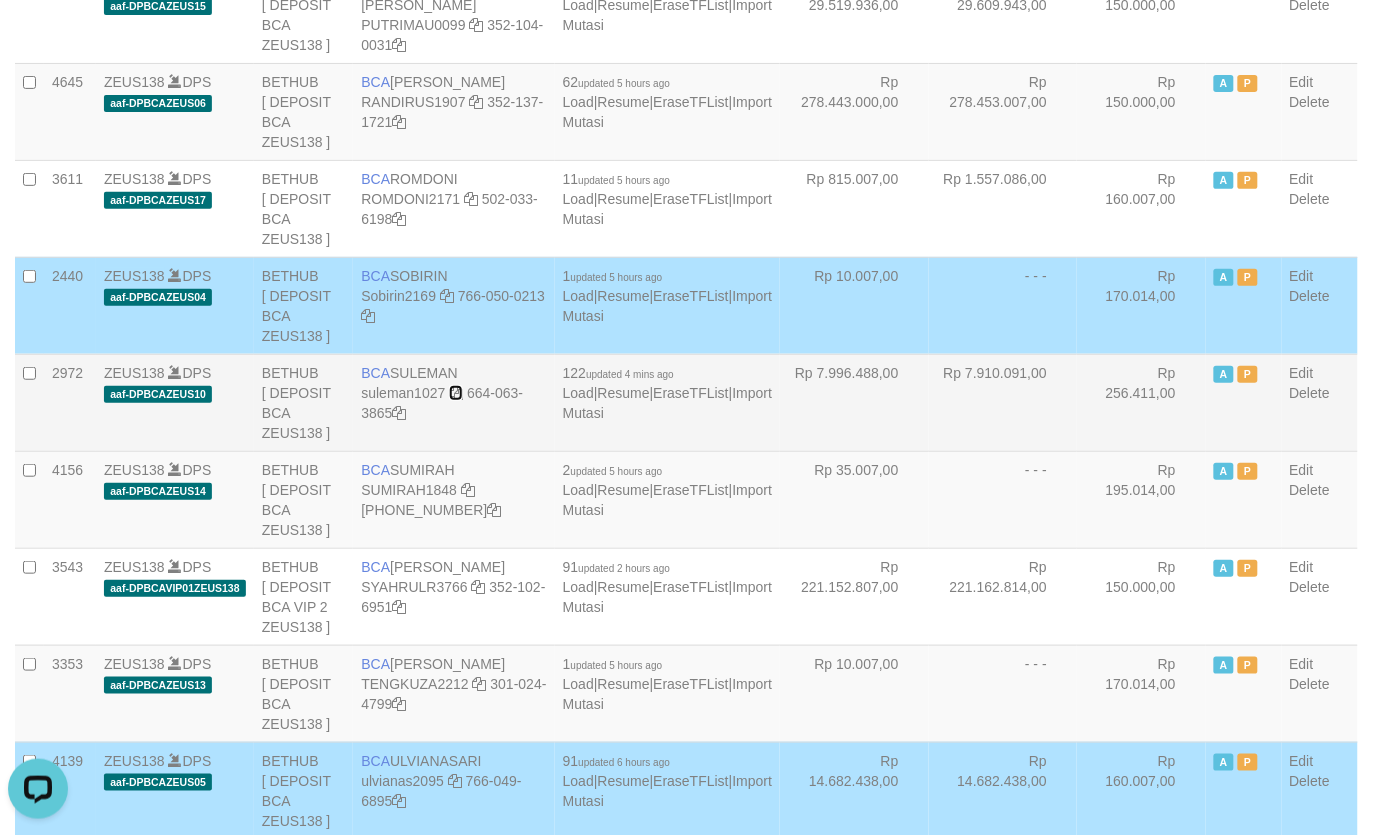 click at bounding box center [456, 393] 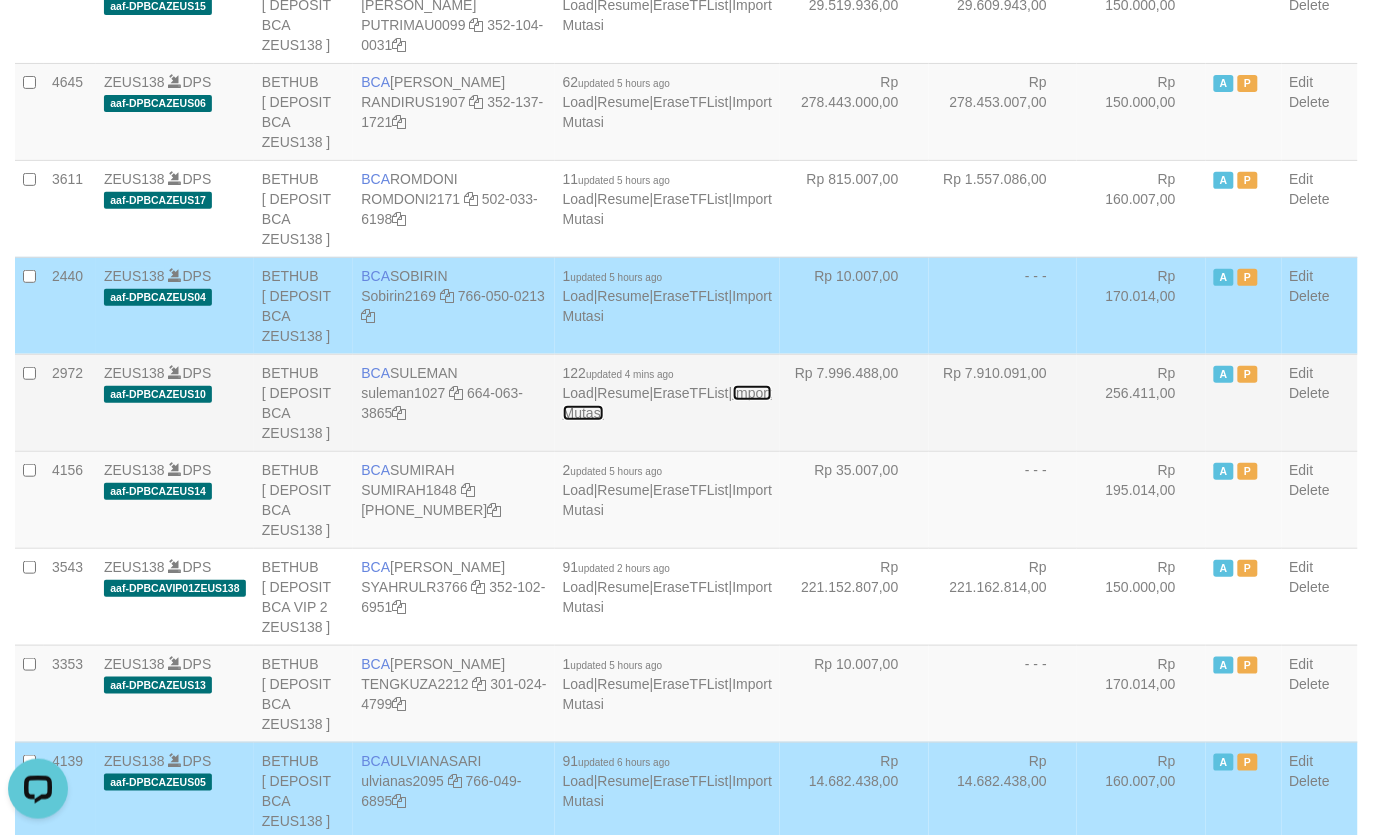 click on "Import Mutasi" at bounding box center (667, 403) 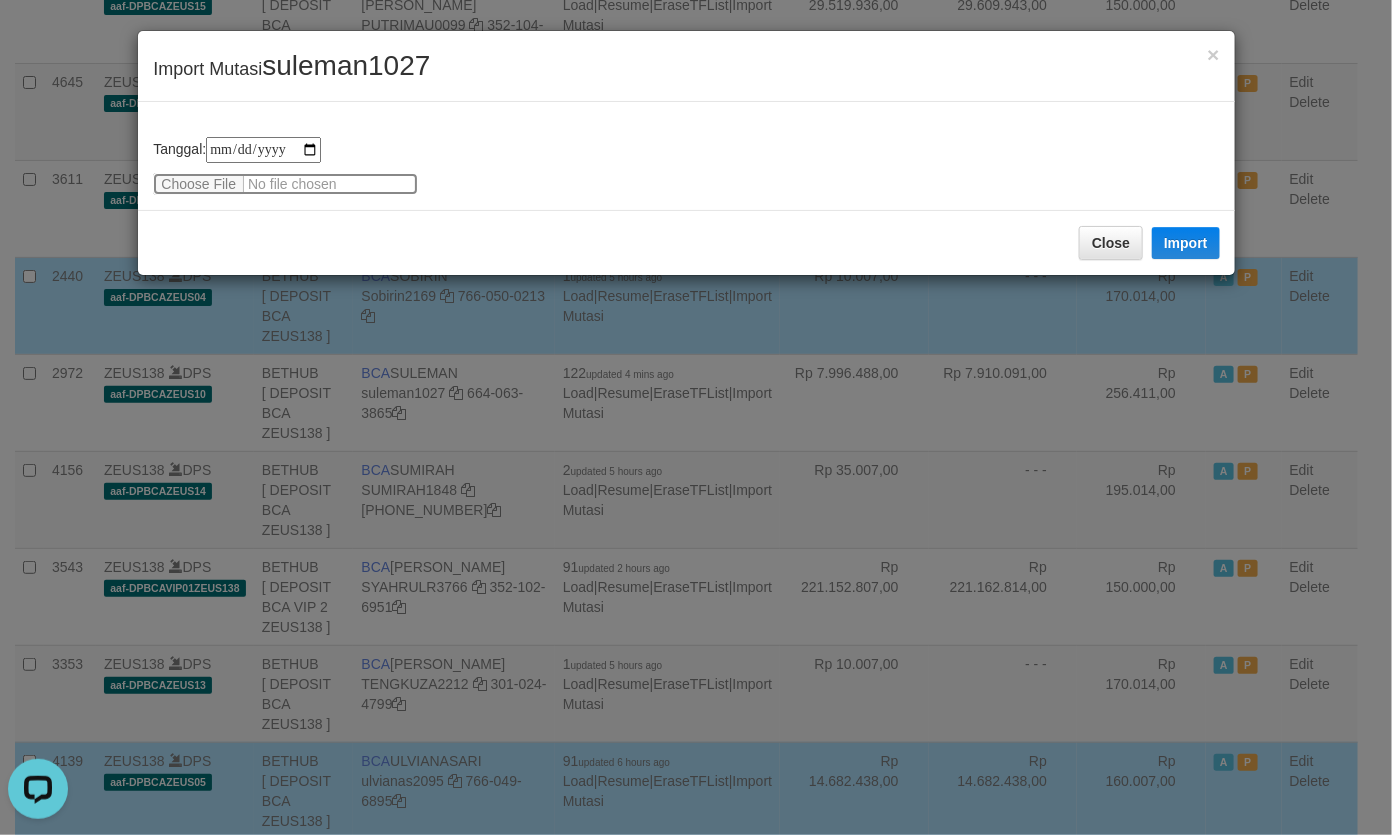 click at bounding box center [285, 184] 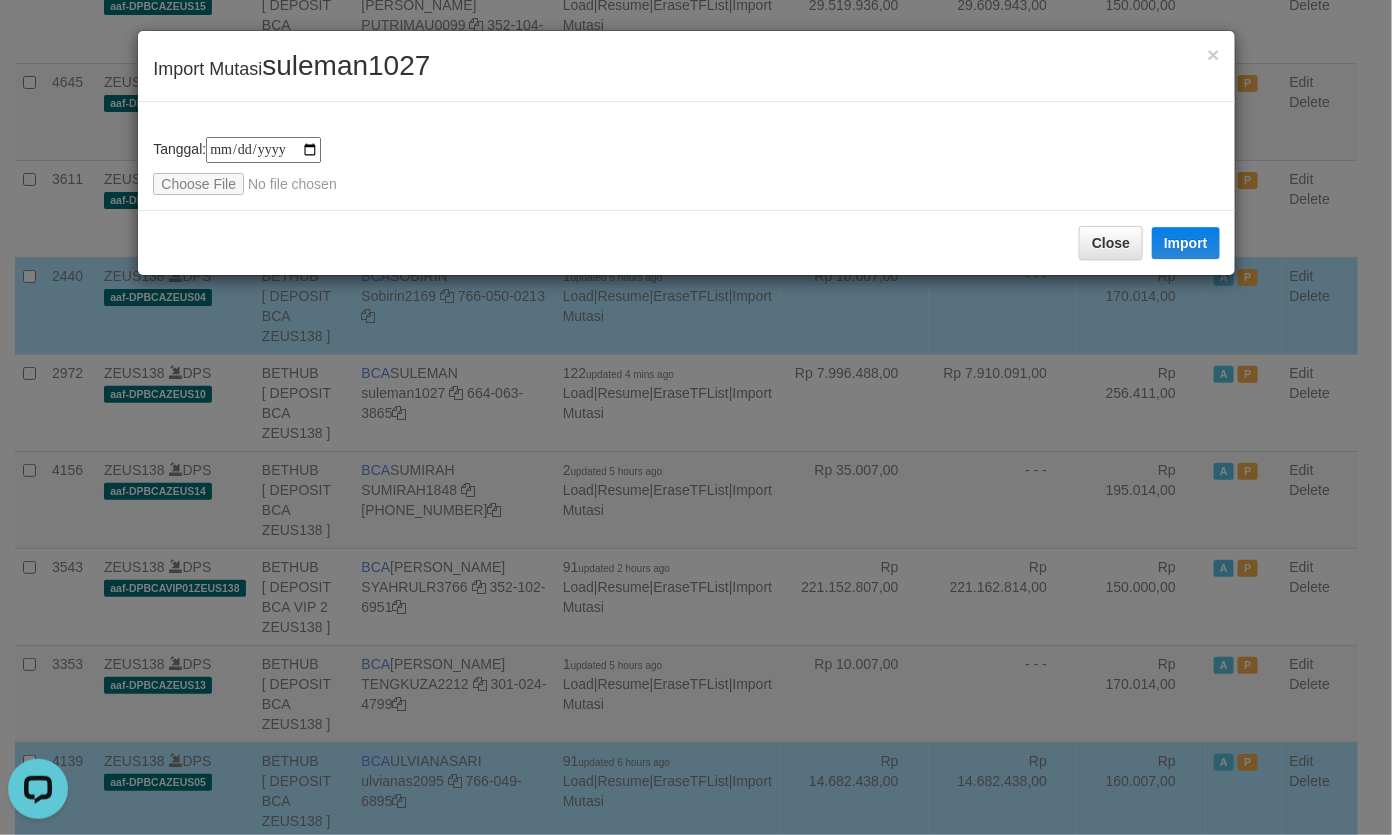 click on "×
Import Mutasi  suleman1027" at bounding box center [686, 66] 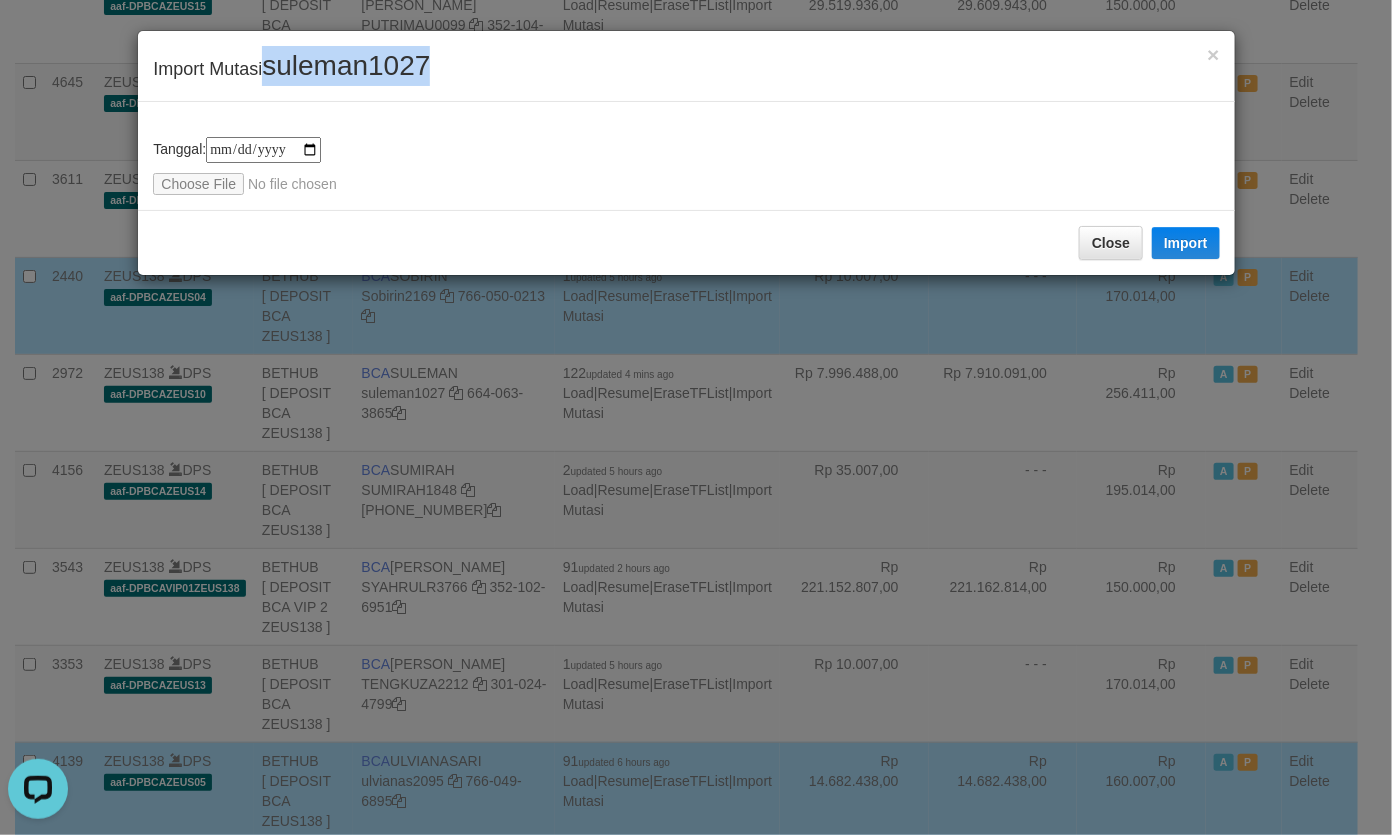 copy on "suleman1027" 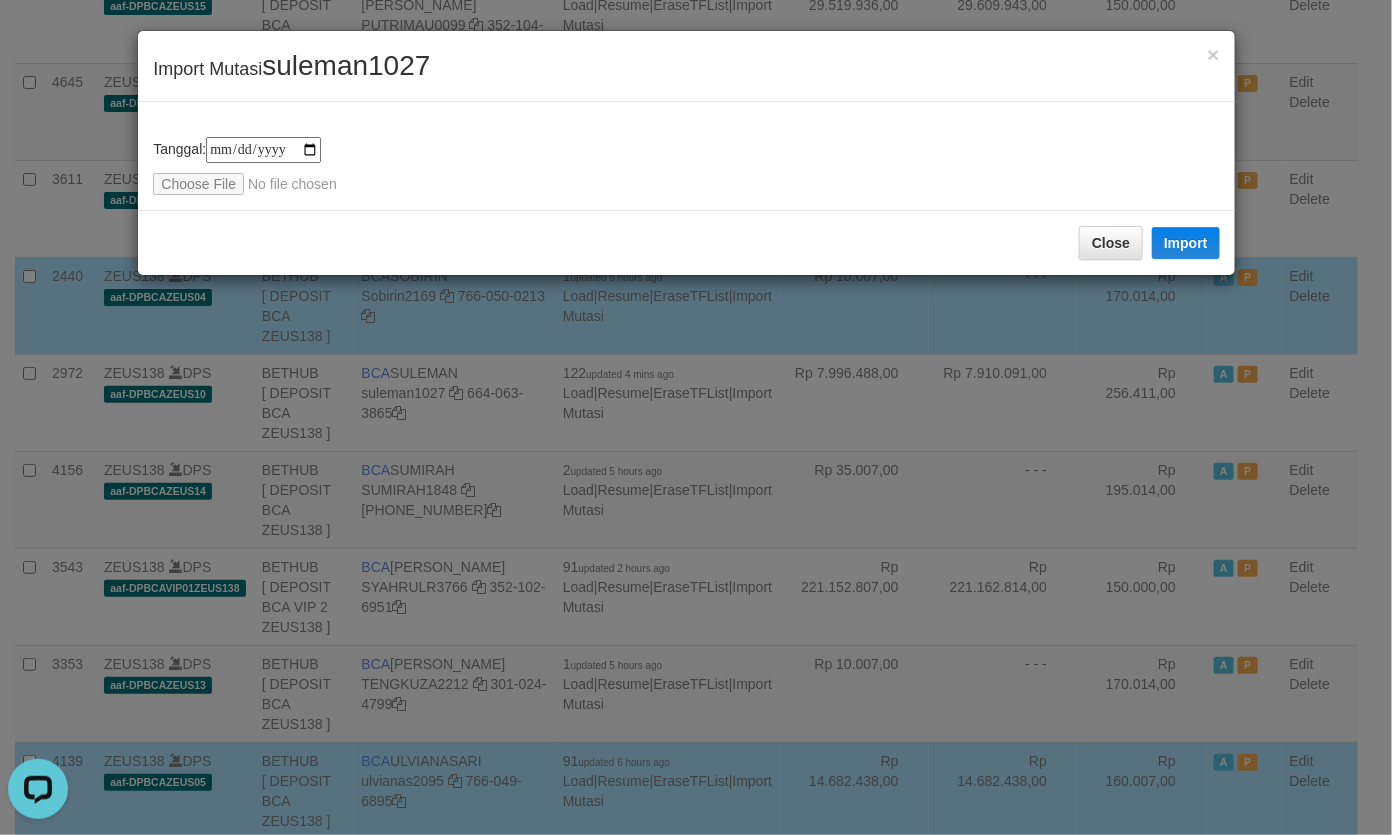 click on "**********" at bounding box center (686, 166) 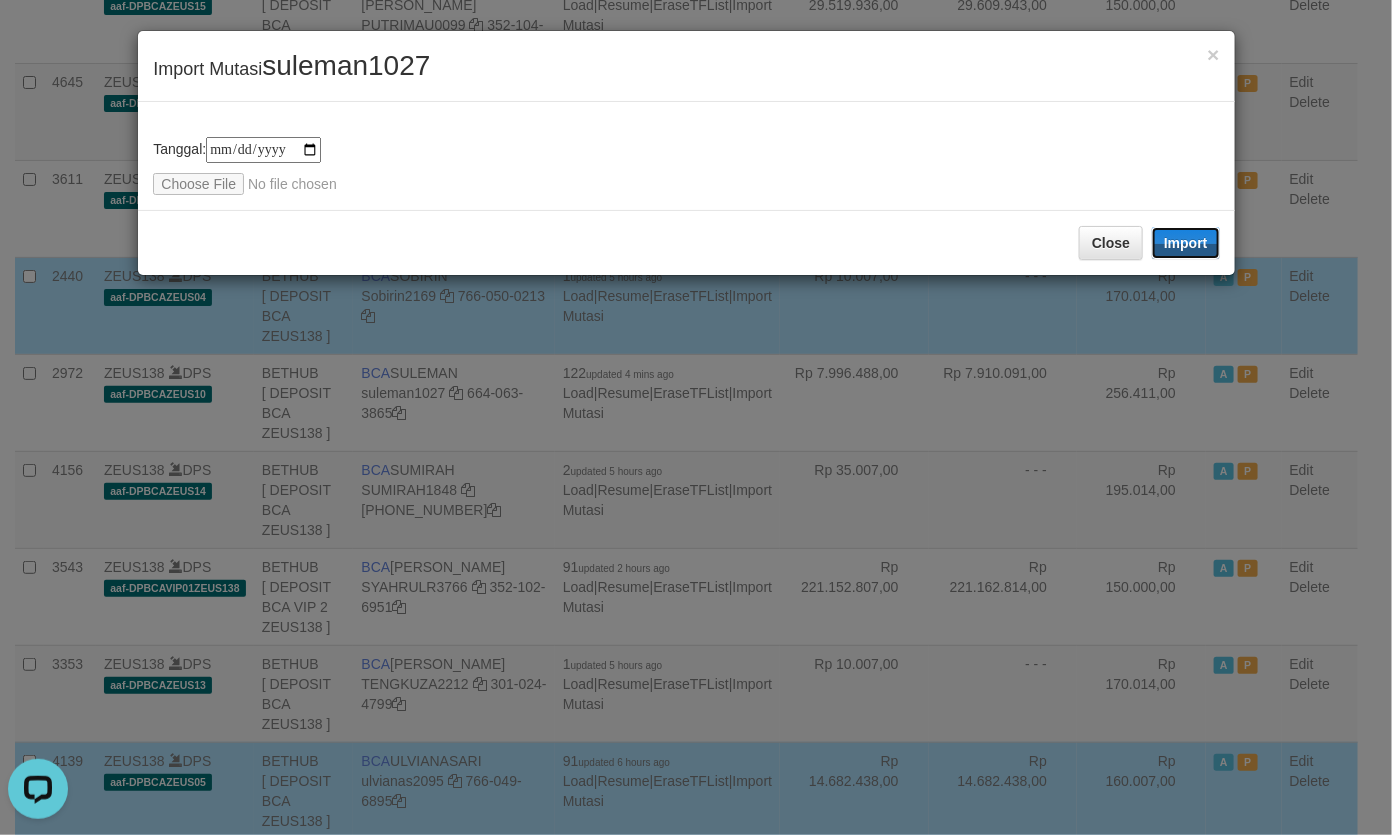 drag, startPoint x: 1160, startPoint y: 240, endPoint x: 358, endPoint y: 345, distance: 808.84424 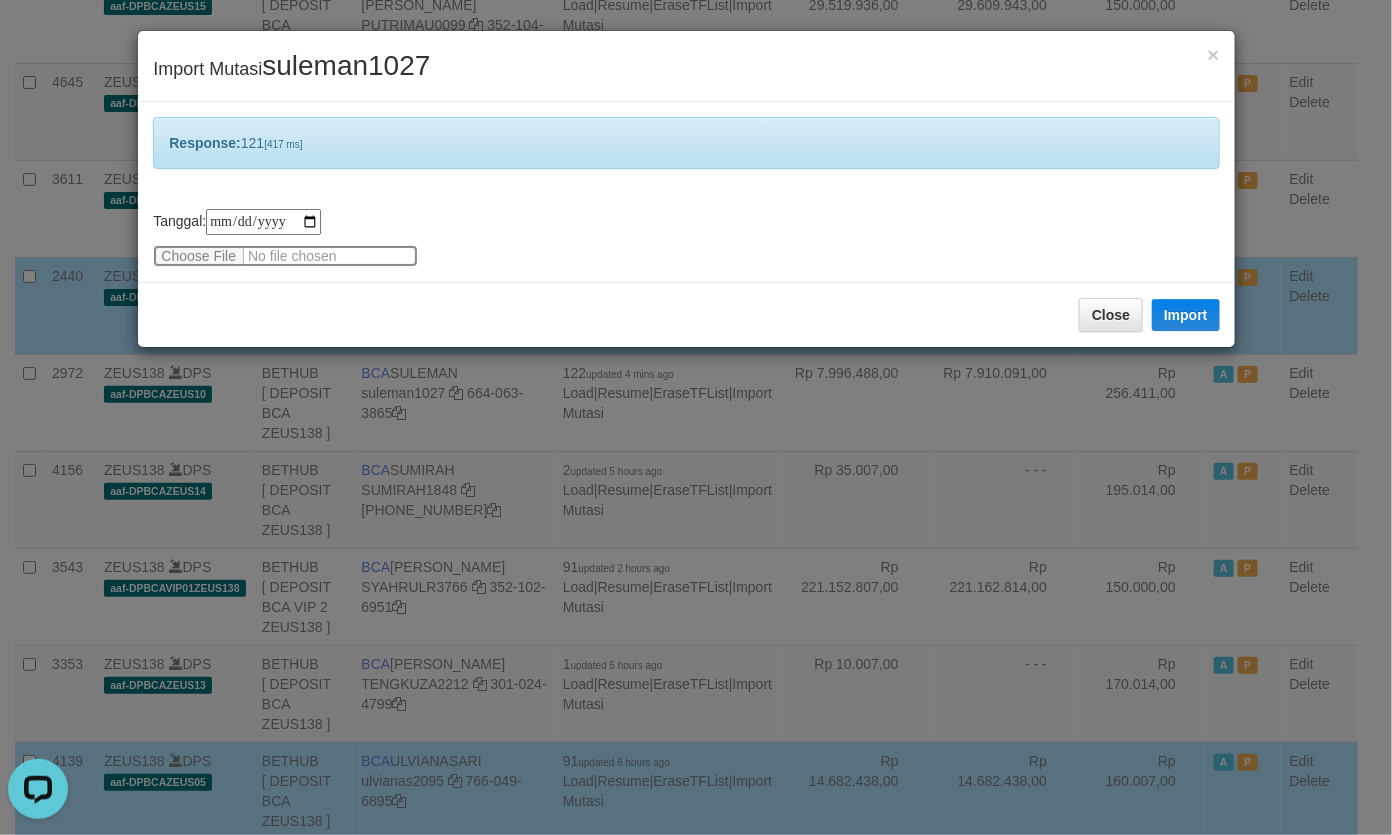 click at bounding box center (285, 256) 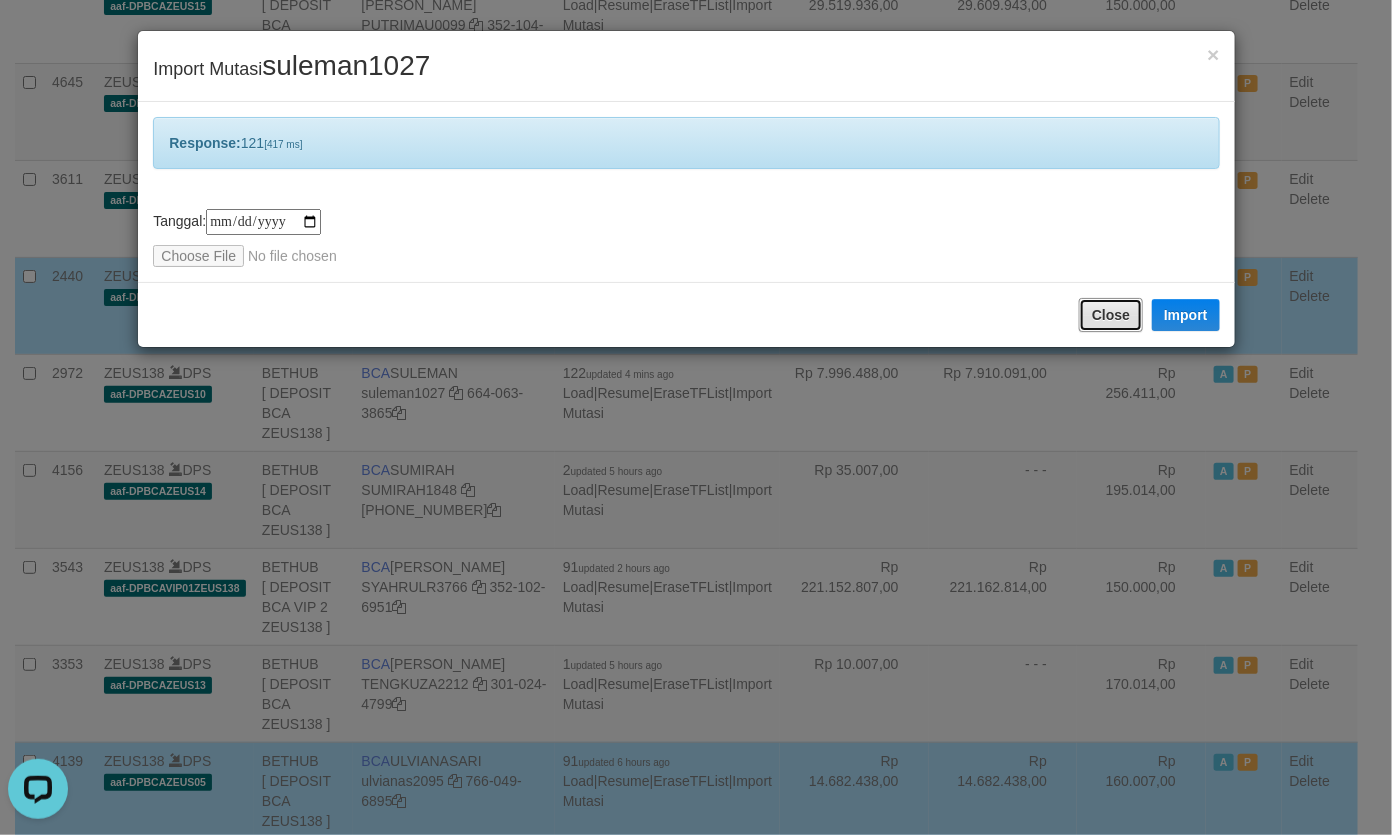 drag, startPoint x: 1090, startPoint y: 318, endPoint x: 1061, endPoint y: 323, distance: 29.427877 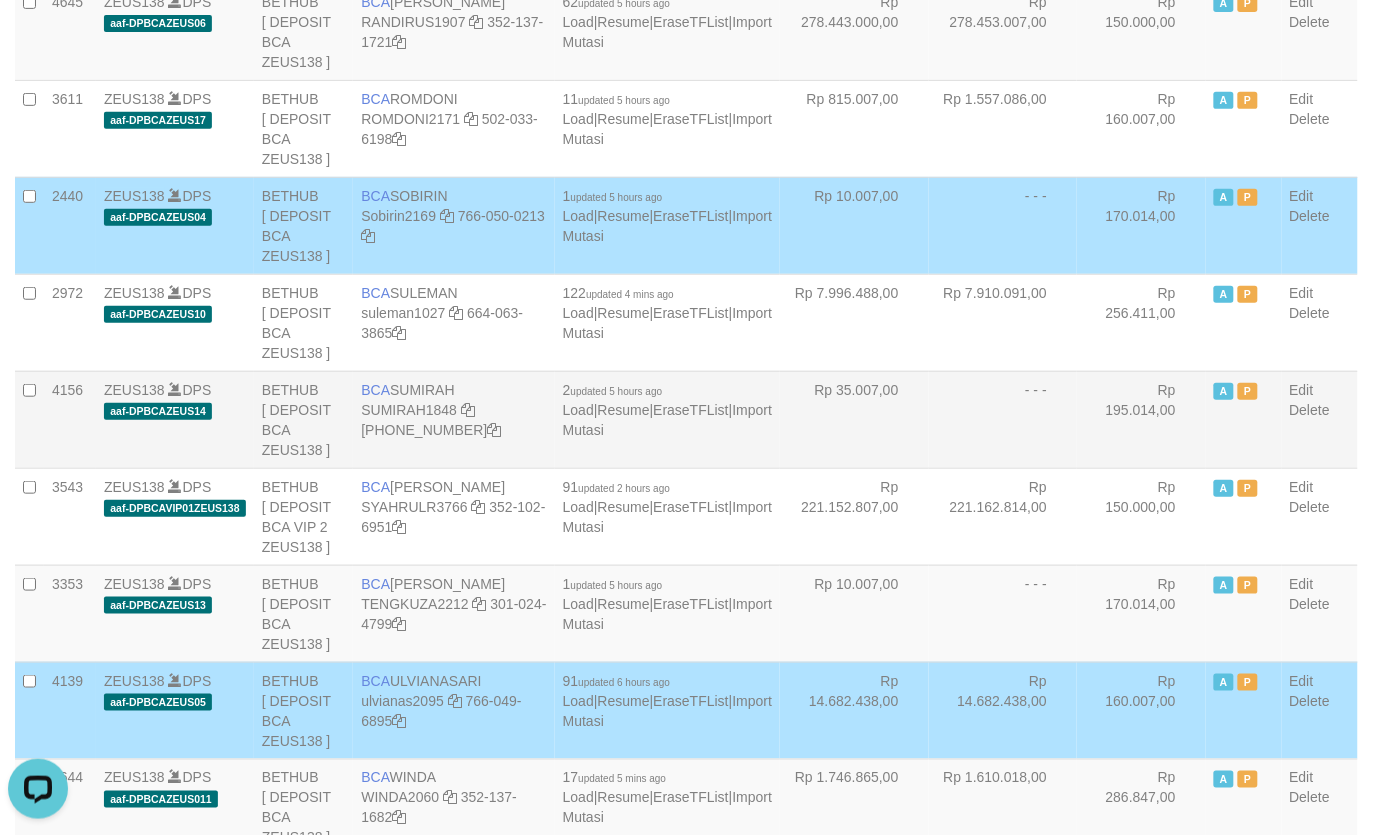 scroll, scrollTop: 2040, scrollLeft: 0, axis: vertical 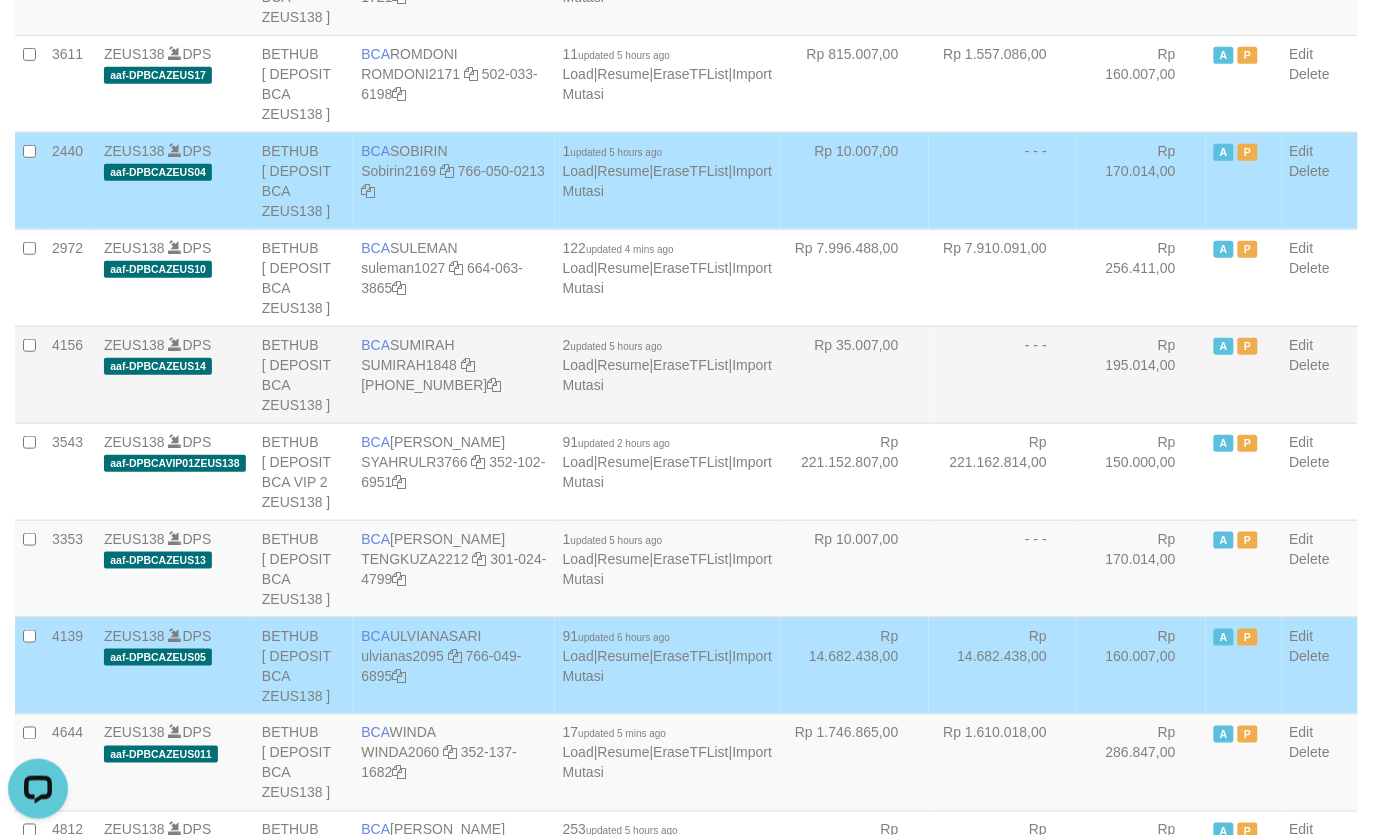 click on "updated 5 hours ago" at bounding box center [617, 346] 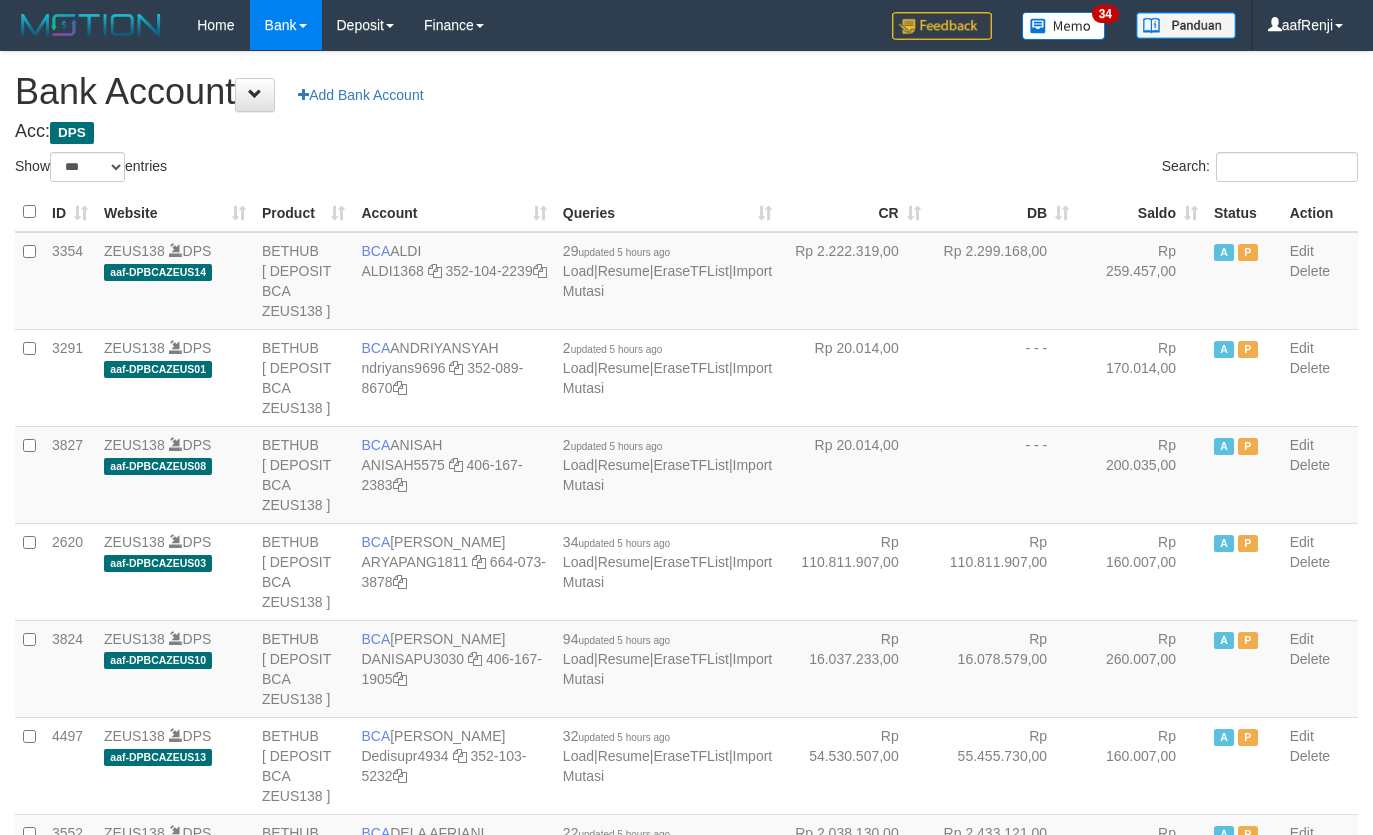 select on "***" 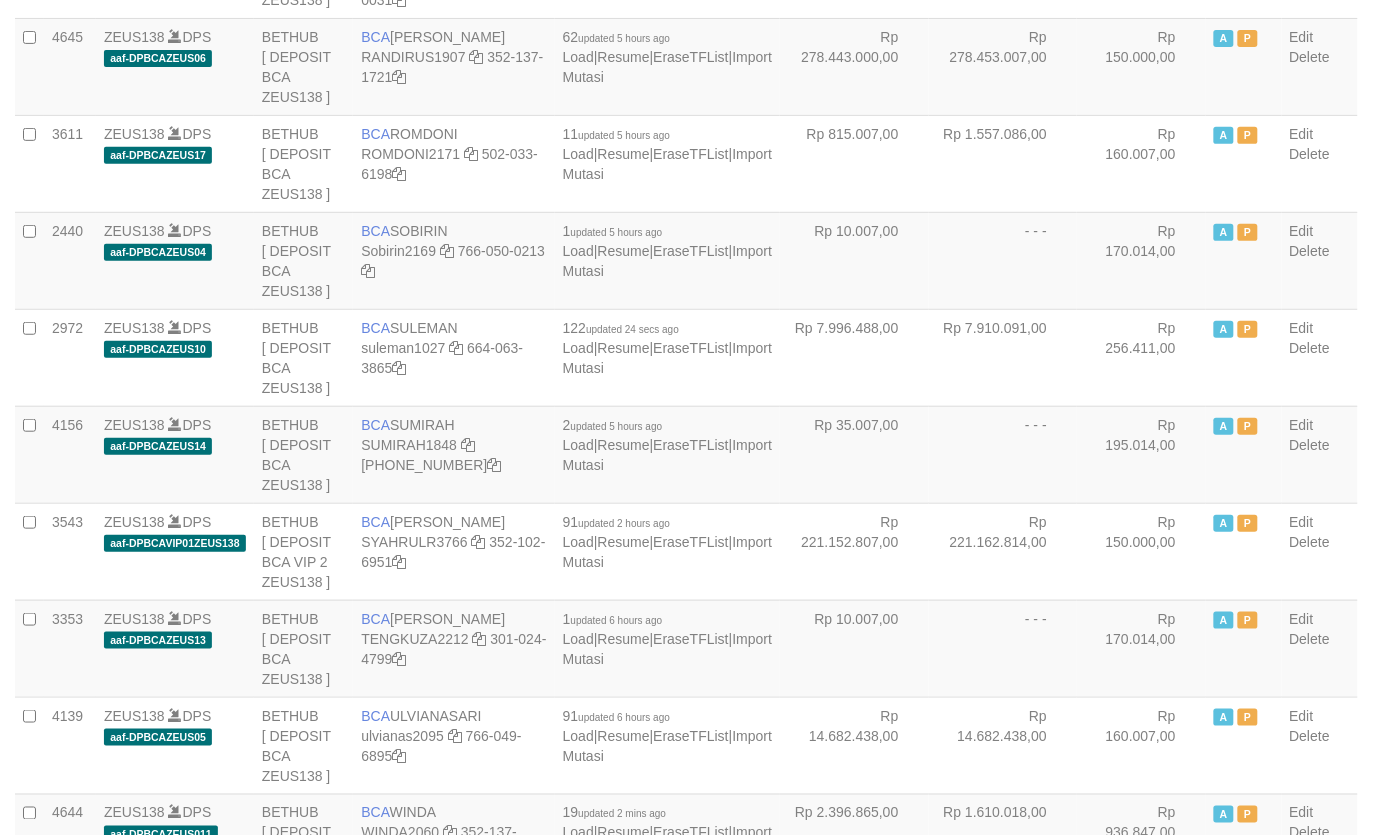 scroll, scrollTop: 2040, scrollLeft: 0, axis: vertical 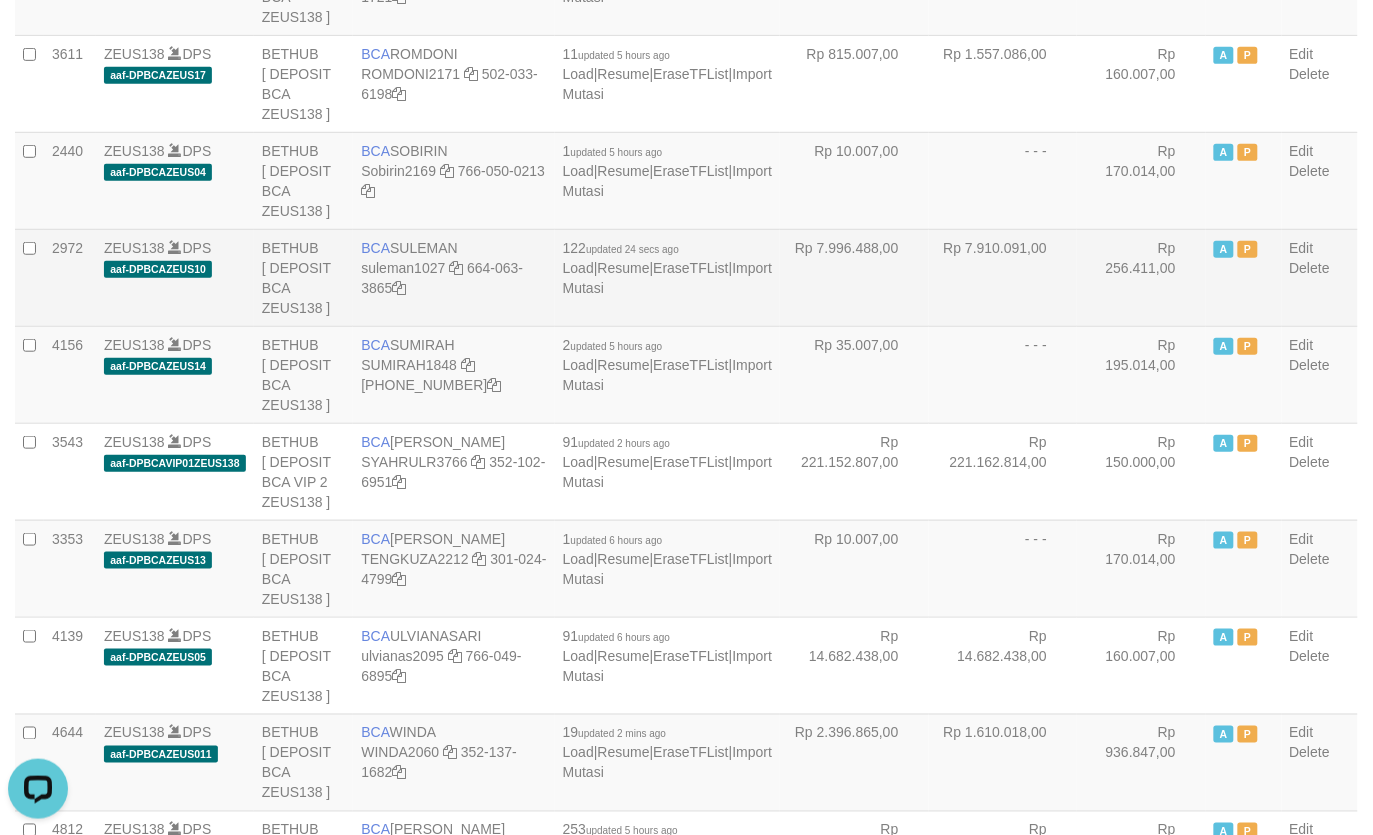 click on "Rp 7.996.488,00" at bounding box center [854, 277] 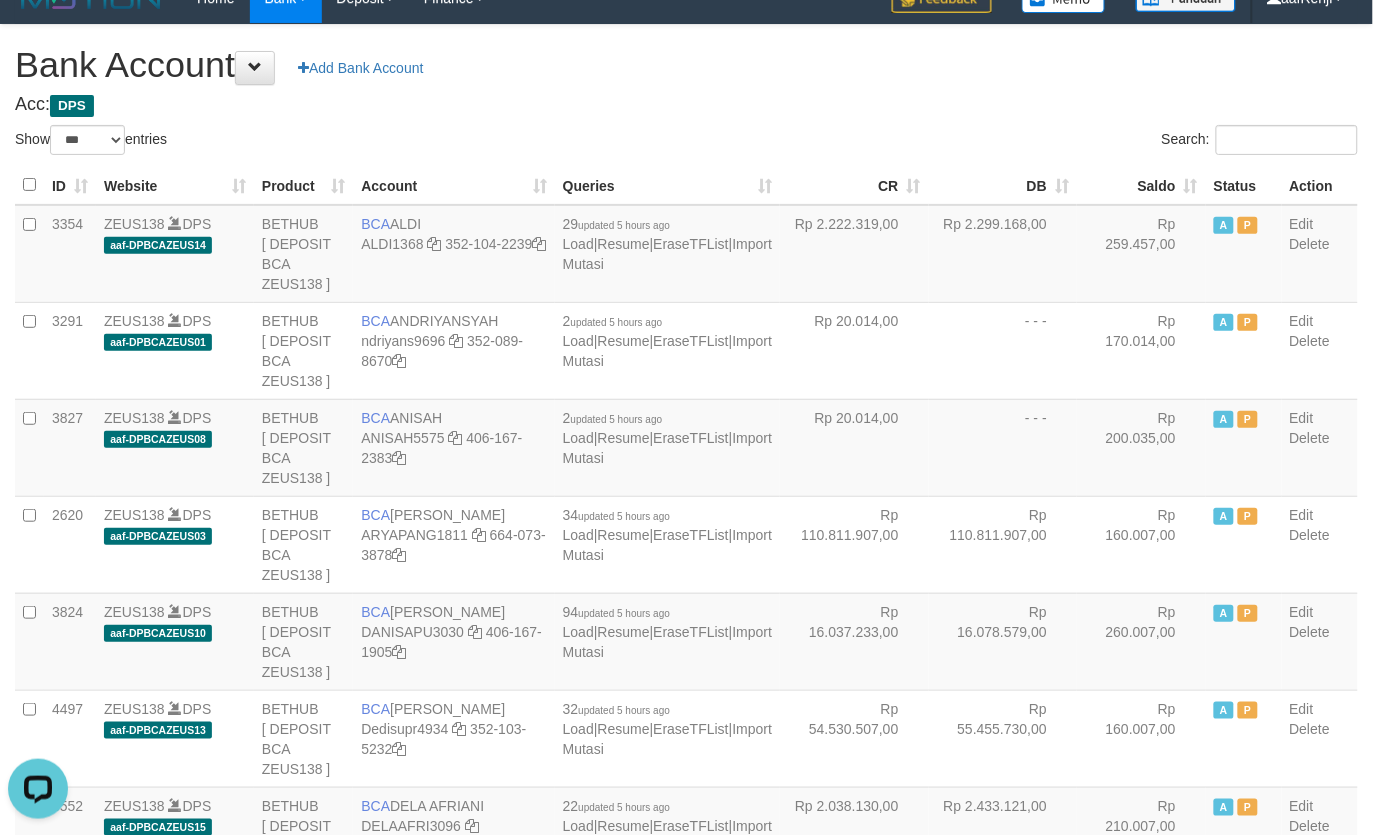 scroll, scrollTop: 0, scrollLeft: 0, axis: both 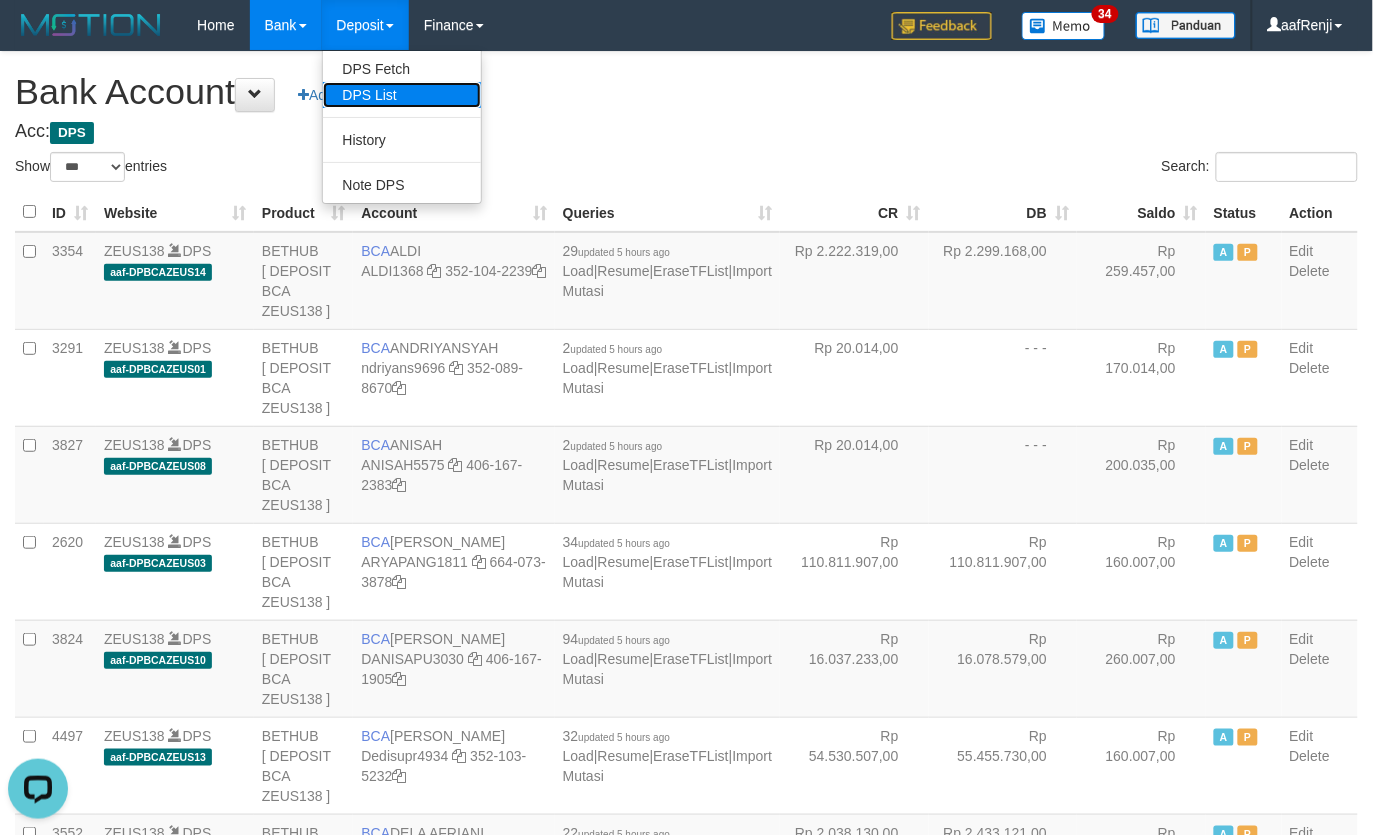 click on "DPS List" at bounding box center (402, 95) 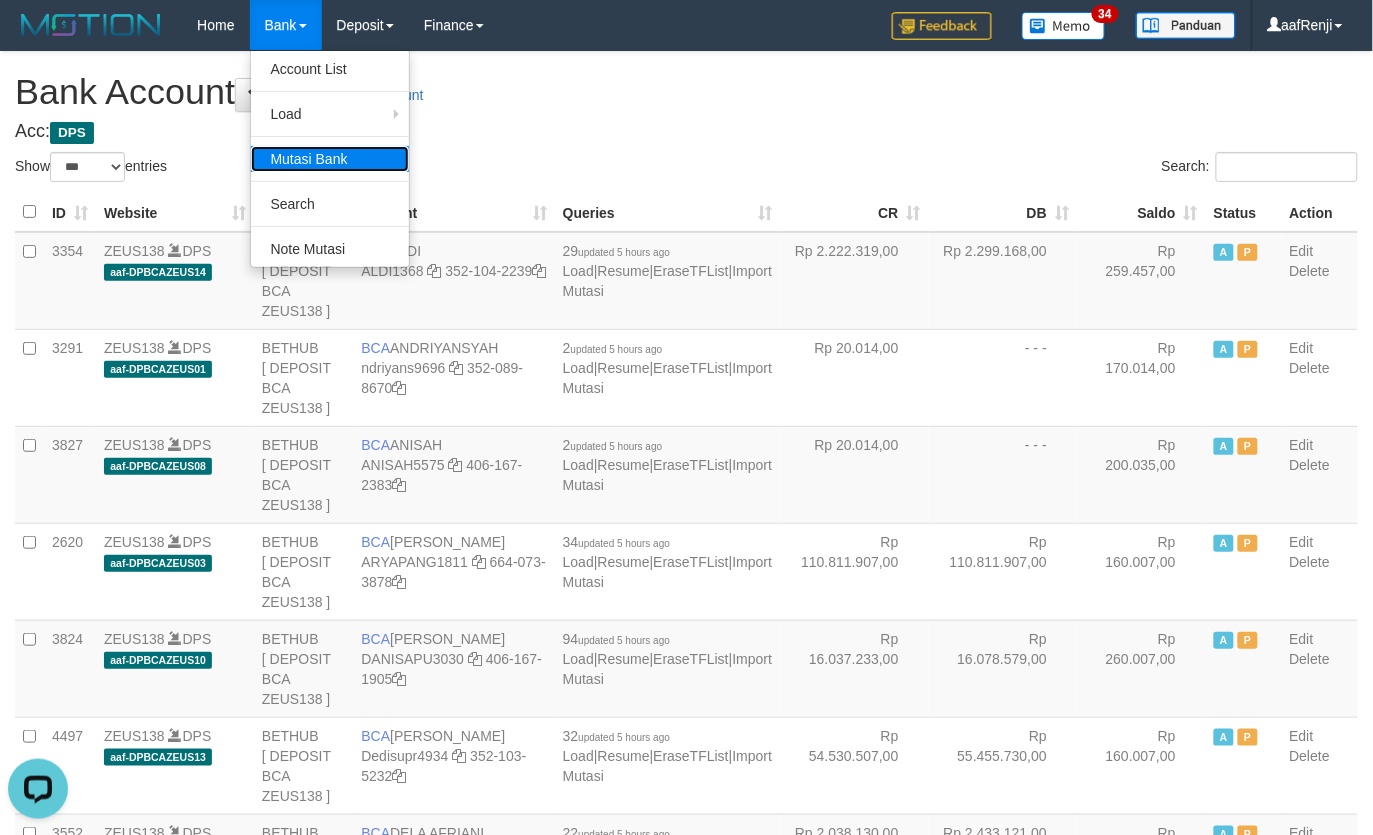 click on "Mutasi Bank" at bounding box center [330, 159] 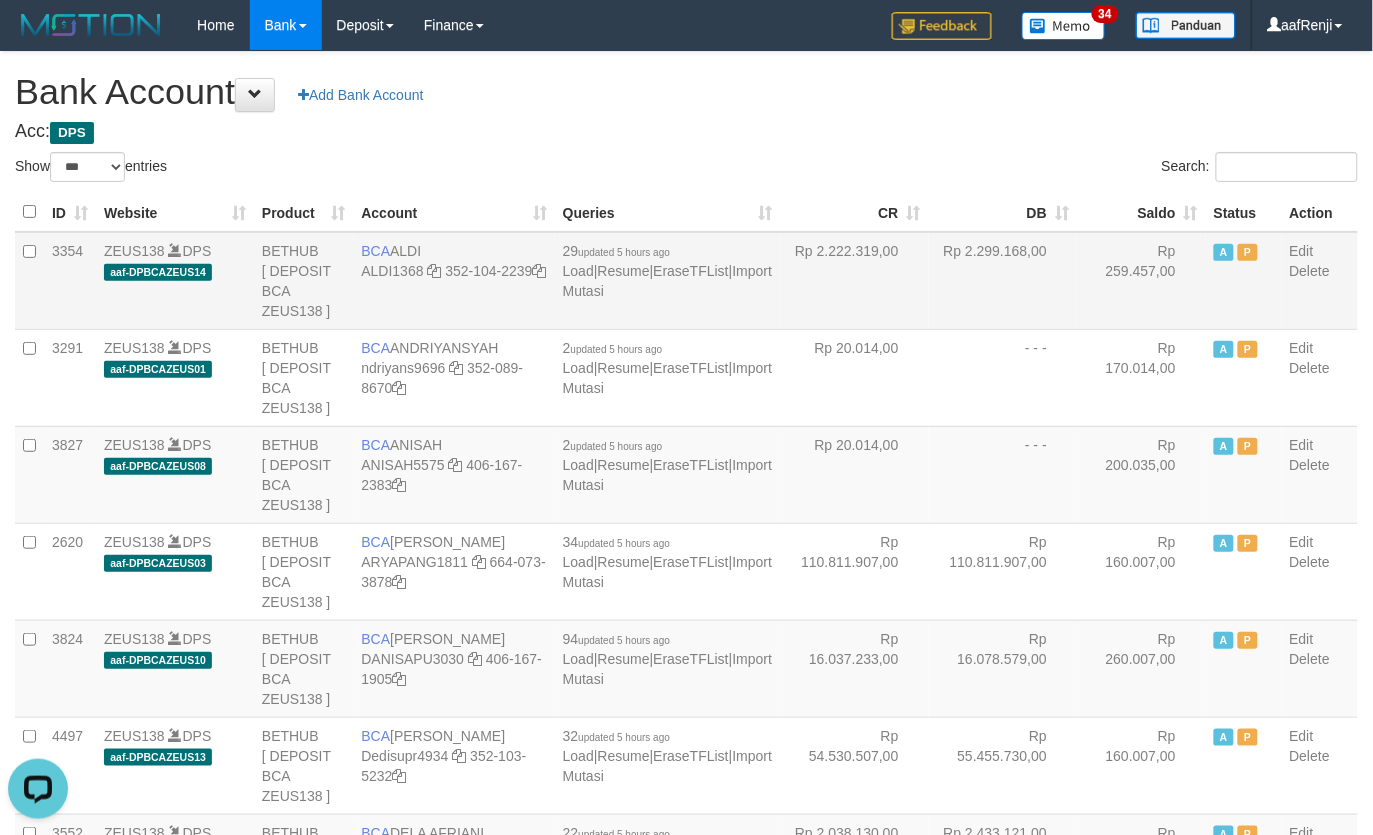 click on "Rp 2.222.319,00" at bounding box center [854, 281] 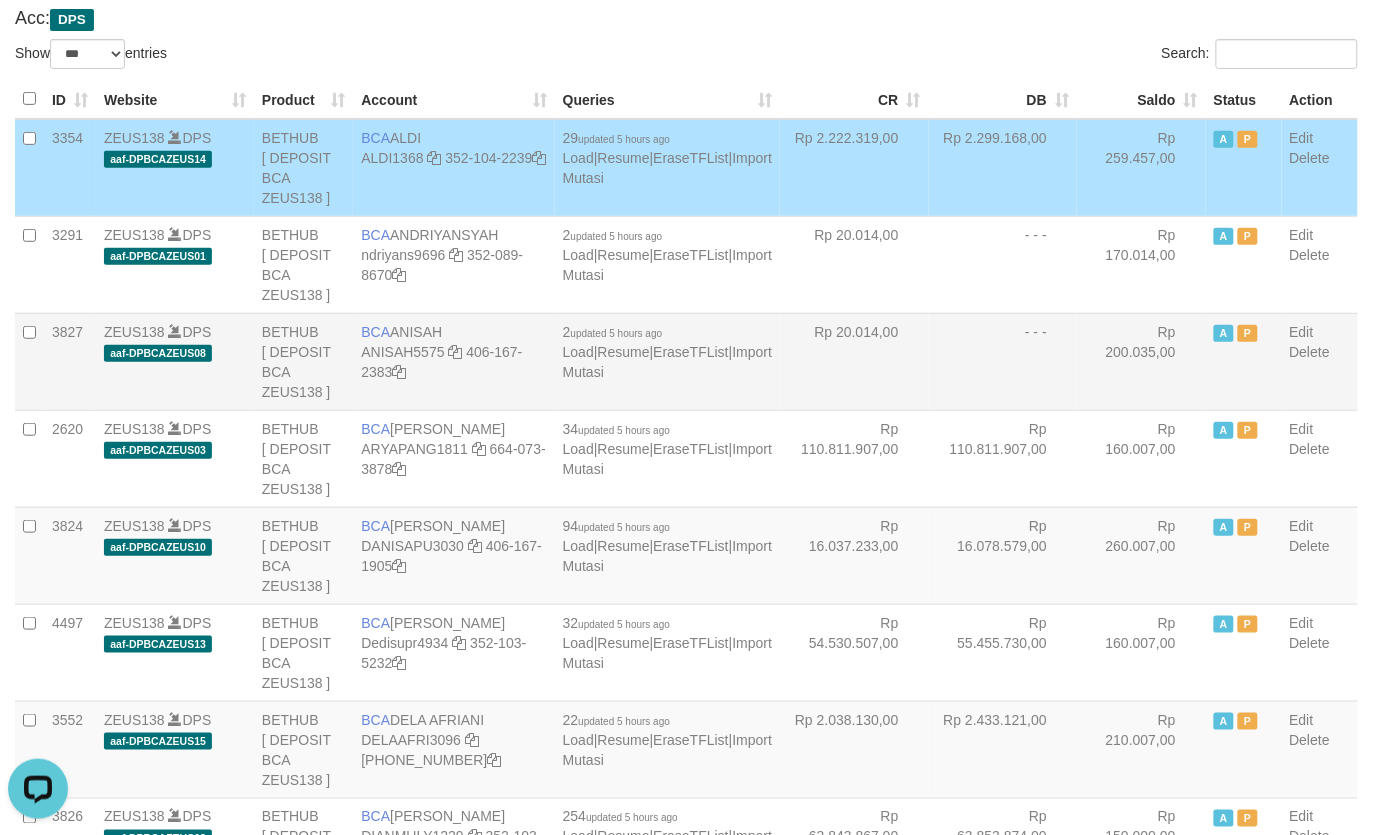 scroll, scrollTop: 250, scrollLeft: 0, axis: vertical 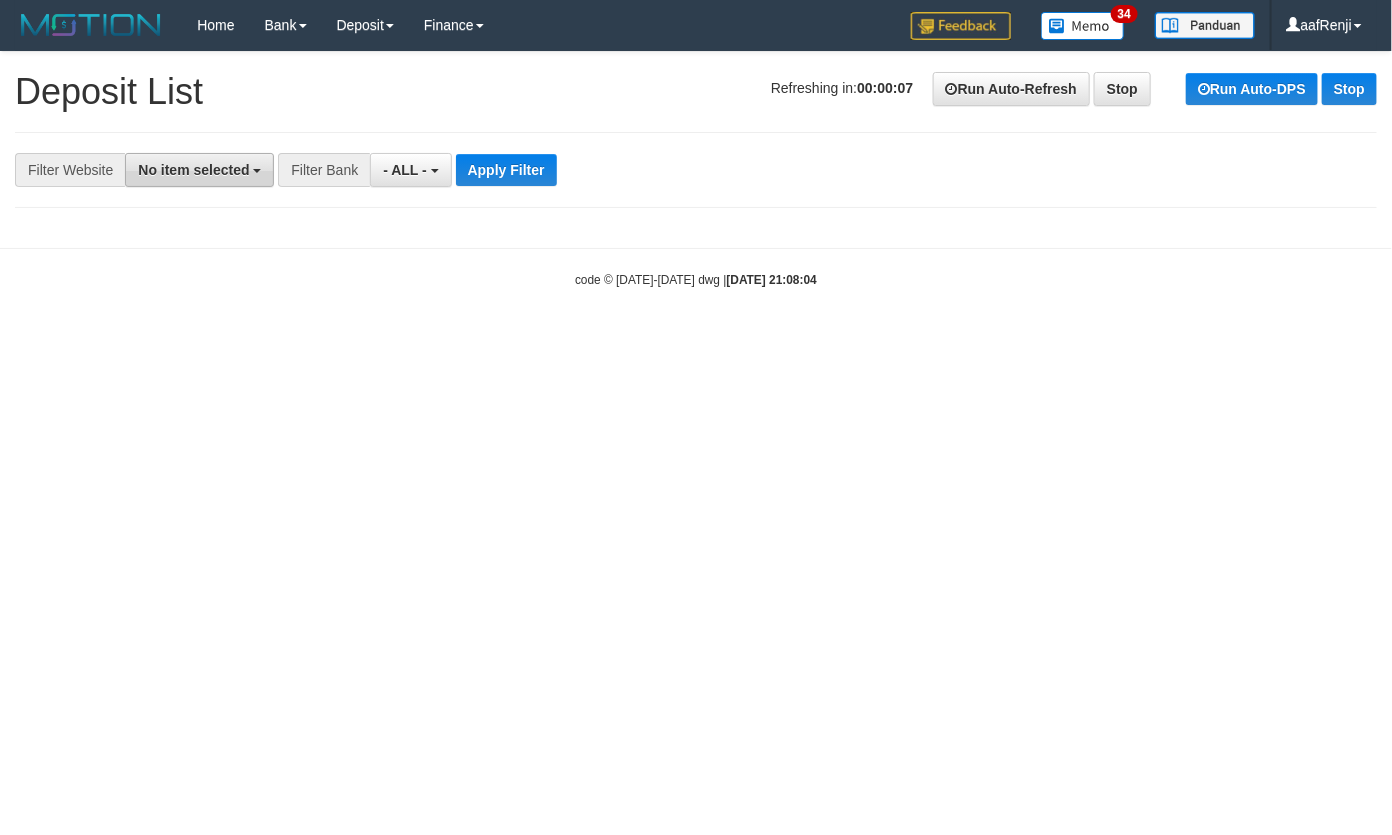click on "No item selected" at bounding box center [193, 170] 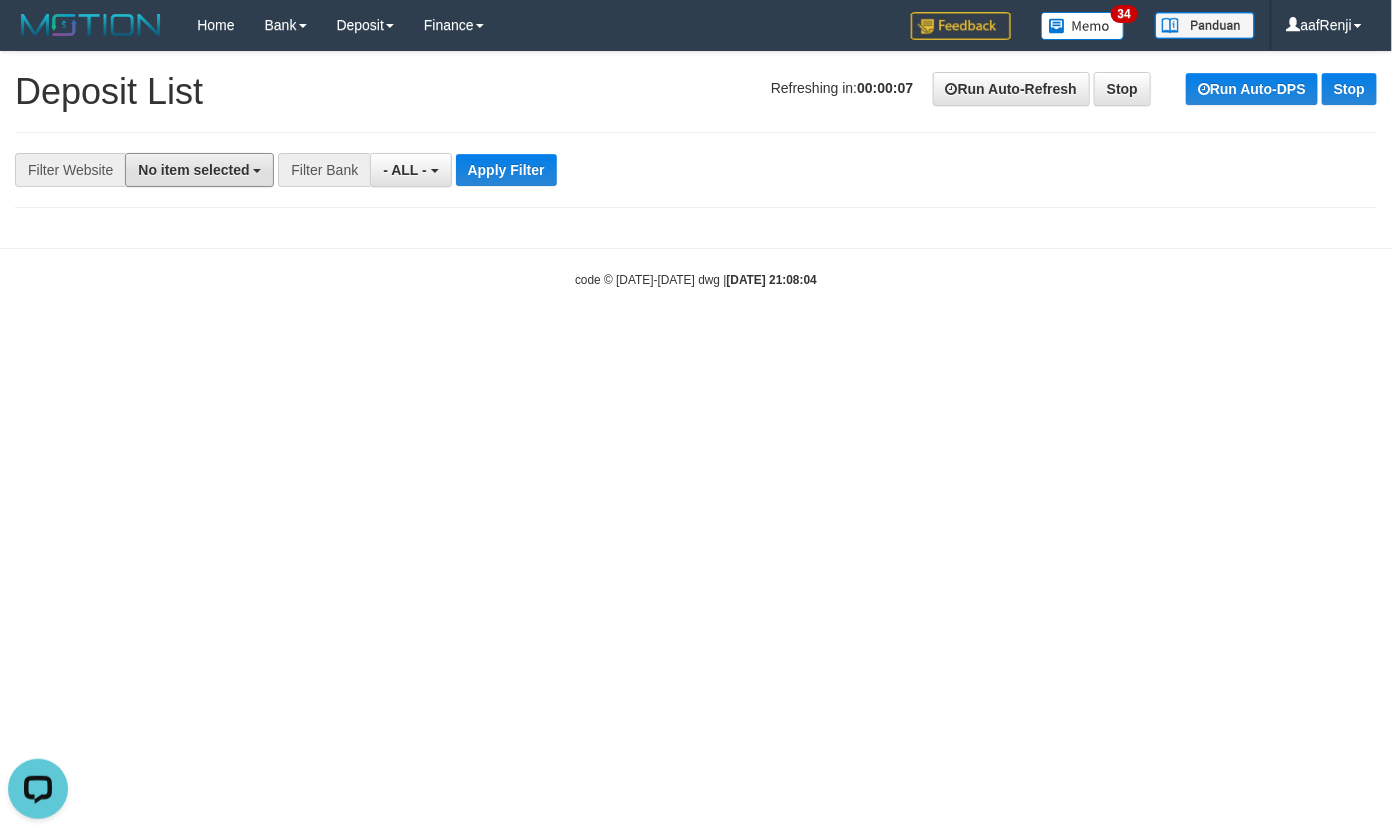 scroll, scrollTop: 0, scrollLeft: 0, axis: both 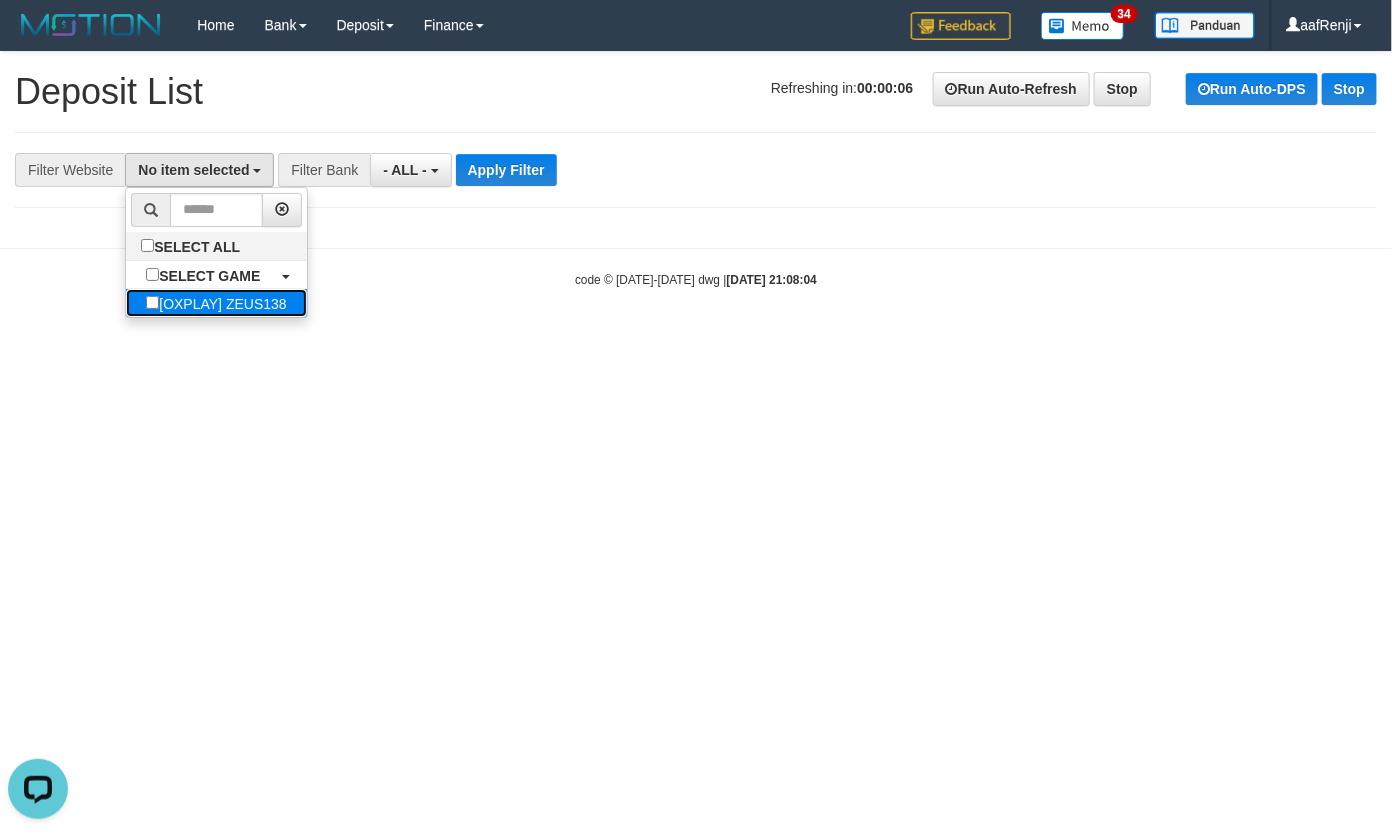 click on "[OXPLAY] ZEUS138" at bounding box center [216, 303] 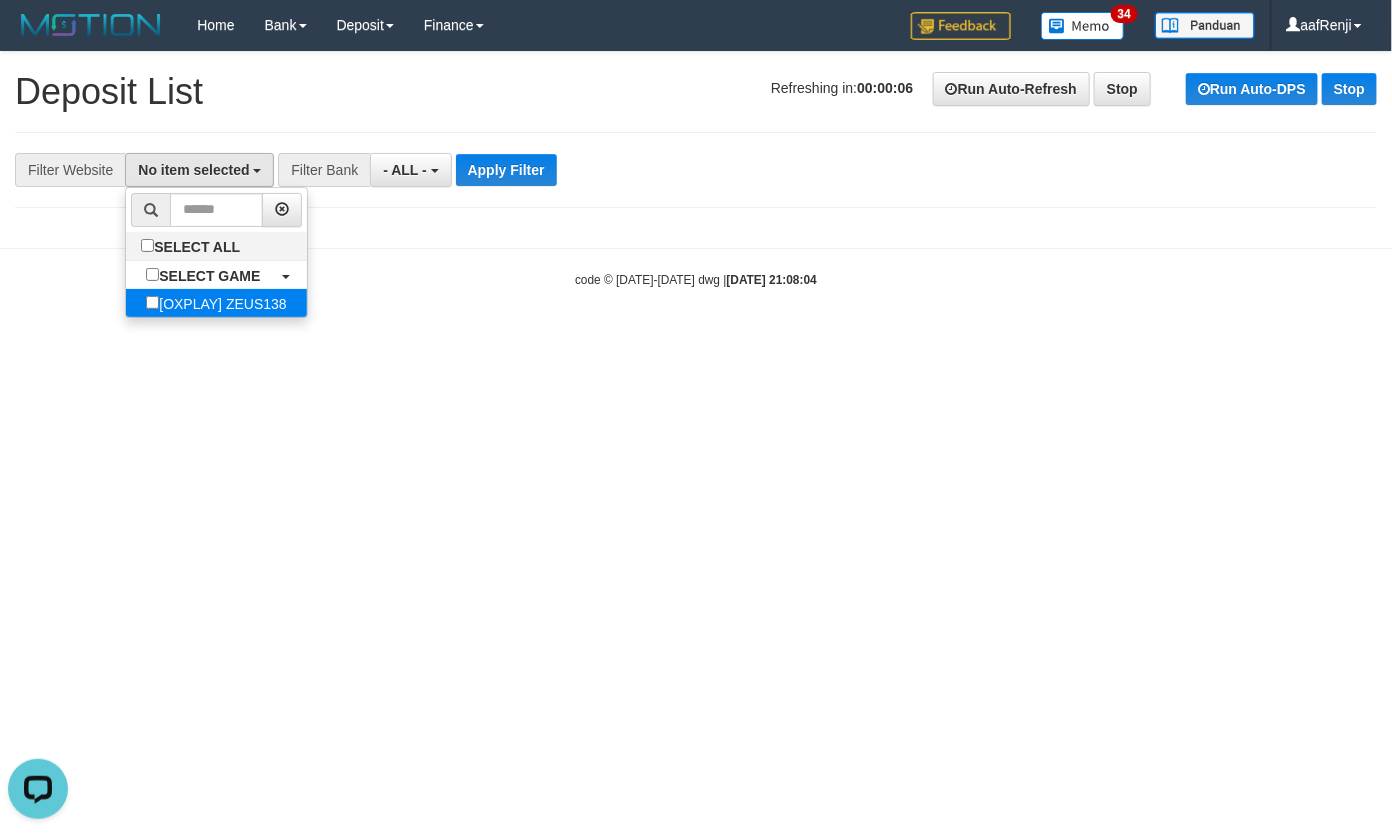 select on "***" 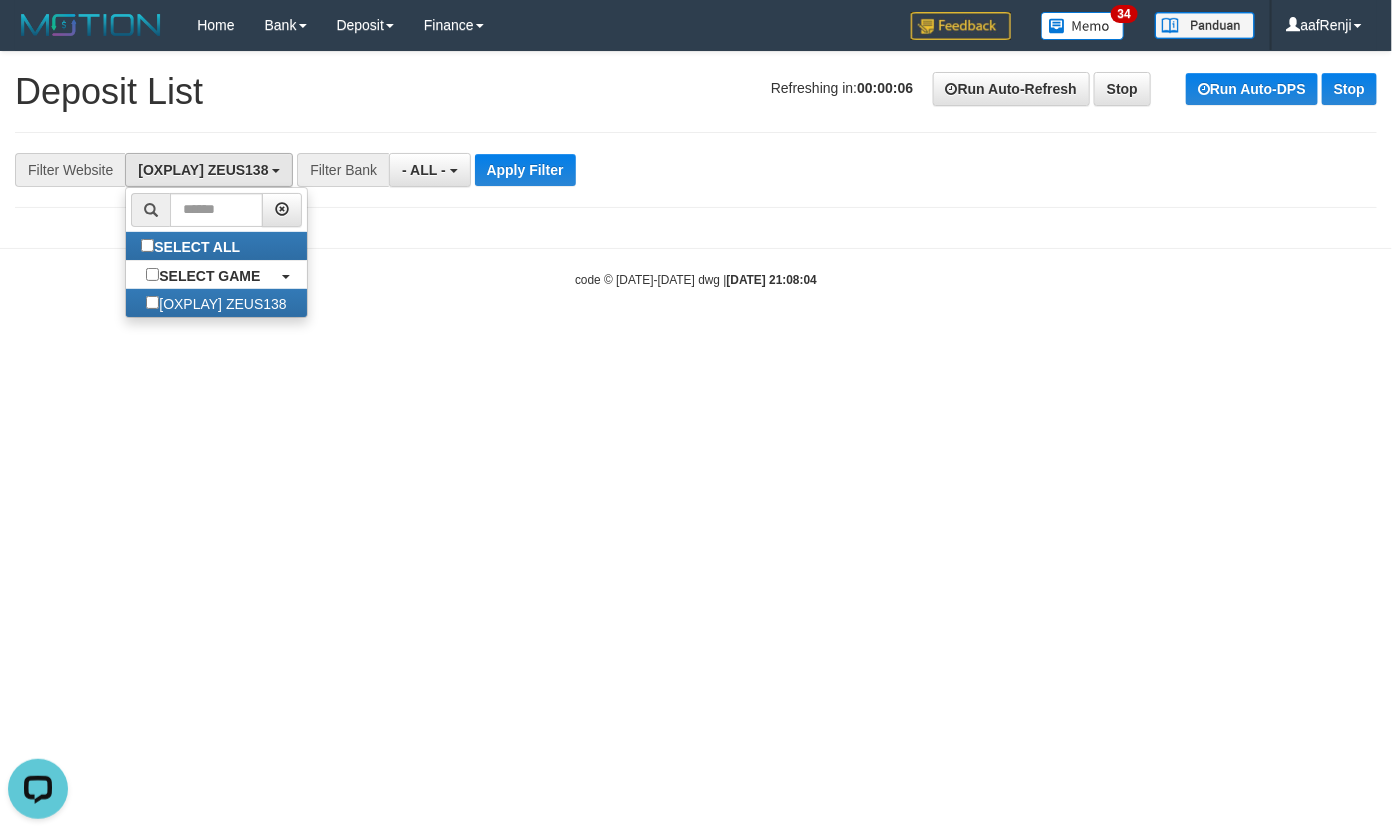 click on "Toggle navigation
Home
Bank
Account List
Load
By Website
Group
[OXPLAY]													ZEUS138
By Load Group (DPS)" at bounding box center [696, 169] 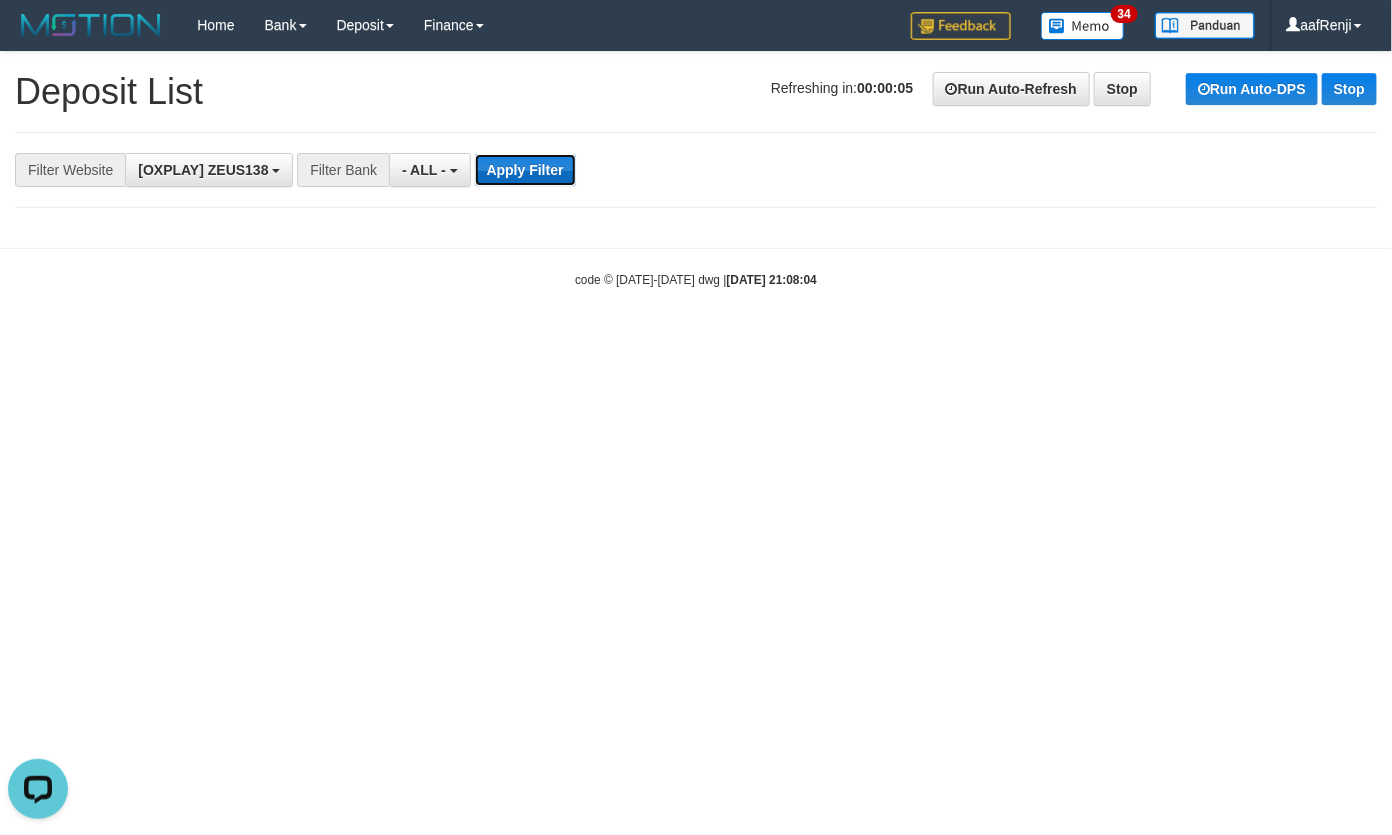 click on "Apply Filter" at bounding box center (525, 170) 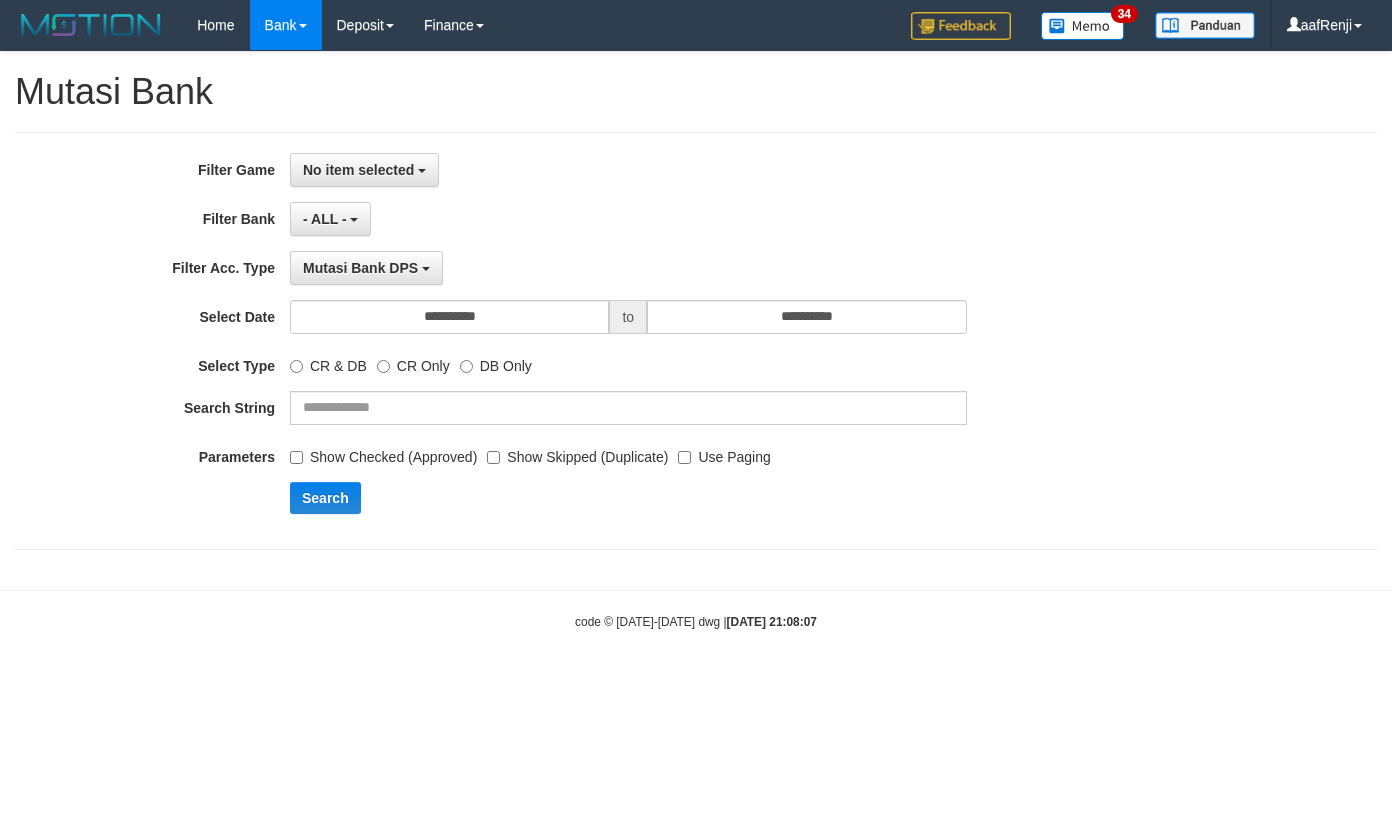scroll, scrollTop: 0, scrollLeft: 0, axis: both 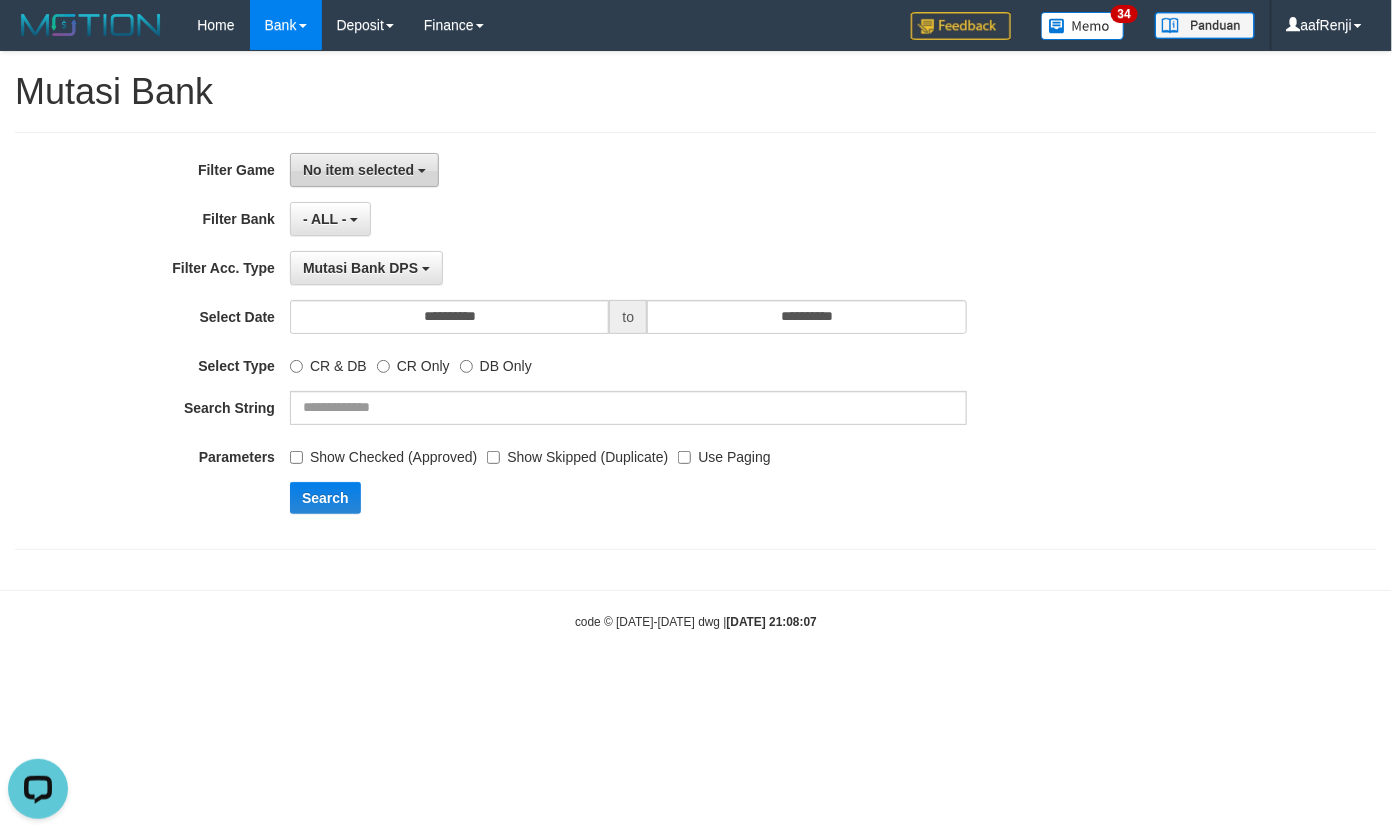 click on "No item selected" at bounding box center [358, 170] 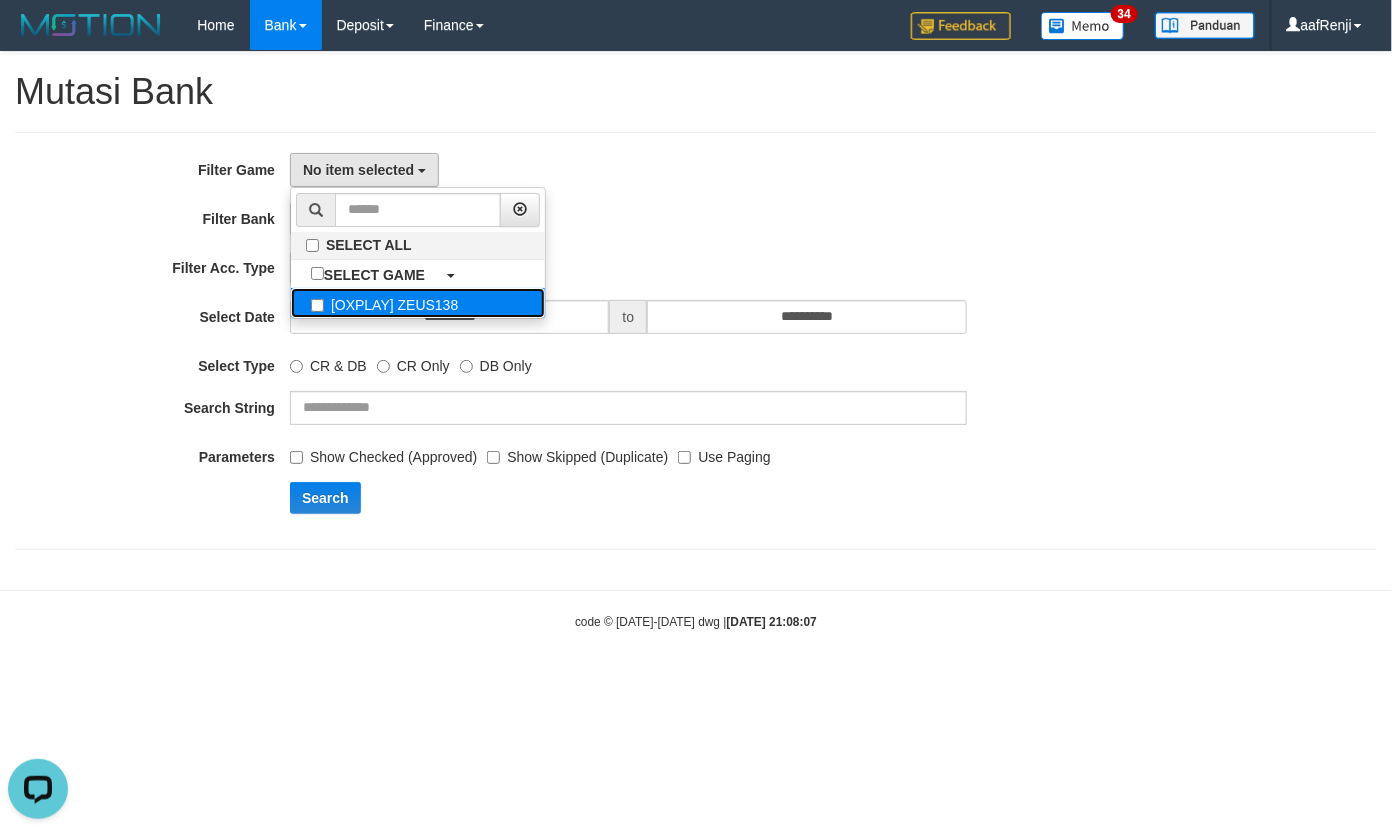 drag, startPoint x: 392, startPoint y: 312, endPoint x: 402, endPoint y: 311, distance: 10.049875 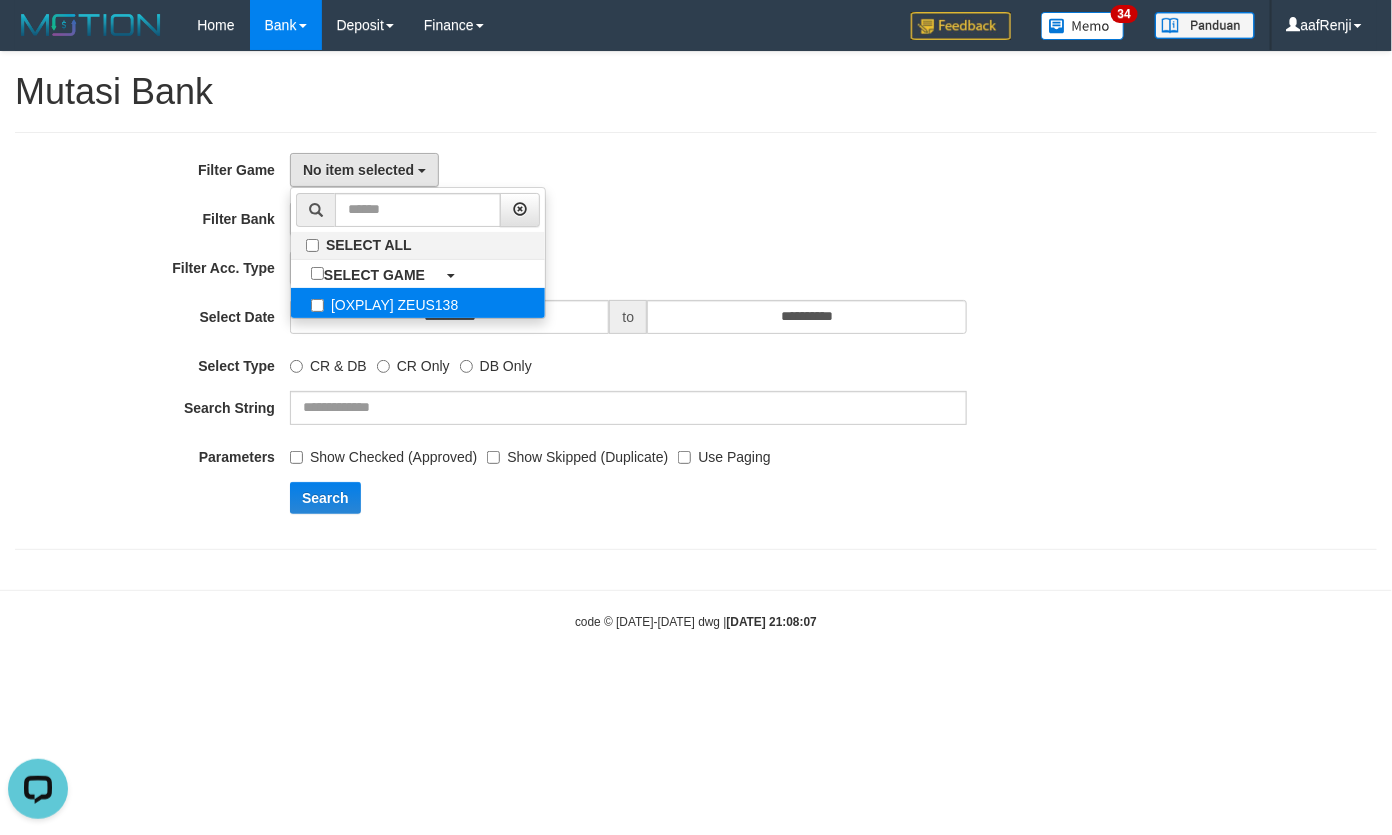 select on "***" 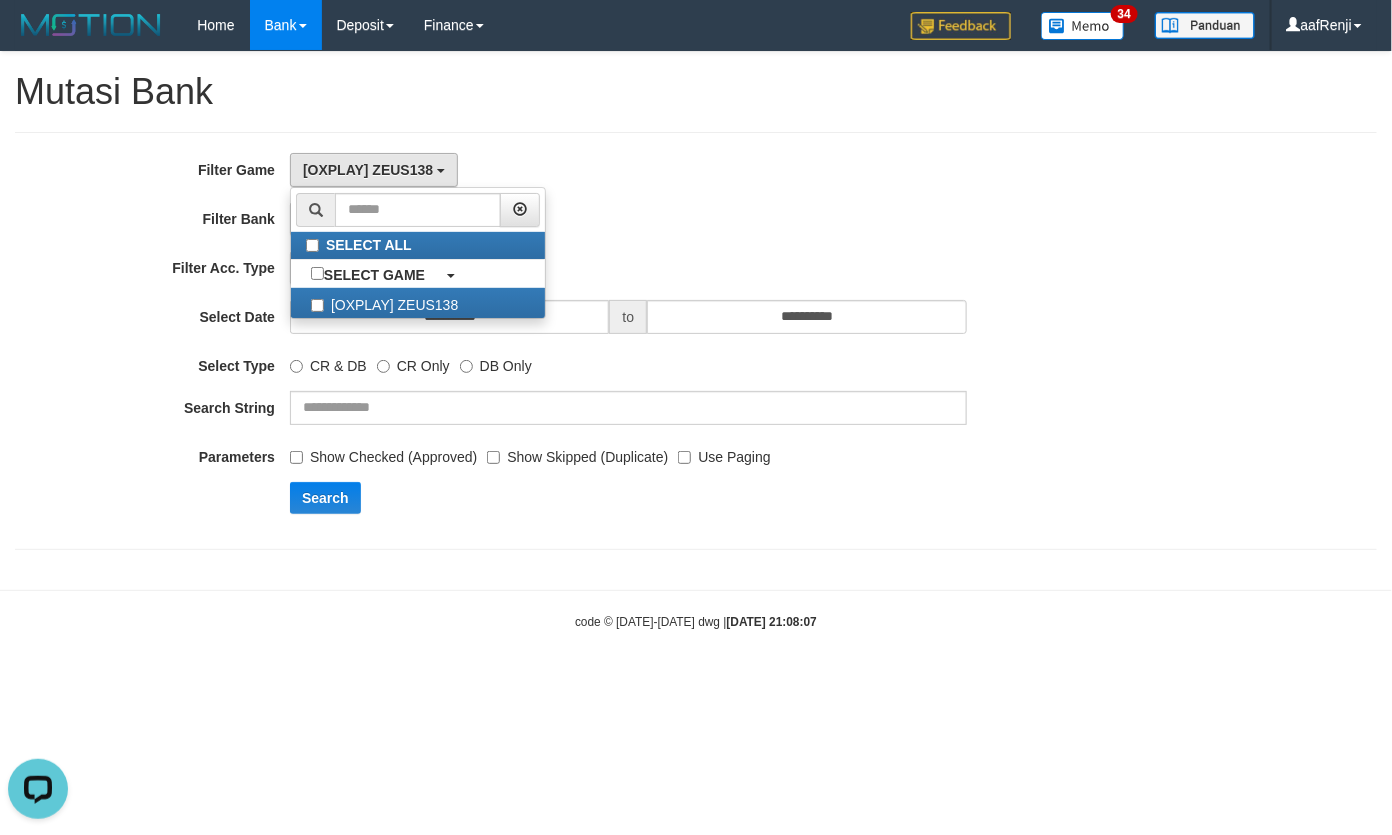 scroll, scrollTop: 17, scrollLeft: 0, axis: vertical 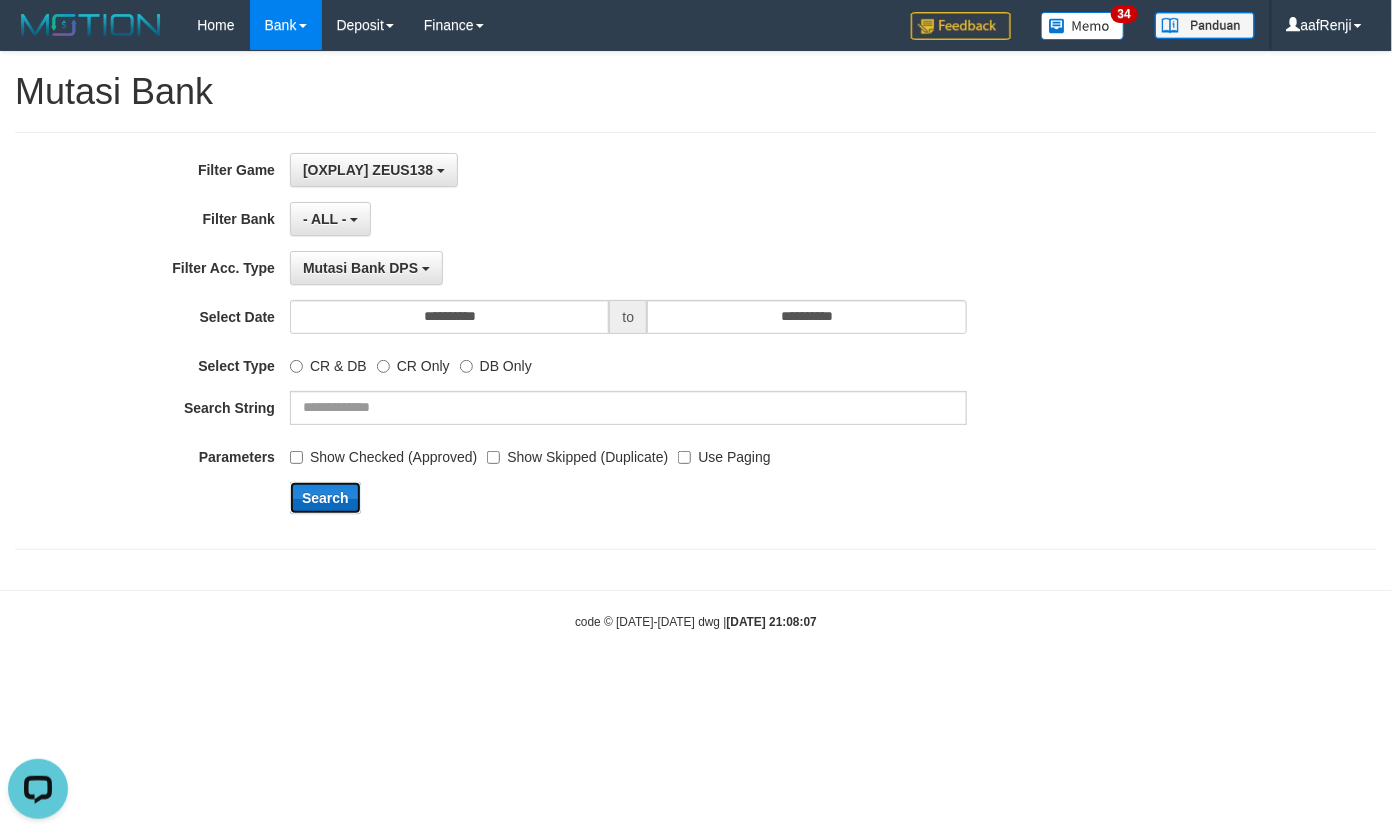 click on "Search" at bounding box center [325, 498] 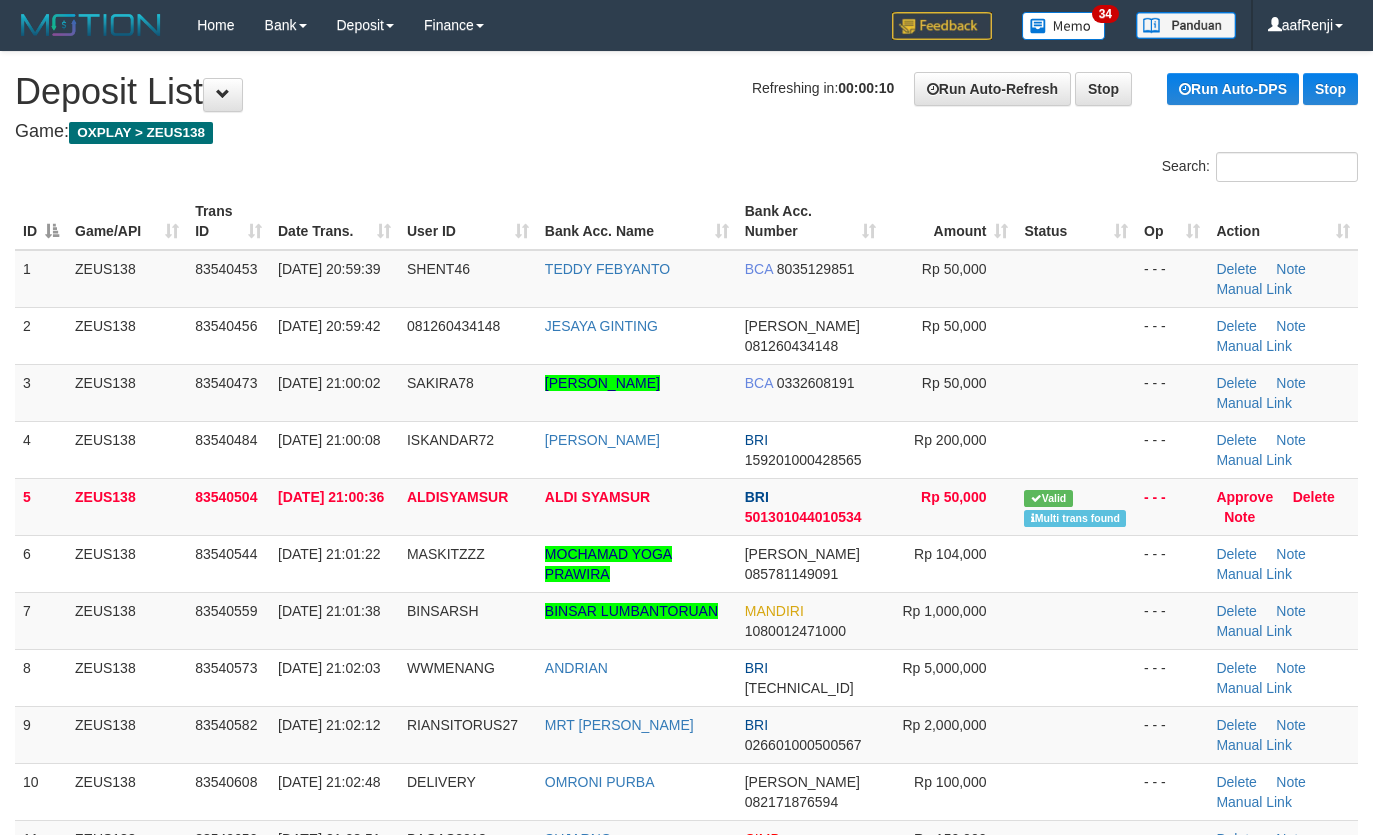 scroll, scrollTop: 0, scrollLeft: 0, axis: both 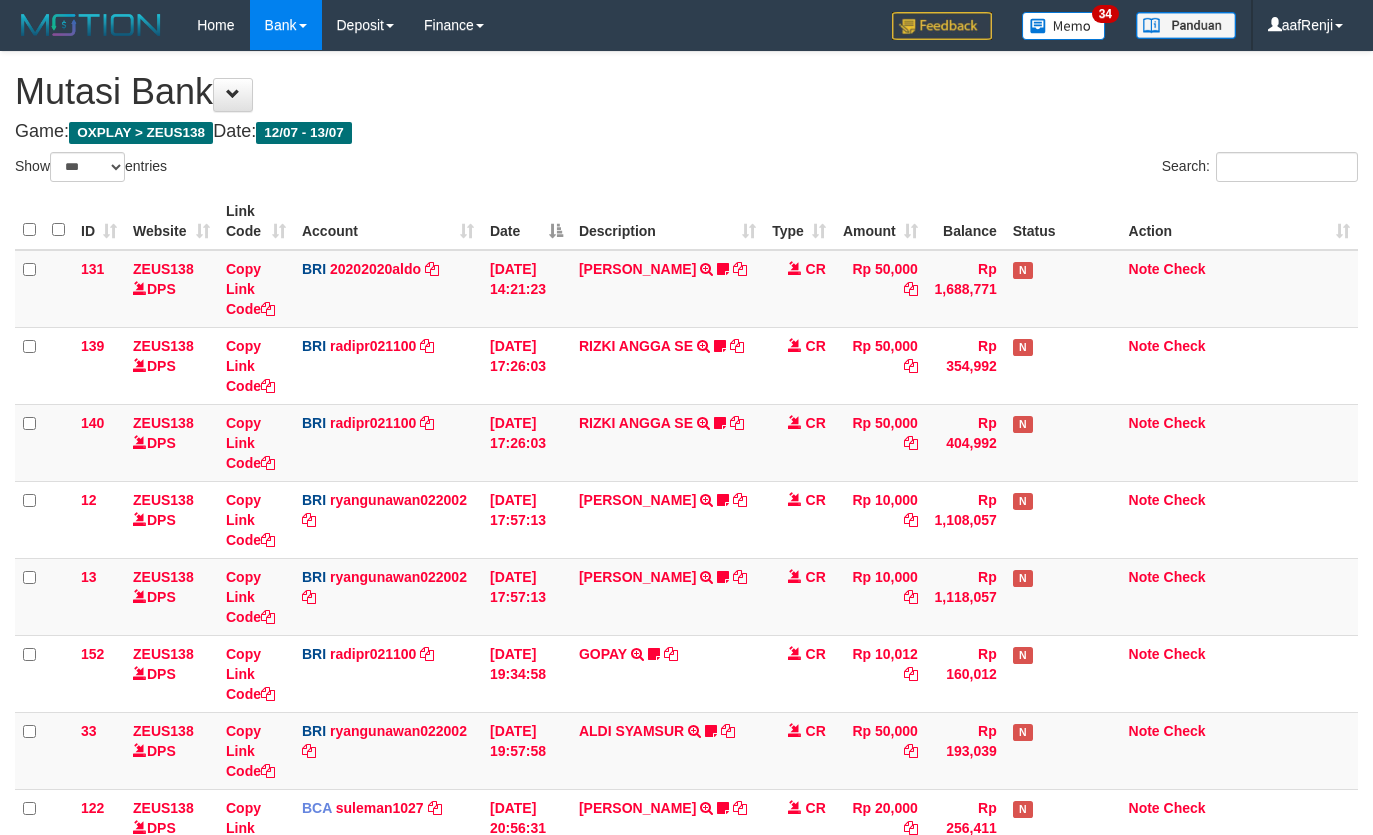 select on "***" 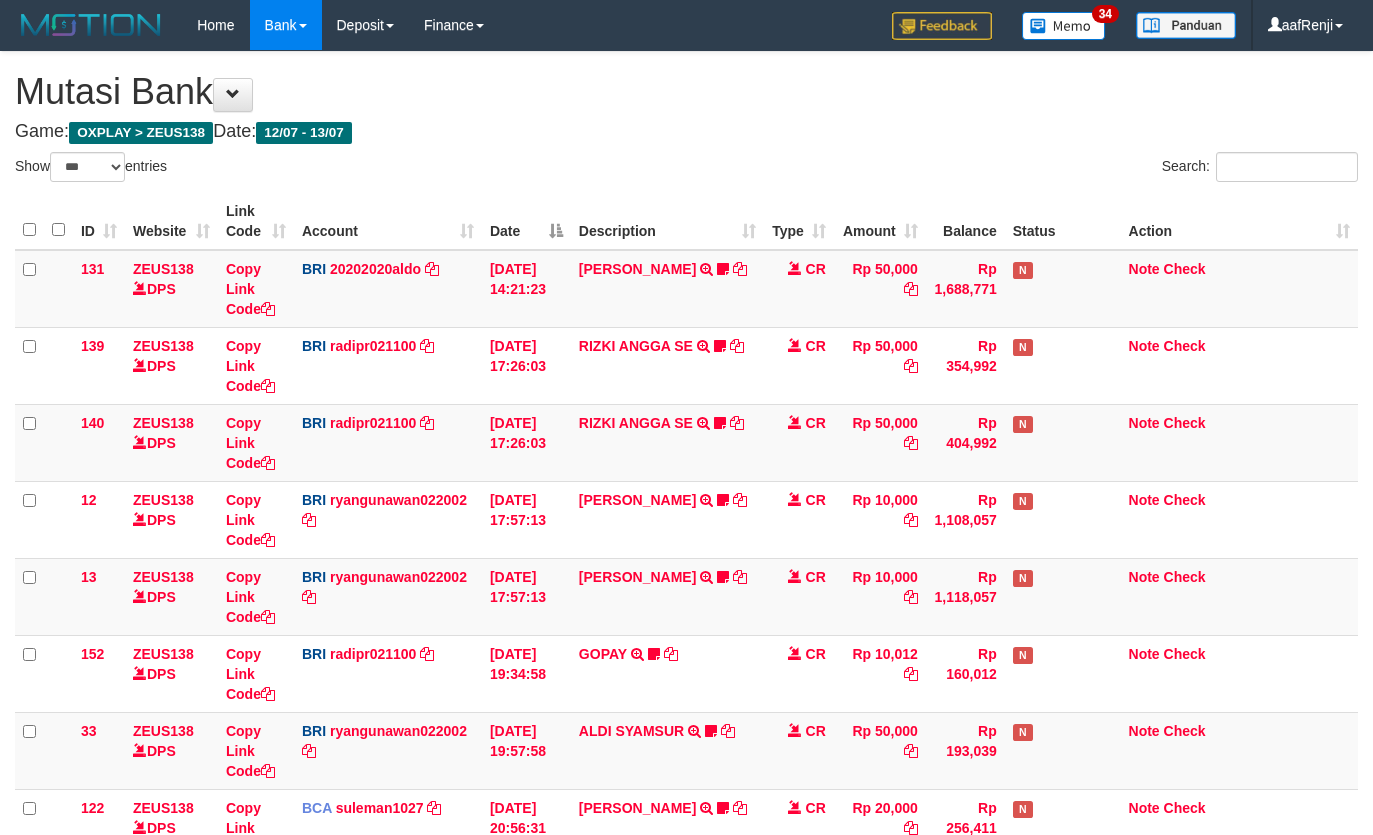 scroll, scrollTop: 0, scrollLeft: 0, axis: both 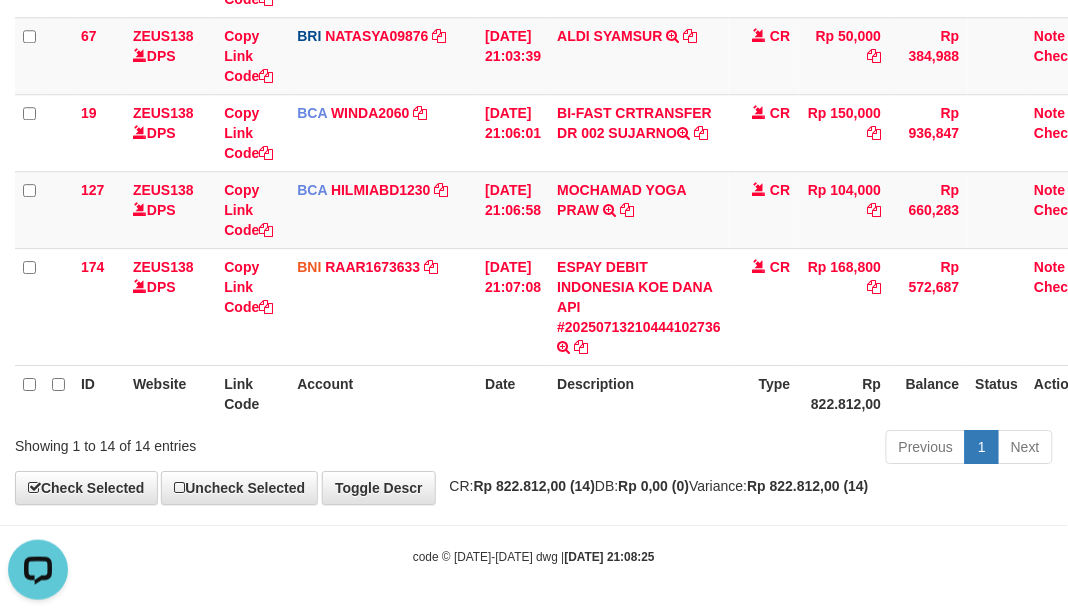 click on "Account" at bounding box center (383, 393) 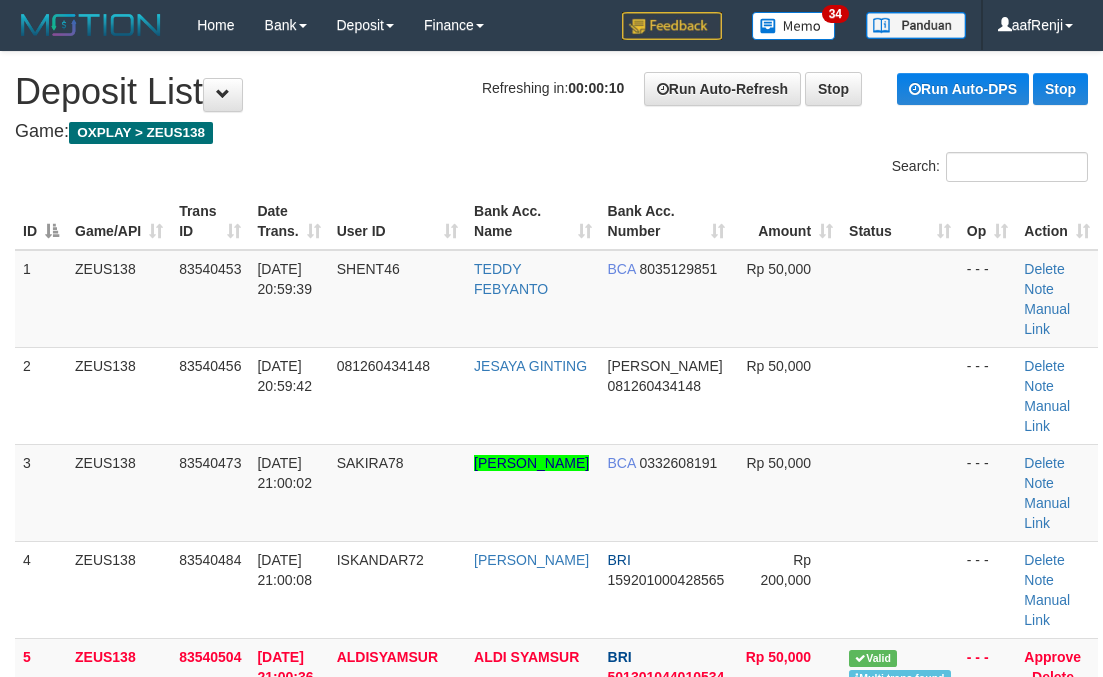 scroll, scrollTop: 0, scrollLeft: 0, axis: both 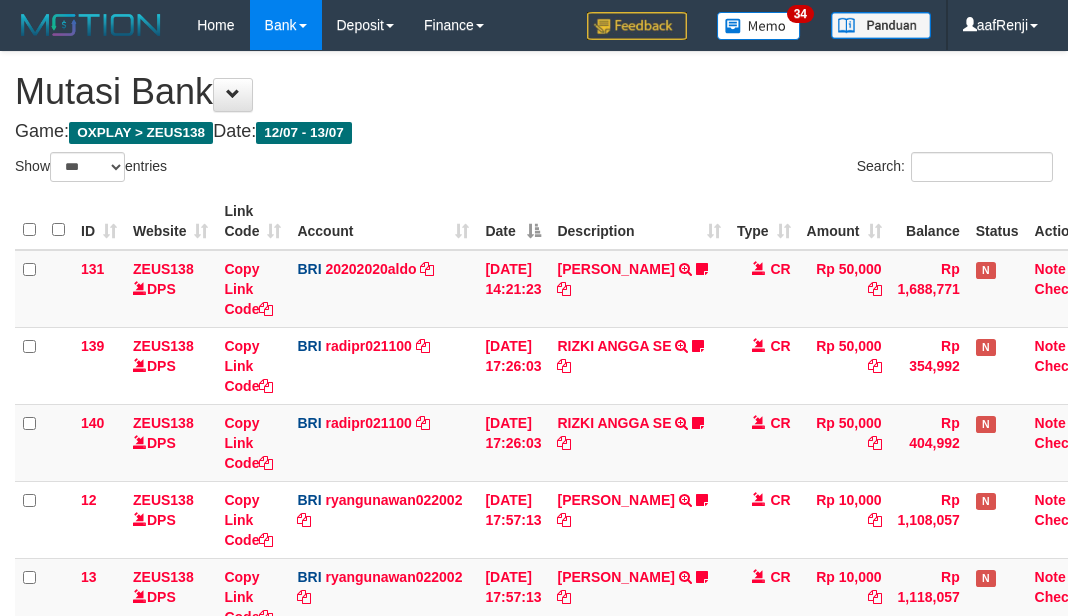 select on "***" 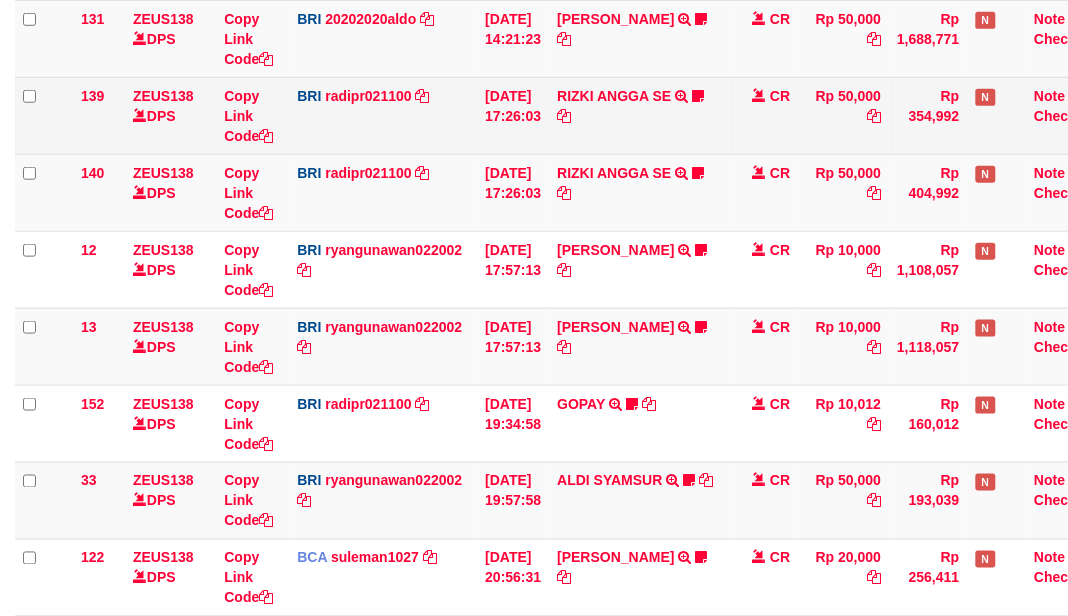 scroll, scrollTop: 0, scrollLeft: 0, axis: both 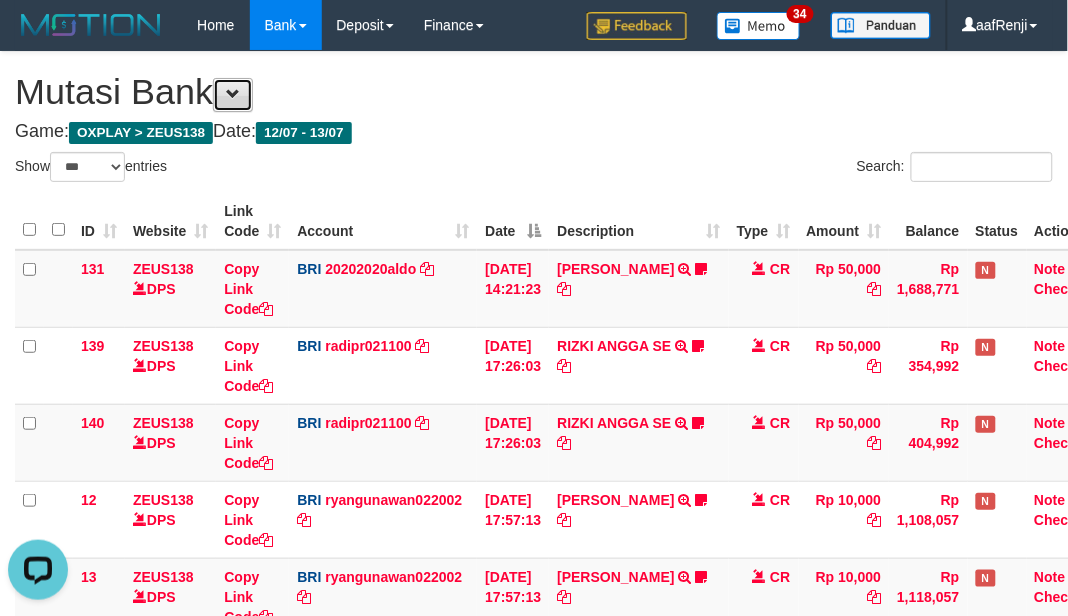 click at bounding box center (233, 95) 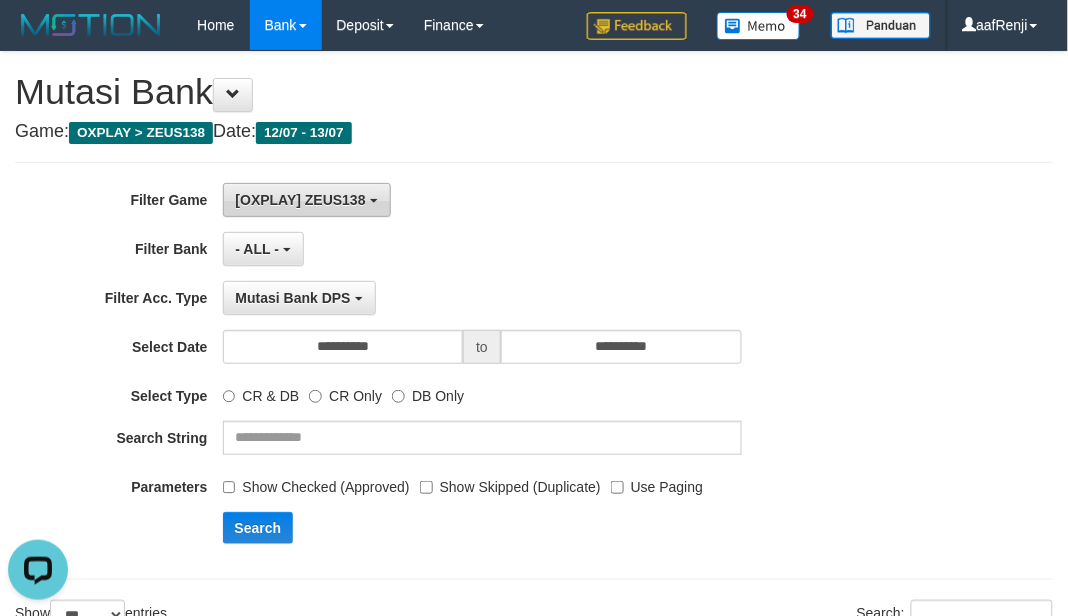 click on "[OXPLAY] ZEUS138" at bounding box center [301, 200] 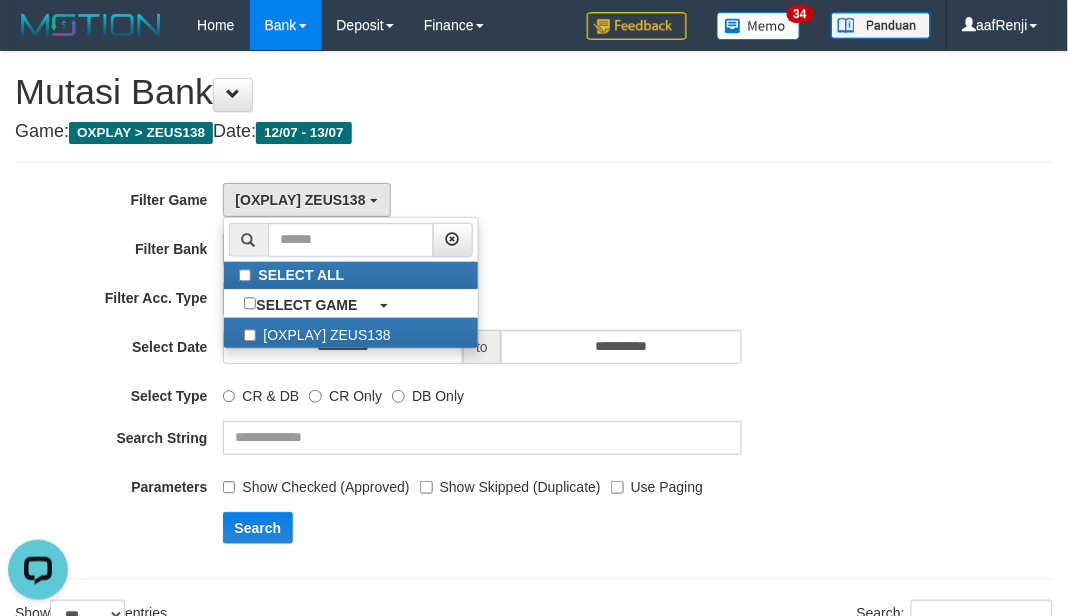 drag, startPoint x: 691, startPoint y: 201, endPoint x: 680, endPoint y: 210, distance: 14.21267 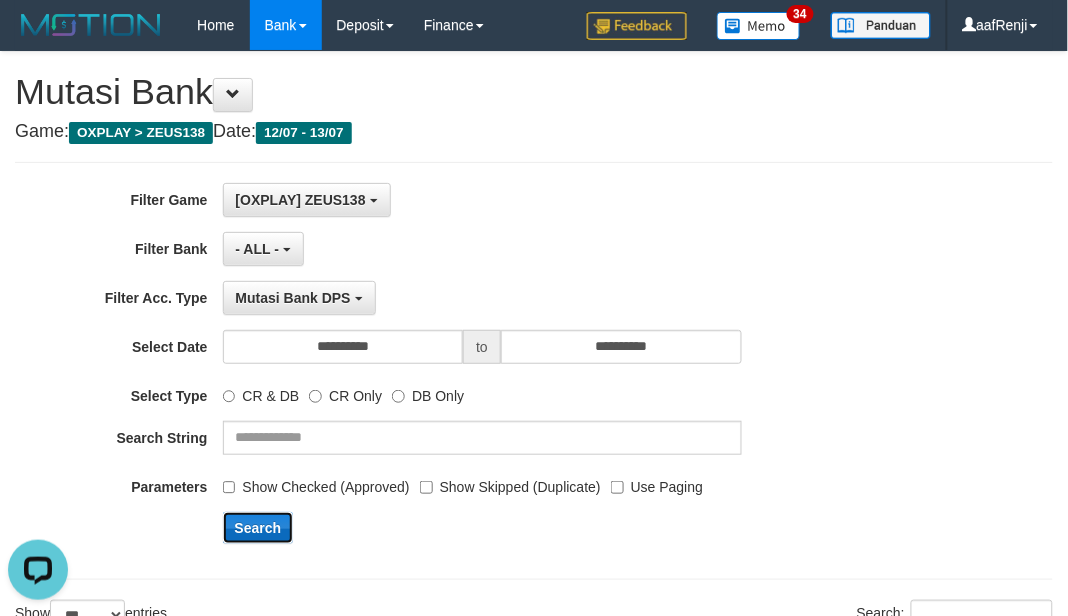 click on "Search" at bounding box center (258, 528) 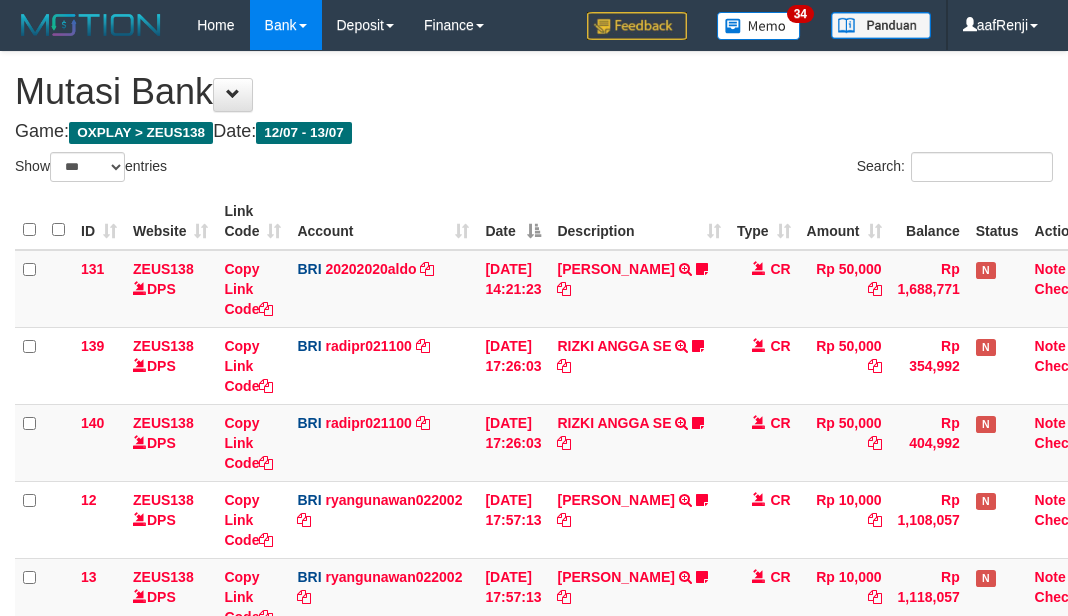 select on "***" 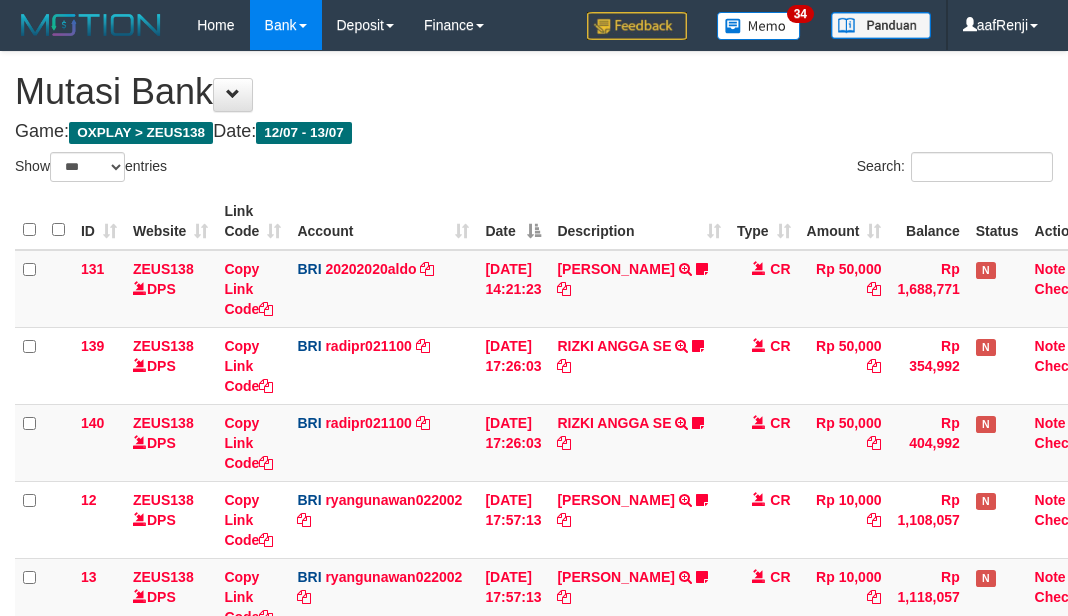 scroll, scrollTop: 0, scrollLeft: 0, axis: both 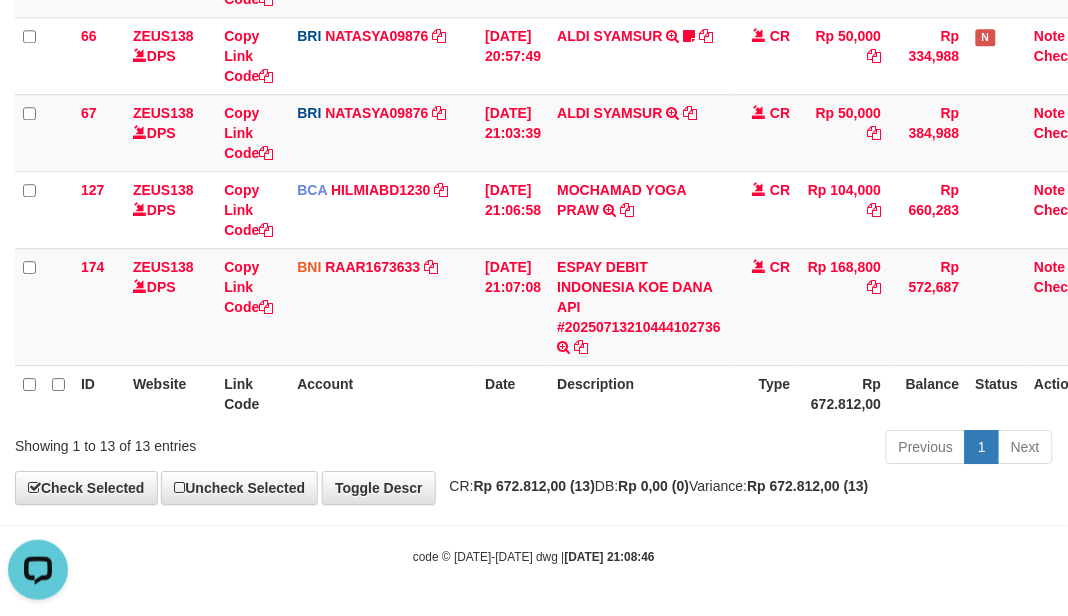 click on "Description" at bounding box center (639, 393) 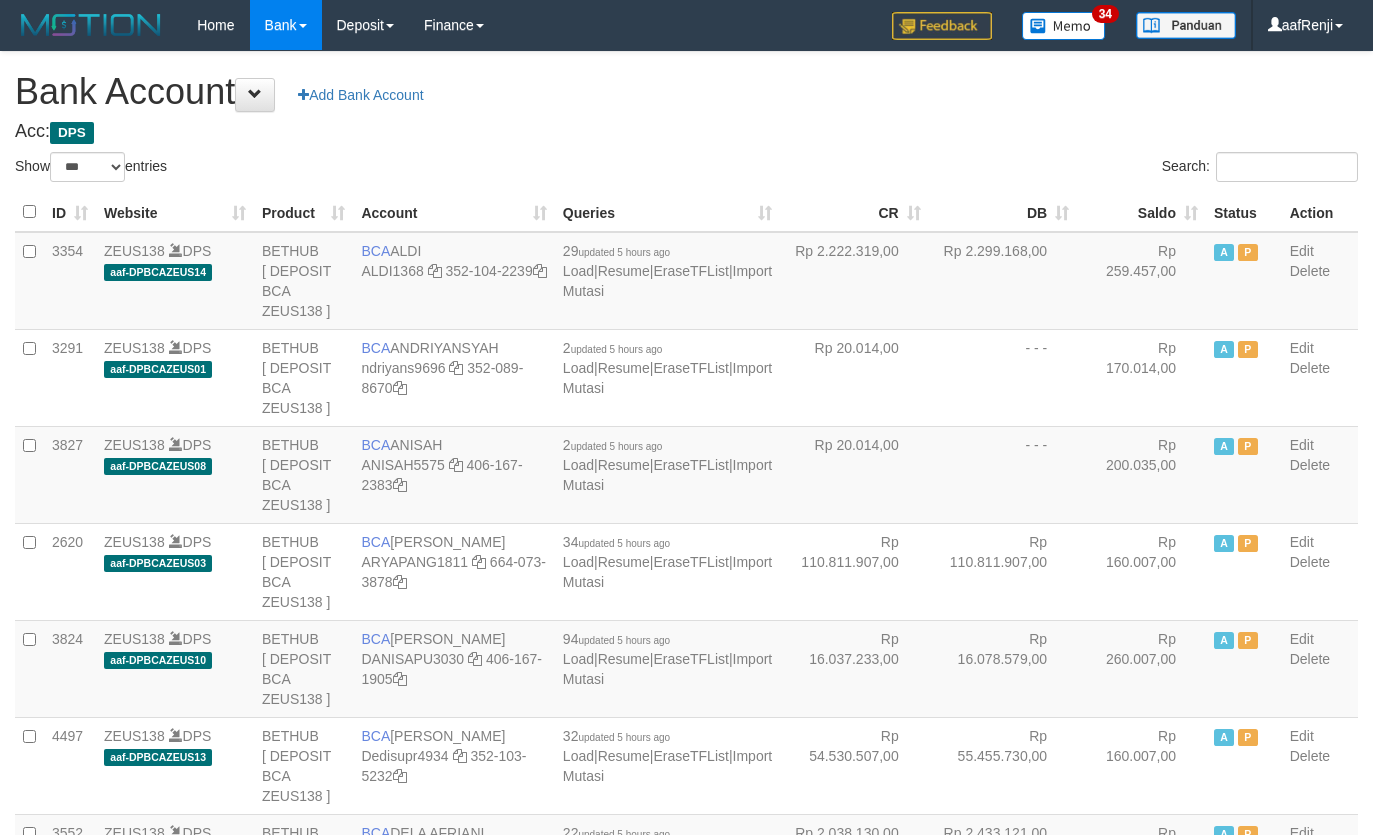 select on "***" 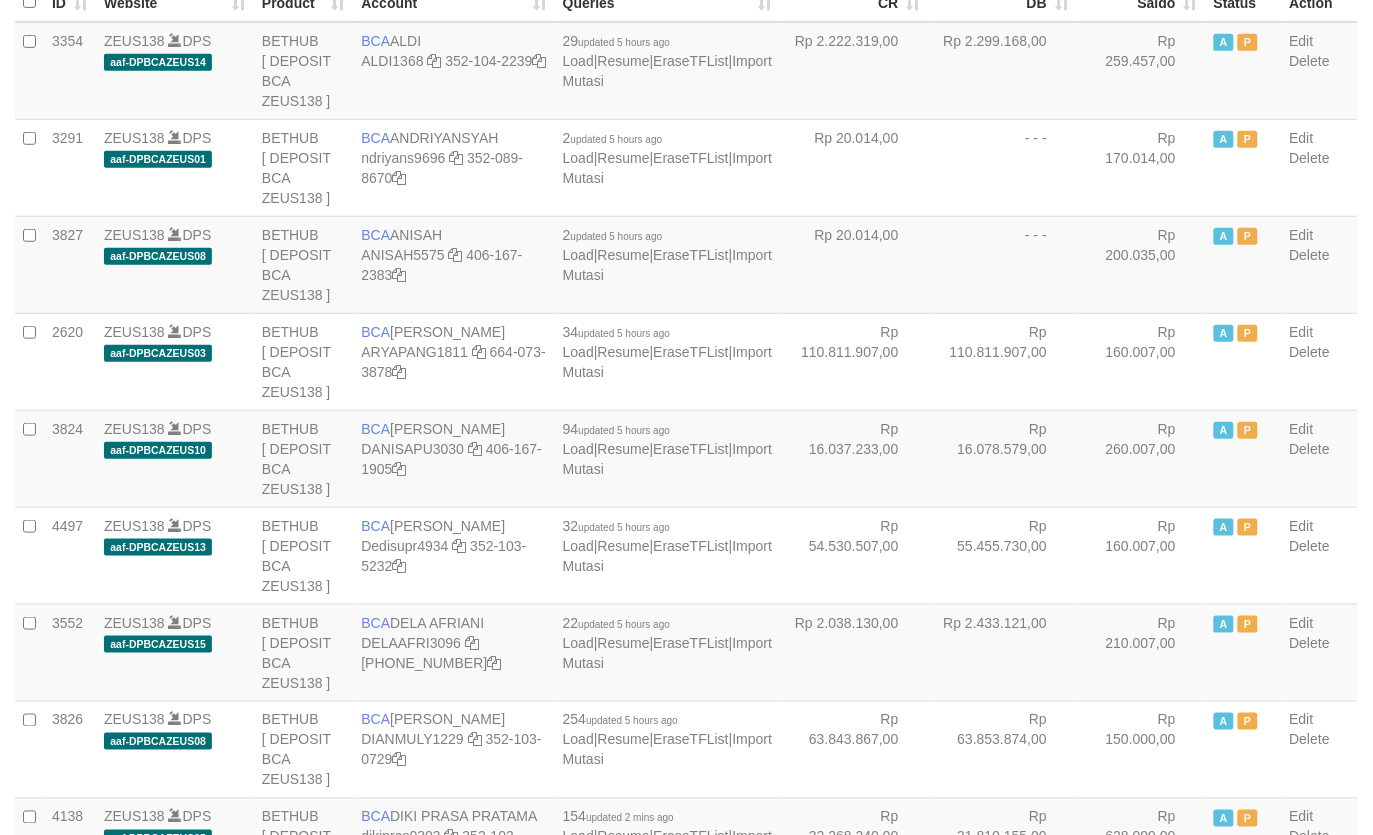 scroll, scrollTop: 250, scrollLeft: 0, axis: vertical 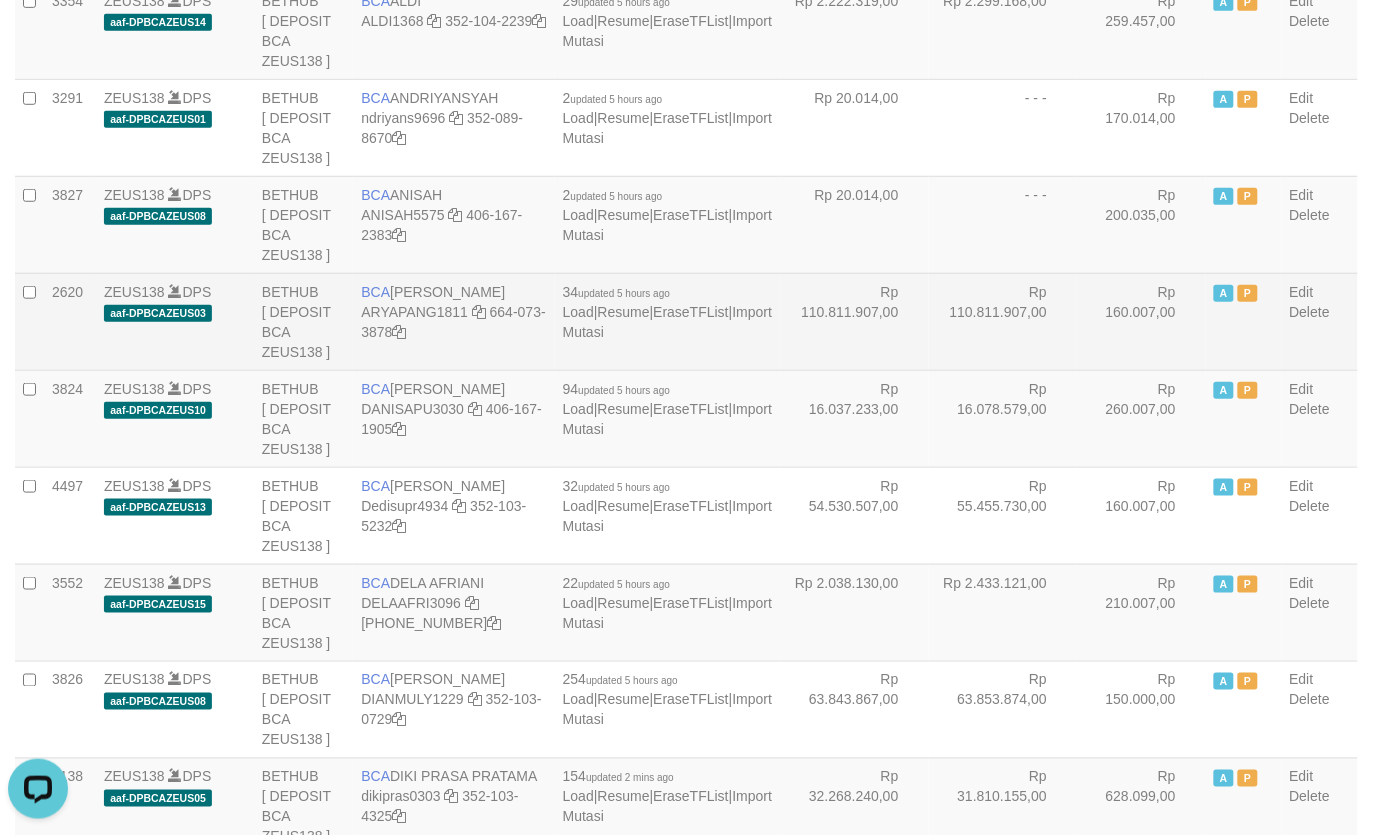 click on "Rp 110.811.907,00" at bounding box center [1003, 321] 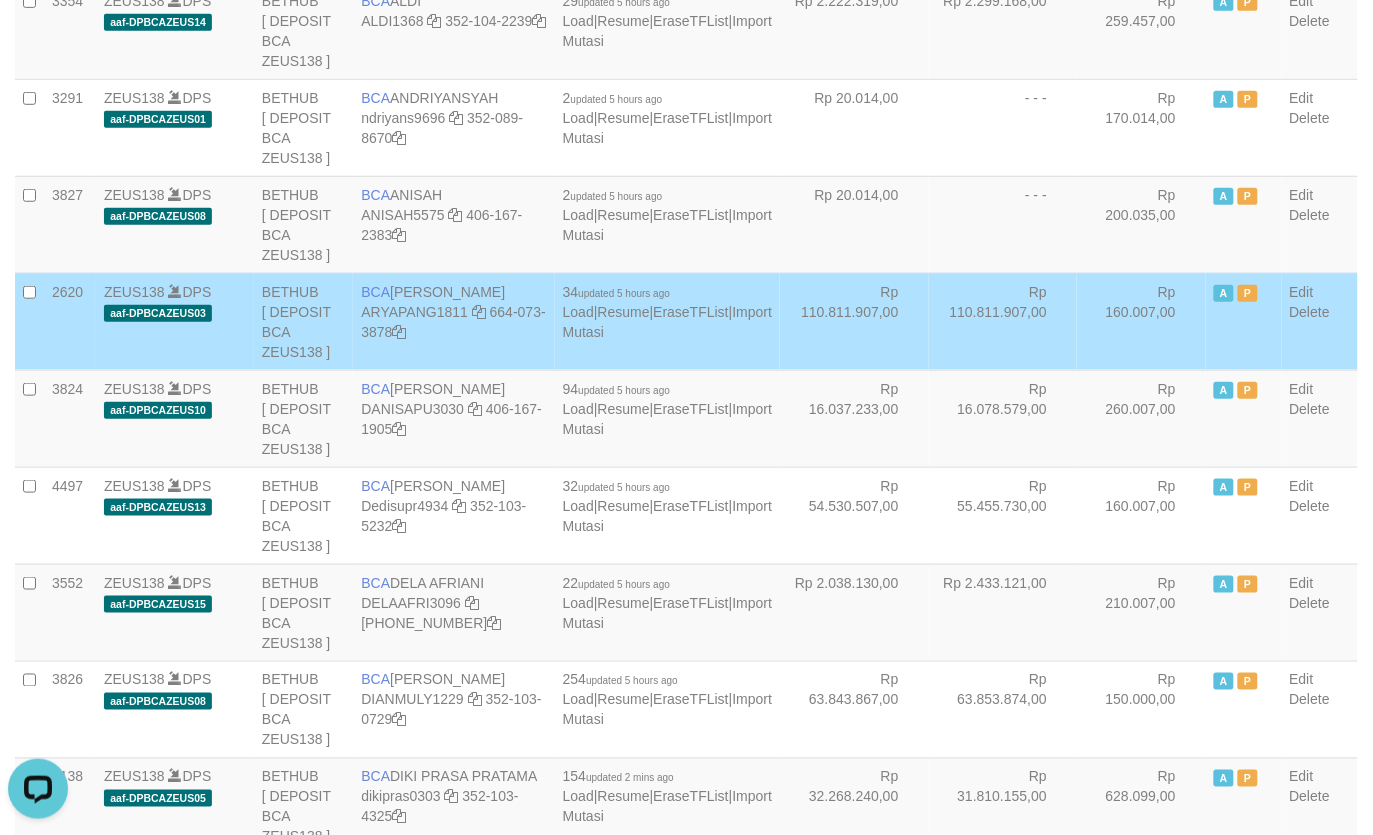 scroll, scrollTop: 1070, scrollLeft: 0, axis: vertical 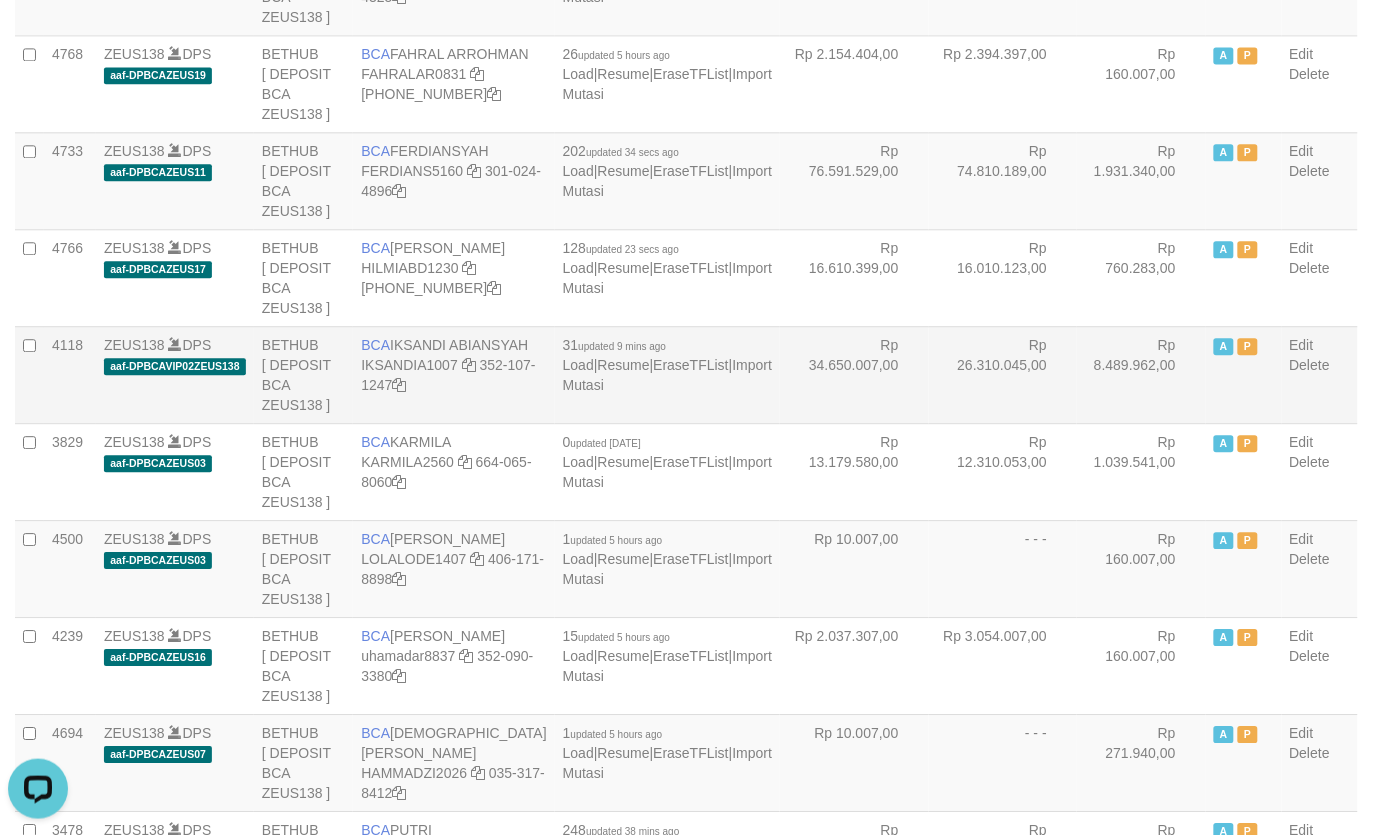 click on "BCA
IKSANDI ABIANSYAH
IKSANDIA1007
352-107-1247" at bounding box center (453, 374) 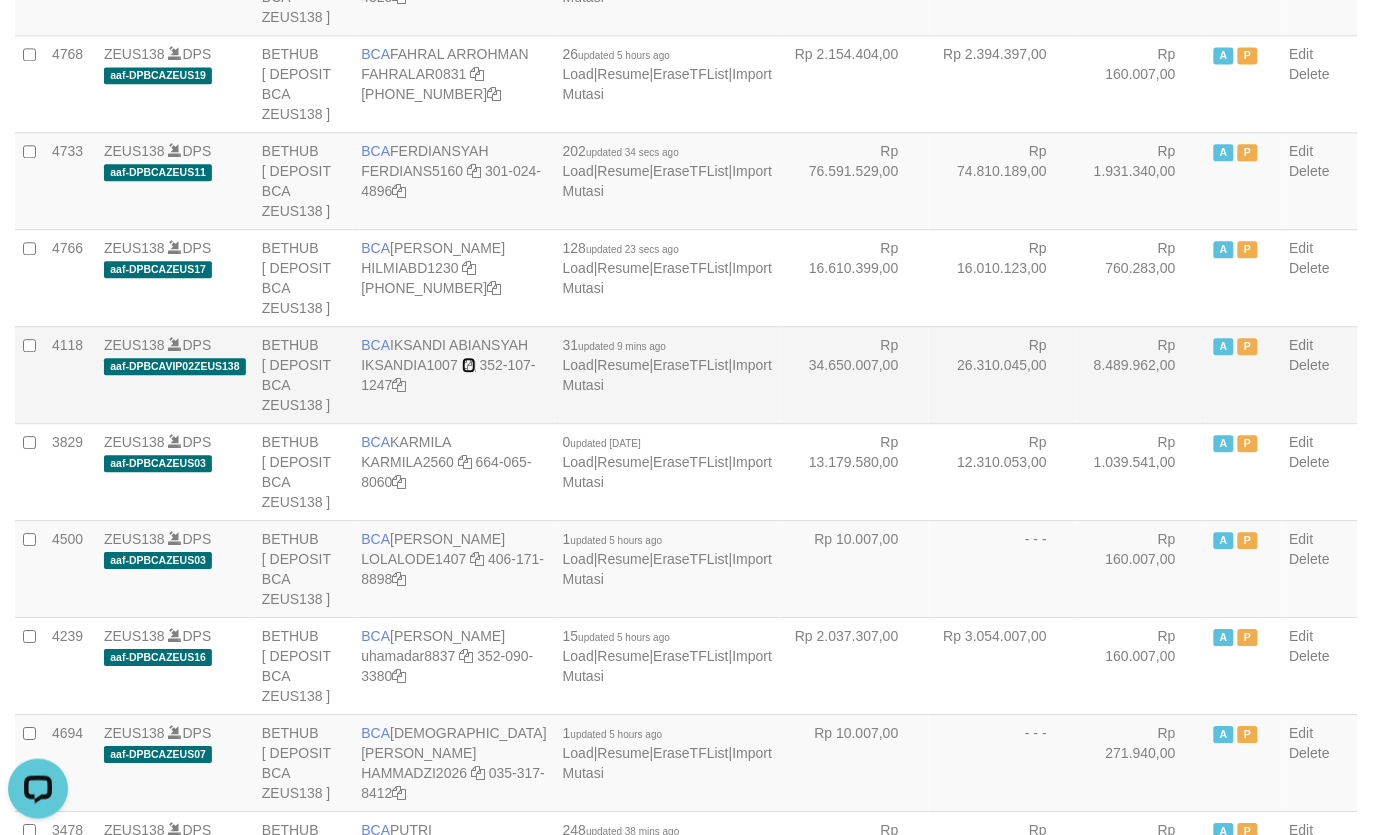 drag, startPoint x: 492, startPoint y: 450, endPoint x: 501, endPoint y: 455, distance: 10.29563 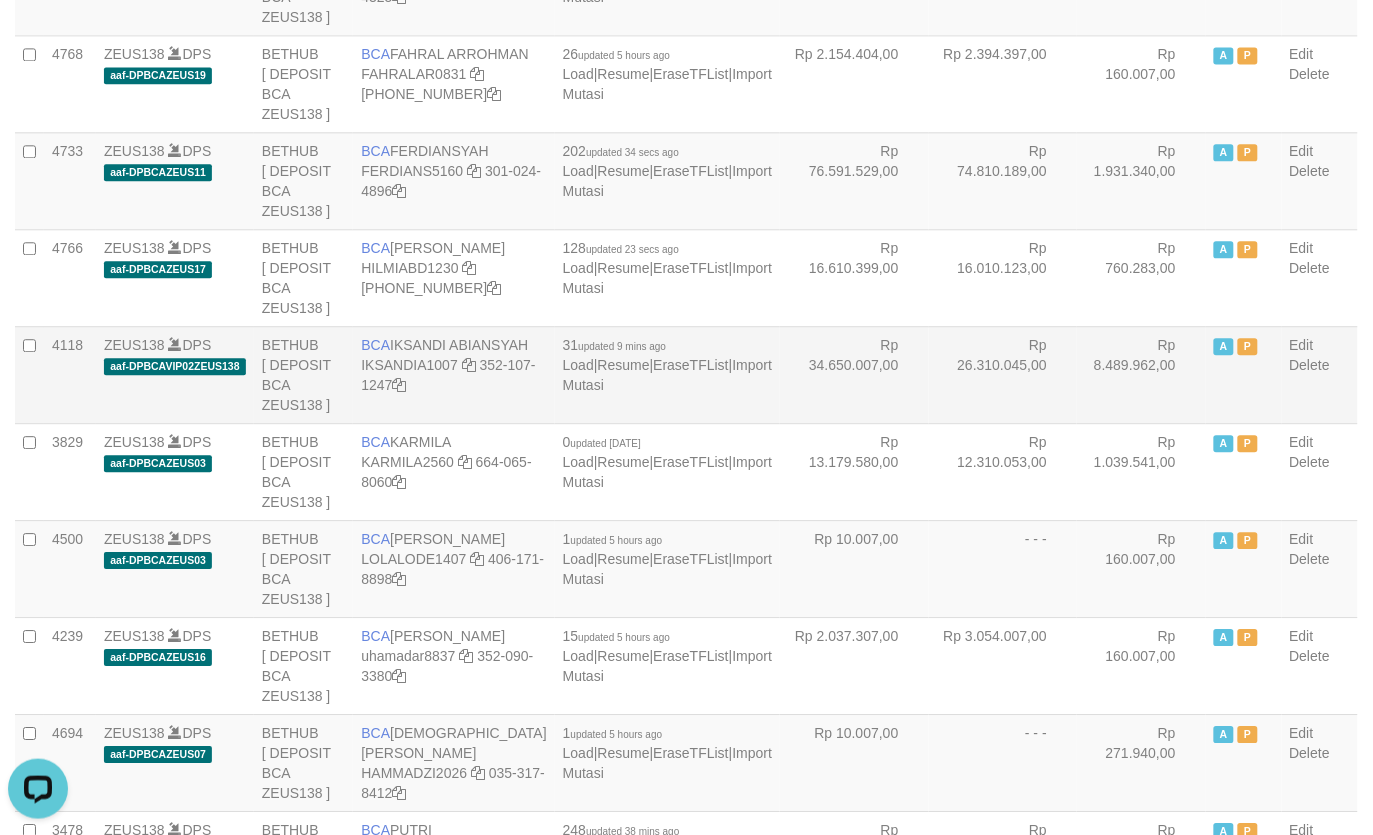 click on "BCA
IKSANDI ABIANSYAH
IKSANDIA1007
352-107-1247" at bounding box center [453, 374] 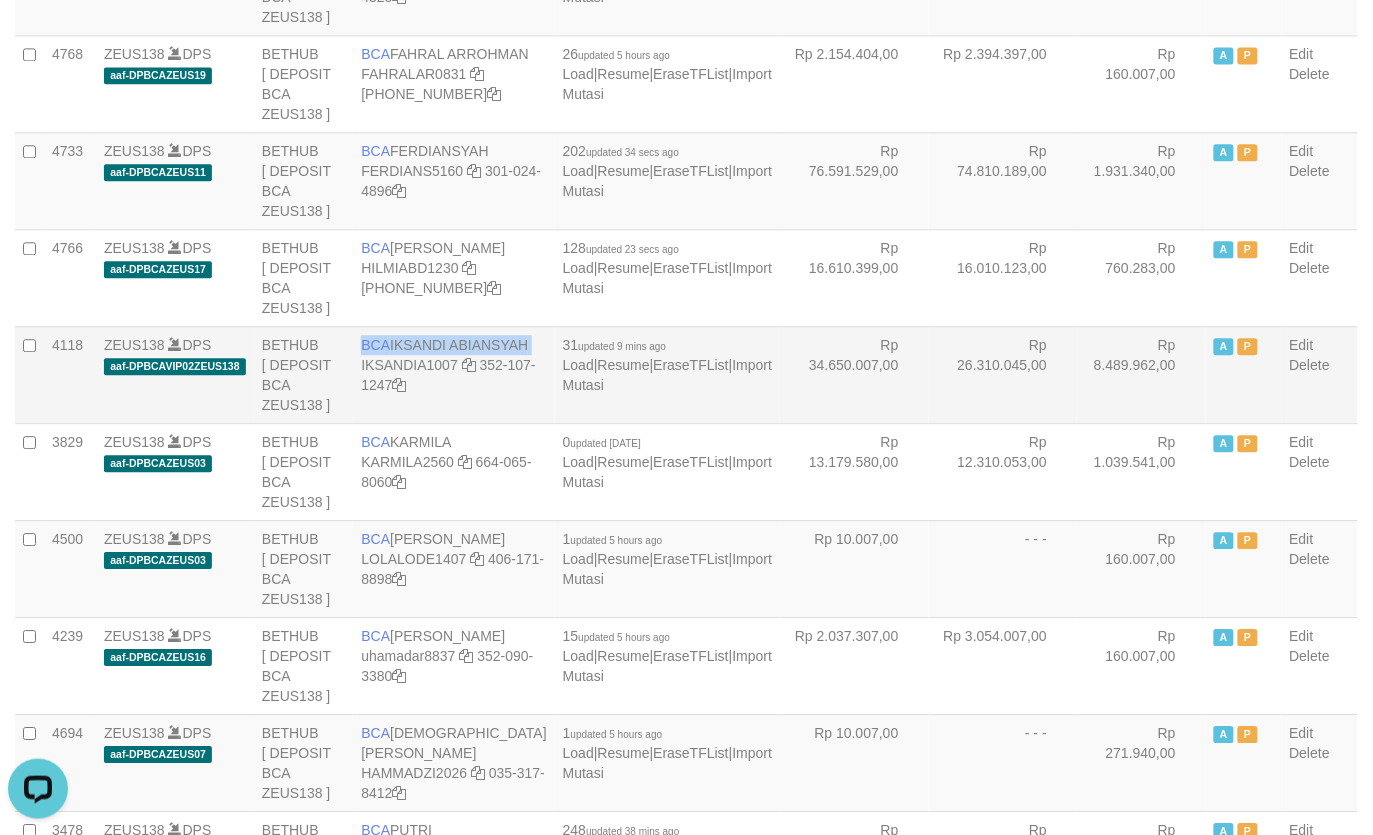 click on "BCA
IKSANDI ABIANSYAH
IKSANDIA1007
352-107-1247" at bounding box center [453, 374] 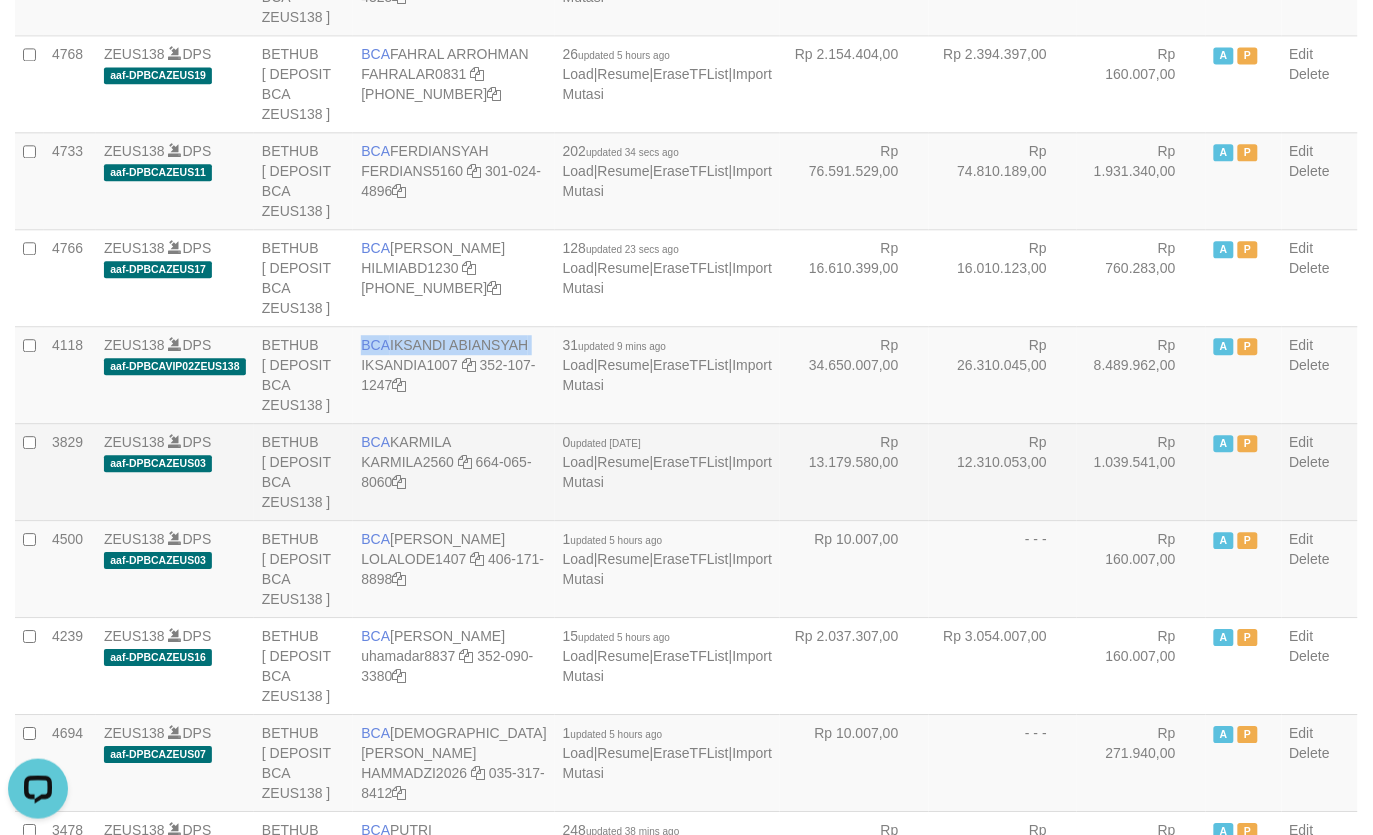 copy on "BCA
IKSANDI ABIANSYAH" 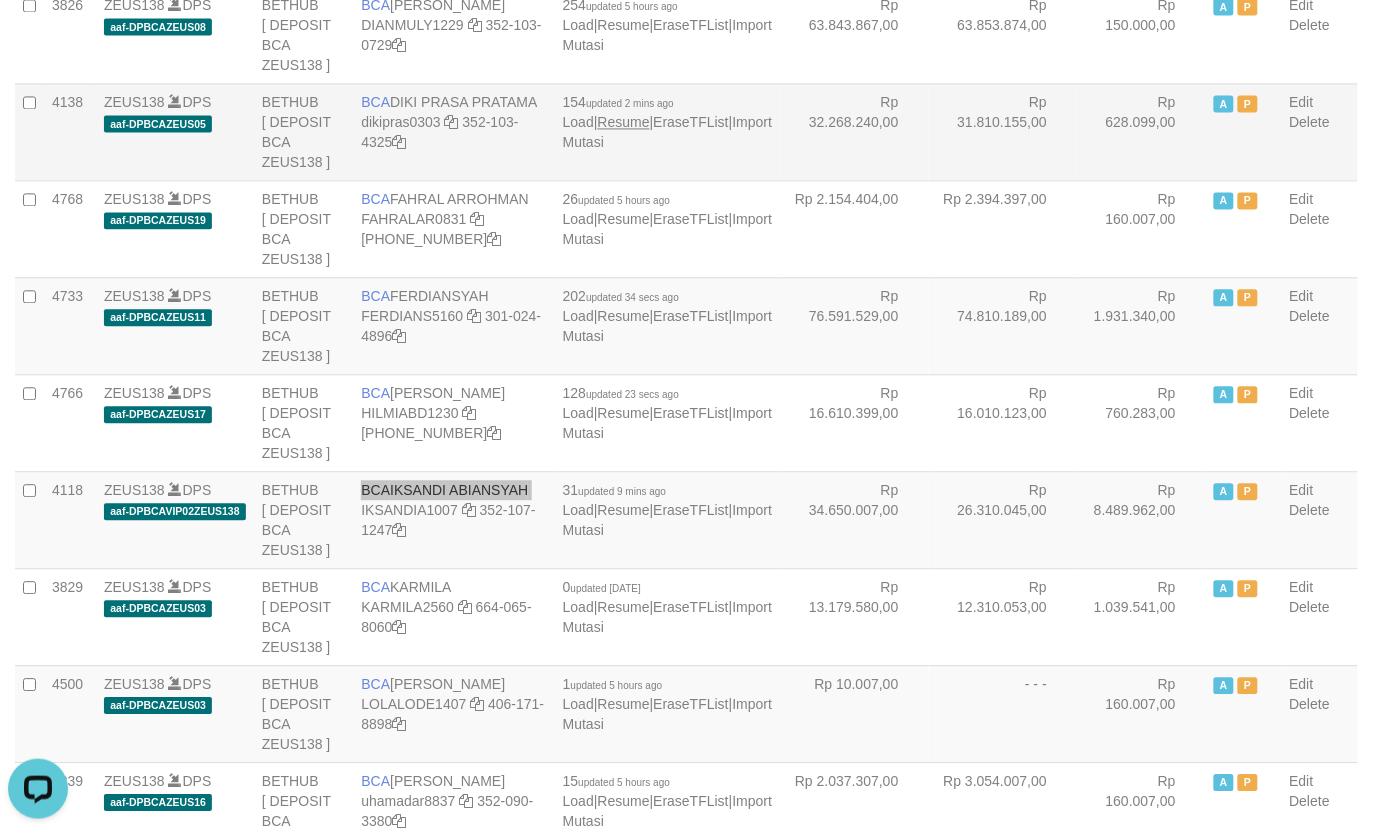 scroll, scrollTop: 570, scrollLeft: 0, axis: vertical 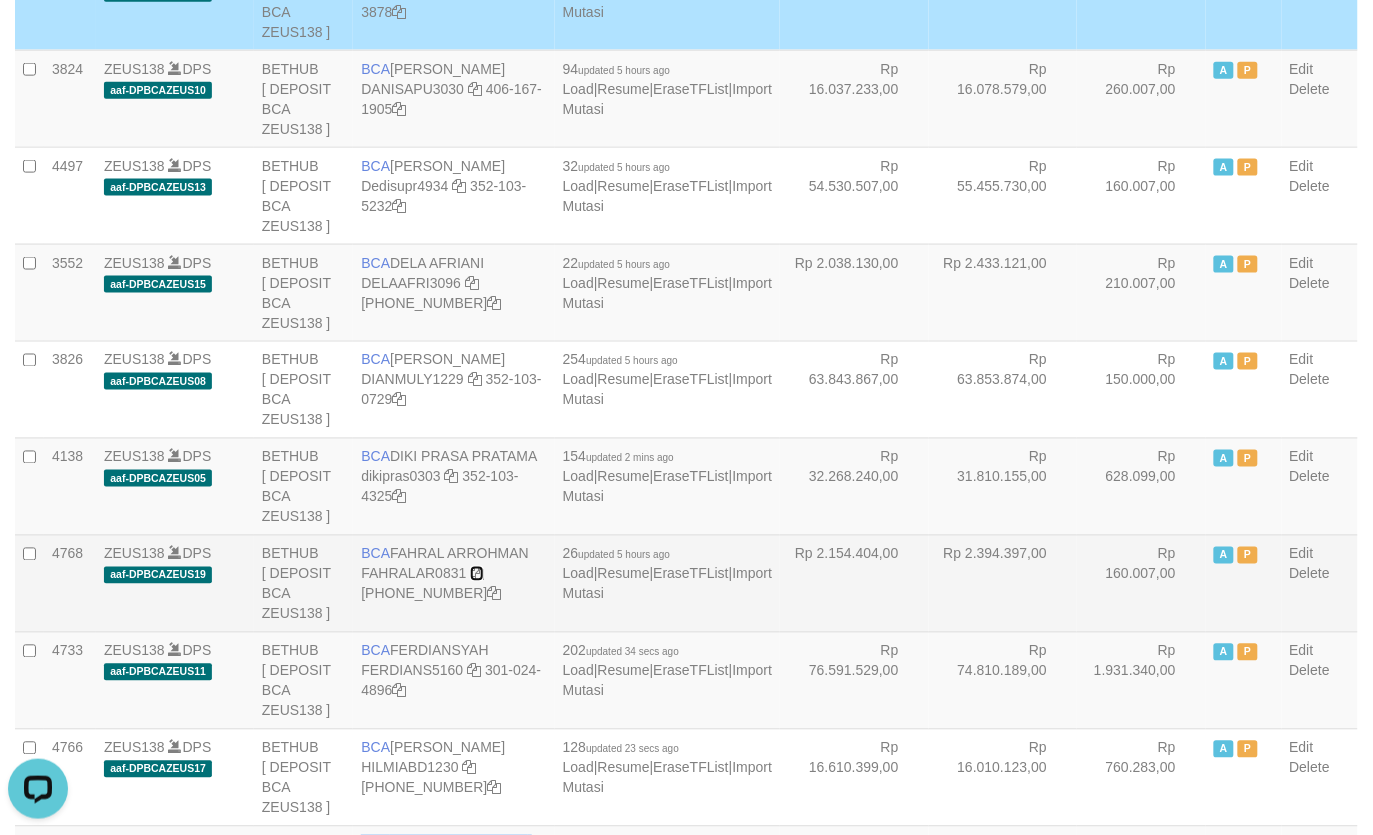 click at bounding box center (477, 574) 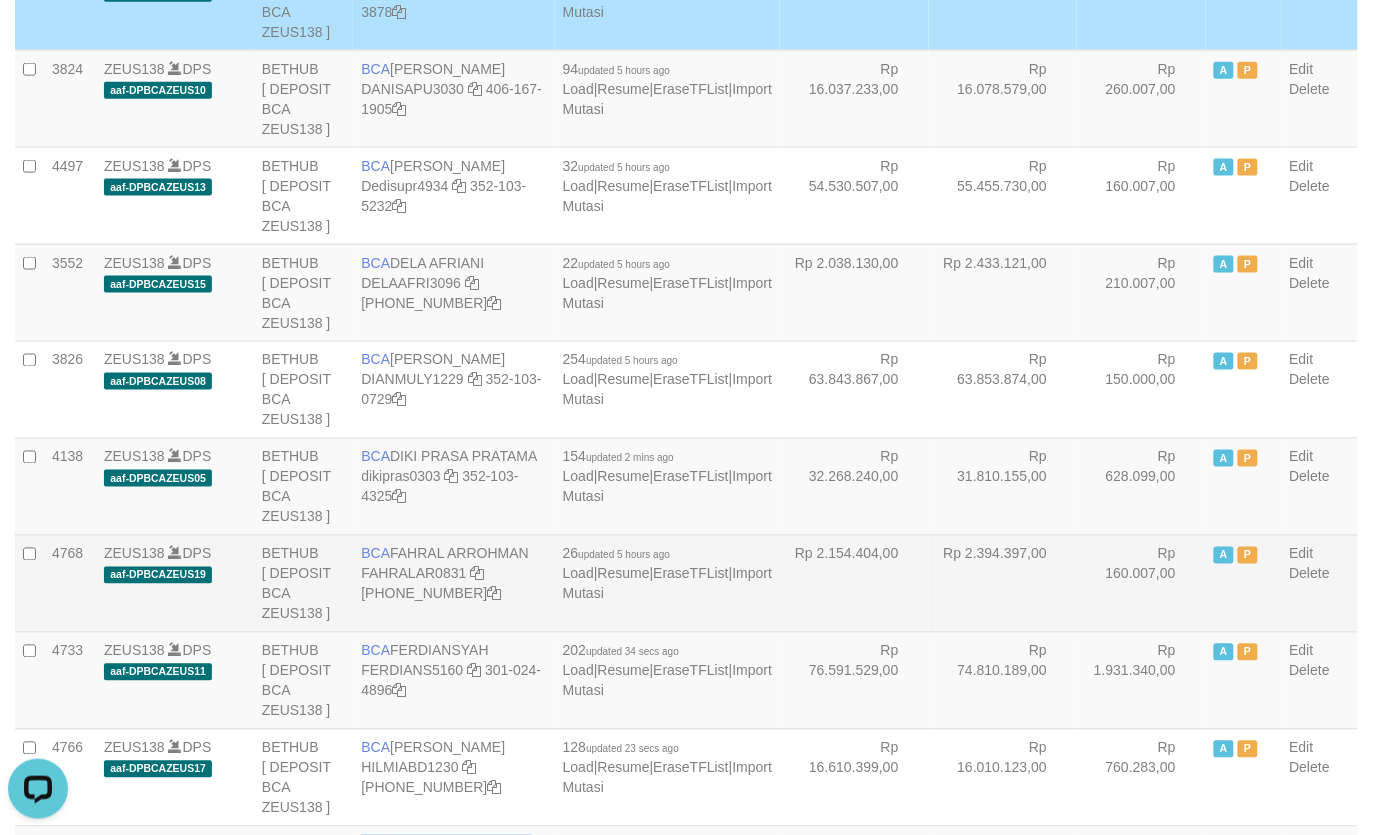 copy on "BCA
IKSANDI ABIANSYAH" 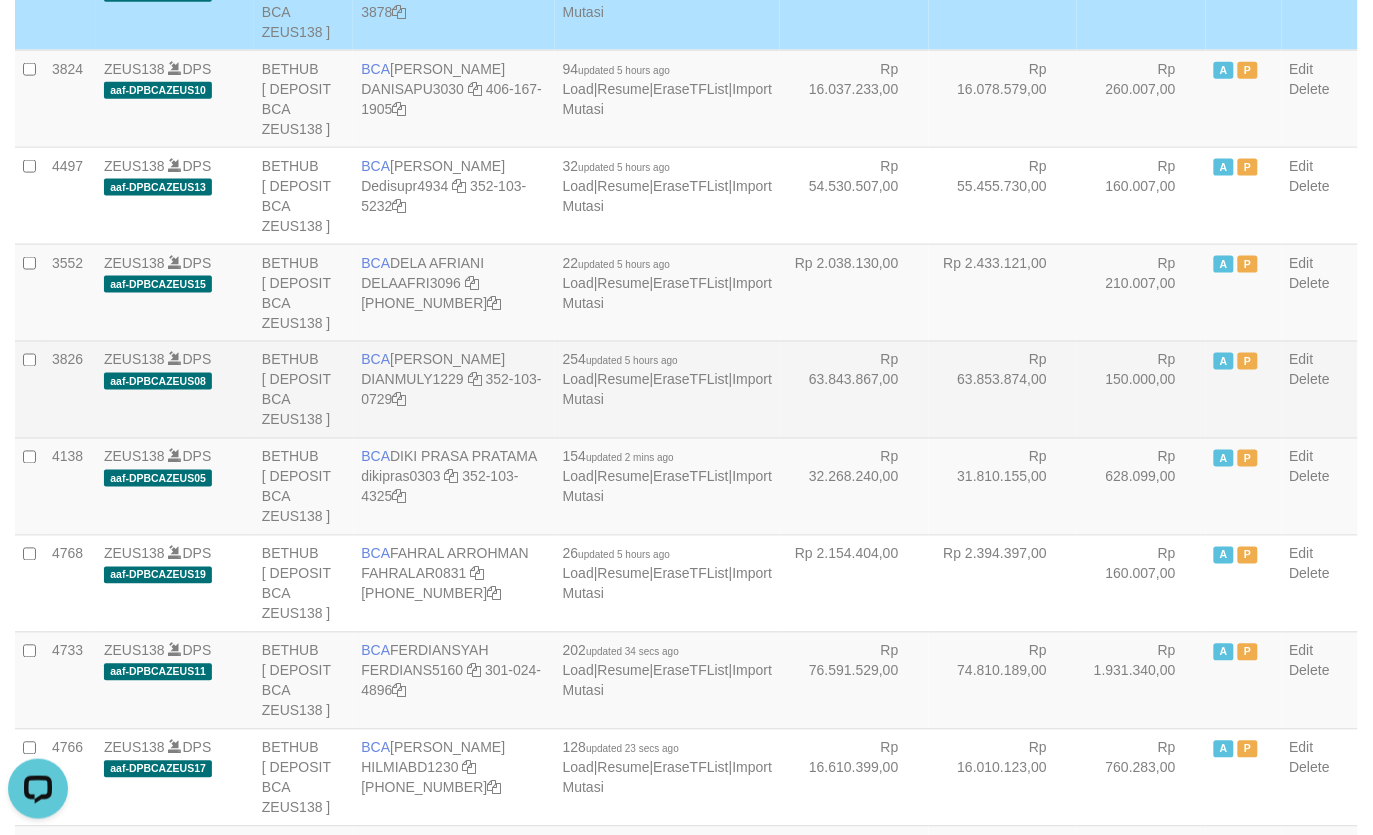 click on "Rp 150.000,00" at bounding box center [1141, 389] 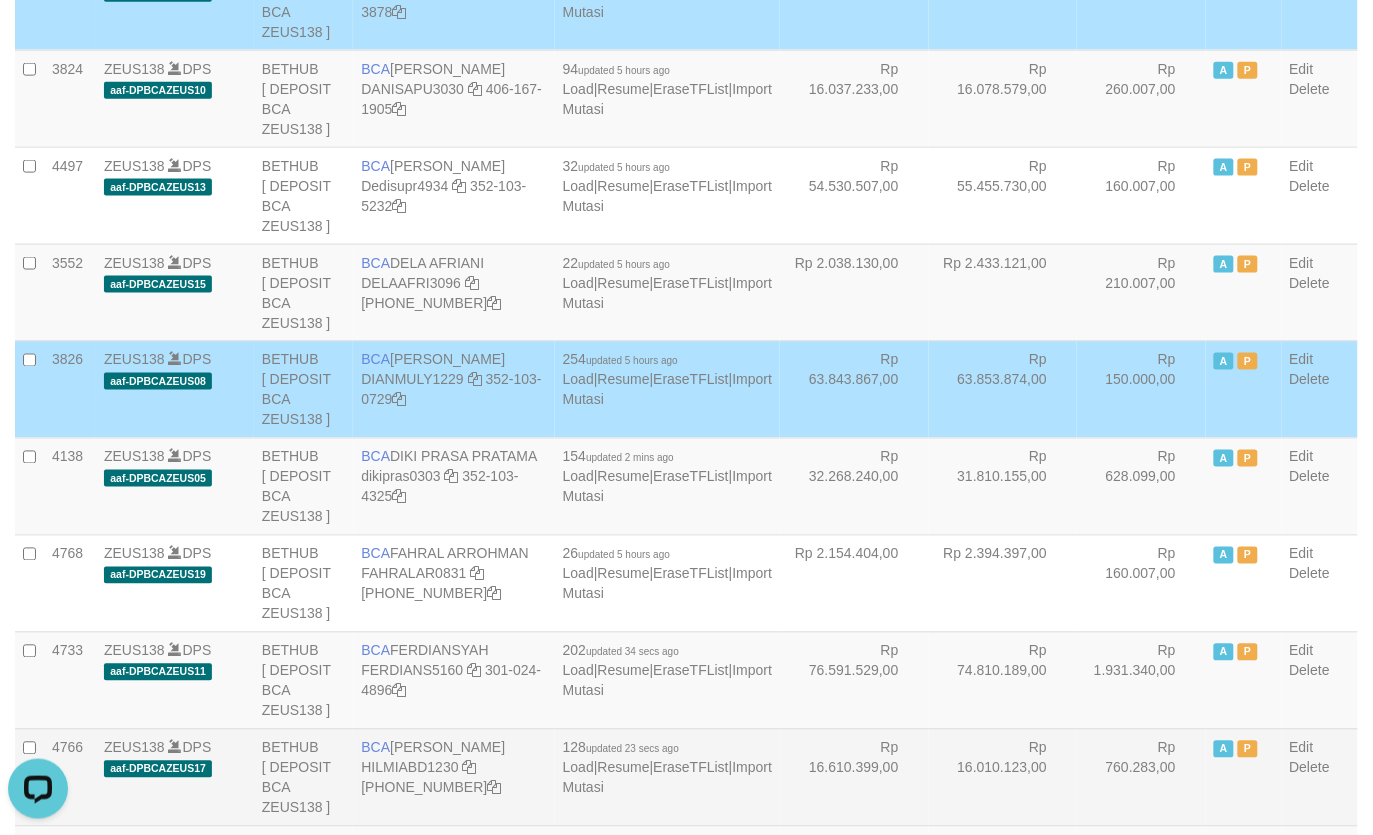 scroll, scrollTop: 1070, scrollLeft: 0, axis: vertical 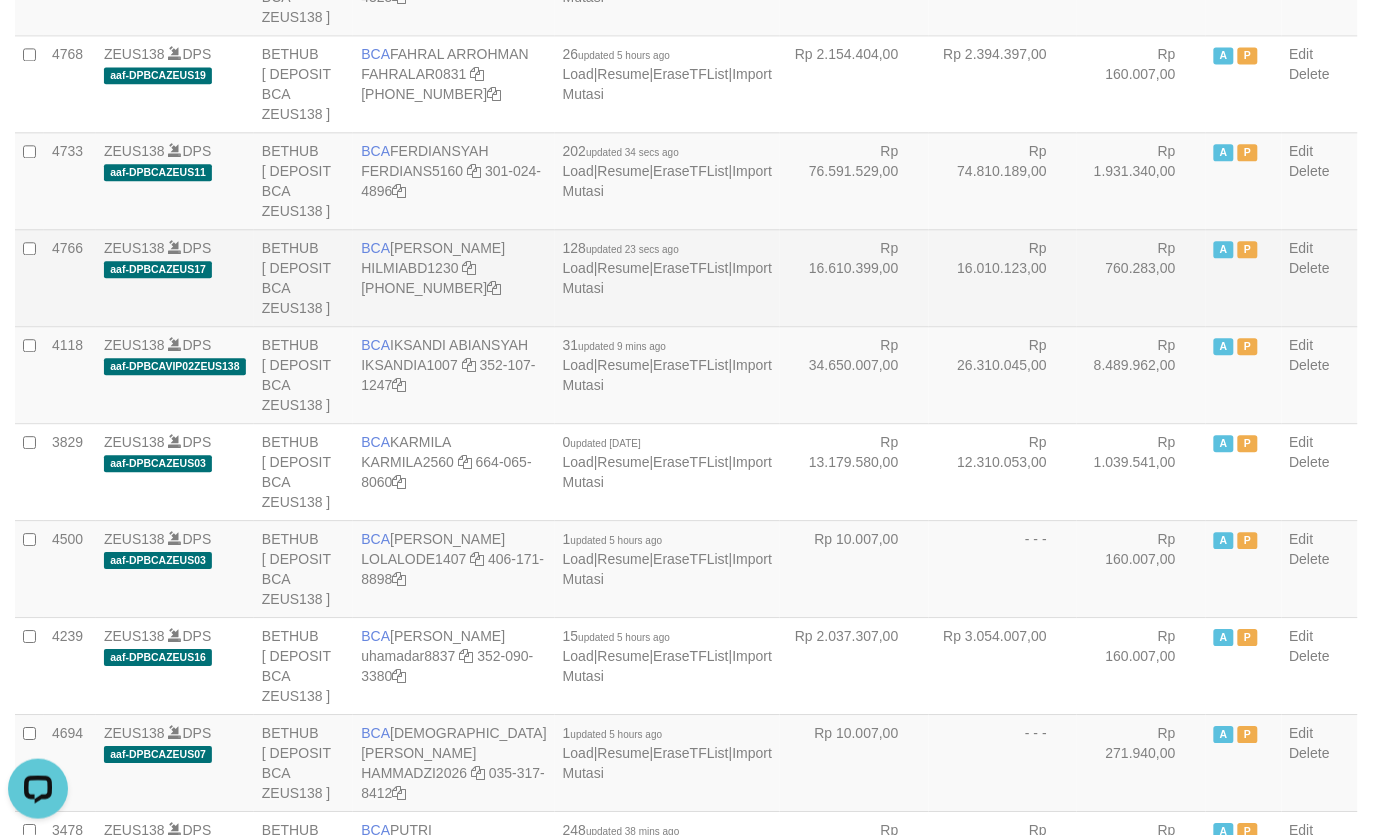 drag, startPoint x: 976, startPoint y: 375, endPoint x: 887, endPoint y: 378, distance: 89.050545 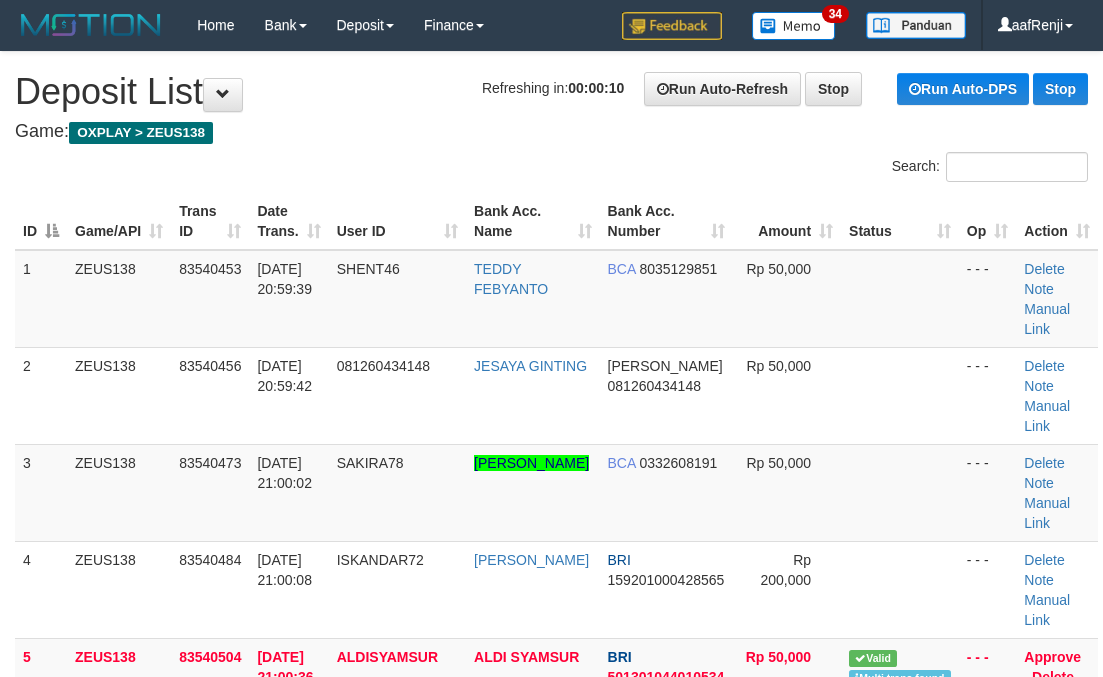 scroll, scrollTop: 0, scrollLeft: 0, axis: both 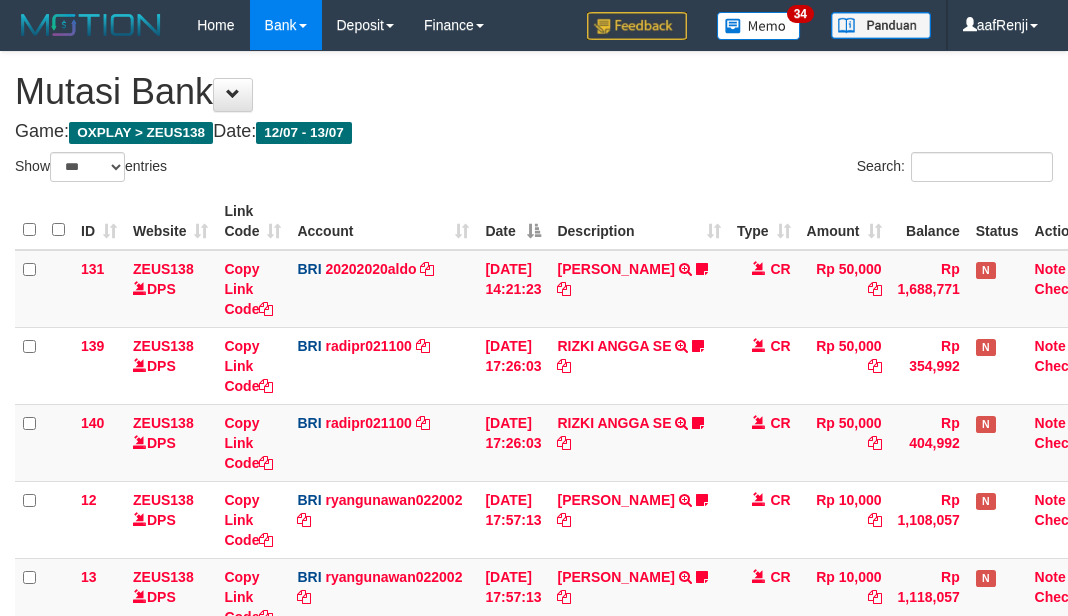 select on "***" 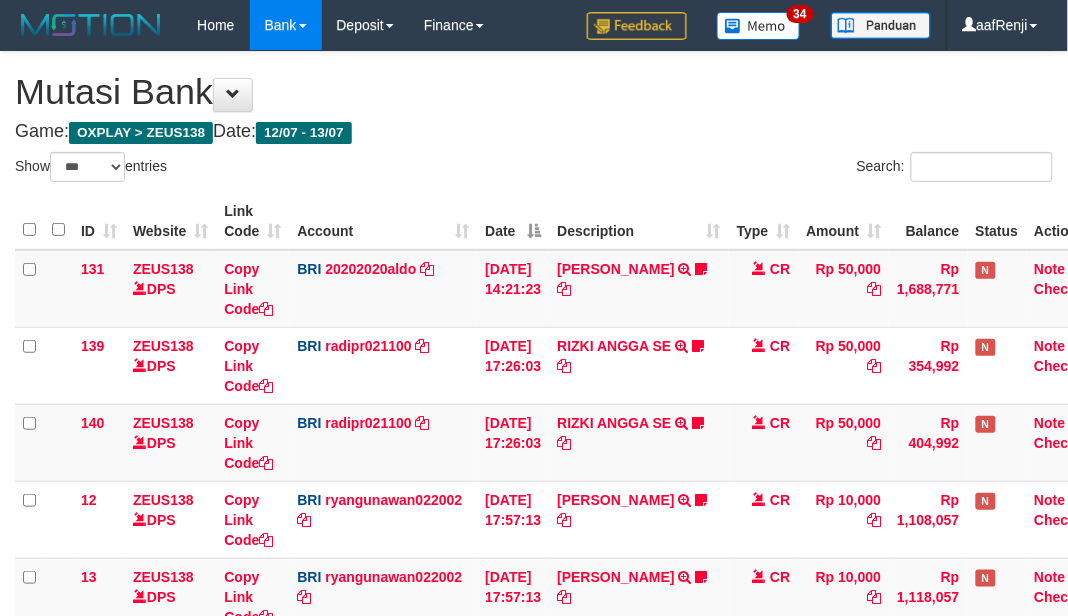 scroll, scrollTop: 625, scrollLeft: 0, axis: vertical 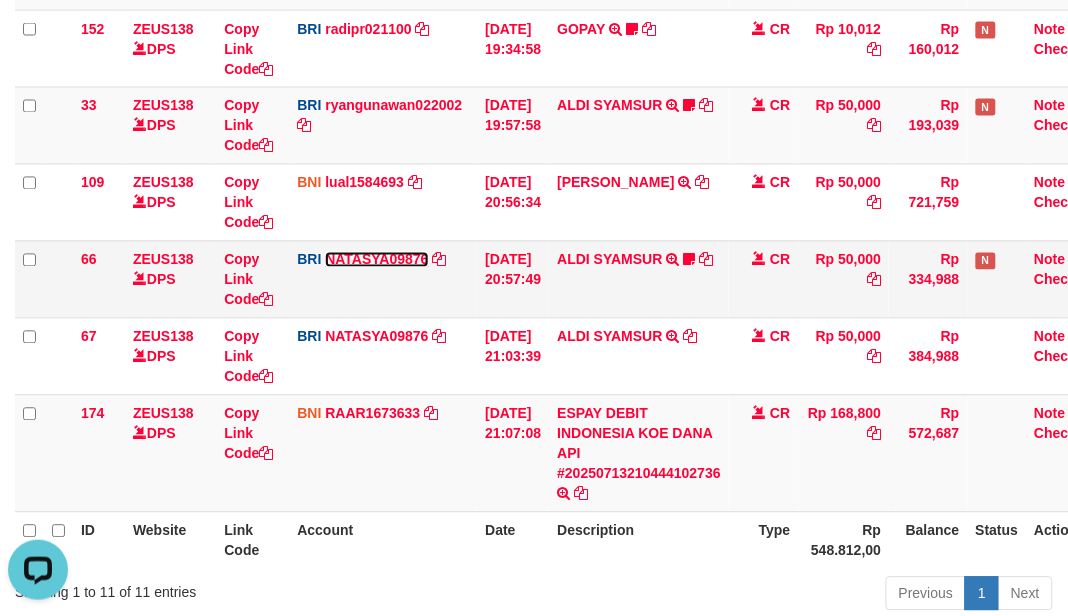 click on "NATASYA09876" at bounding box center (376, 260) 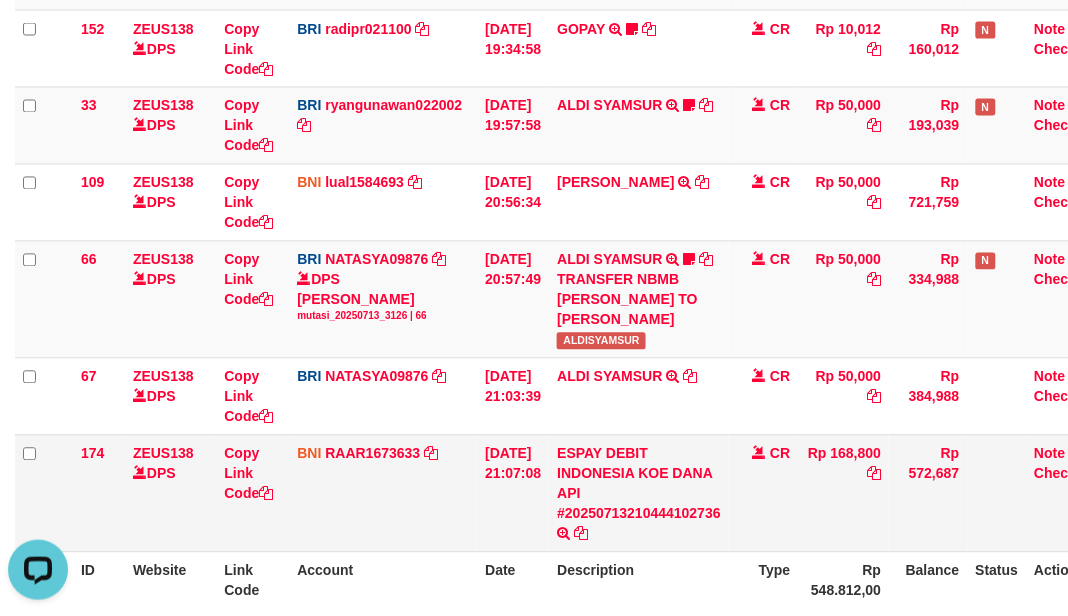 drag, startPoint x: 796, startPoint y: 441, endPoint x: 771, endPoint y: 443, distance: 25.079872 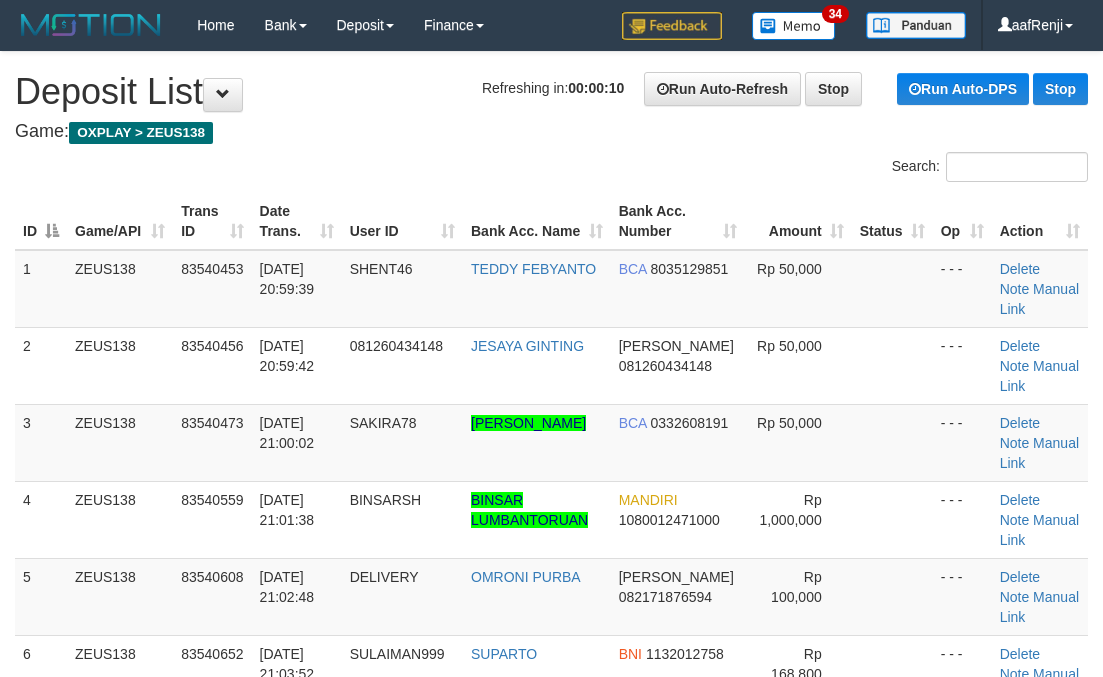 scroll, scrollTop: 0, scrollLeft: 0, axis: both 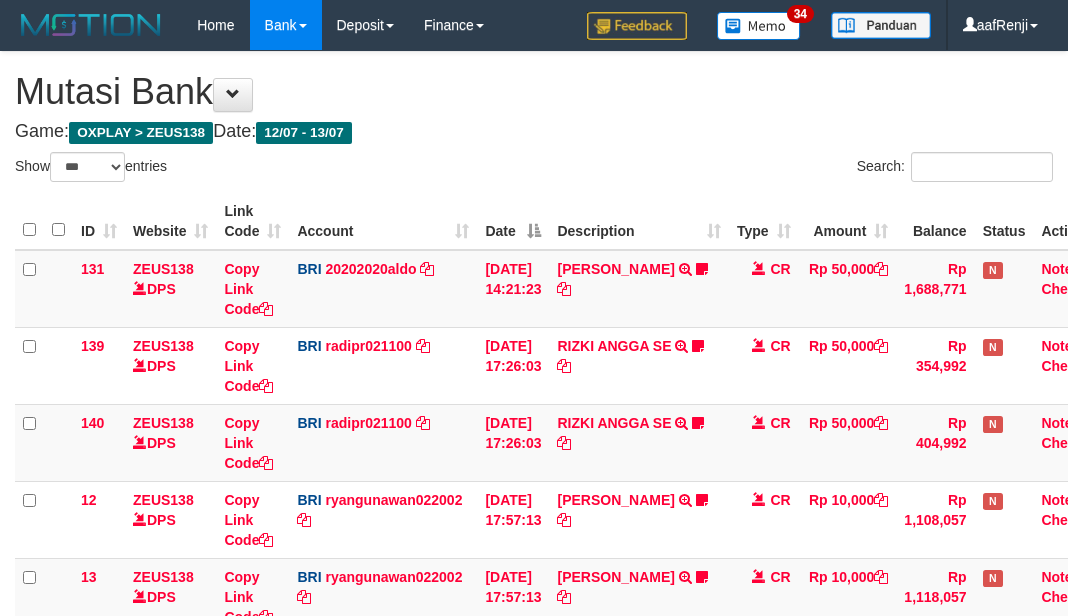 select on "***" 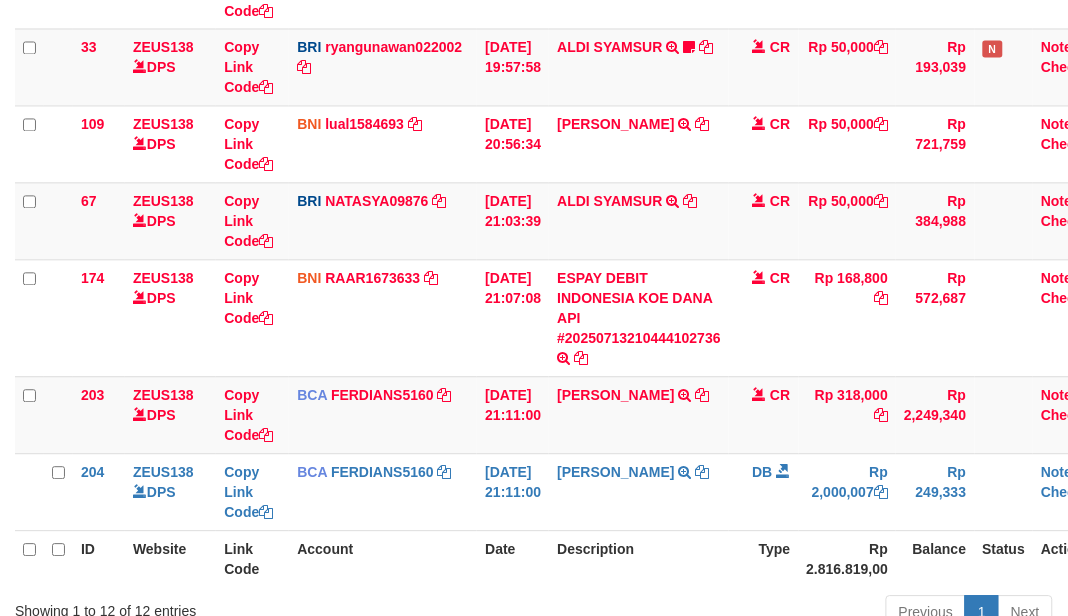 scroll, scrollTop: 625, scrollLeft: 0, axis: vertical 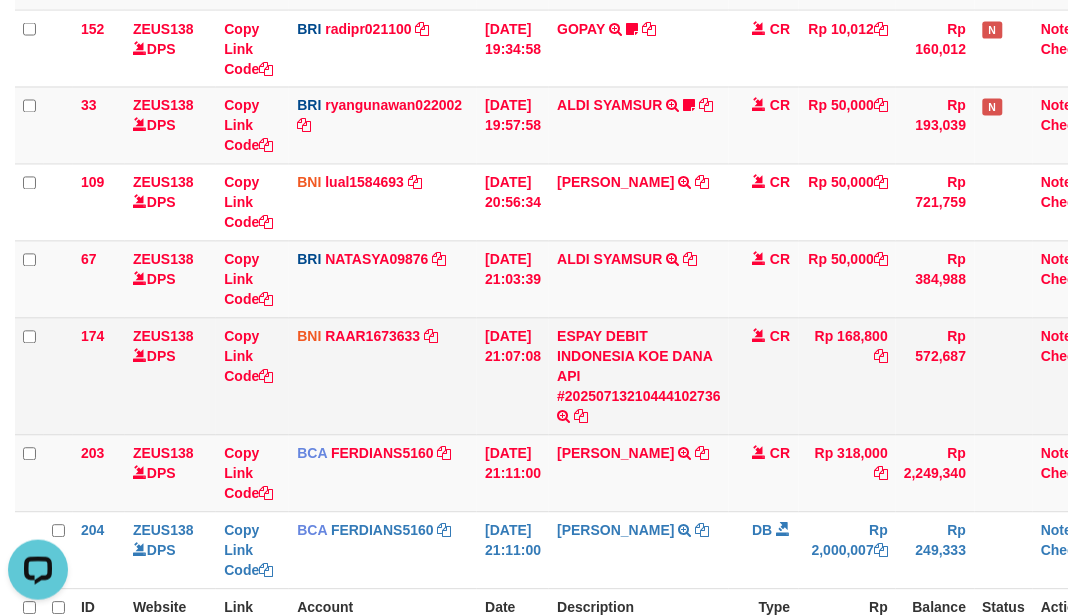 click on "[DATE] 21:07:08" at bounding box center (513, 376) 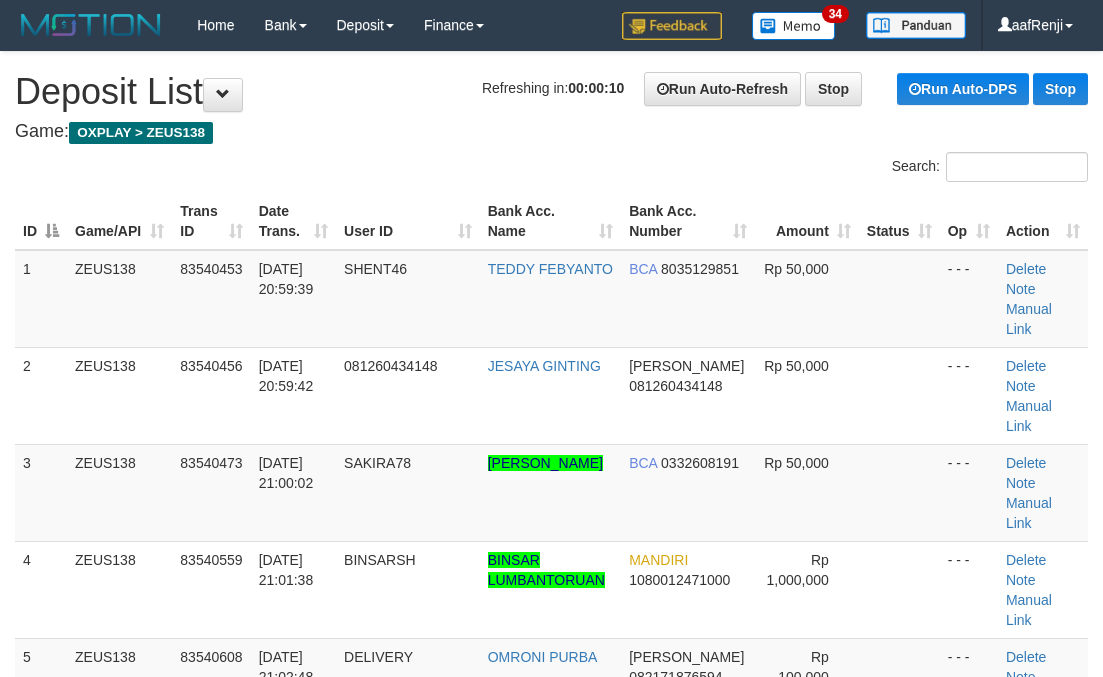 scroll, scrollTop: 0, scrollLeft: 0, axis: both 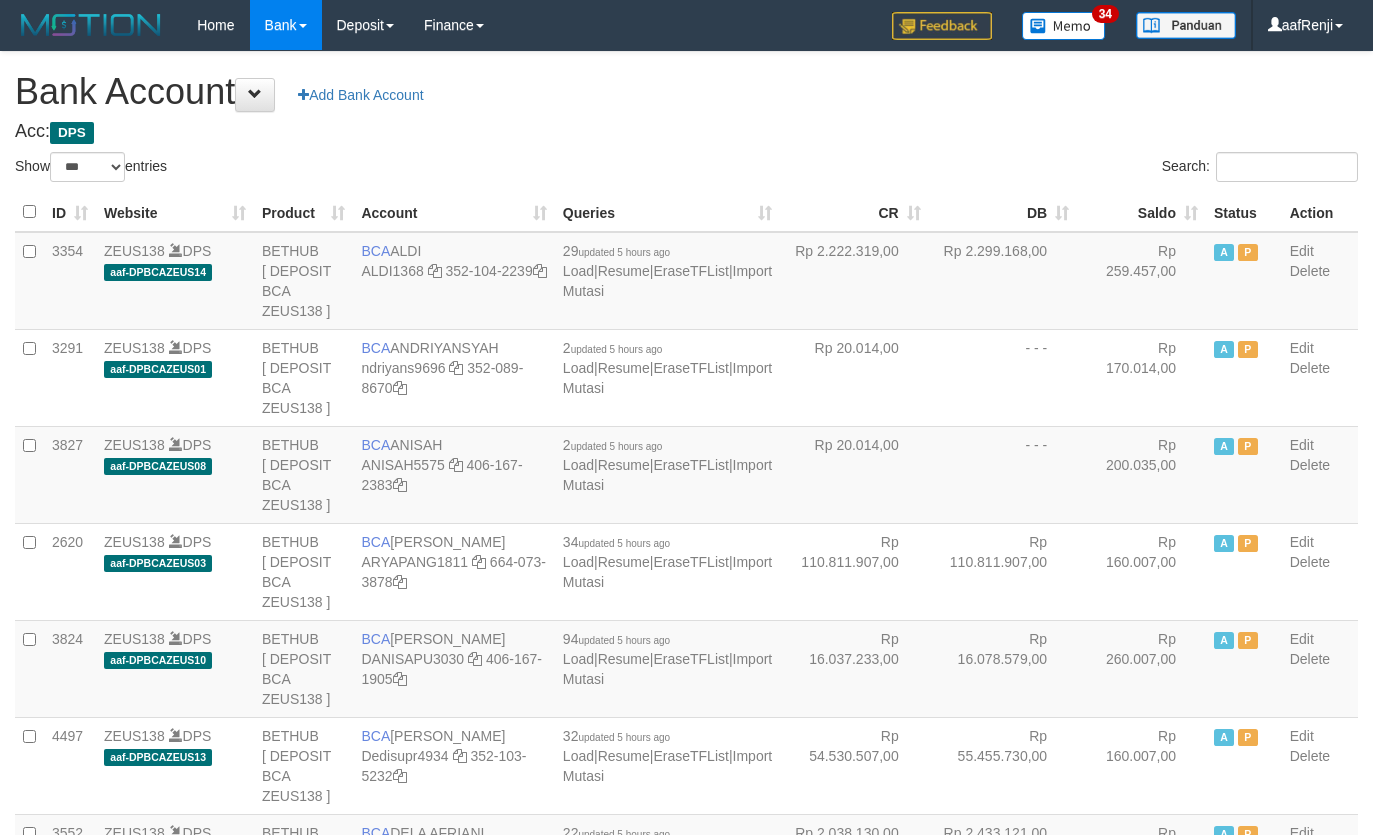 select on "***" 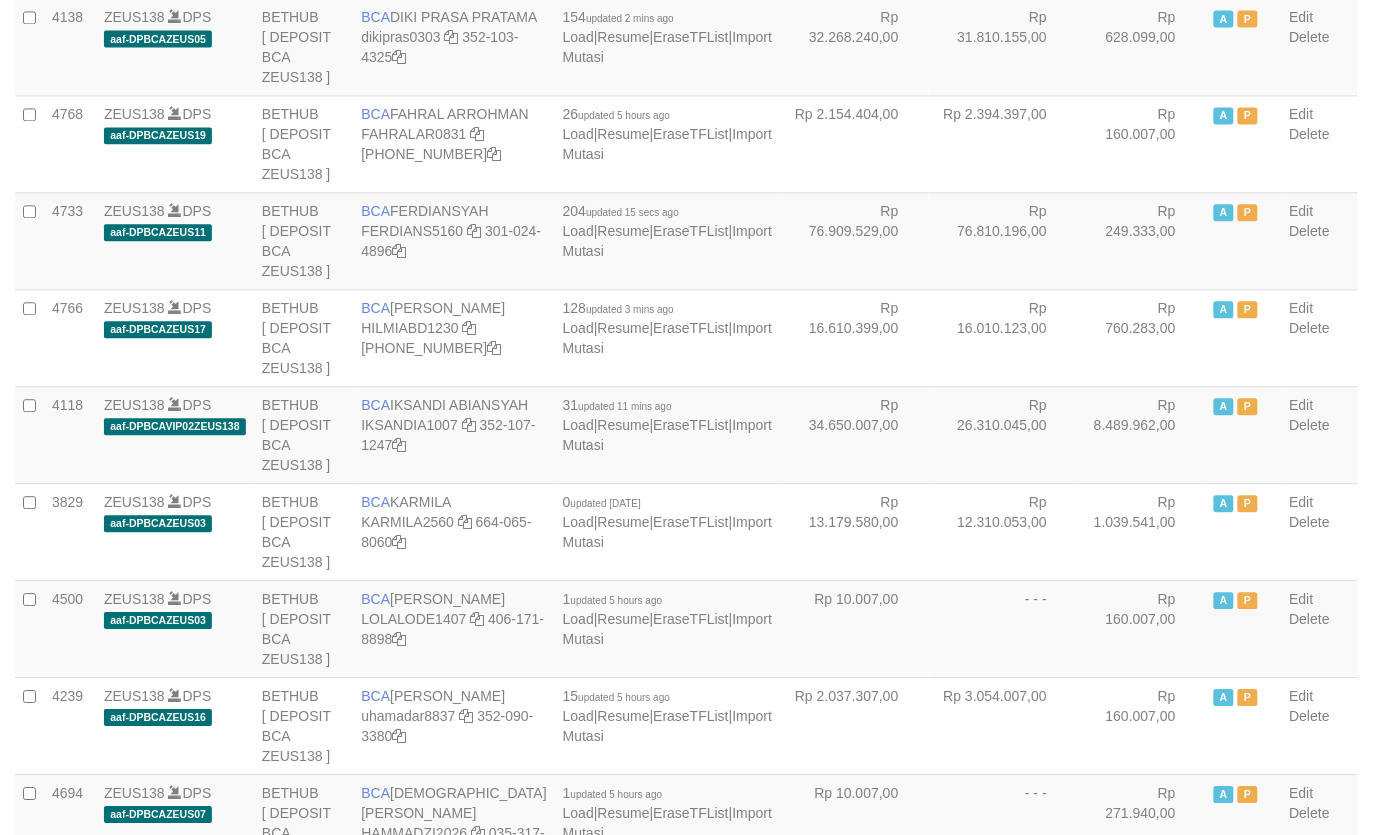 scroll, scrollTop: 1070, scrollLeft: 0, axis: vertical 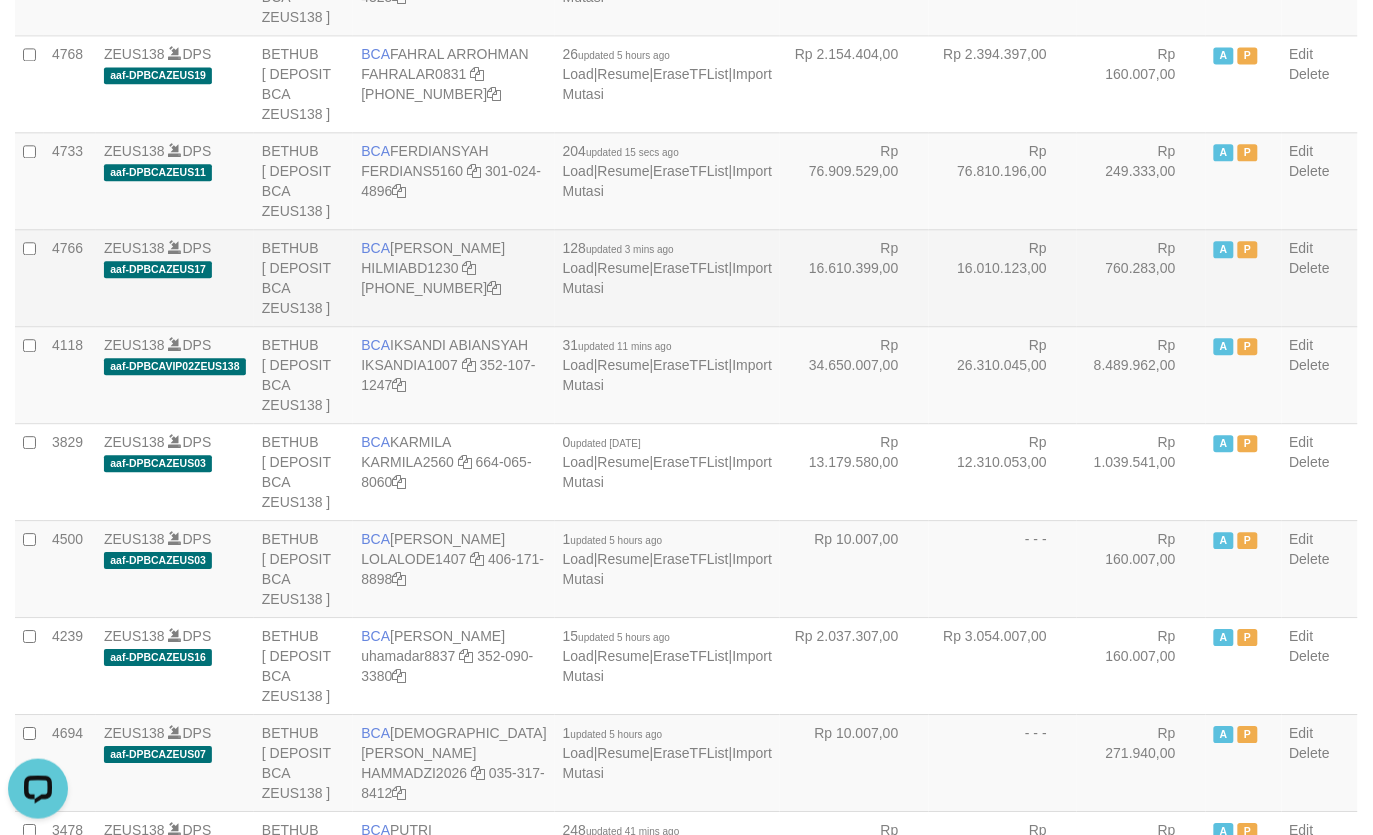 click on "Rp 16.610.399,00" at bounding box center (854, 277) 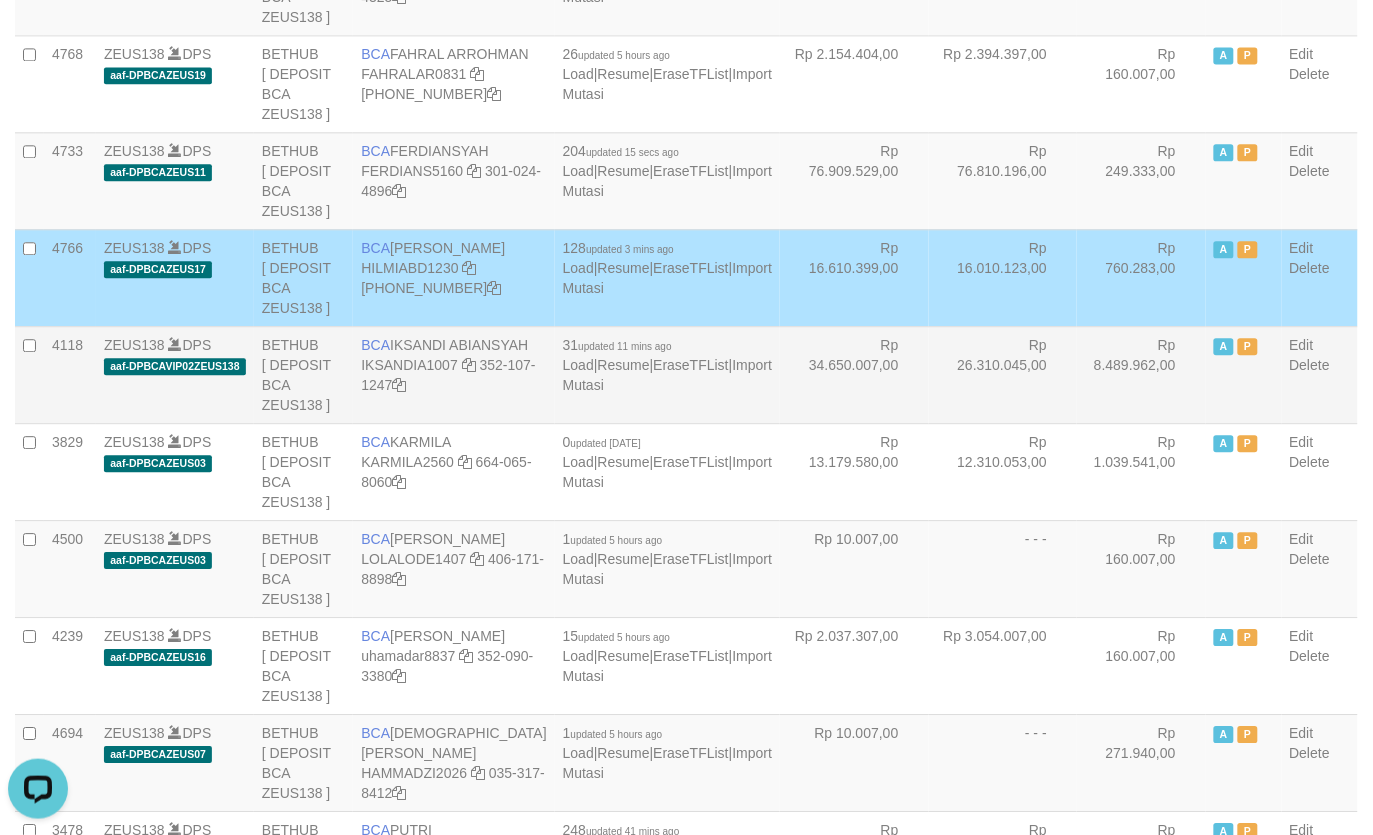 click on "Rp 26.310.045,00" at bounding box center [1003, 374] 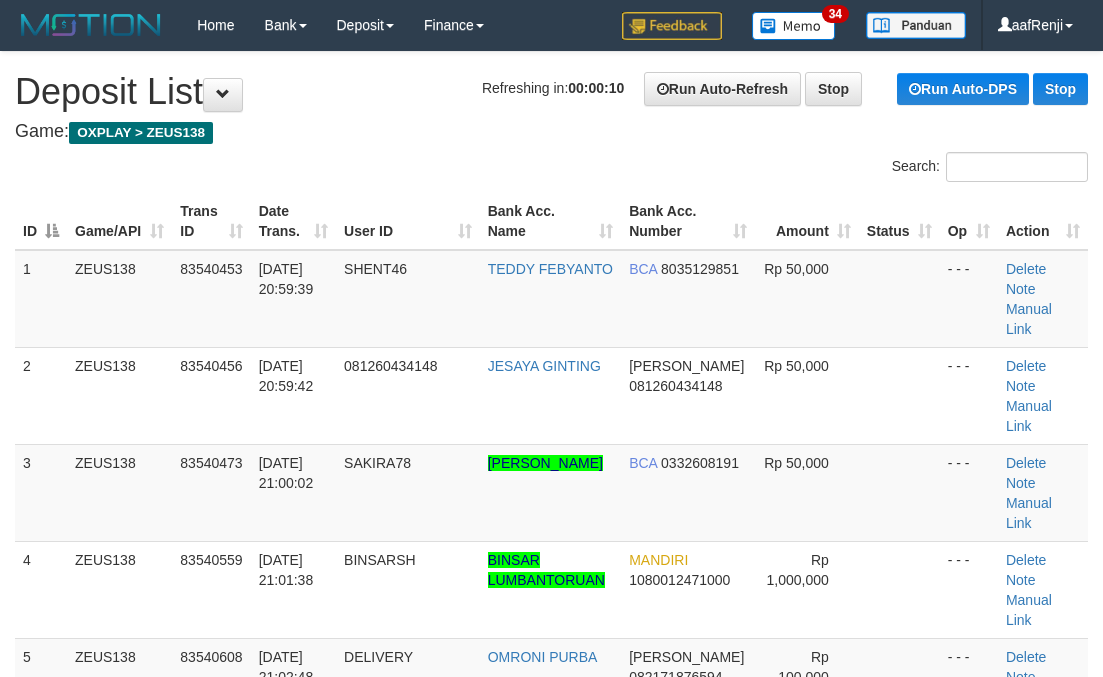 scroll, scrollTop: 0, scrollLeft: 0, axis: both 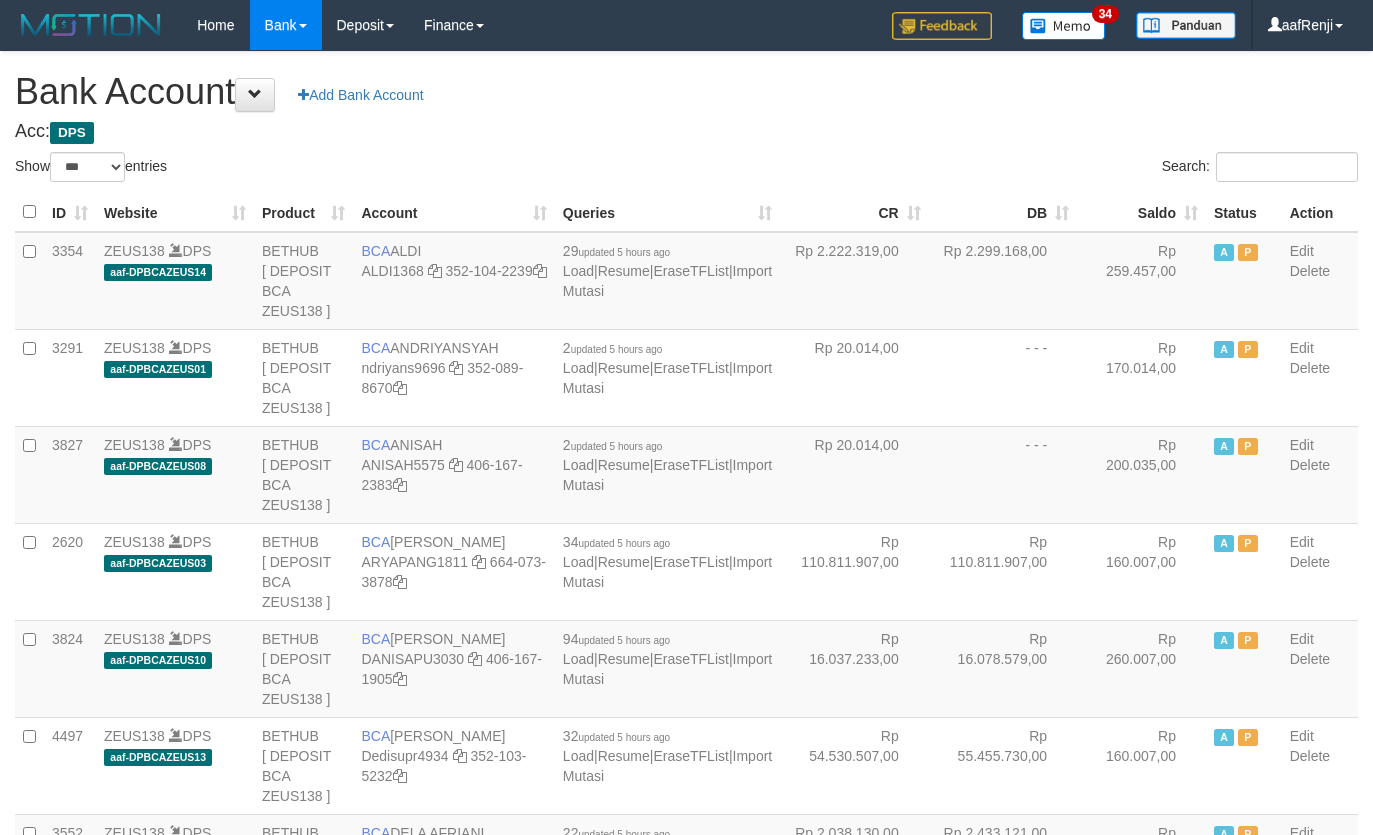select on "***" 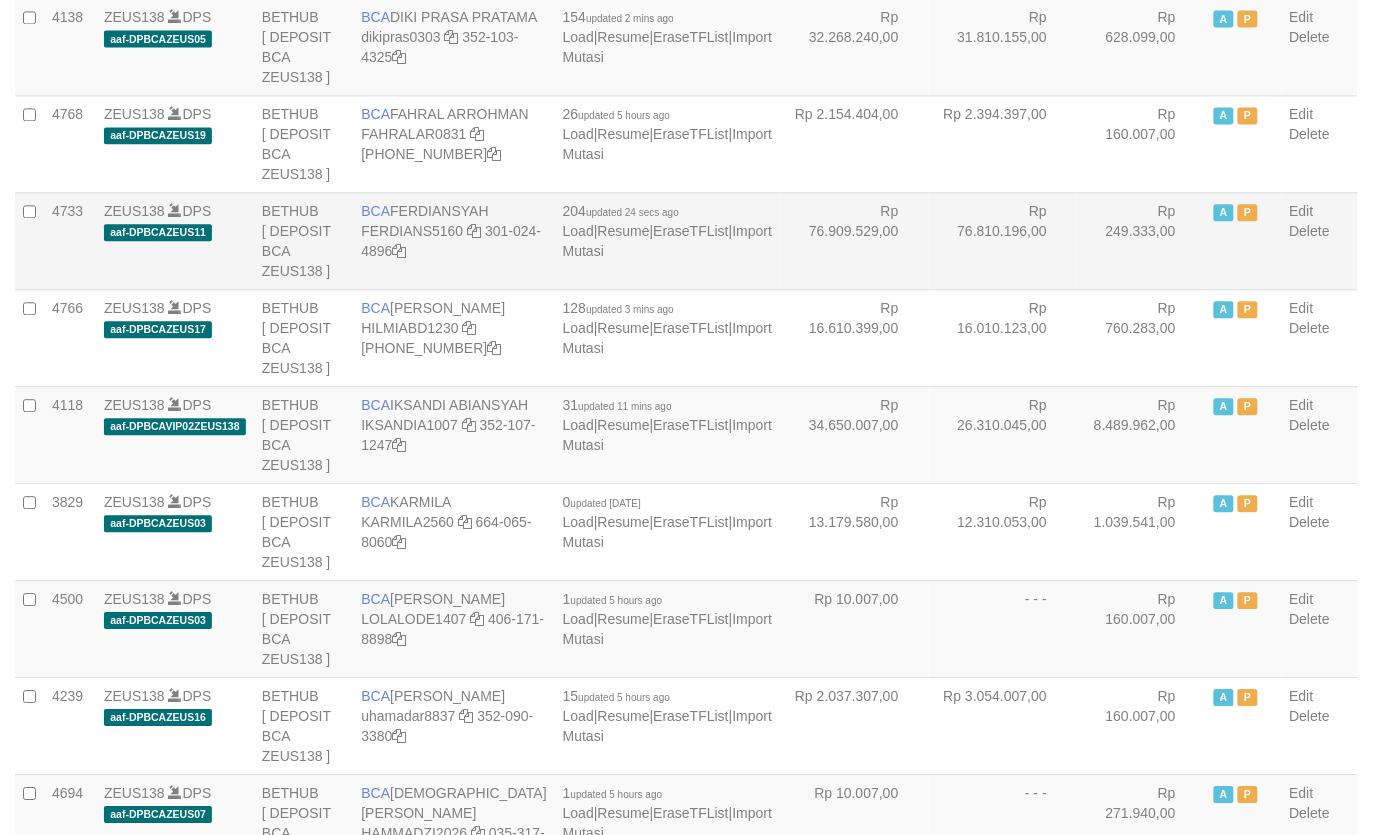 scroll, scrollTop: 1070, scrollLeft: 0, axis: vertical 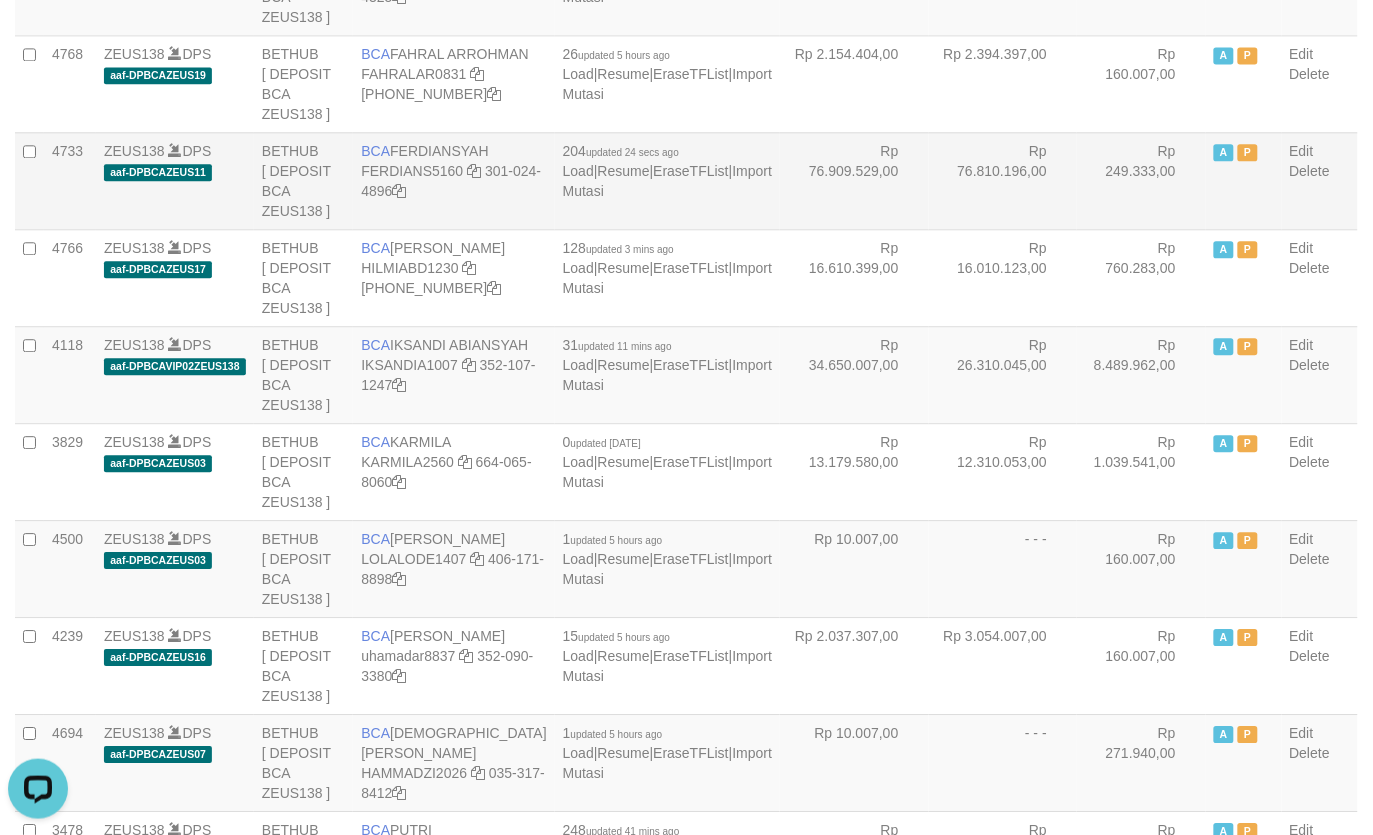 click on "Rp 76.909.529,00" at bounding box center (854, 180) 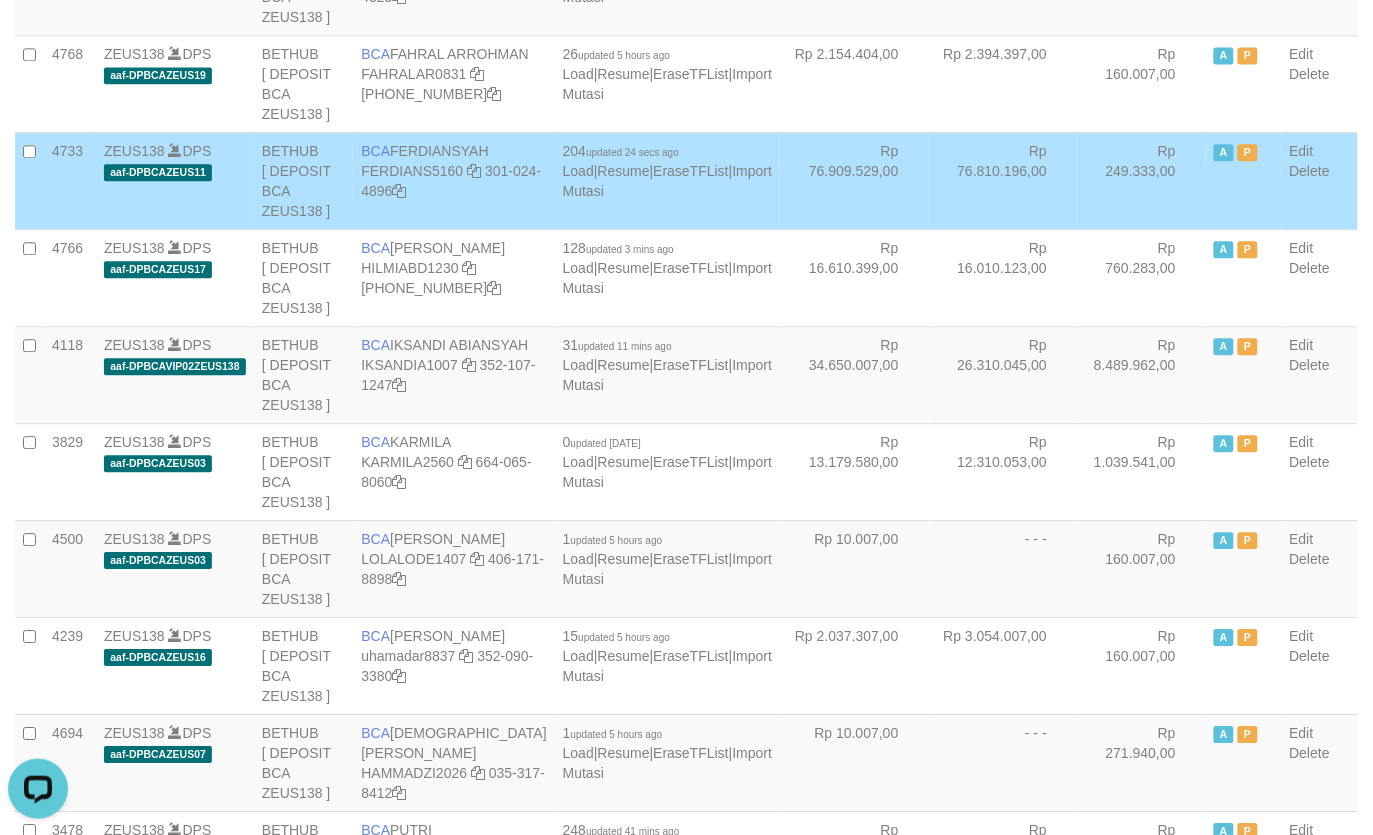 scroll, scrollTop: 2421, scrollLeft: 0, axis: vertical 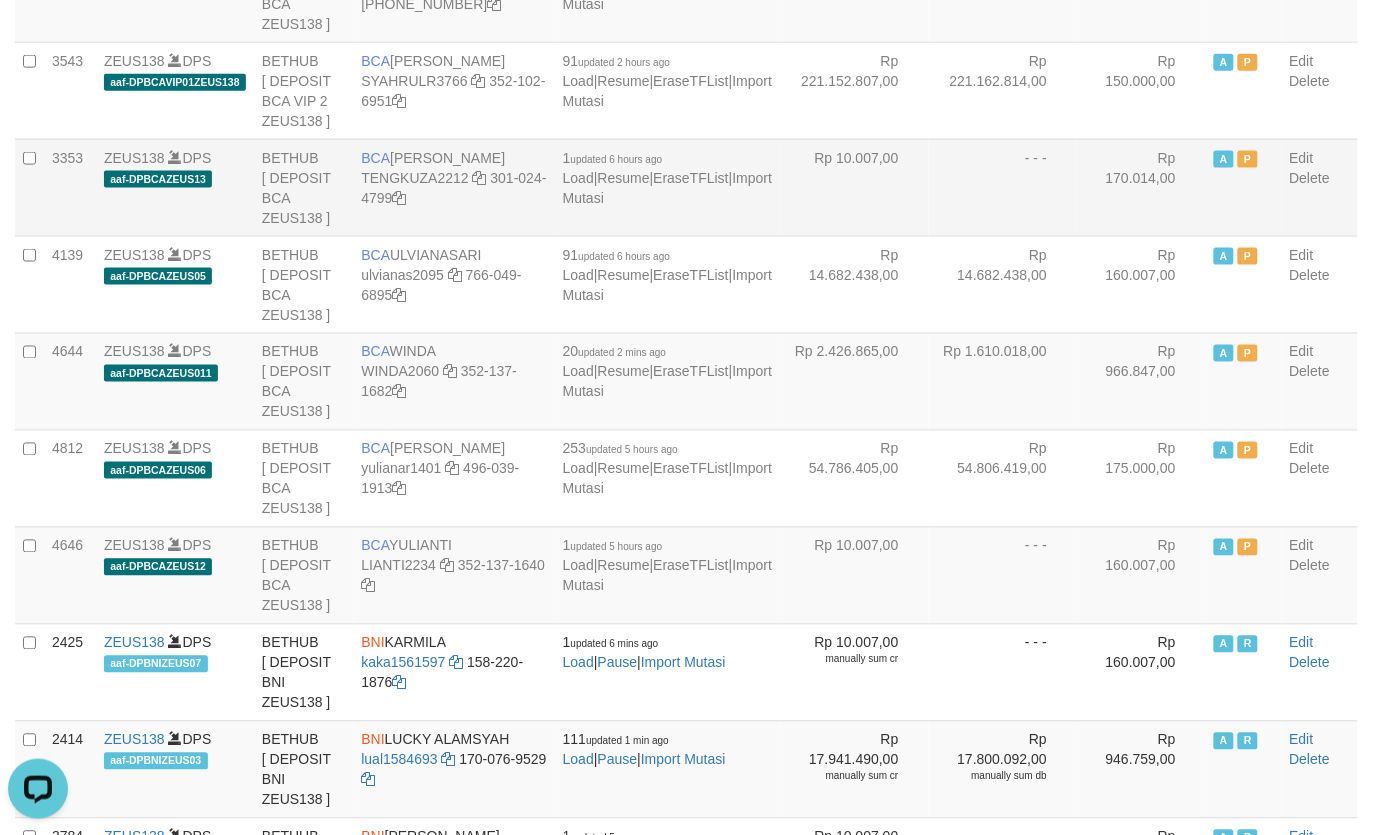 click on "Rp 10.007,00" at bounding box center (854, 187) 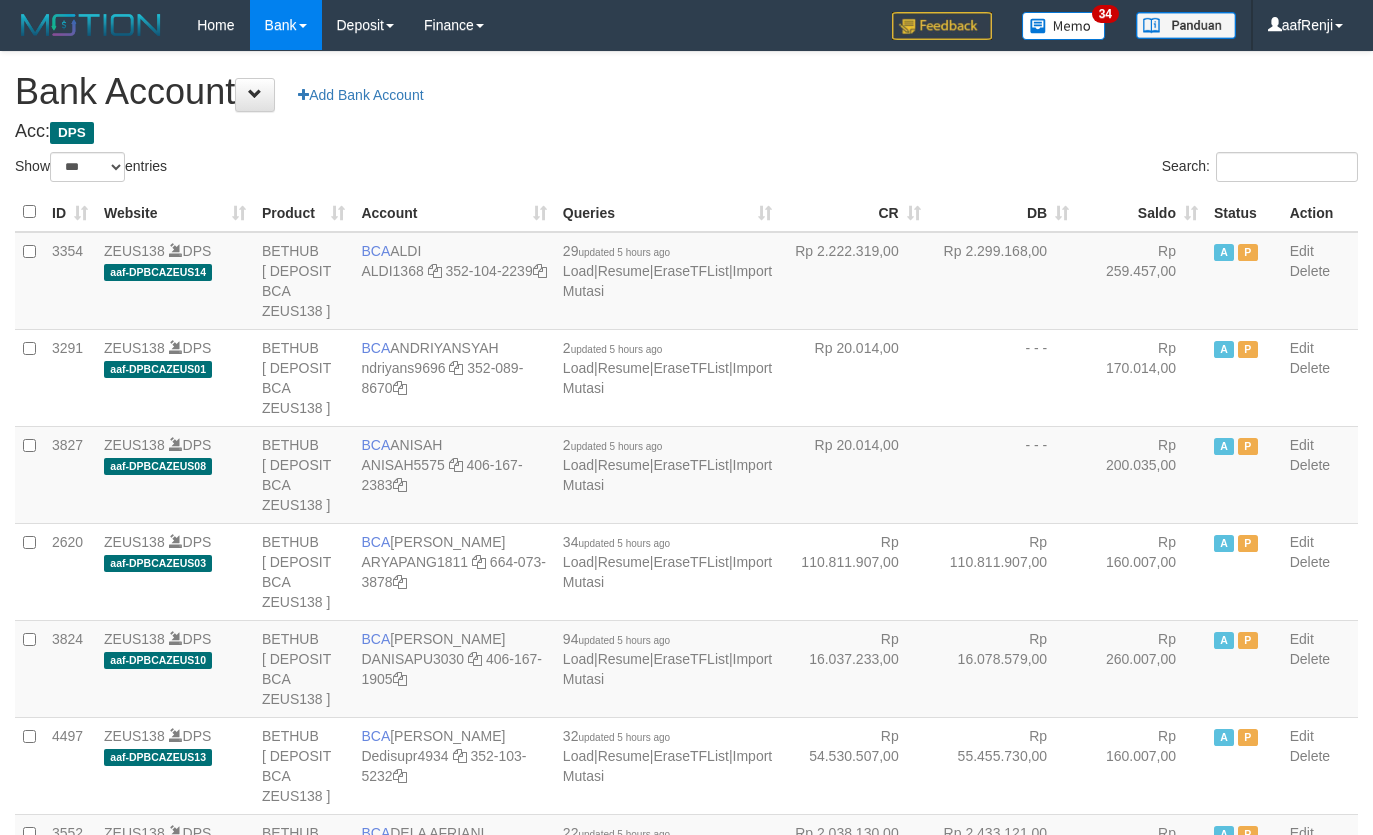 select on "***" 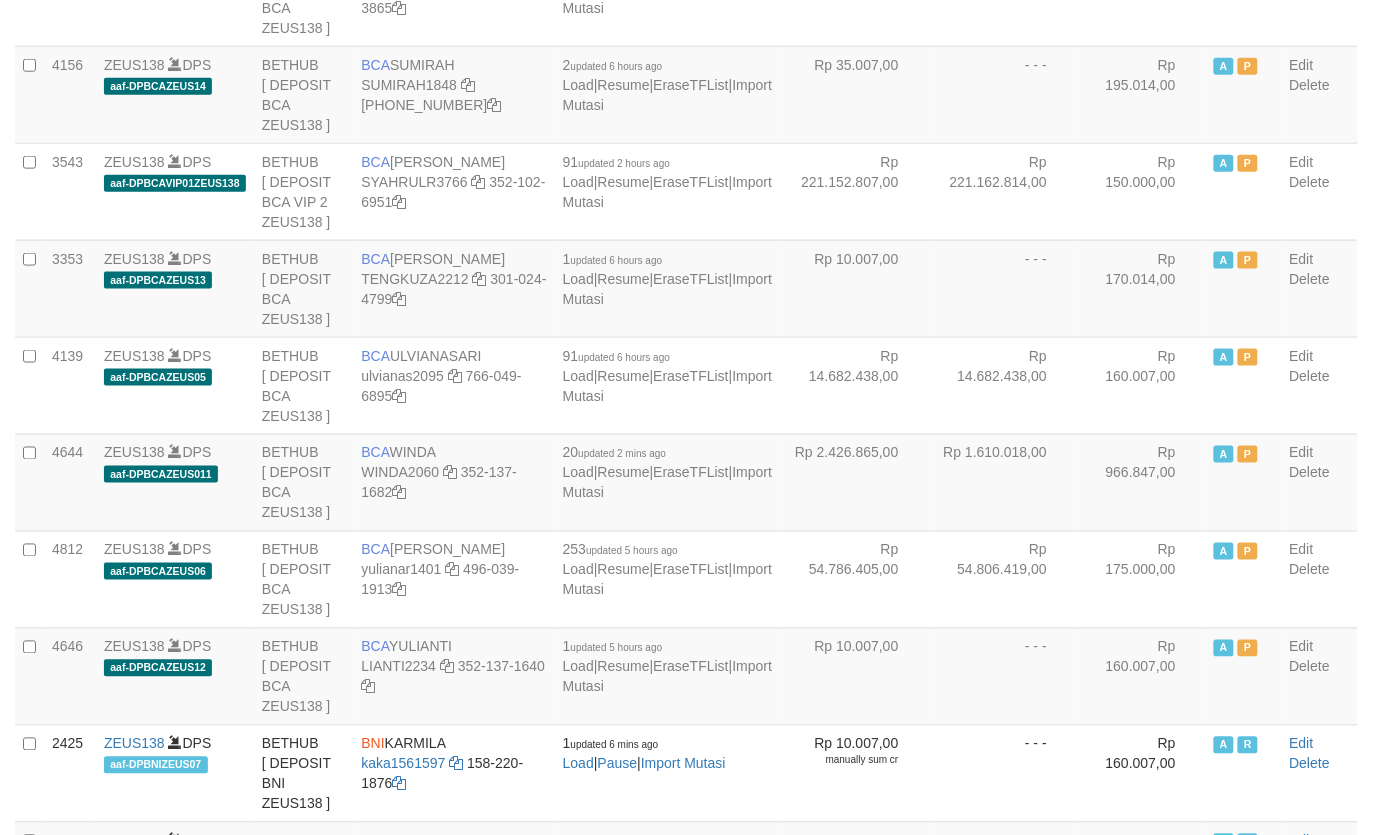scroll, scrollTop: 2421, scrollLeft: 0, axis: vertical 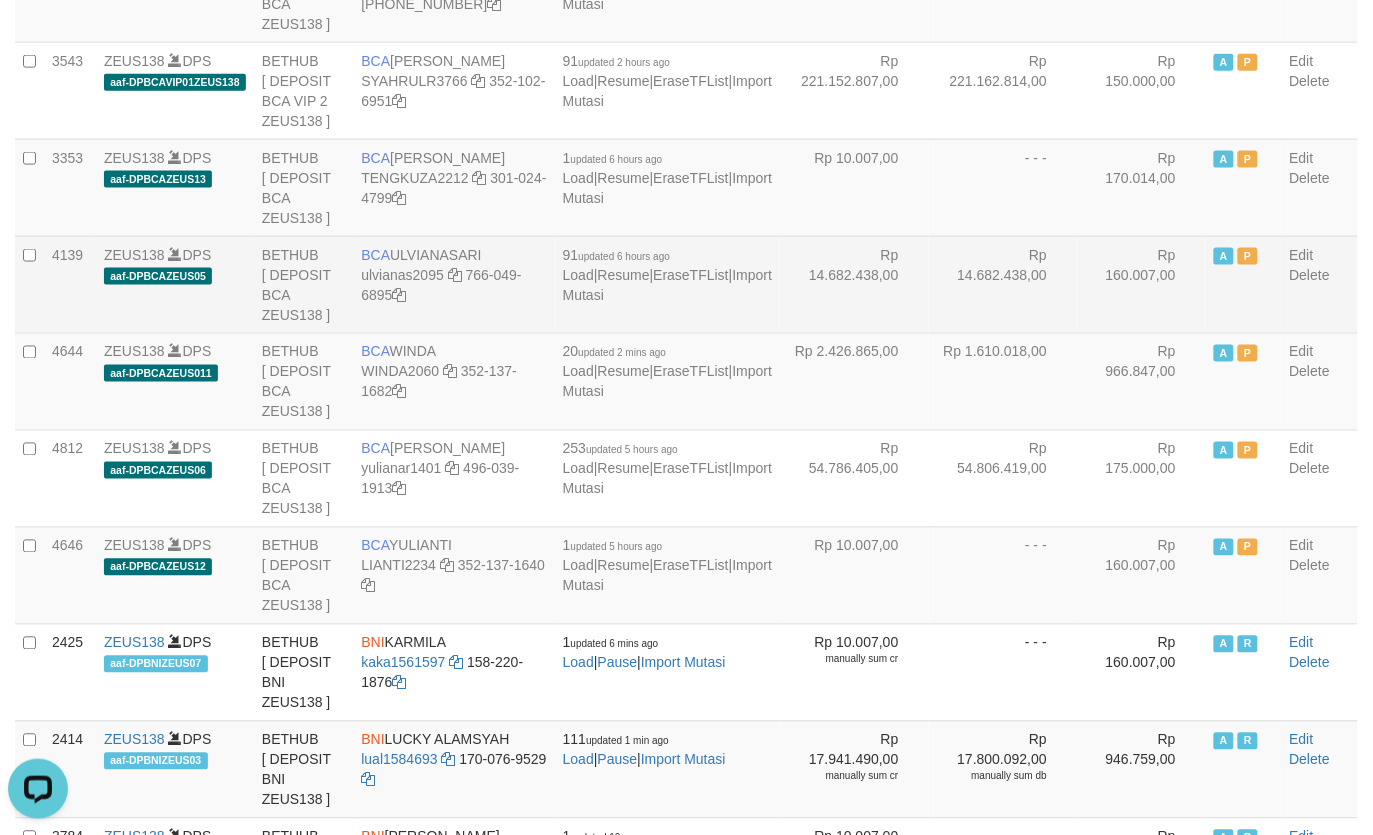 click on "Rp 14.682.438,00" at bounding box center [854, 284] 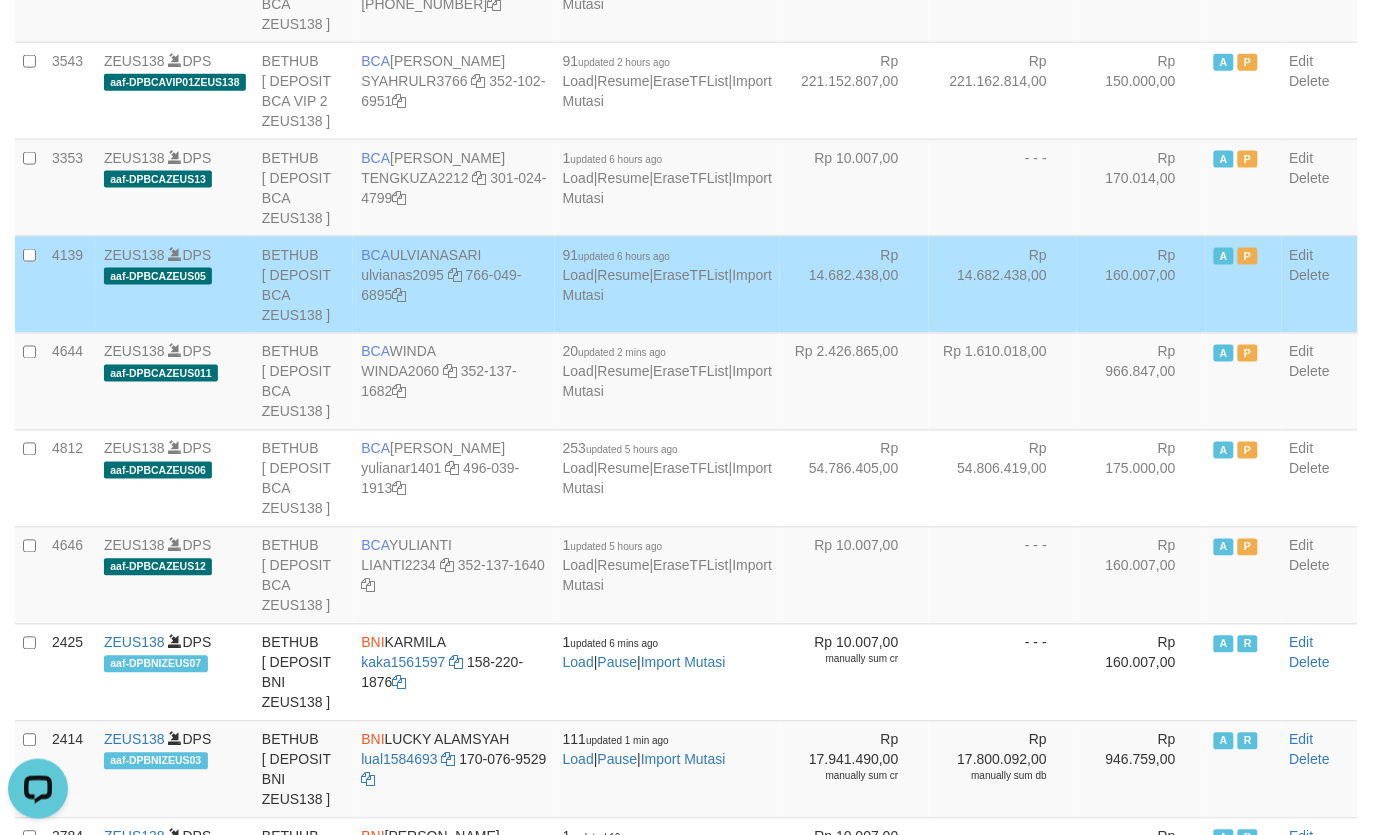 scroll, scrollTop: 825, scrollLeft: 0, axis: vertical 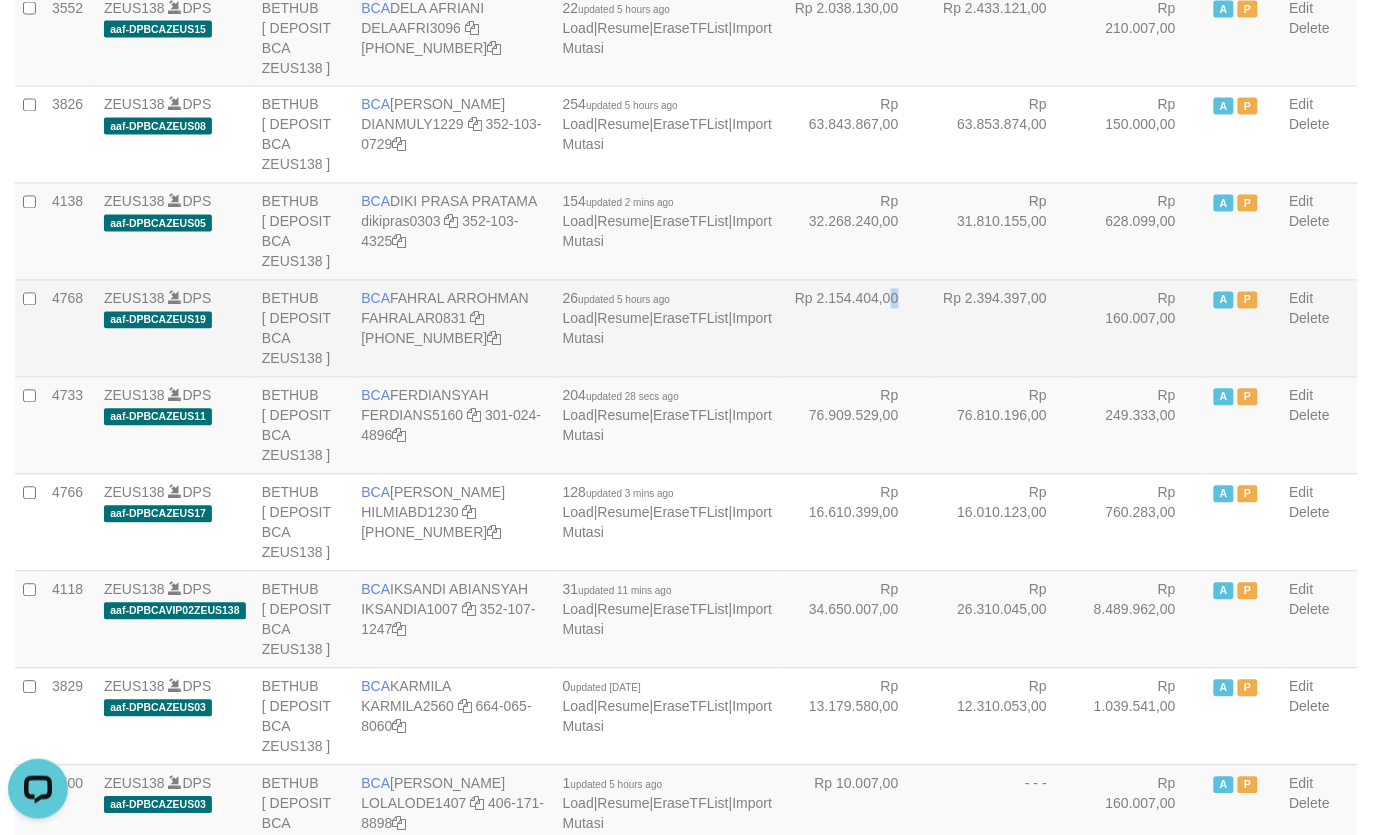 click on "Rp 2.154.404,00" at bounding box center (854, 328) 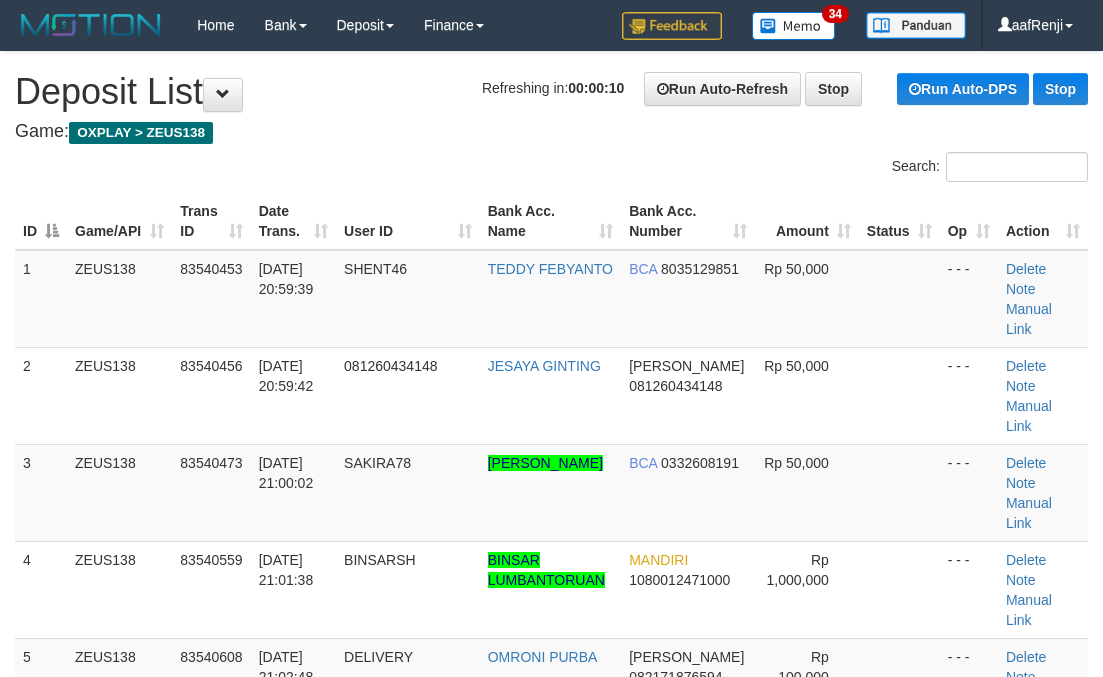scroll, scrollTop: 0, scrollLeft: 0, axis: both 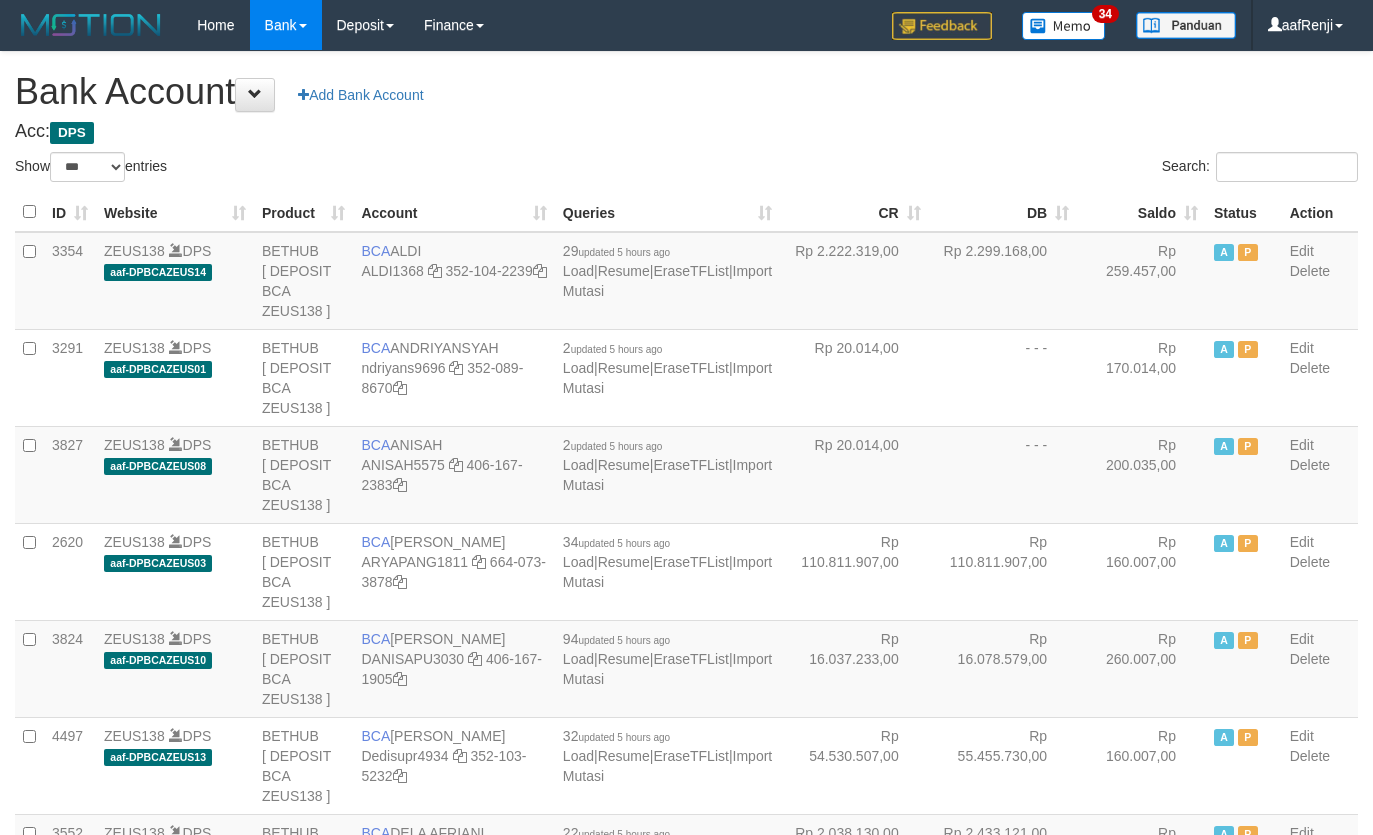 select on "***" 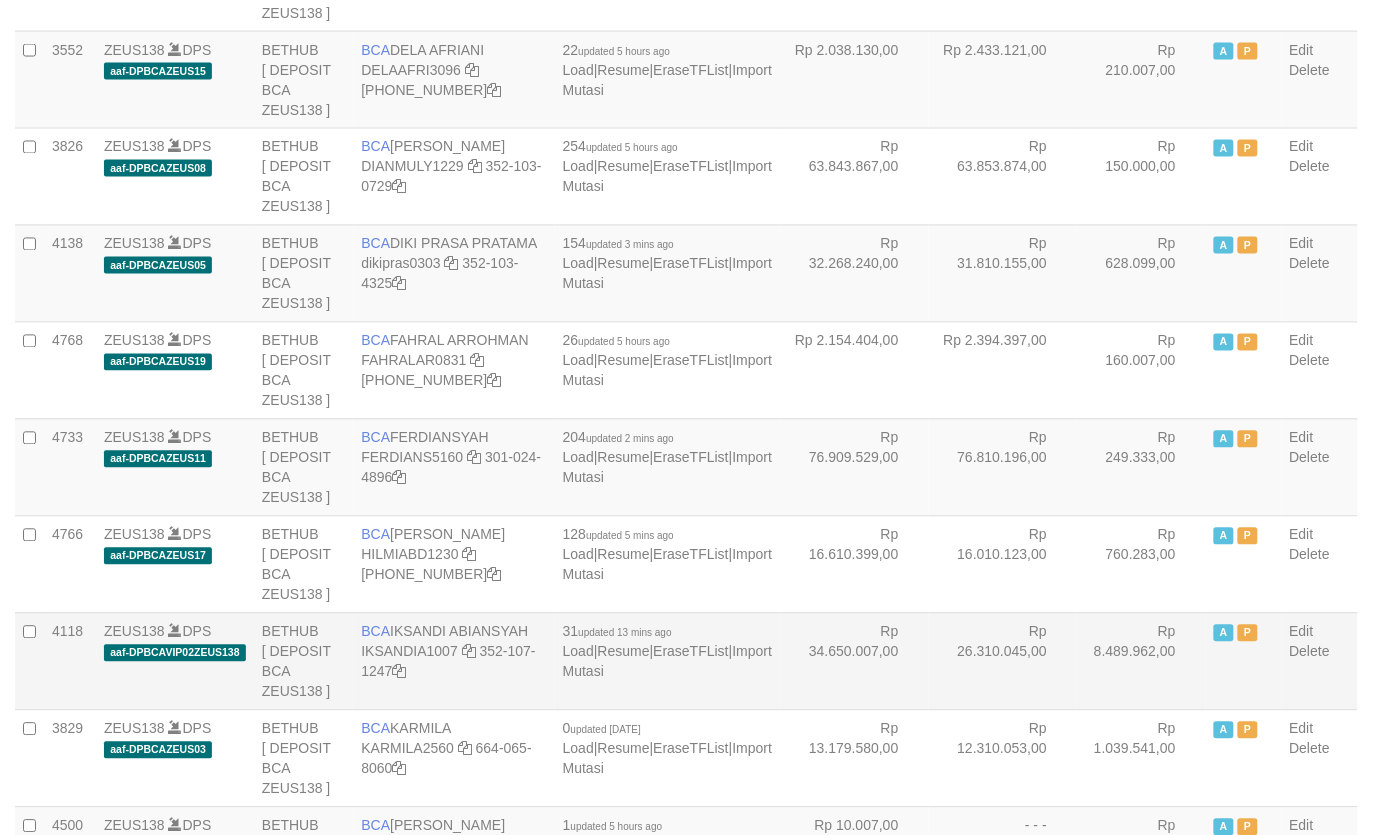 scroll, scrollTop: 825, scrollLeft: 0, axis: vertical 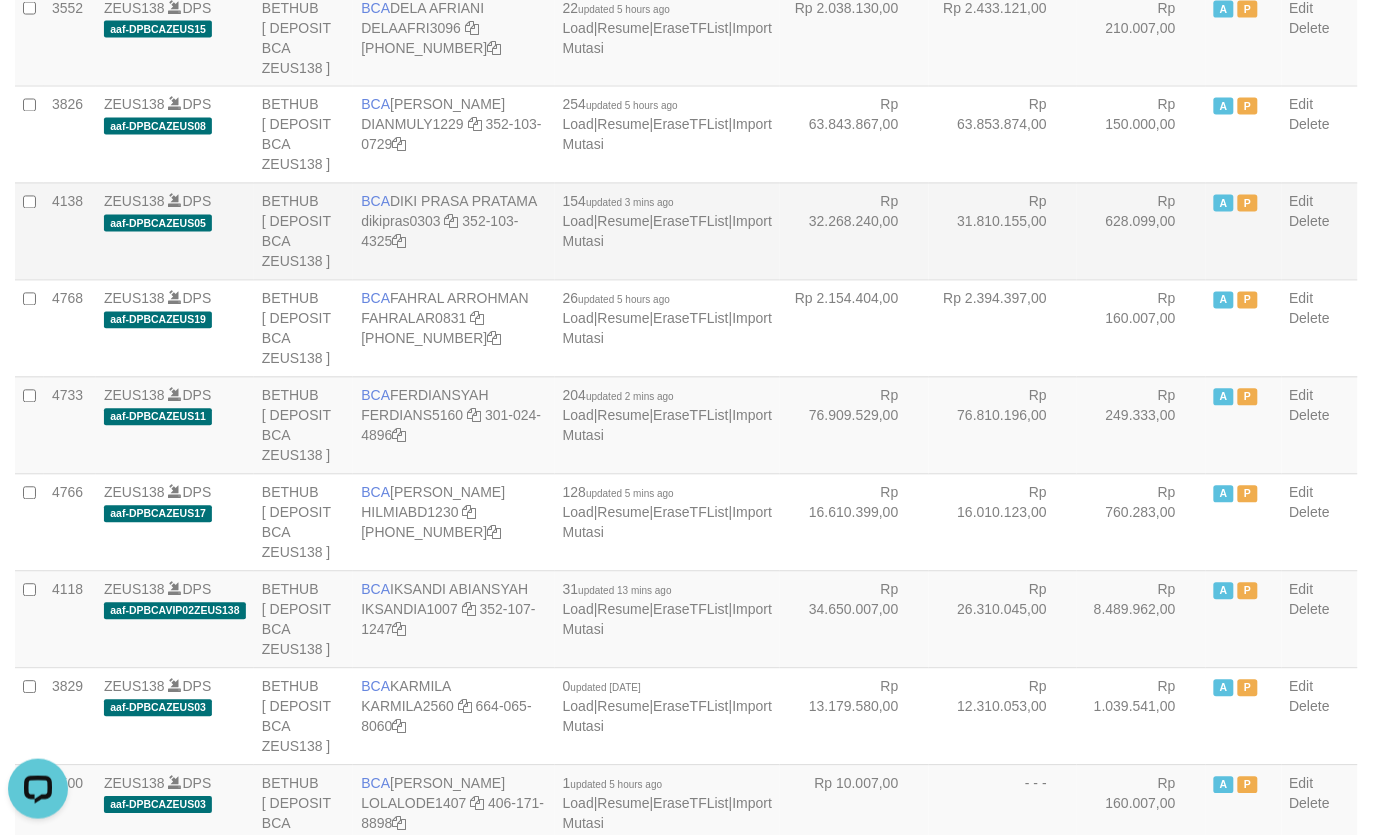 click on "Rp 31.810.155,00" at bounding box center [1003, 231] 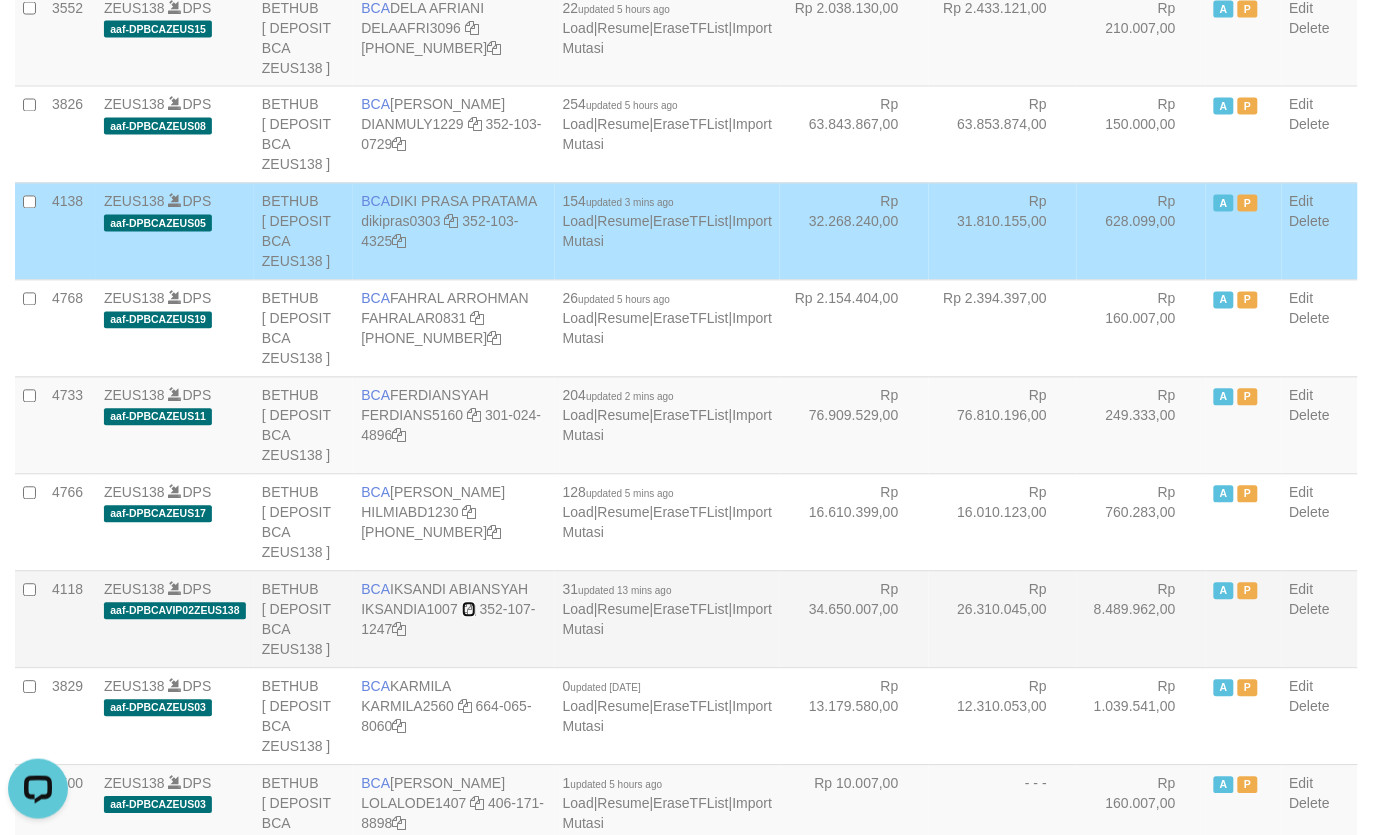 click at bounding box center (469, 610) 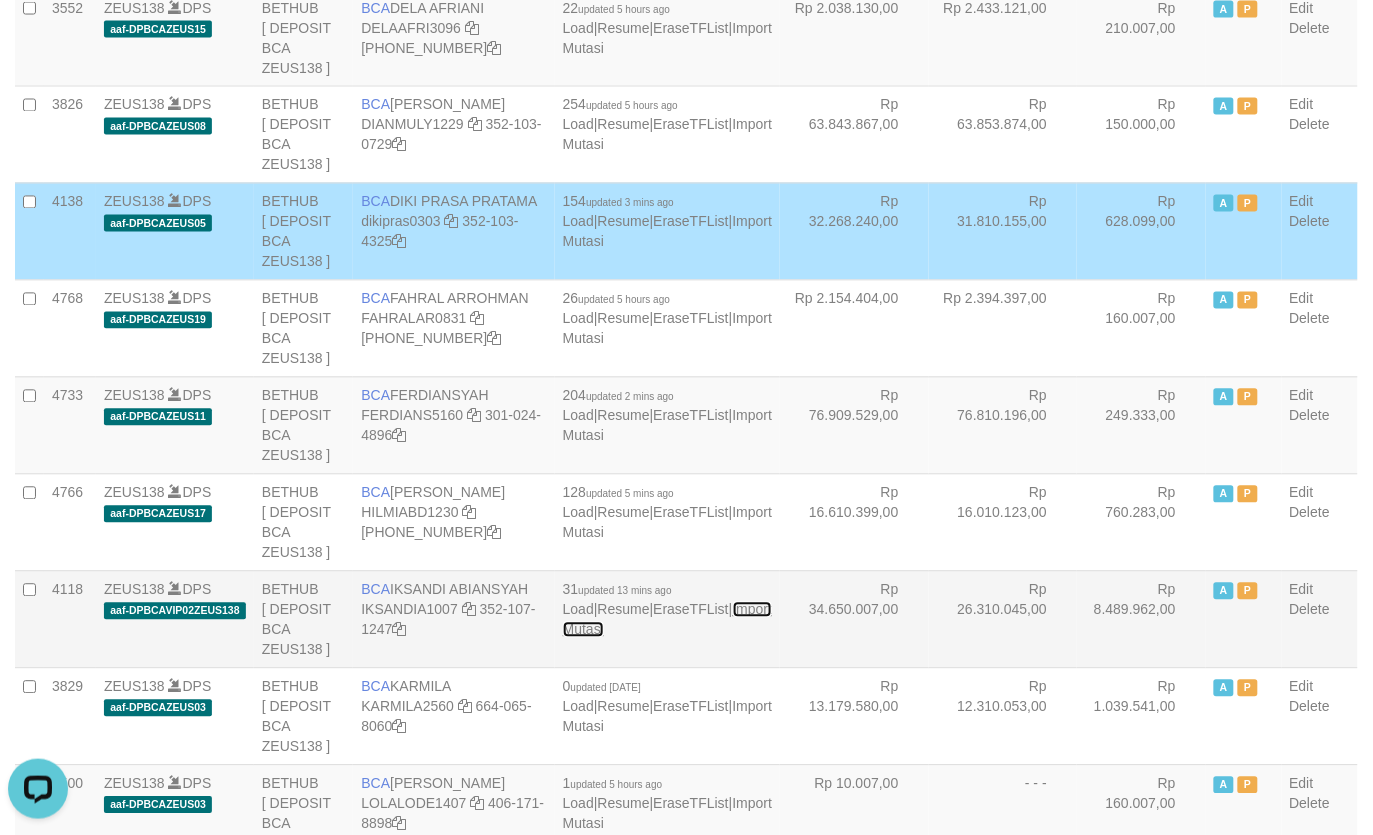 click on "Import Mutasi" at bounding box center (667, 620) 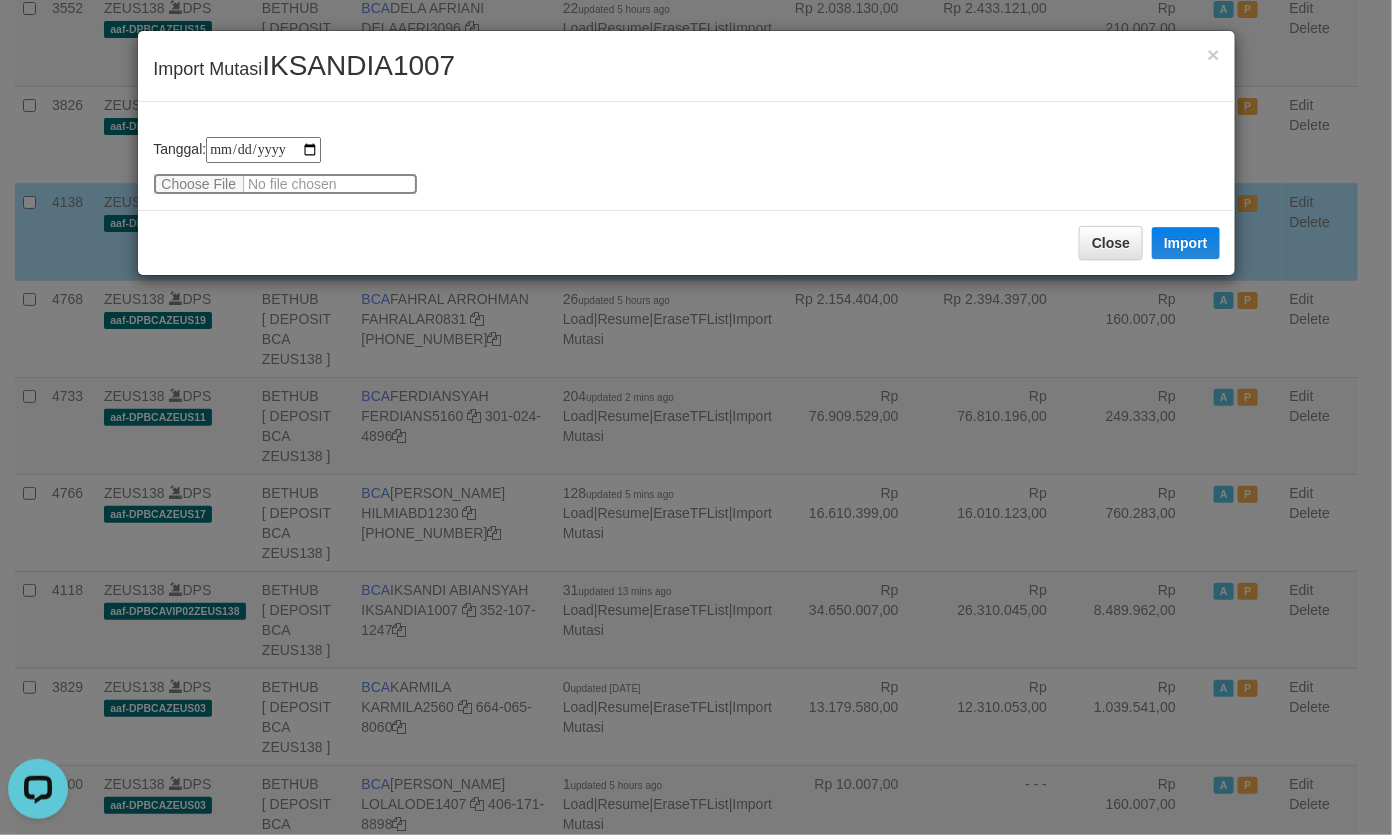 click at bounding box center (285, 184) 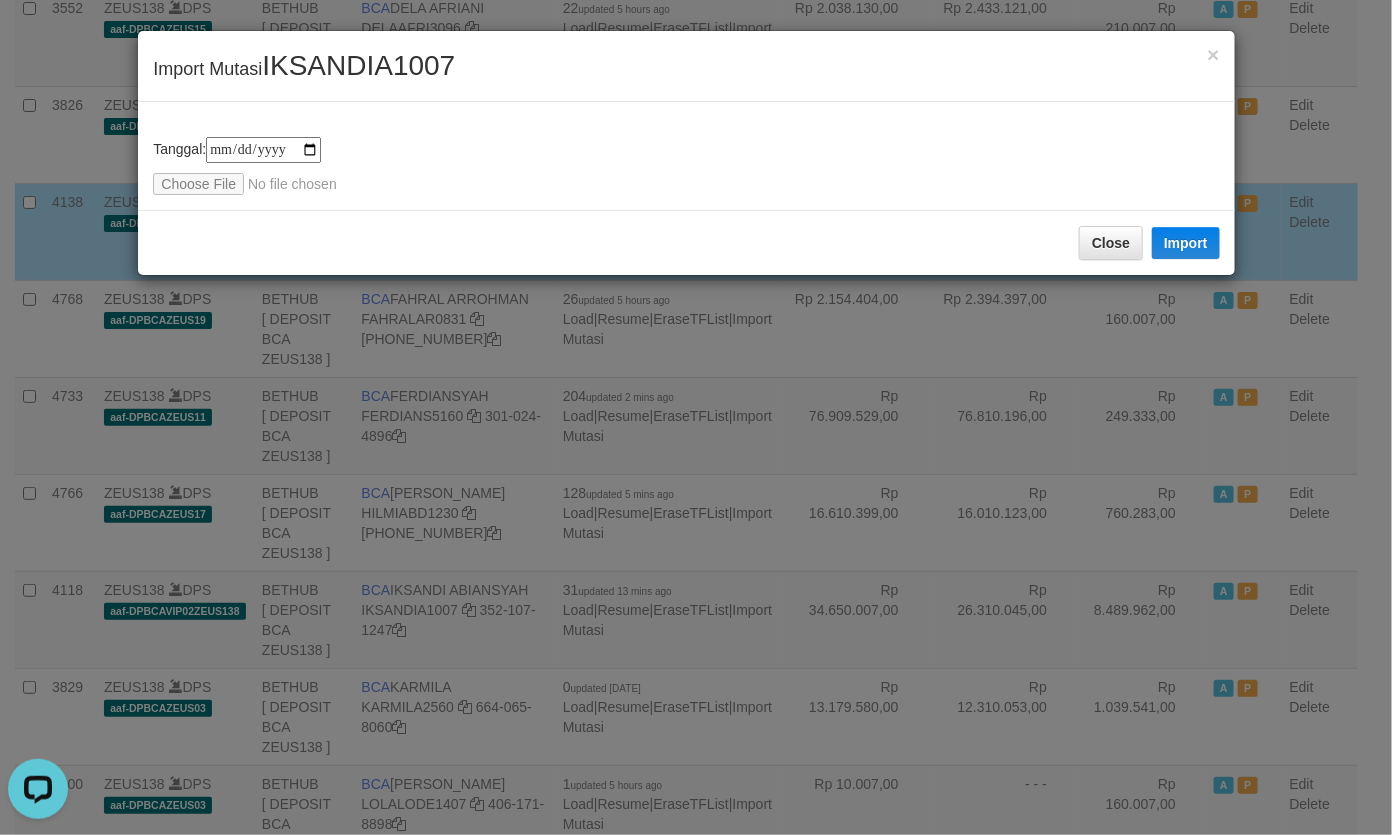click on "IKSANDIA1007" at bounding box center (358, 65) 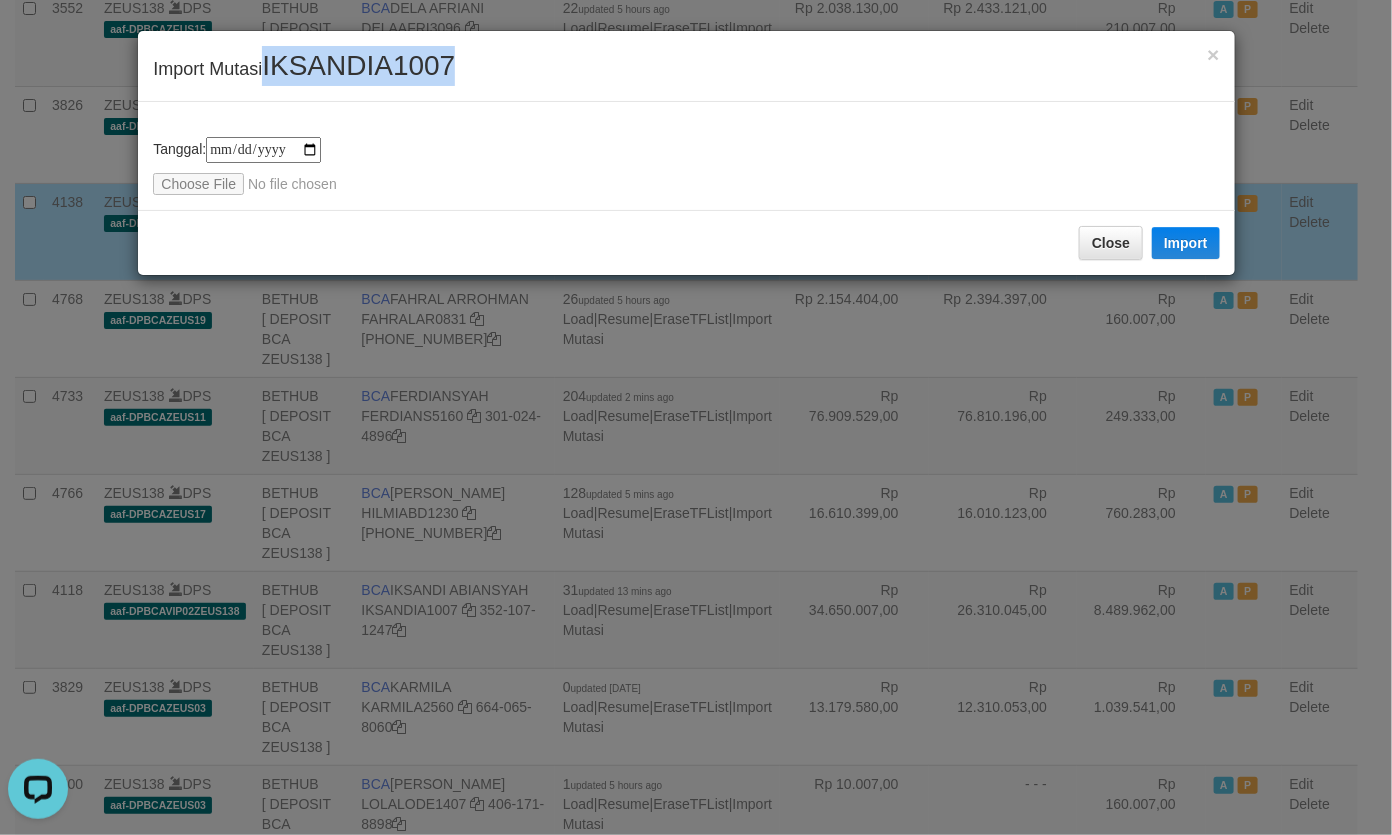 copy on "IKSANDIA1007" 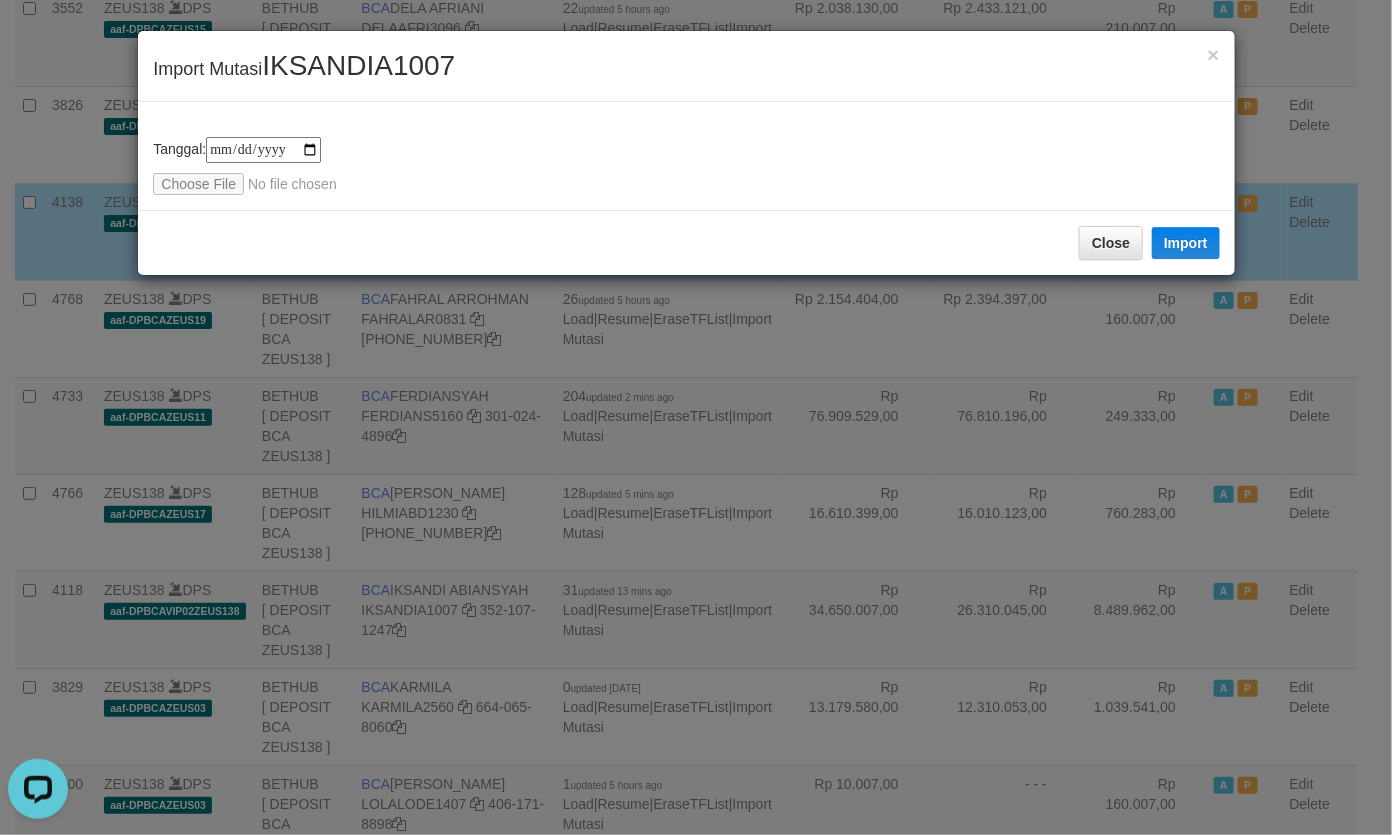 click on "**********" at bounding box center [686, 156] 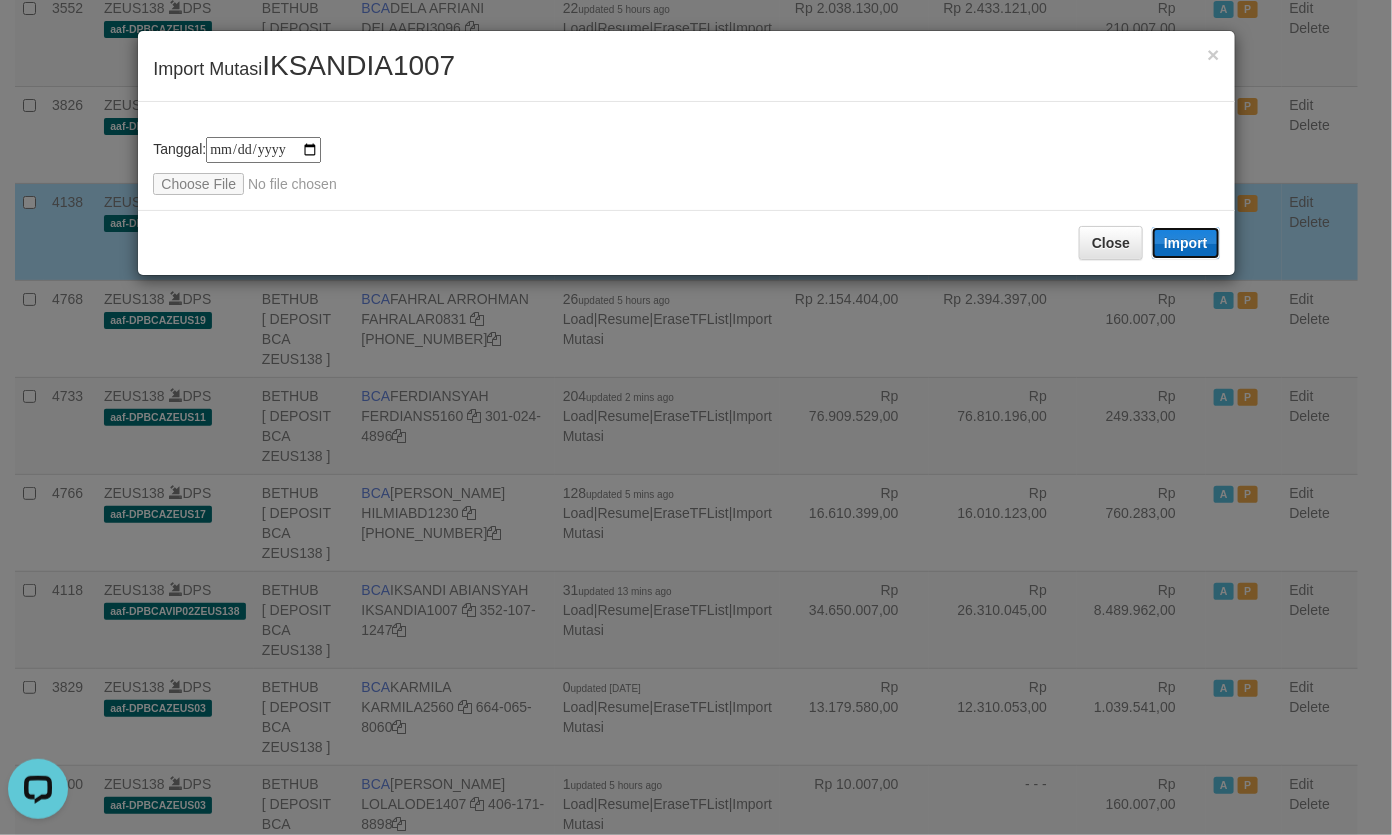 click on "Import" at bounding box center [1186, 243] 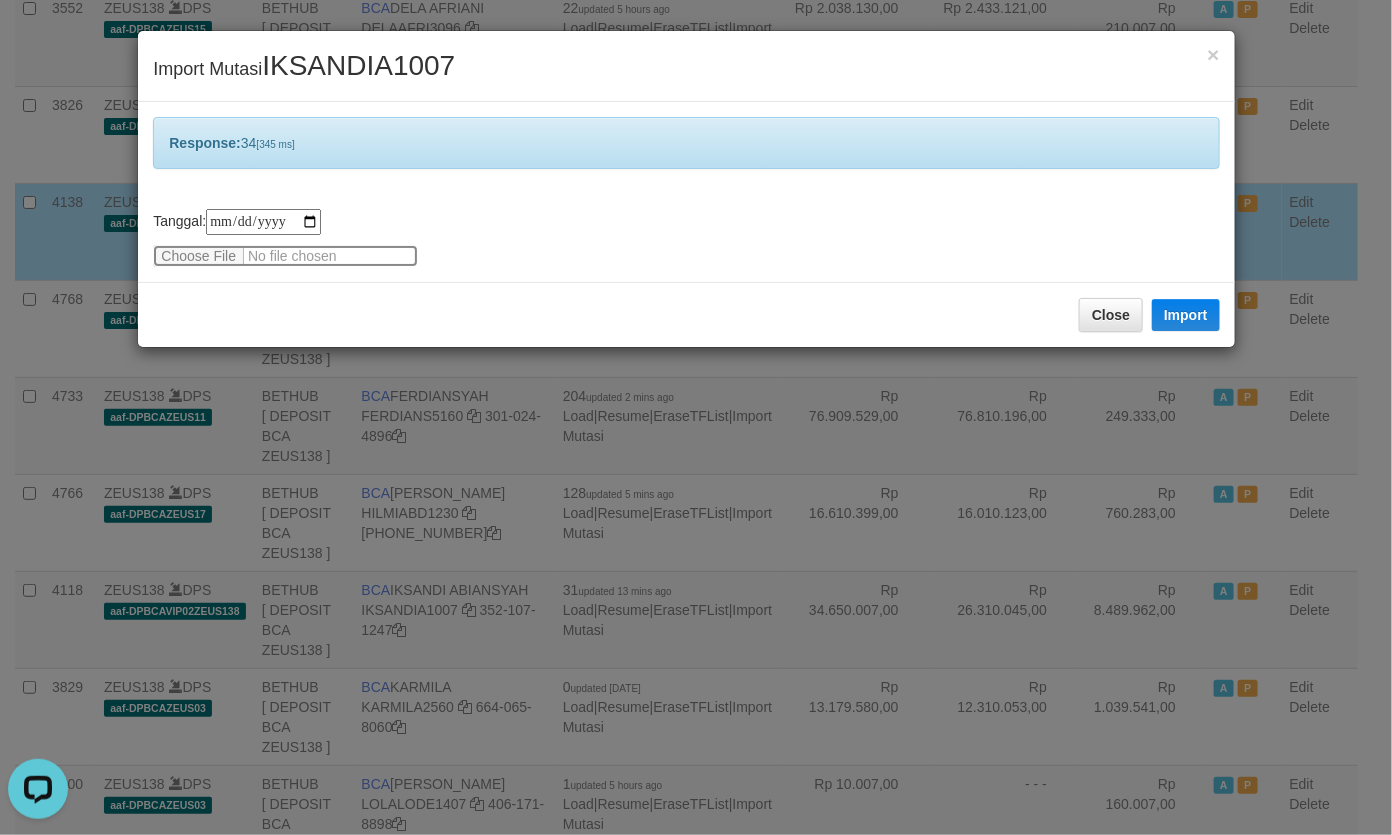click at bounding box center [285, 256] 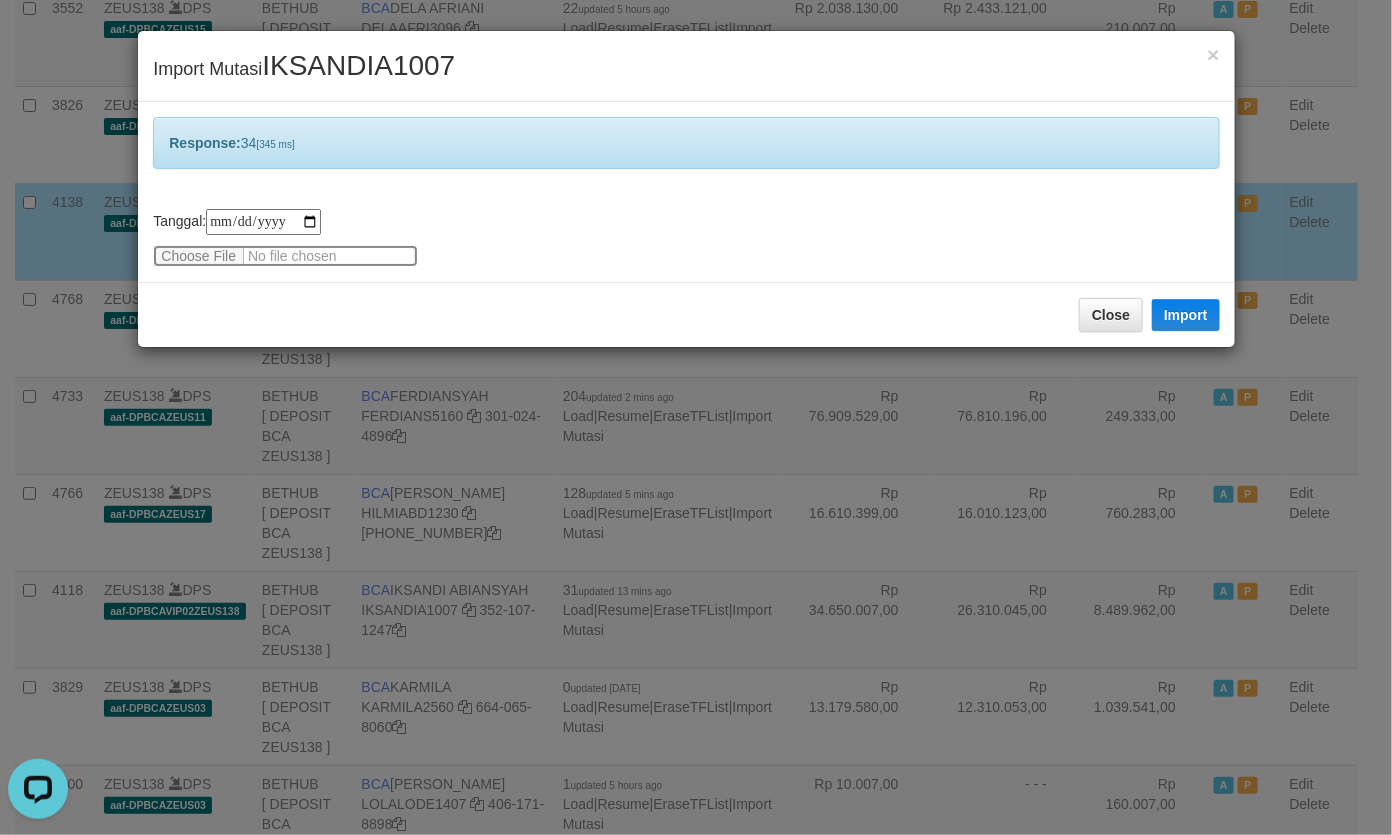 type 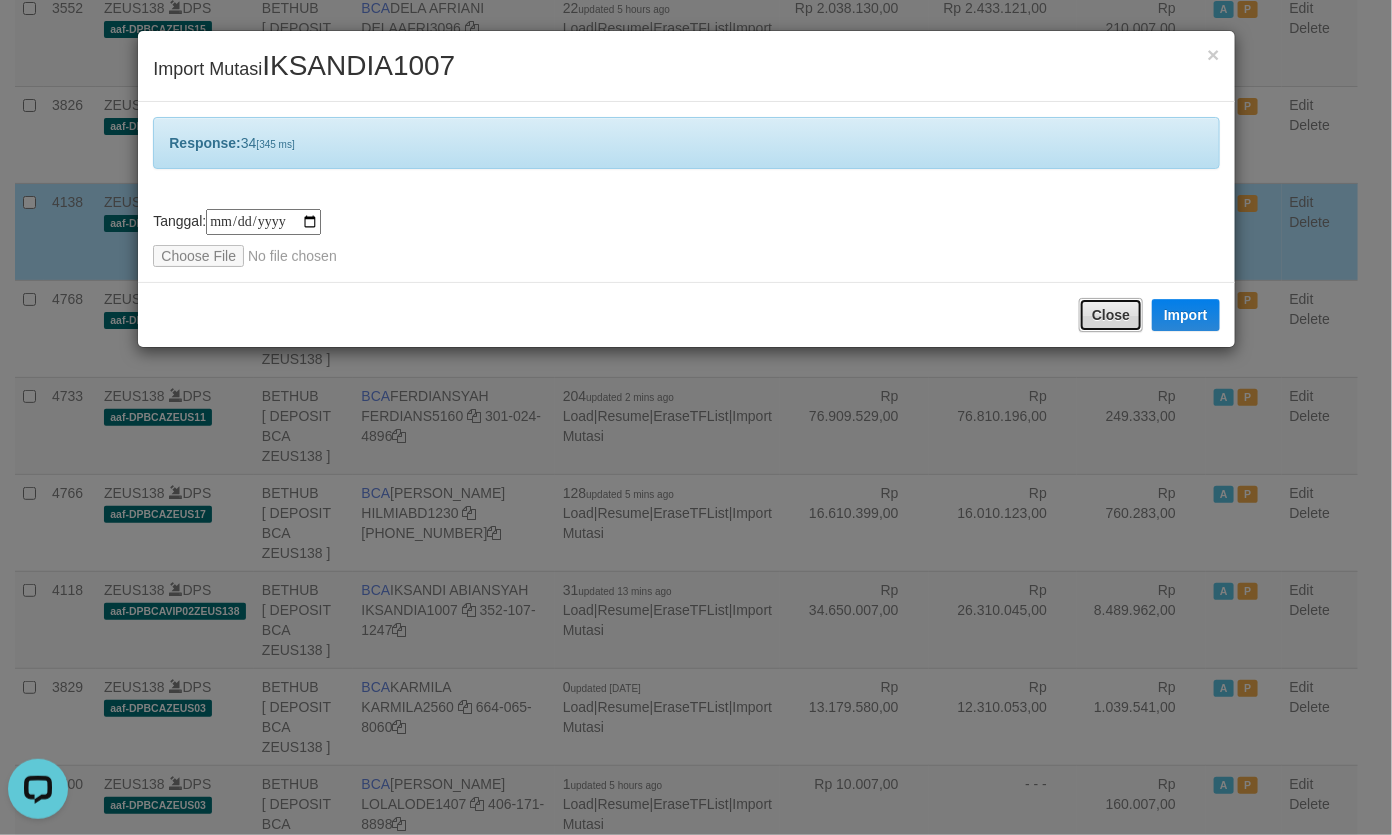 click on "Close" at bounding box center (1111, 315) 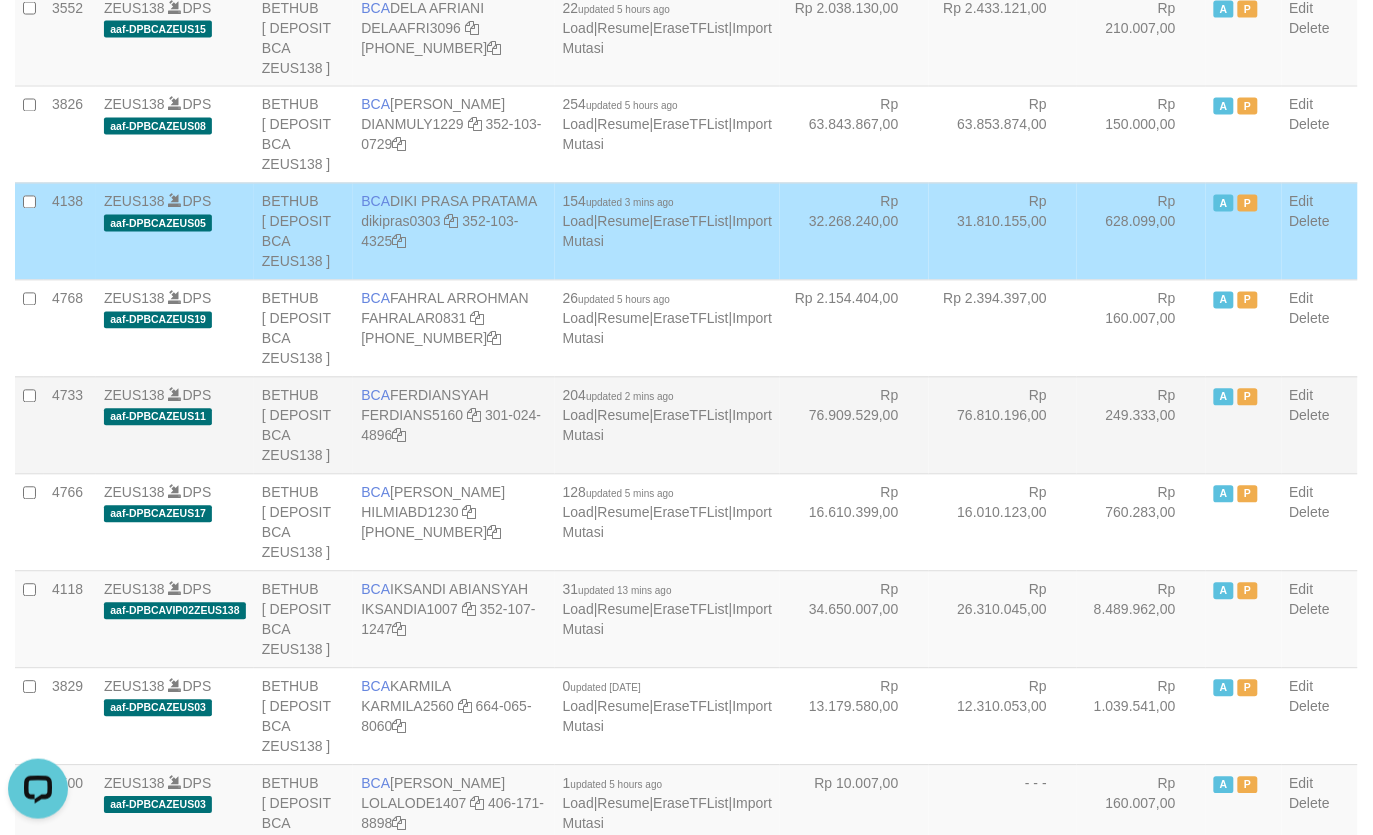 drag, startPoint x: 945, startPoint y: 403, endPoint x: 922, endPoint y: 401, distance: 23.086792 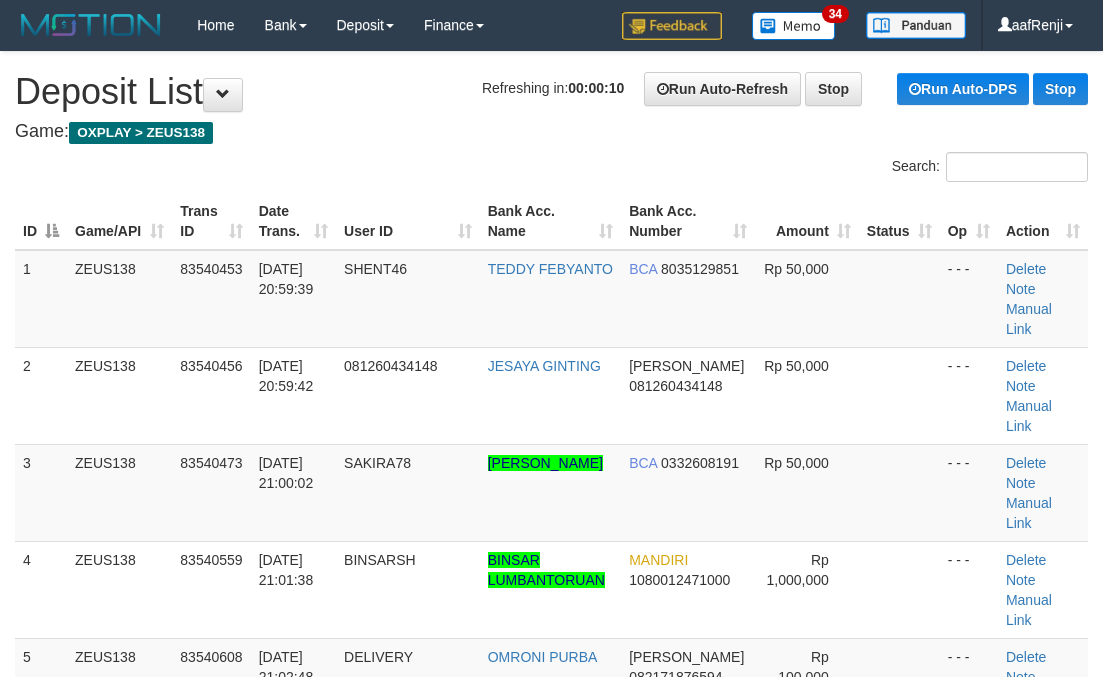 scroll, scrollTop: 0, scrollLeft: 0, axis: both 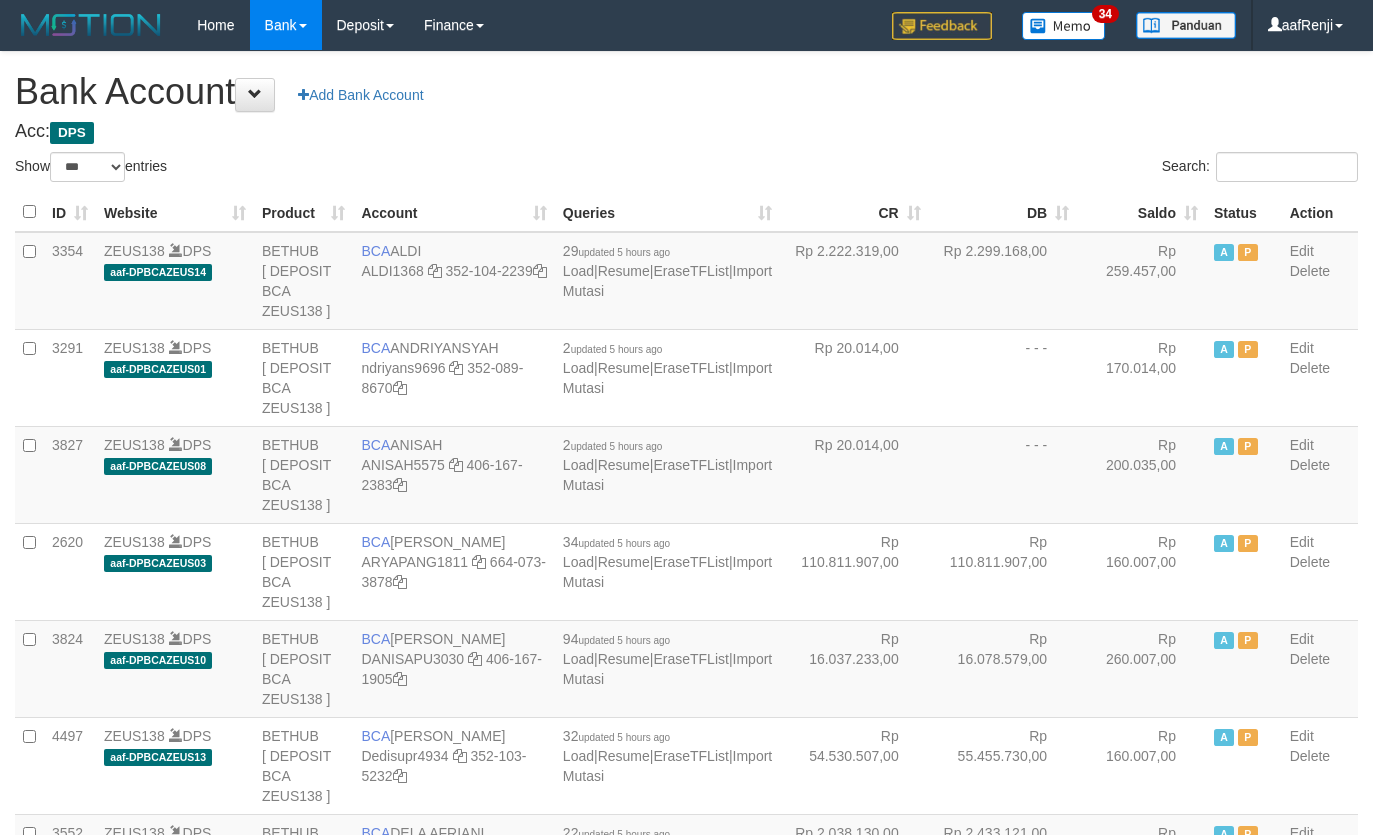 select on "***" 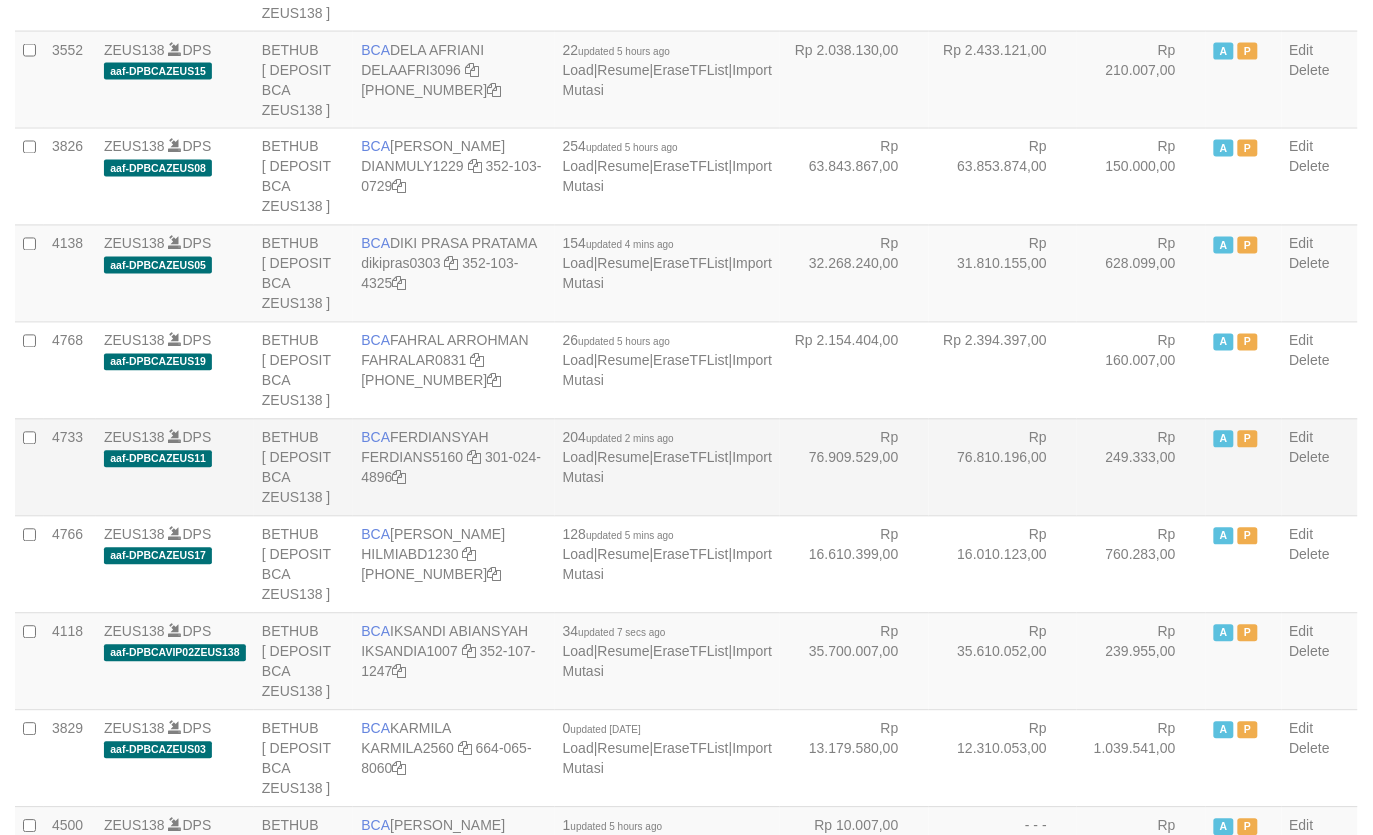 scroll, scrollTop: 825, scrollLeft: 0, axis: vertical 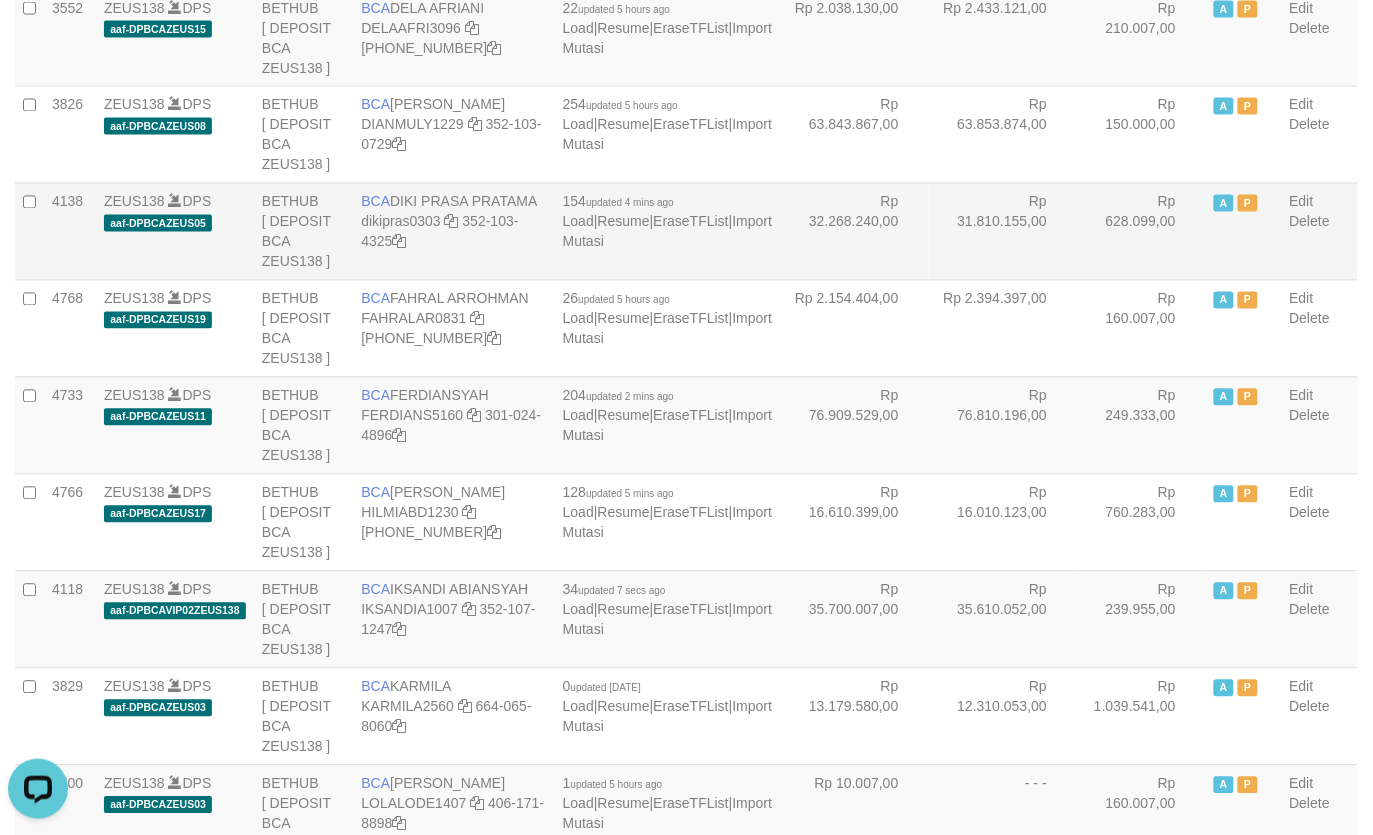 click on "Rp 32.268.240,00" at bounding box center [854, 231] 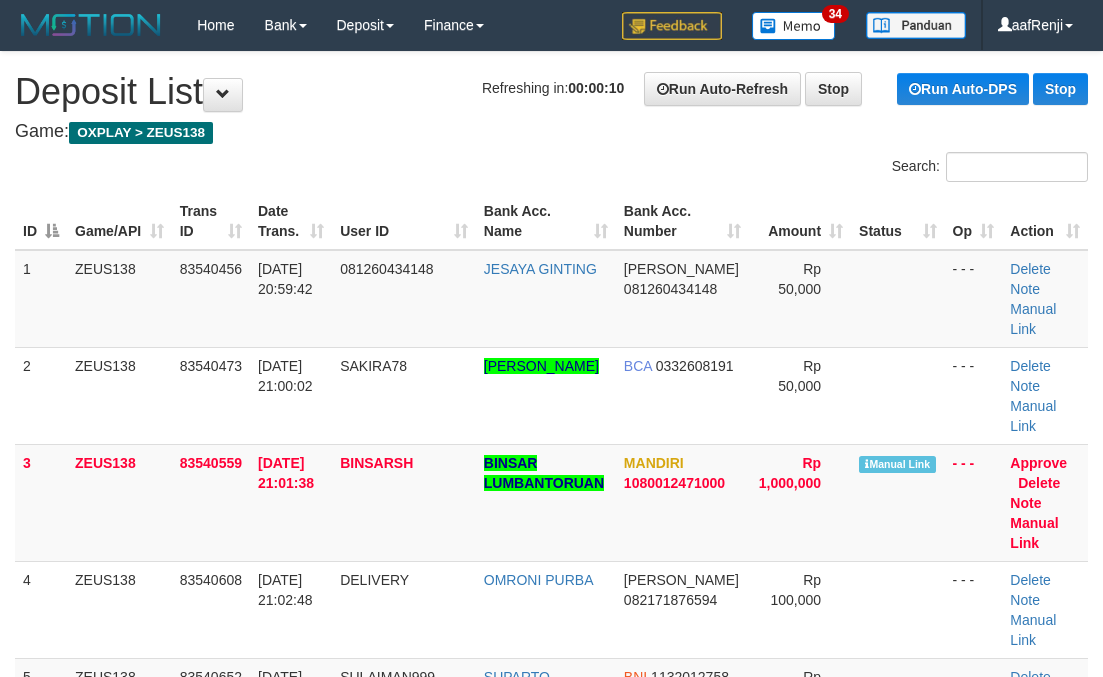 scroll, scrollTop: 0, scrollLeft: 0, axis: both 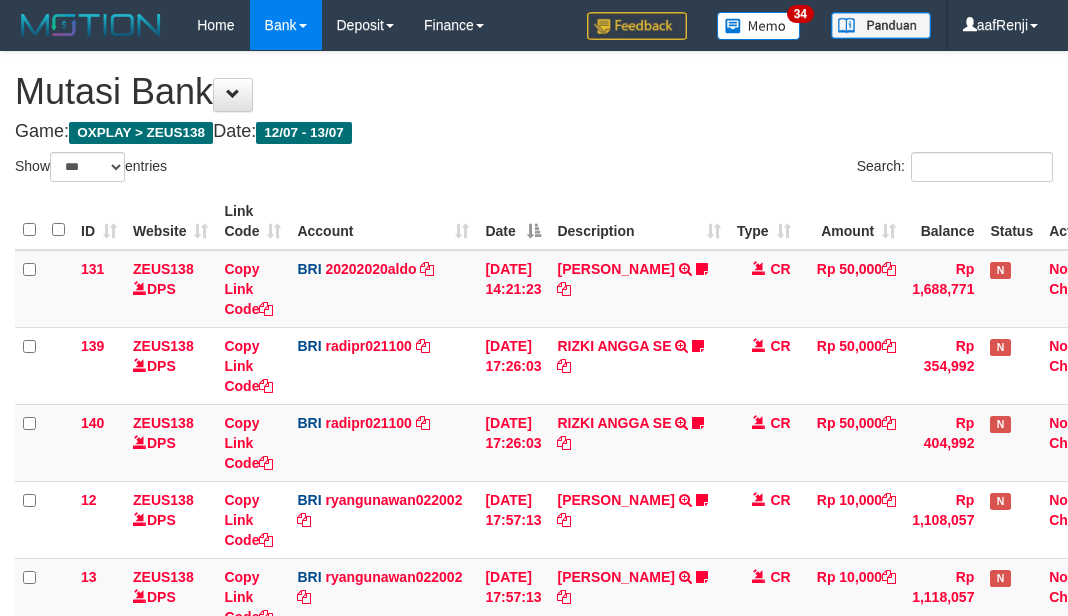 select on "***" 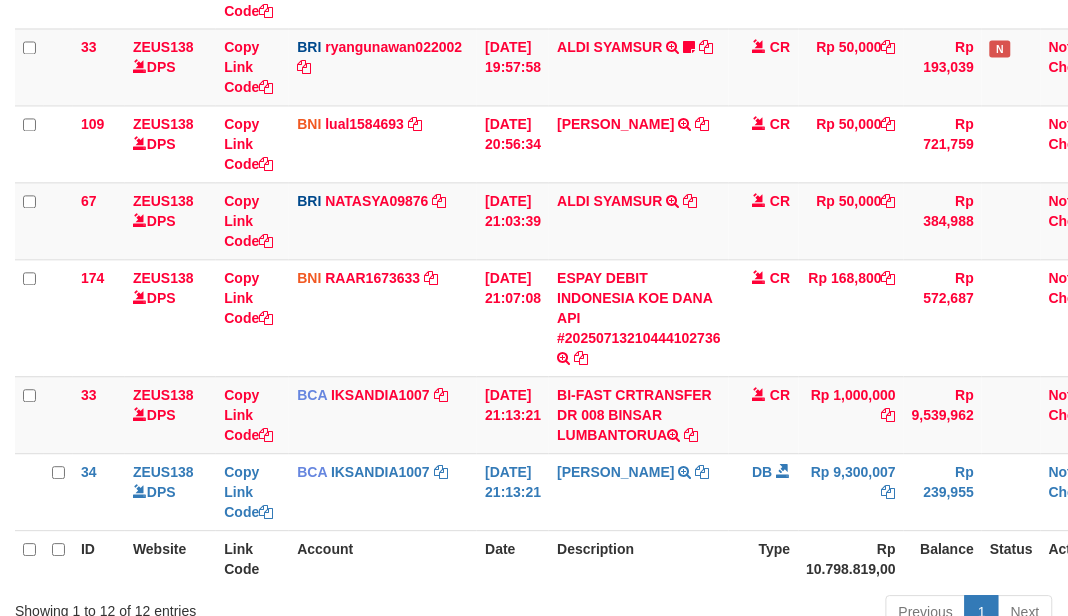 scroll, scrollTop: 625, scrollLeft: 0, axis: vertical 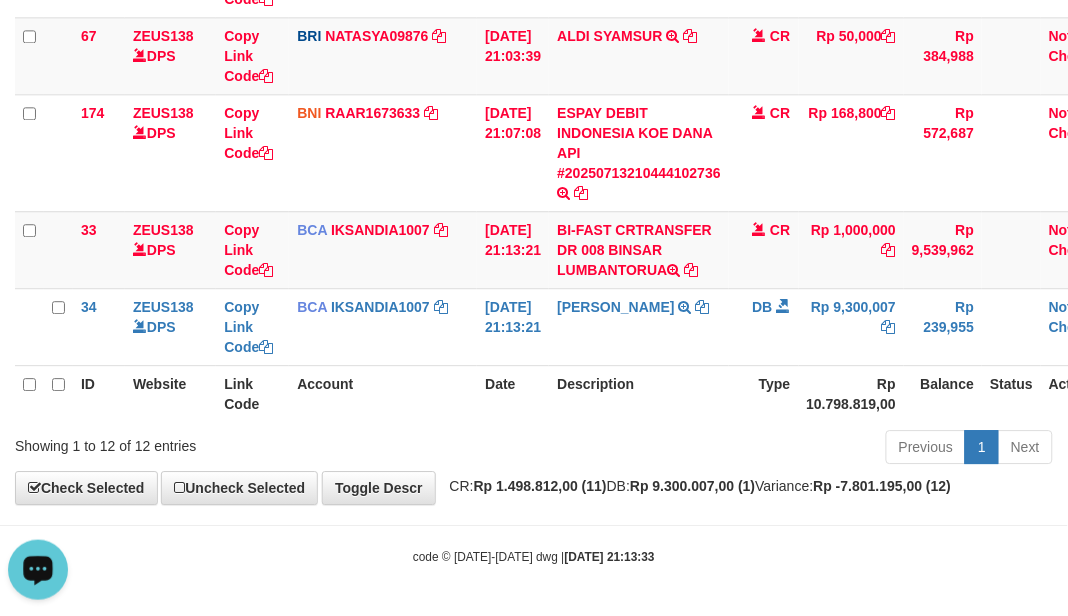 drag, startPoint x: 492, startPoint y: 446, endPoint x: 475, endPoint y: 457, distance: 20.248457 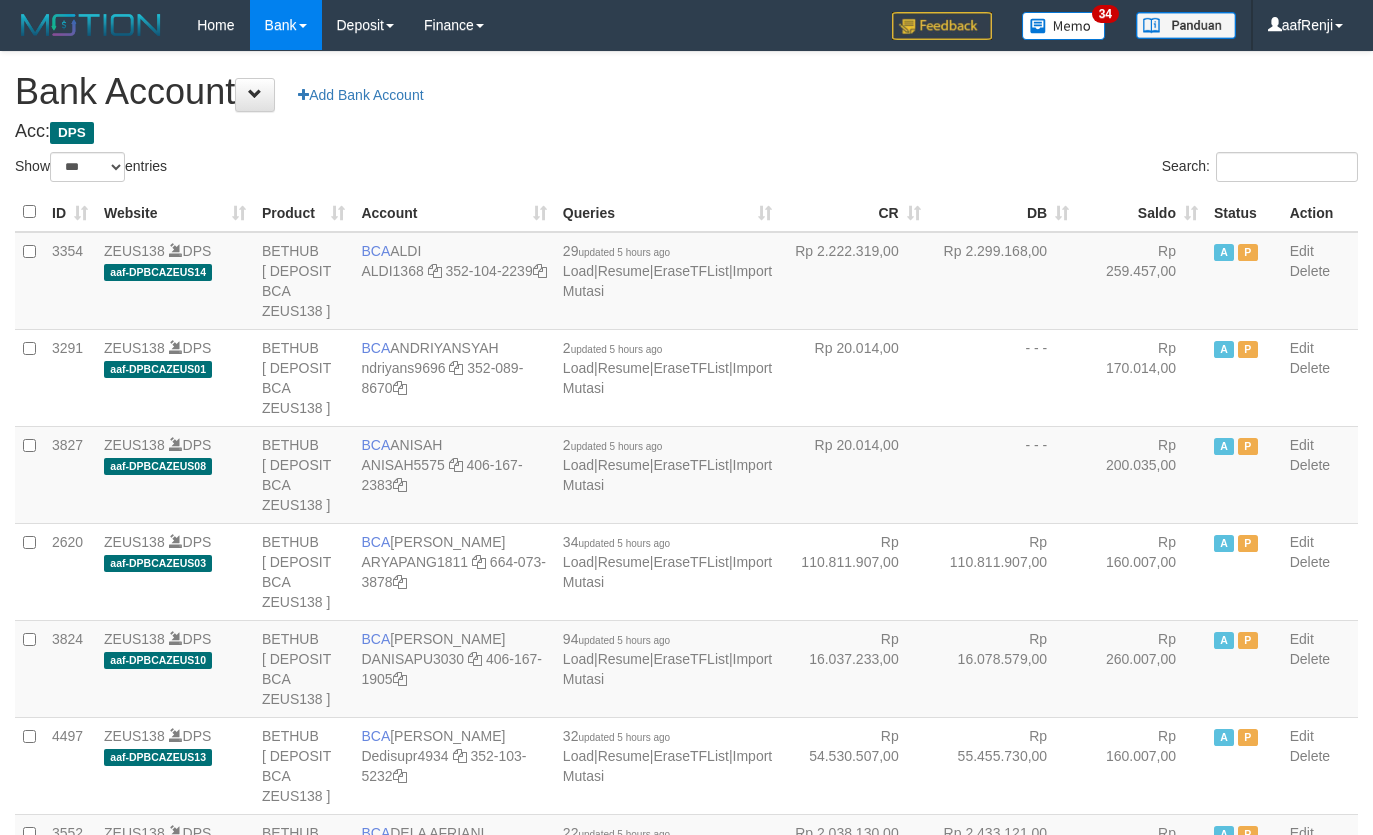 select on "***" 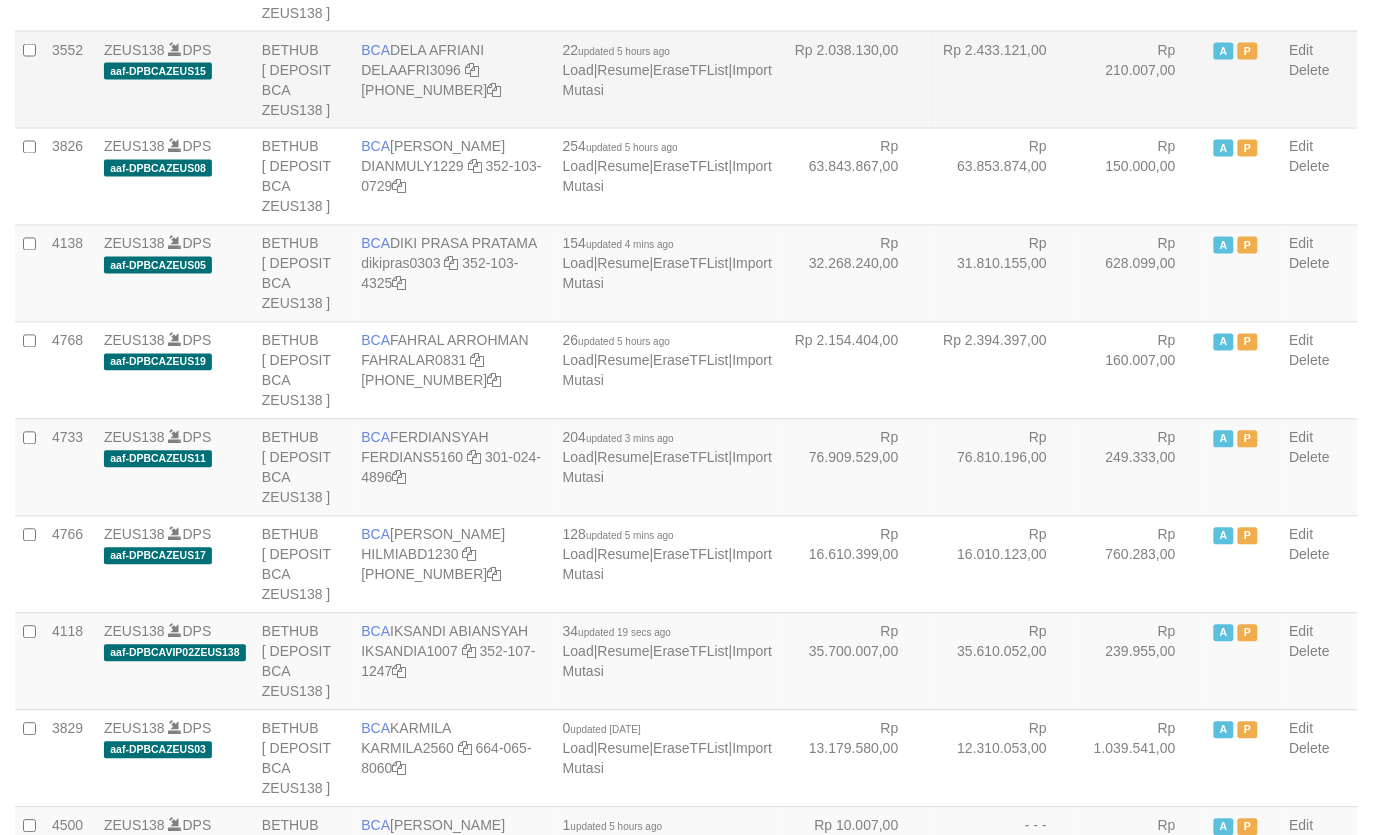 scroll, scrollTop: 825, scrollLeft: 0, axis: vertical 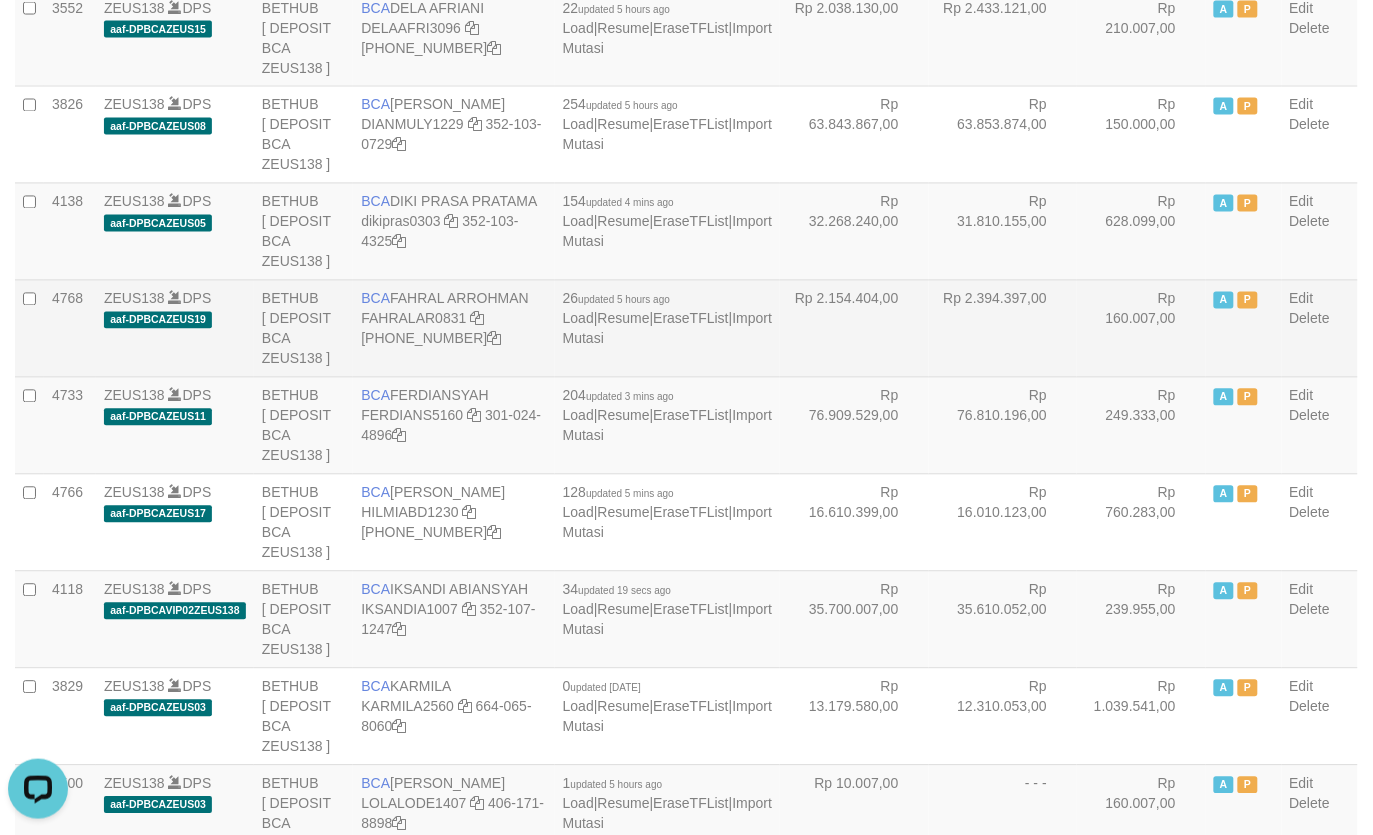 click on "Rp 2.154.404,00" at bounding box center [854, 328] 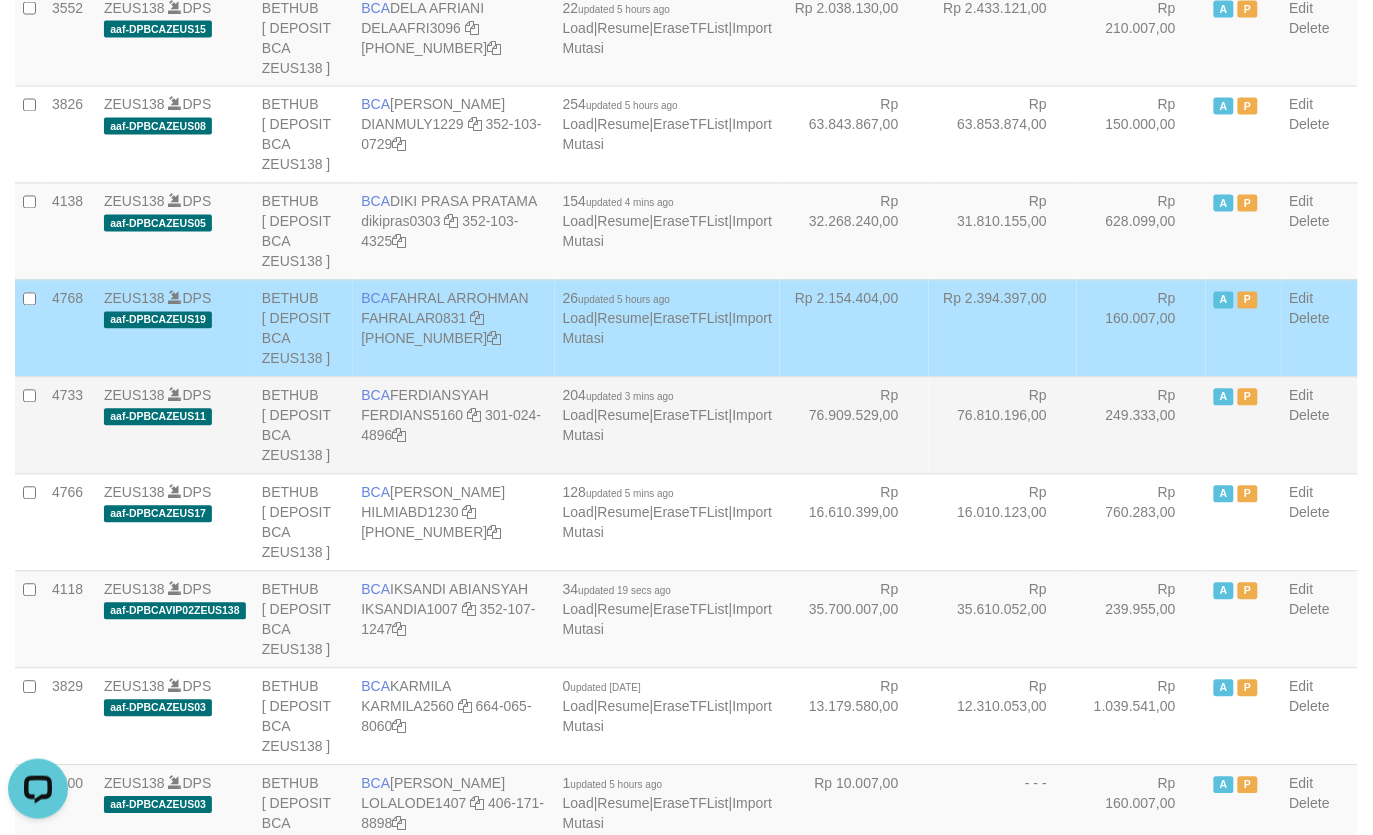 click on "Rp 76.909.529,00" at bounding box center [854, 425] 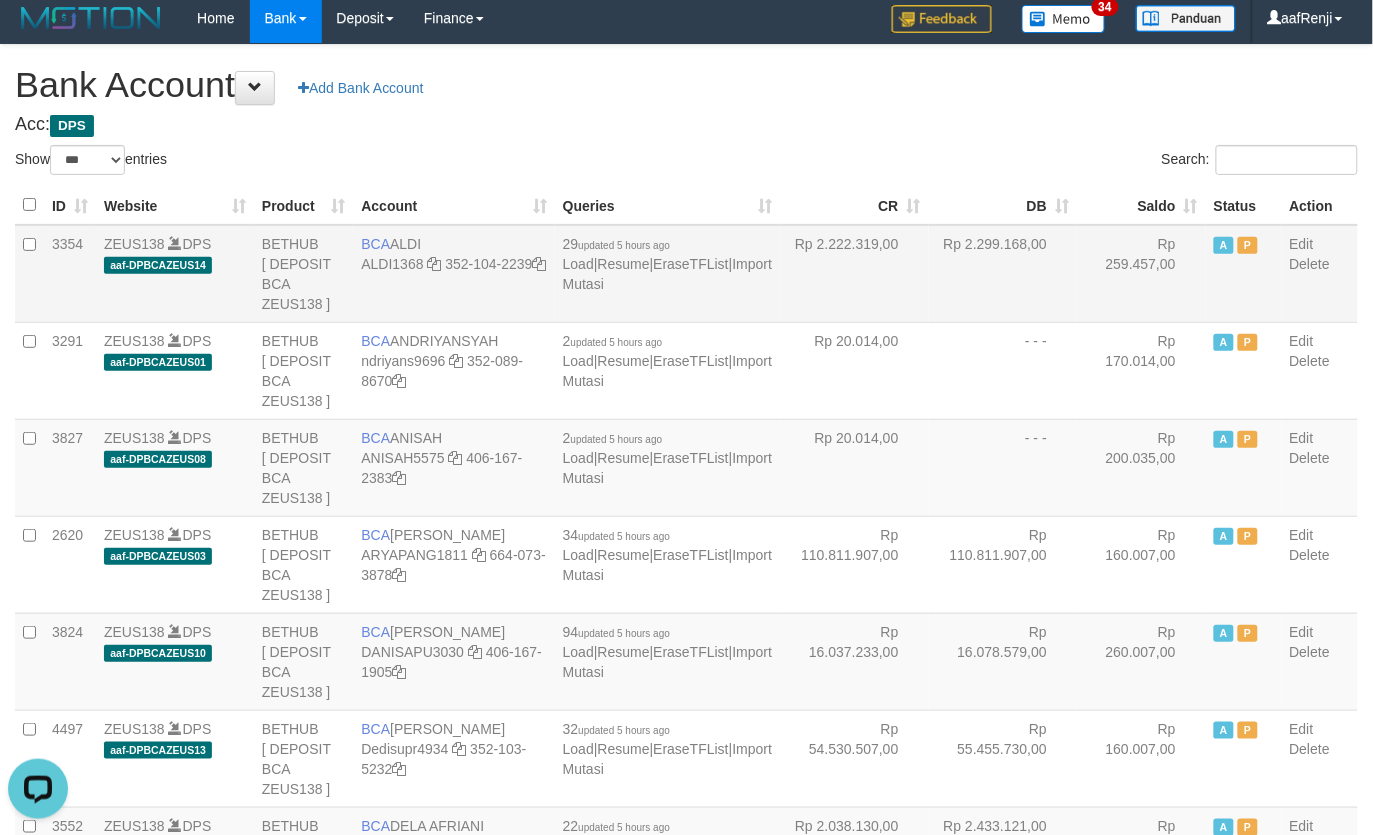 scroll, scrollTop: 0, scrollLeft: 0, axis: both 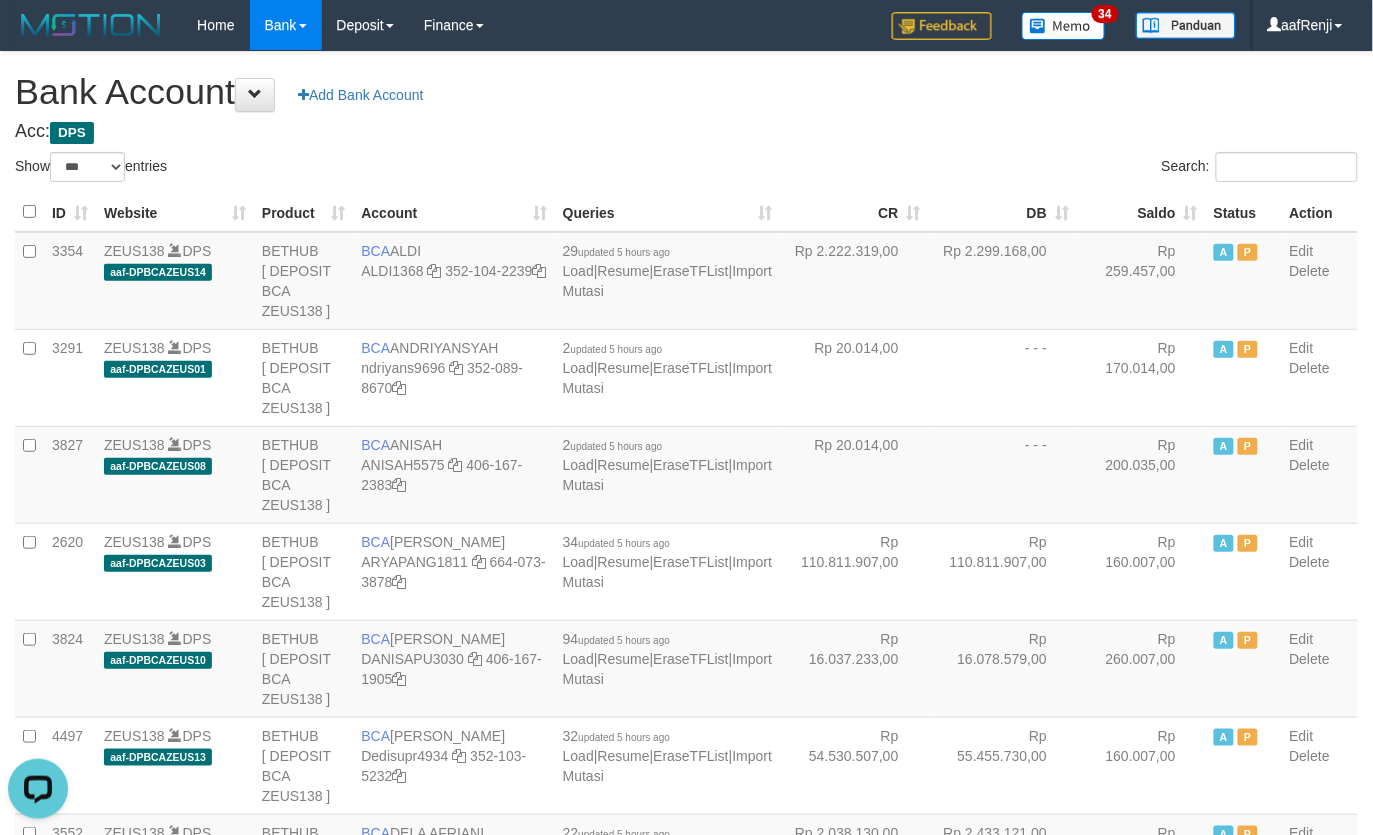 click on "Saldo" at bounding box center [1141, 212] 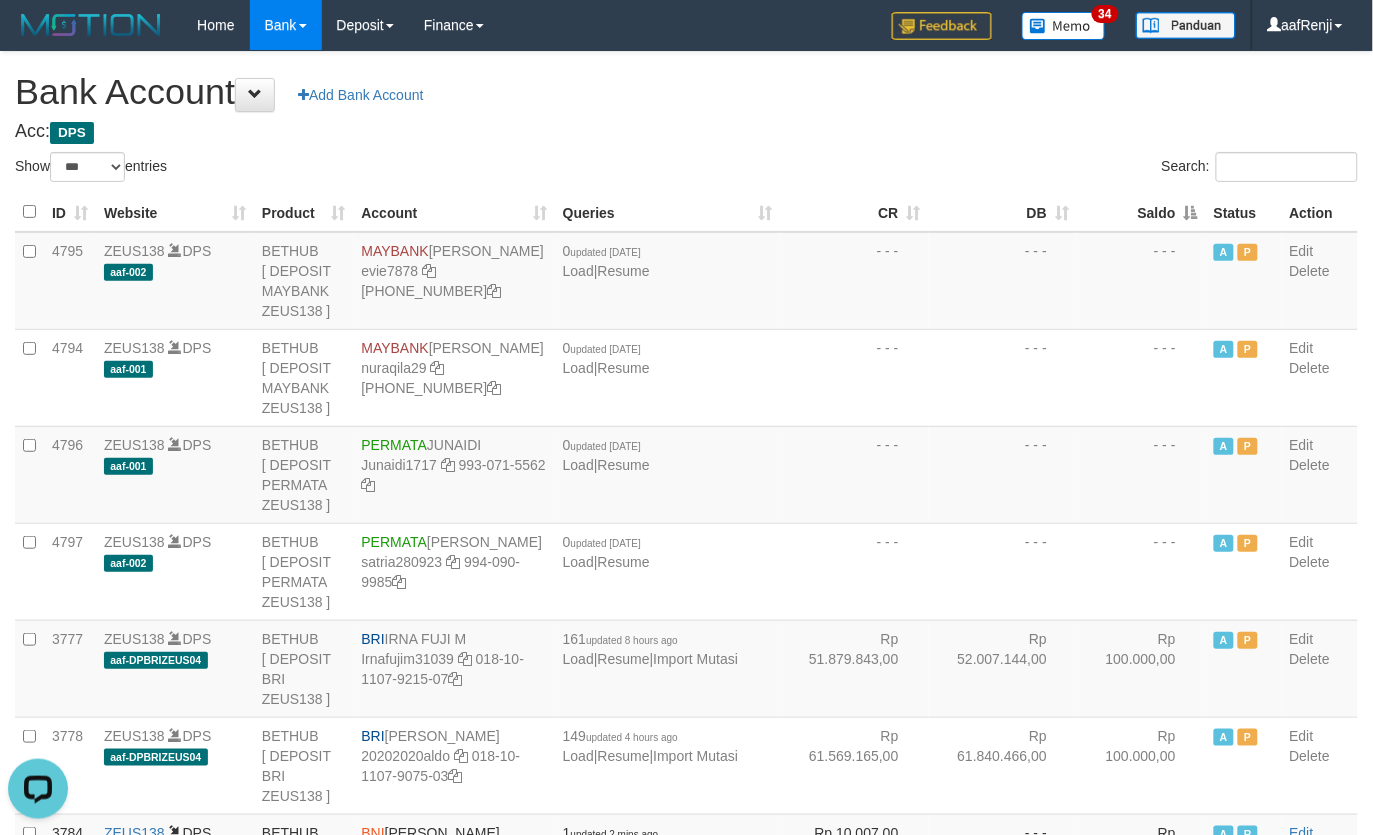 click on "Saldo" at bounding box center [1141, 212] 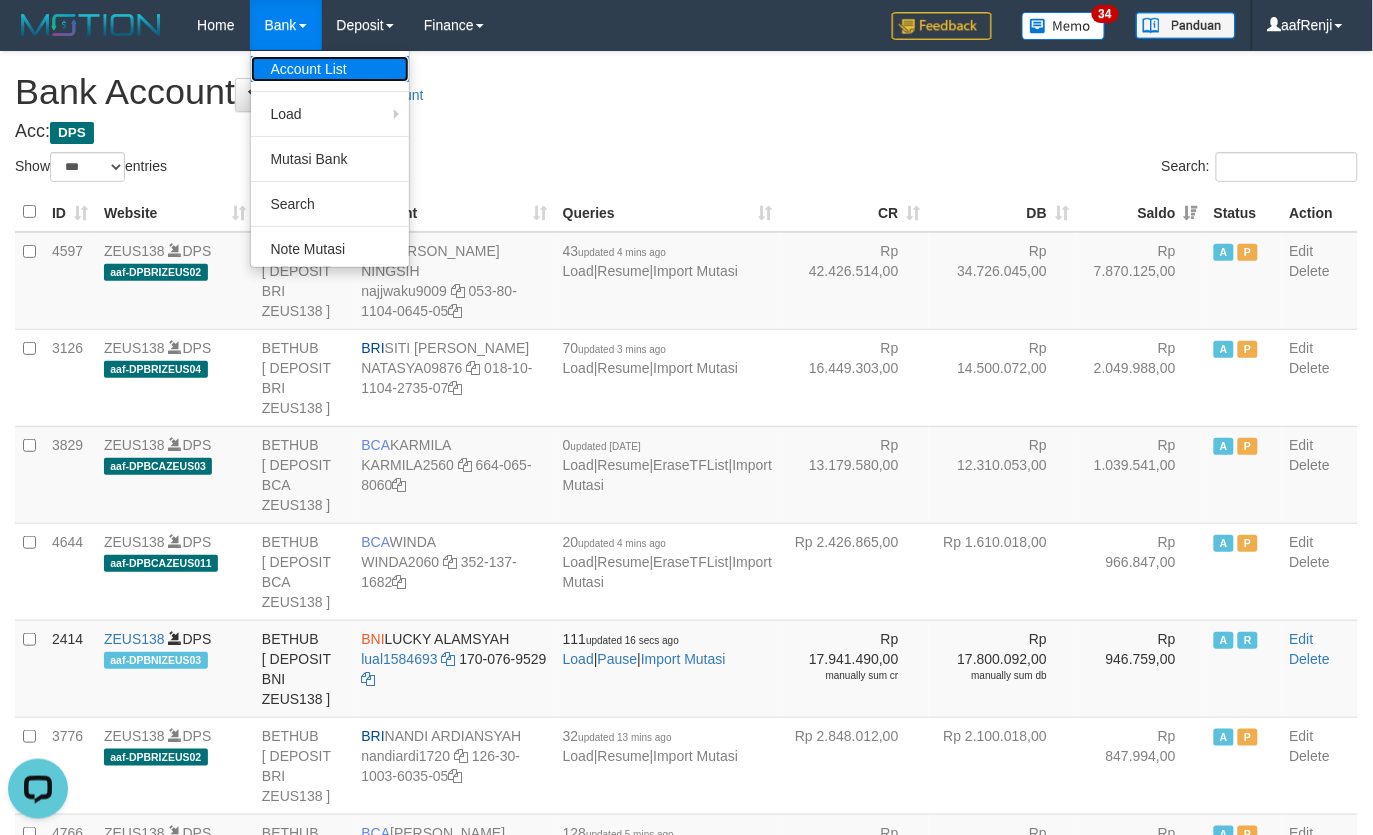 click on "Account List" at bounding box center (330, 69) 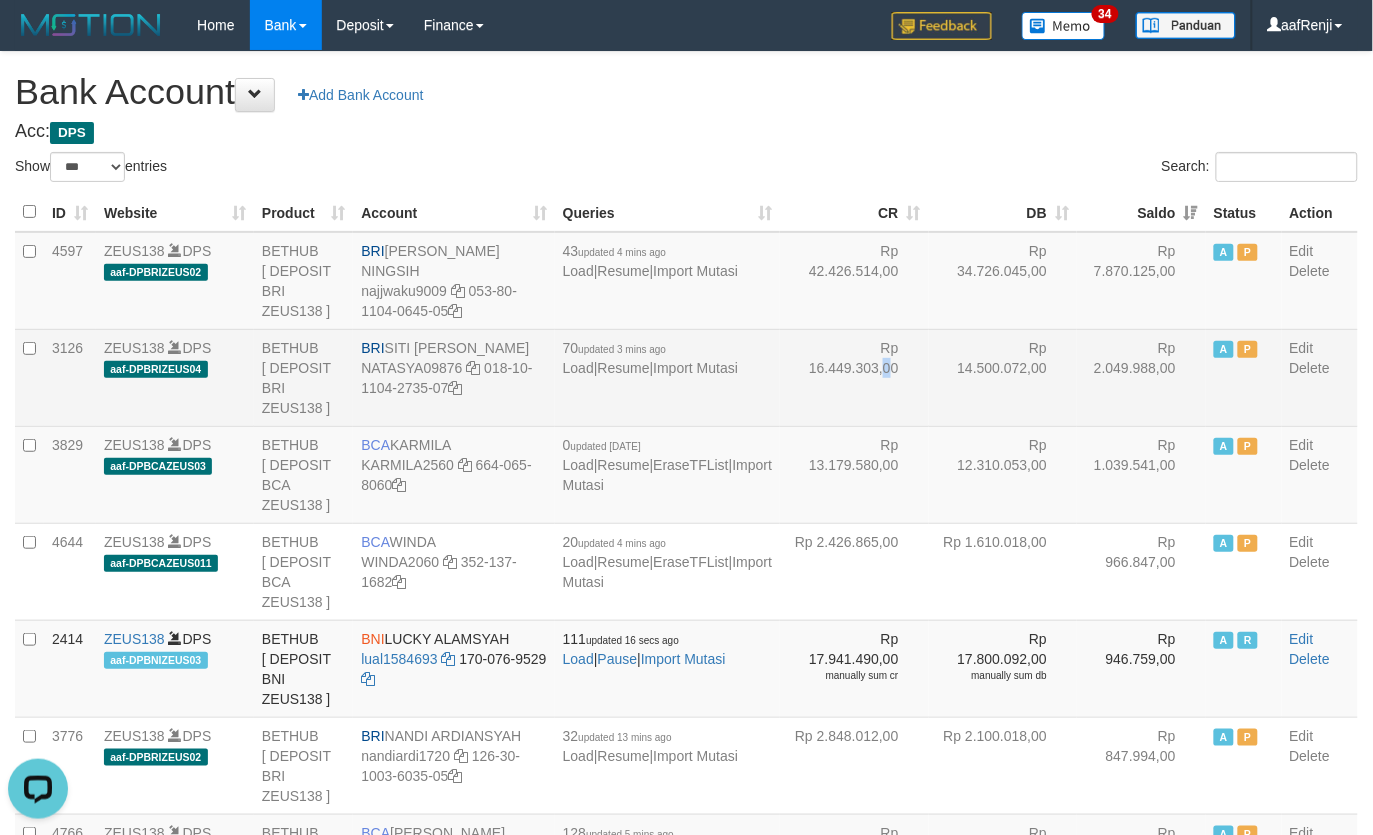 drag, startPoint x: 723, startPoint y: 416, endPoint x: 710, endPoint y: 422, distance: 14.3178215 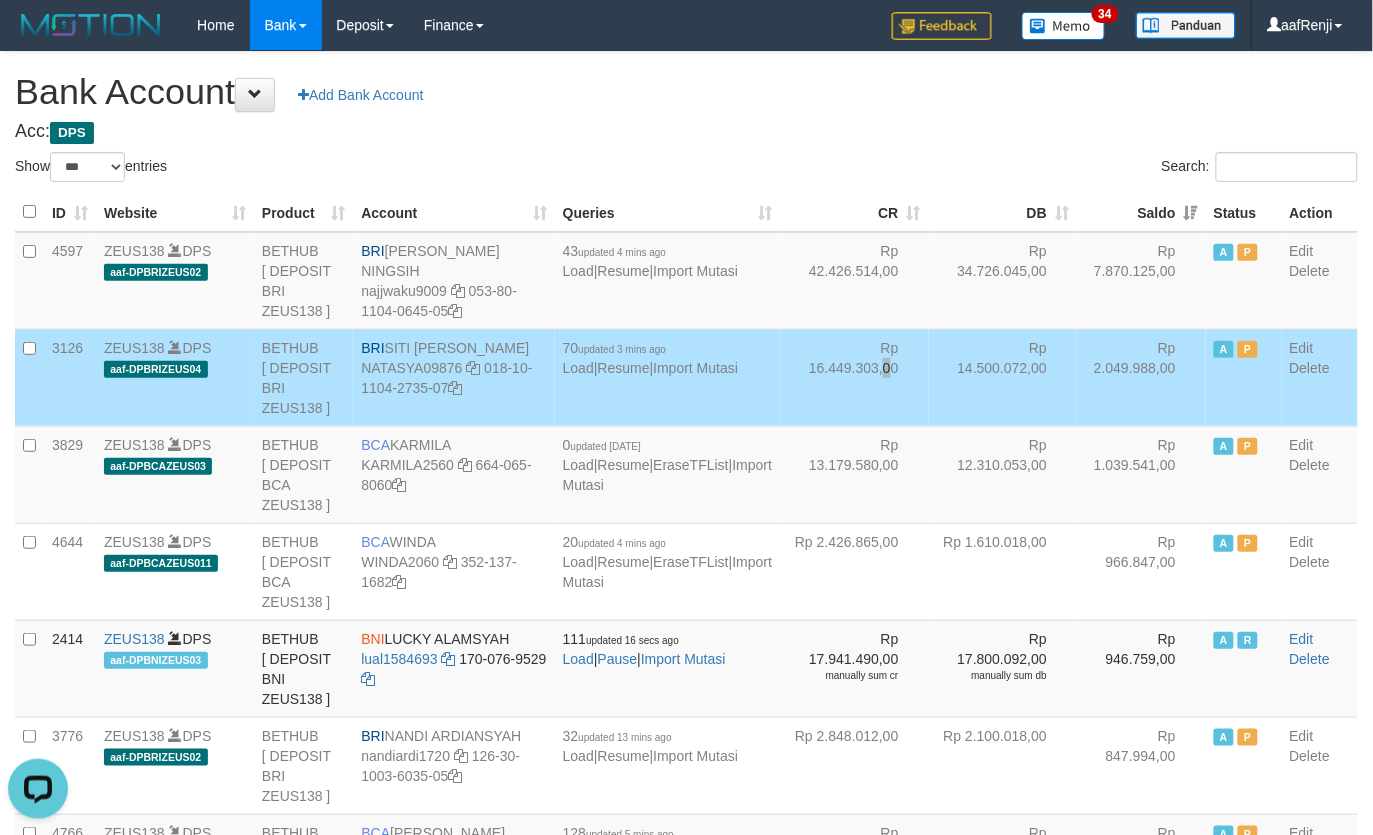 scroll, scrollTop: 3983, scrollLeft: 0, axis: vertical 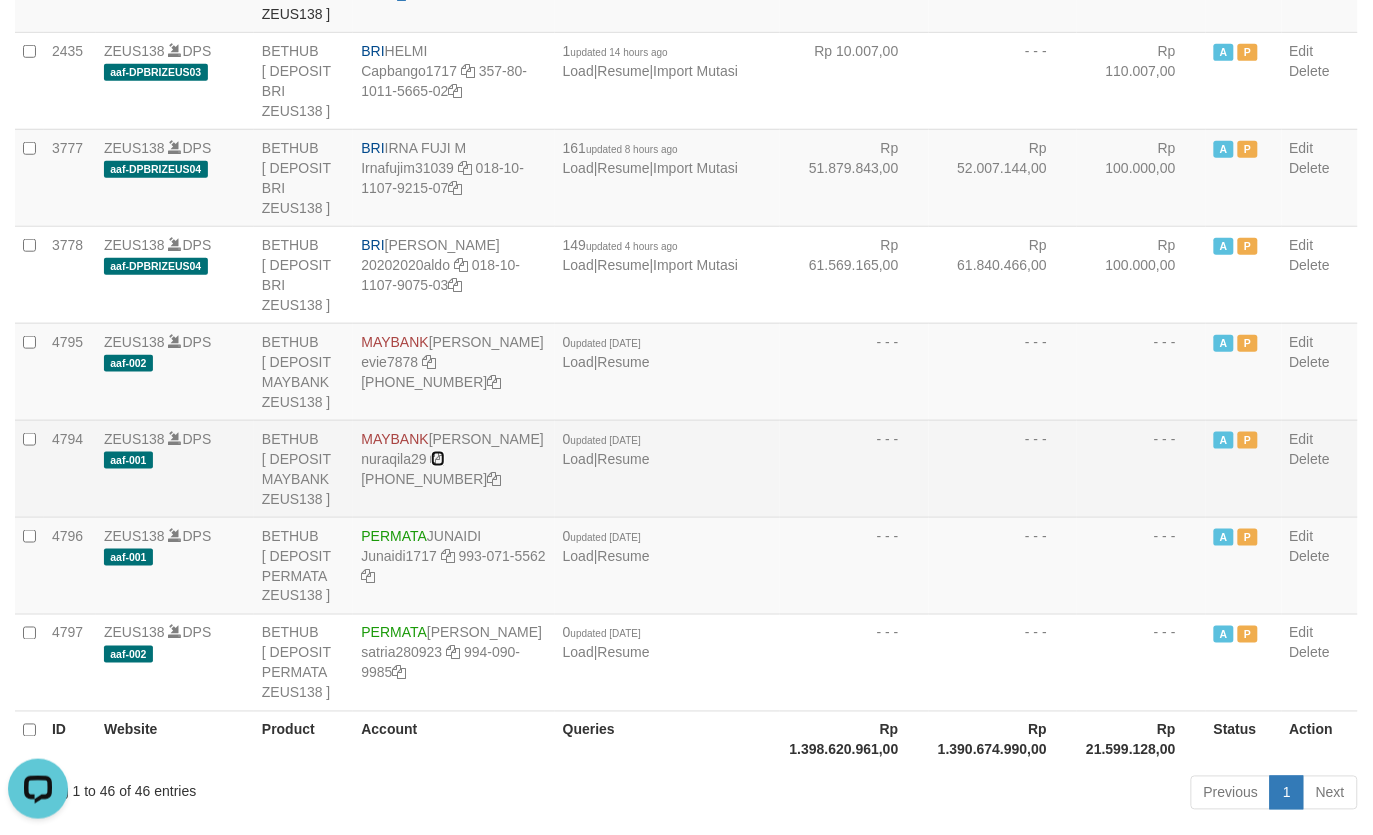 click at bounding box center [438, 459] 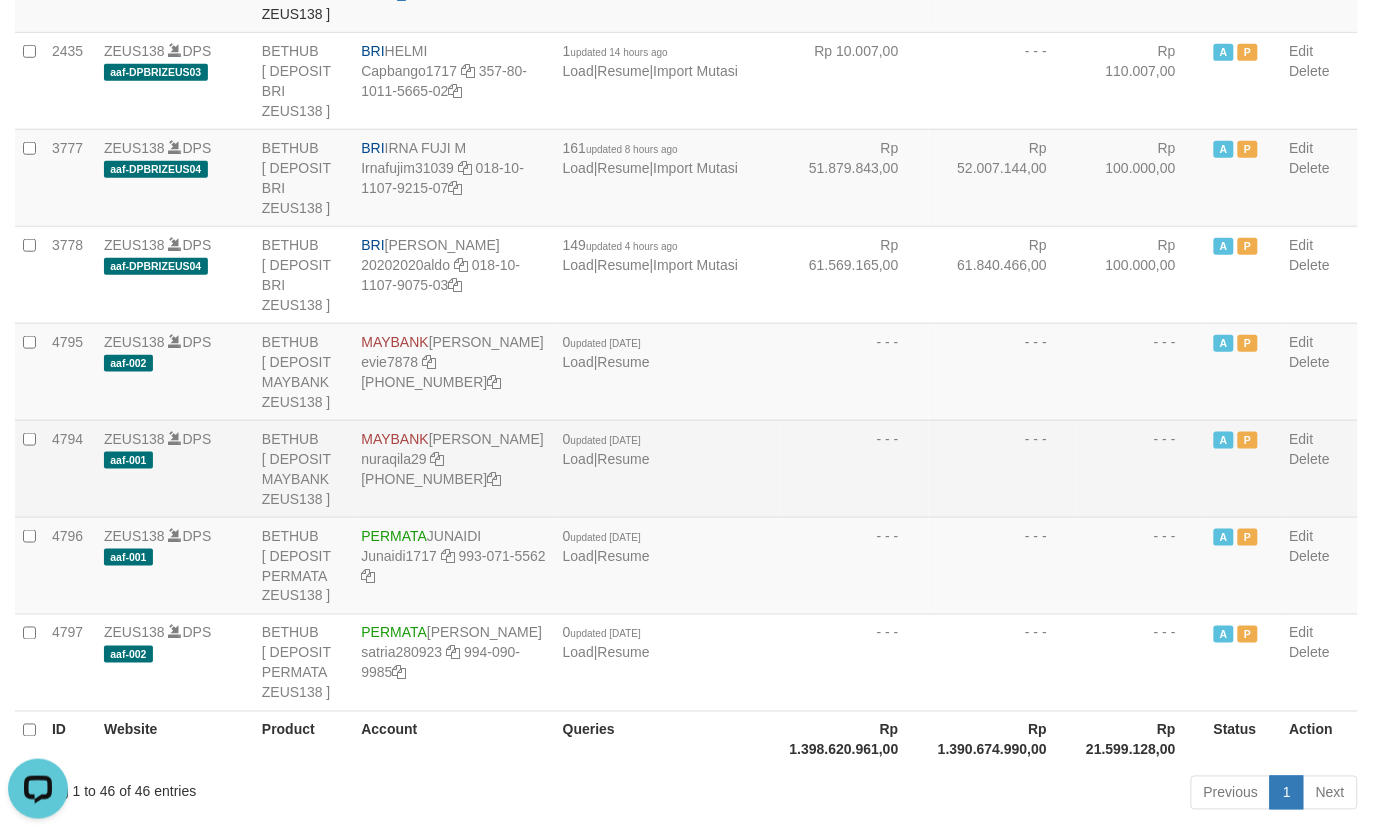 click on "- - -" at bounding box center [854, 468] 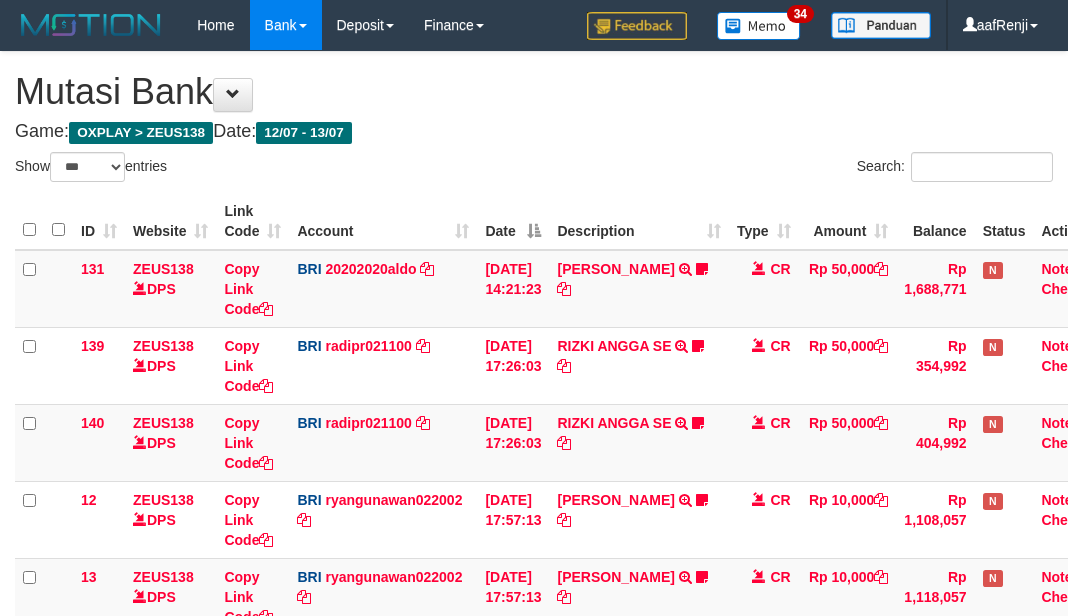 select on "***" 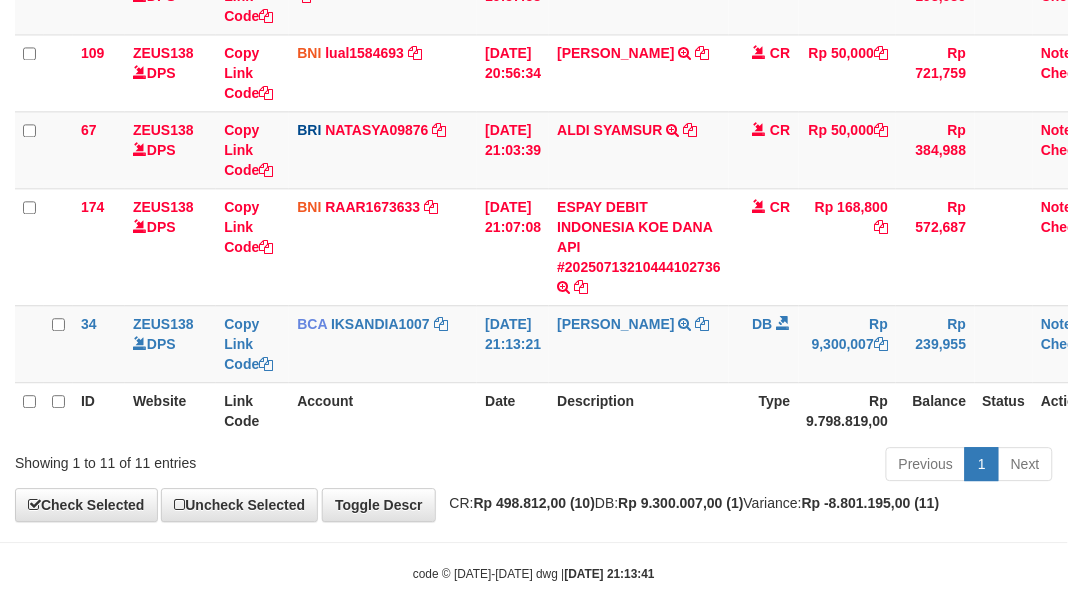 scroll, scrollTop: 775, scrollLeft: 0, axis: vertical 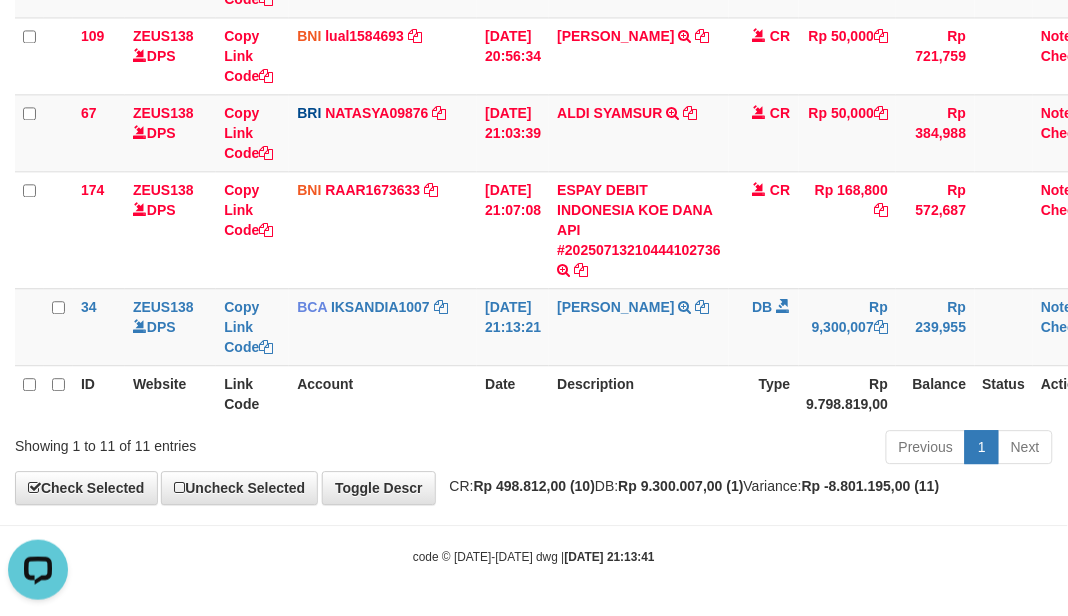 click on "Description" at bounding box center [639, 393] 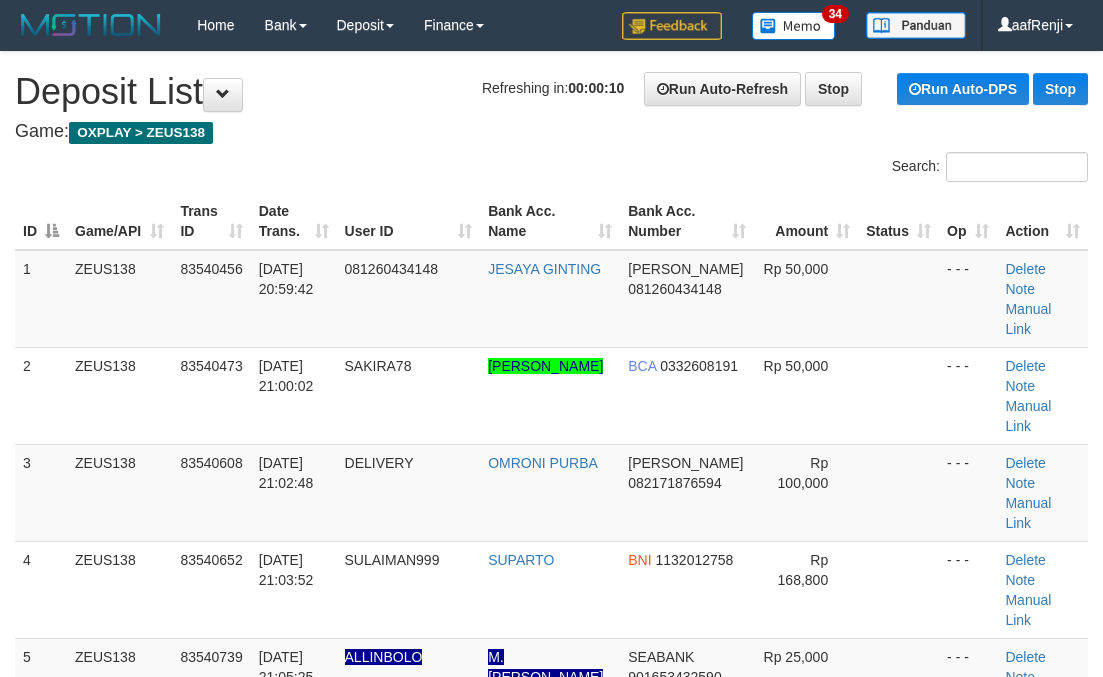 scroll, scrollTop: 0, scrollLeft: 0, axis: both 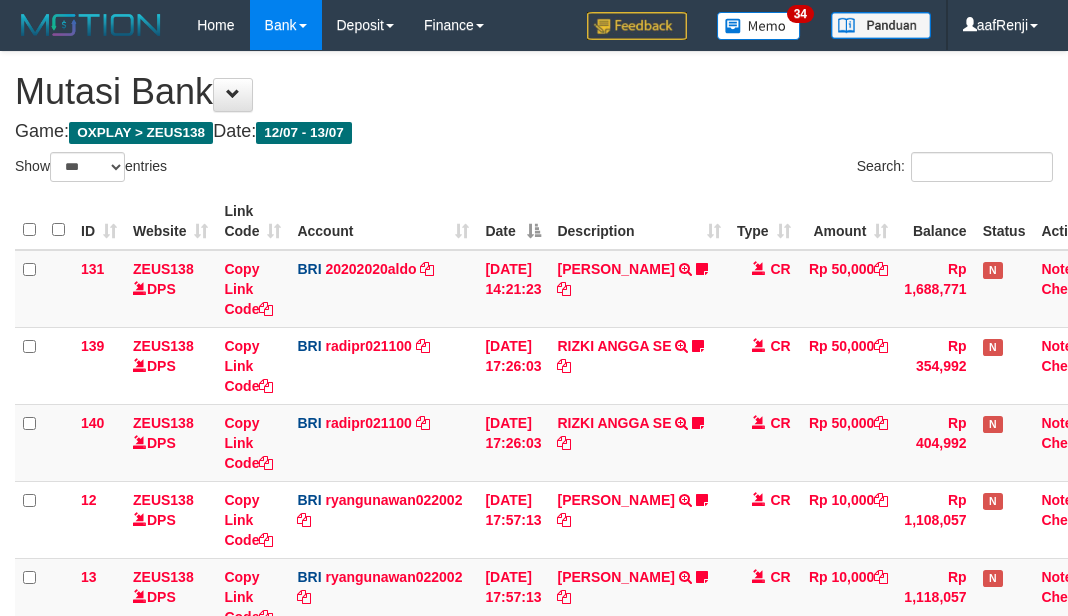 select on "***" 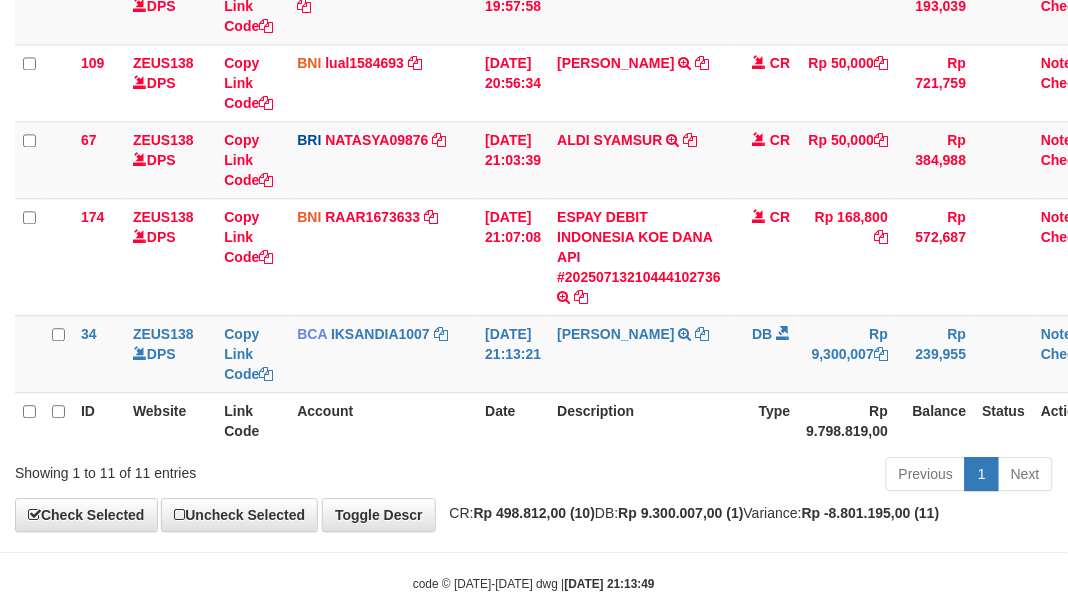 scroll, scrollTop: 775, scrollLeft: 0, axis: vertical 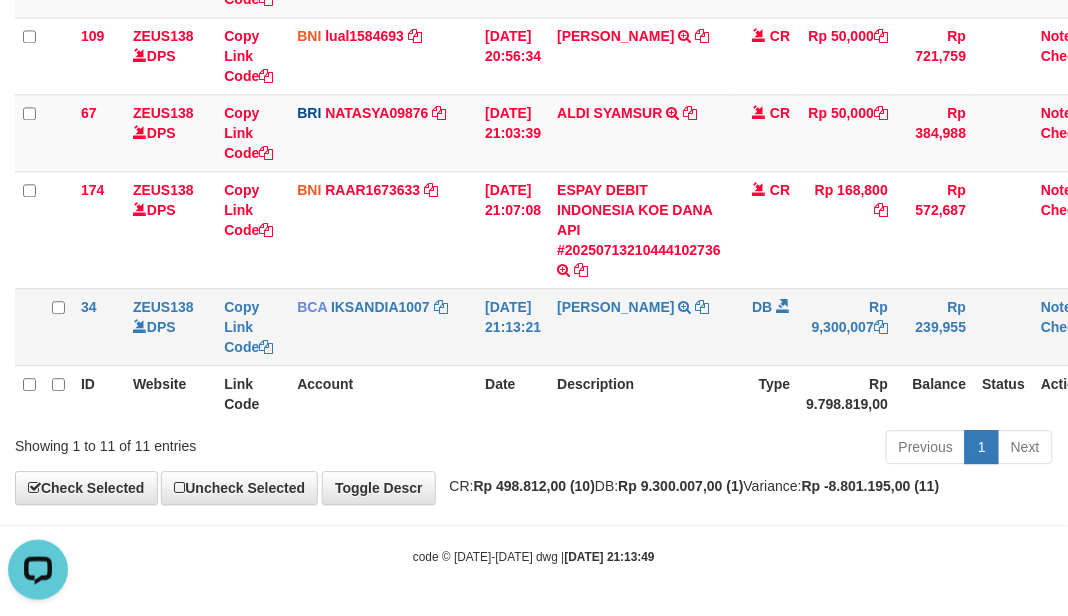 click on "MAMAN AGUSTIAN         TRSF E-BANKING DB 1307/FTSCY/WS95031
9300007.00MAMAN AGUSTIAN" at bounding box center [639, 326] 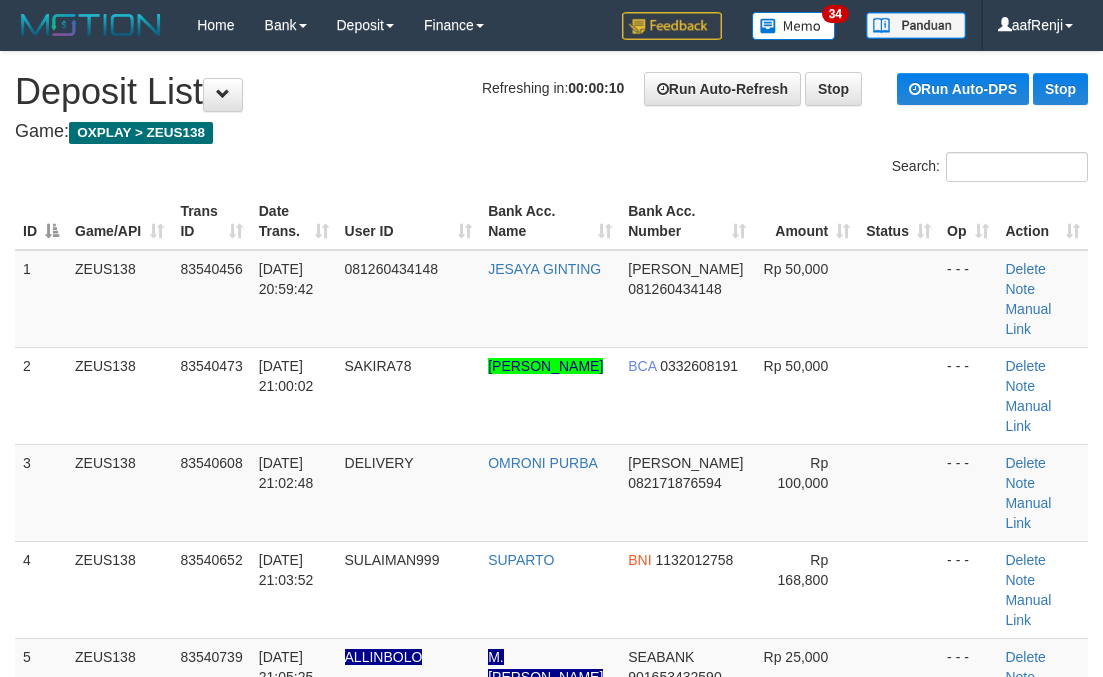 scroll, scrollTop: 0, scrollLeft: 0, axis: both 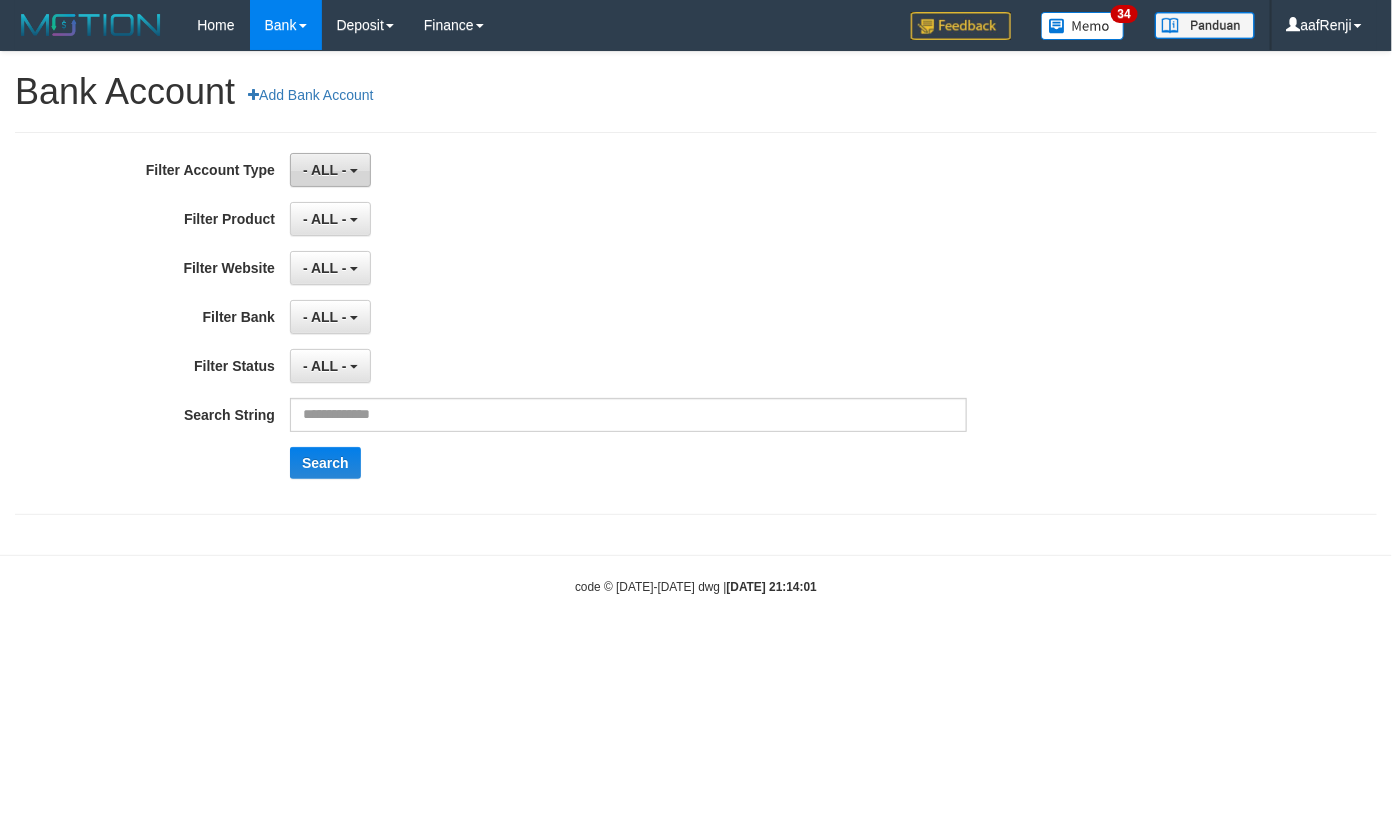 click on "- ALL -" at bounding box center [330, 170] 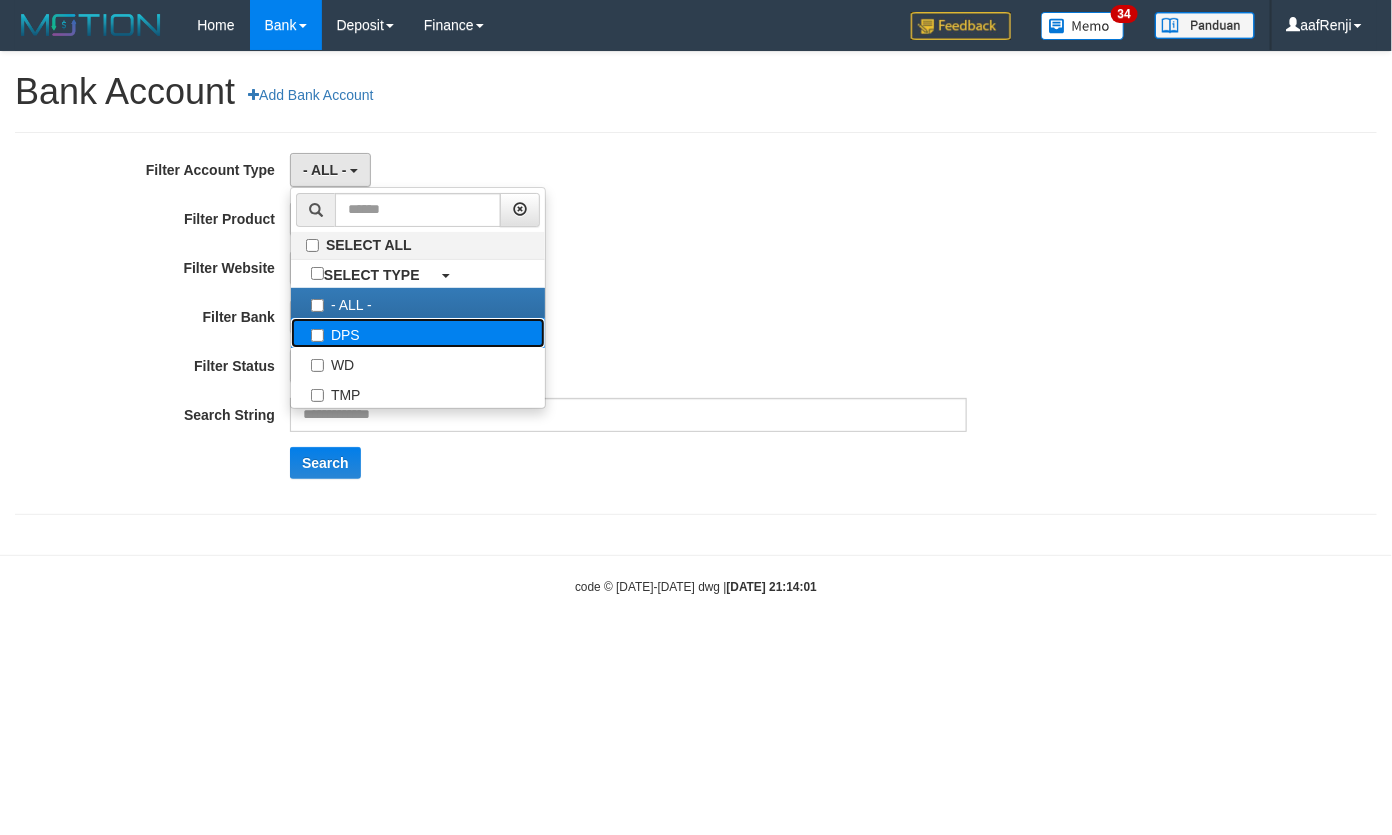 drag, startPoint x: 352, startPoint y: 326, endPoint x: 398, endPoint y: 326, distance: 46 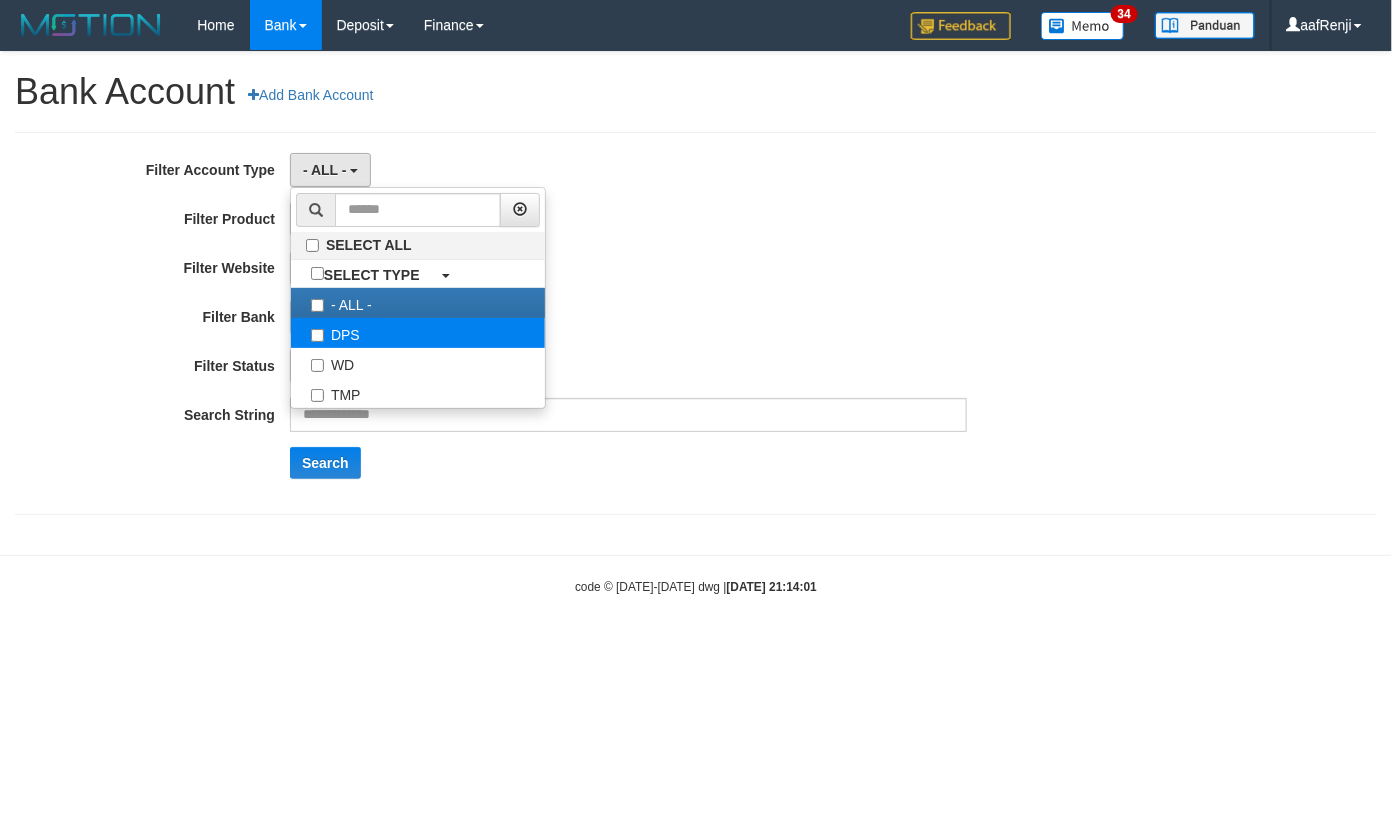 select on "***" 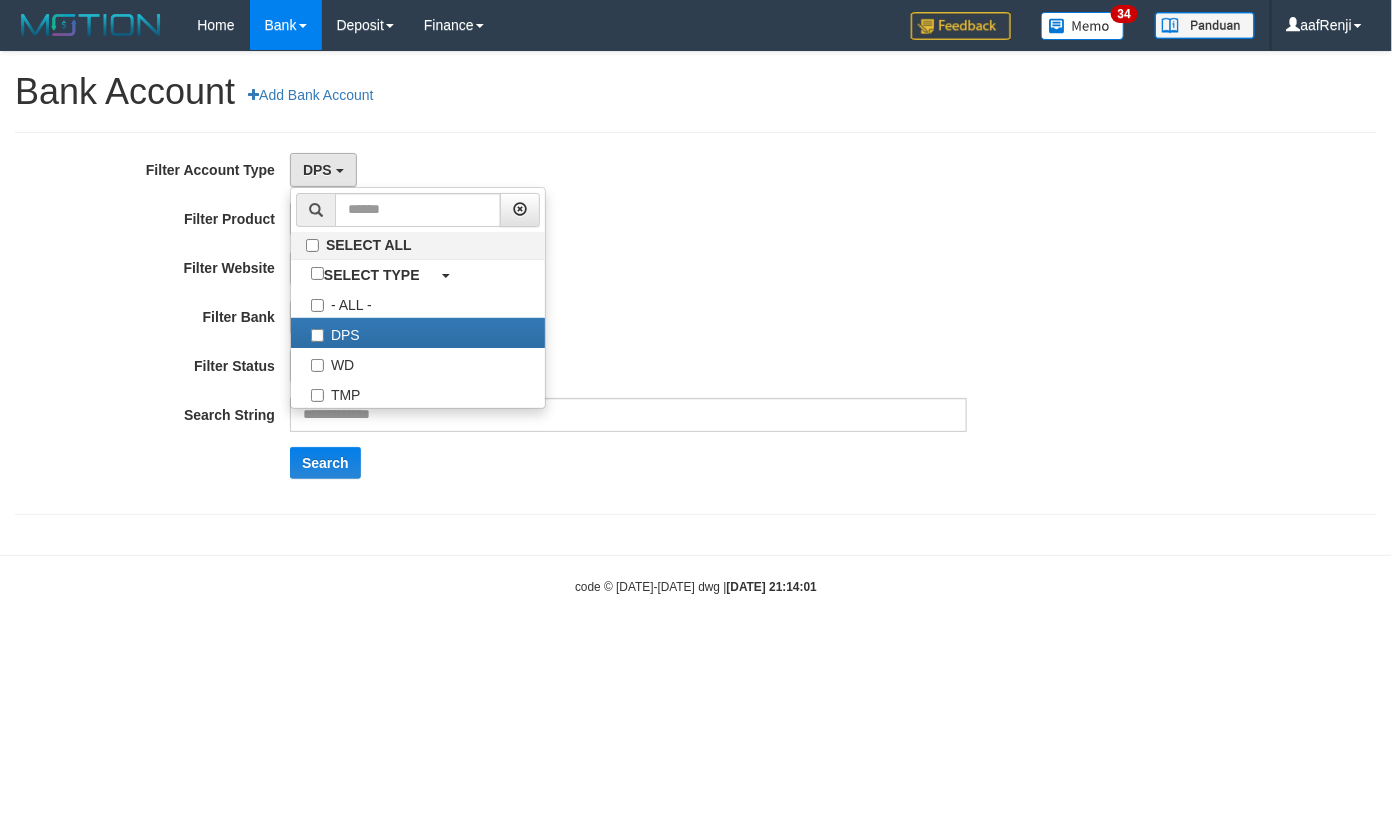 scroll, scrollTop: 17, scrollLeft: 0, axis: vertical 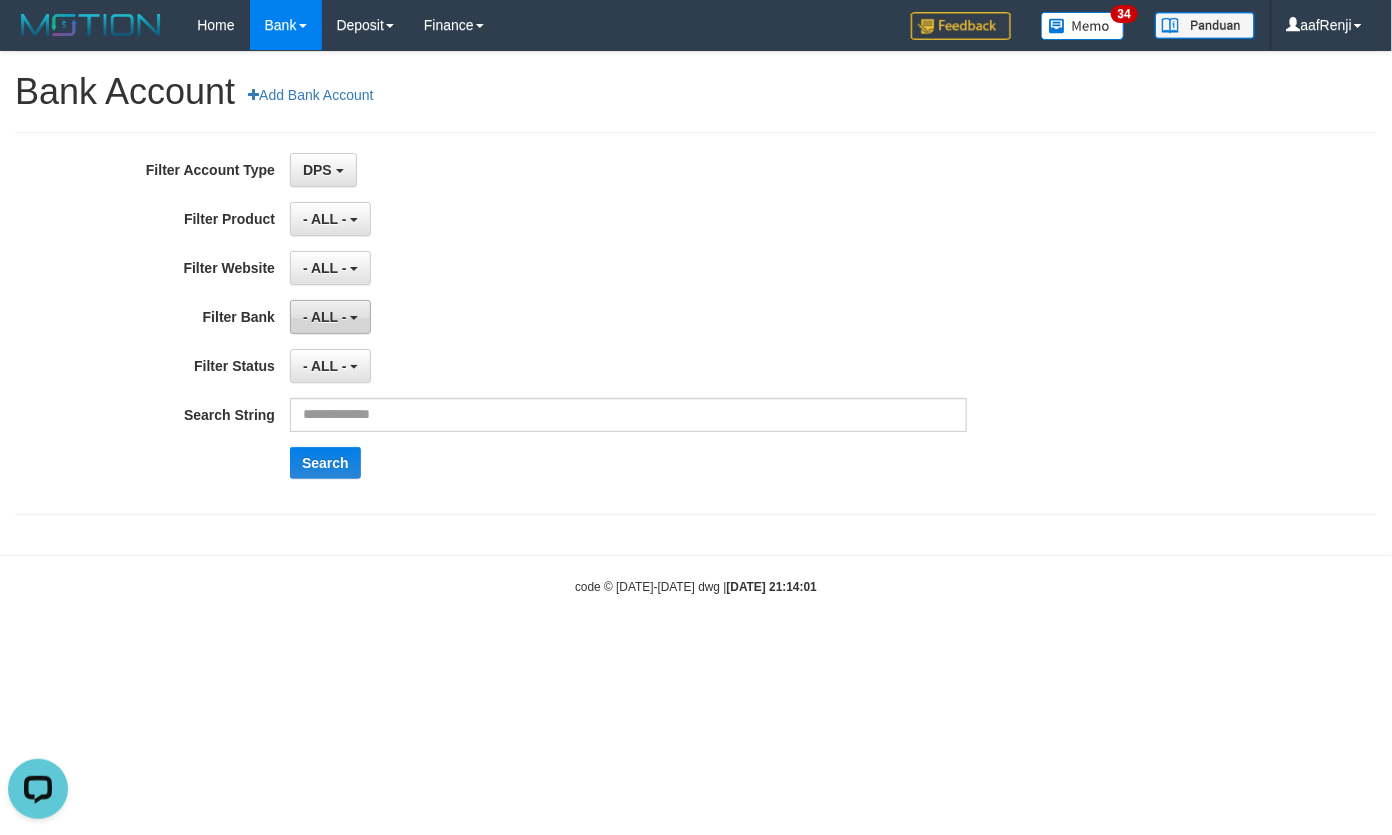 click on "- ALL -" at bounding box center [325, 317] 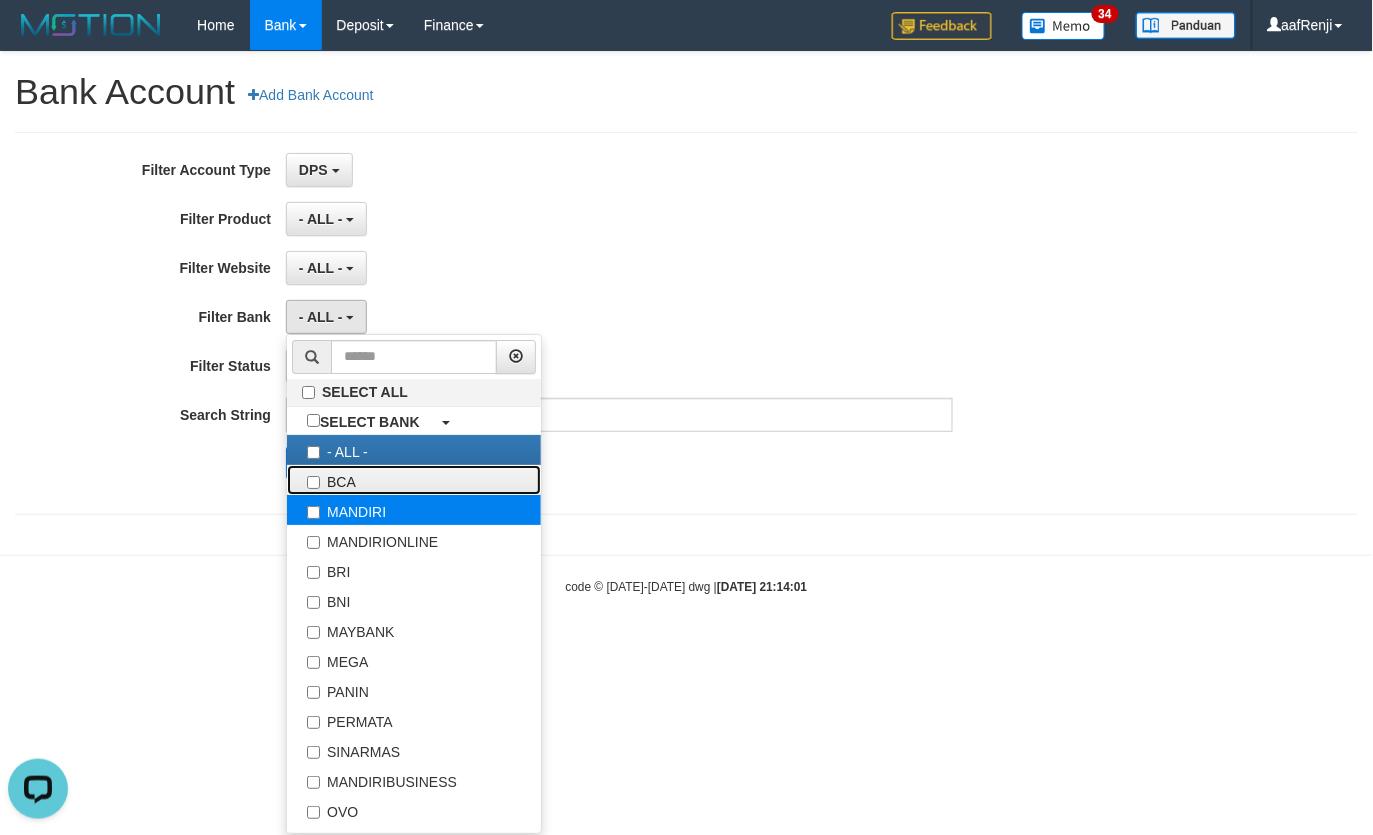 click on "BCA" at bounding box center [414, 480] 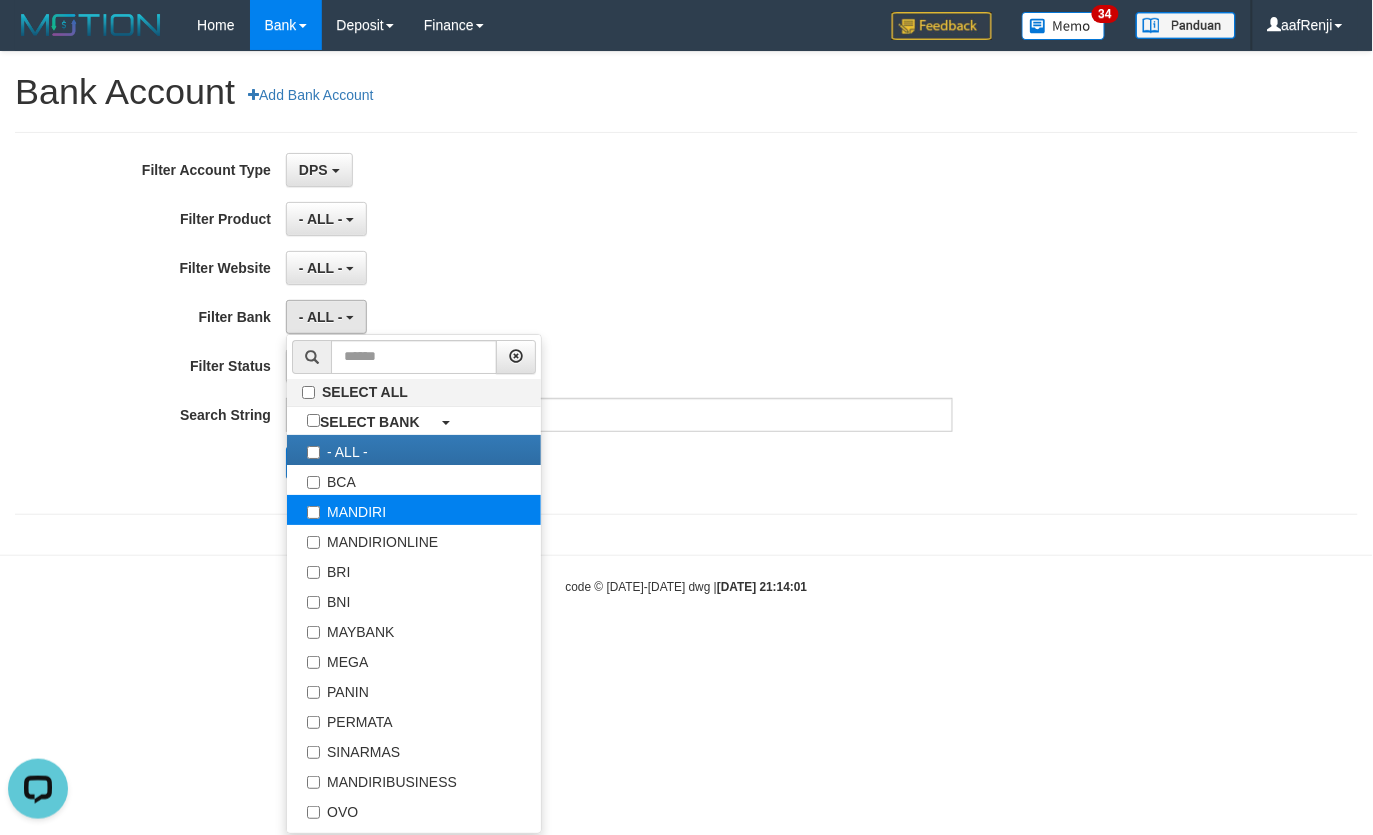 select on "***" 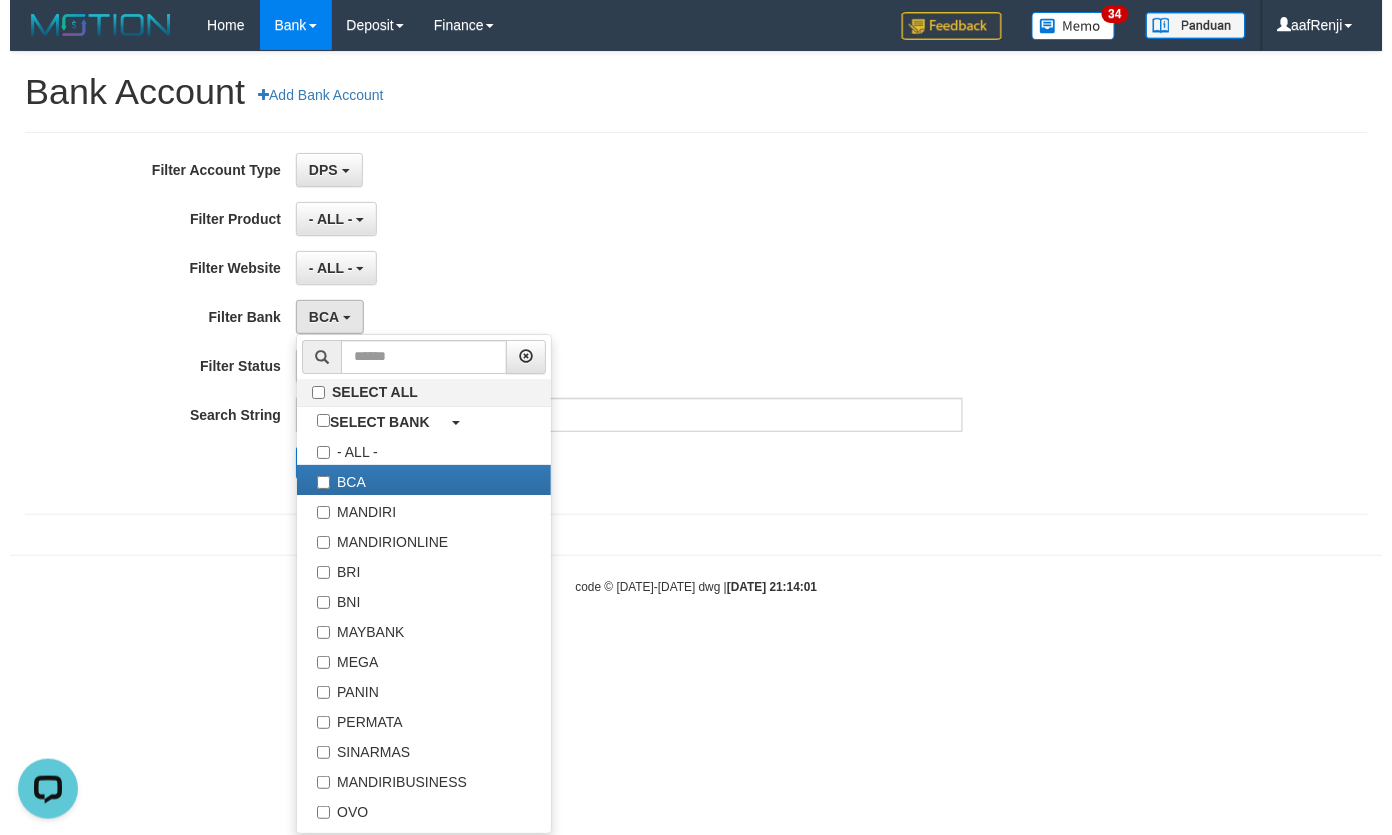 scroll, scrollTop: 17, scrollLeft: 0, axis: vertical 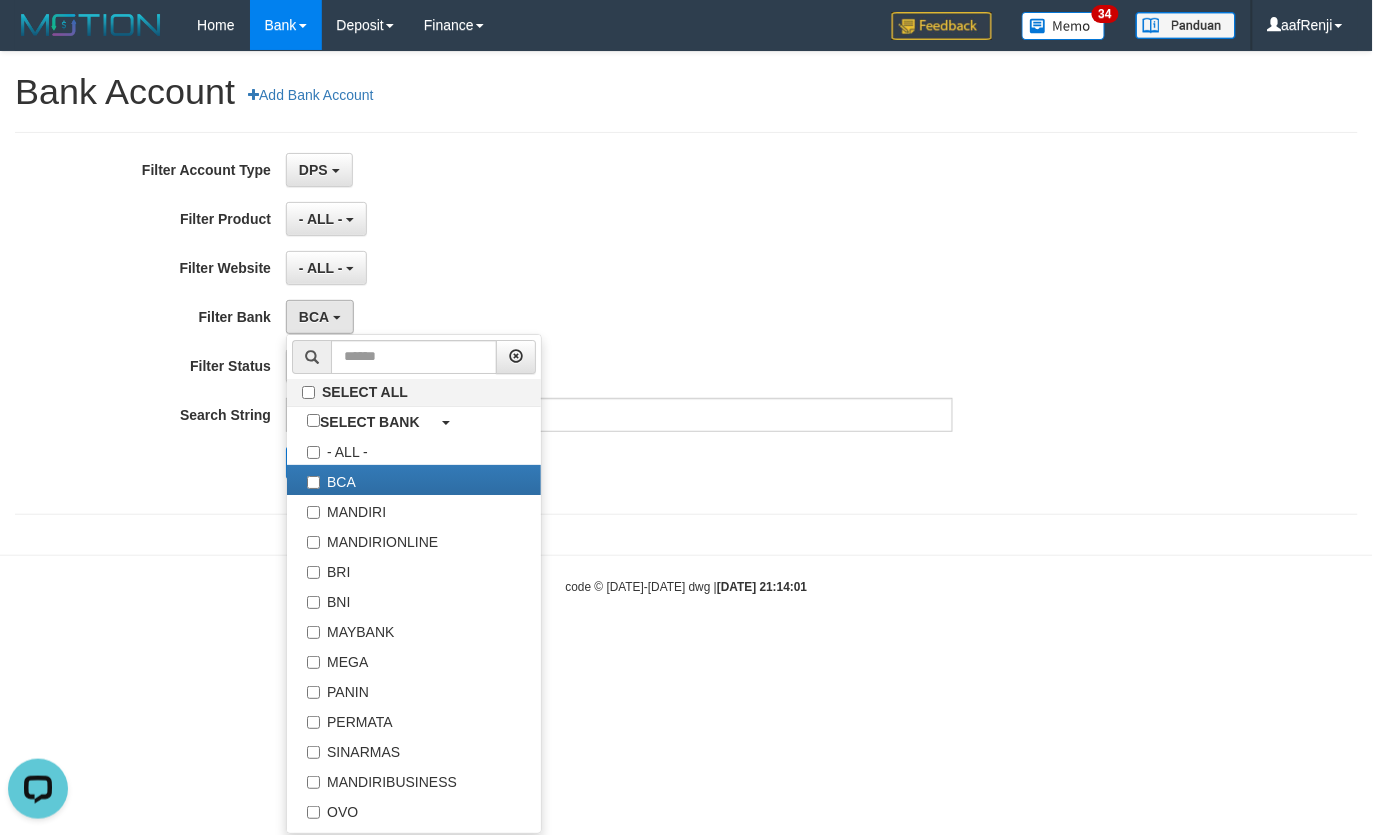 drag, startPoint x: 906, startPoint y: 282, endPoint x: 818, endPoint y: 337, distance: 103.773796 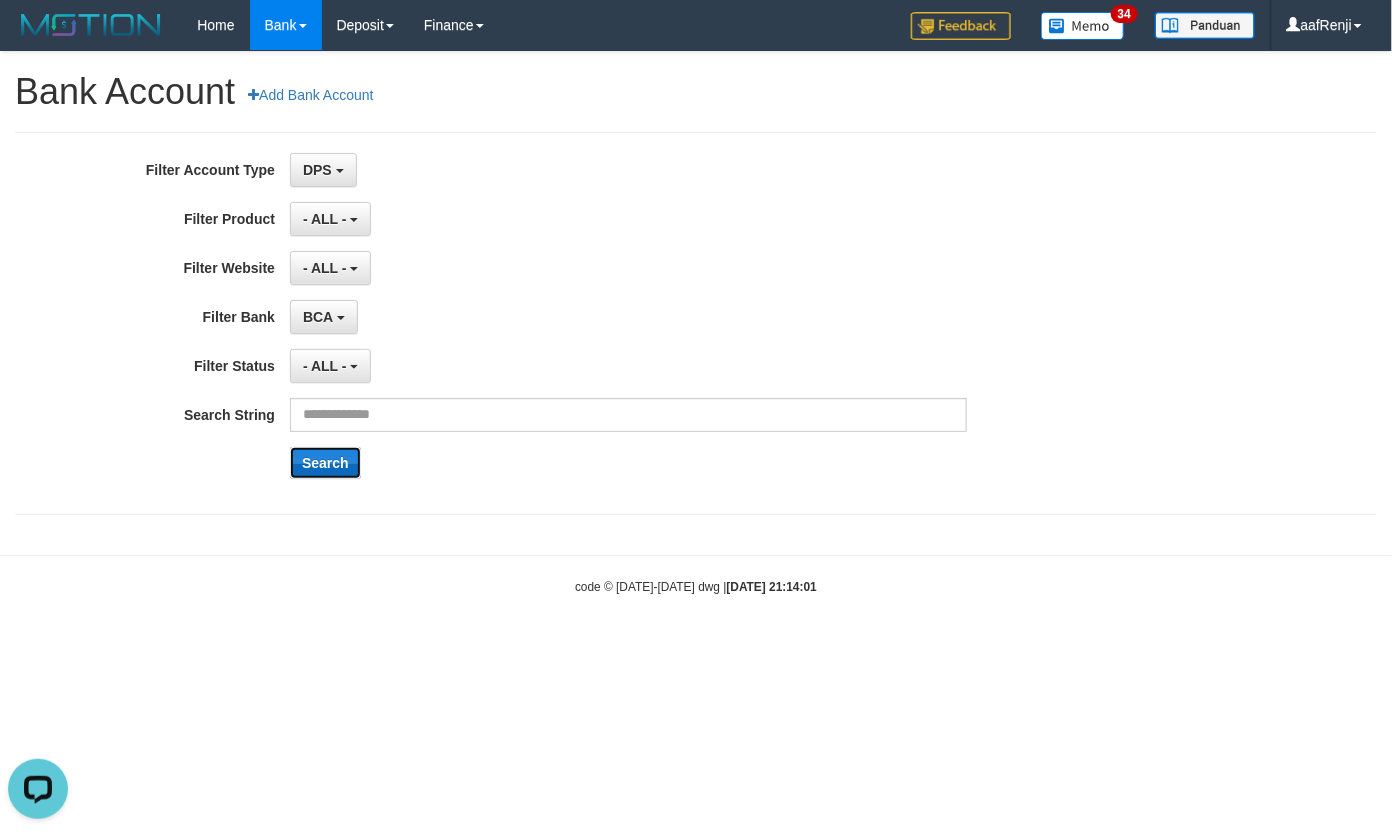 click on "Search" at bounding box center (325, 463) 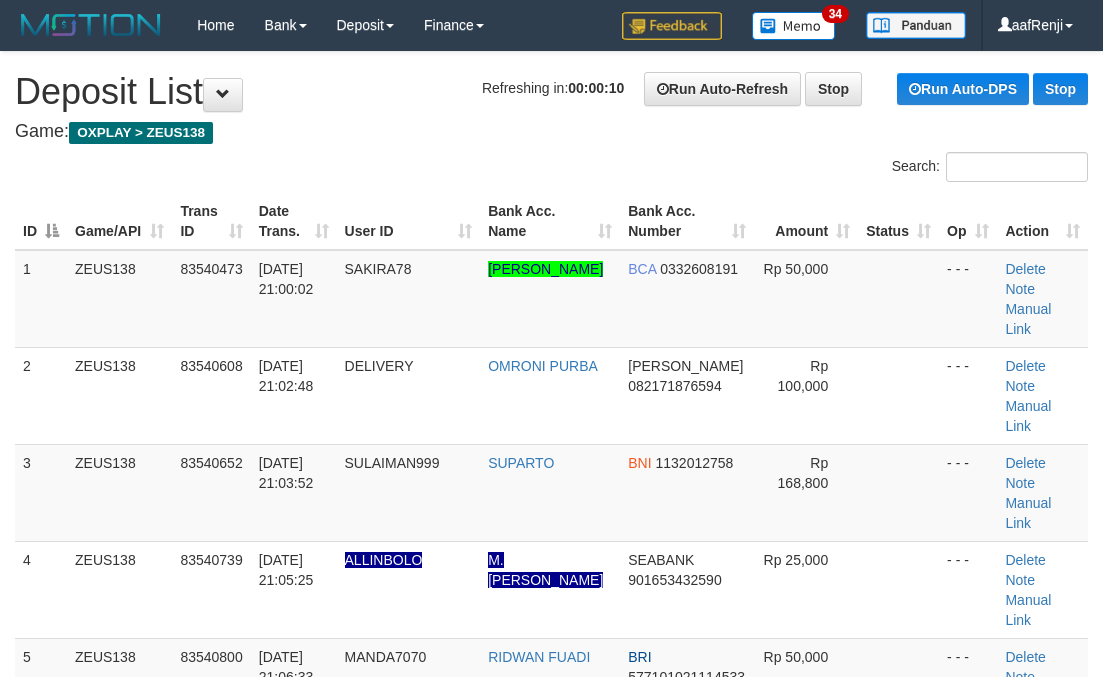 scroll, scrollTop: 0, scrollLeft: 0, axis: both 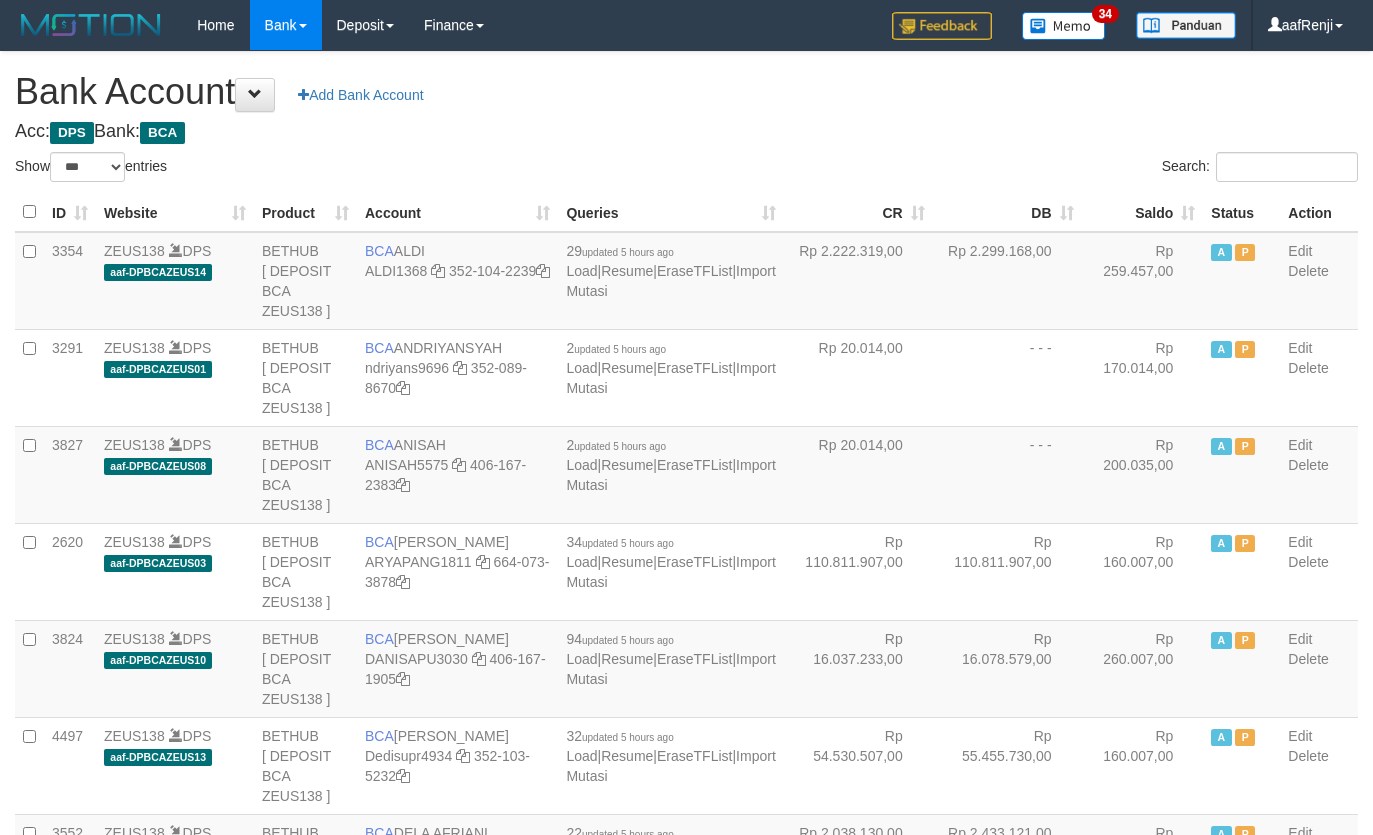 select on "***" 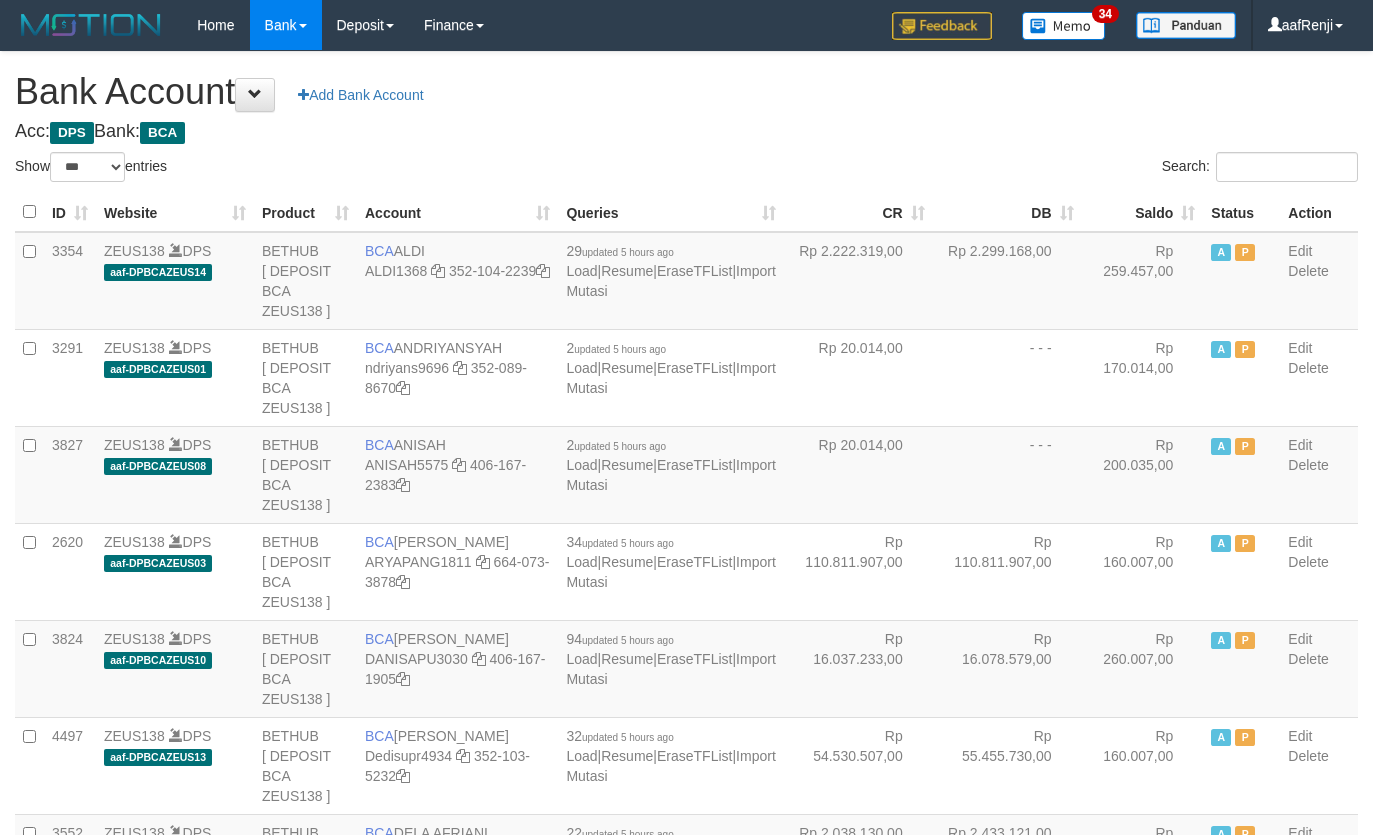 scroll, scrollTop: 0, scrollLeft: 0, axis: both 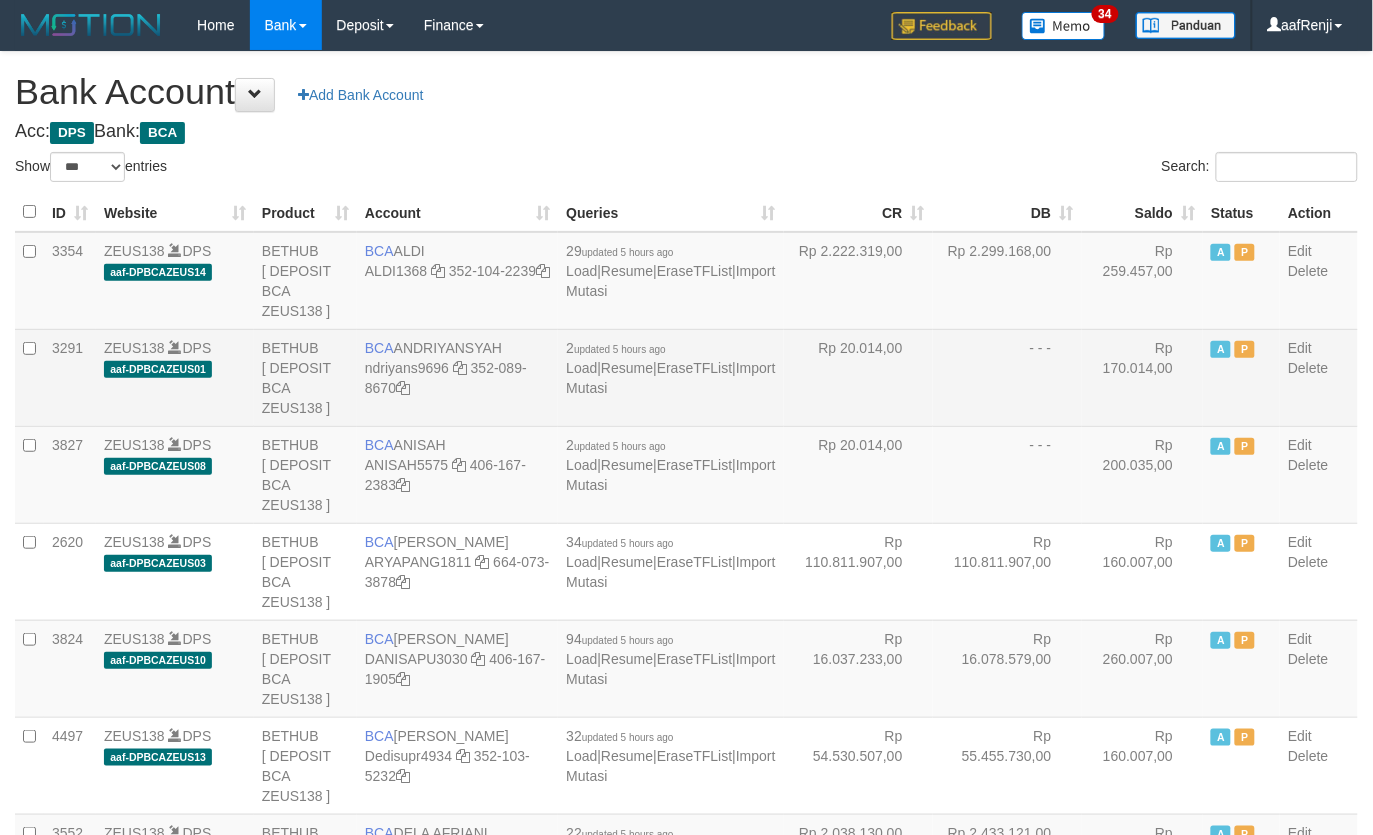 click on "Rp 20.014,00" at bounding box center (858, 377) 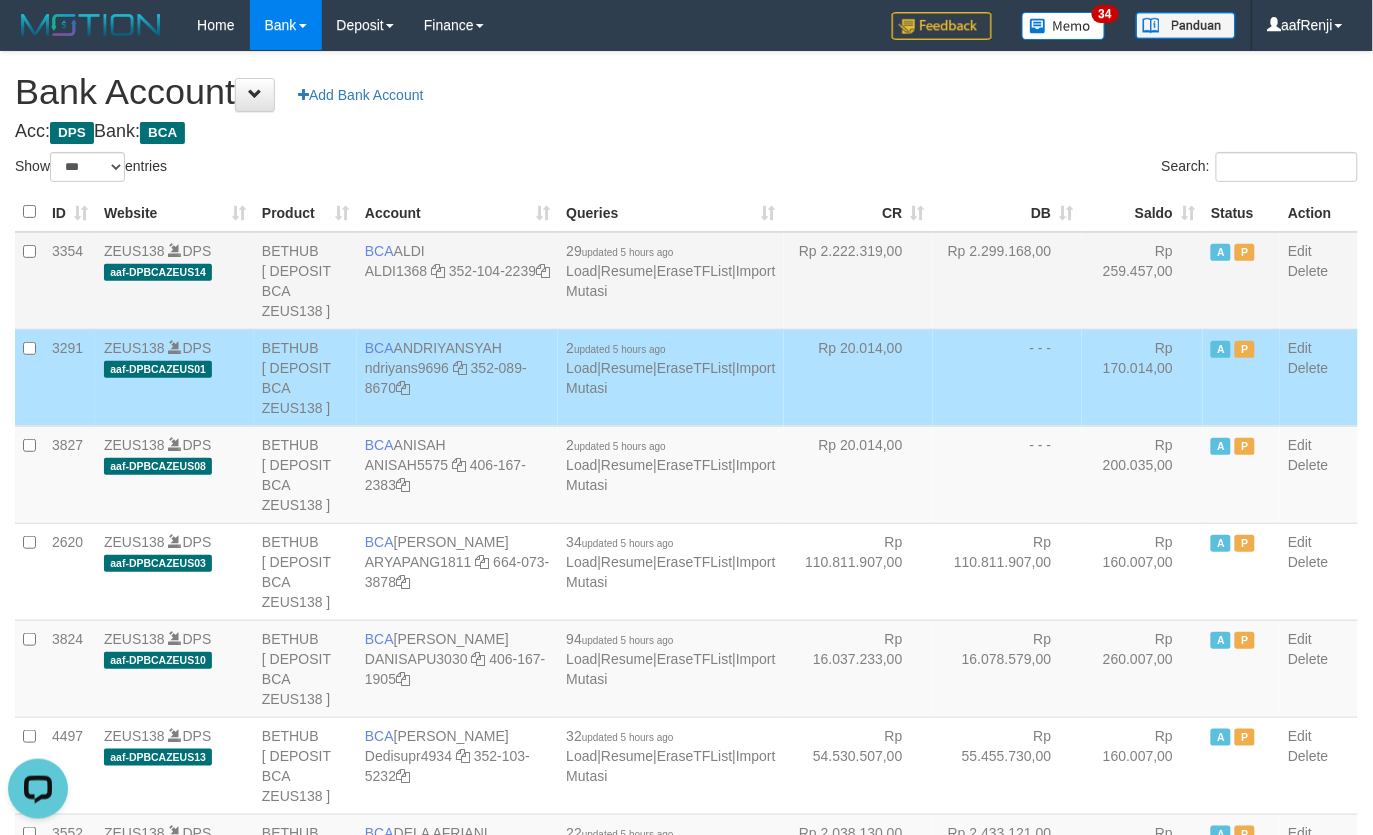 scroll, scrollTop: 0, scrollLeft: 0, axis: both 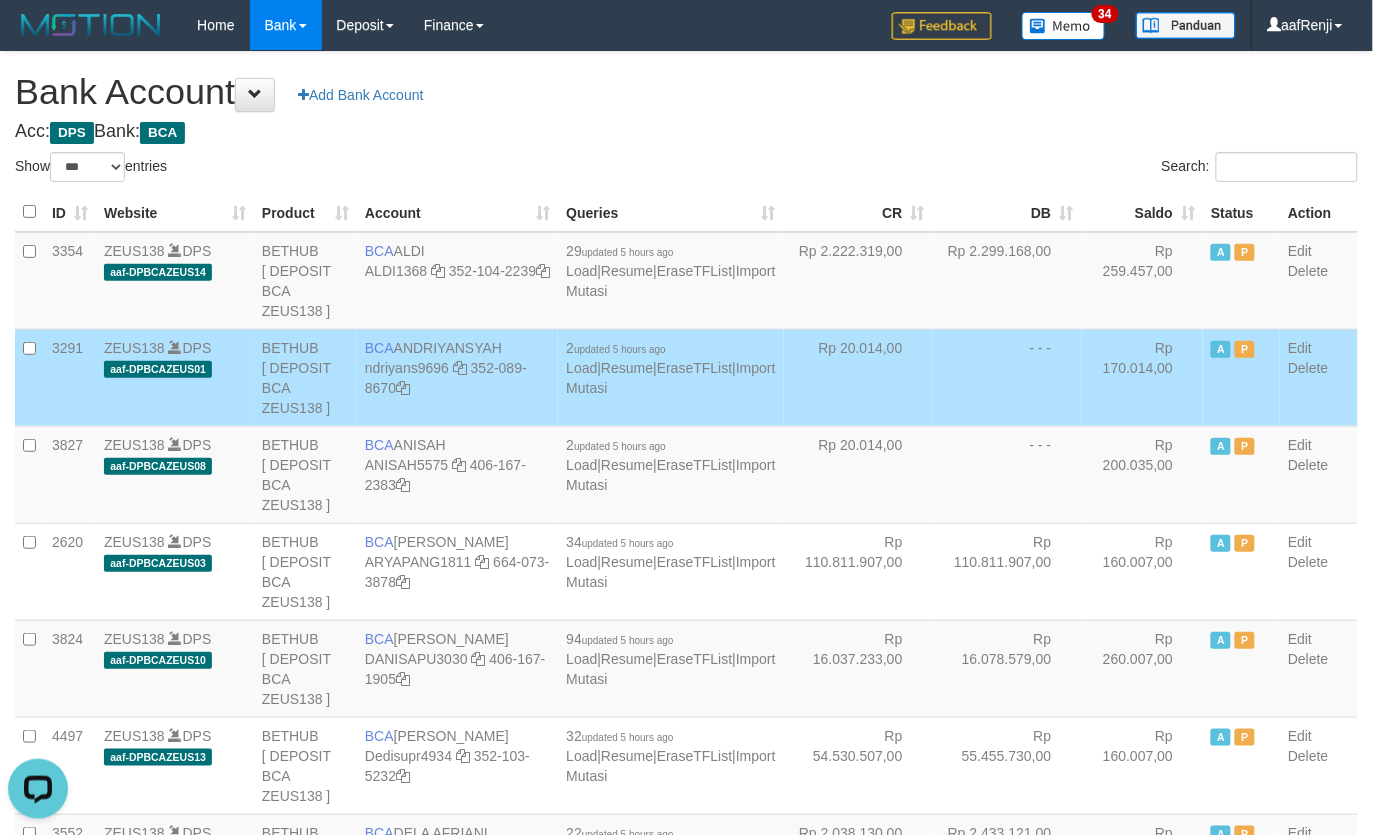 click on "Saldo" at bounding box center [1143, 212] 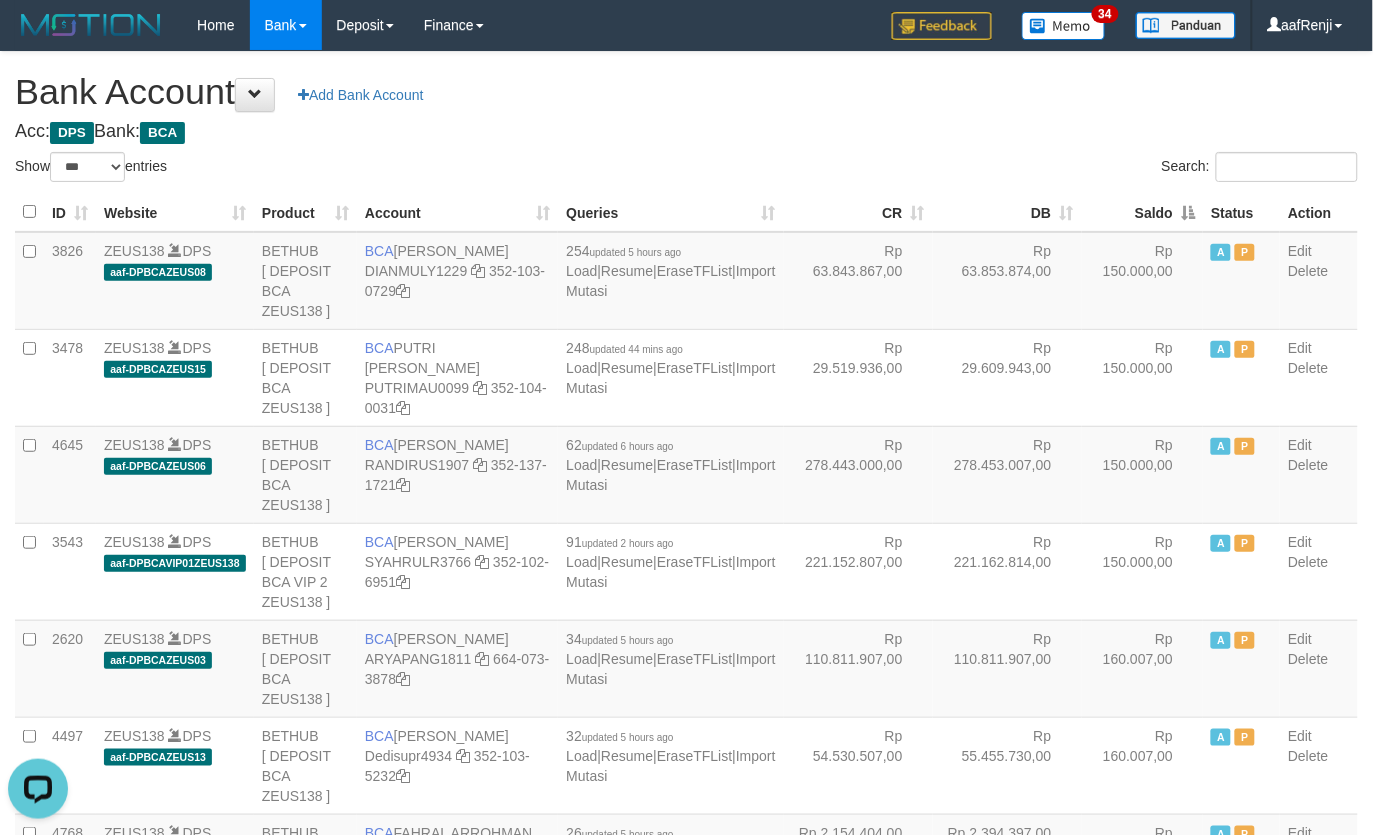 click on "Saldo" at bounding box center (1143, 212) 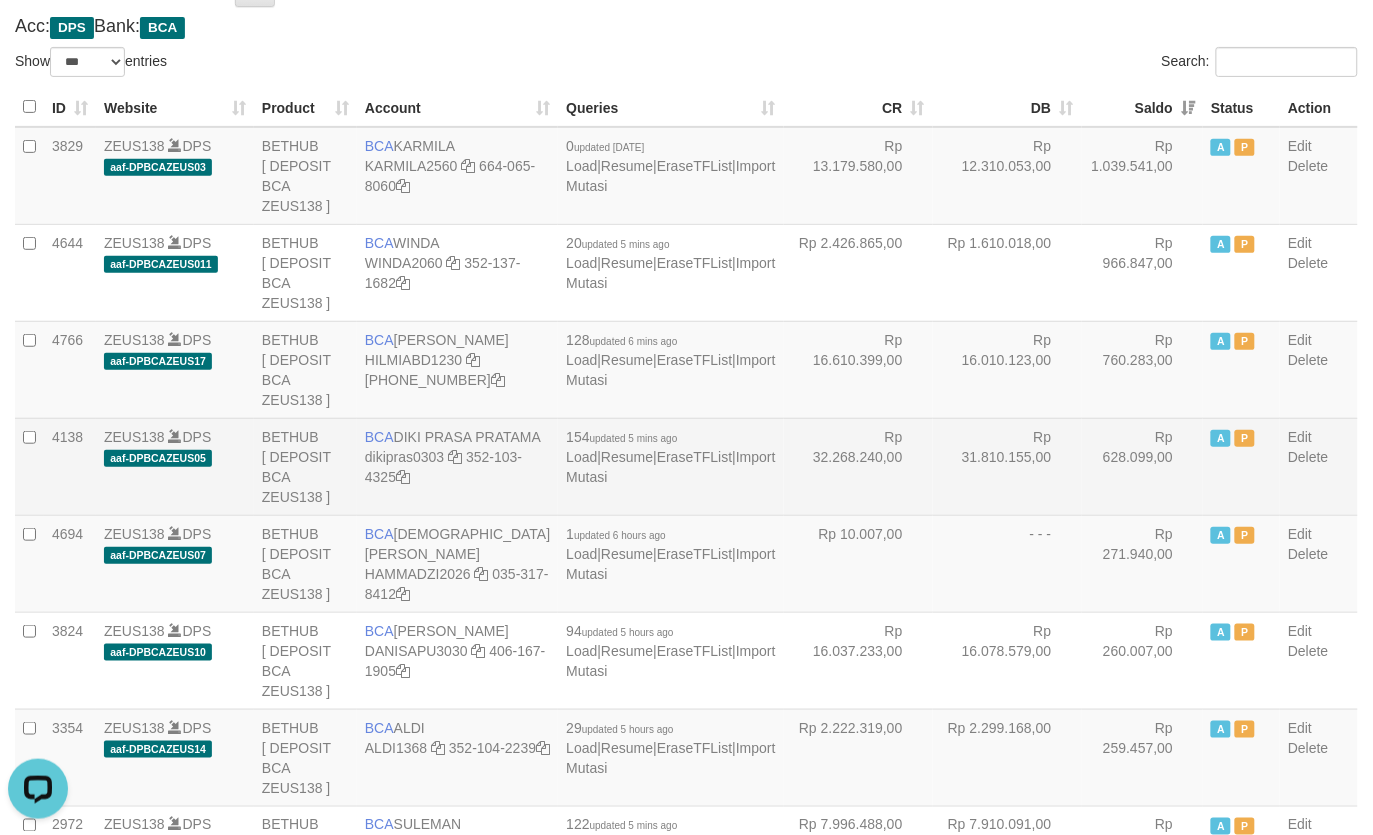 scroll, scrollTop: 250, scrollLeft: 0, axis: vertical 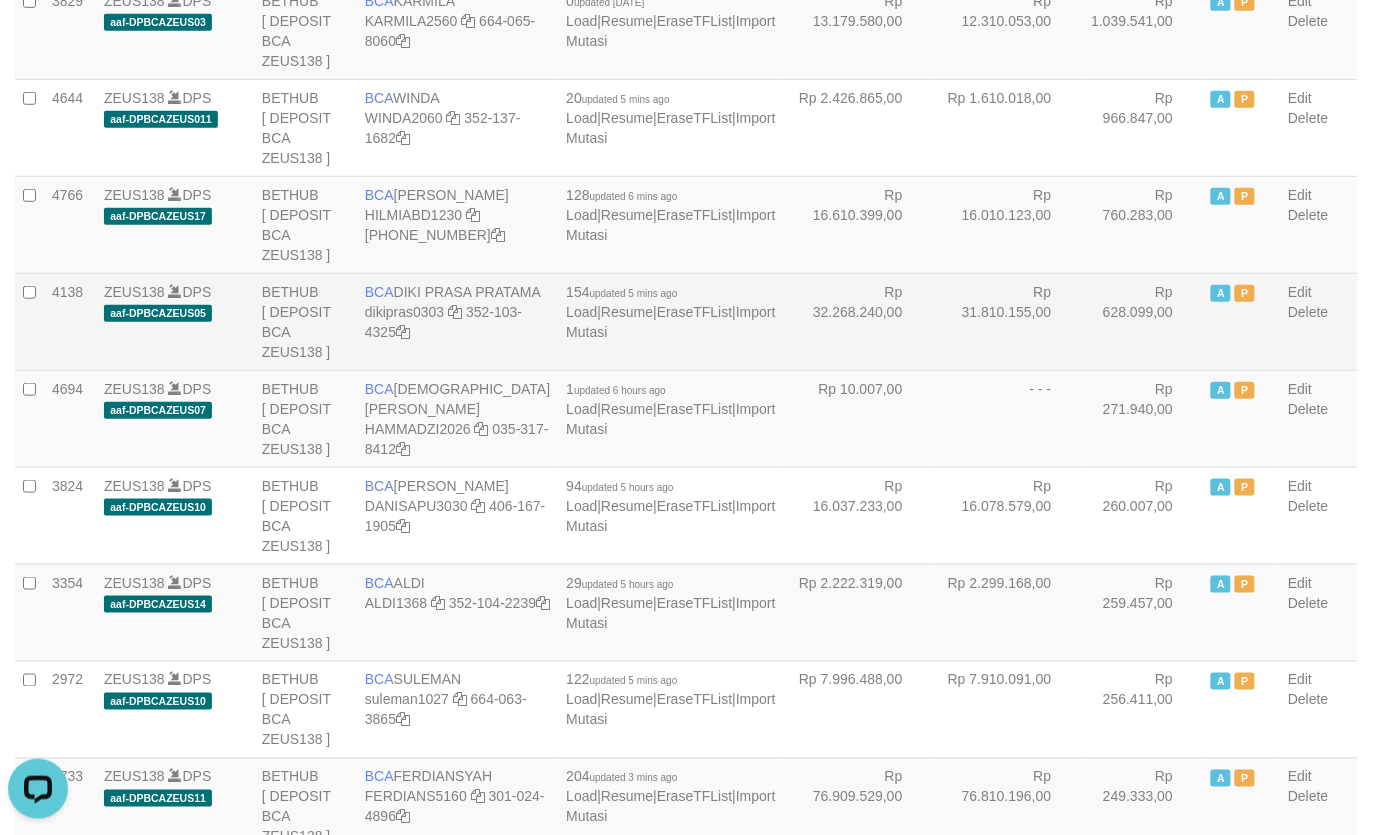 click on "Rp 32.268.240,00" at bounding box center [858, 321] 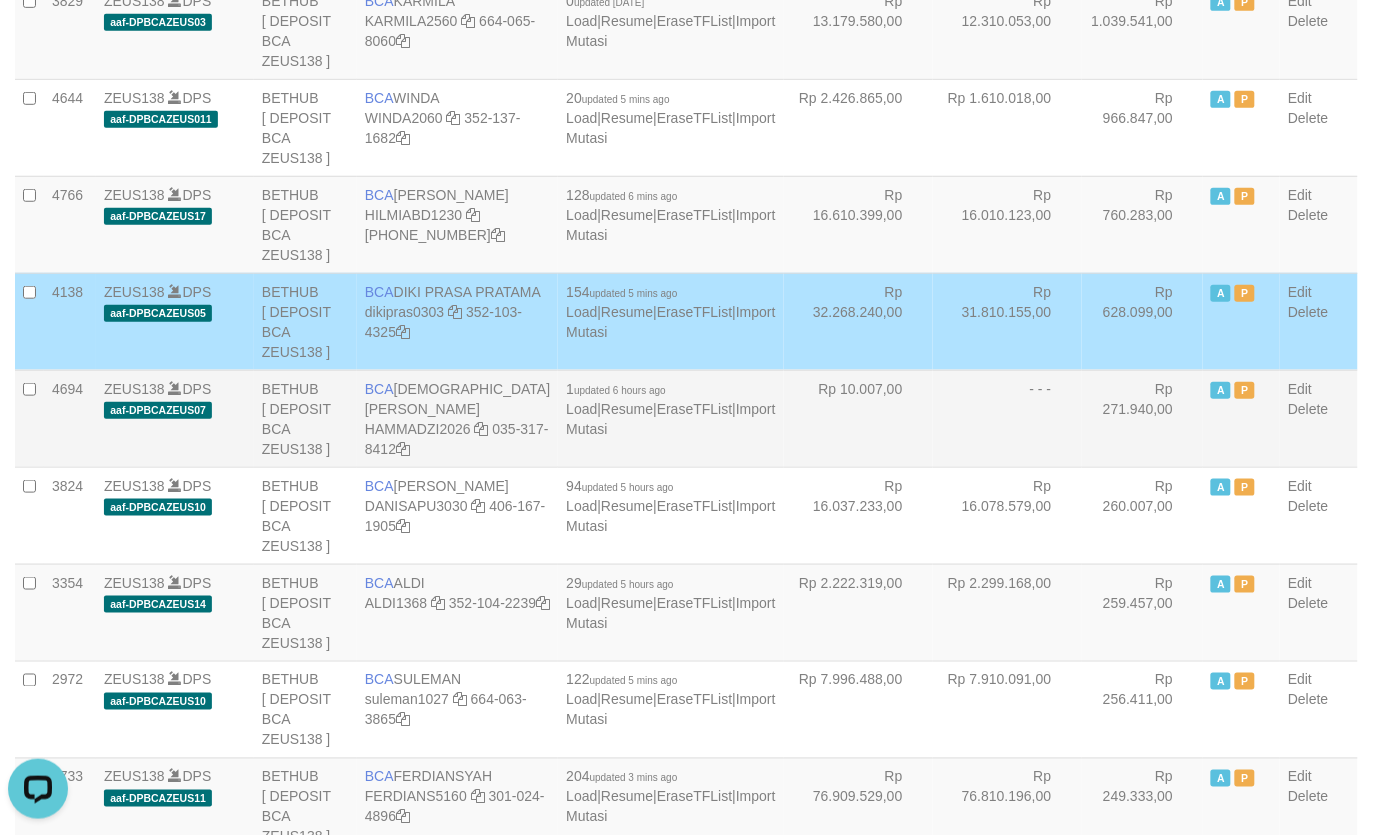 click on "Rp 10.007,00" at bounding box center (858, 418) 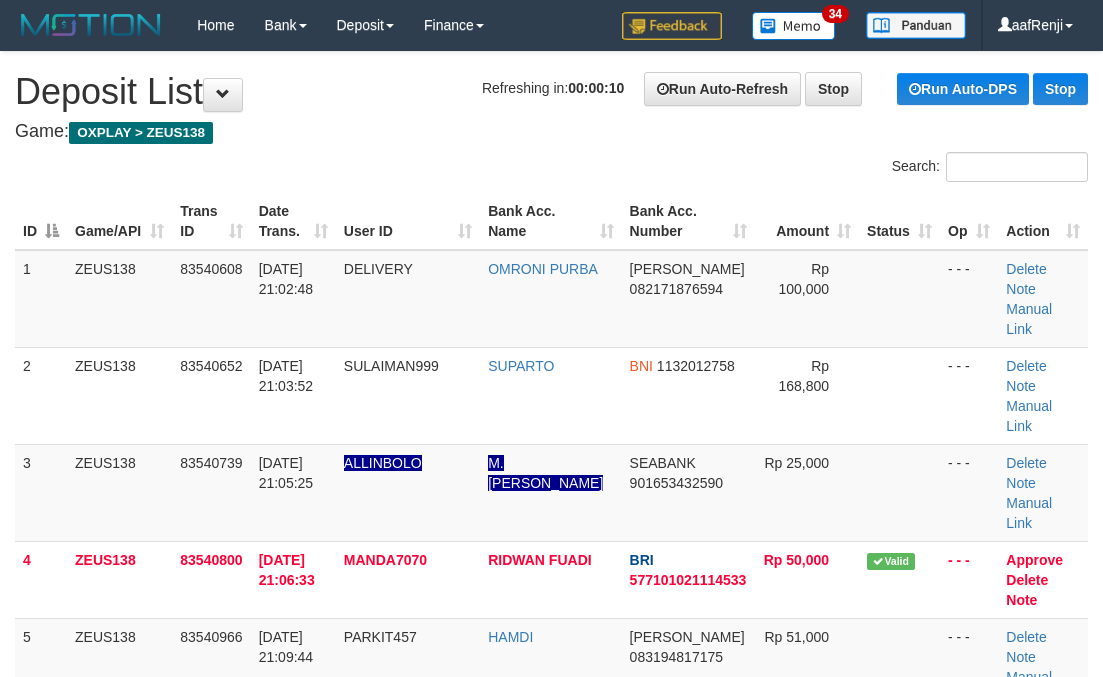 scroll, scrollTop: 0, scrollLeft: 0, axis: both 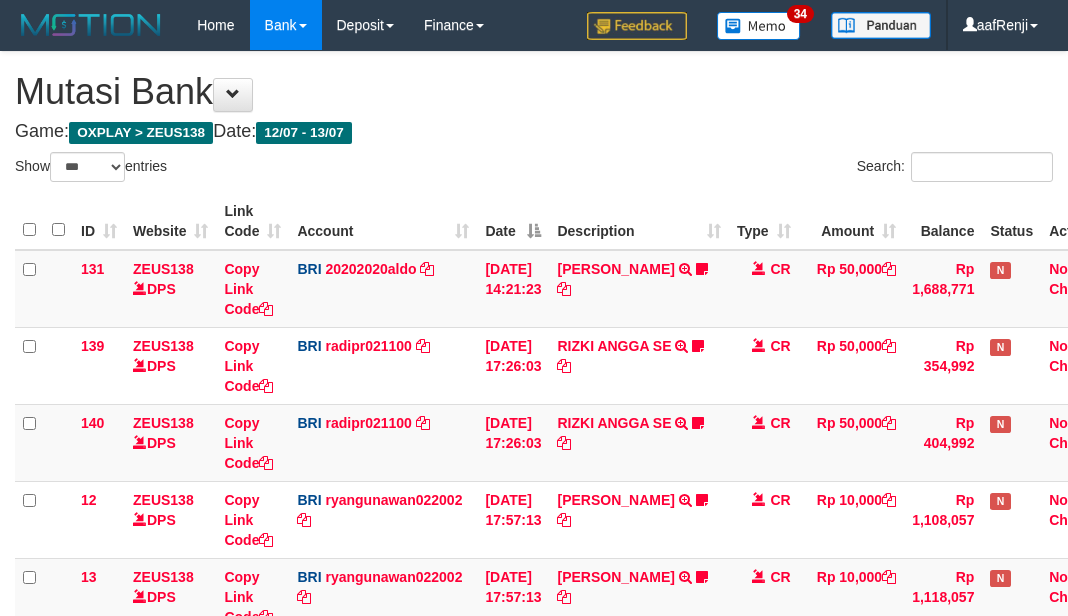 select on "***" 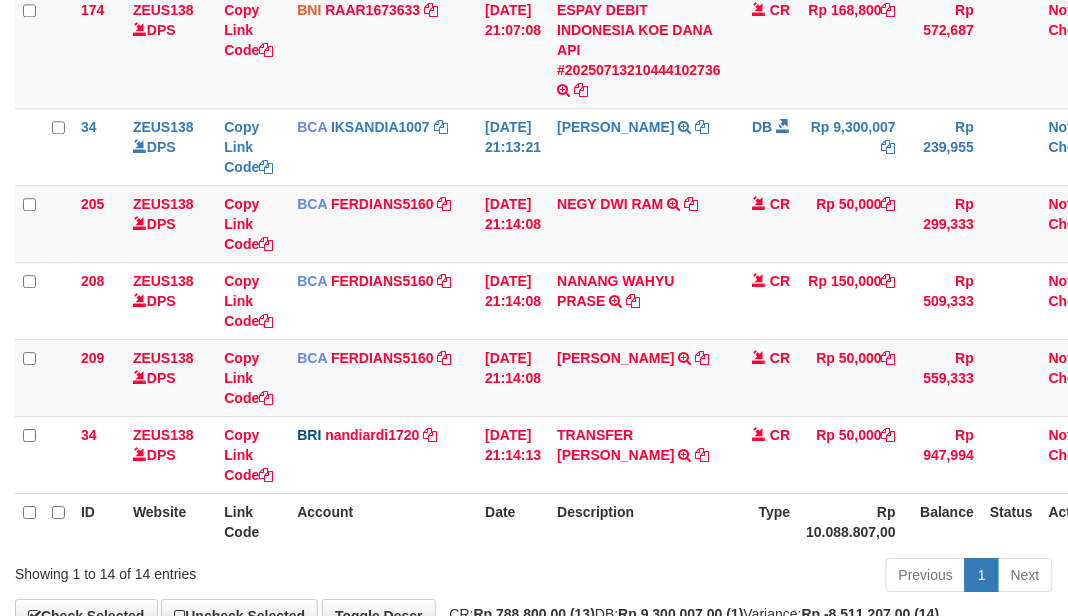 scroll, scrollTop: 775, scrollLeft: 0, axis: vertical 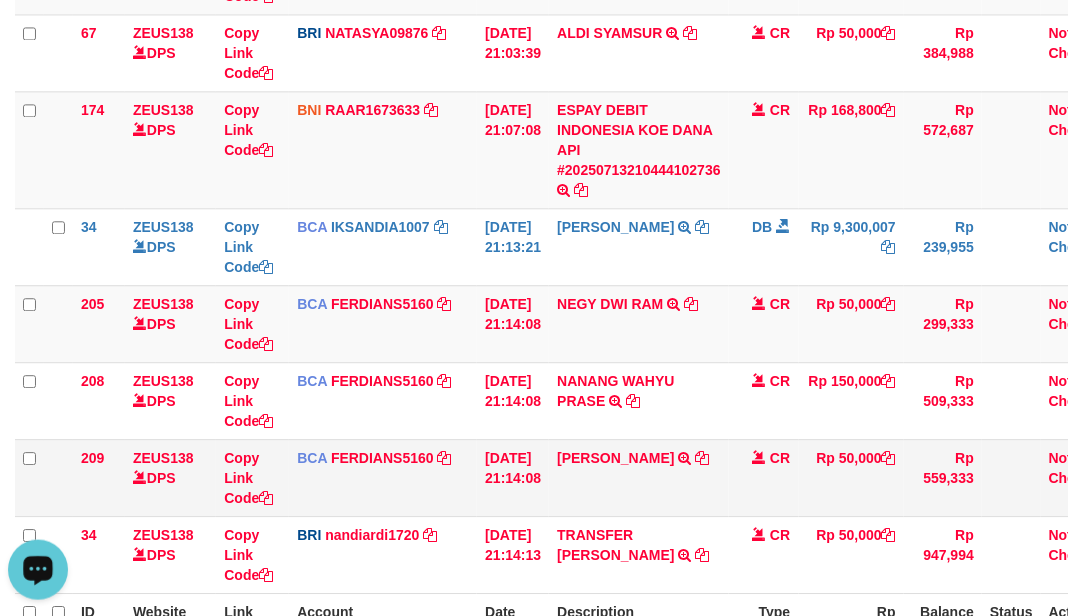 drag, startPoint x: 818, startPoint y: 425, endPoint x: 782, endPoint y: 455, distance: 46.8615 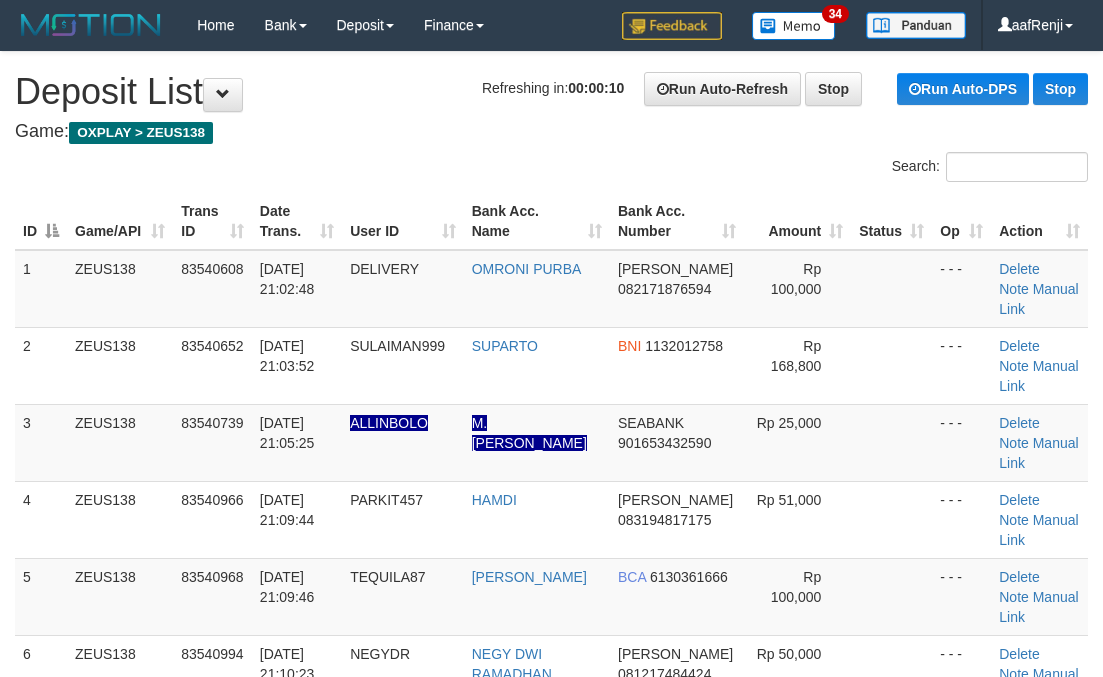 scroll, scrollTop: 0, scrollLeft: 0, axis: both 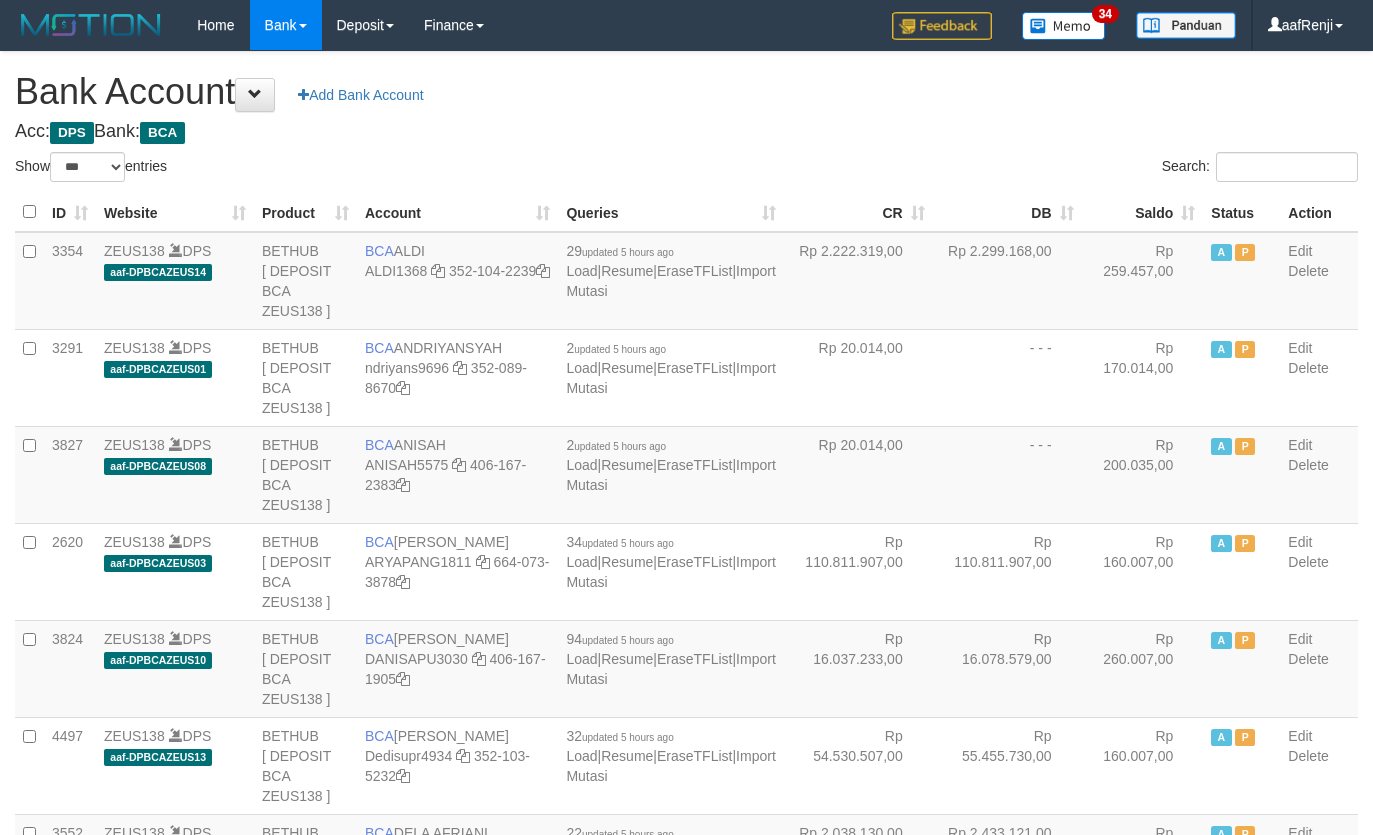 select on "***" 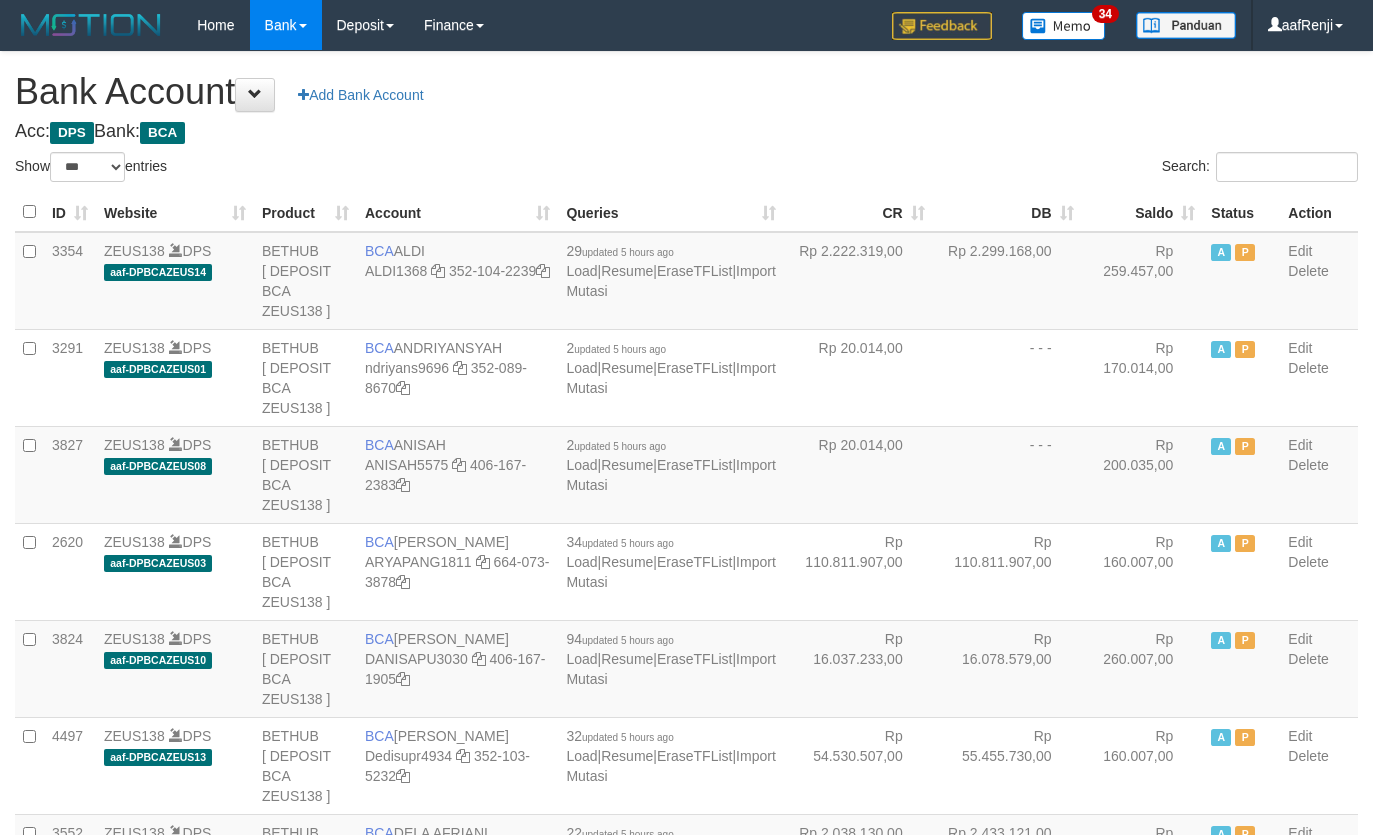 scroll, scrollTop: 2361, scrollLeft: 0, axis: vertical 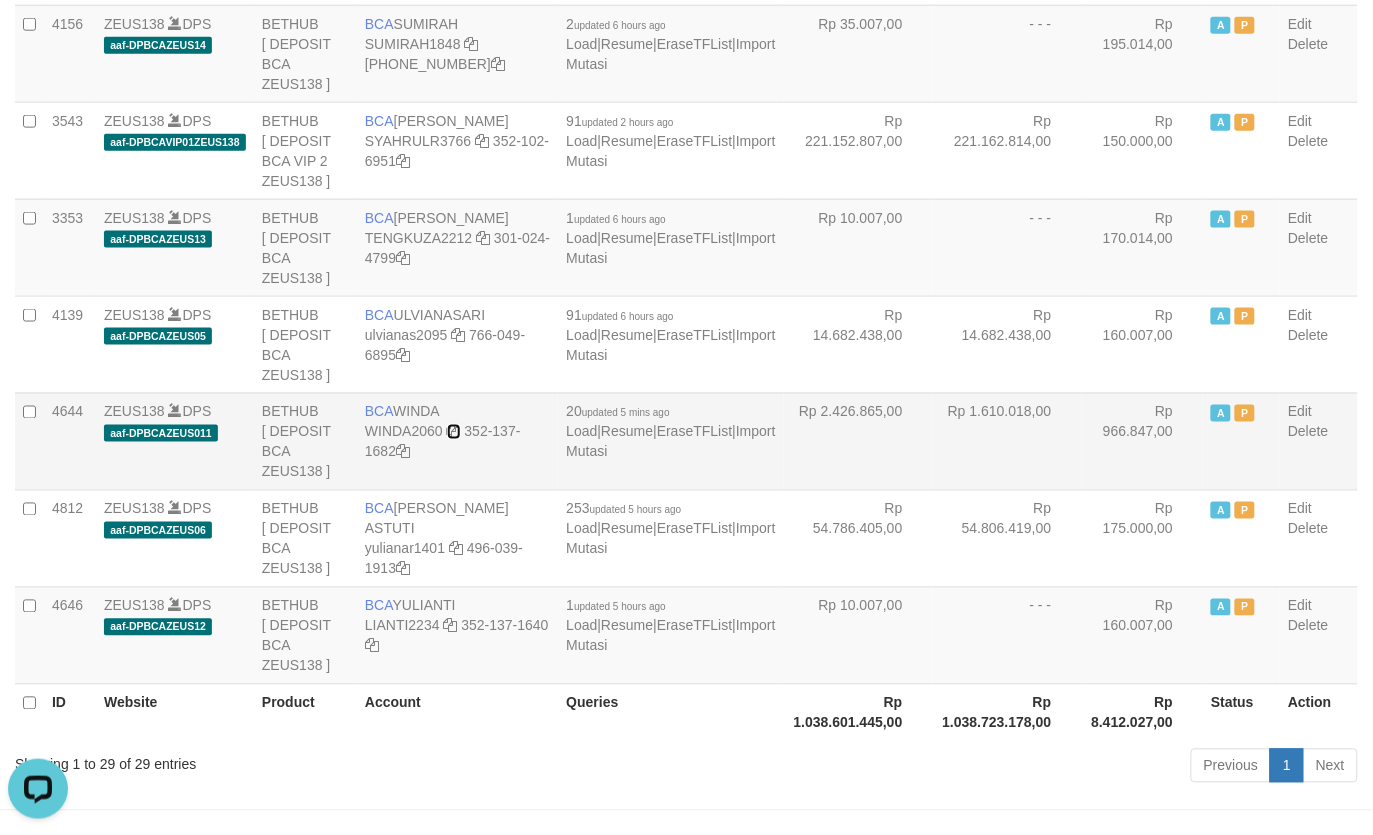 click at bounding box center [454, 432] 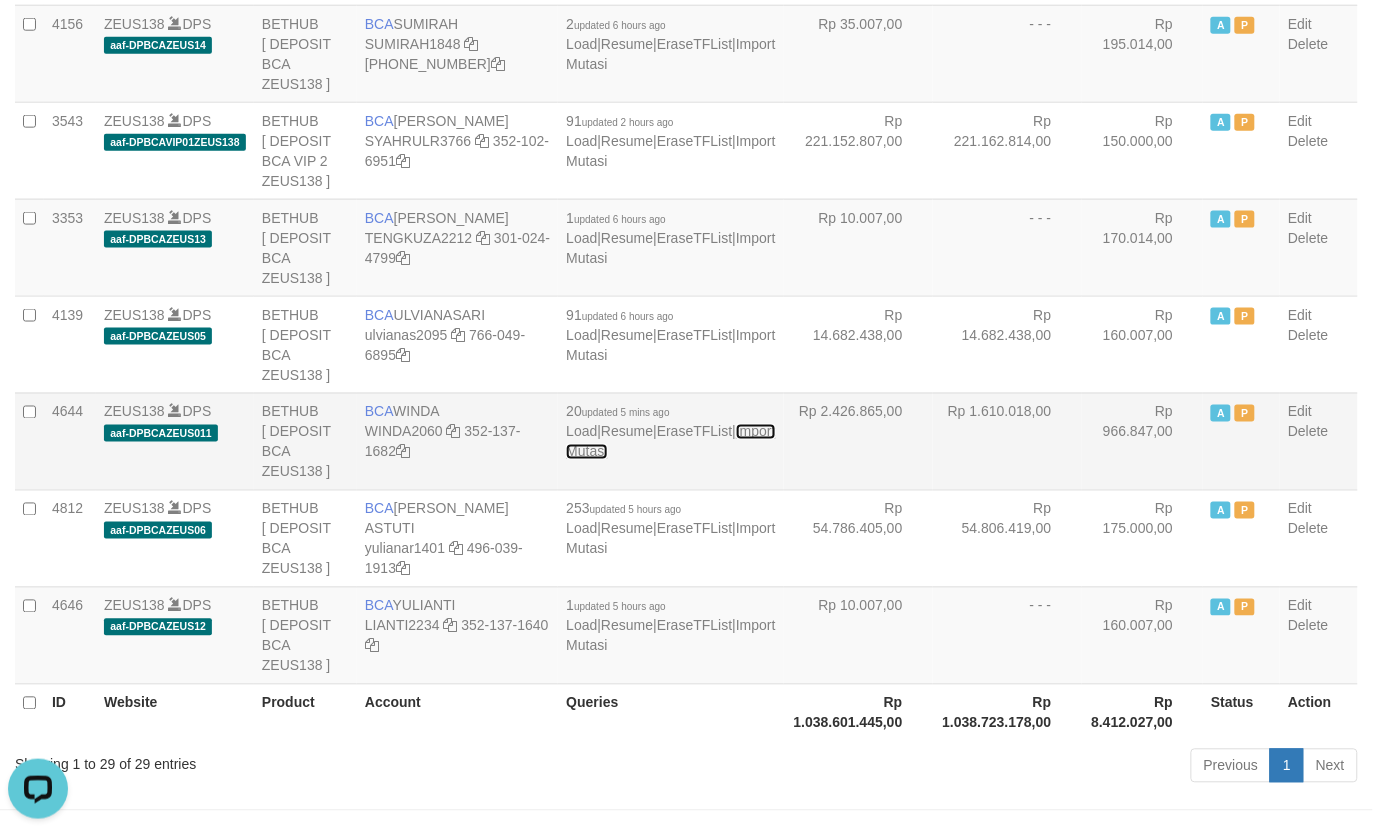 click on "Import Mutasi" at bounding box center [670, 442] 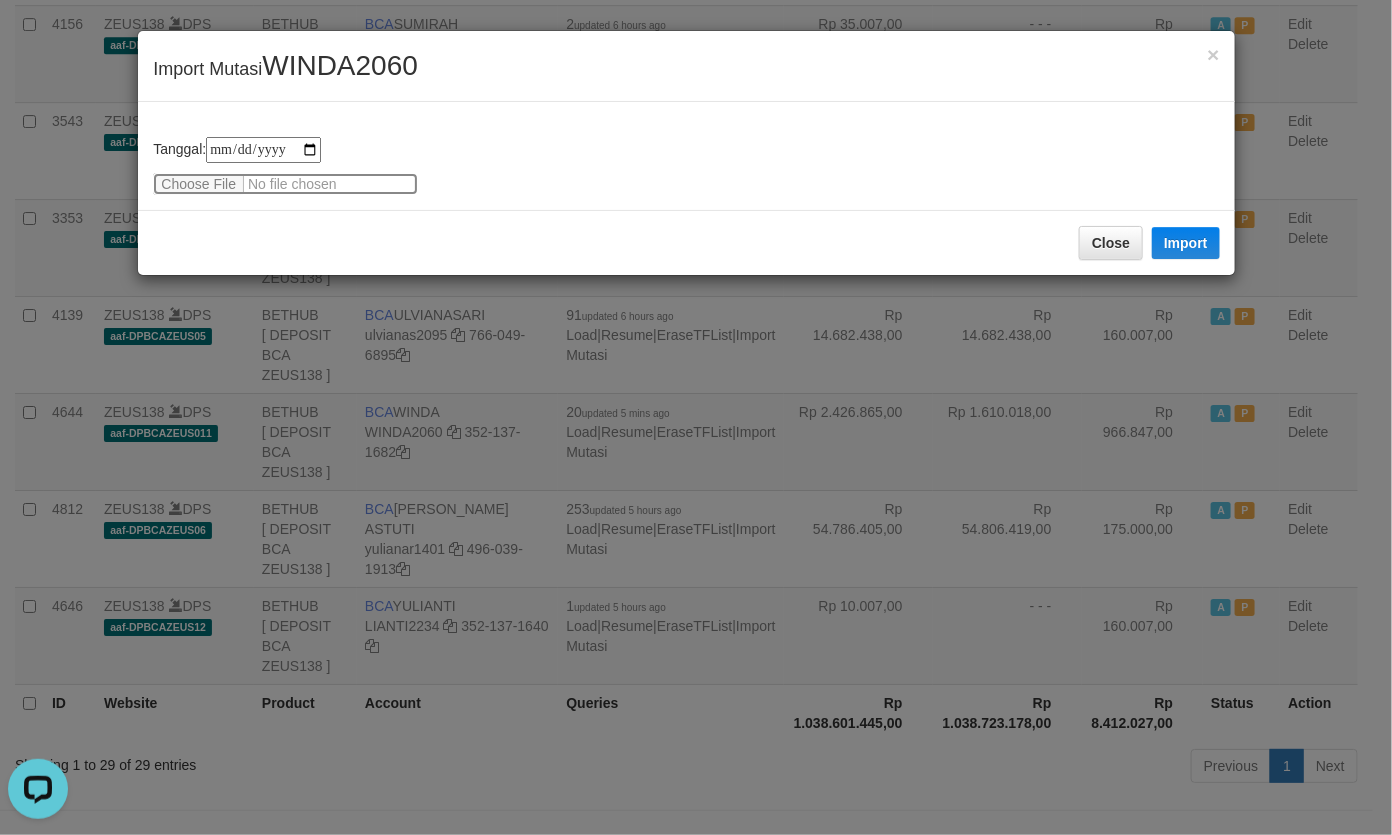 click at bounding box center (285, 184) 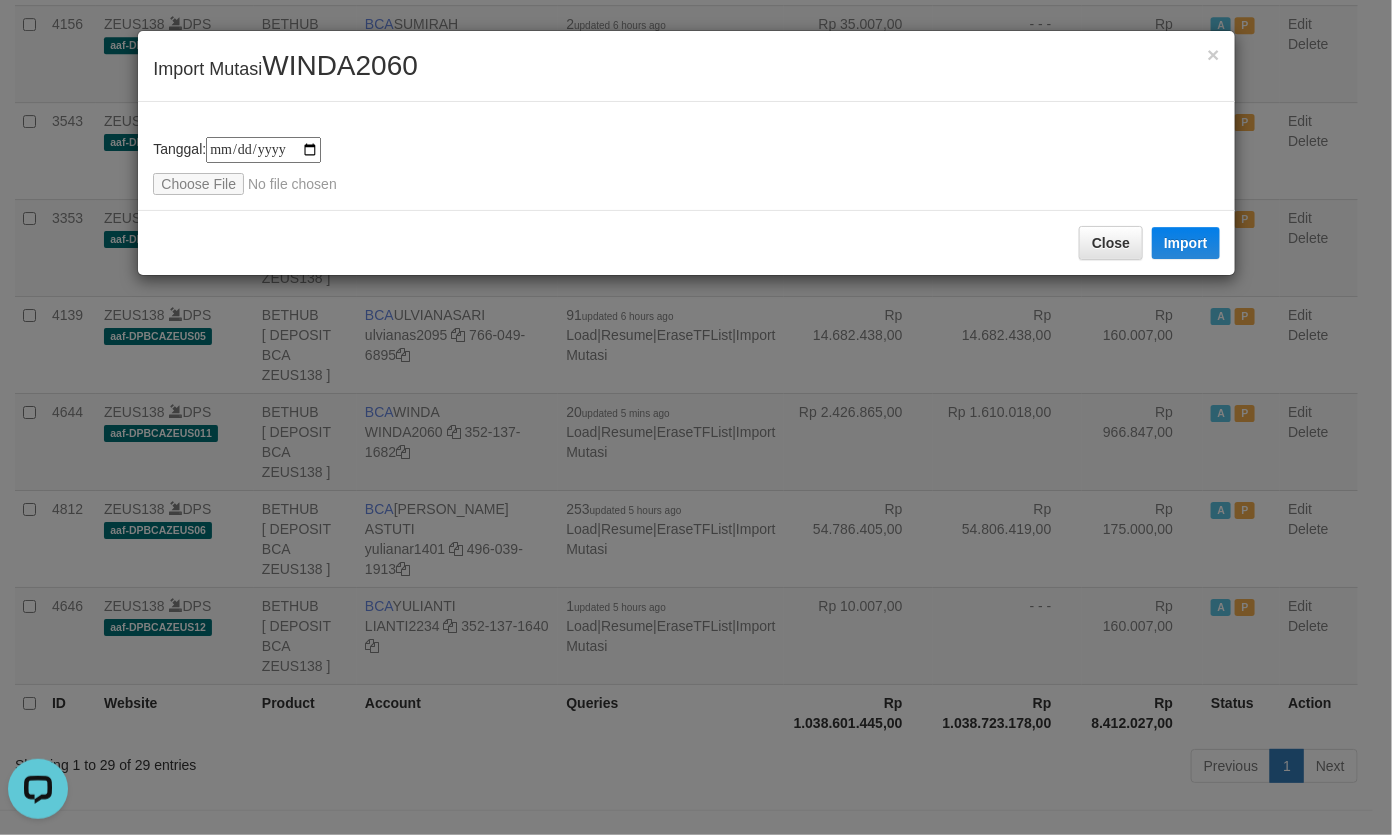 click on "WINDA2060" at bounding box center (340, 65) 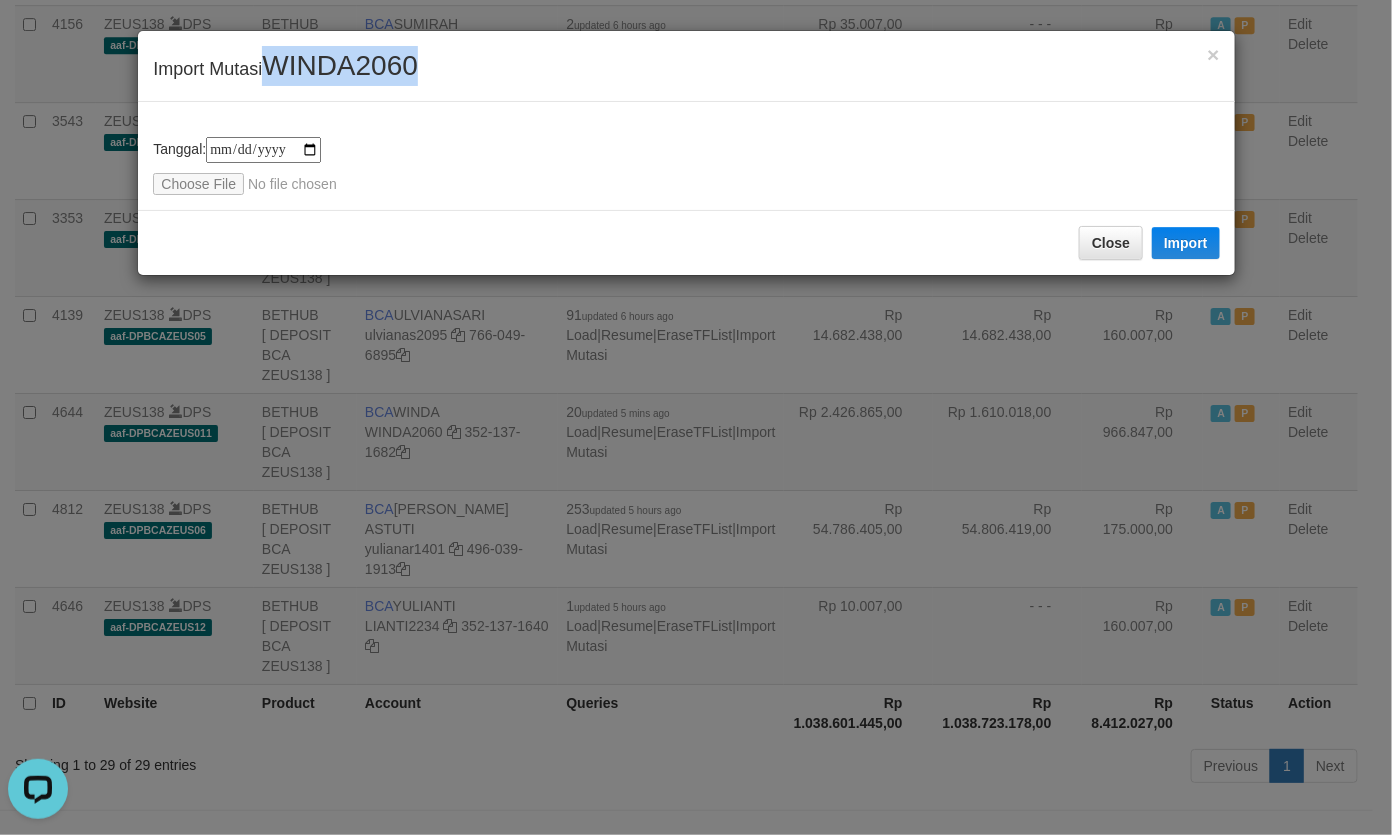 click on "WINDA2060" at bounding box center [340, 65] 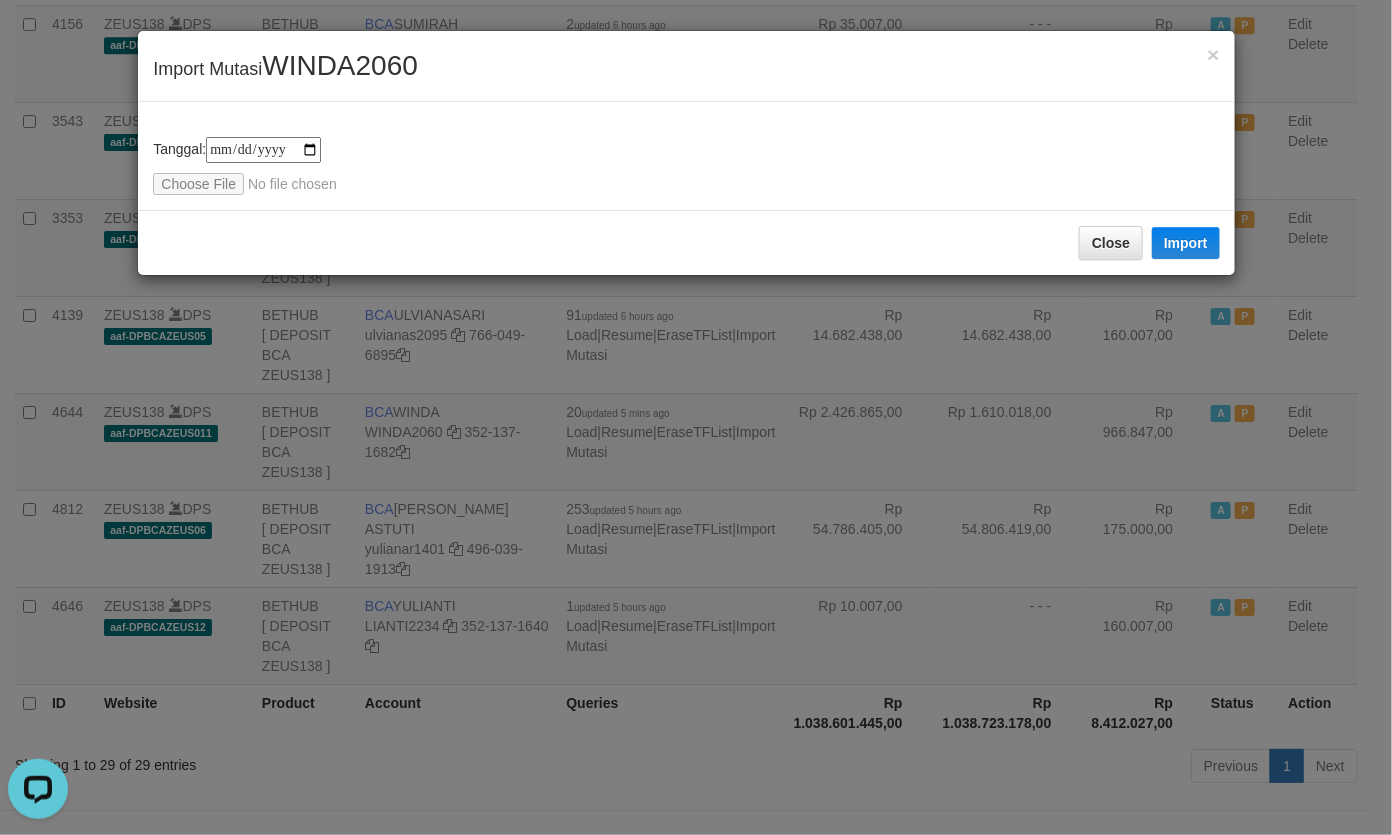 click on "**********" at bounding box center (686, 156) 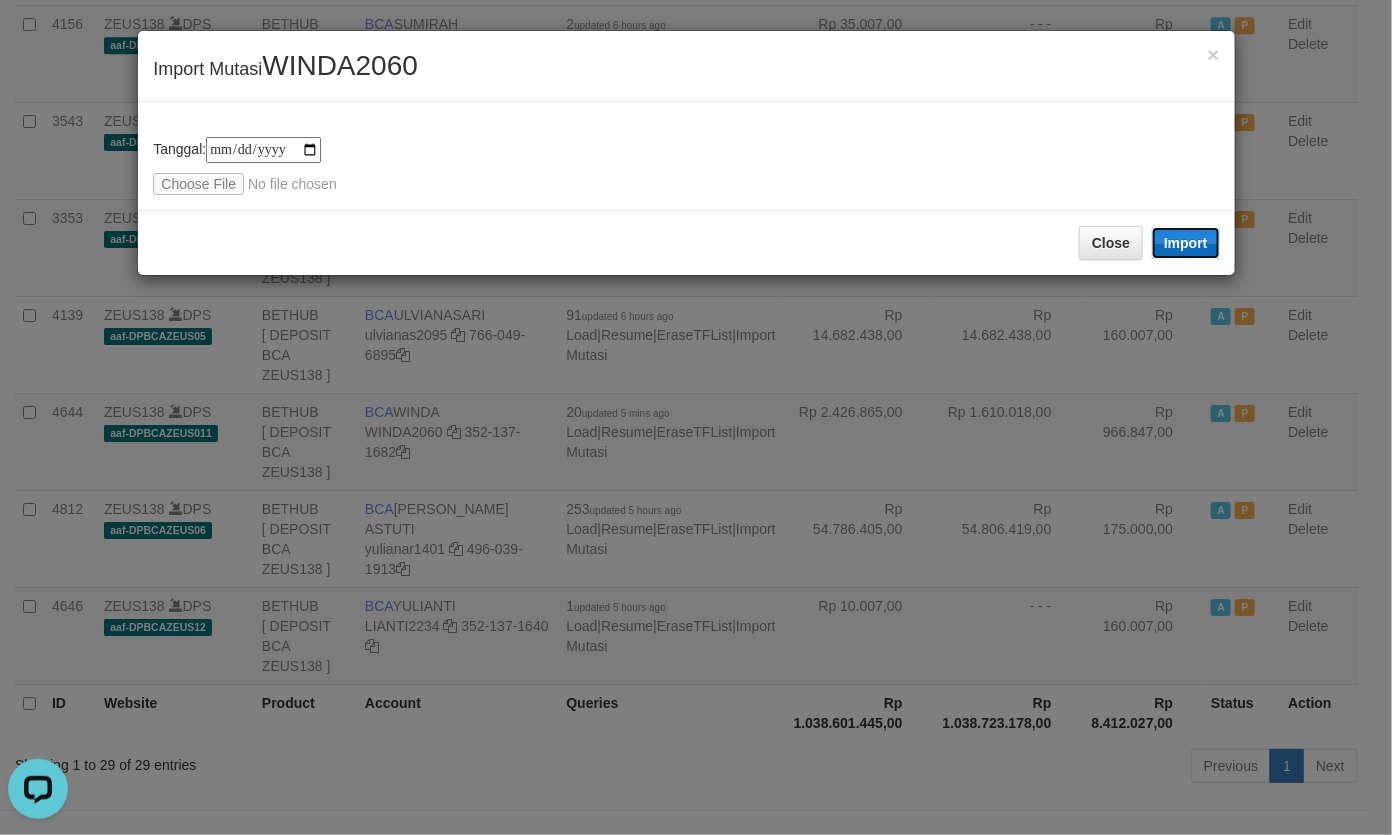 click on "Import" at bounding box center (1186, 243) 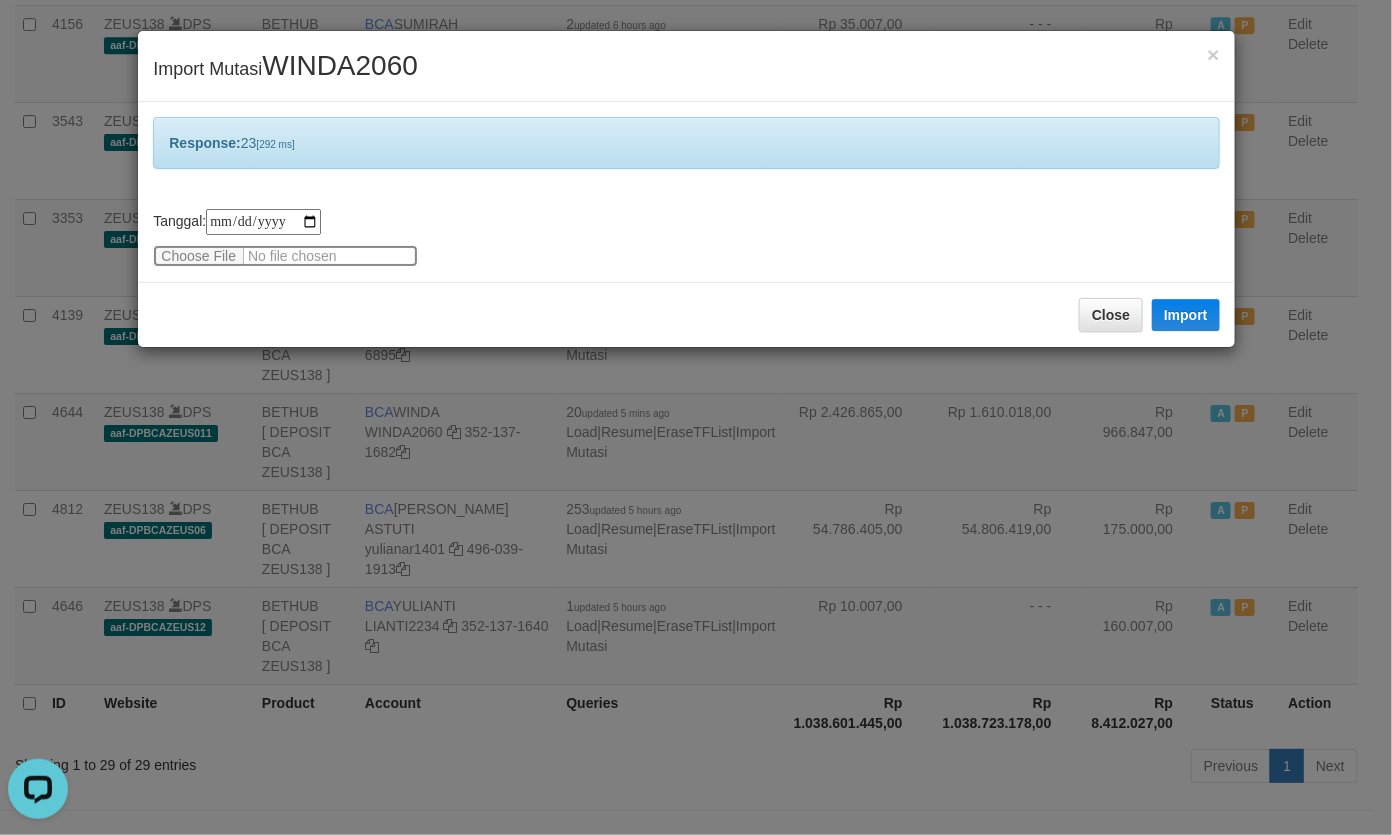click at bounding box center [285, 256] 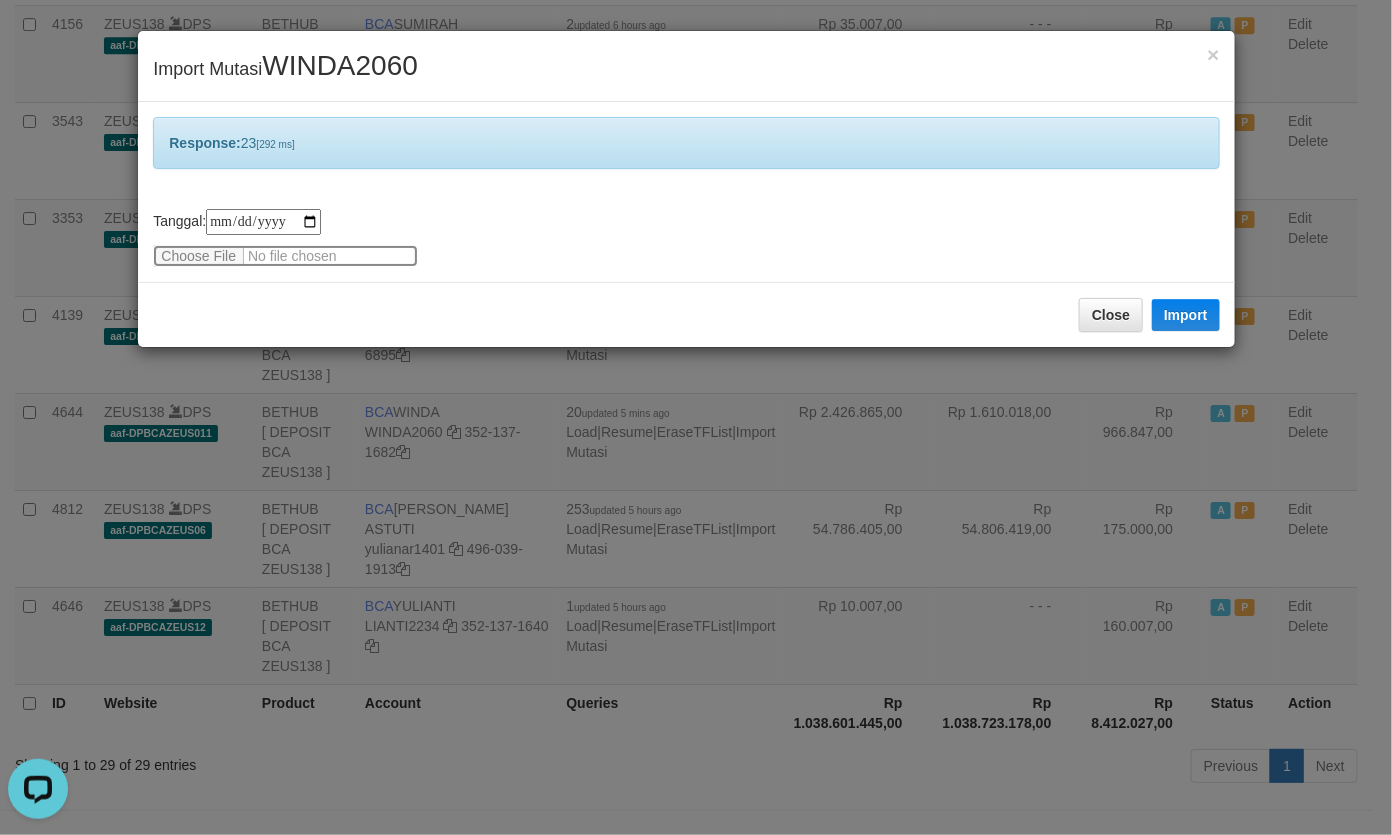 type 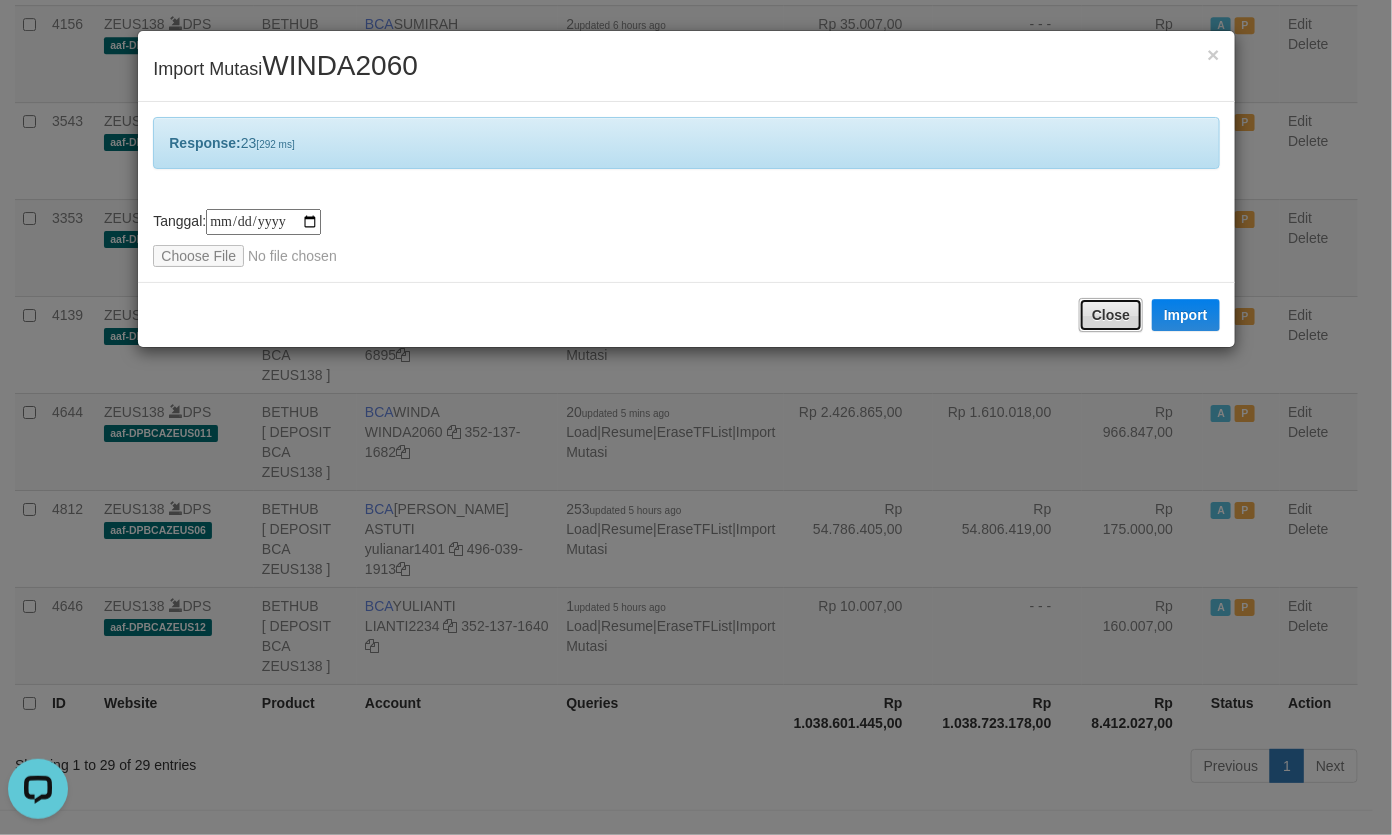 click on "Close" at bounding box center [1111, 315] 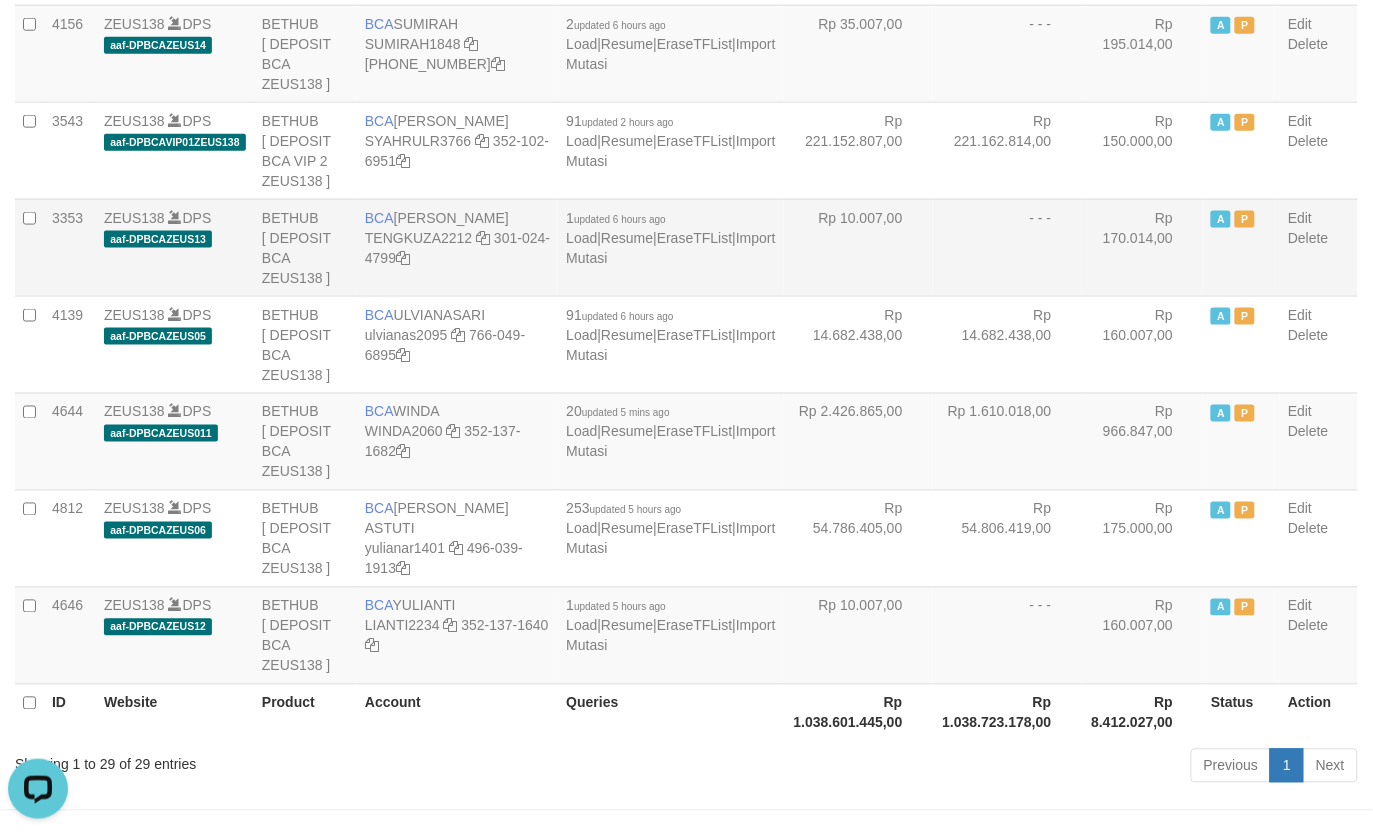 click on "- - -" at bounding box center [1007, 247] 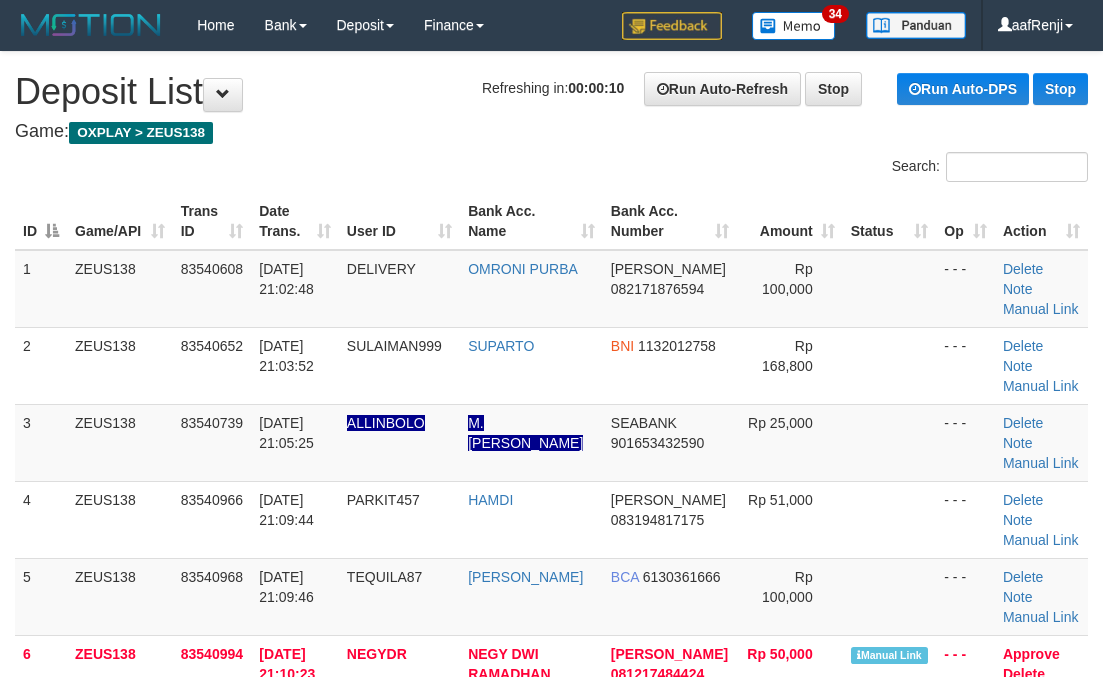 scroll, scrollTop: 0, scrollLeft: 0, axis: both 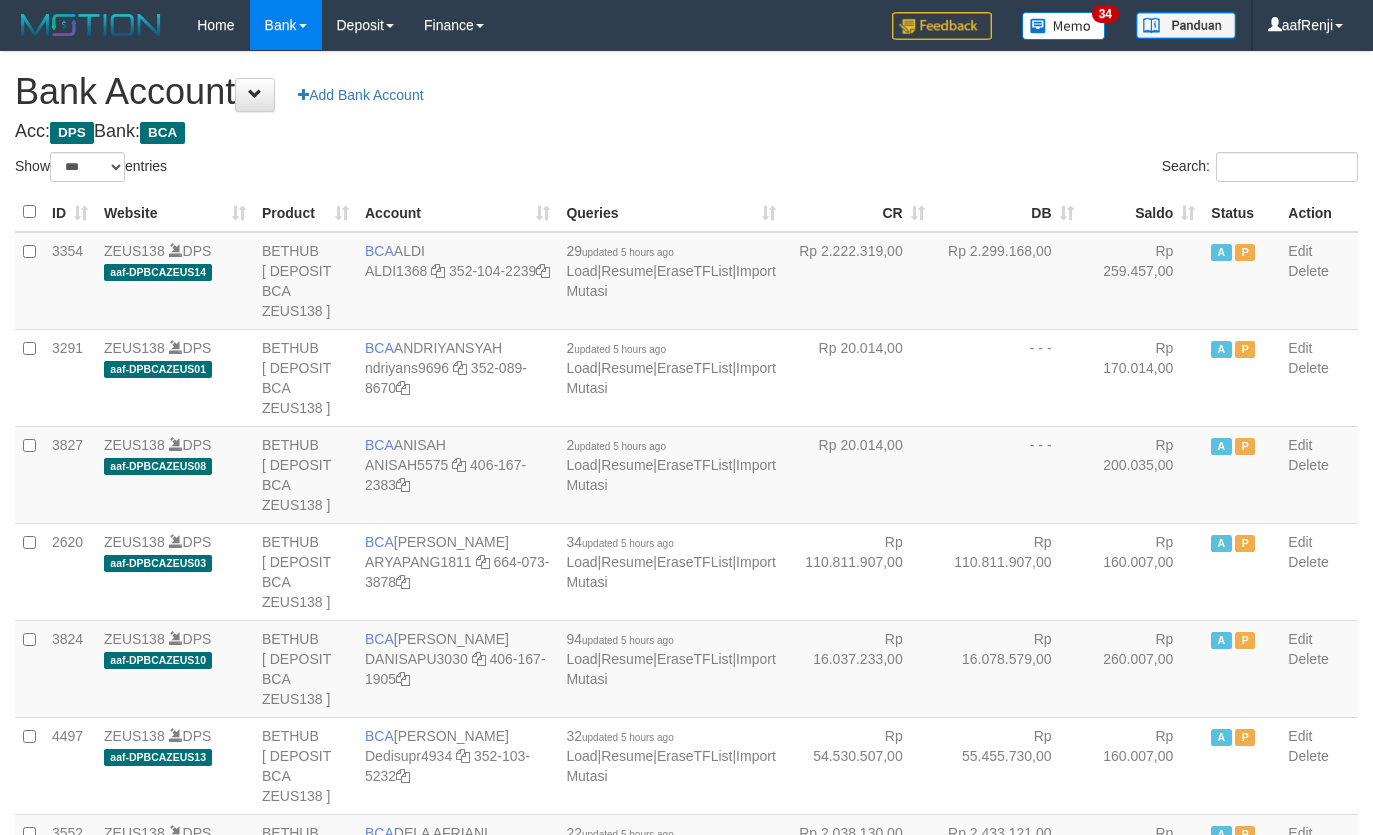select on "***" 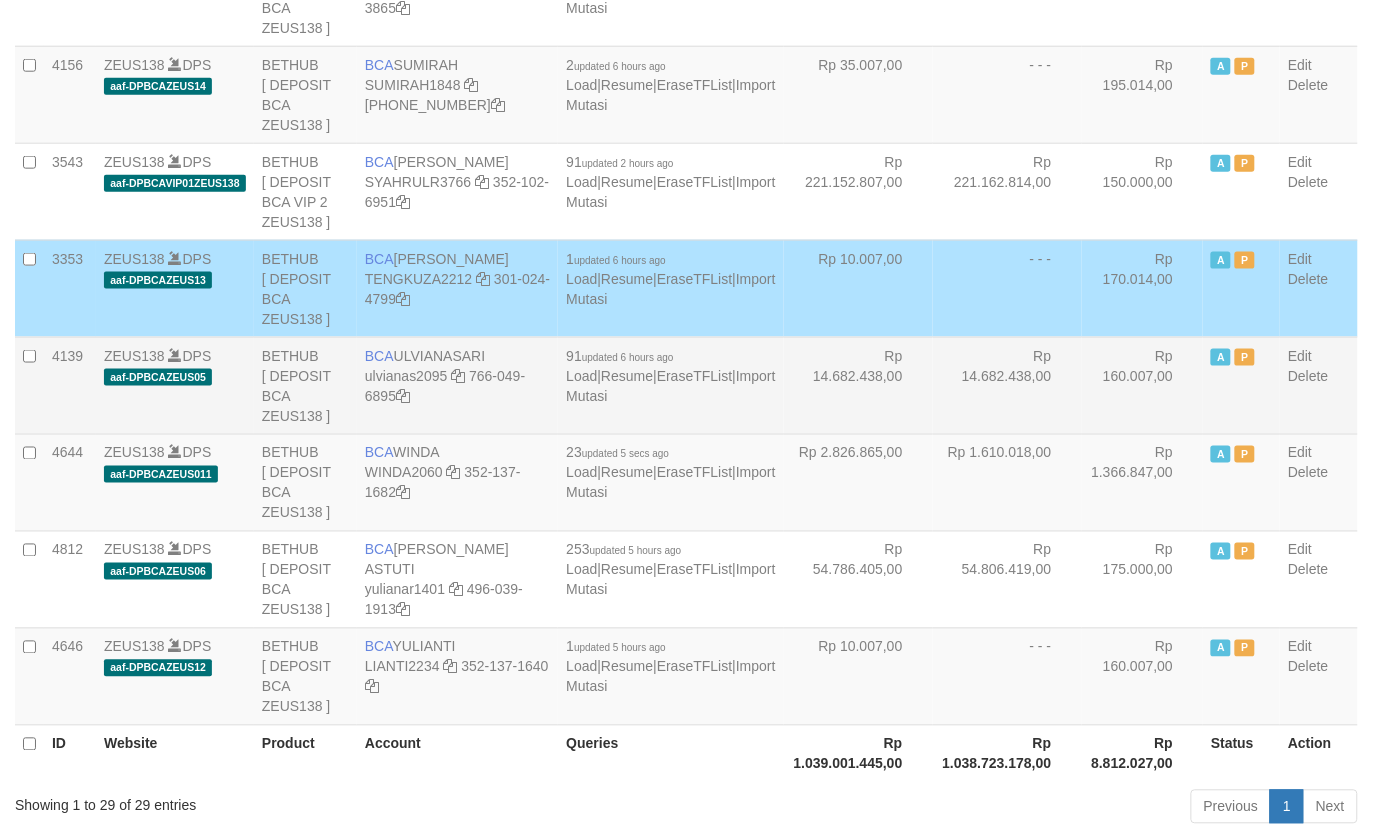 scroll, scrollTop: 2361, scrollLeft: 0, axis: vertical 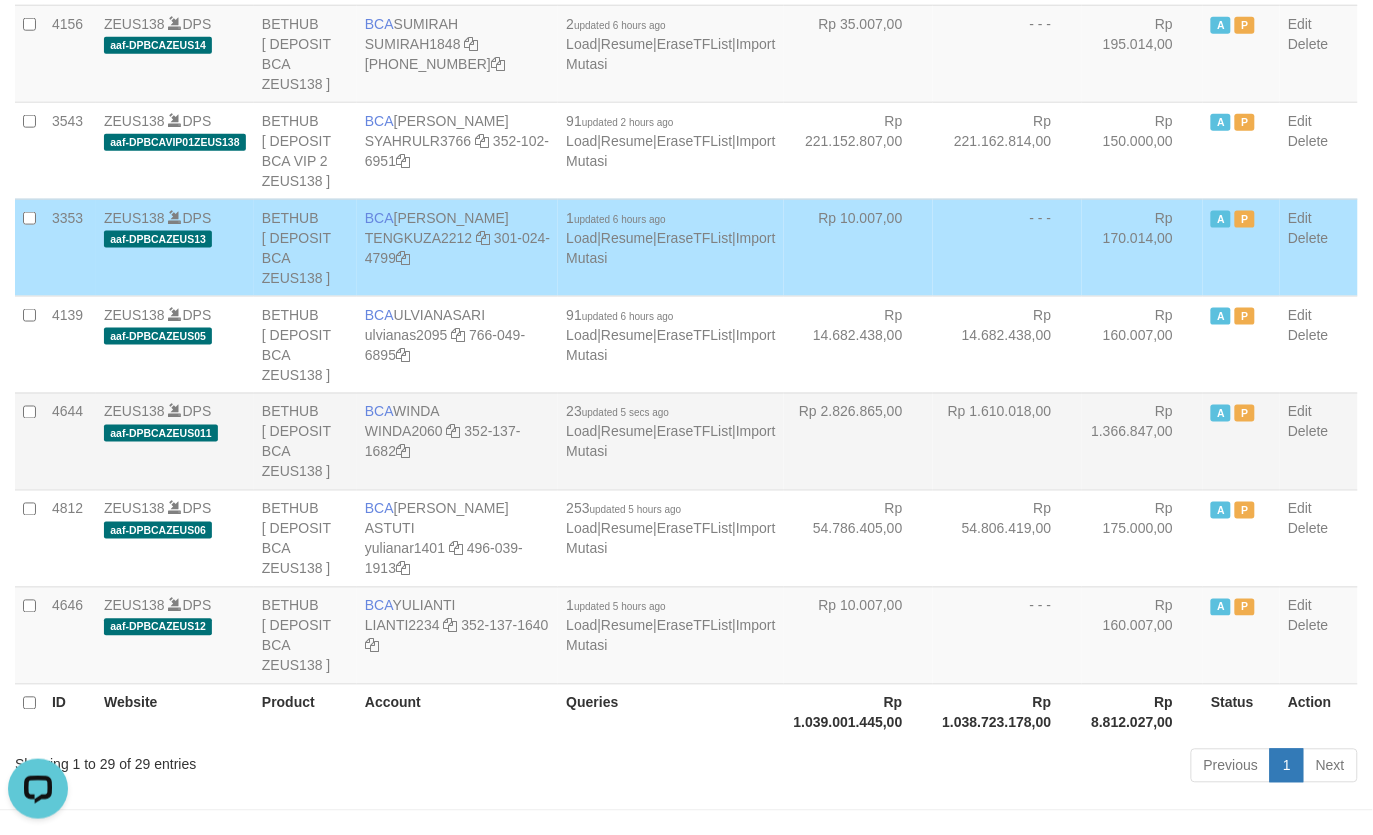 click on "Rp 1.610.018,00" at bounding box center [1007, 441] 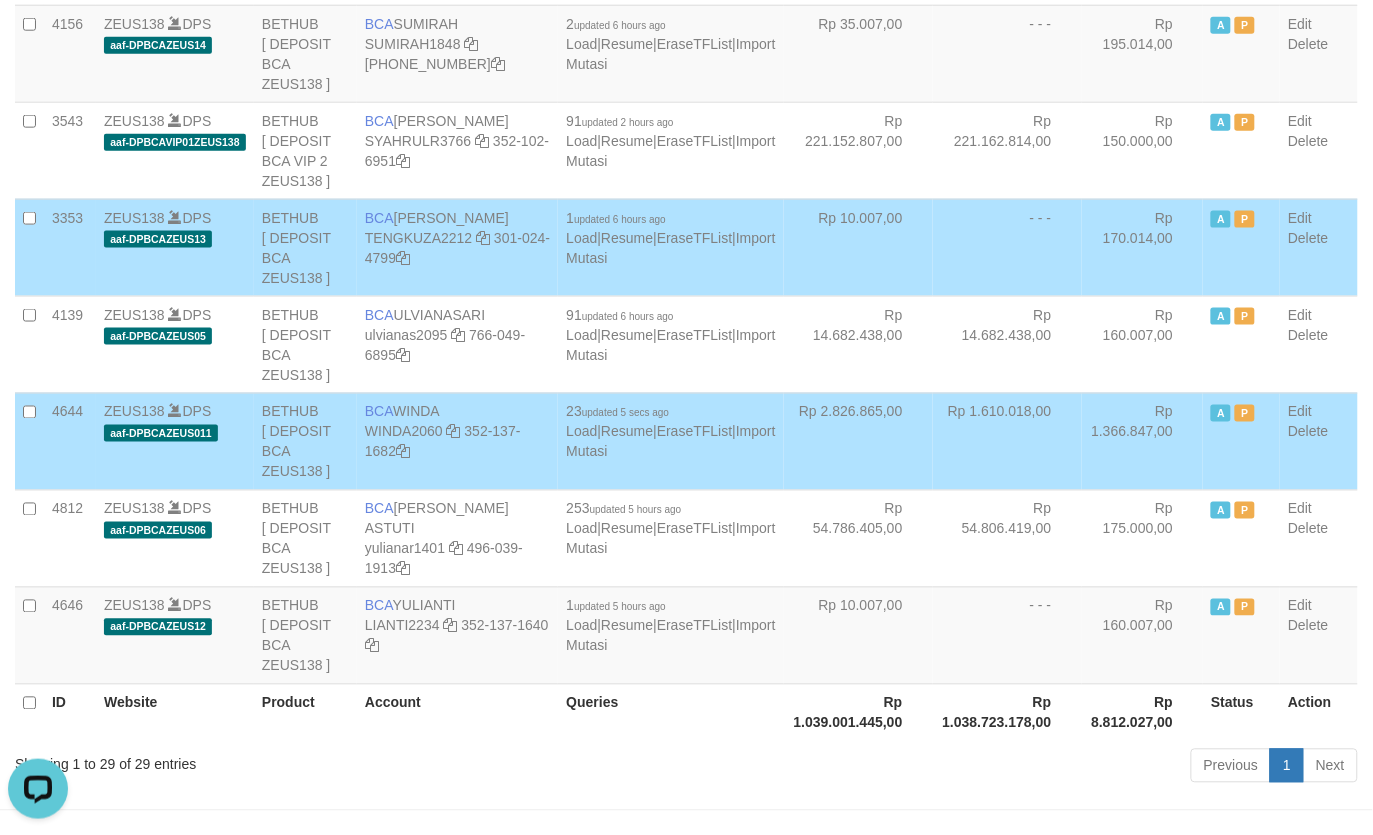 scroll, scrollTop: 805, scrollLeft: 0, axis: vertical 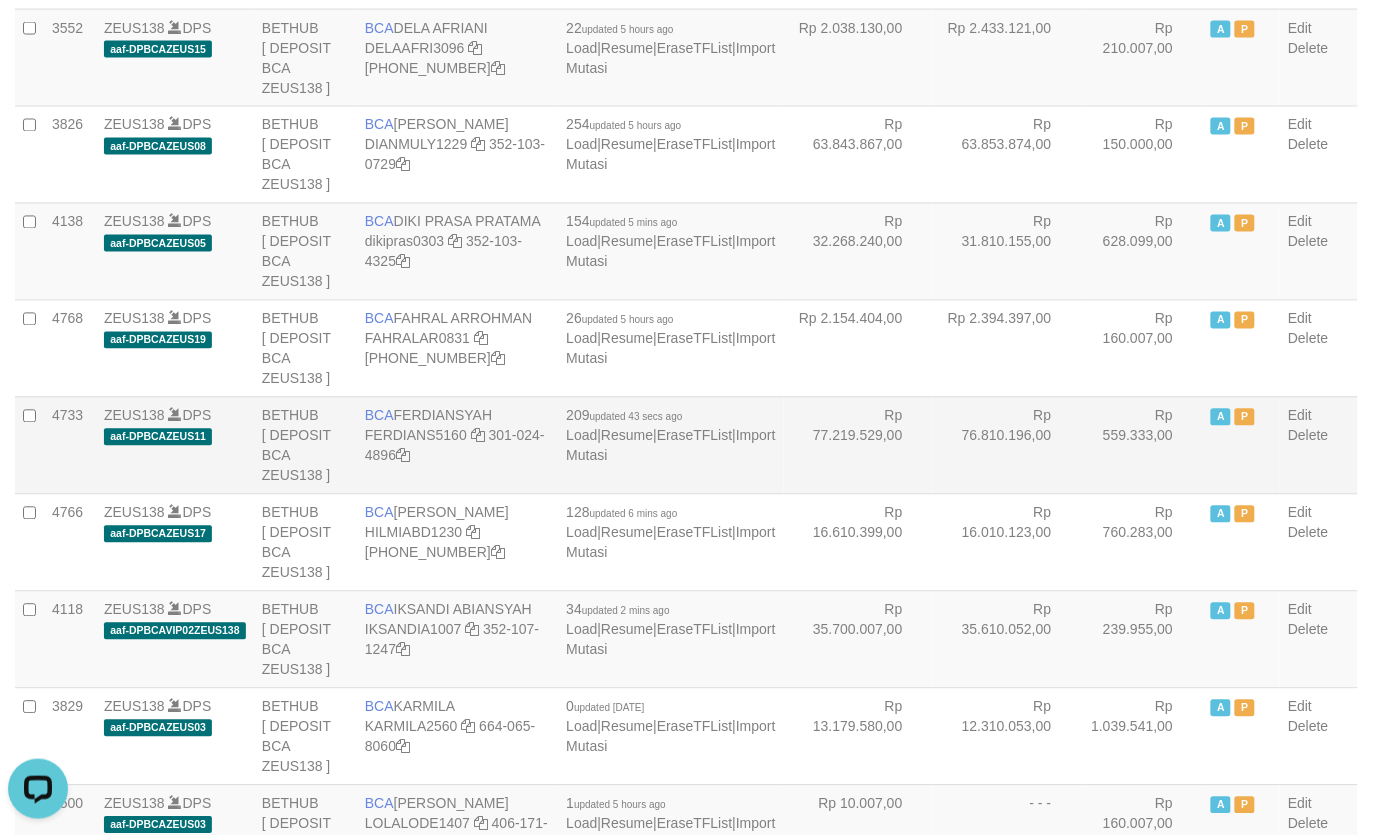 click on "Rp 77.219.529,00" at bounding box center [858, 445] 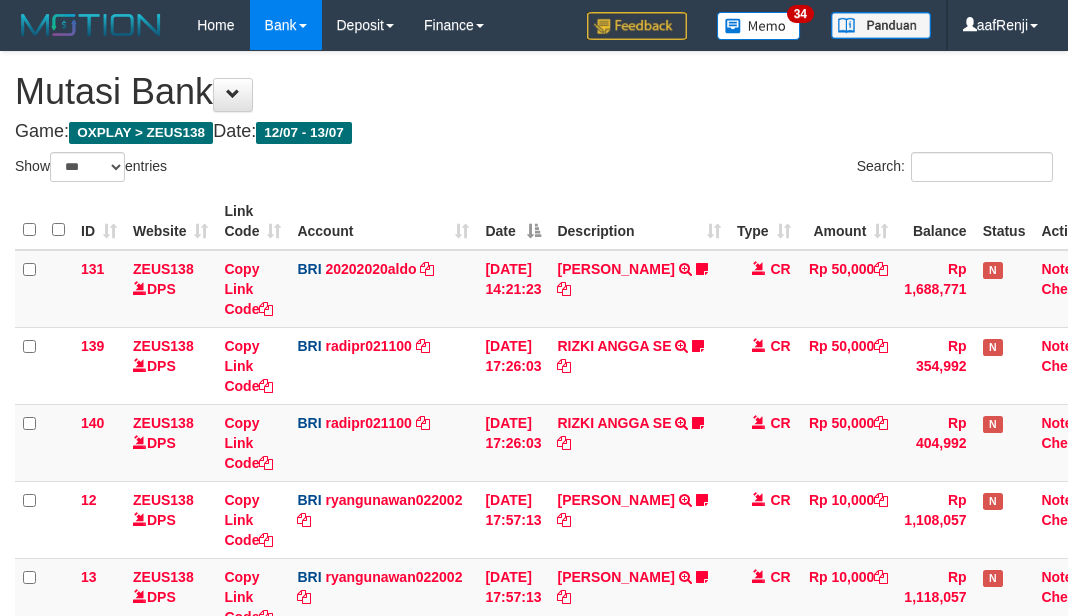 select on "***" 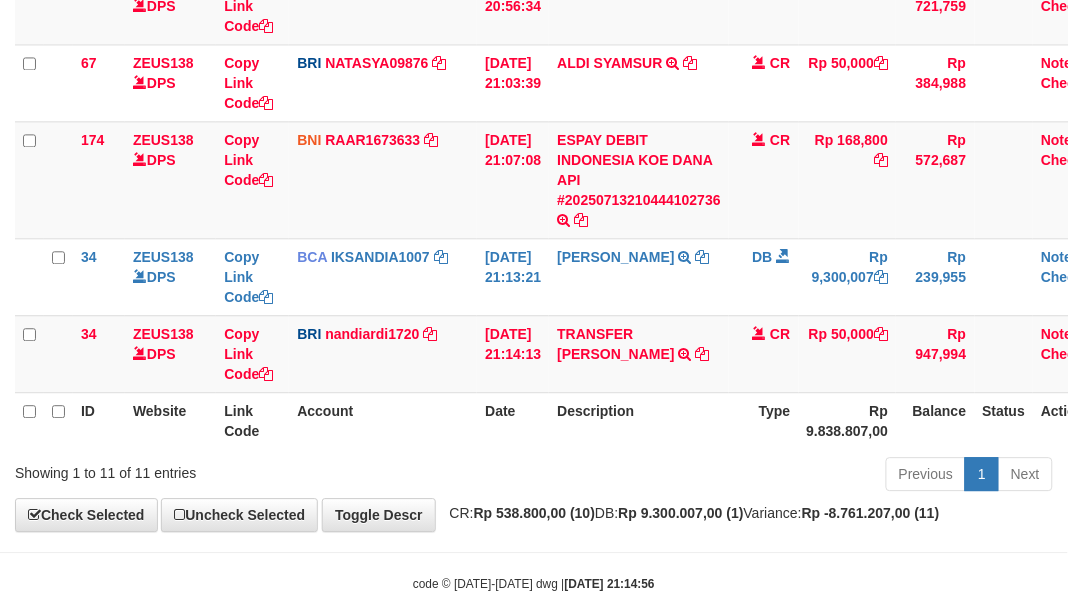 scroll, scrollTop: 775, scrollLeft: 0, axis: vertical 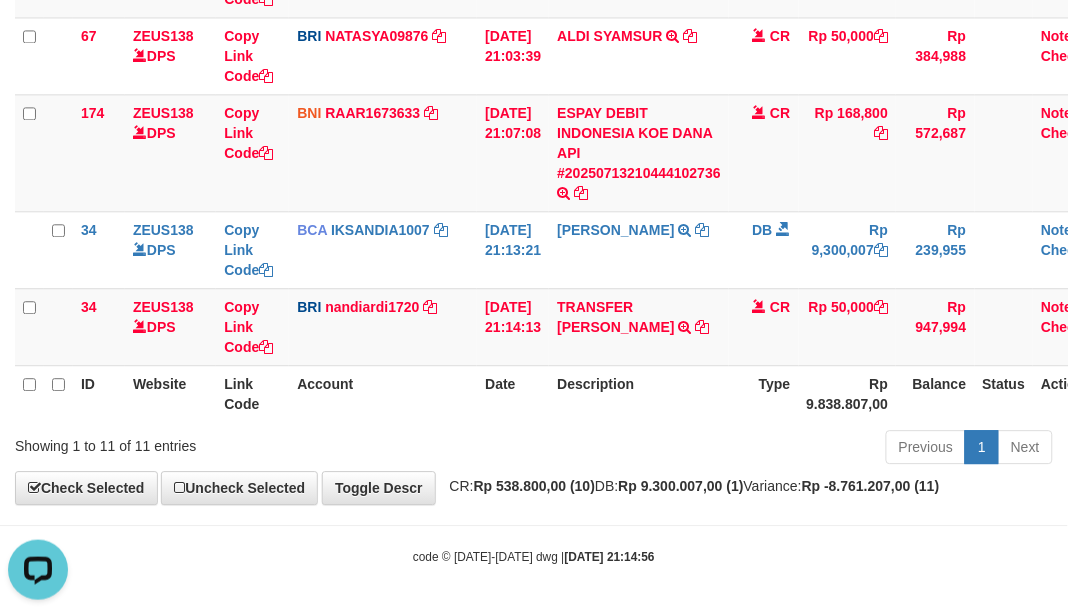 click on "Description" at bounding box center (639, 393) 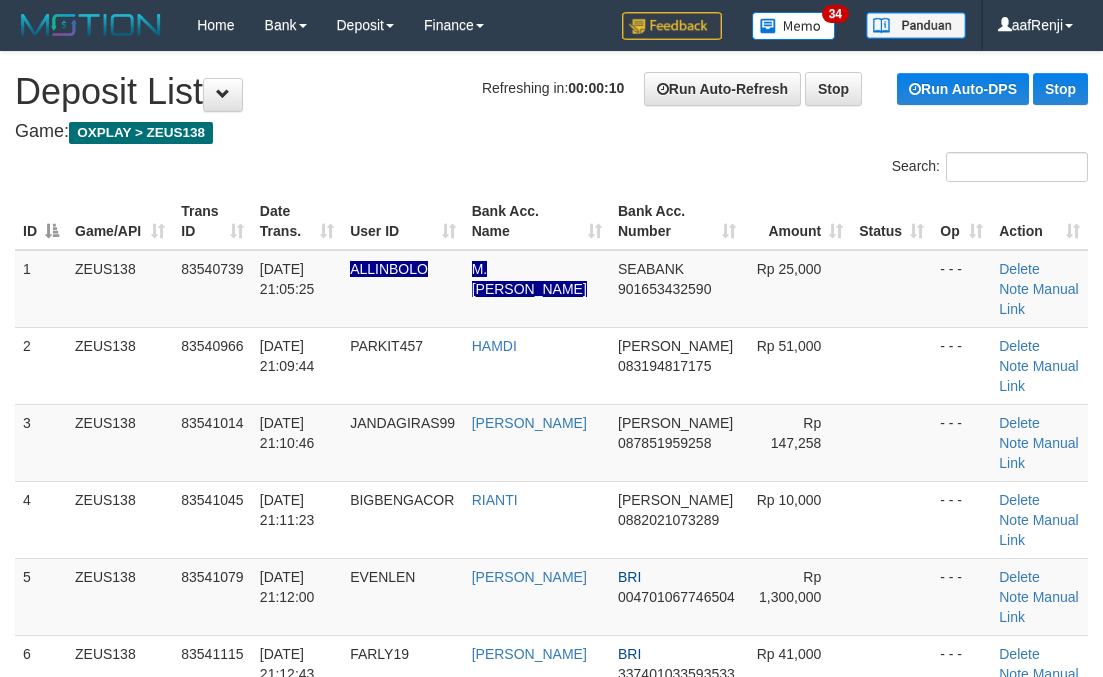 scroll, scrollTop: 0, scrollLeft: 0, axis: both 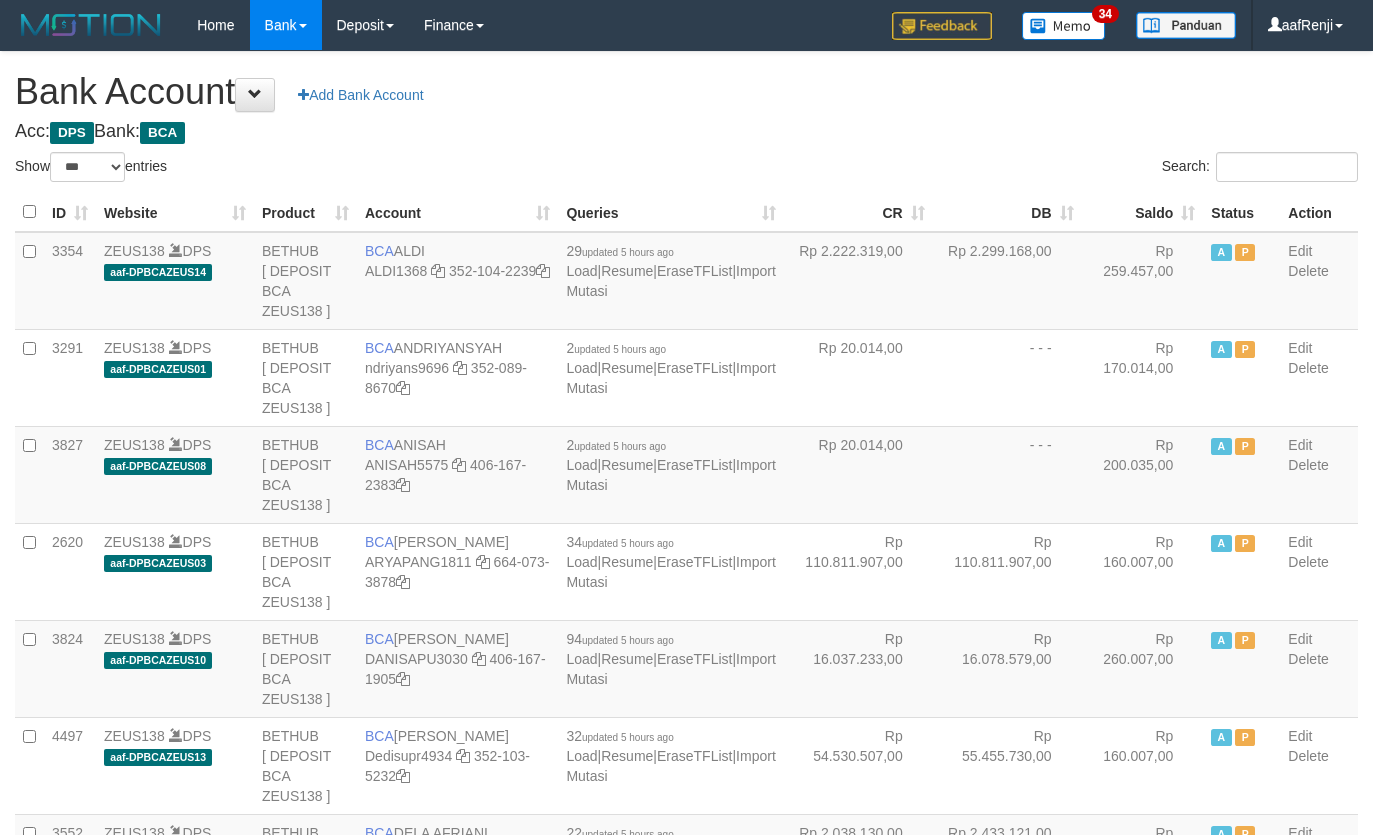 select on "***" 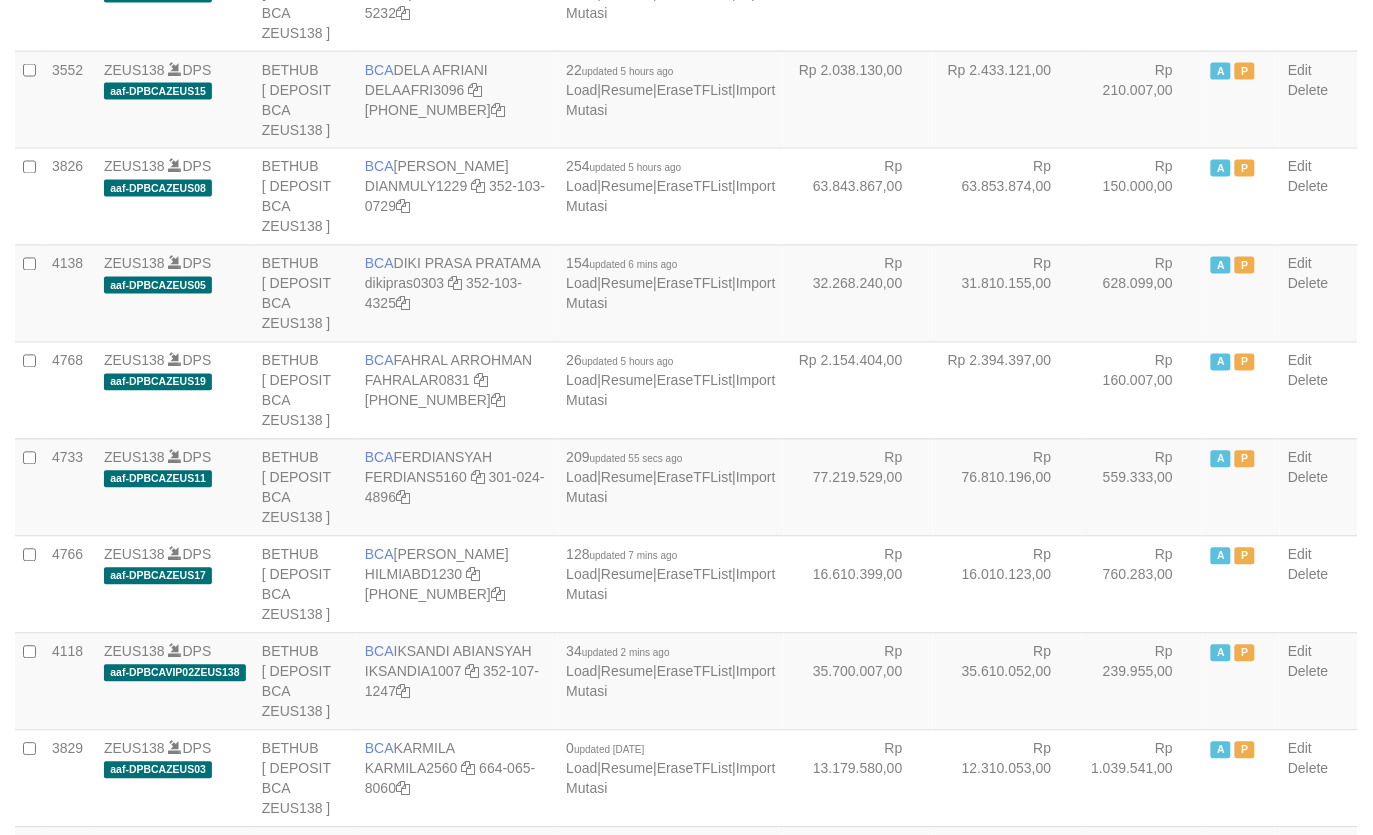 scroll, scrollTop: 805, scrollLeft: 0, axis: vertical 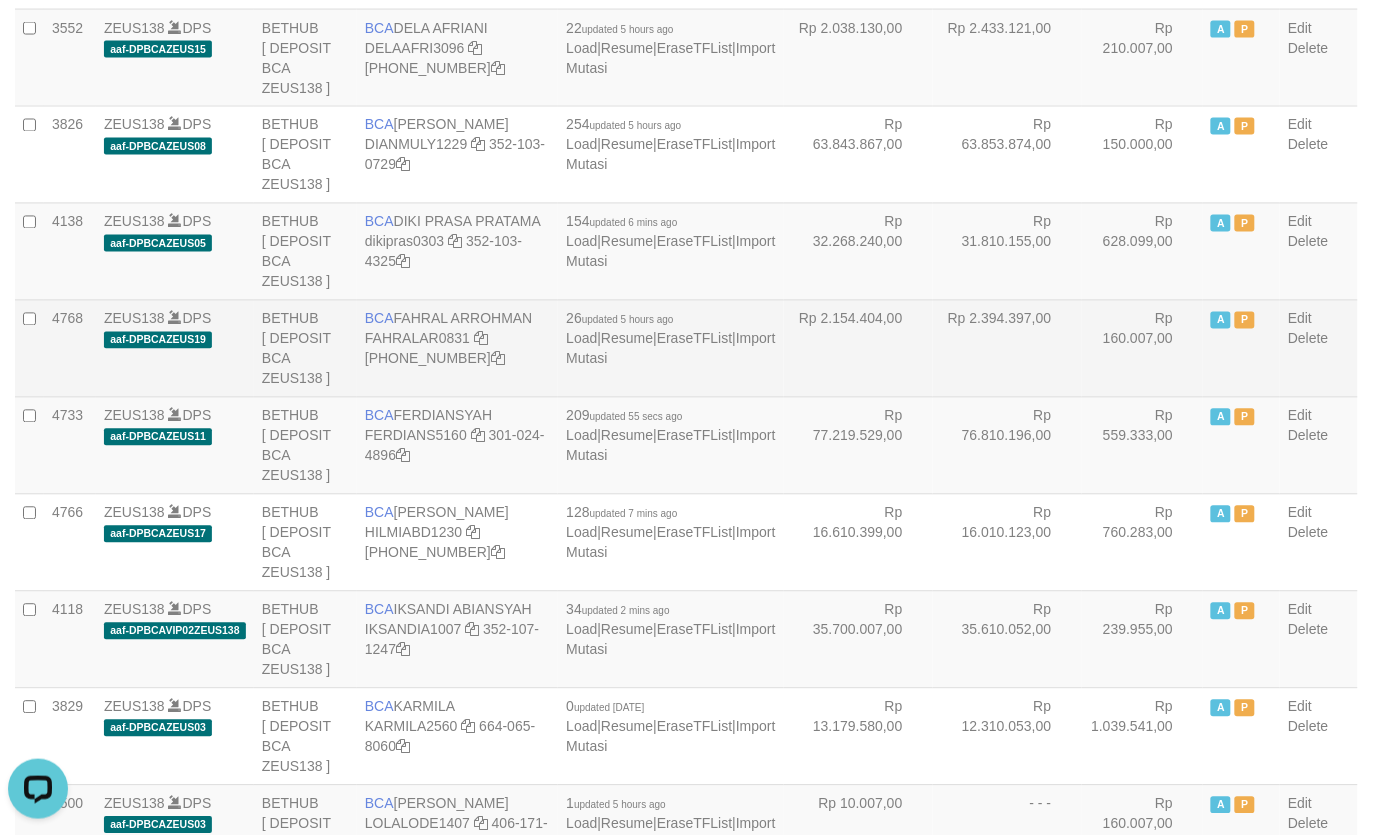 click on "Rp 2.394.397,00" at bounding box center [1007, 348] 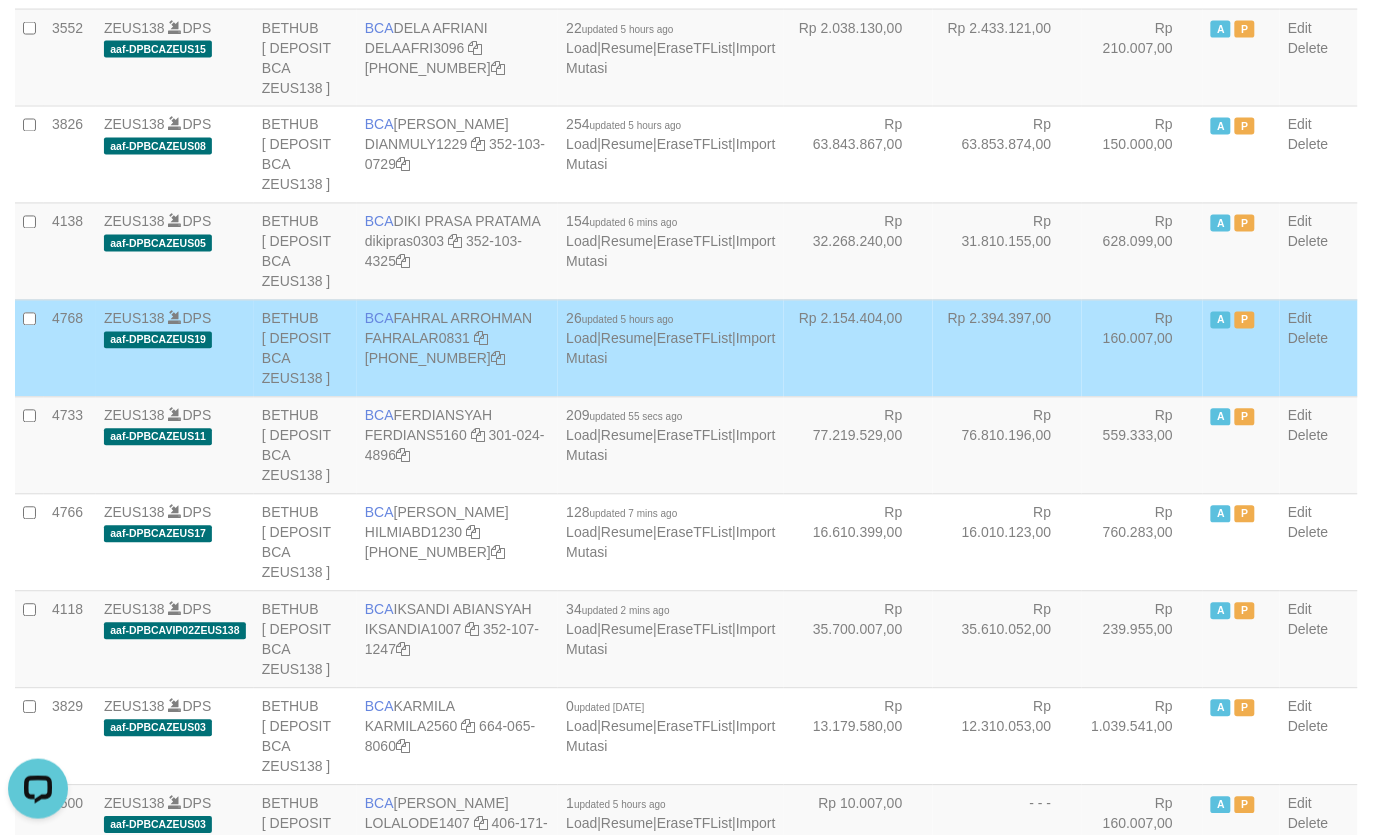 scroll, scrollTop: 2361, scrollLeft: 0, axis: vertical 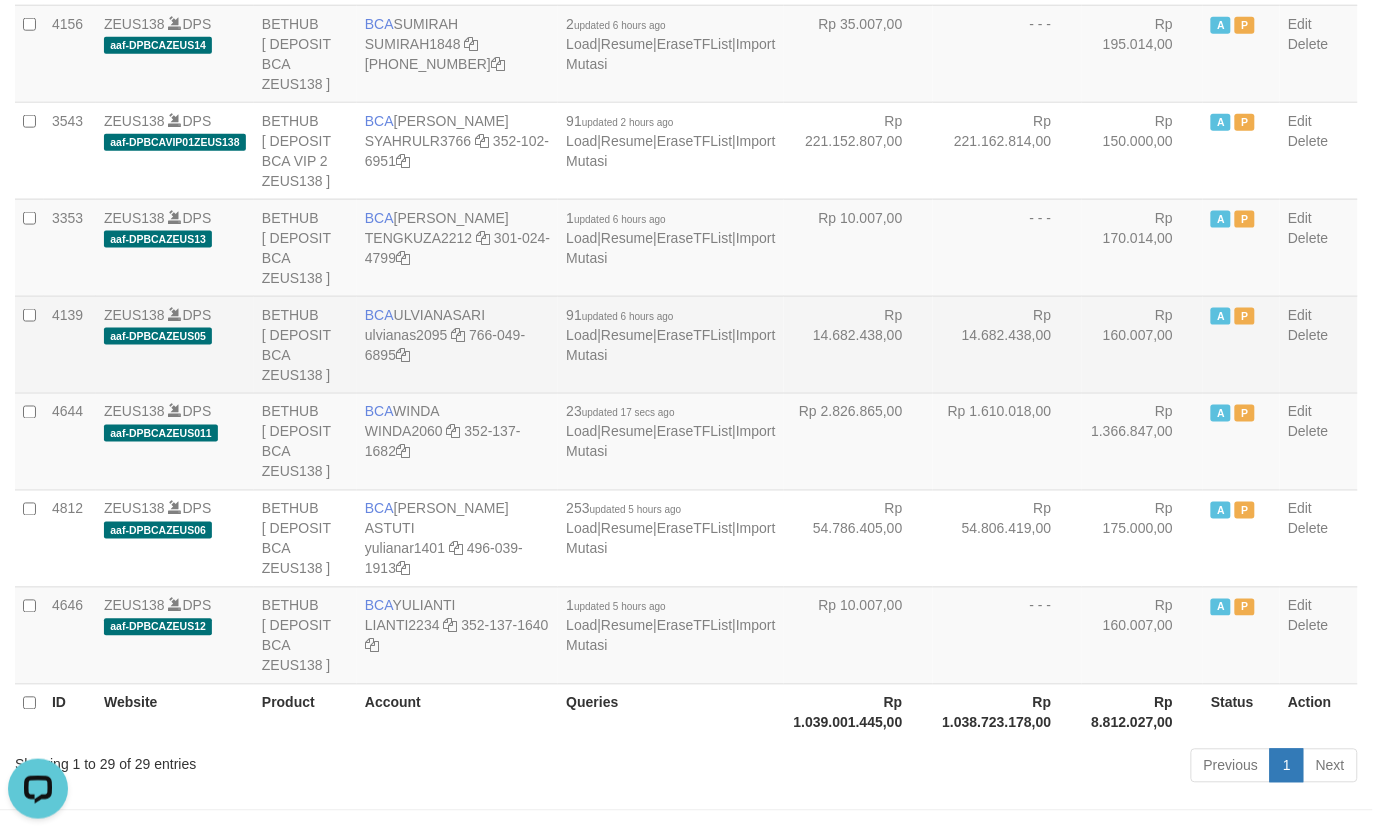 click on "Rp 14.682.438,00" at bounding box center (1007, 344) 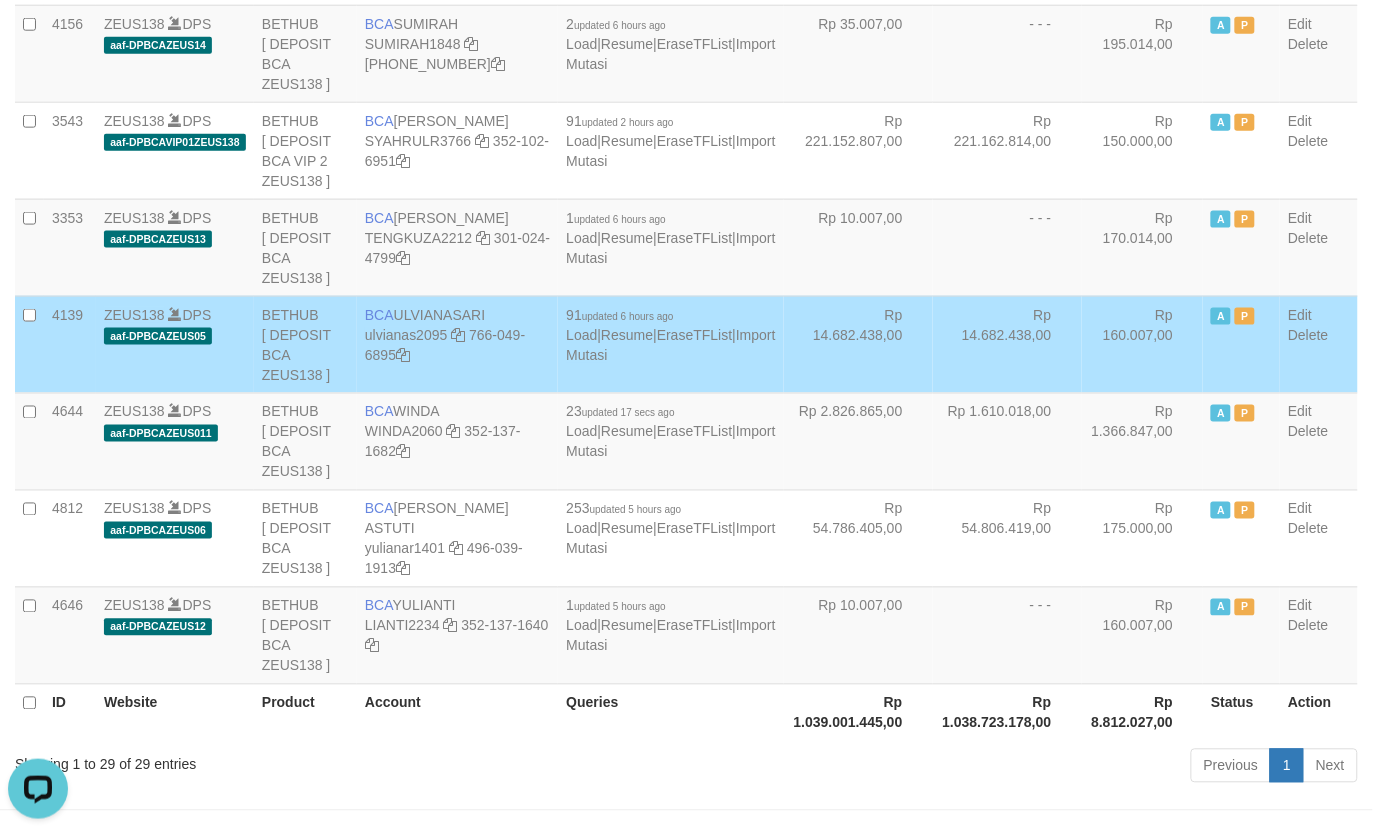 scroll, scrollTop: 621, scrollLeft: 0, axis: vertical 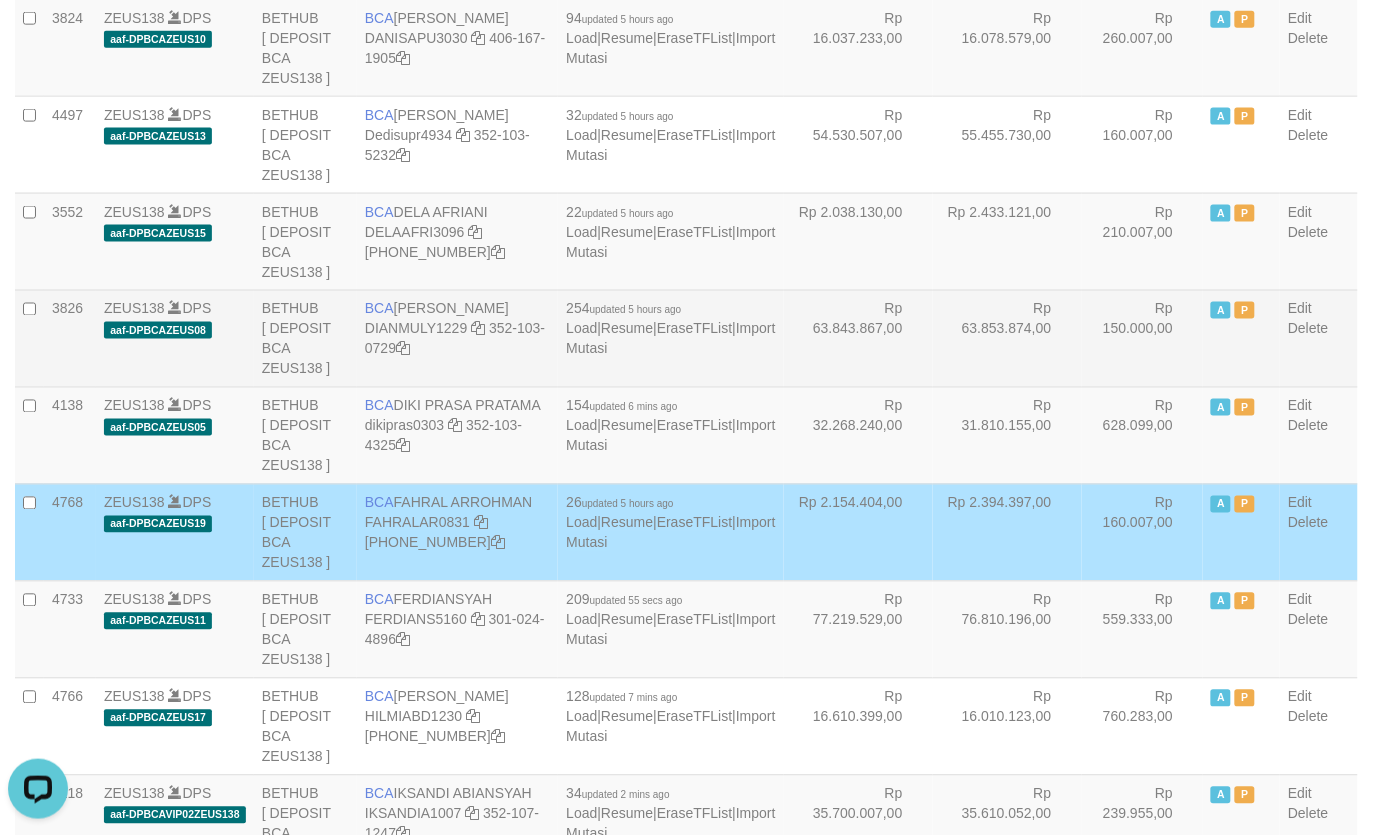 click on "Rp 63.853.874,00" at bounding box center [1007, 338] 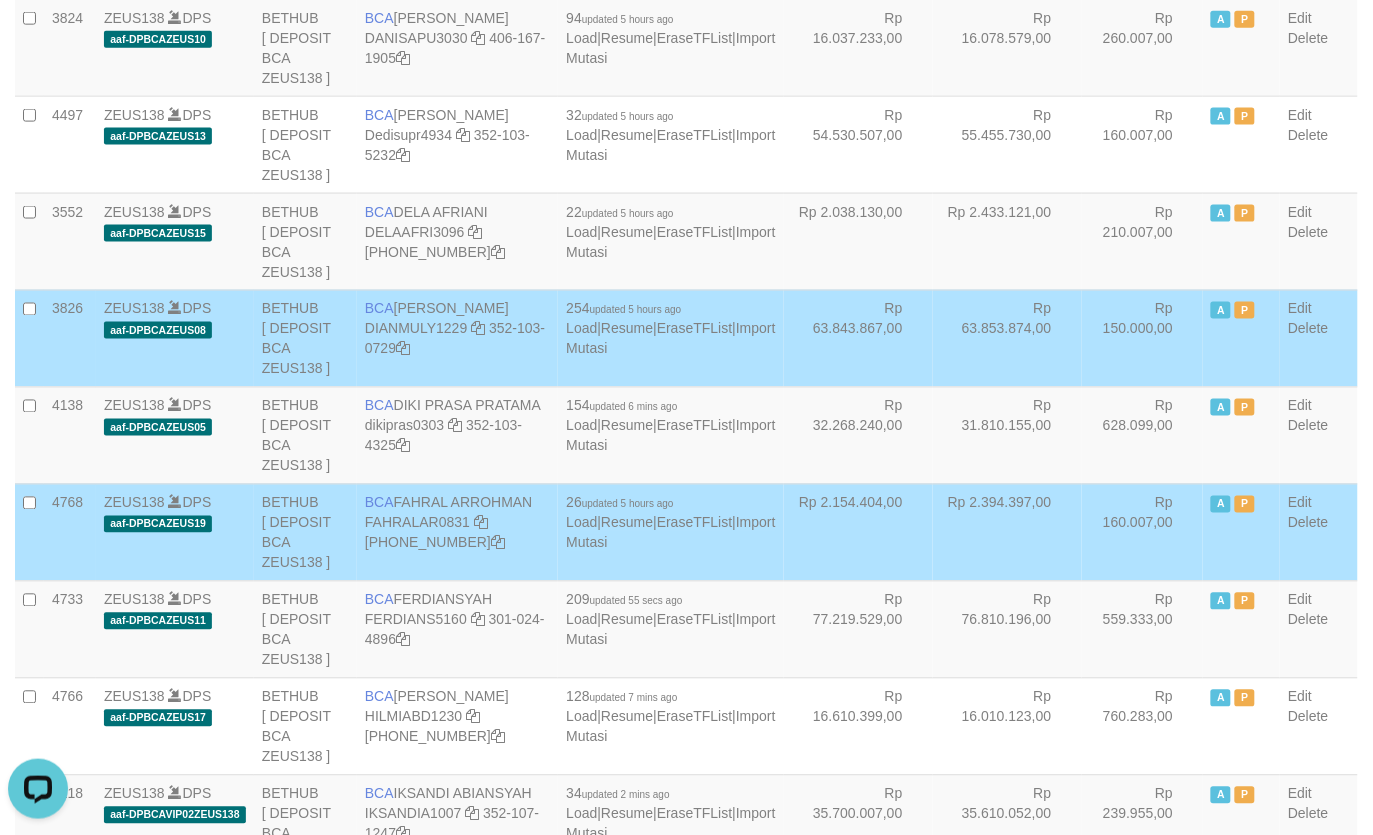 click on "Rp 63.843.867,00" at bounding box center [858, 338] 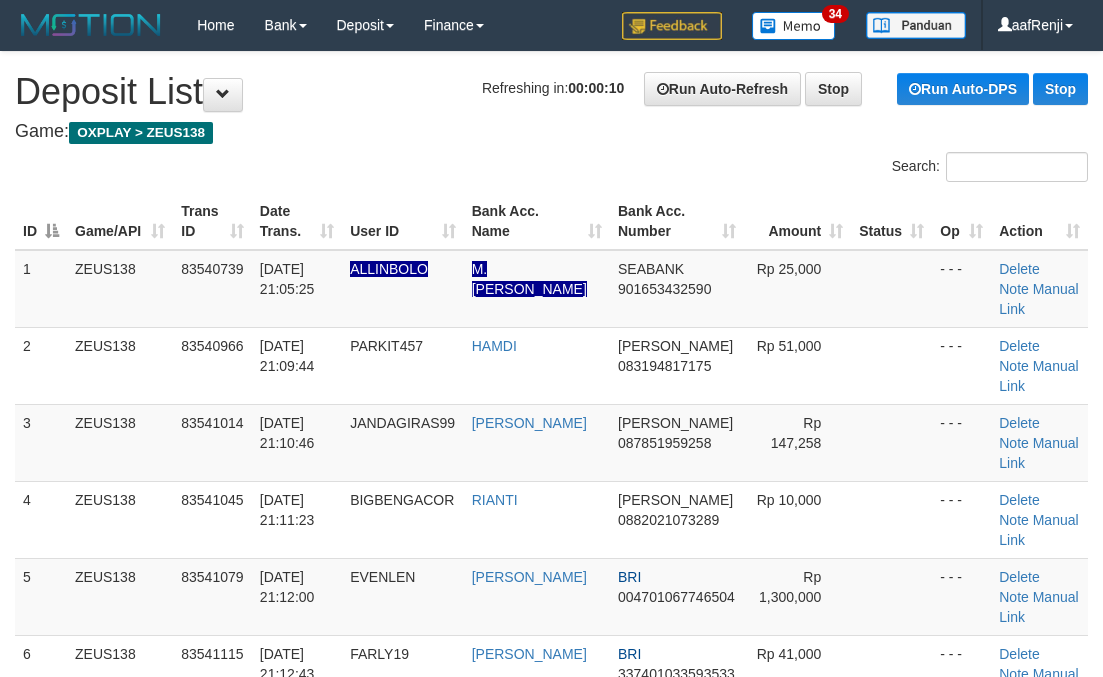 scroll, scrollTop: 0, scrollLeft: 0, axis: both 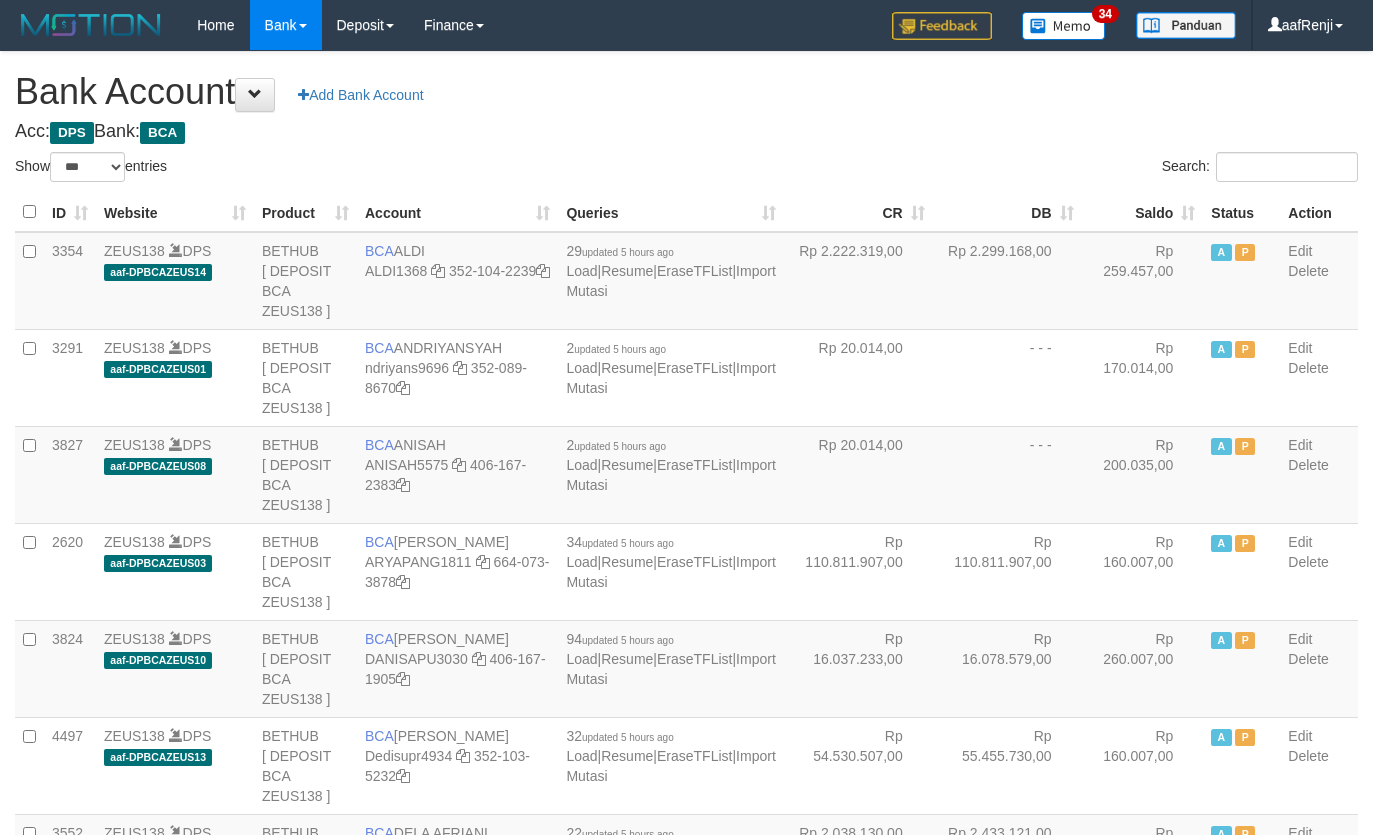 select on "***" 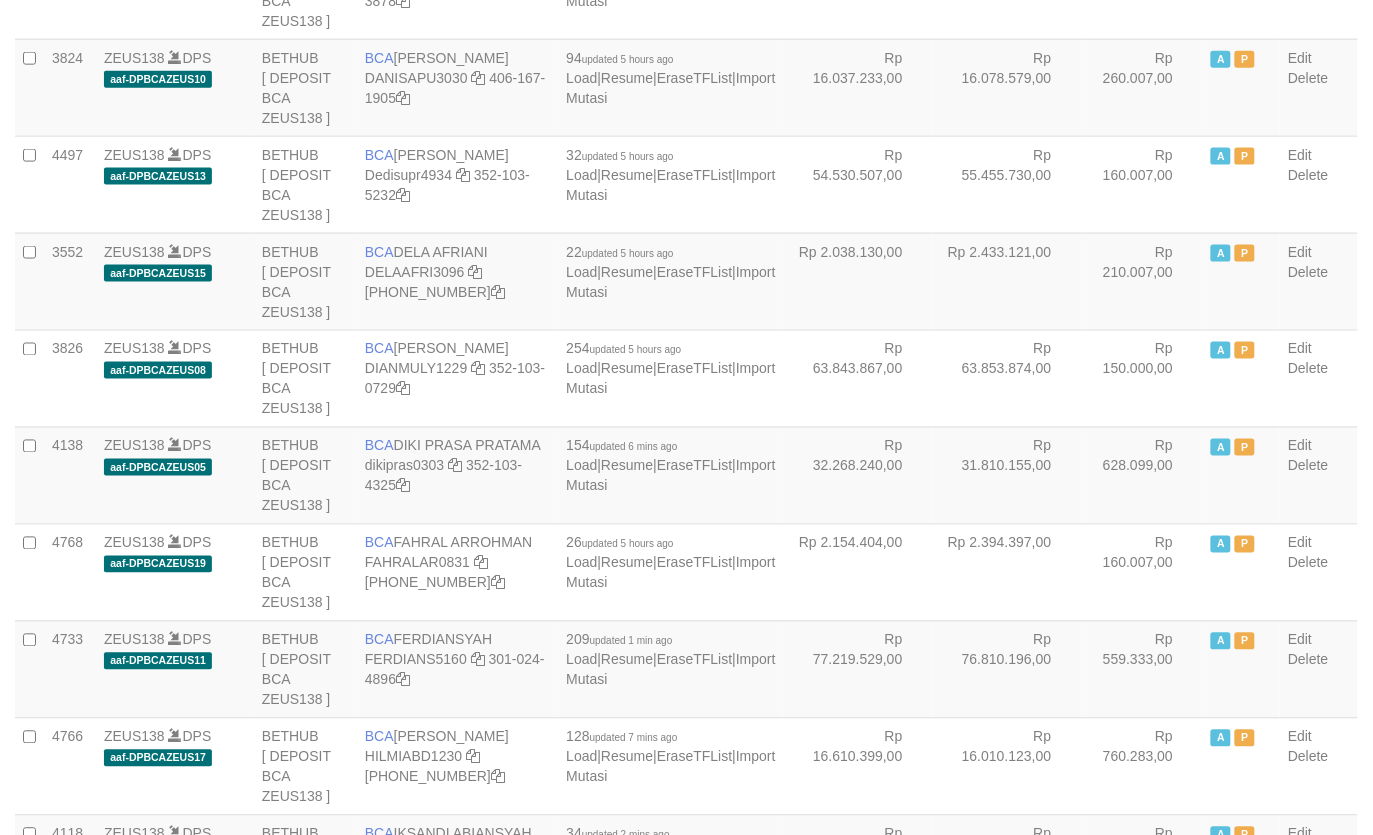 scroll, scrollTop: 621, scrollLeft: 0, axis: vertical 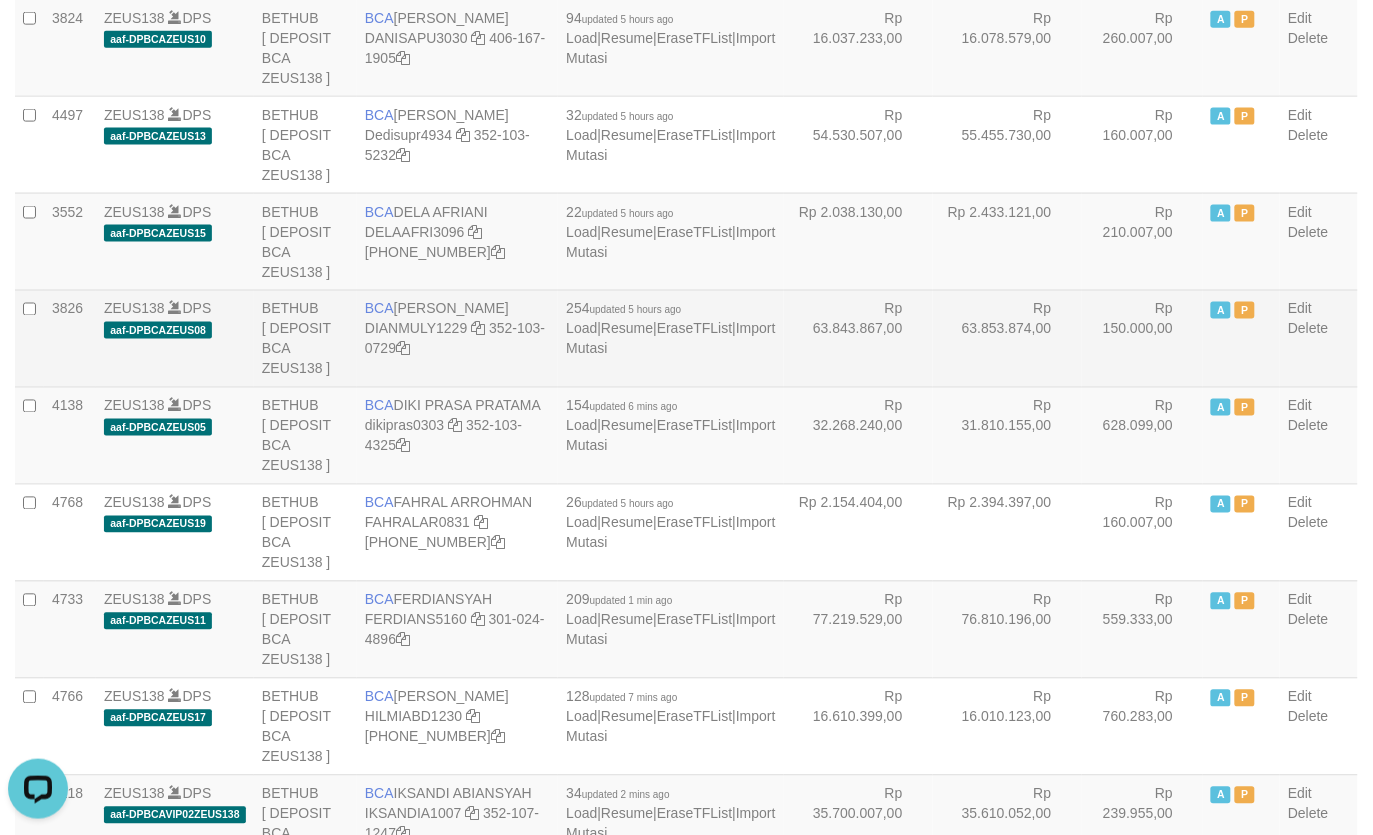click on "Rp 63.853.874,00" at bounding box center [1007, 338] 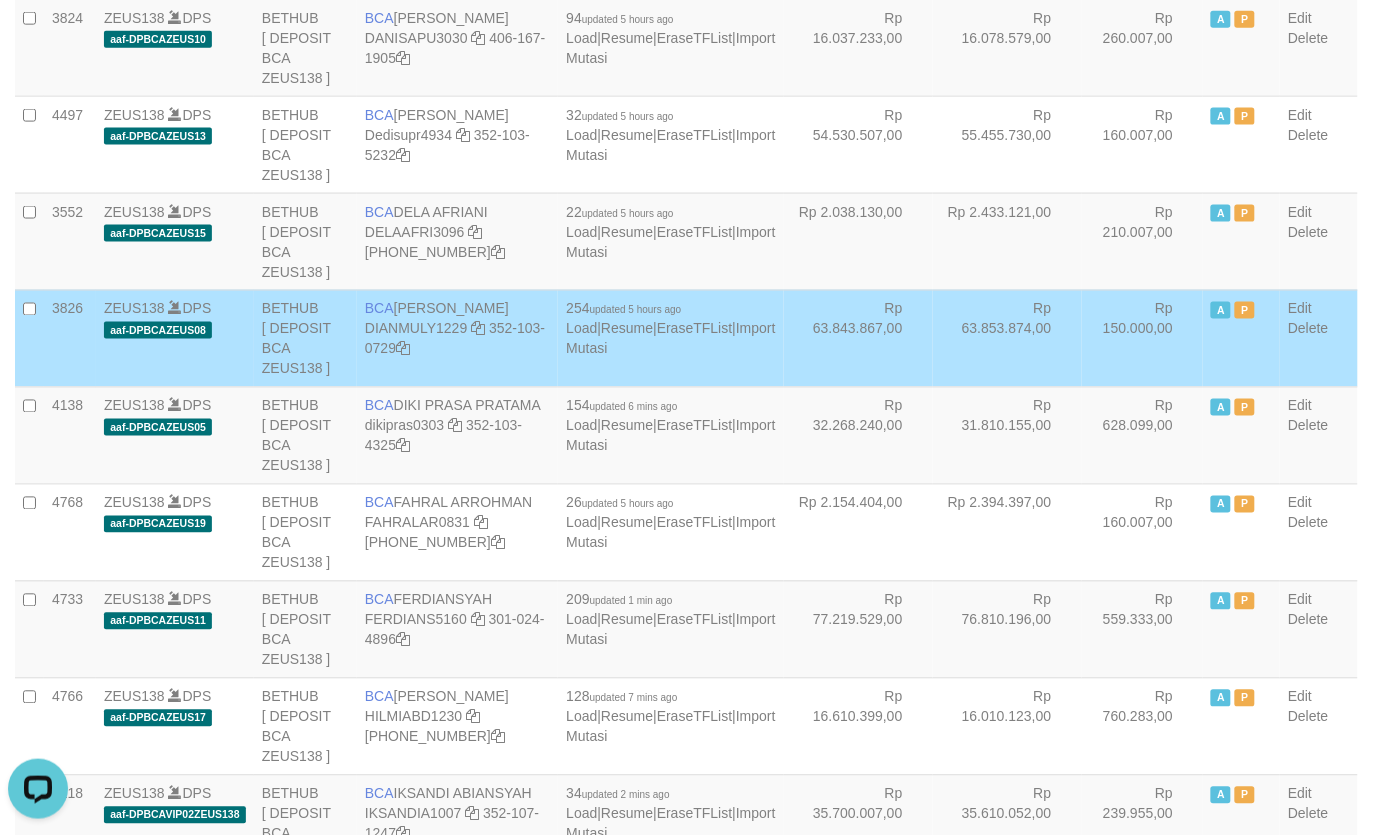 scroll, scrollTop: 0, scrollLeft: 0, axis: both 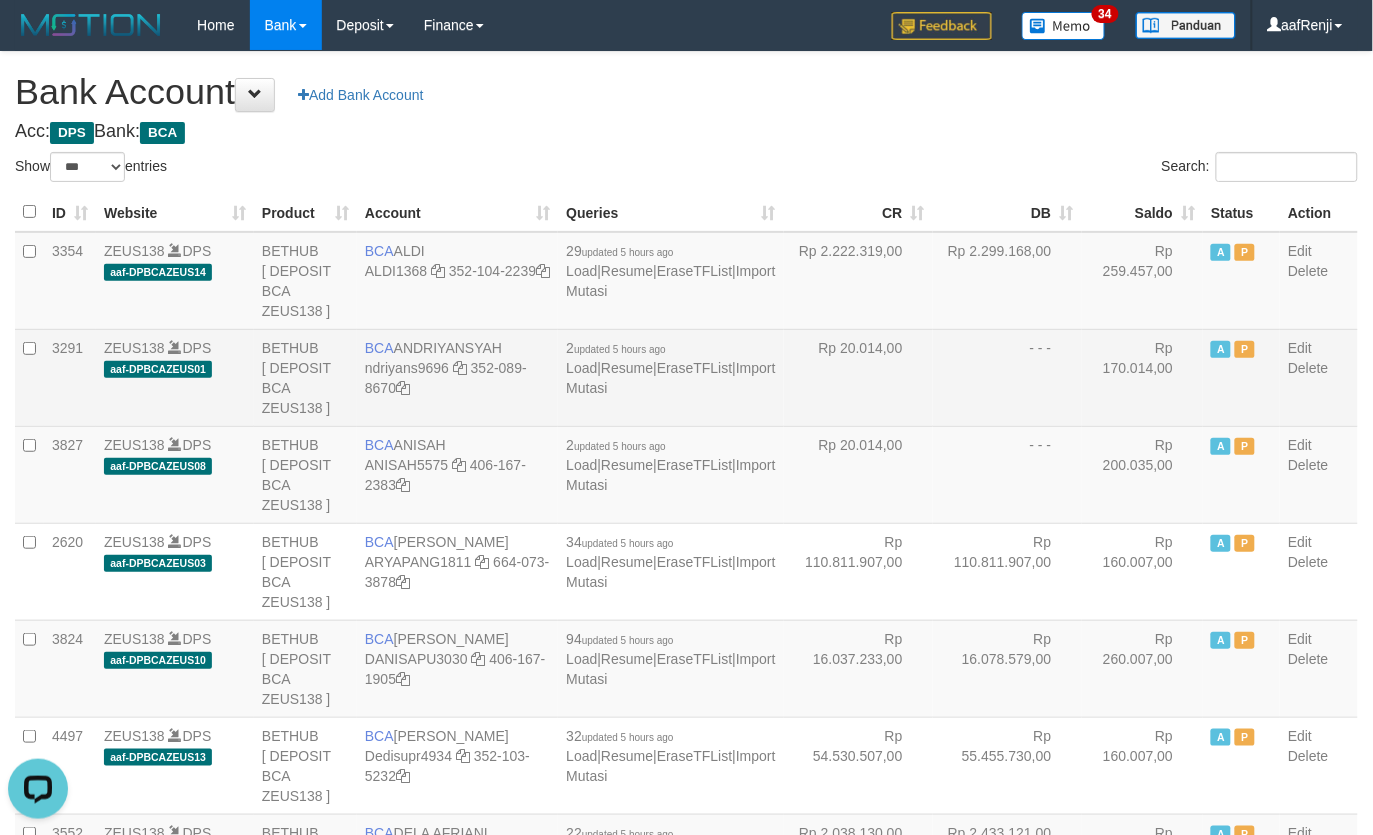 click on "3291" at bounding box center (70, 377) 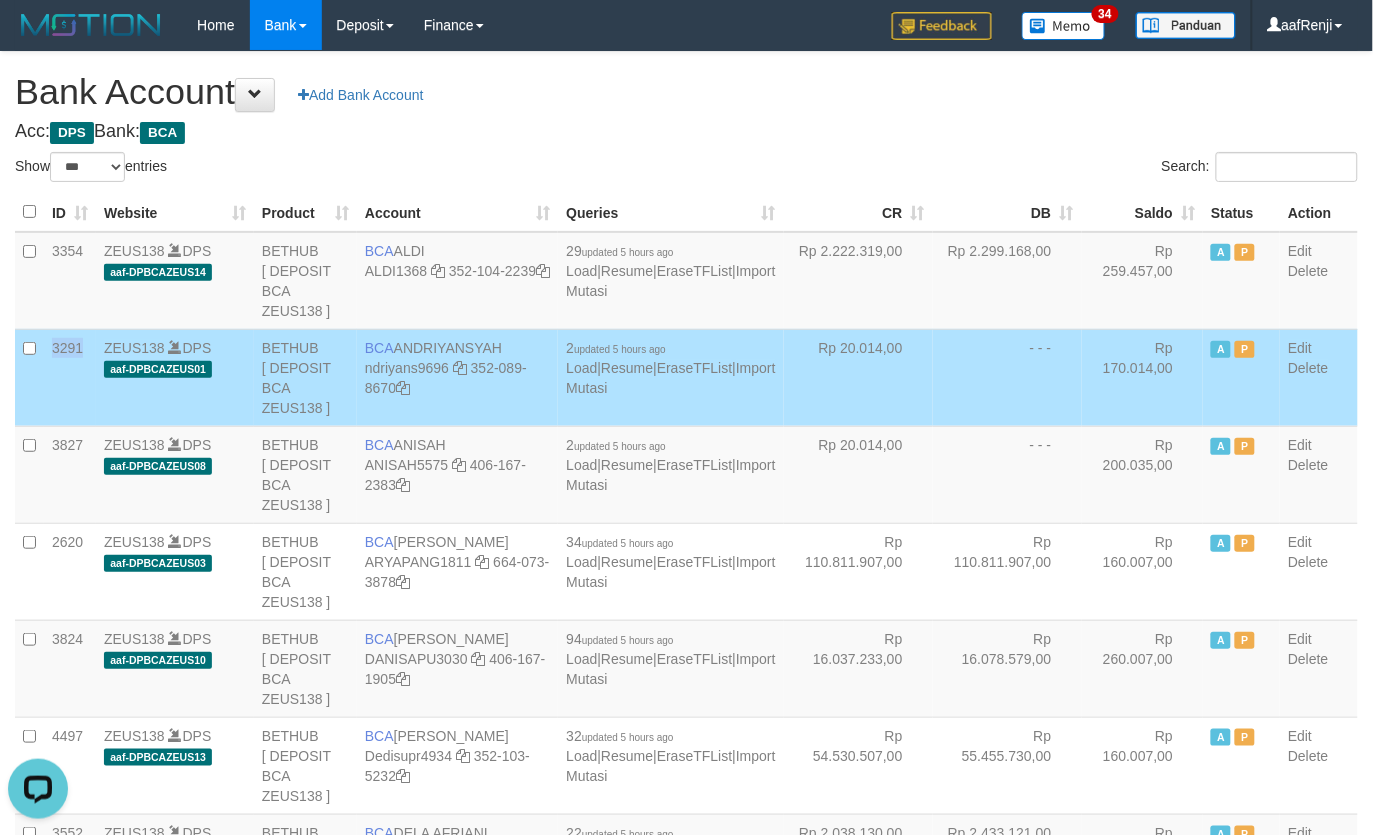 click on "3291" at bounding box center [70, 377] 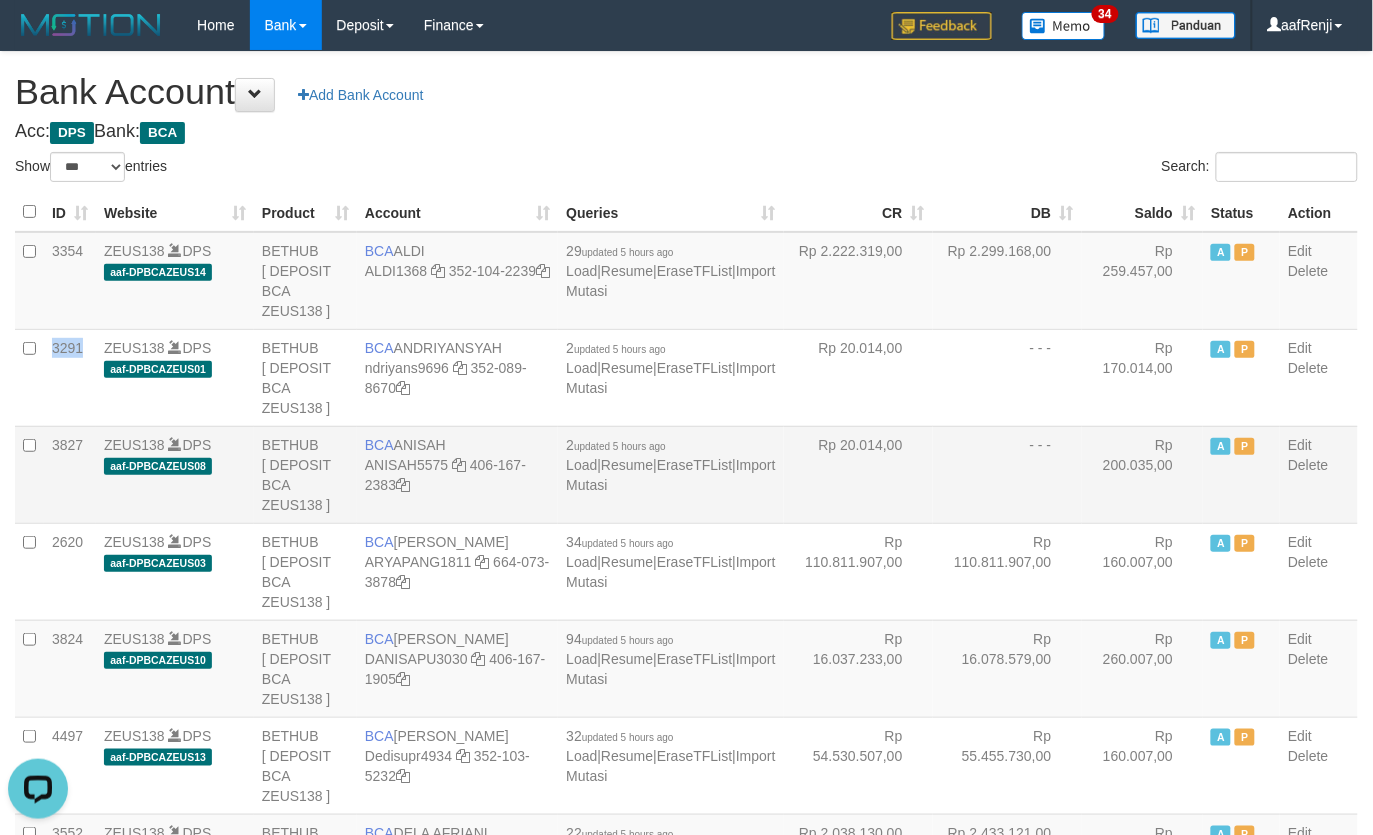 copy on "3291" 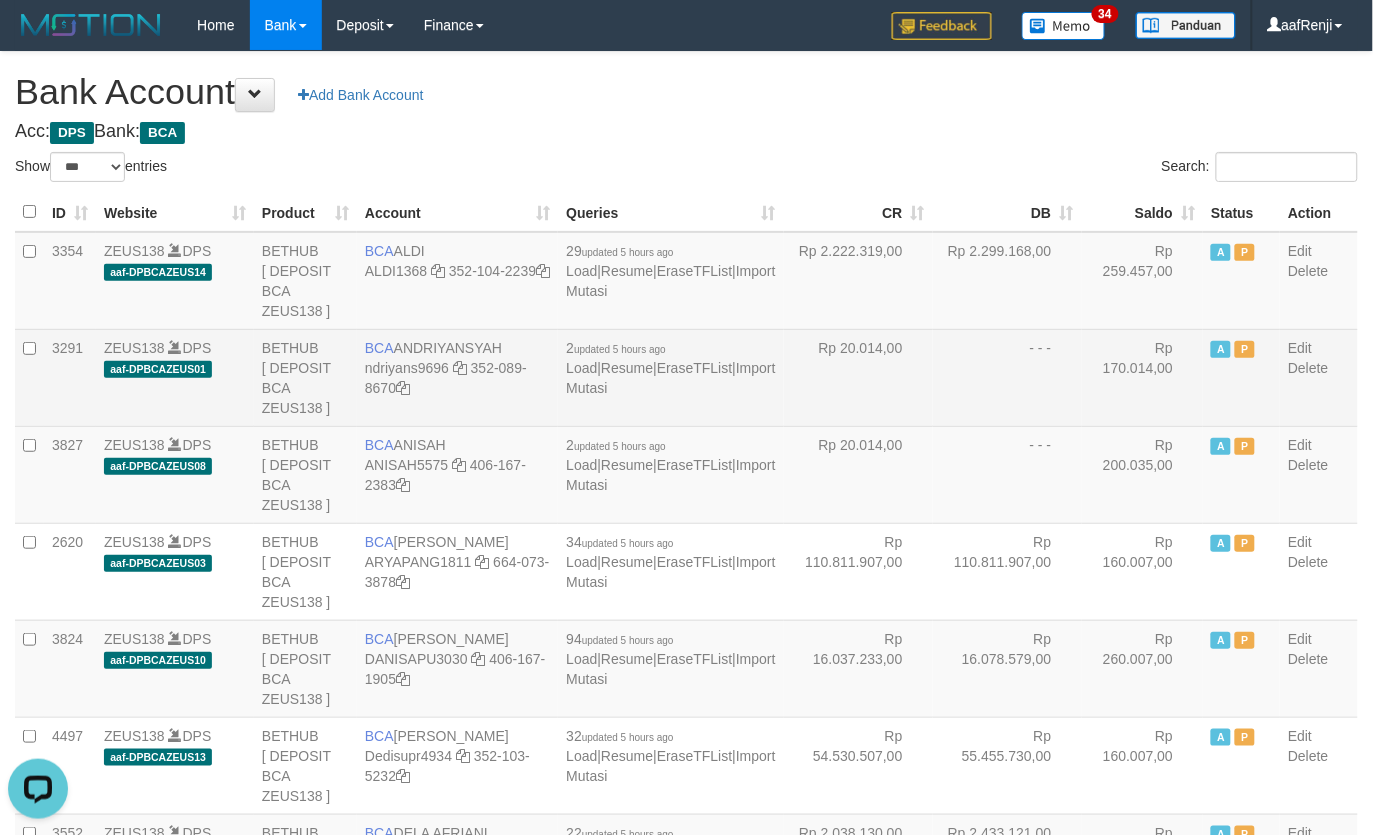 click on "- - -" at bounding box center (1007, 377) 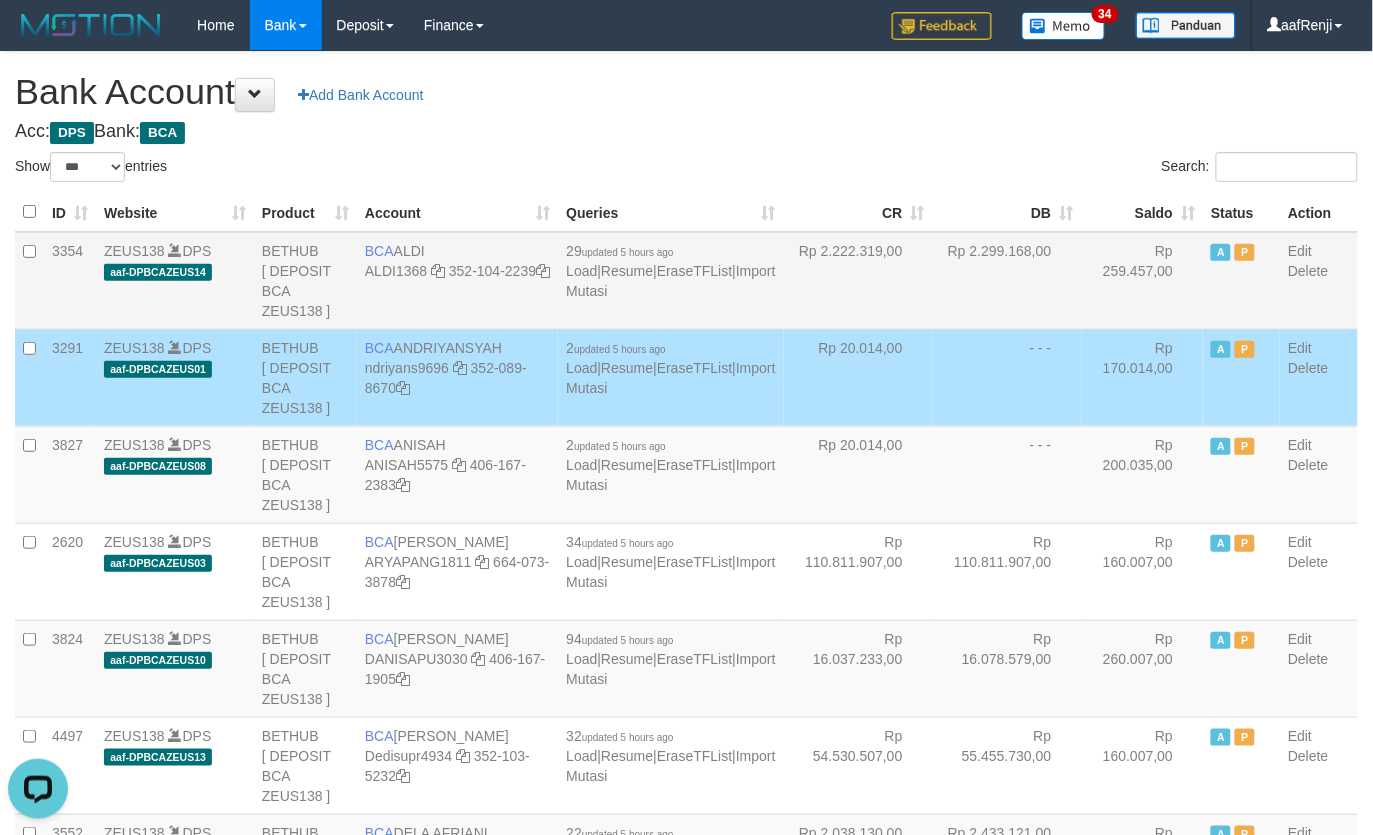 drag, startPoint x: 895, startPoint y: 280, endPoint x: 1307, endPoint y: 316, distance: 413.56982 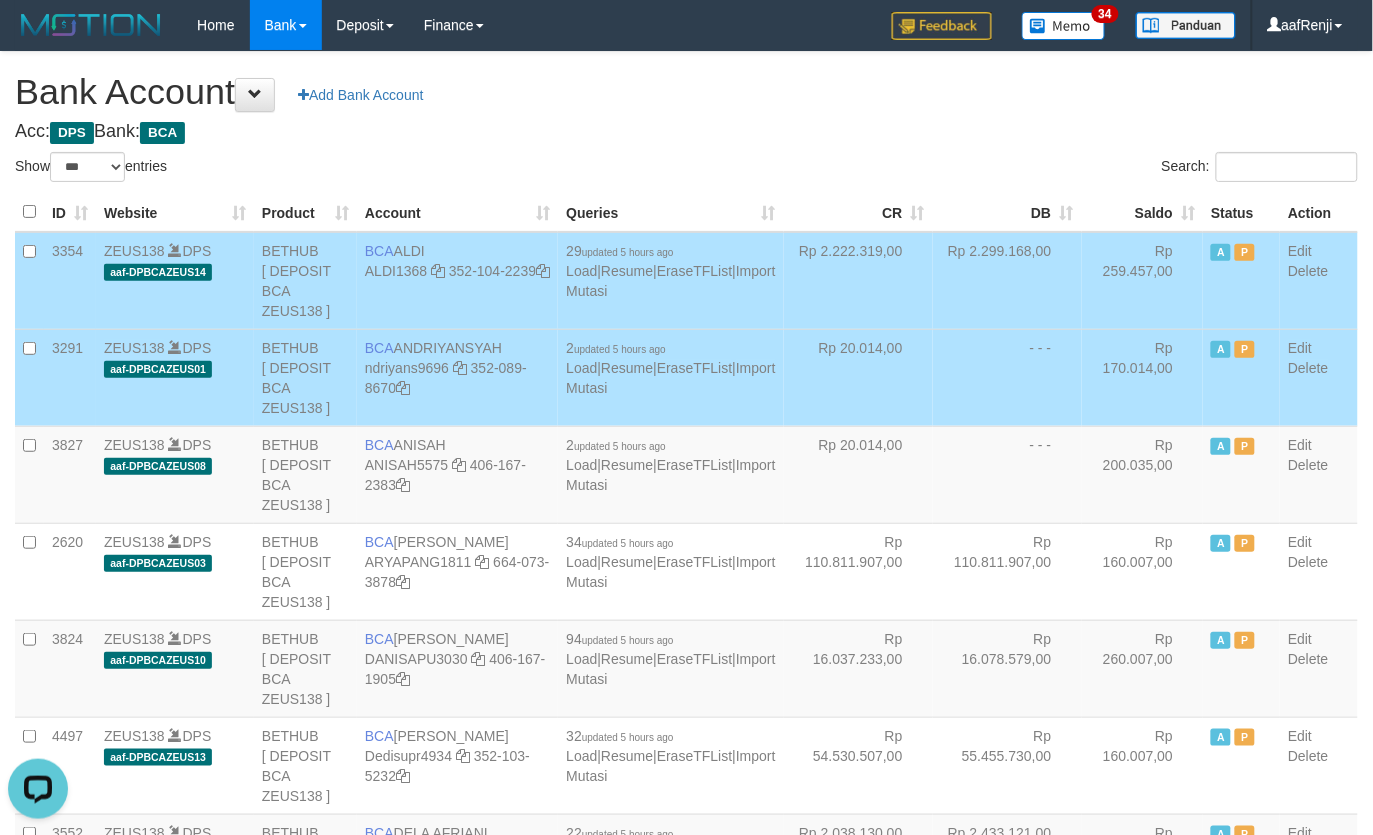 scroll, scrollTop: 2361, scrollLeft: 0, axis: vertical 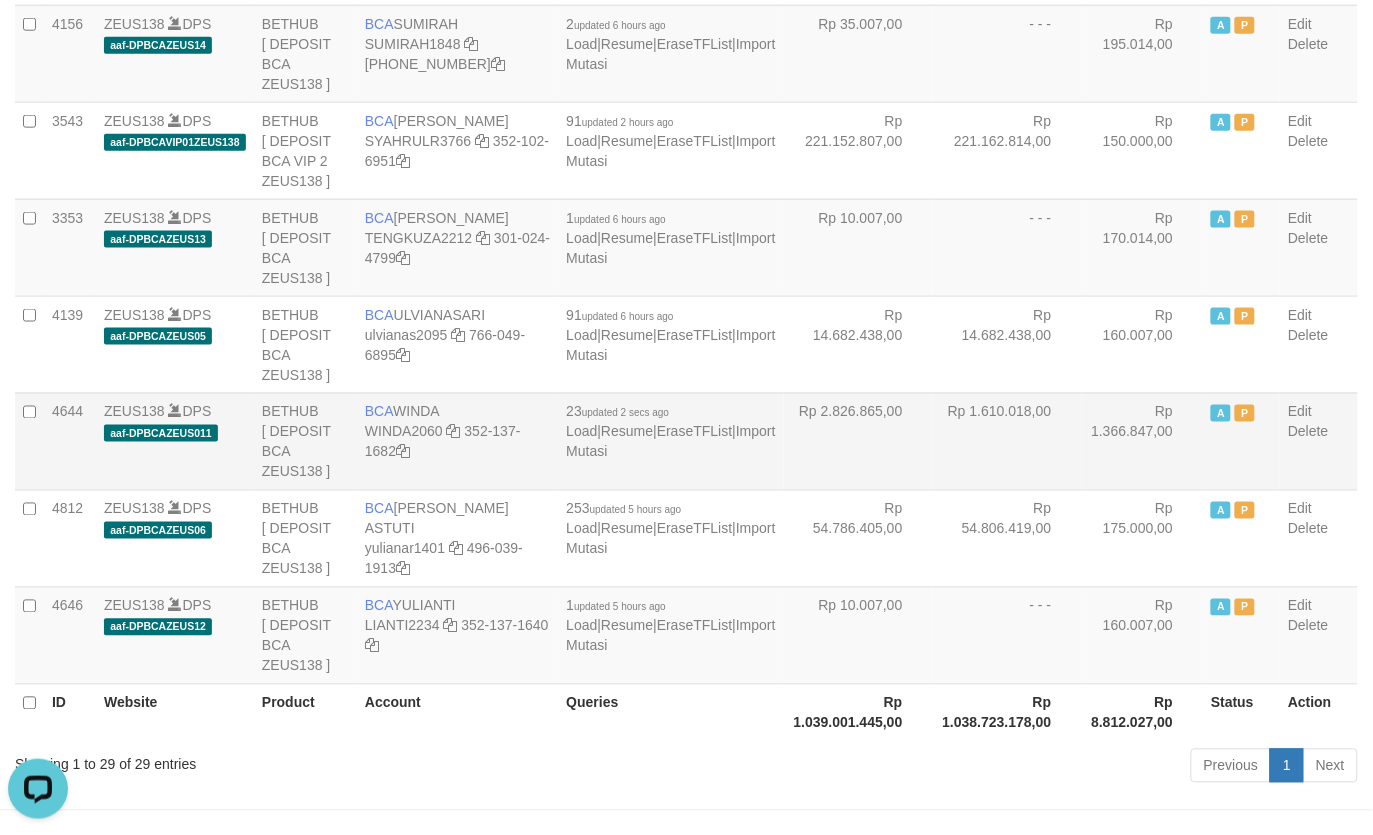 click on "BCA
WINDA
WINDA2060
352-137-1682" at bounding box center (457, 441) 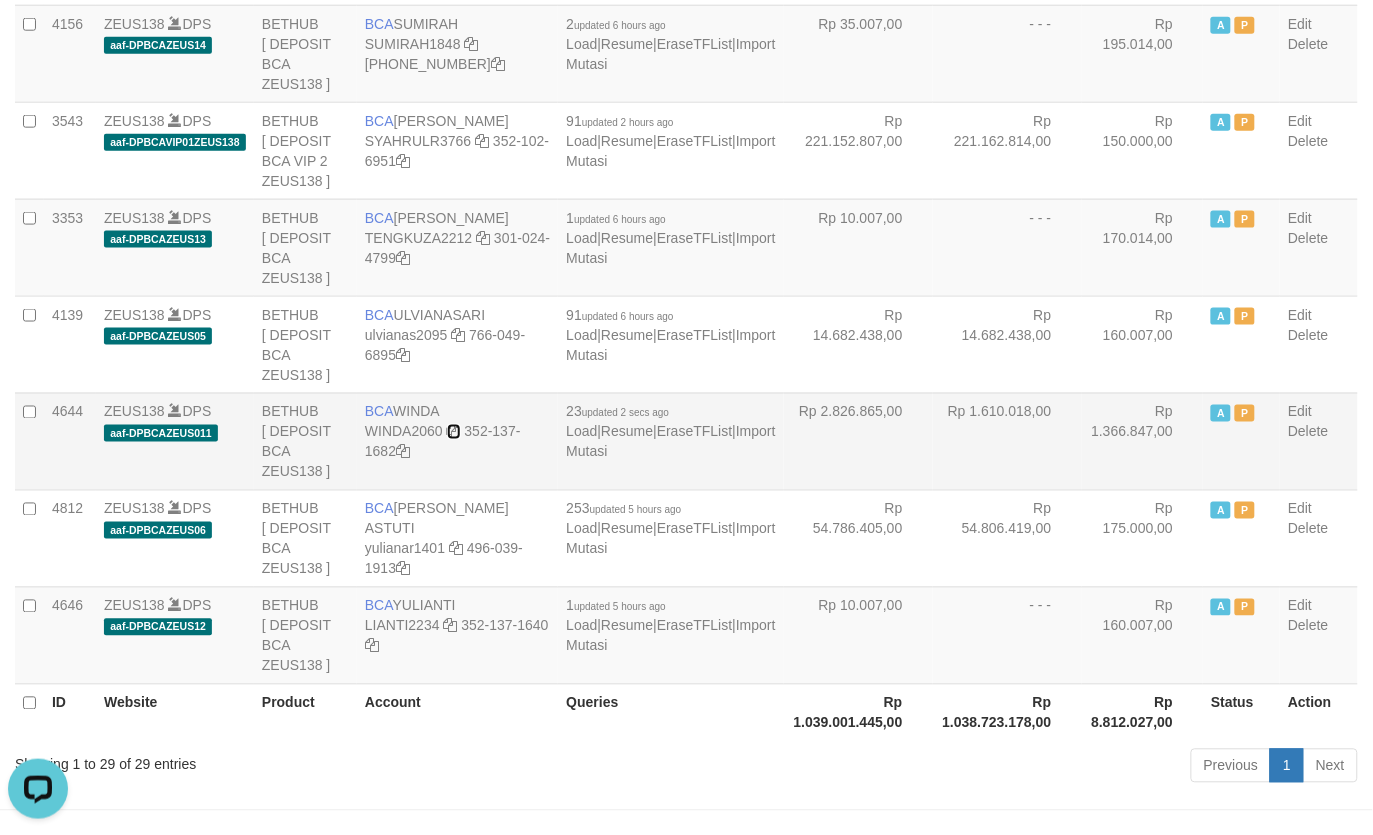click at bounding box center (454, 432) 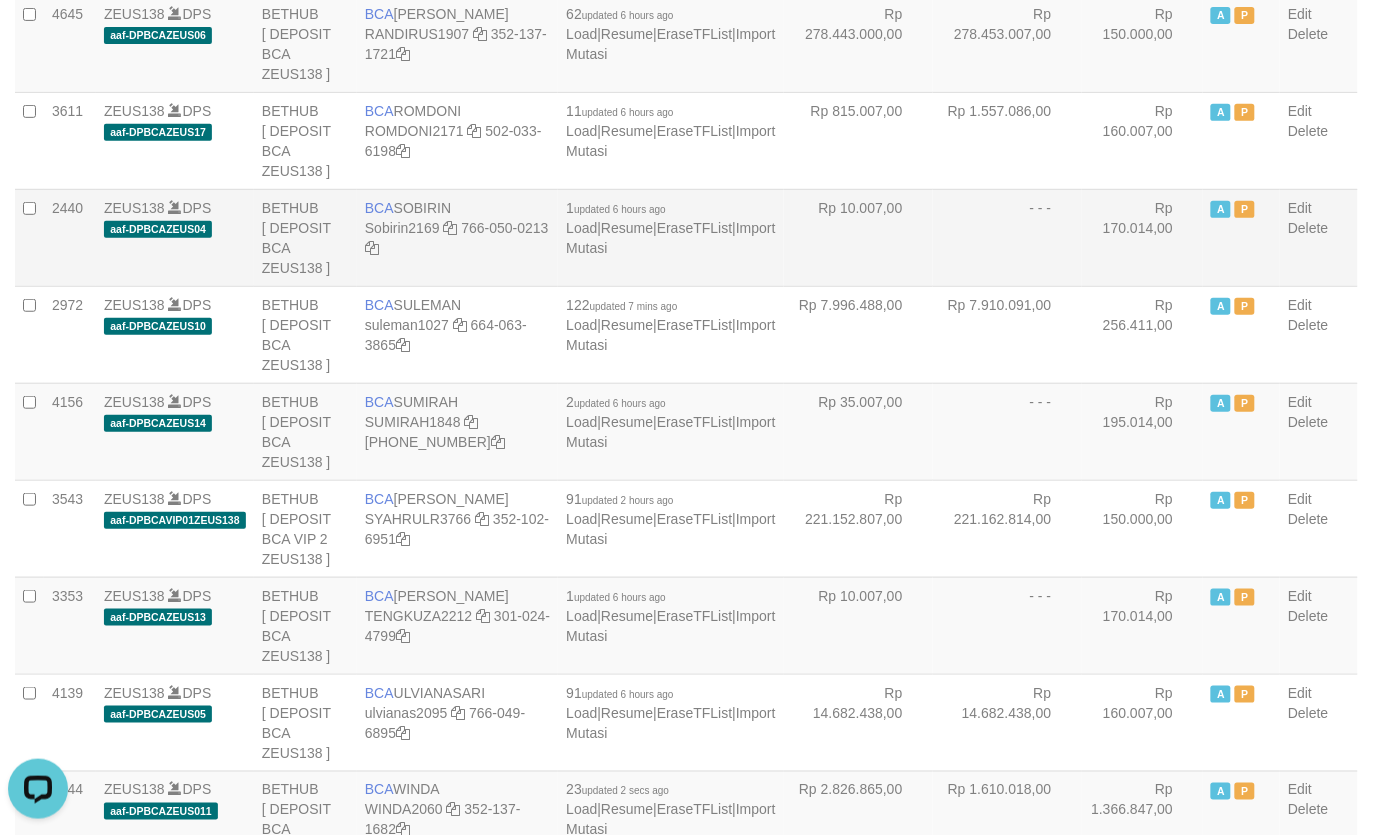 scroll, scrollTop: 1933, scrollLeft: 0, axis: vertical 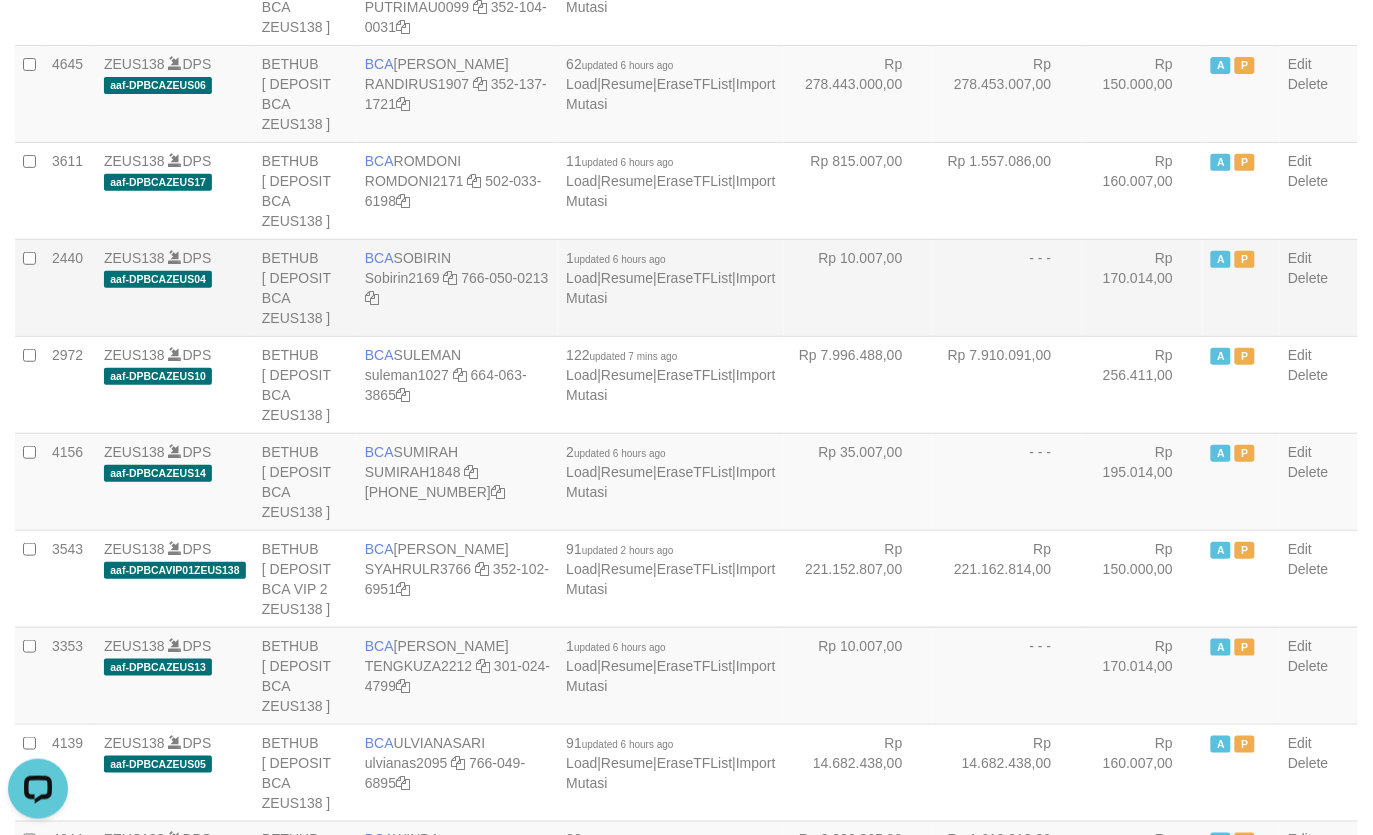 drag, startPoint x: 827, startPoint y: 246, endPoint x: 785, endPoint y: 252, distance: 42.426407 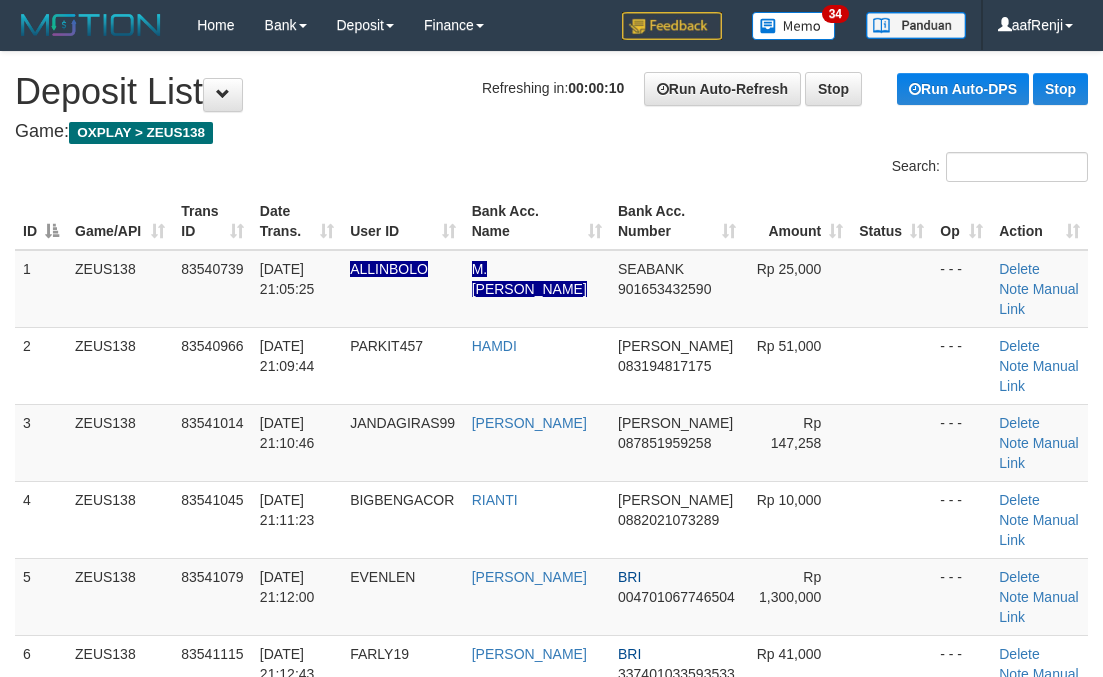scroll, scrollTop: 0, scrollLeft: 0, axis: both 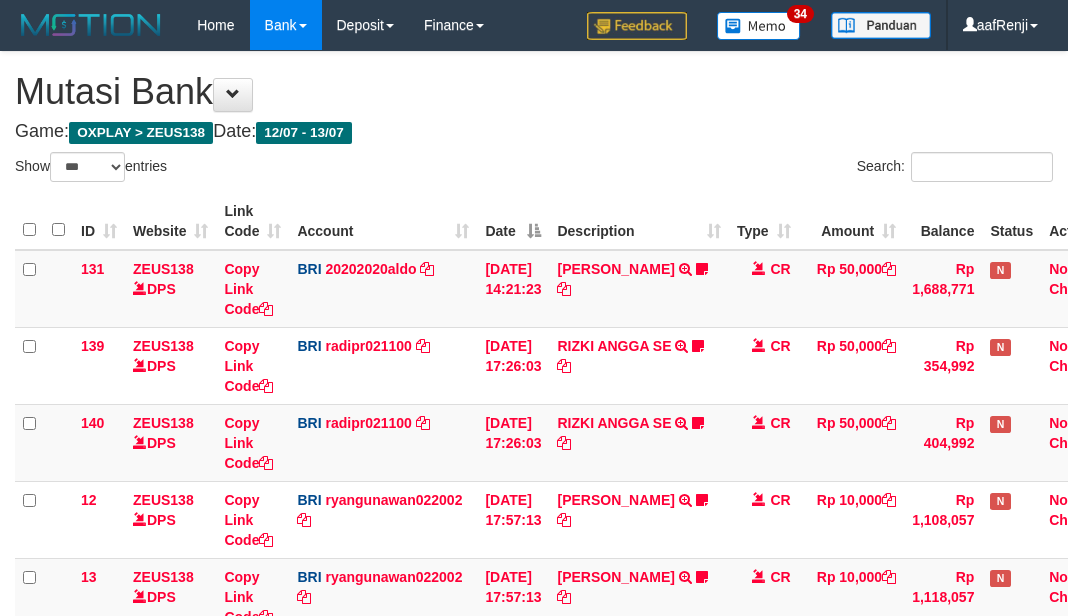 select on "***" 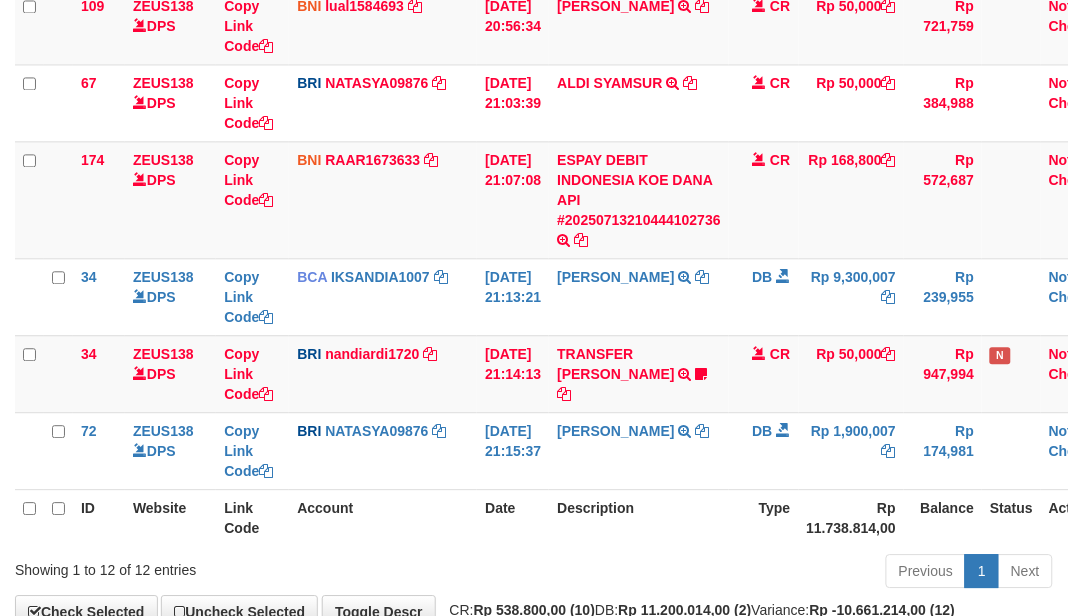 scroll, scrollTop: 775, scrollLeft: 0, axis: vertical 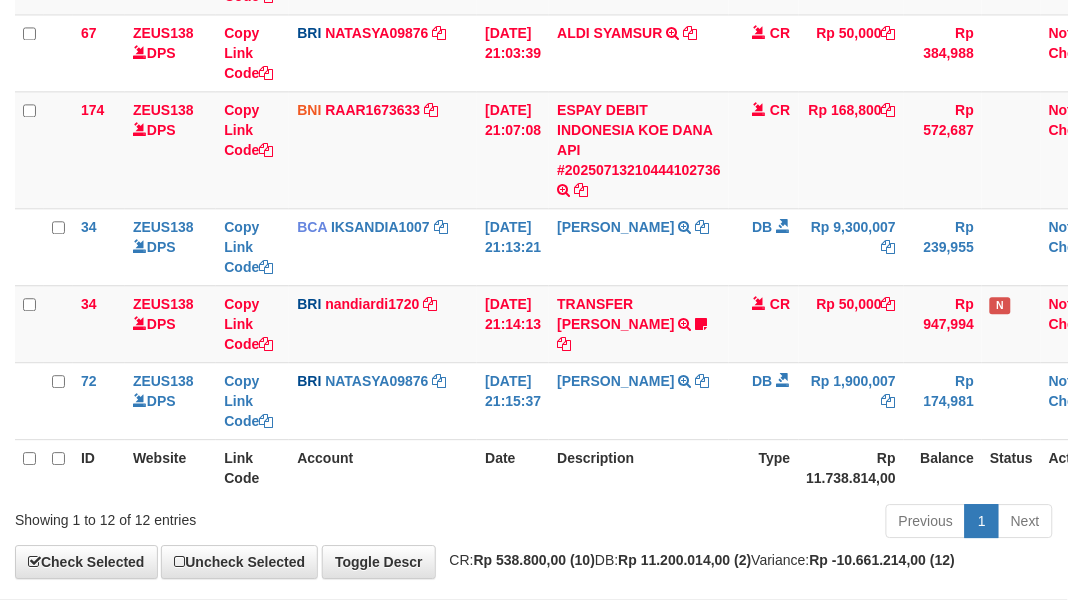 click on "Date" at bounding box center [513, 467] 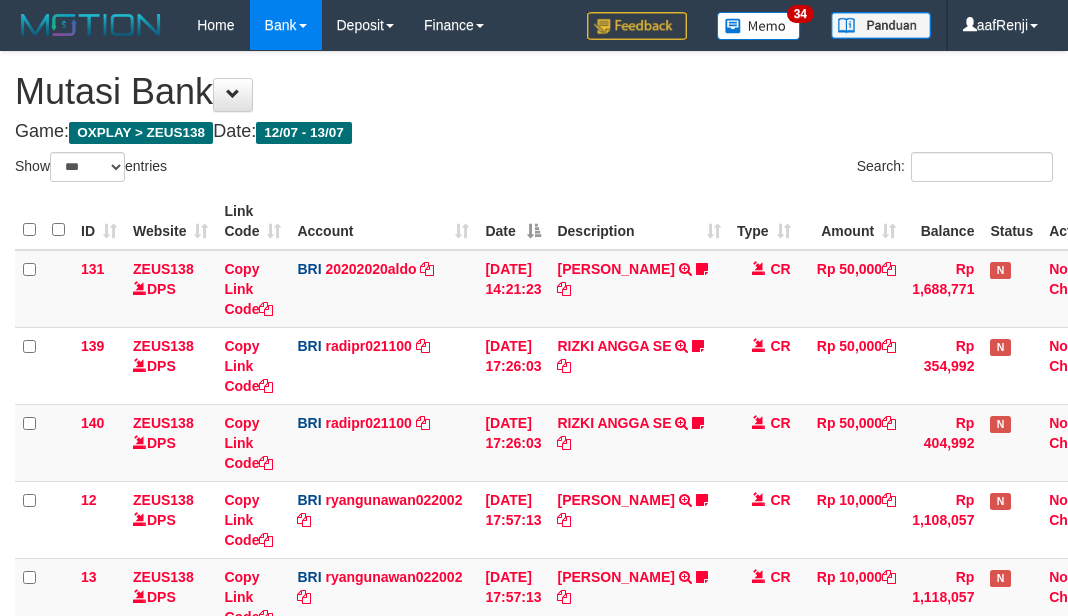 select on "***" 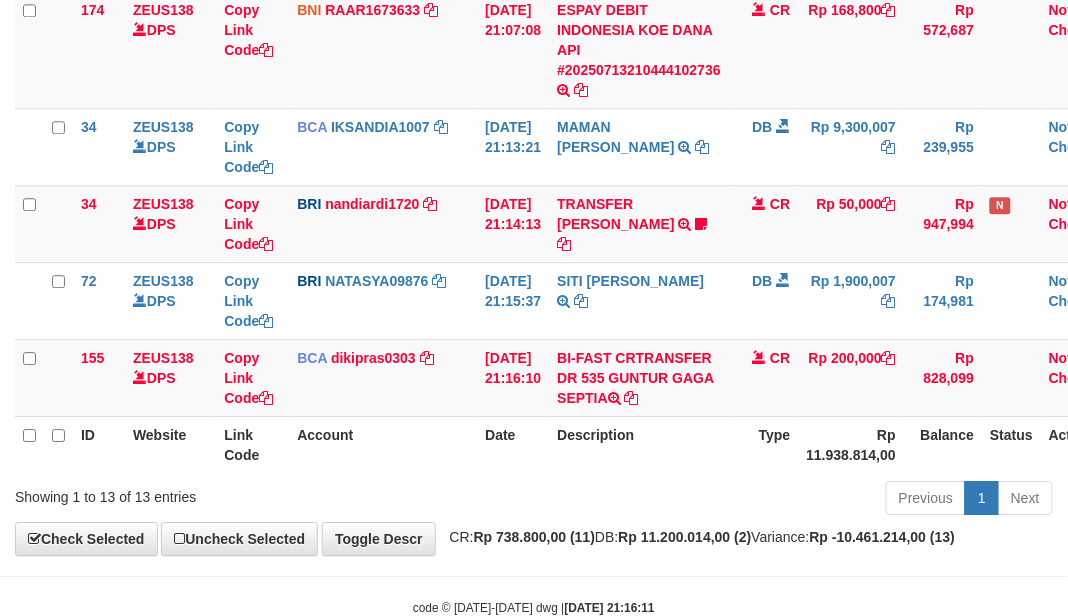 scroll, scrollTop: 775, scrollLeft: 0, axis: vertical 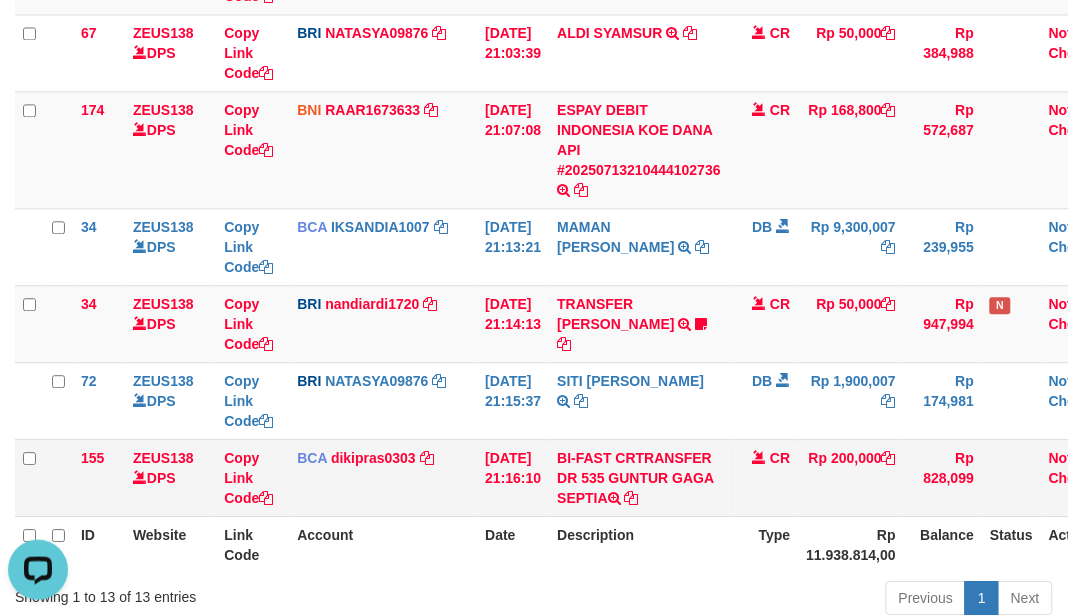 click on "BCA
dikipras0303
DPS
DIKI PRASA PRATAMA
mutasi_20250713_4138 | 155
mutasi_20250713_4138 | 155" at bounding box center [383, 477] 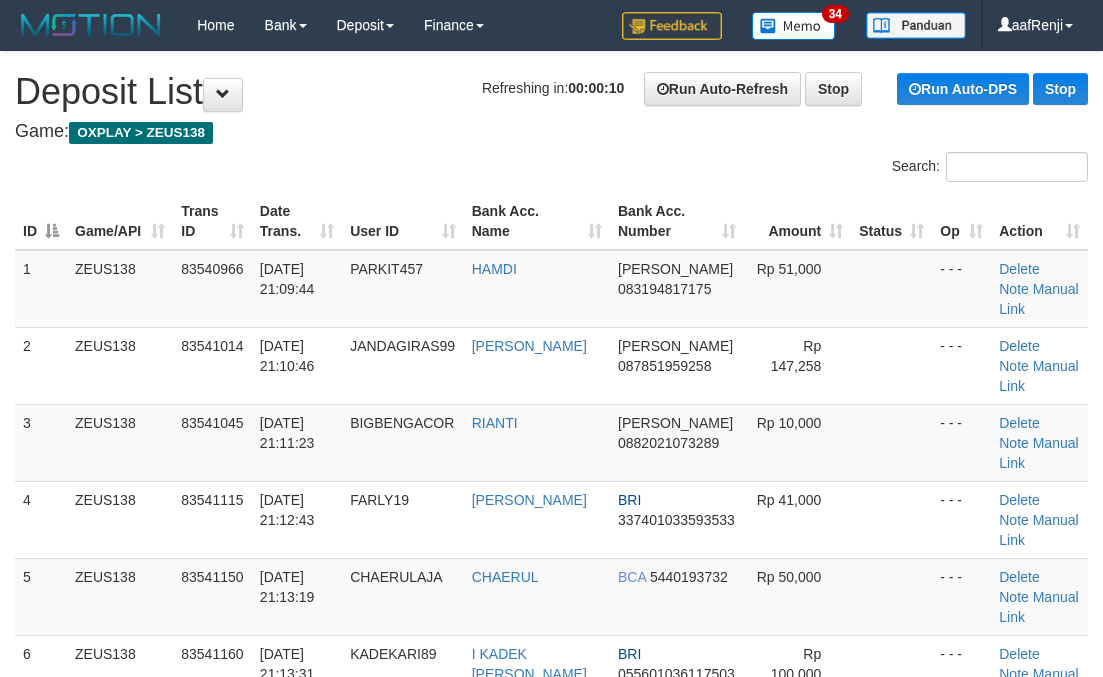 scroll, scrollTop: 0, scrollLeft: 0, axis: both 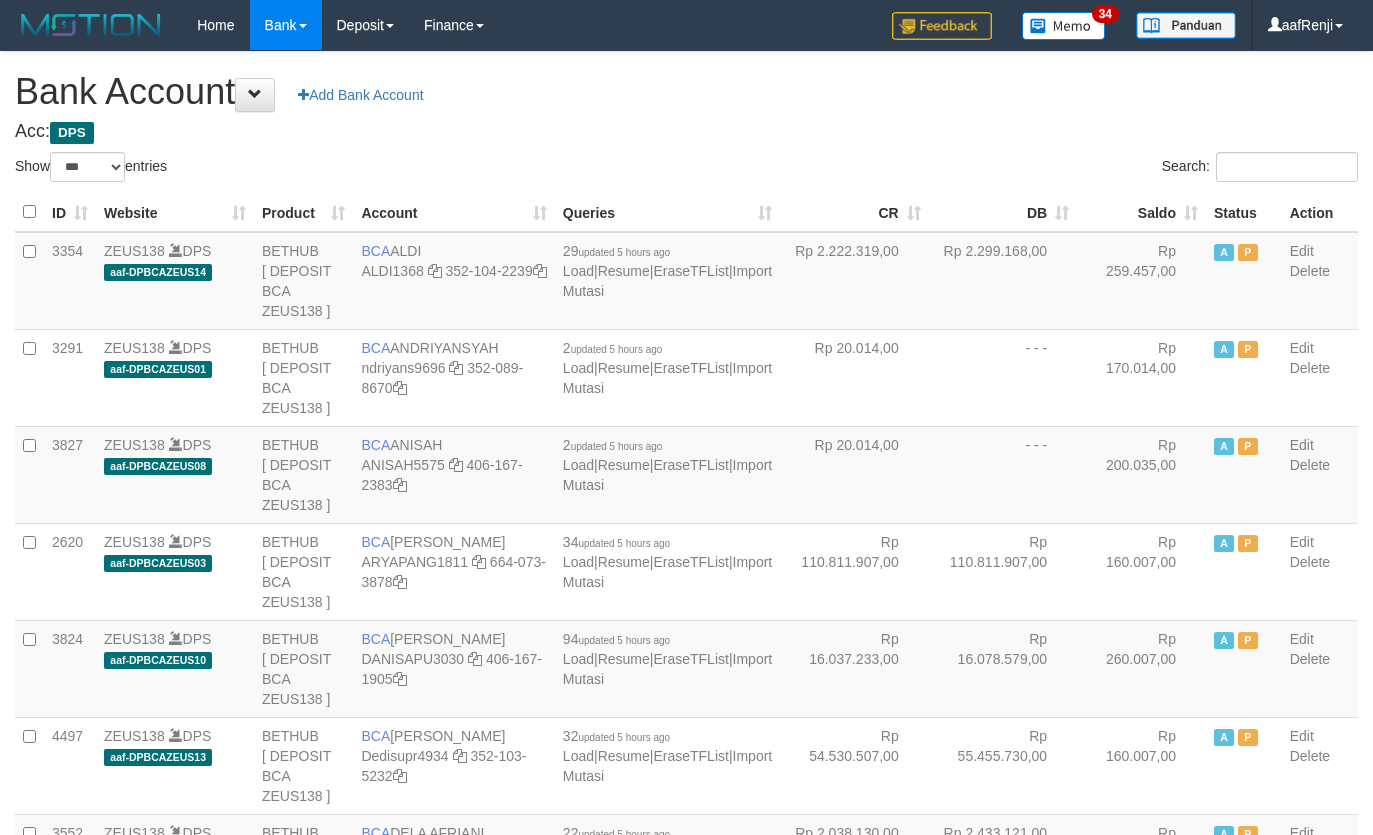 select on "***" 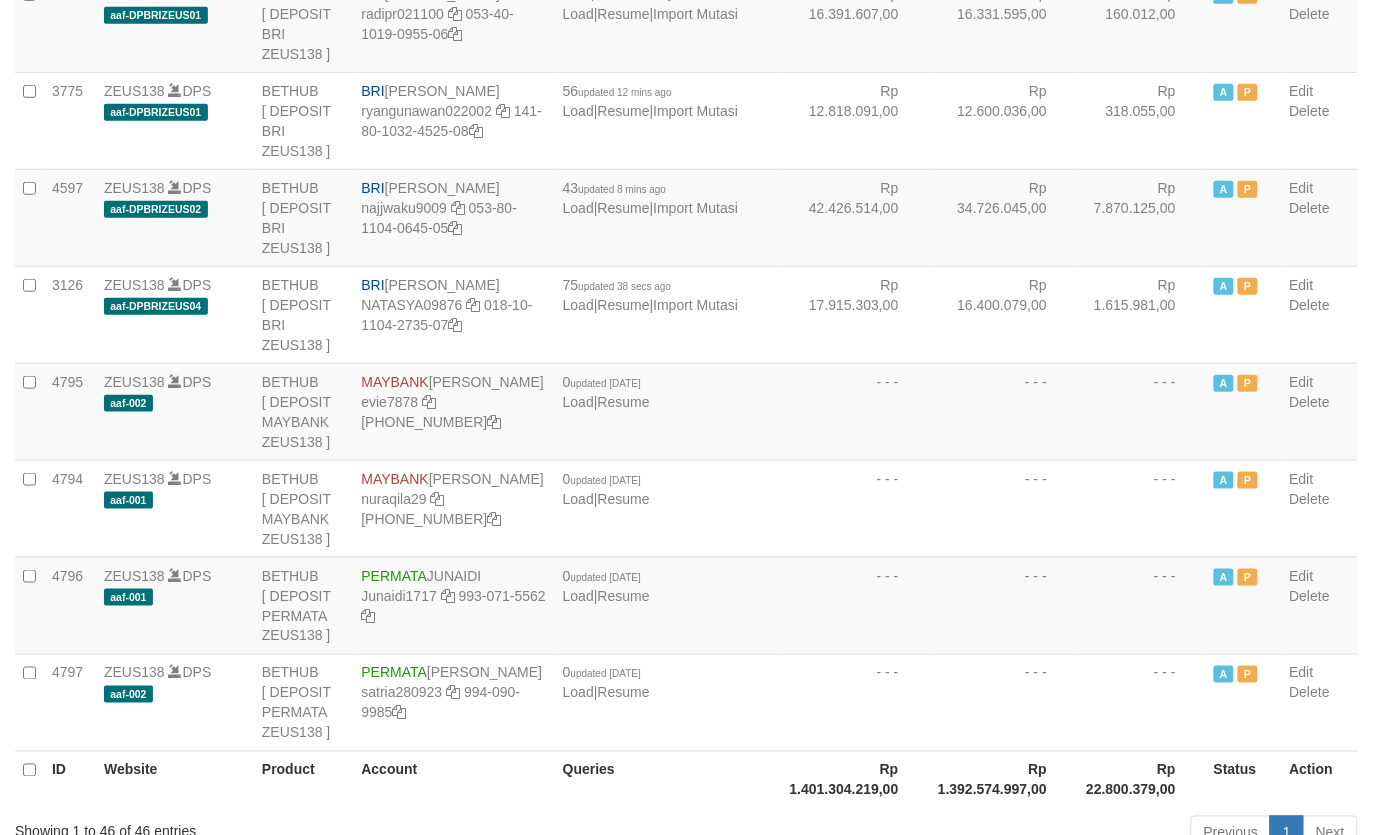 scroll, scrollTop: 3983, scrollLeft: 0, axis: vertical 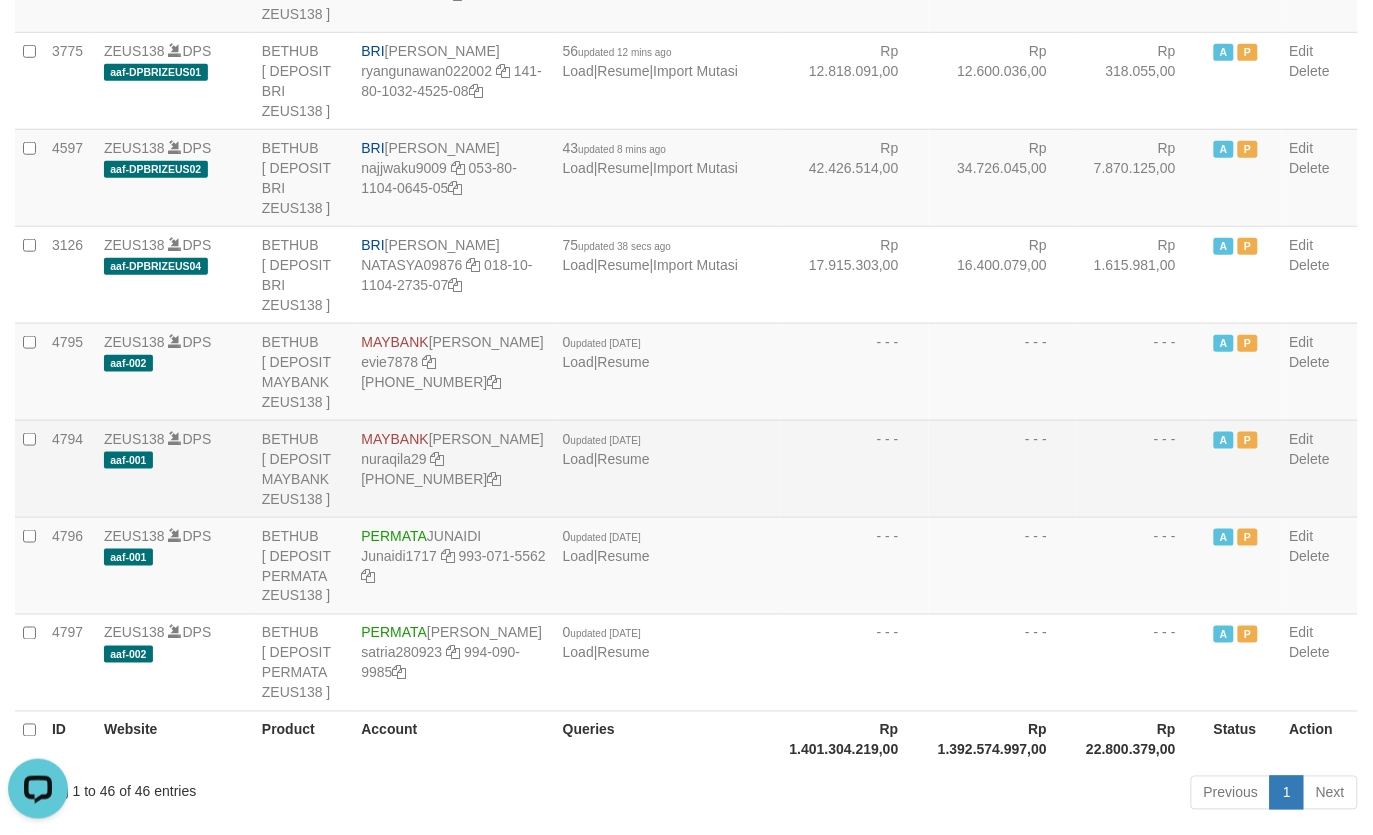 click on "- - -" at bounding box center (1003, 468) 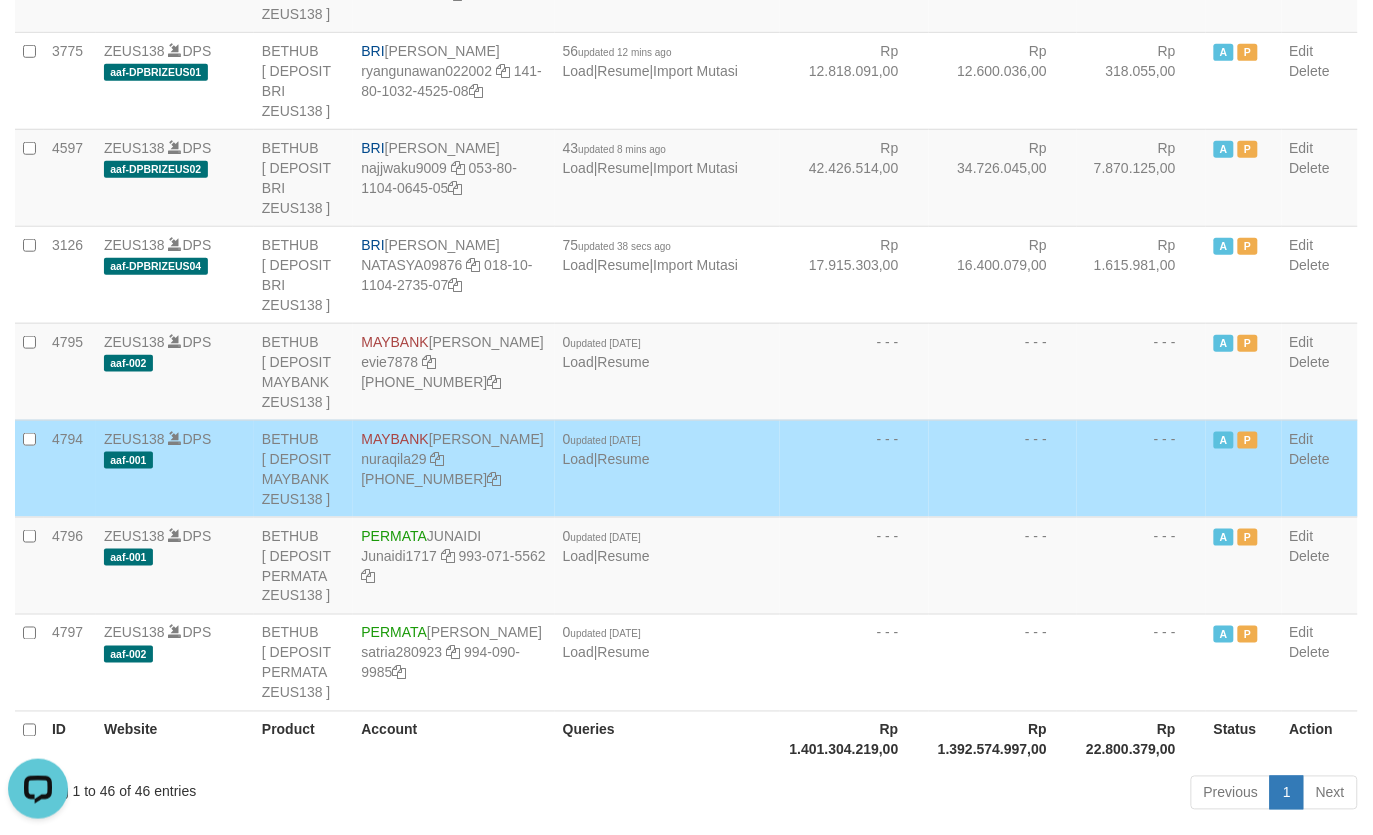 scroll, scrollTop: 825, scrollLeft: 0, axis: vertical 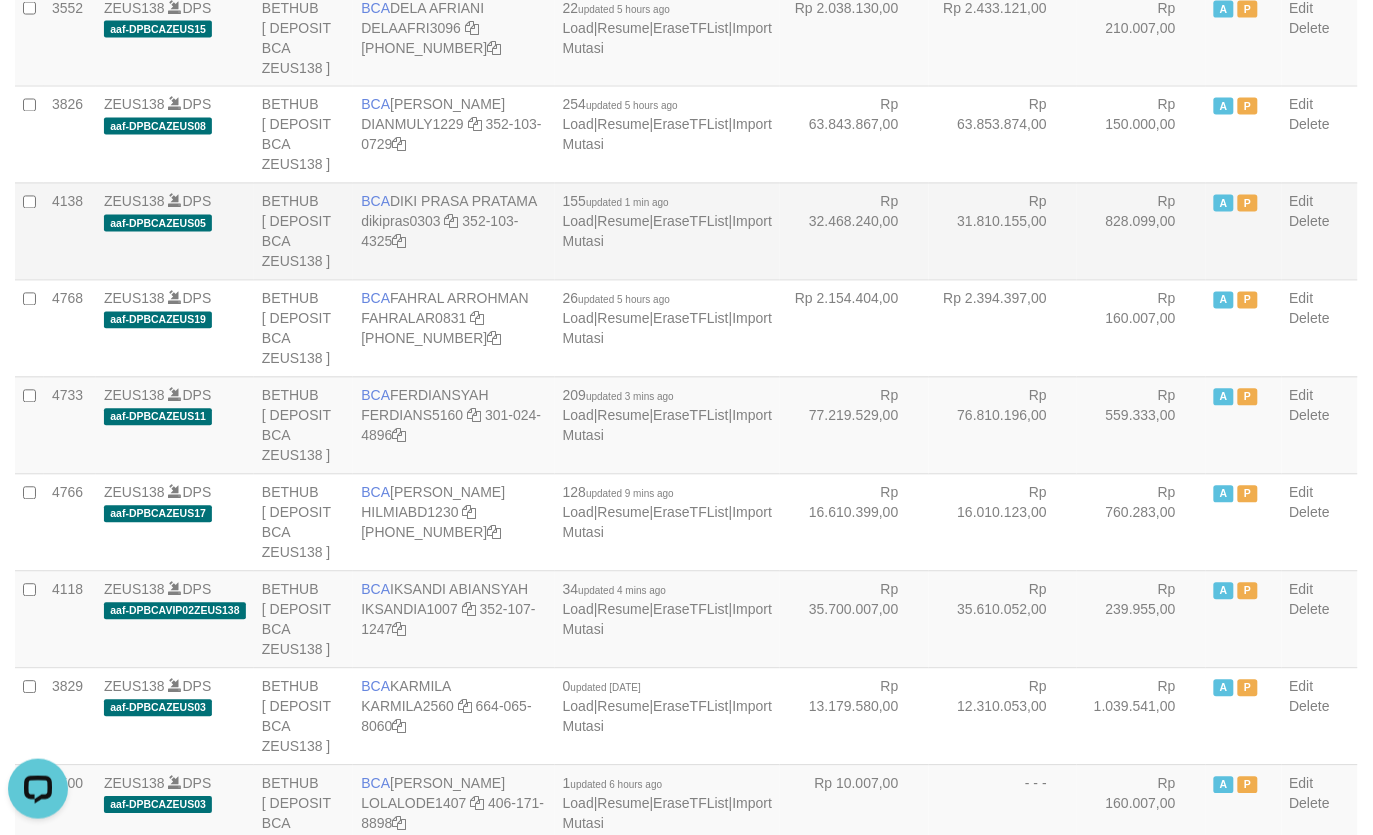 click on "Rp 32.468.240,00" at bounding box center [854, 231] 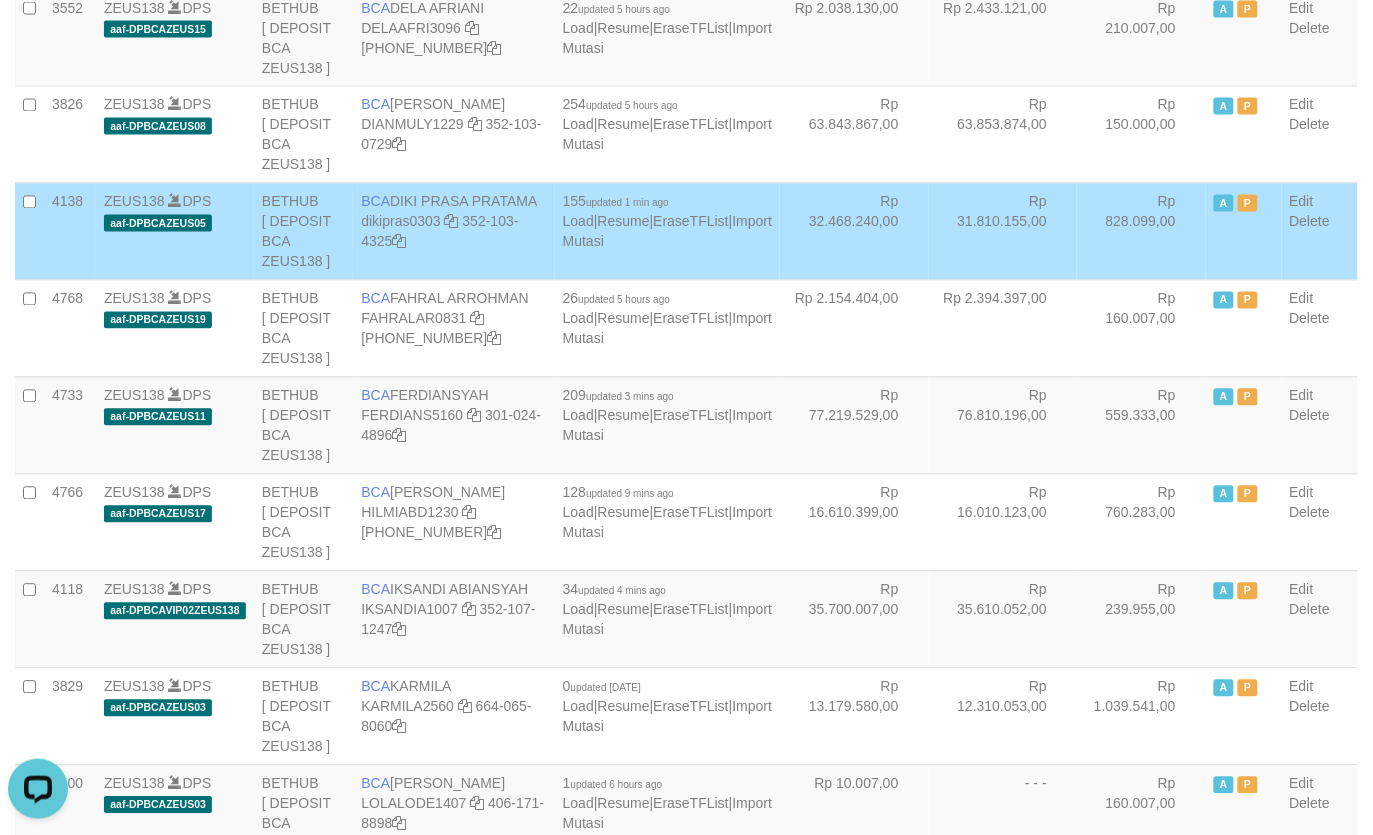scroll, scrollTop: 3963, scrollLeft: 0, axis: vertical 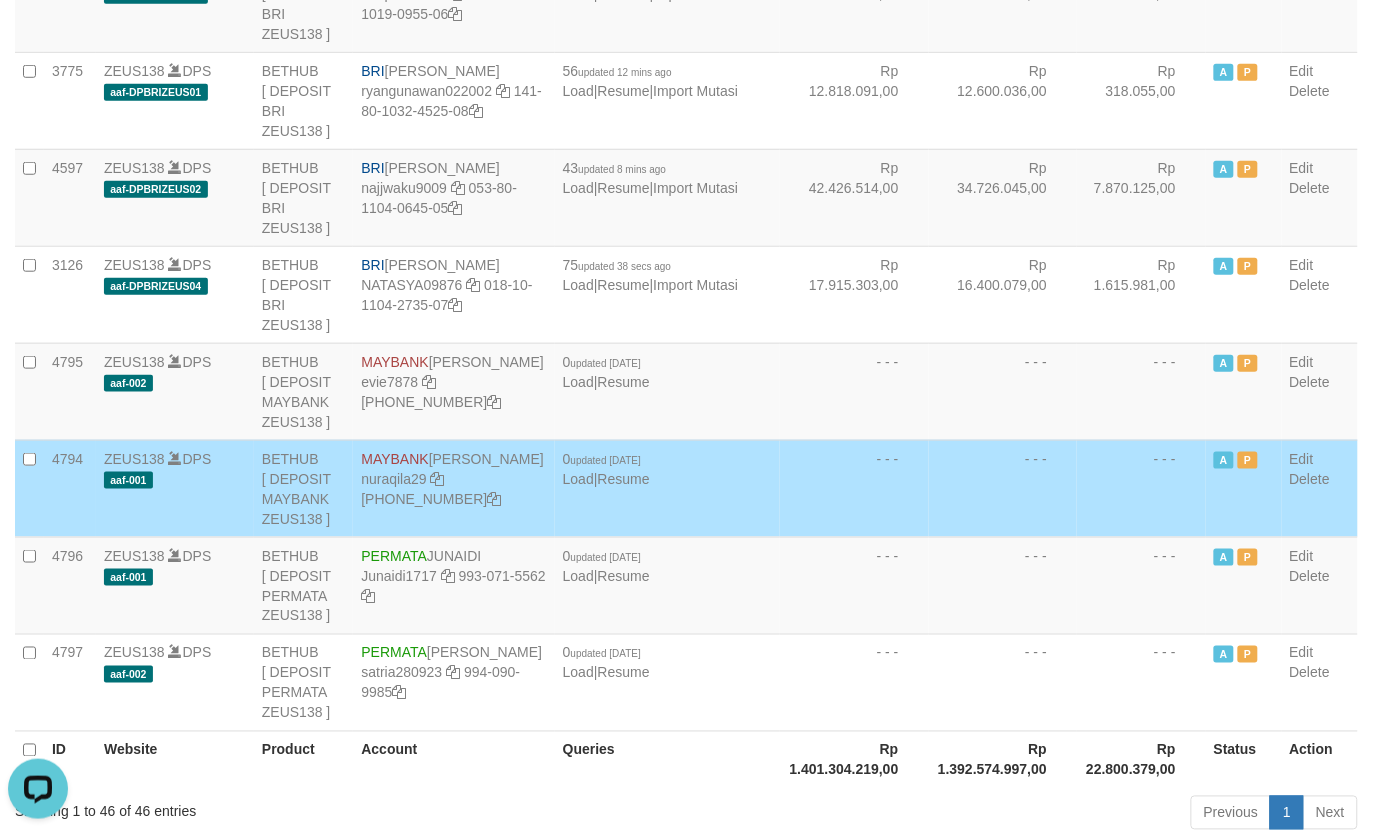 click on "MAYBANK
GIGIH PRASETYO
nuraqila29
874-396-8600" at bounding box center (453, 488) 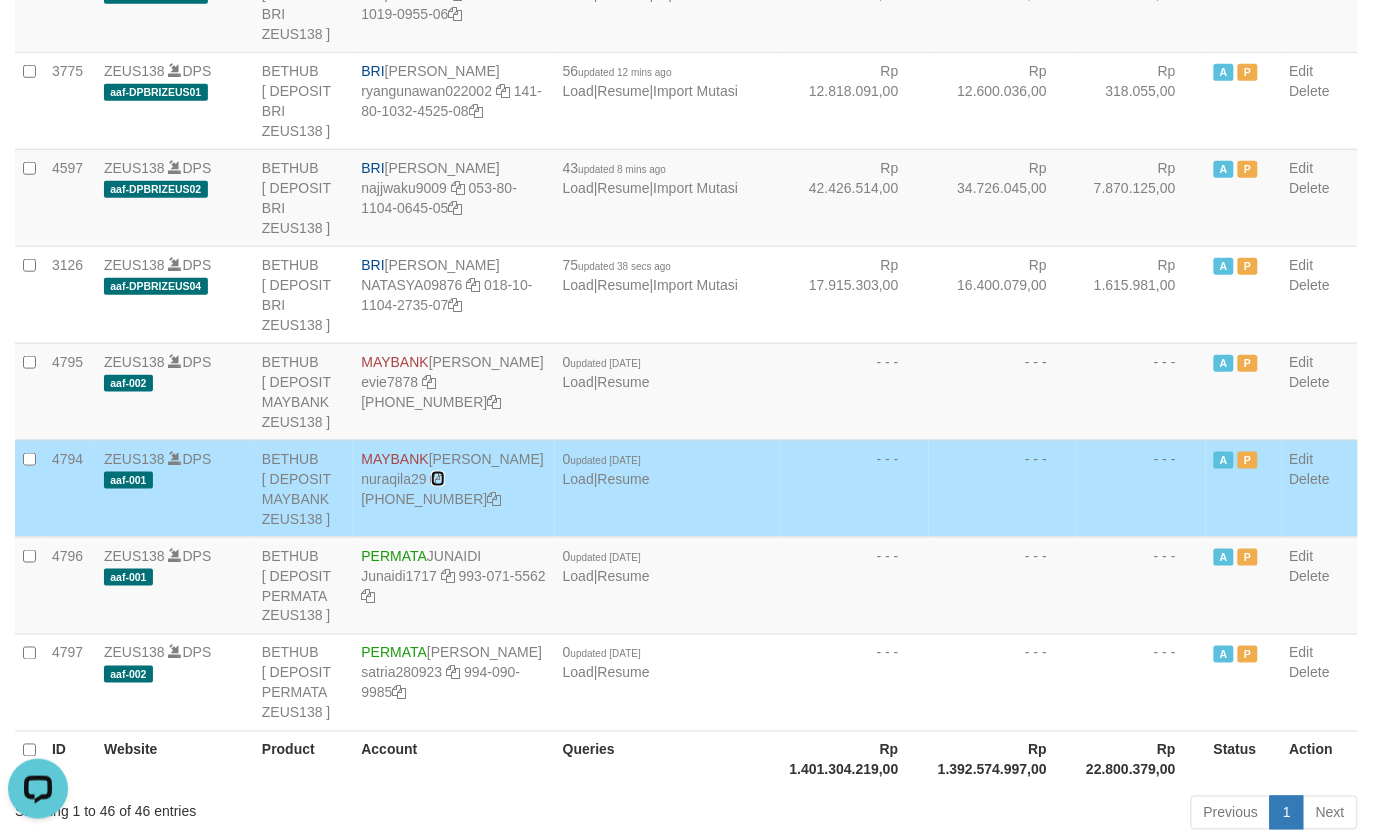 click at bounding box center (438, 479) 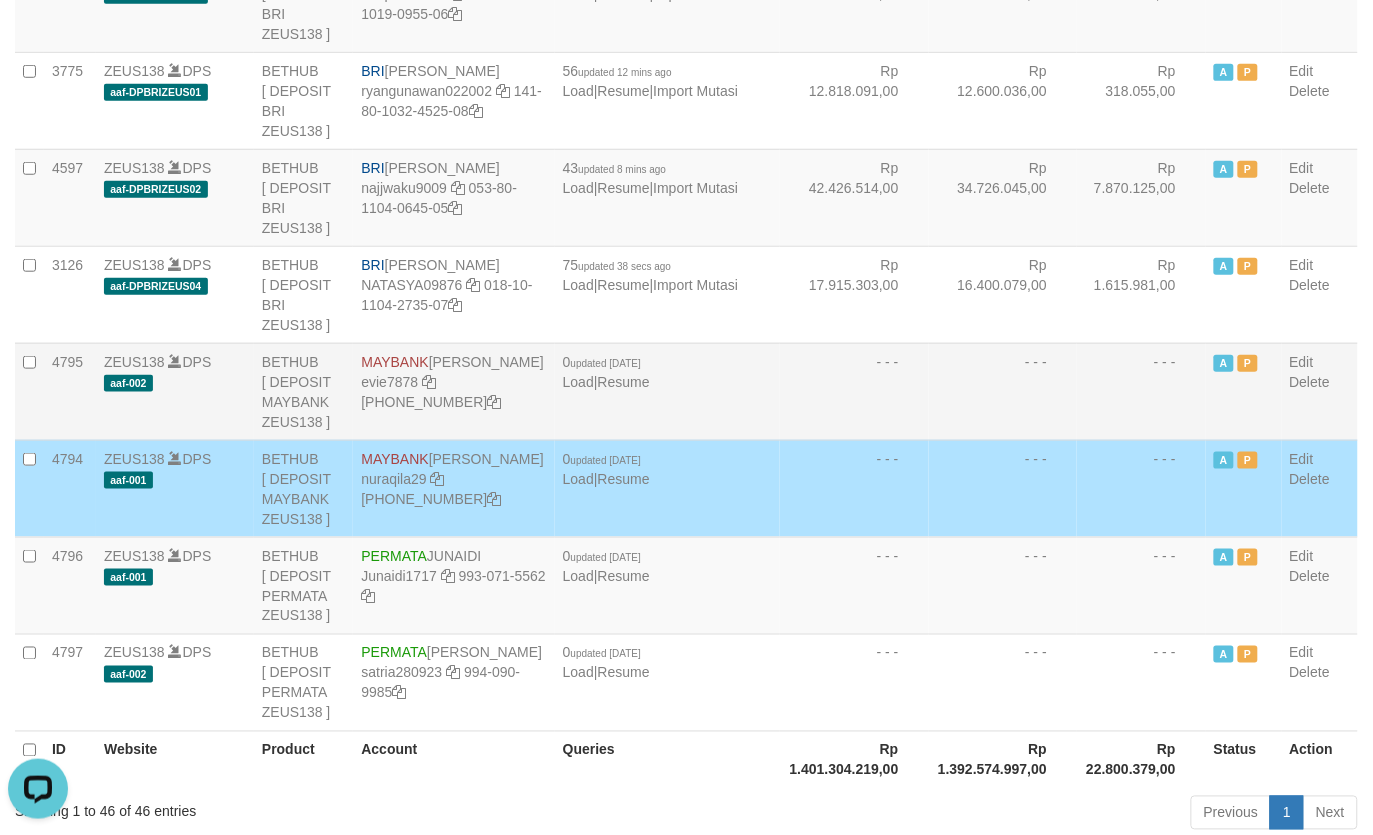 click on "- - -" at bounding box center [854, 391] 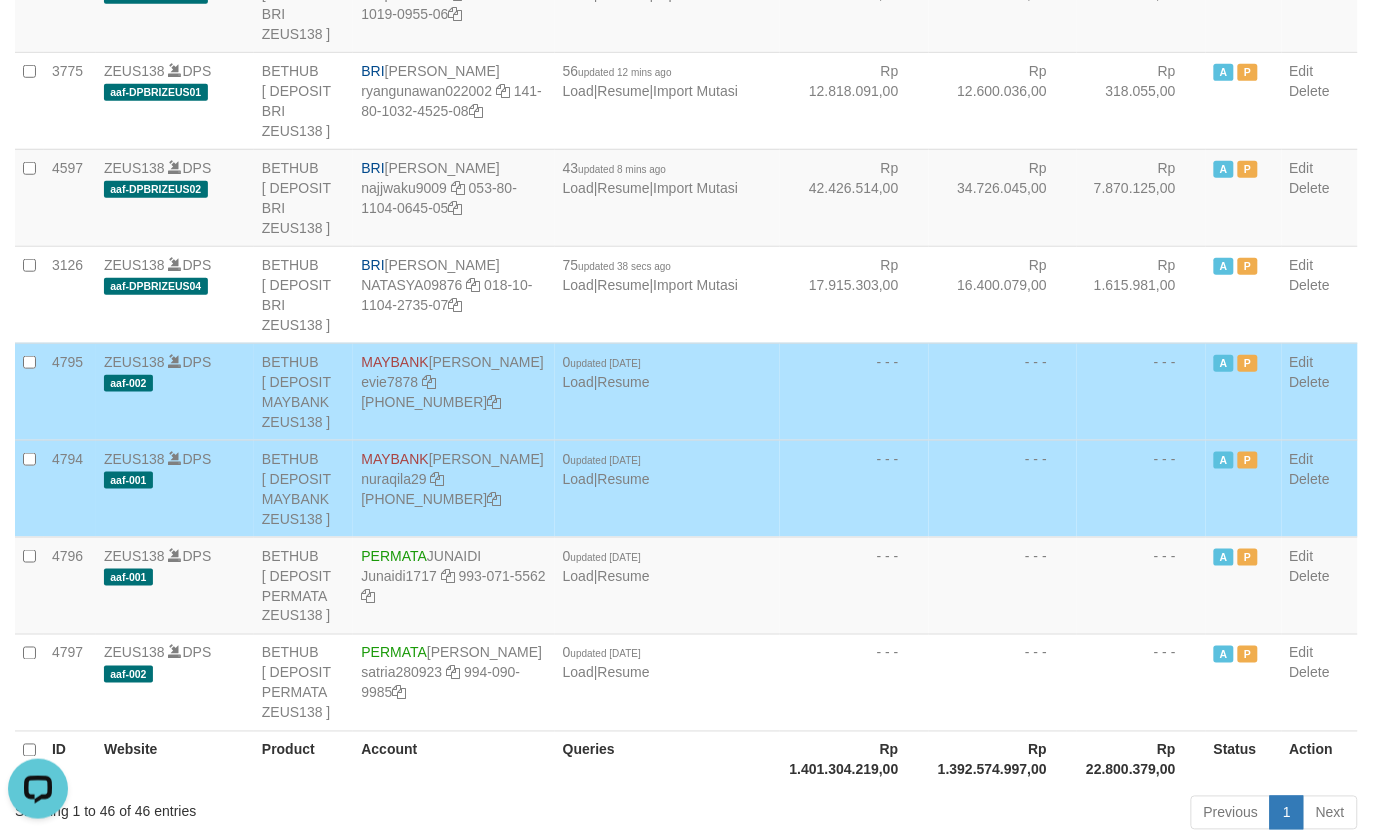 click on "- - -" at bounding box center [1003, 391] 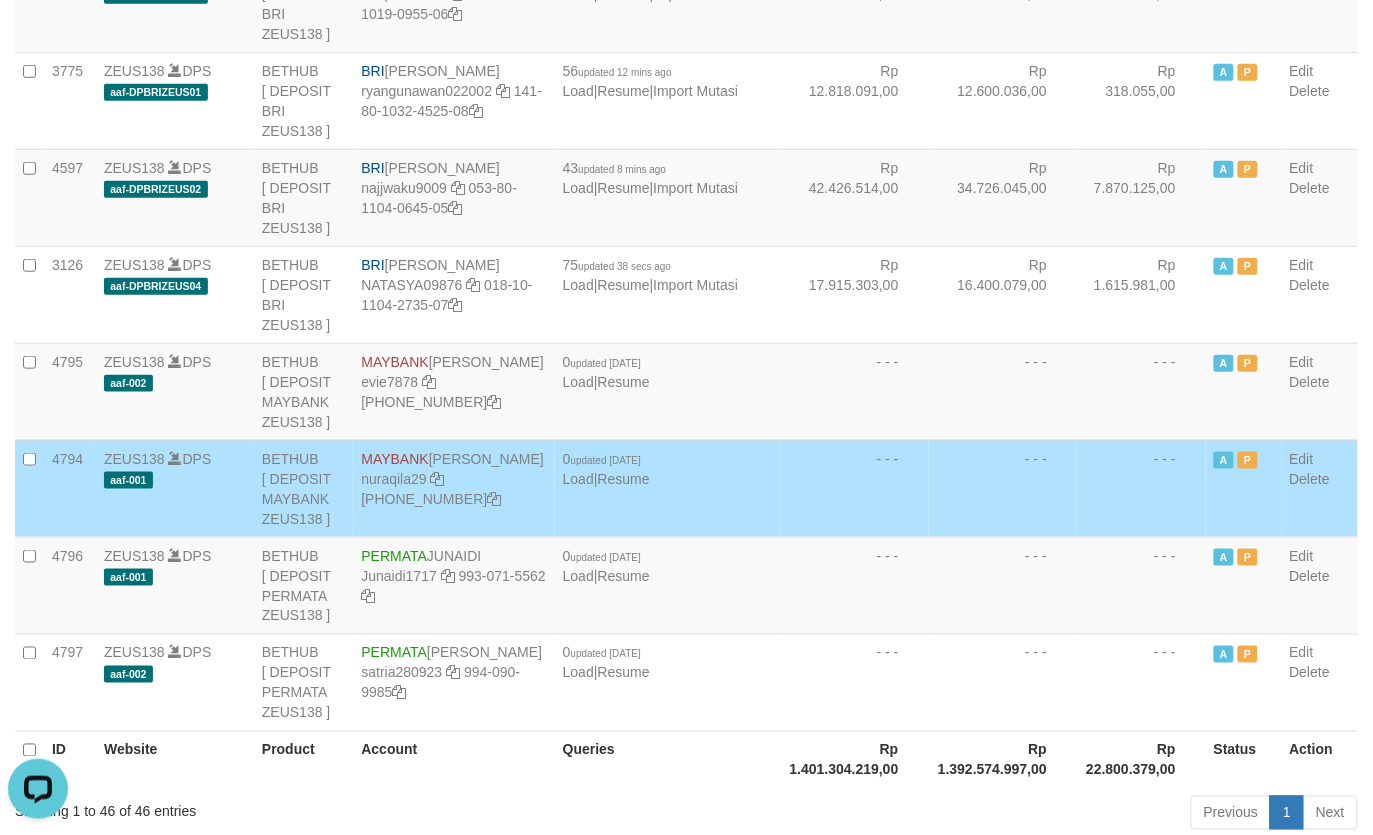 scroll, scrollTop: 0, scrollLeft: 0, axis: both 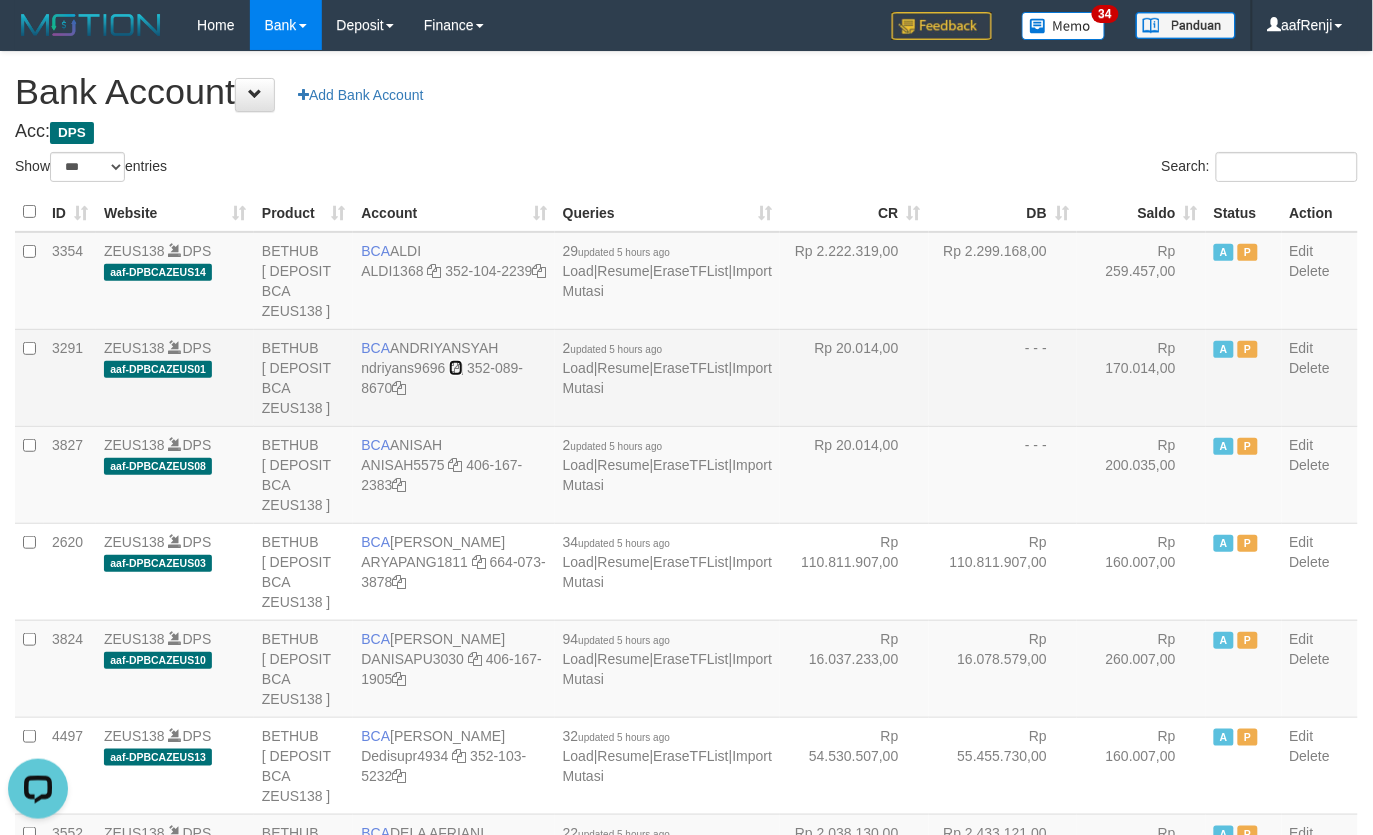 click at bounding box center [456, 368] 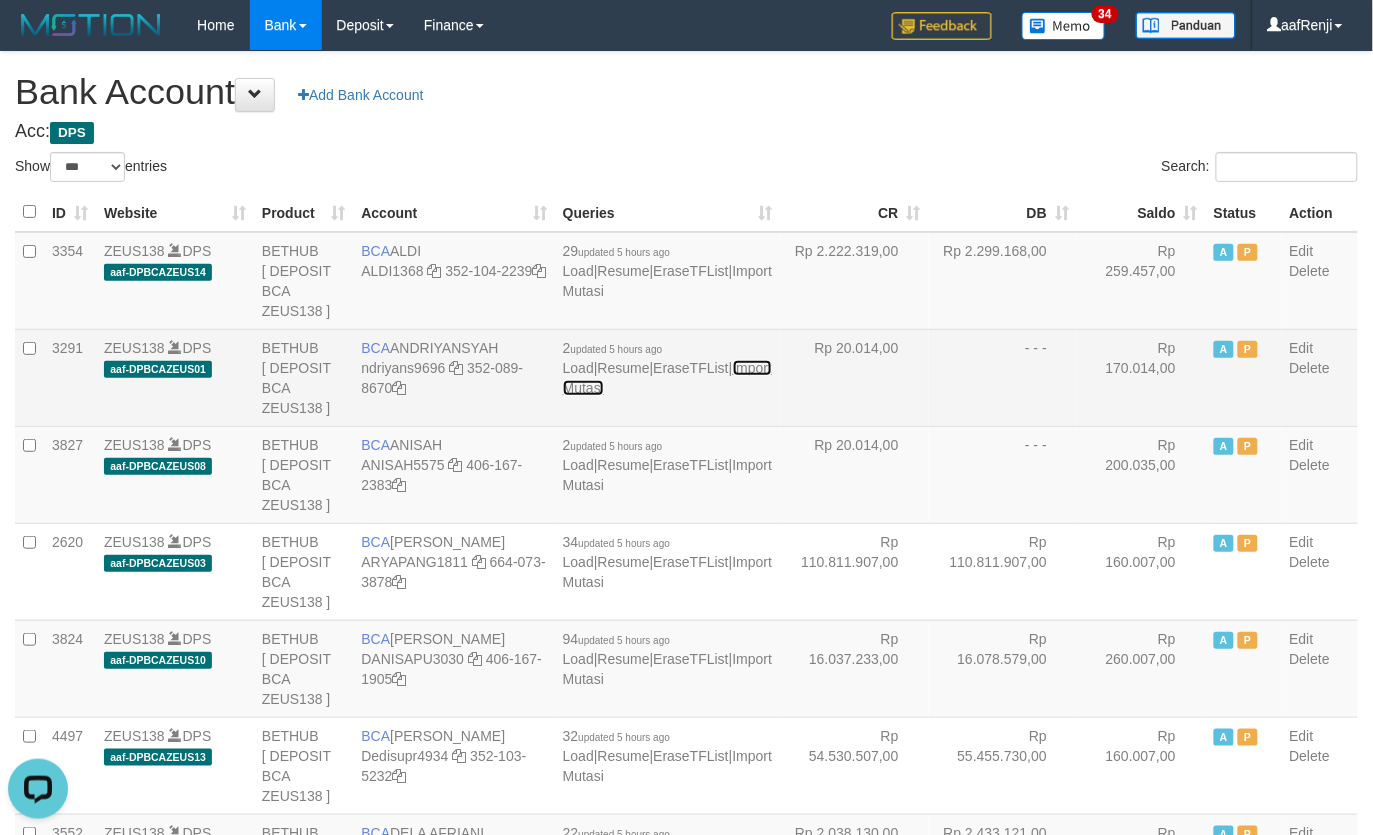 click on "Import Mutasi" at bounding box center [667, 378] 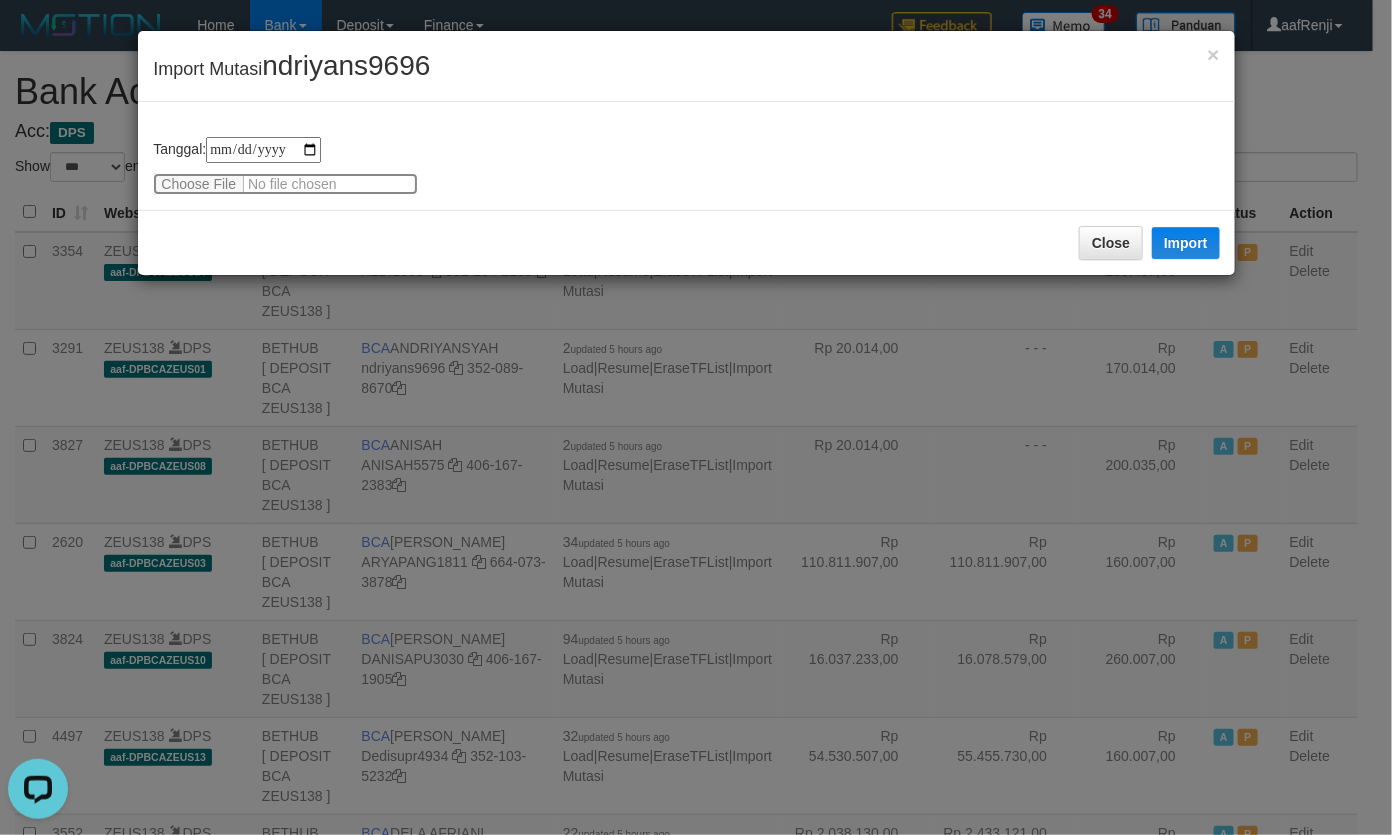 click at bounding box center [285, 184] 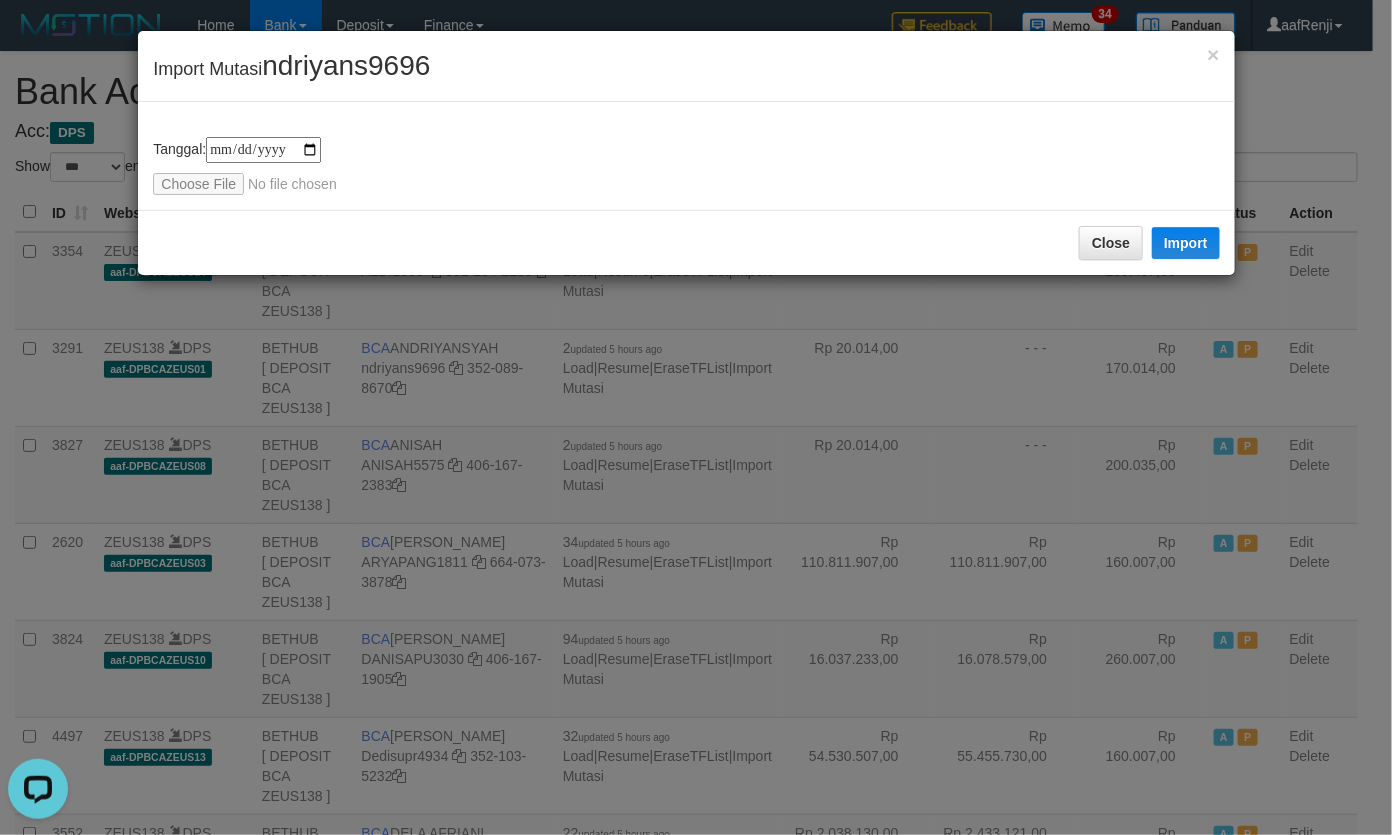click on "**********" at bounding box center (696, 417) 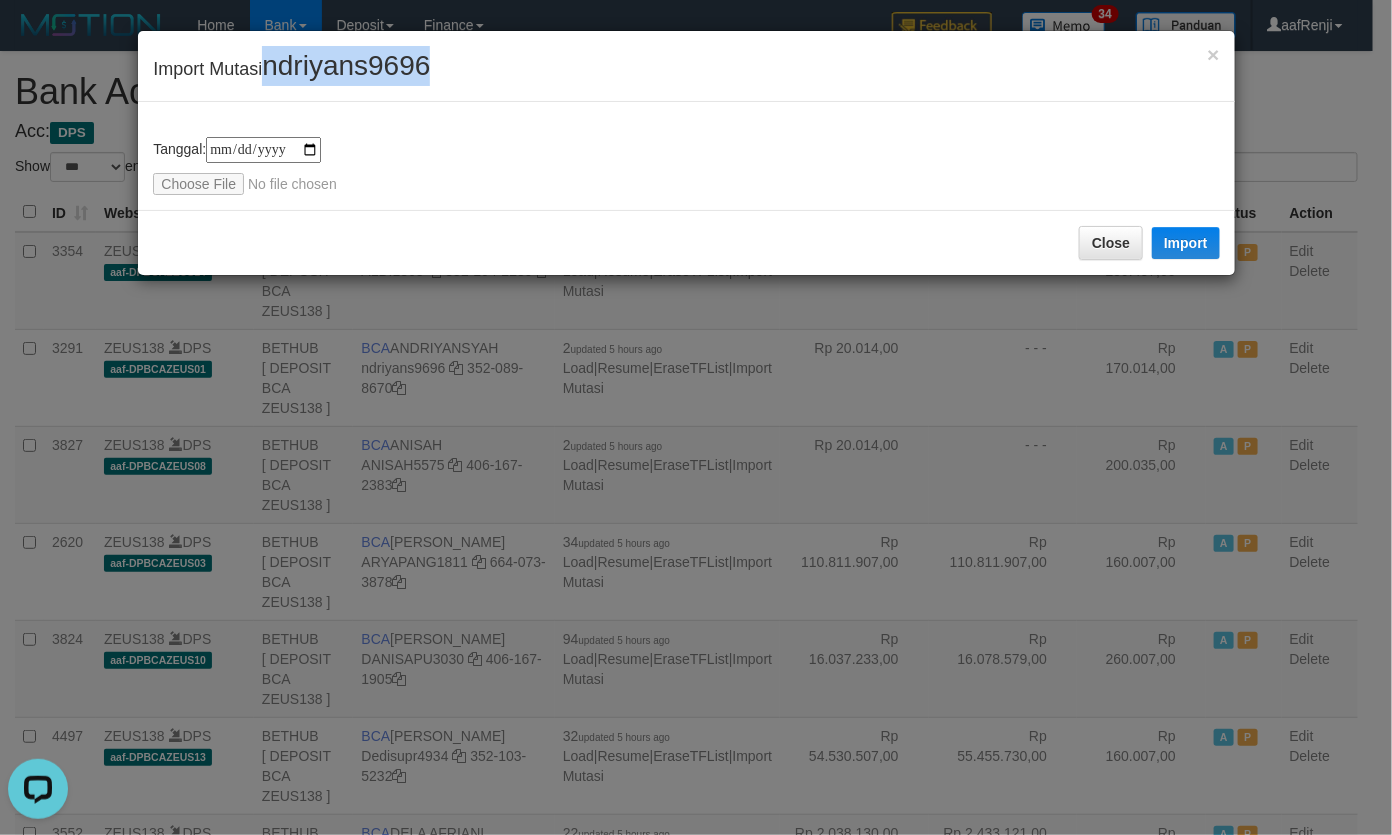 click on "×
Import Mutasi  ndriyans9696" at bounding box center [686, 66] 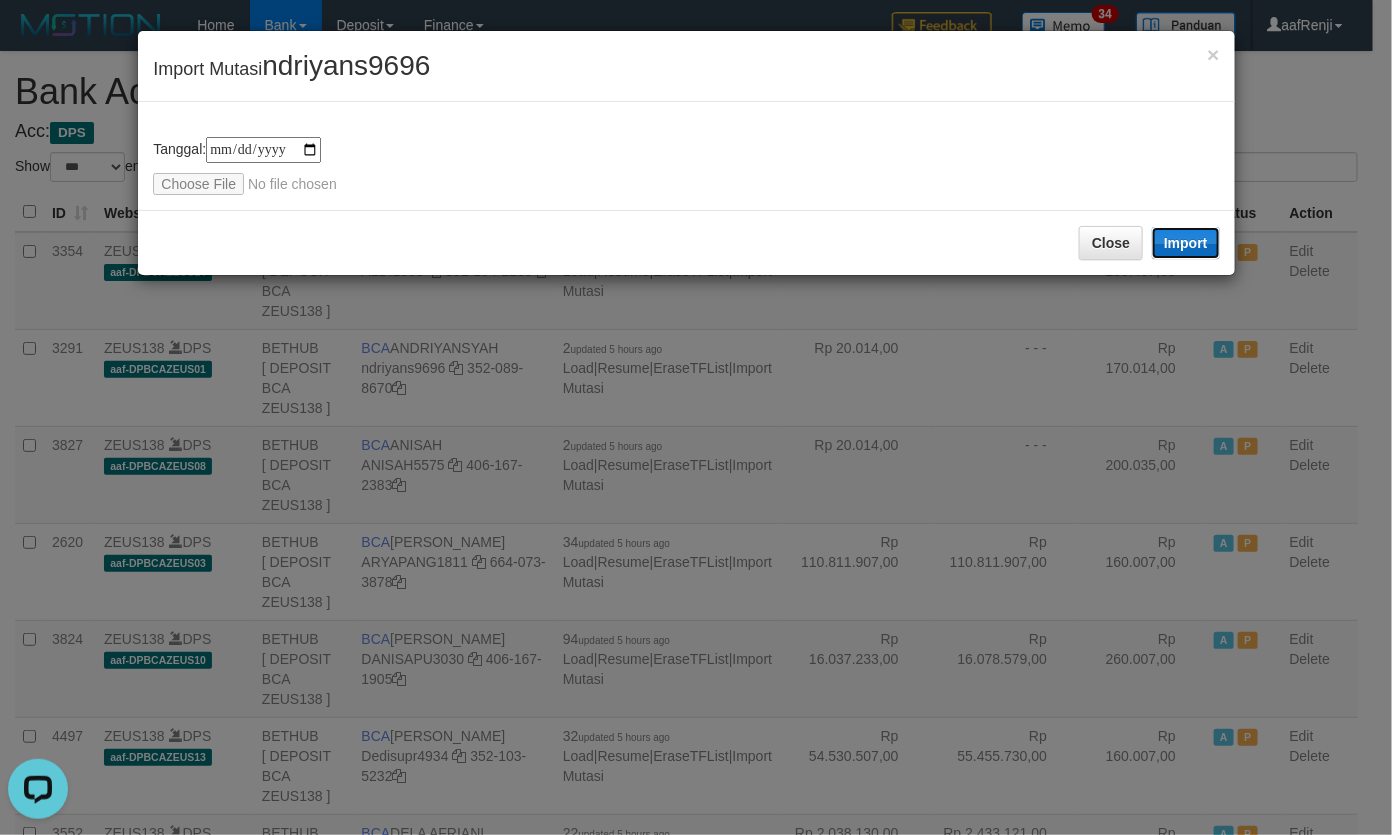 click on "Import" at bounding box center (1186, 243) 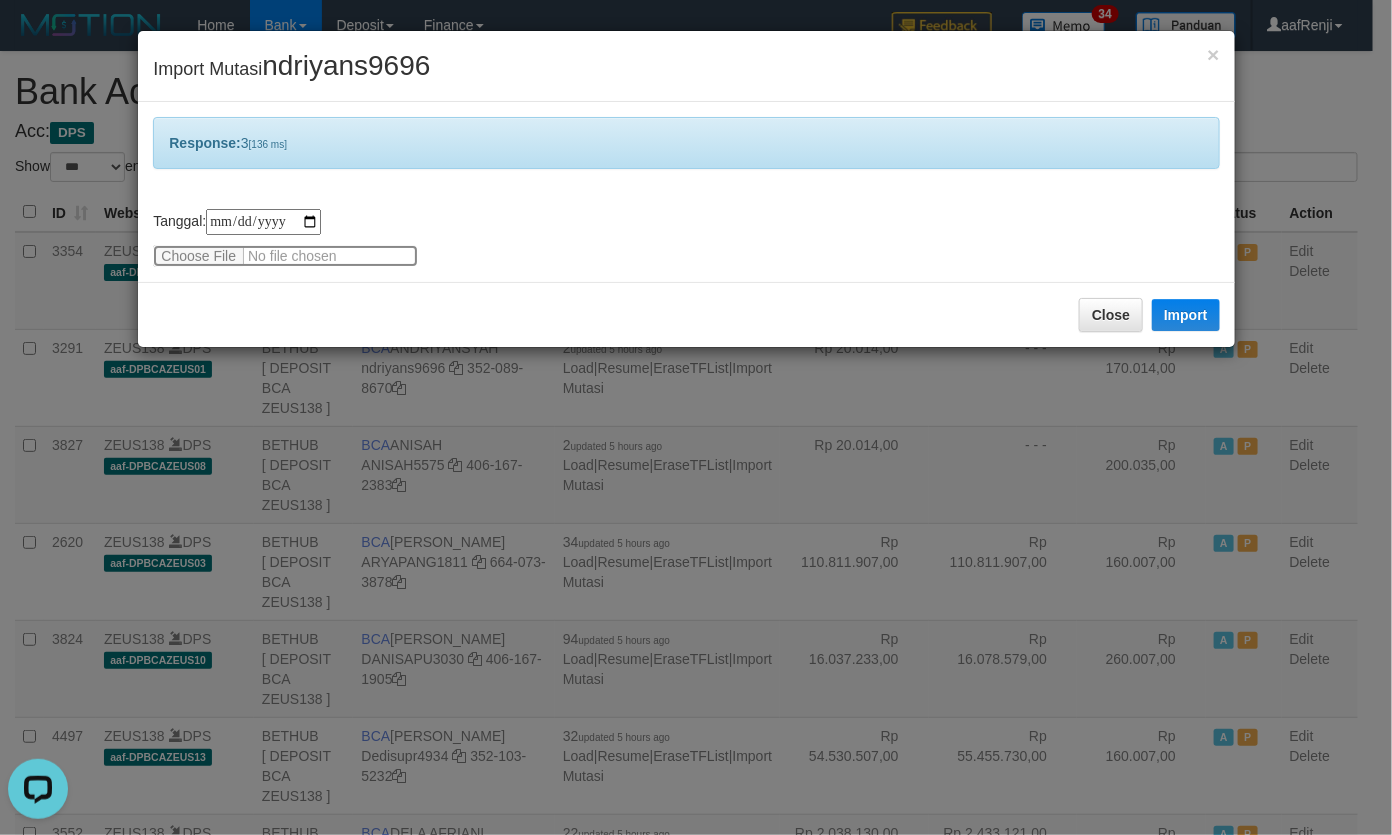 click at bounding box center (285, 256) 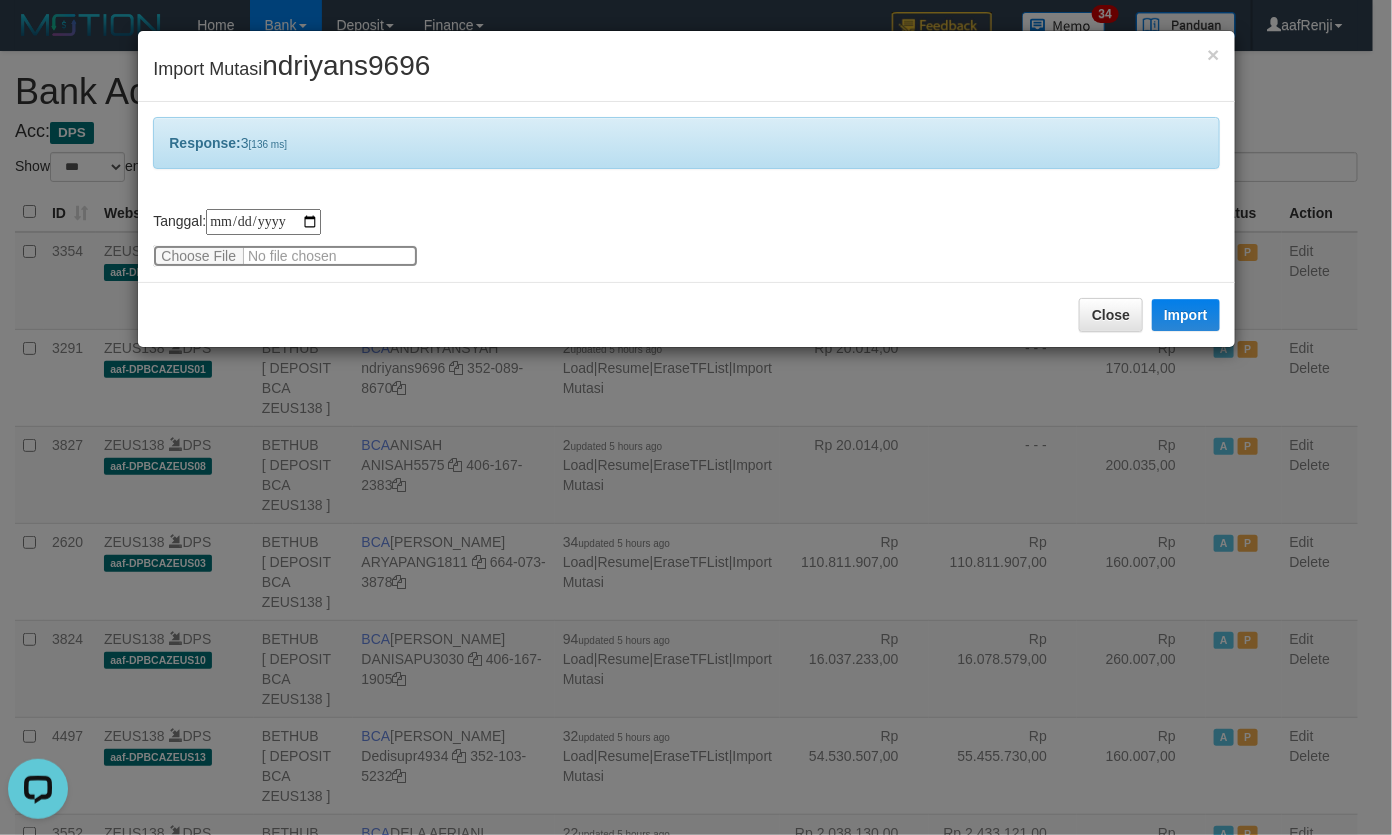 type 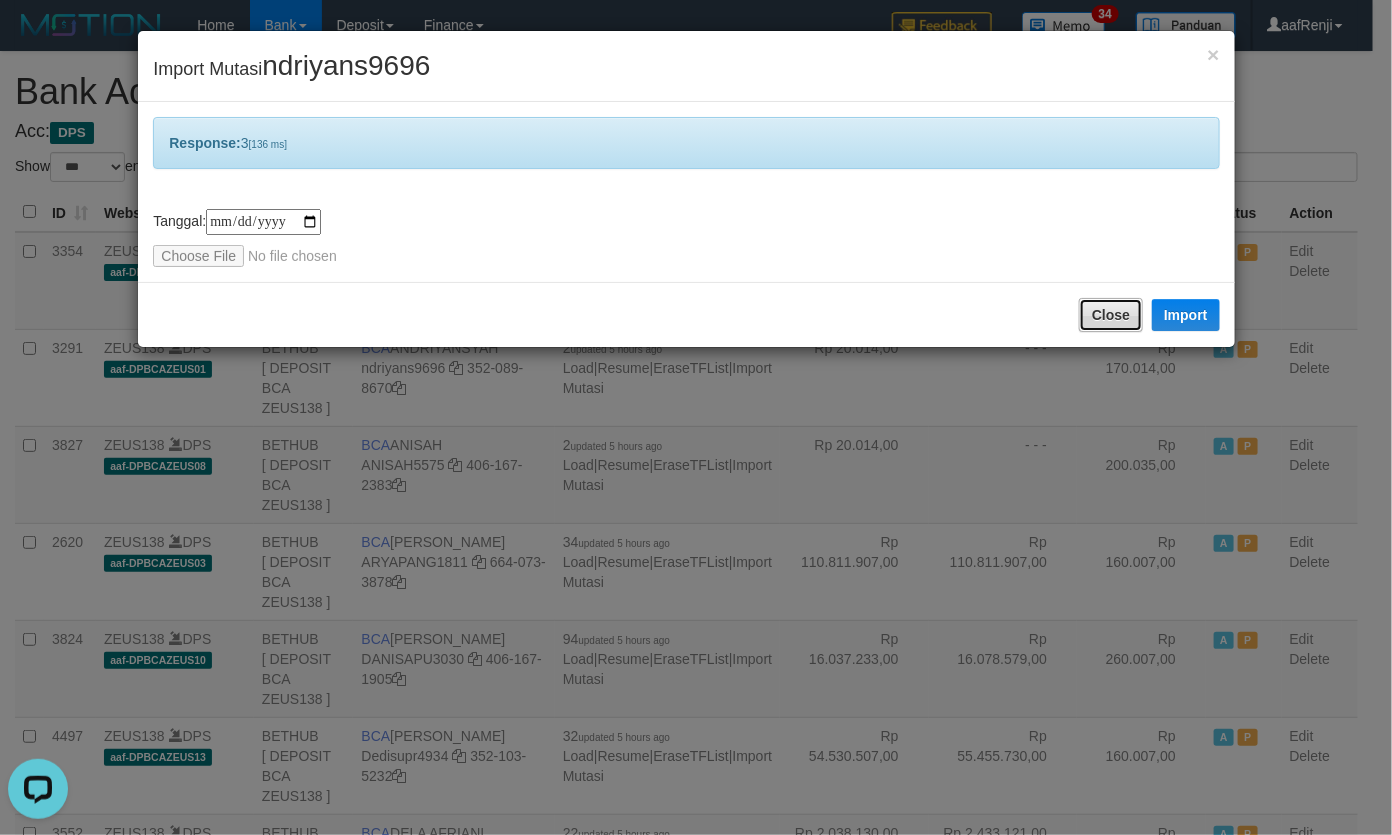 click on "Close" at bounding box center (1111, 315) 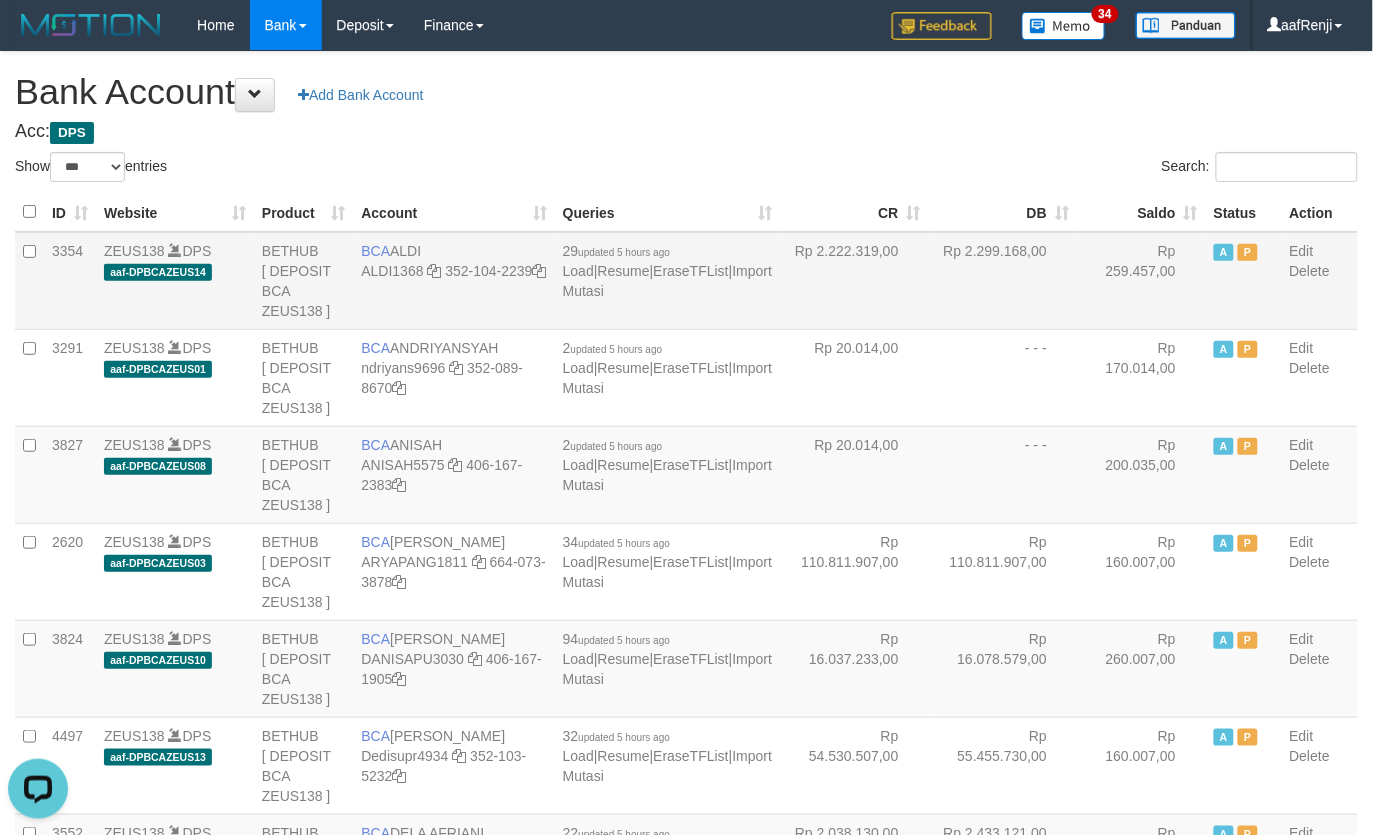 click on "Rp 2.299.168,00" at bounding box center [1003, 281] 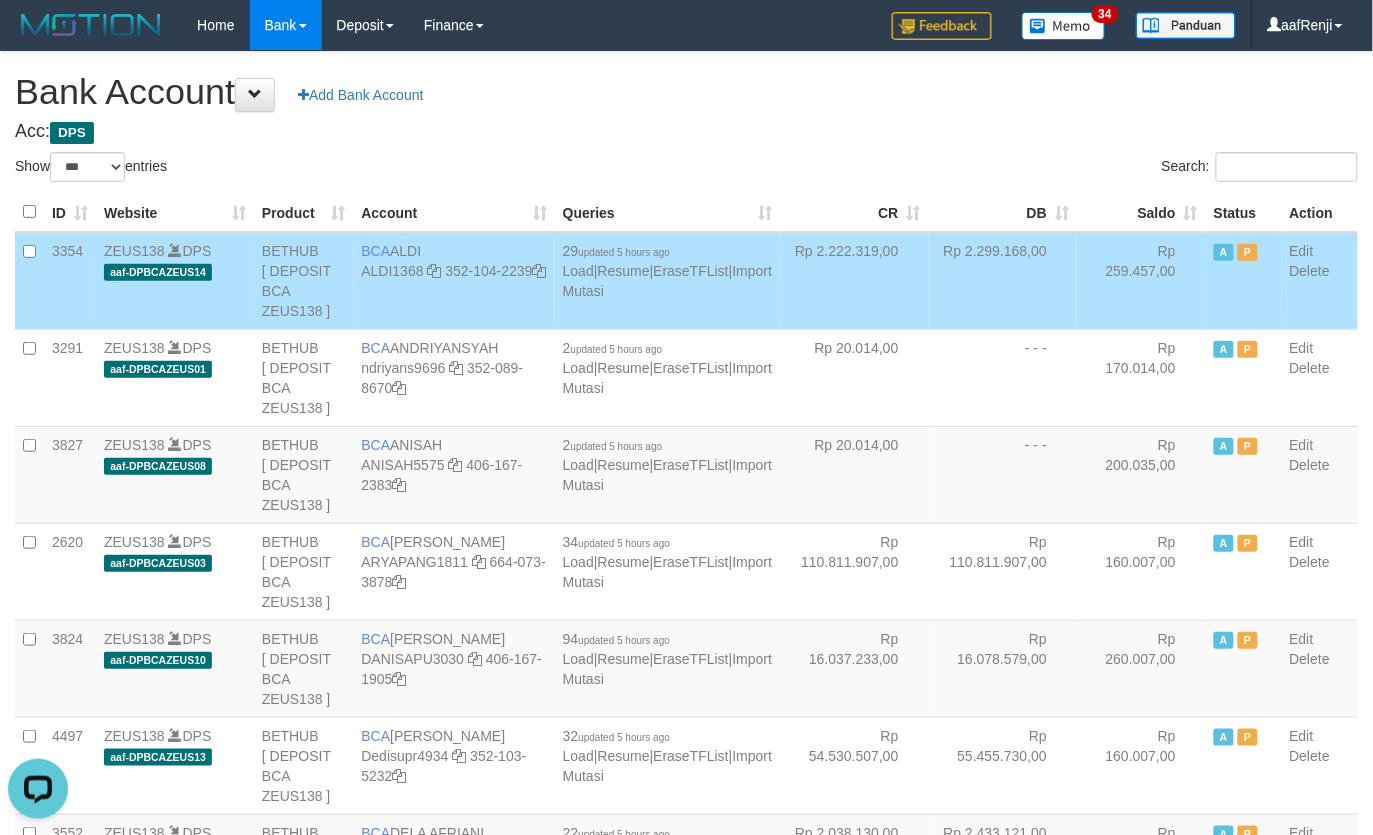 click on "Rp 2.299.168,00" at bounding box center [1003, 281] 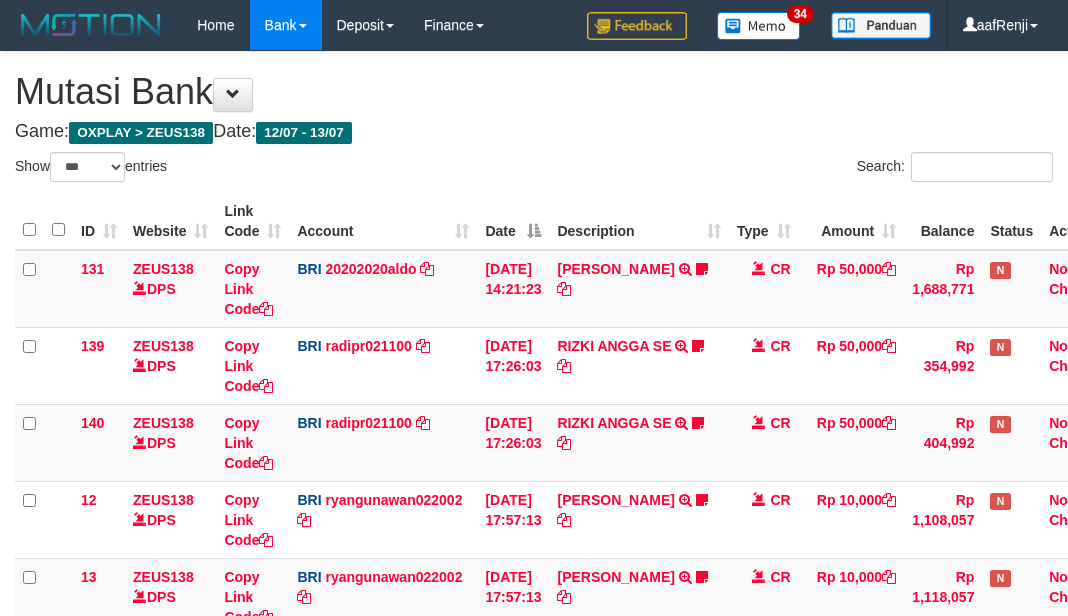 select on "***" 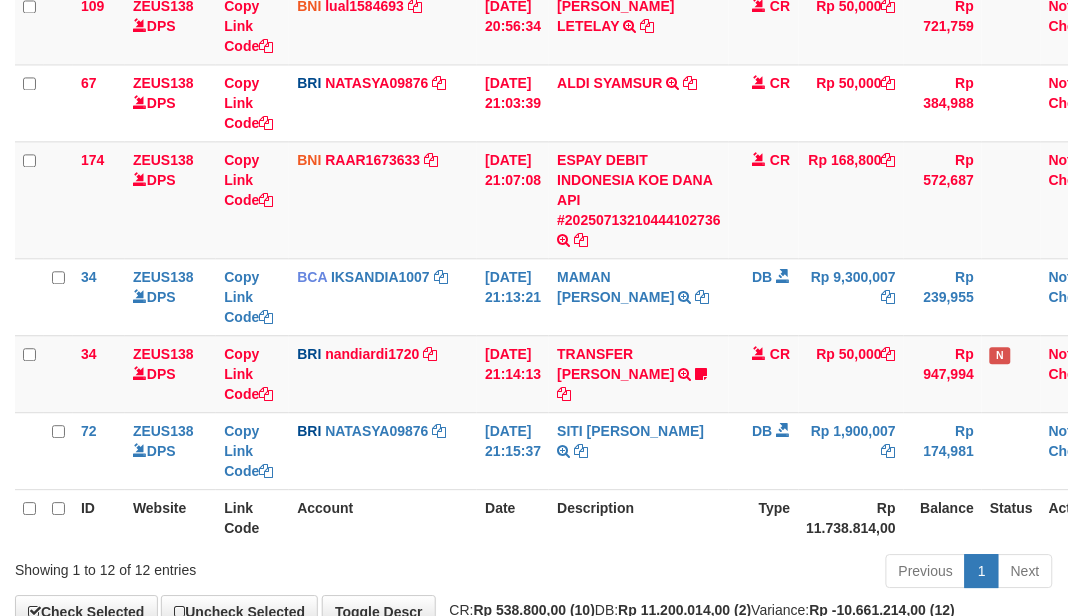 scroll, scrollTop: 775, scrollLeft: 0, axis: vertical 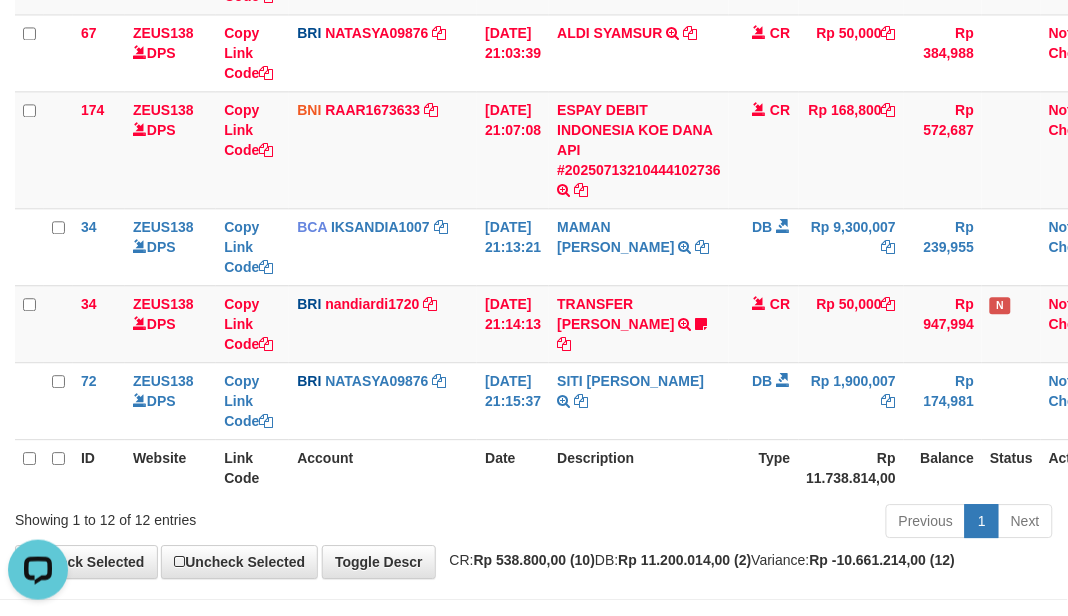 click on "Description" at bounding box center [639, 467] 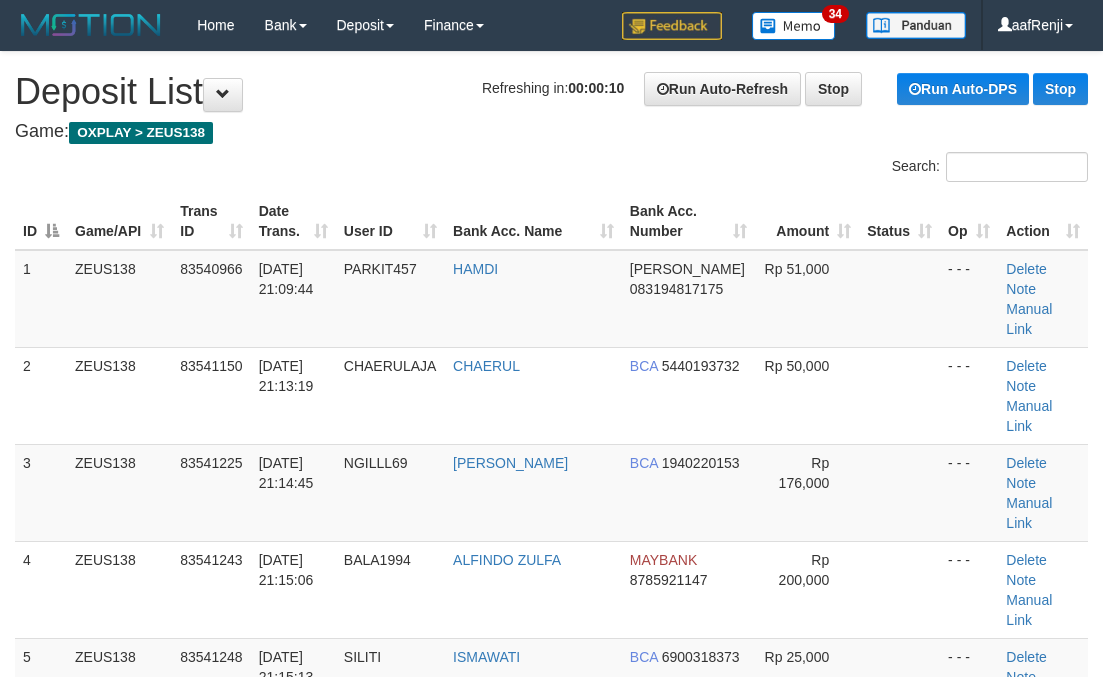 scroll, scrollTop: 0, scrollLeft: 0, axis: both 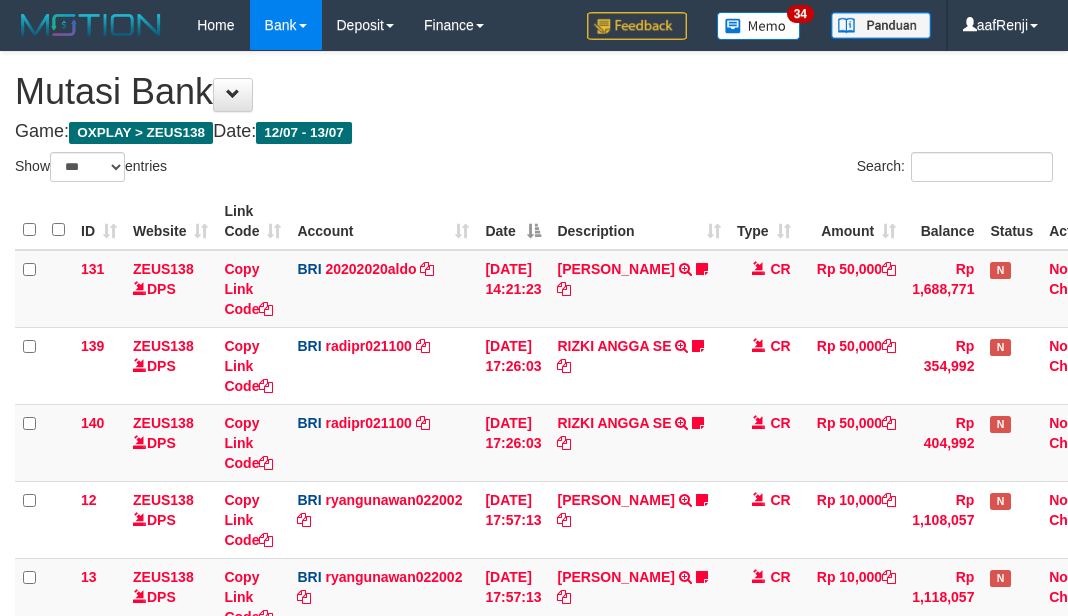 select on "***" 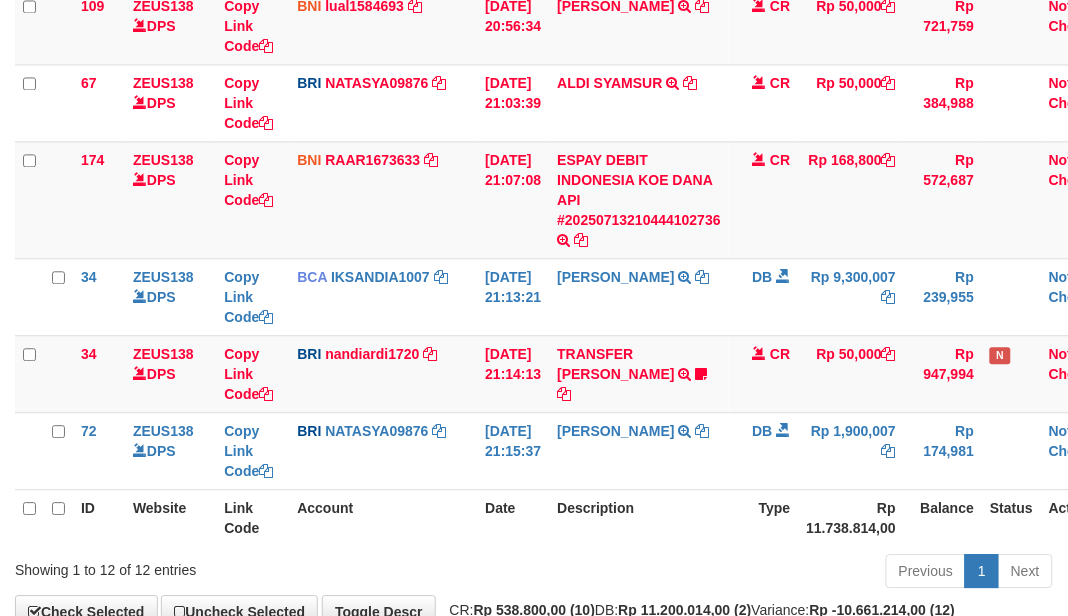 scroll, scrollTop: 775, scrollLeft: 0, axis: vertical 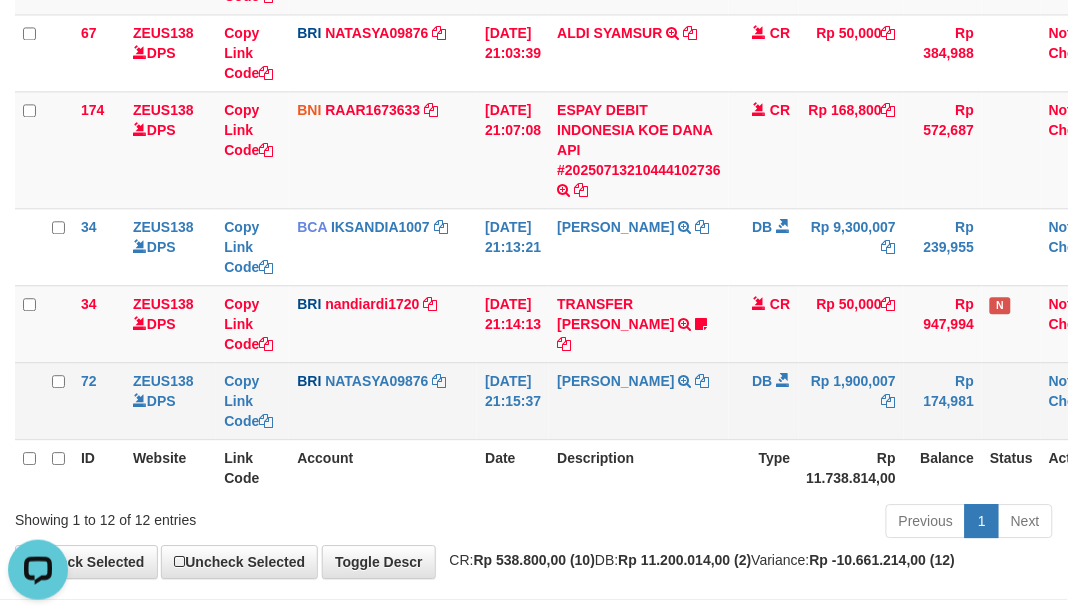click on "BRI
NATASYA09876
DPS
[PERSON_NAME] SAPITRI
mutasi_20250713_3126 | 72
mutasi_20250713_3126 | 72" at bounding box center (383, 400) 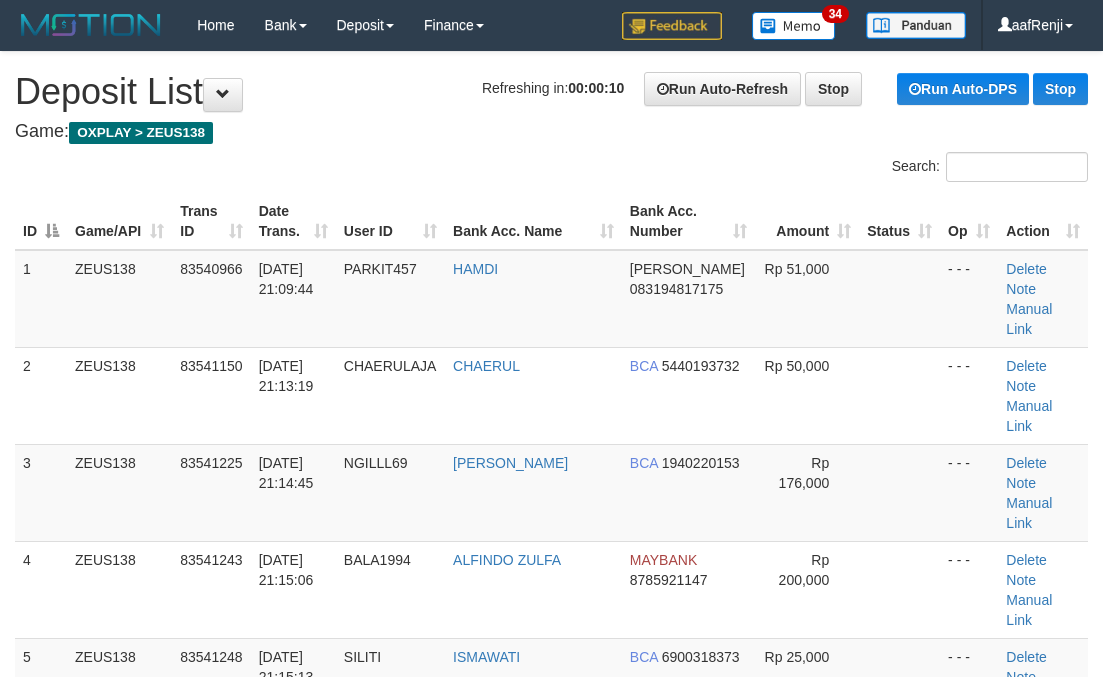 scroll, scrollTop: 0, scrollLeft: 0, axis: both 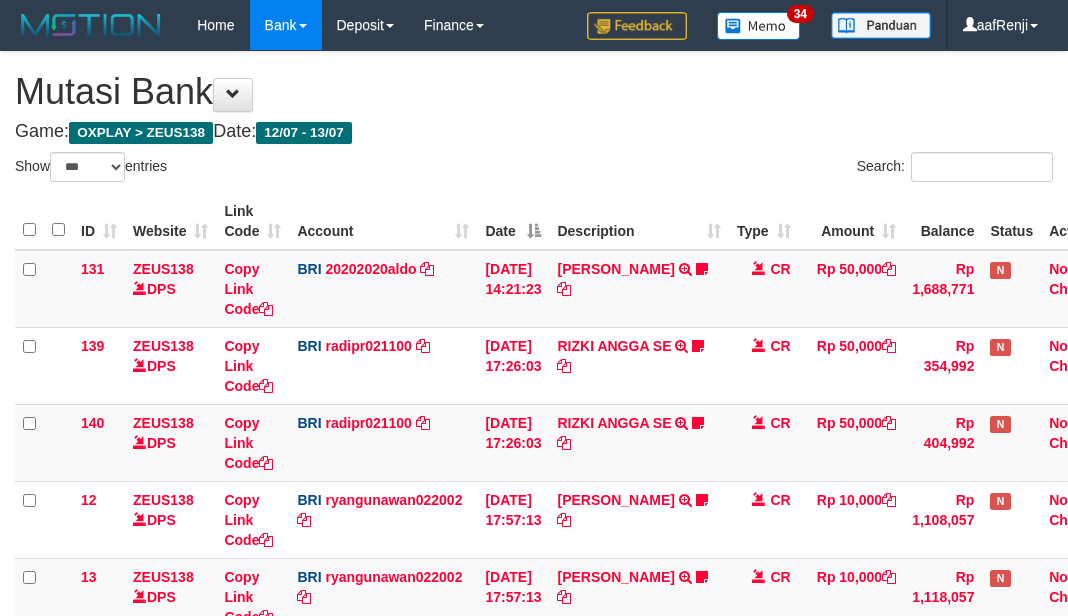 select on "***" 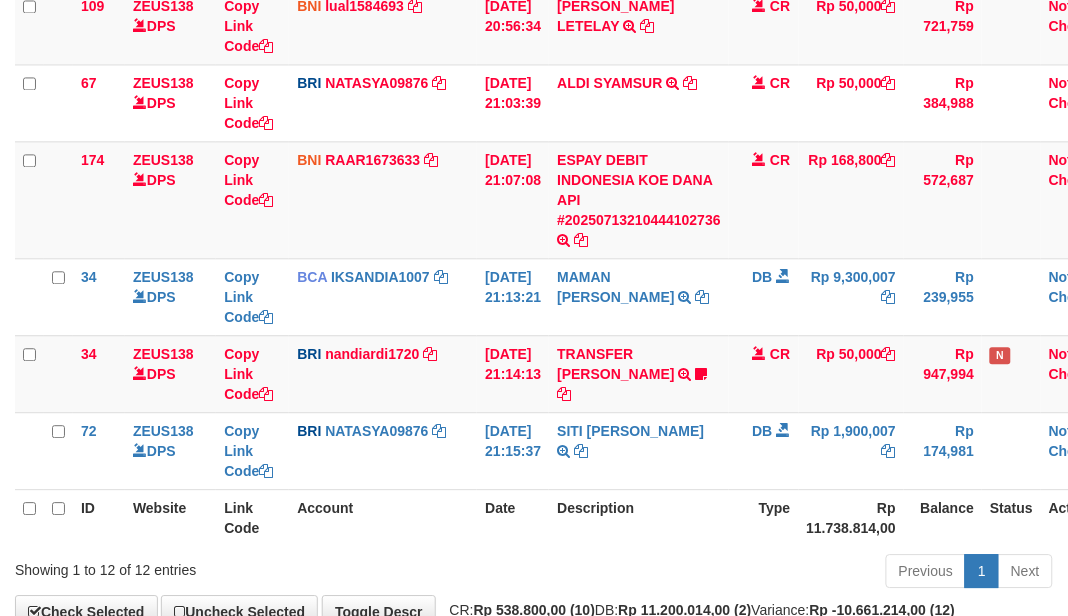 click on "Date" at bounding box center (513, 517) 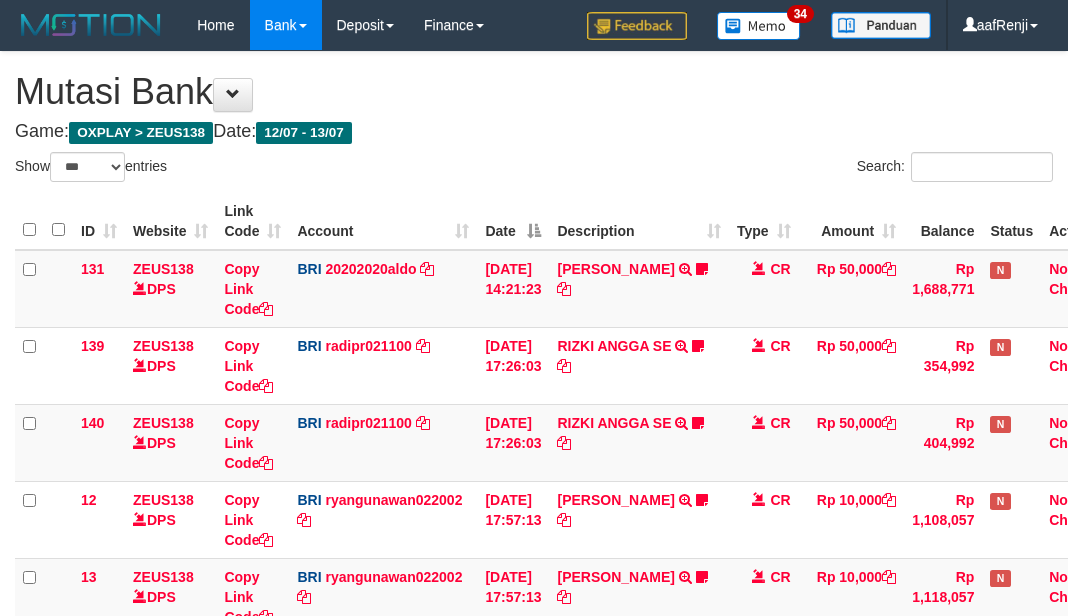 select on "***" 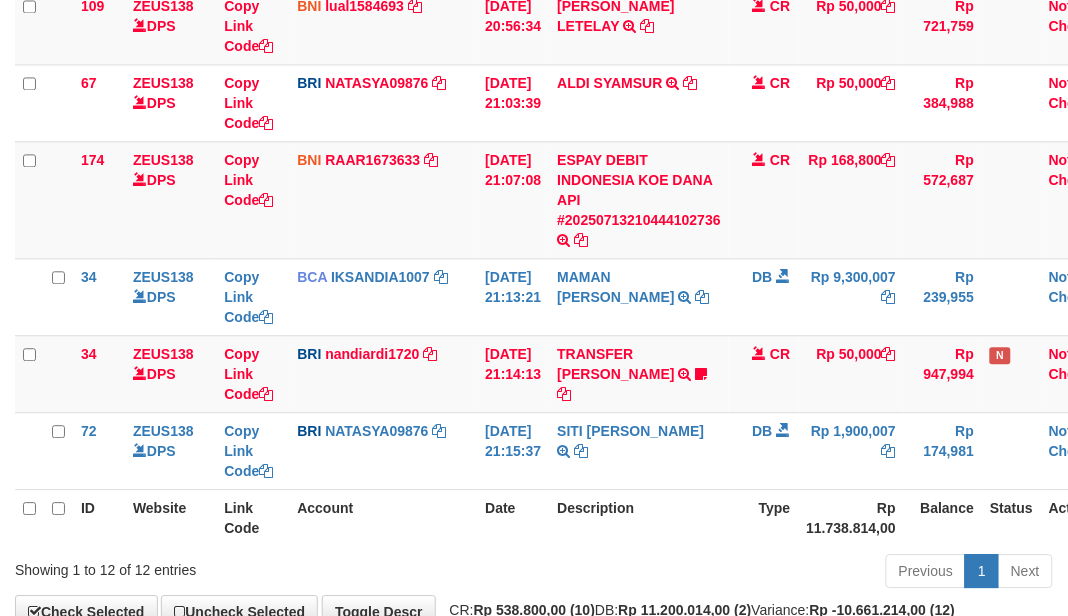 scroll, scrollTop: 775, scrollLeft: 0, axis: vertical 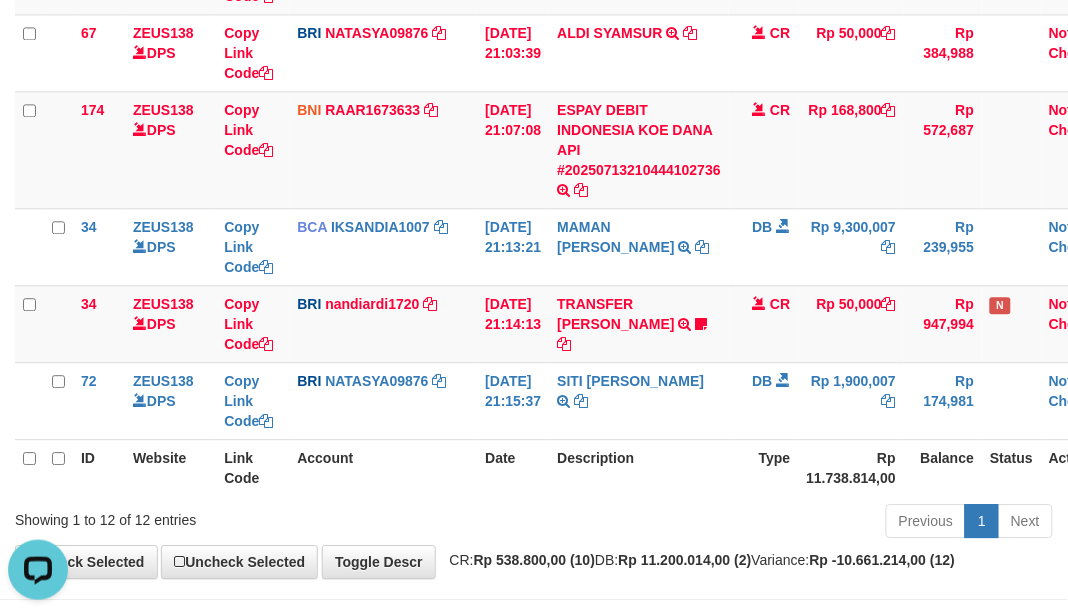 click on "Previous 1 Next" at bounding box center (756, 523) 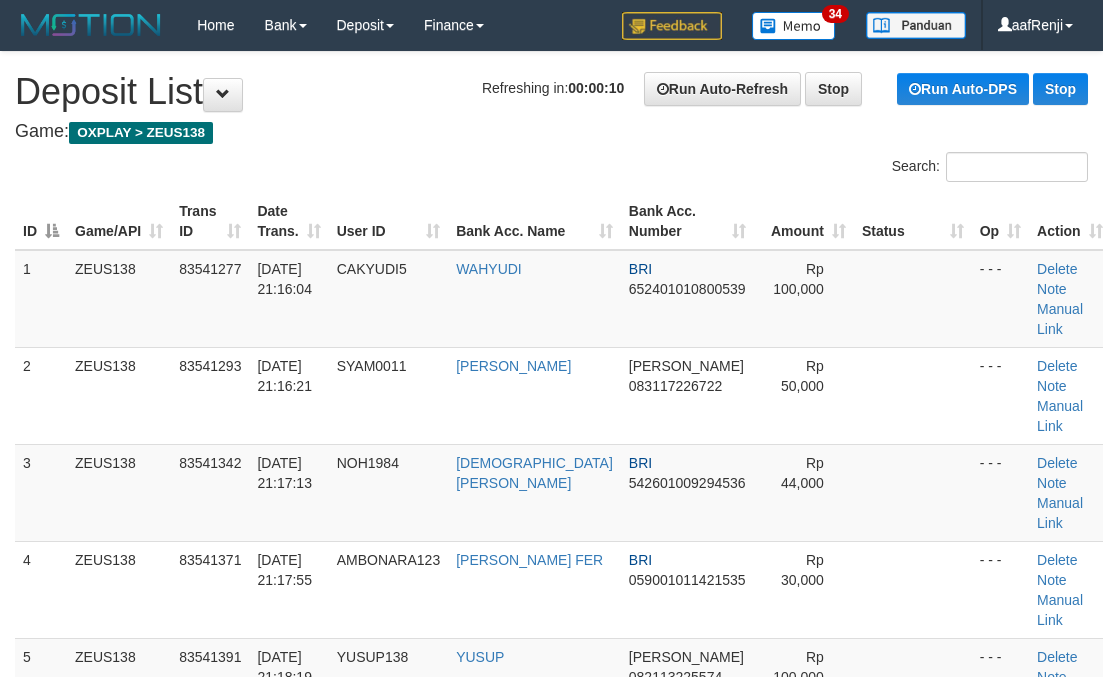 scroll, scrollTop: 0, scrollLeft: 0, axis: both 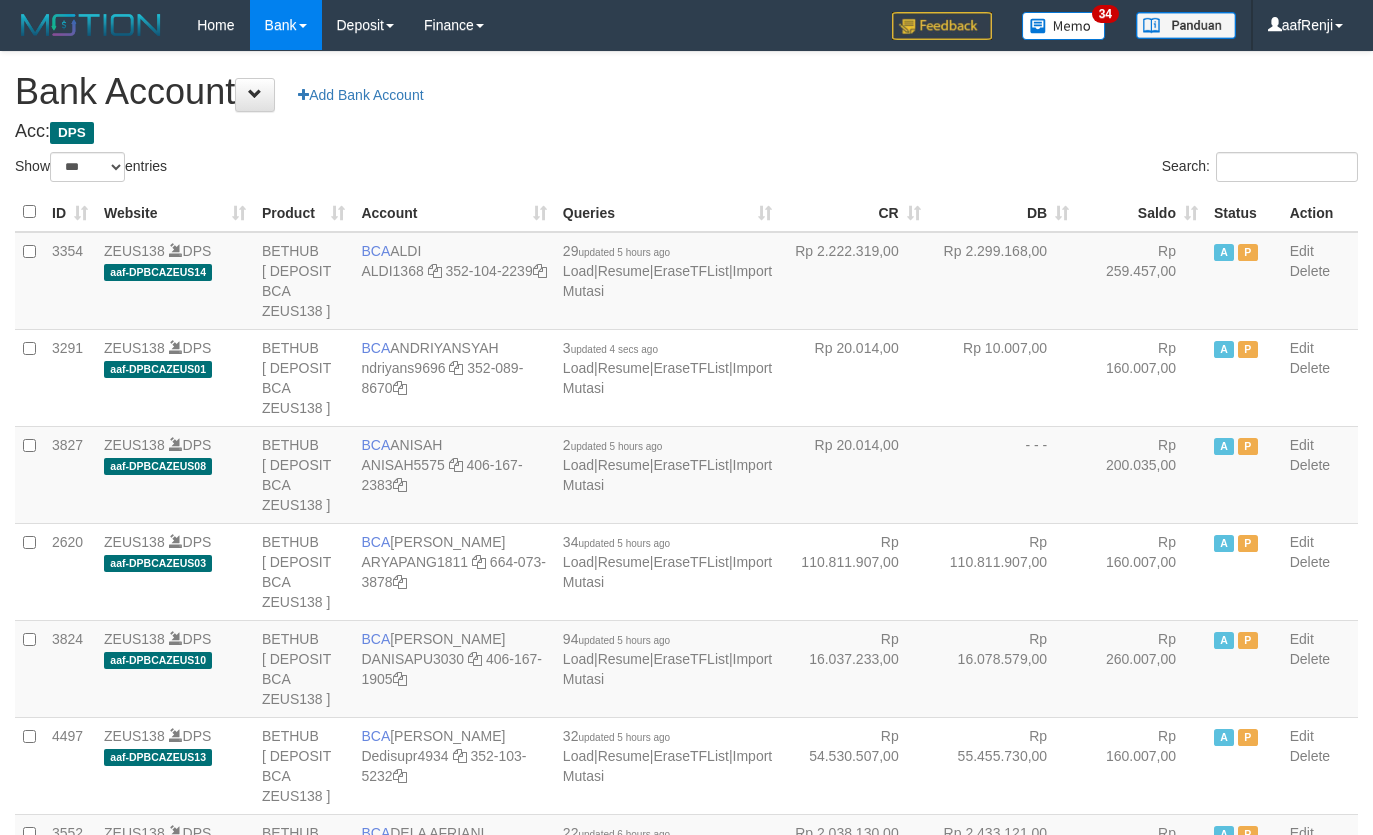 select on "***" 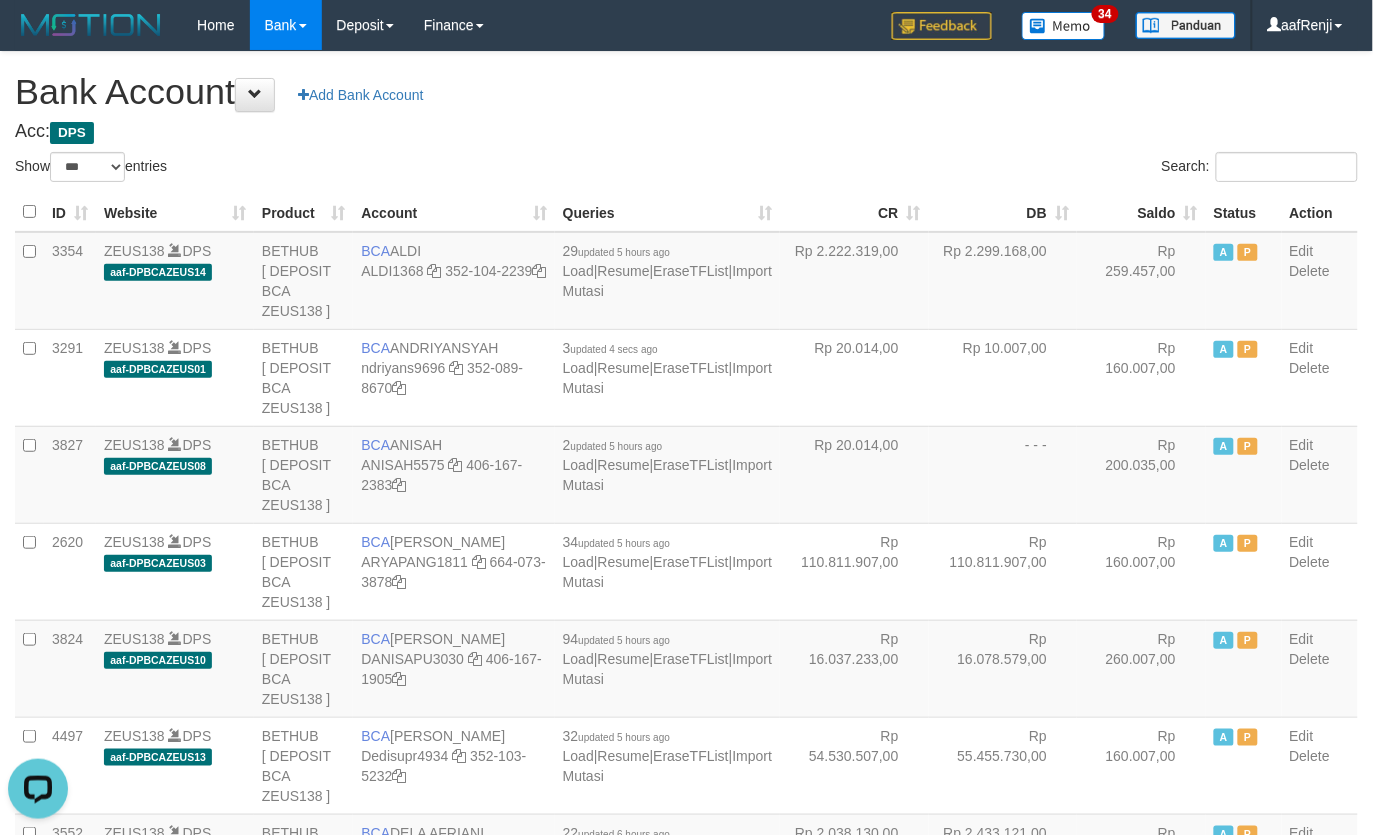 scroll, scrollTop: 0, scrollLeft: 0, axis: both 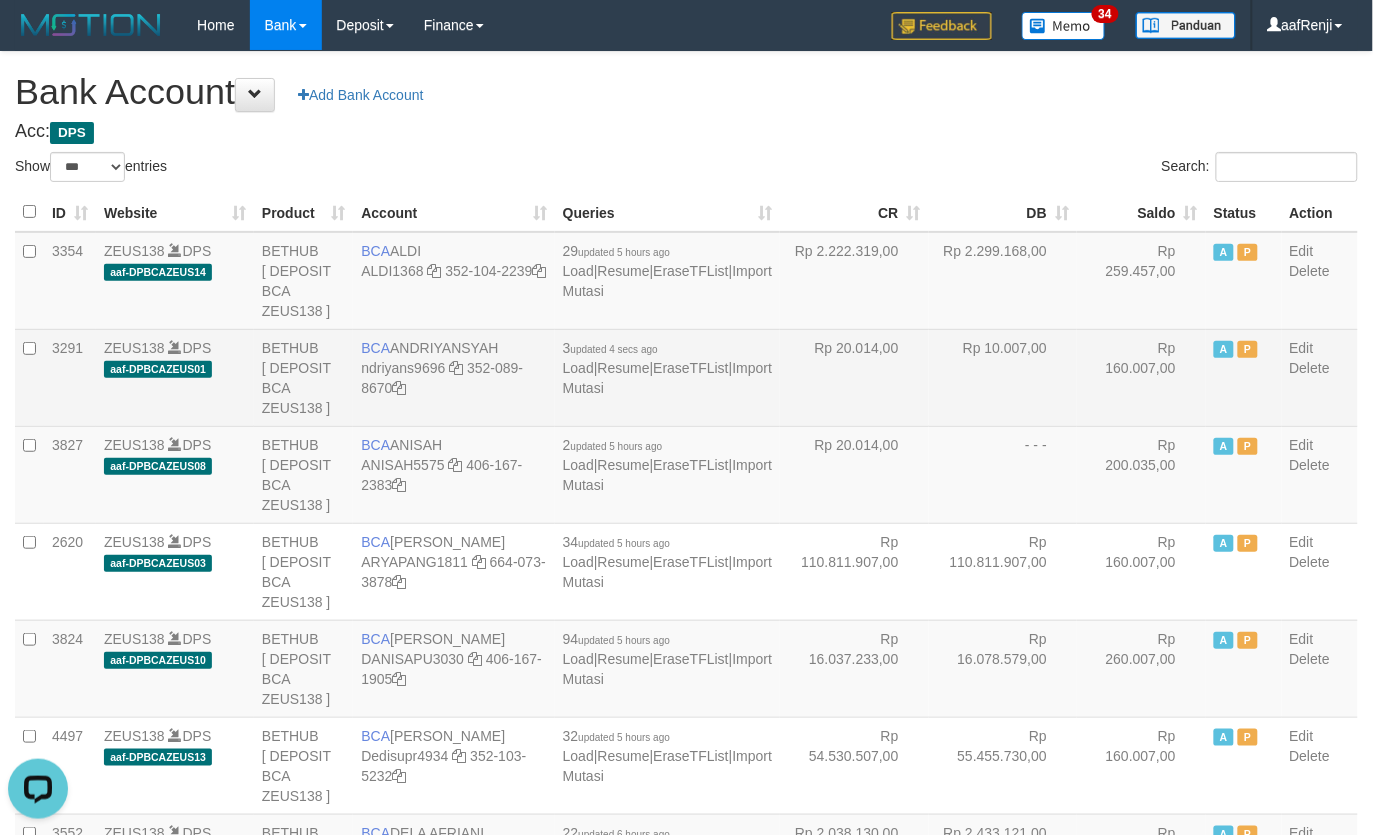 click on "BCA
ANDRIYANSYAH
ndriyans9696
352-089-8670" at bounding box center [453, 377] 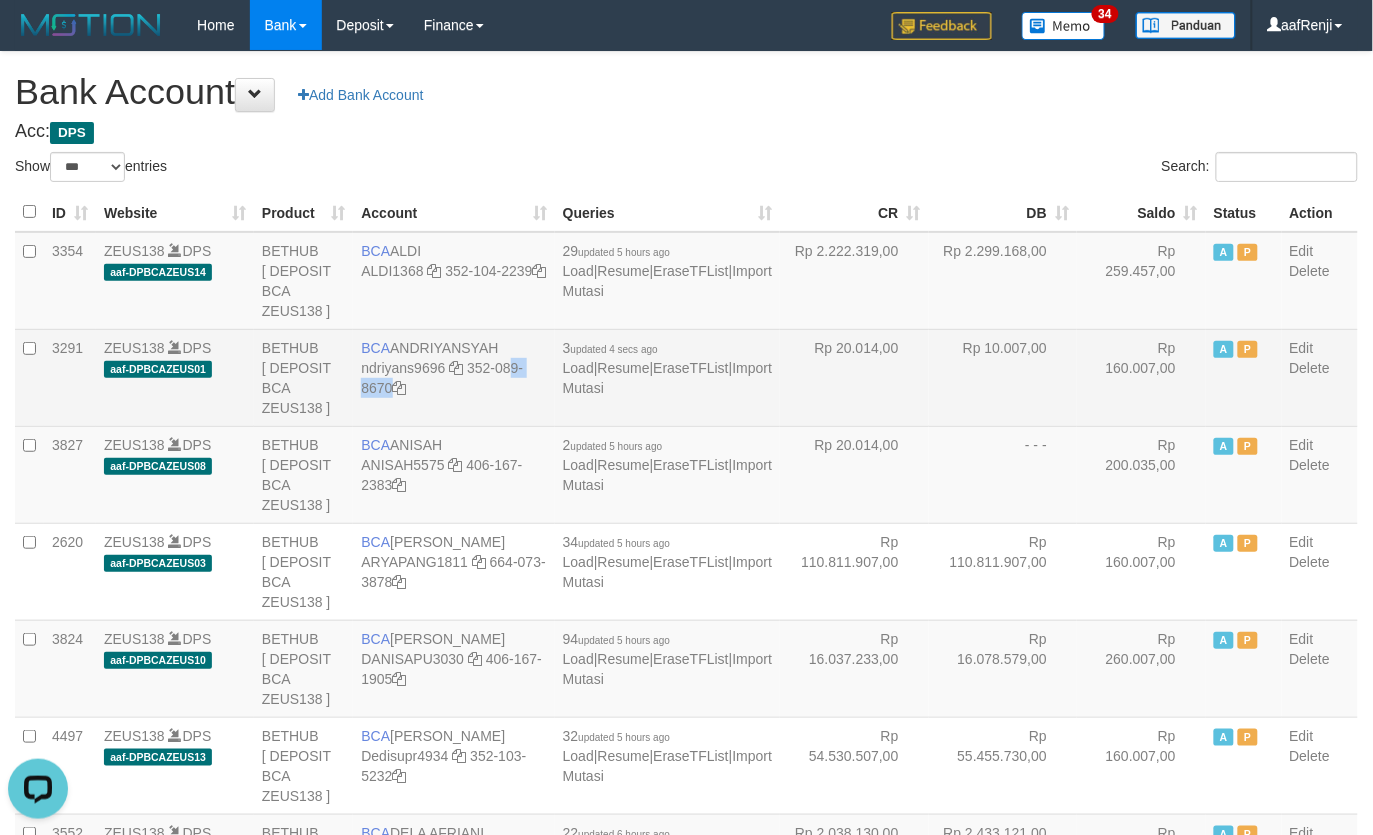 drag, startPoint x: 487, startPoint y: 368, endPoint x: 511, endPoint y: 392, distance: 33.941124 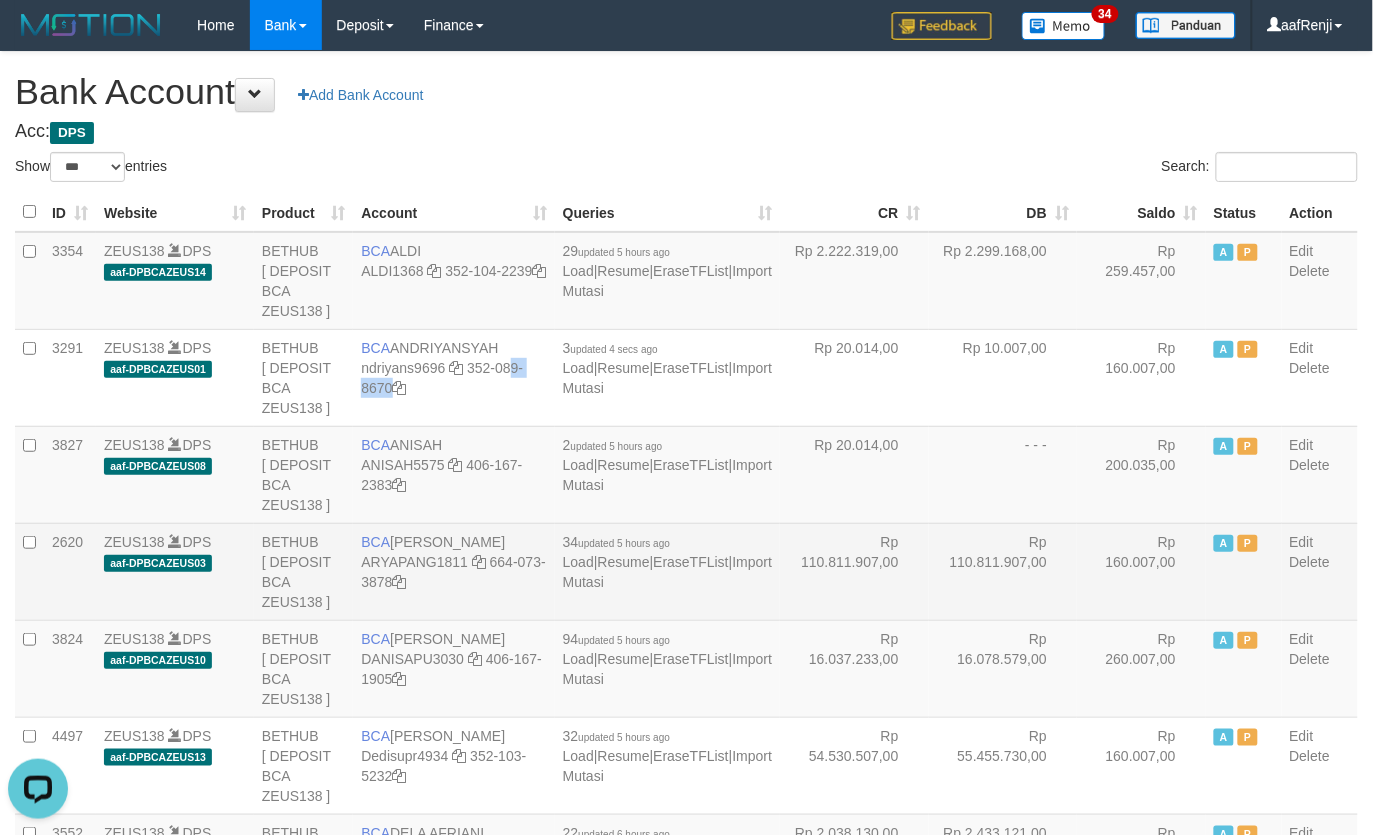 drag, startPoint x: 811, startPoint y: 607, endPoint x: 797, endPoint y: 610, distance: 14.3178215 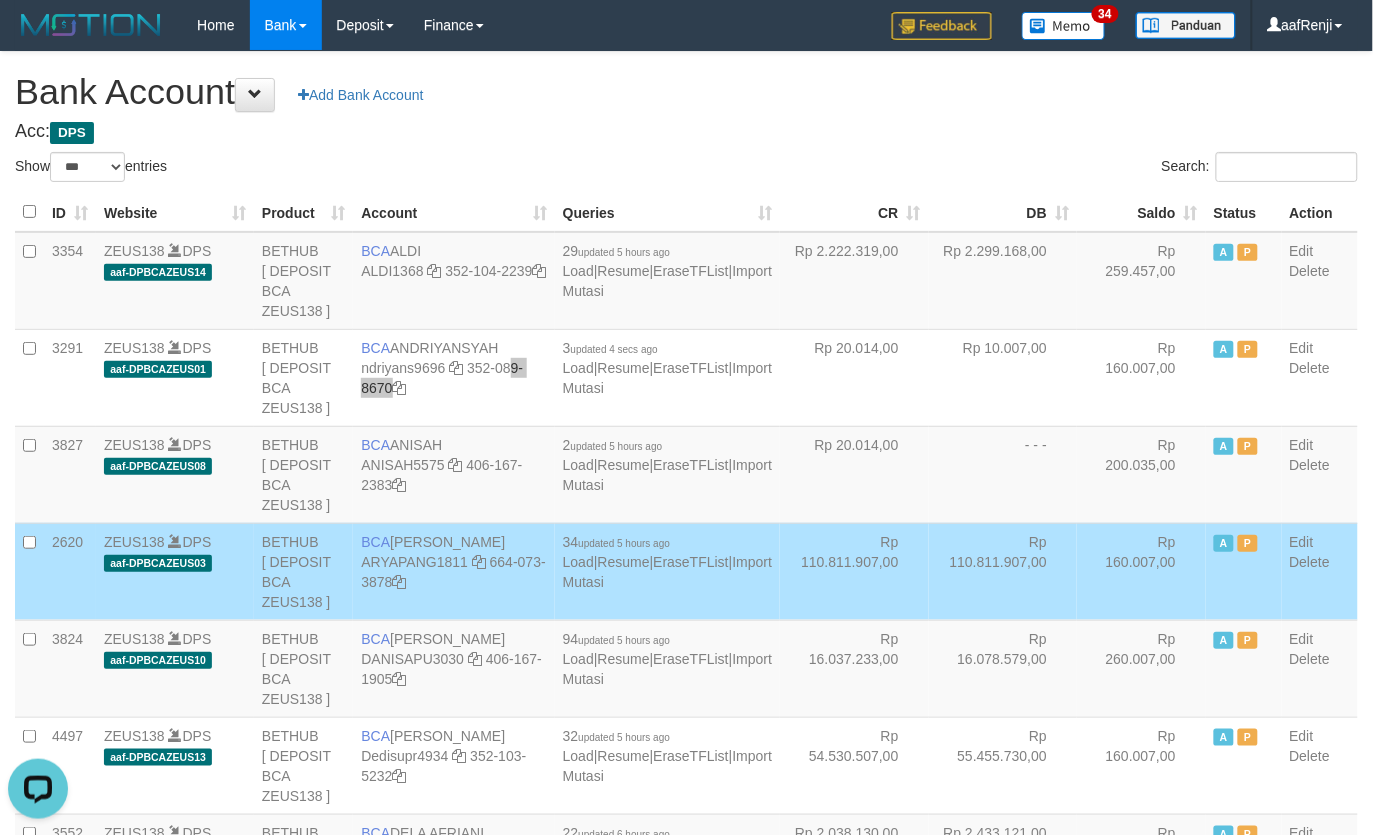 scroll, scrollTop: 825, scrollLeft: 0, axis: vertical 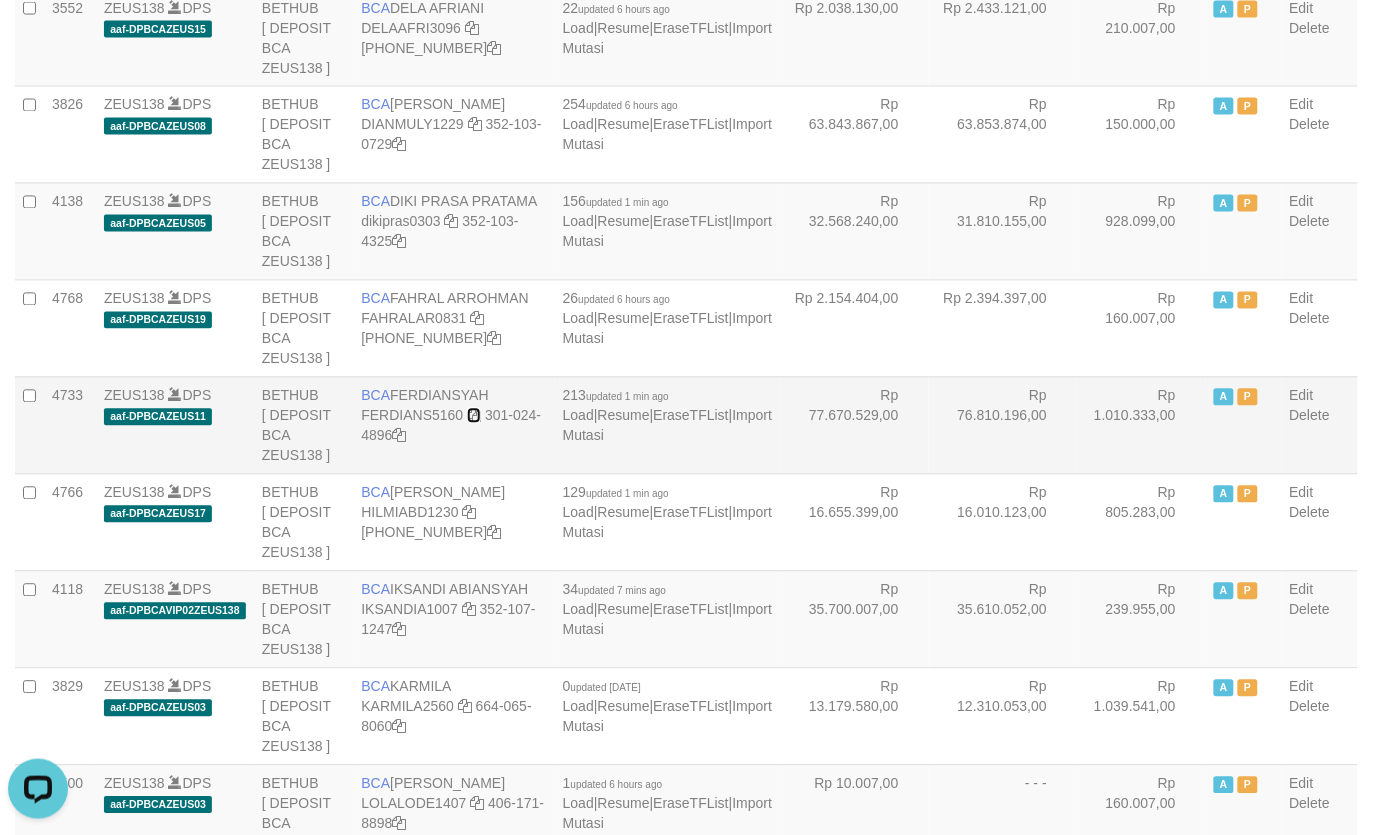 click at bounding box center (474, 416) 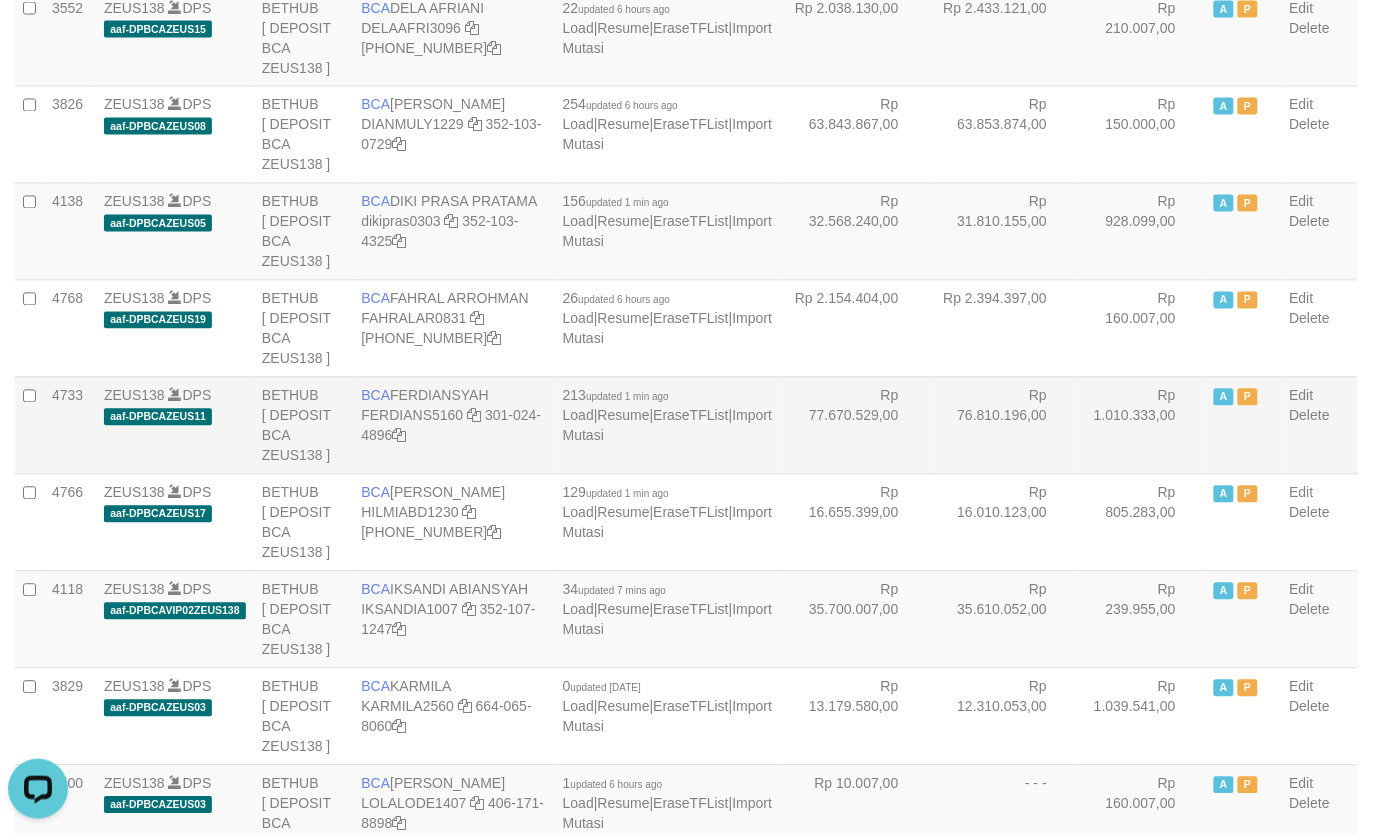 drag, startPoint x: 883, startPoint y: 432, endPoint x: 853, endPoint y: 425, distance: 30.805843 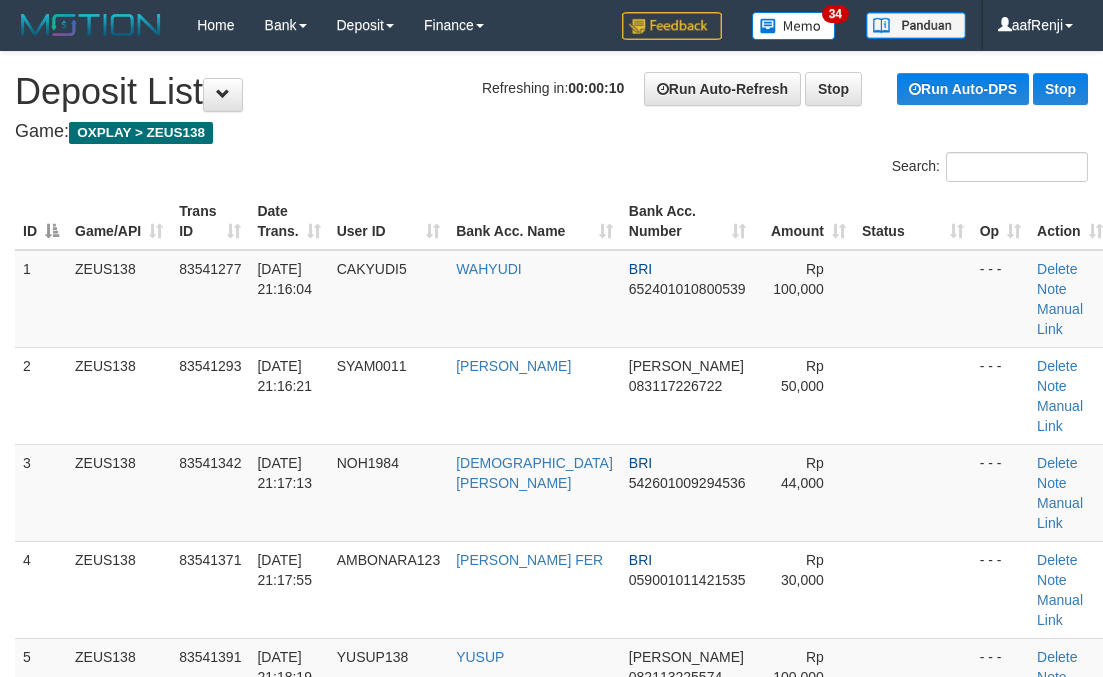 scroll, scrollTop: 0, scrollLeft: 0, axis: both 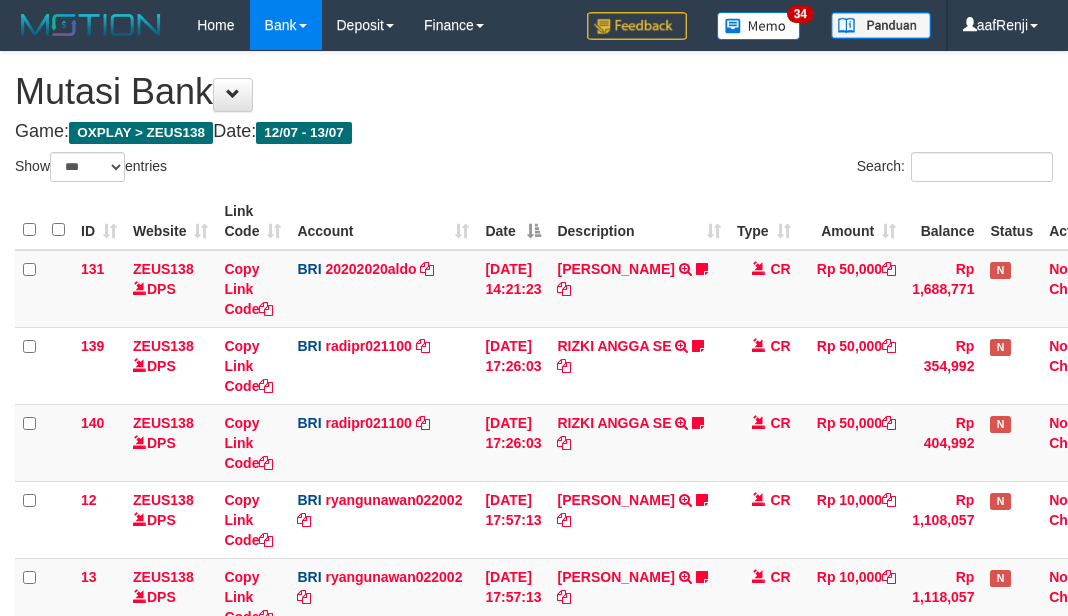 select on "***" 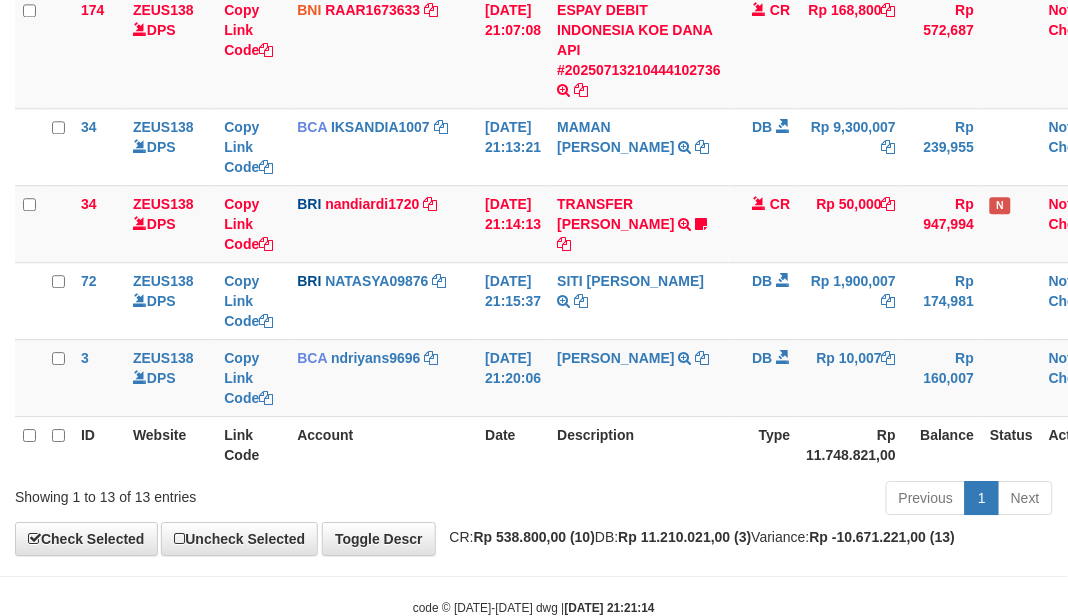 scroll, scrollTop: 775, scrollLeft: 0, axis: vertical 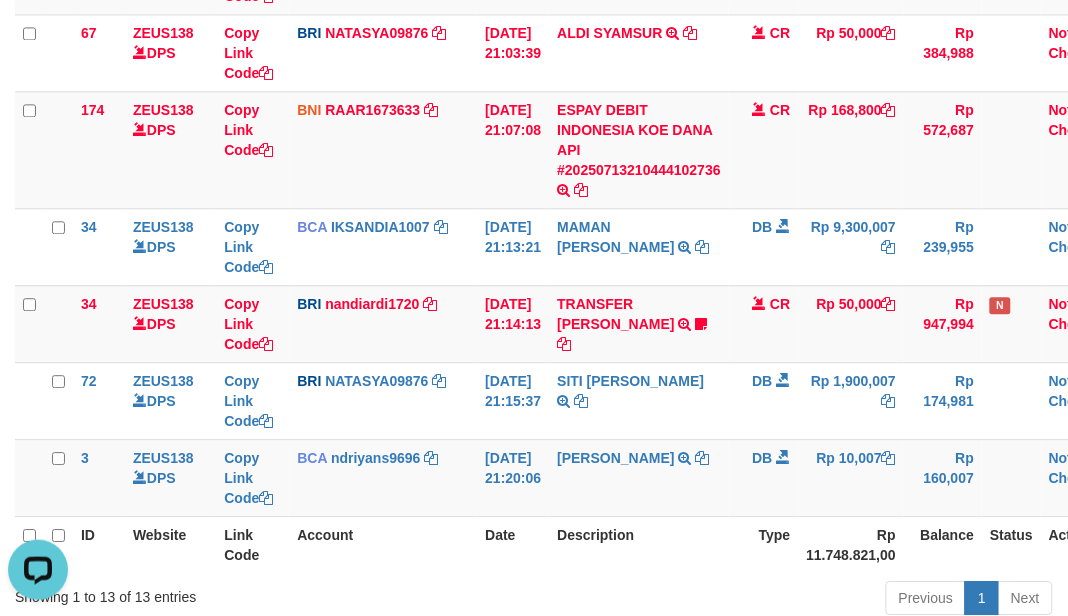 drag, startPoint x: 447, startPoint y: 545, endPoint x: 401, endPoint y: 555, distance: 47.07441 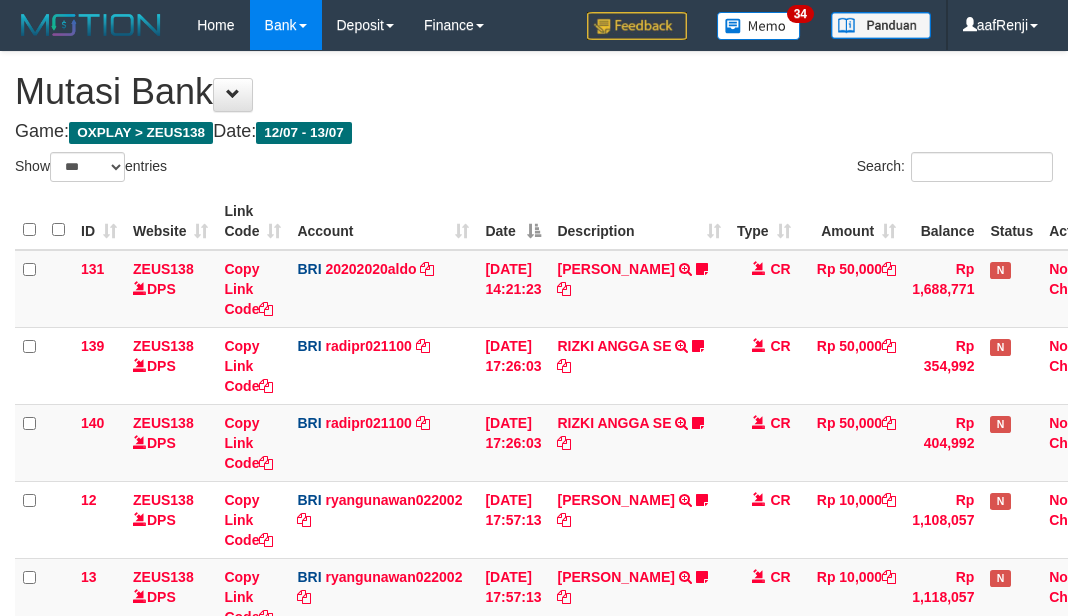 select on "***" 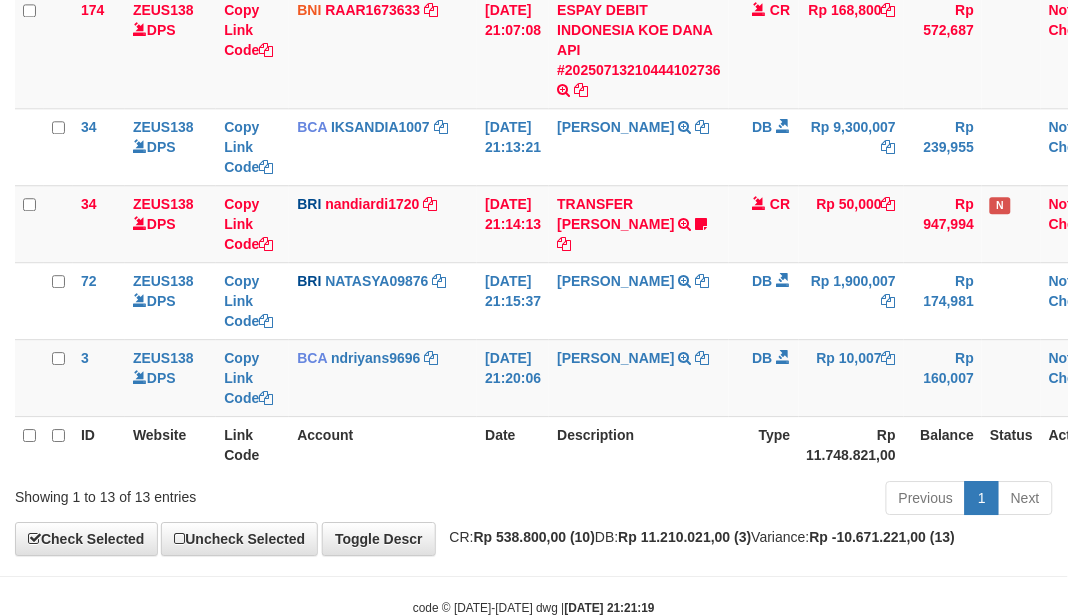 scroll, scrollTop: 775, scrollLeft: 0, axis: vertical 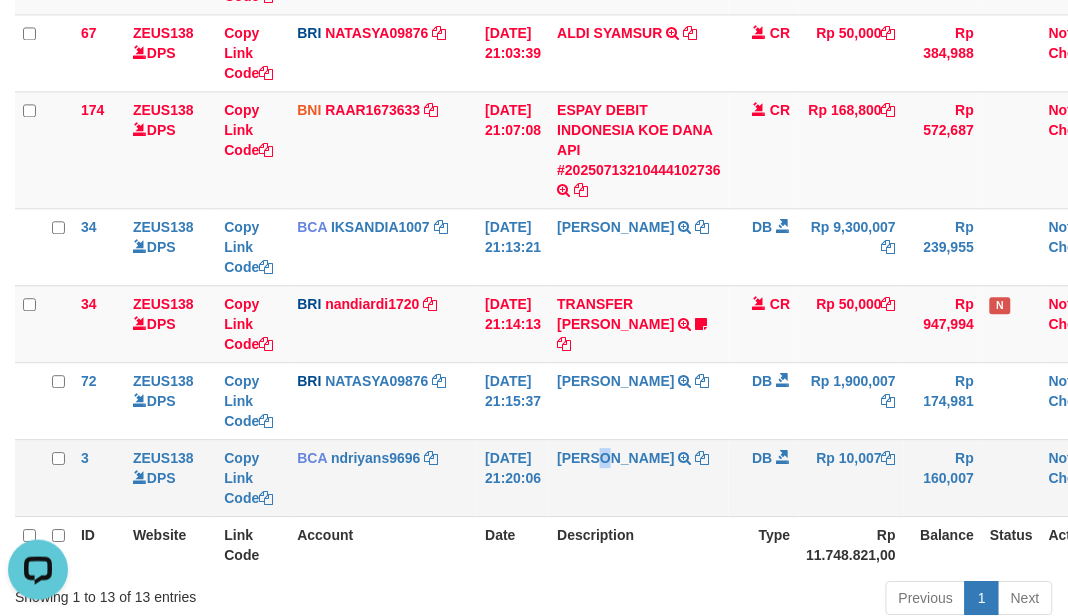 click on "SHANTI WASTUTI         TRSF E-BANKING DB 1307/FTSCY/WS95031
10007.00SHANTI WASTUTI" at bounding box center [639, 477] 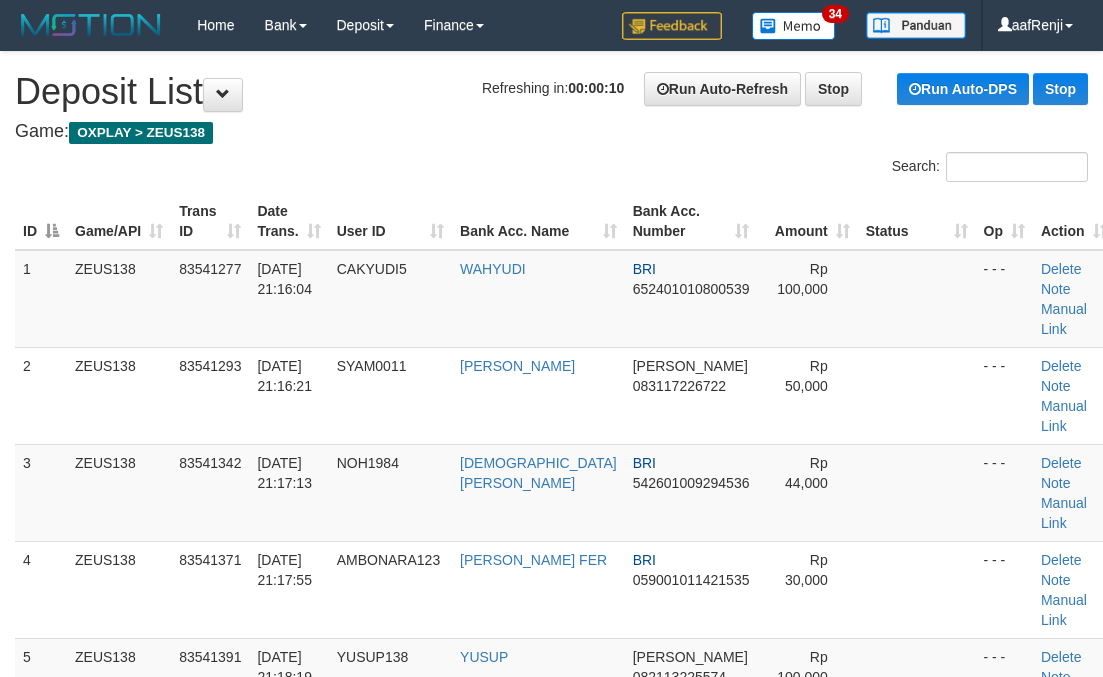scroll, scrollTop: 0, scrollLeft: 0, axis: both 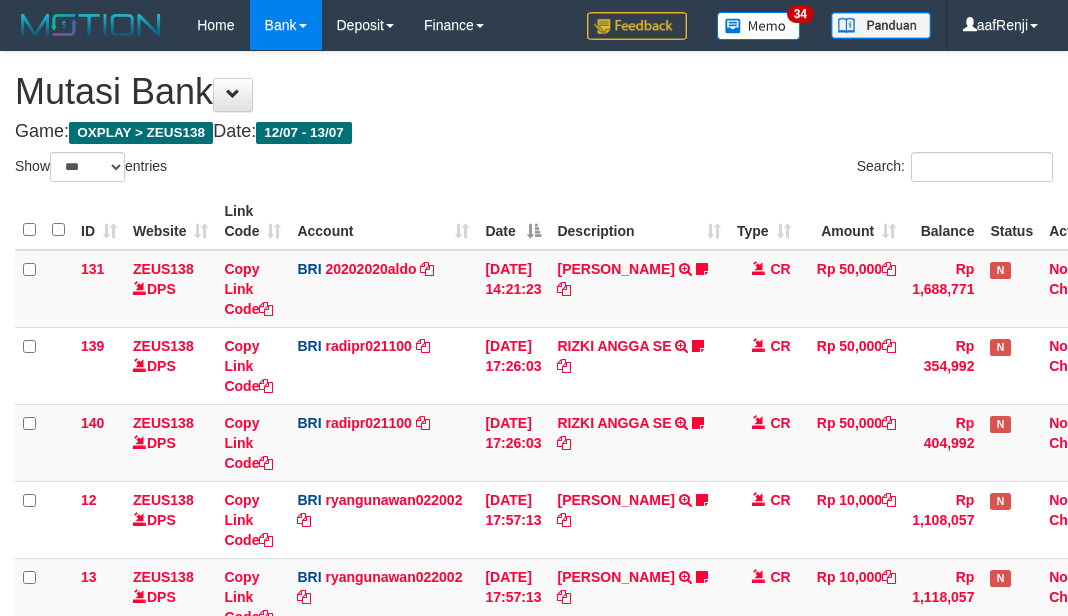 select on "***" 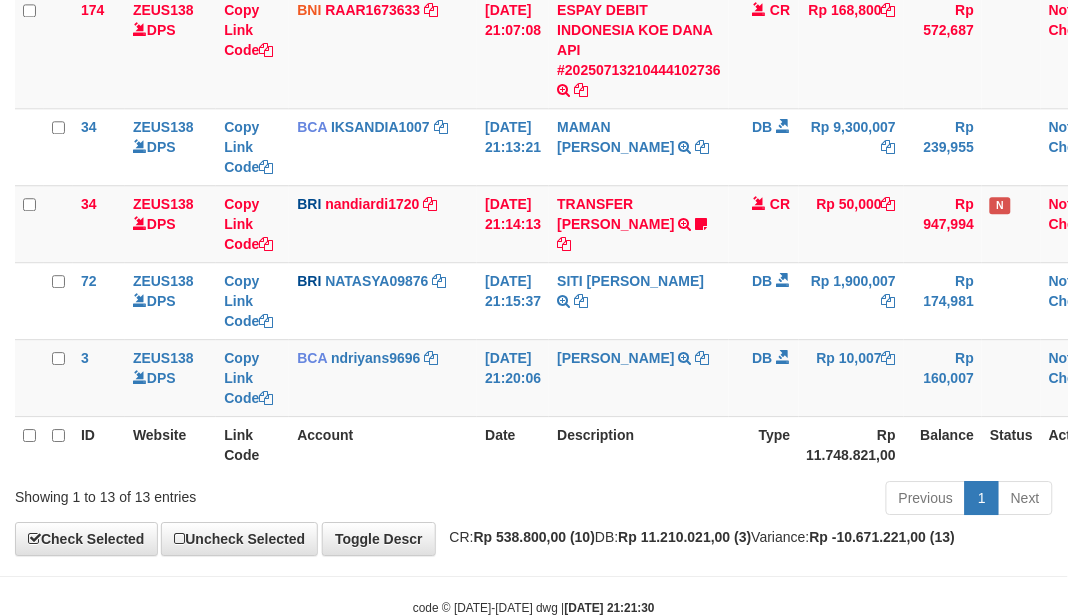 scroll, scrollTop: 775, scrollLeft: 0, axis: vertical 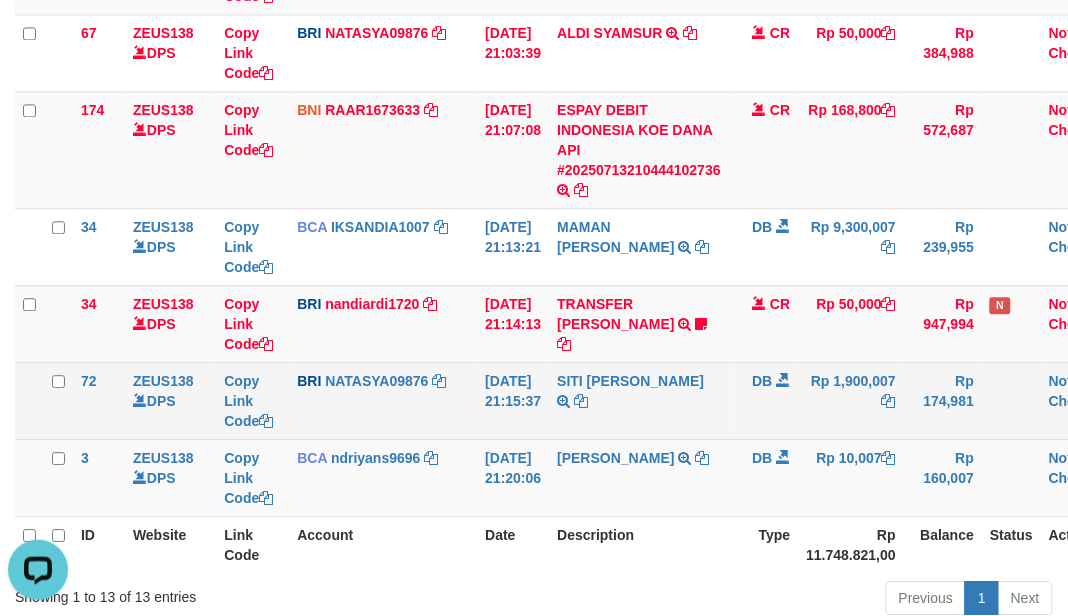 click on "SHANTI WASTUTI         TRSF E-BANKING DB 1307/FTSCY/WS95031
10007.00SHANTI WASTUTI" at bounding box center (639, 477) 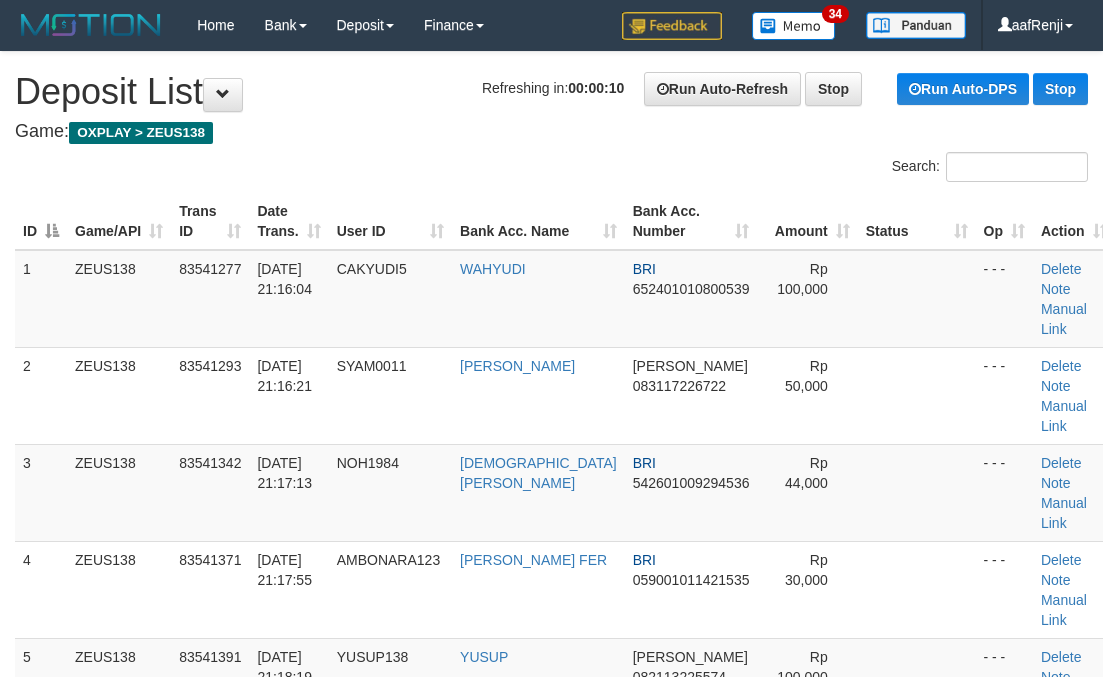 scroll, scrollTop: 0, scrollLeft: 0, axis: both 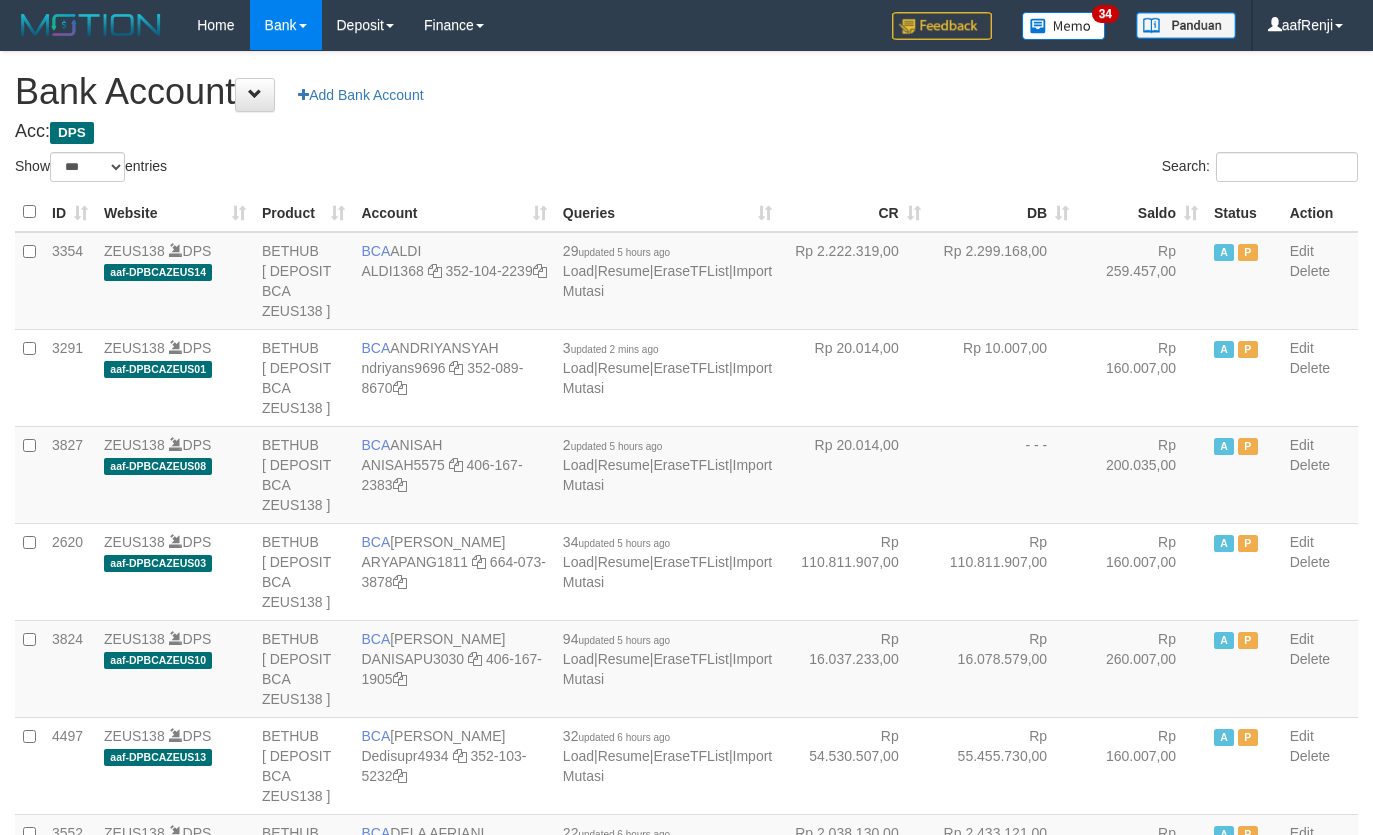 select on "***" 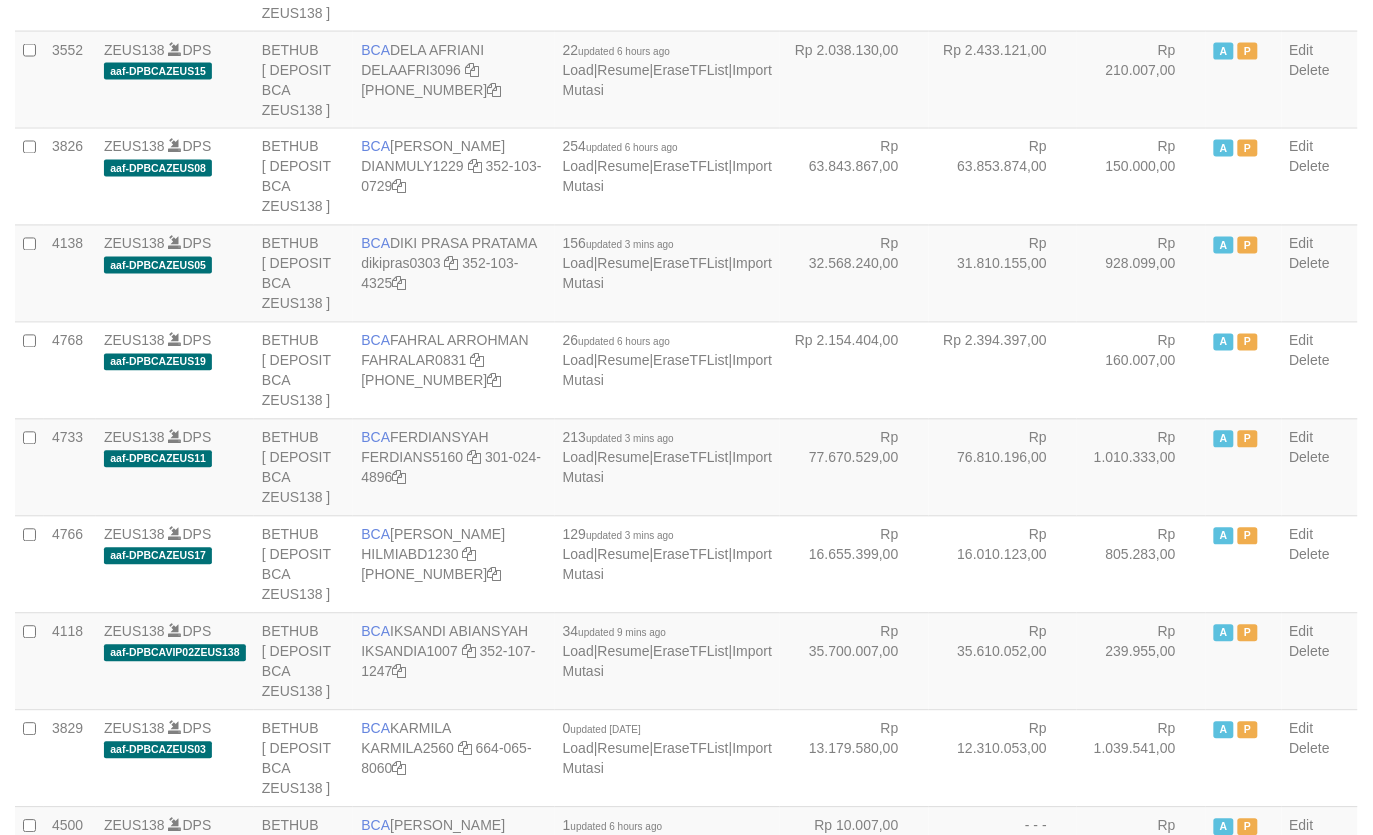 scroll, scrollTop: 825, scrollLeft: 0, axis: vertical 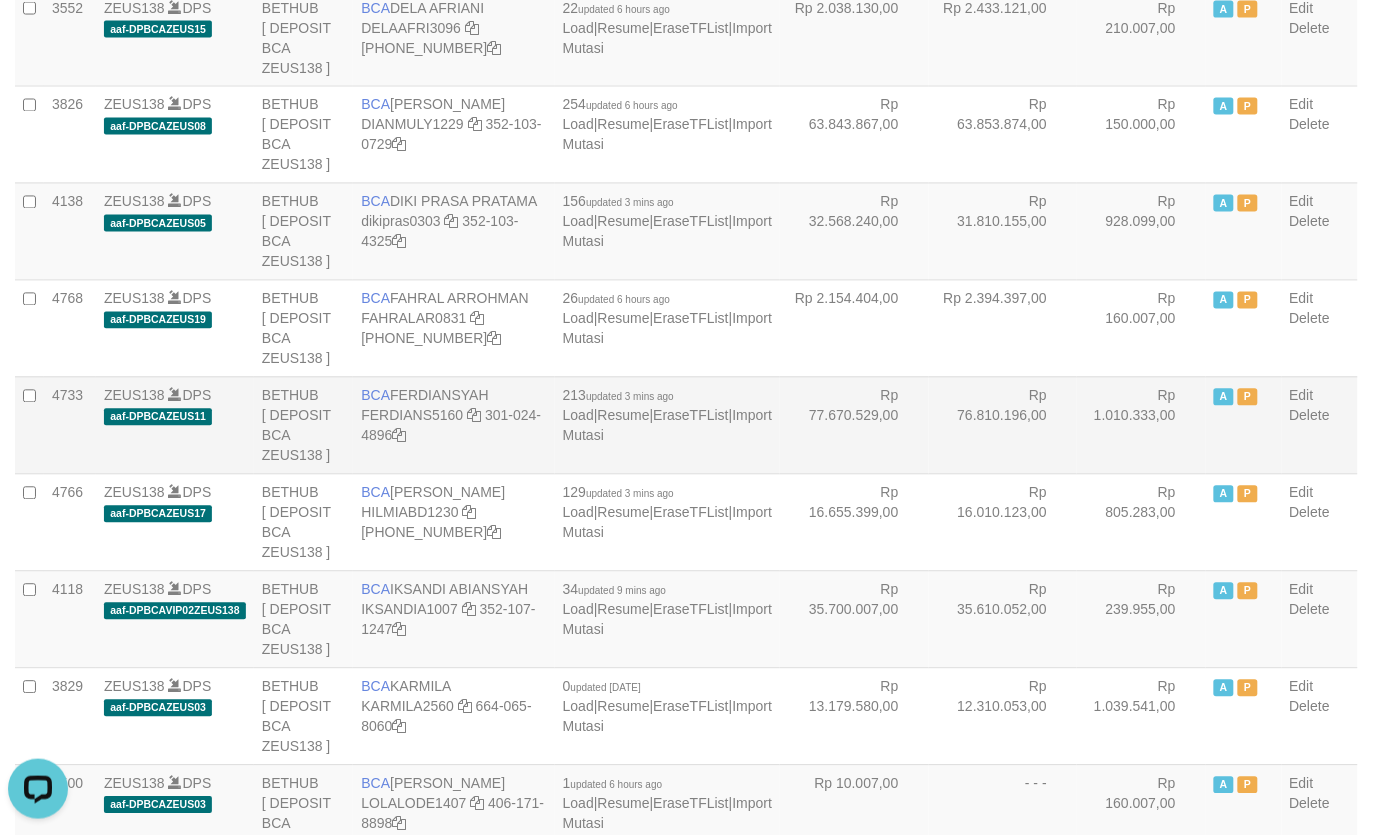 click on "Rp 77.670.529,00" at bounding box center (854, 425) 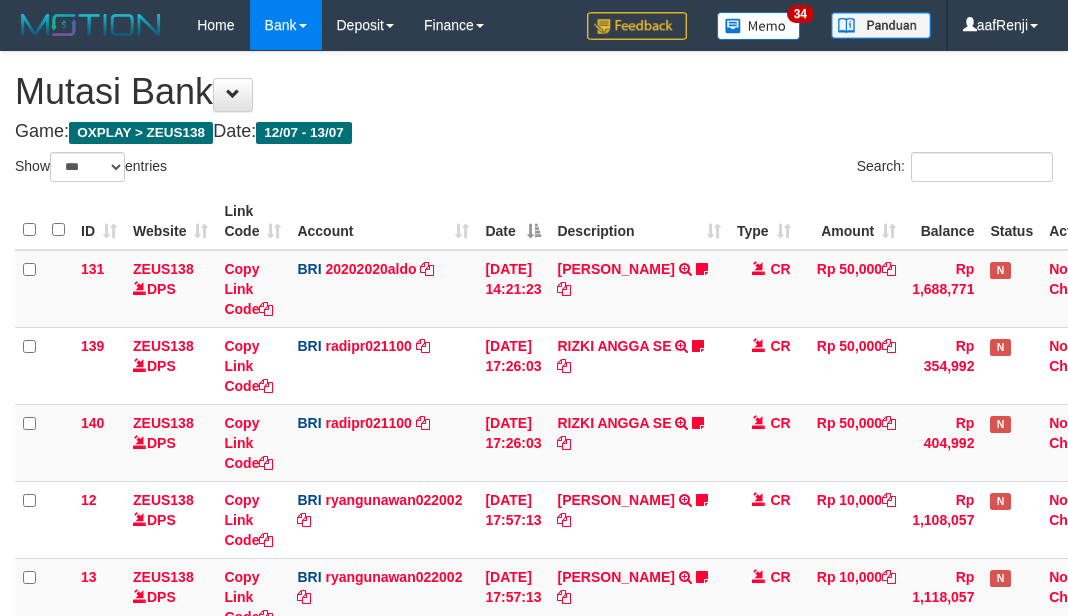 select on "***" 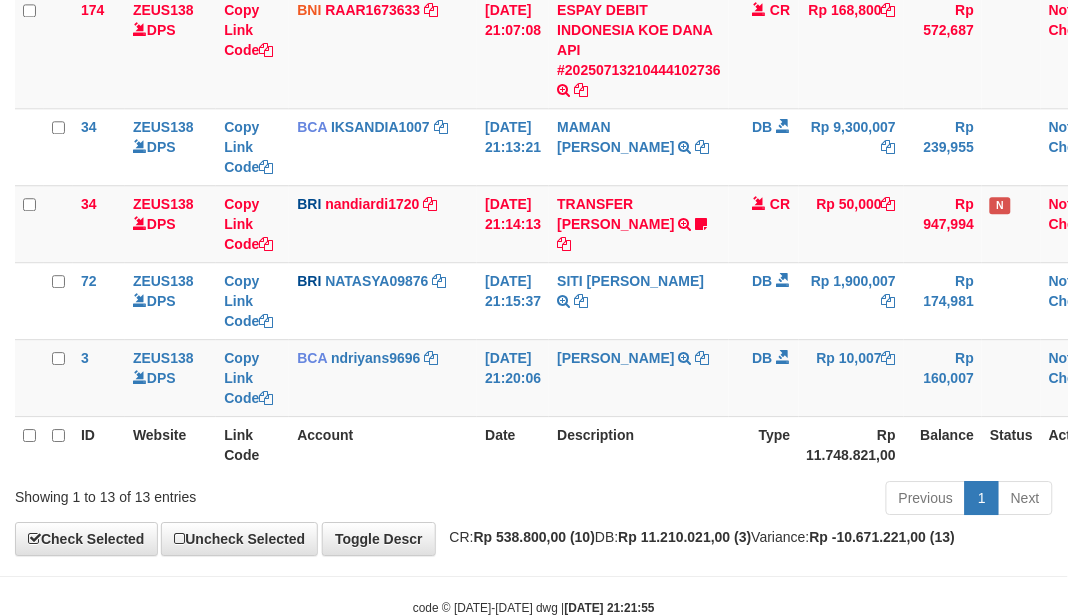 scroll, scrollTop: 775, scrollLeft: 0, axis: vertical 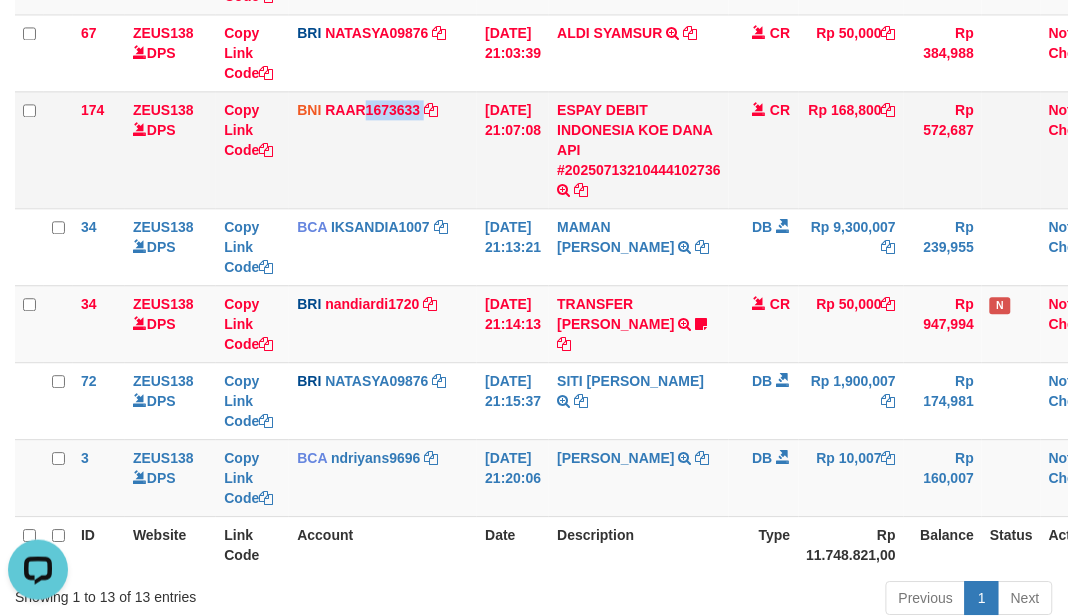 click on "BNI
RAAR1673633
DPS
RAZA ALAMAR ARDYANSYAH
mutasi_20250713_3594 | 174
mutasi_20250713_3594 | 174" at bounding box center (383, 149) 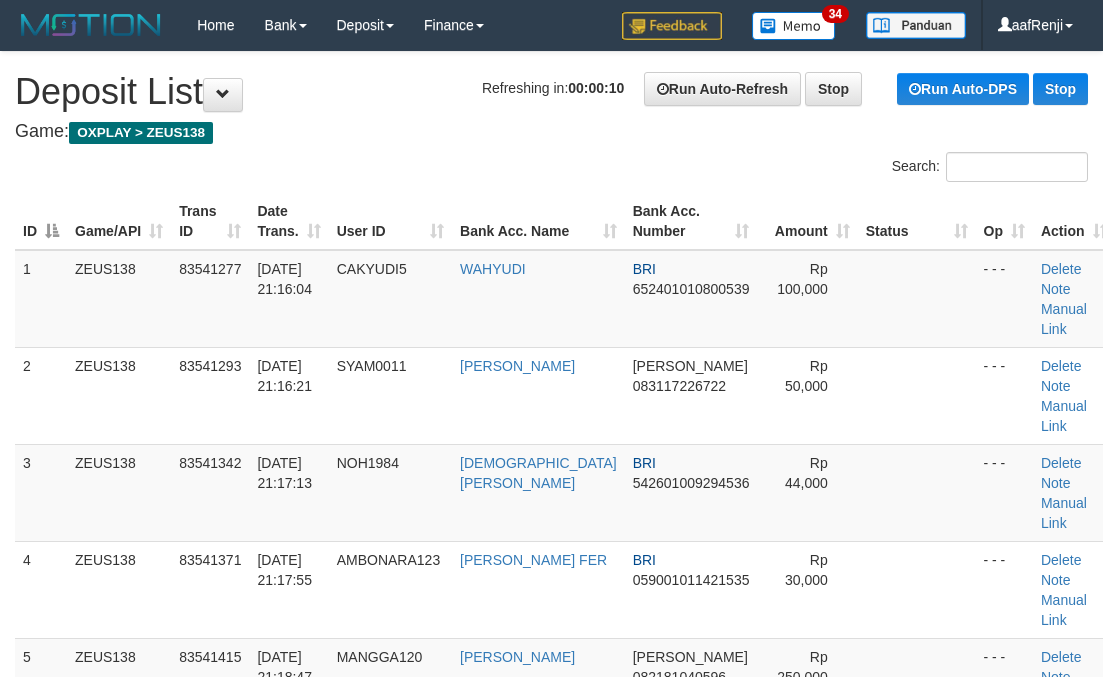 scroll, scrollTop: 0, scrollLeft: 0, axis: both 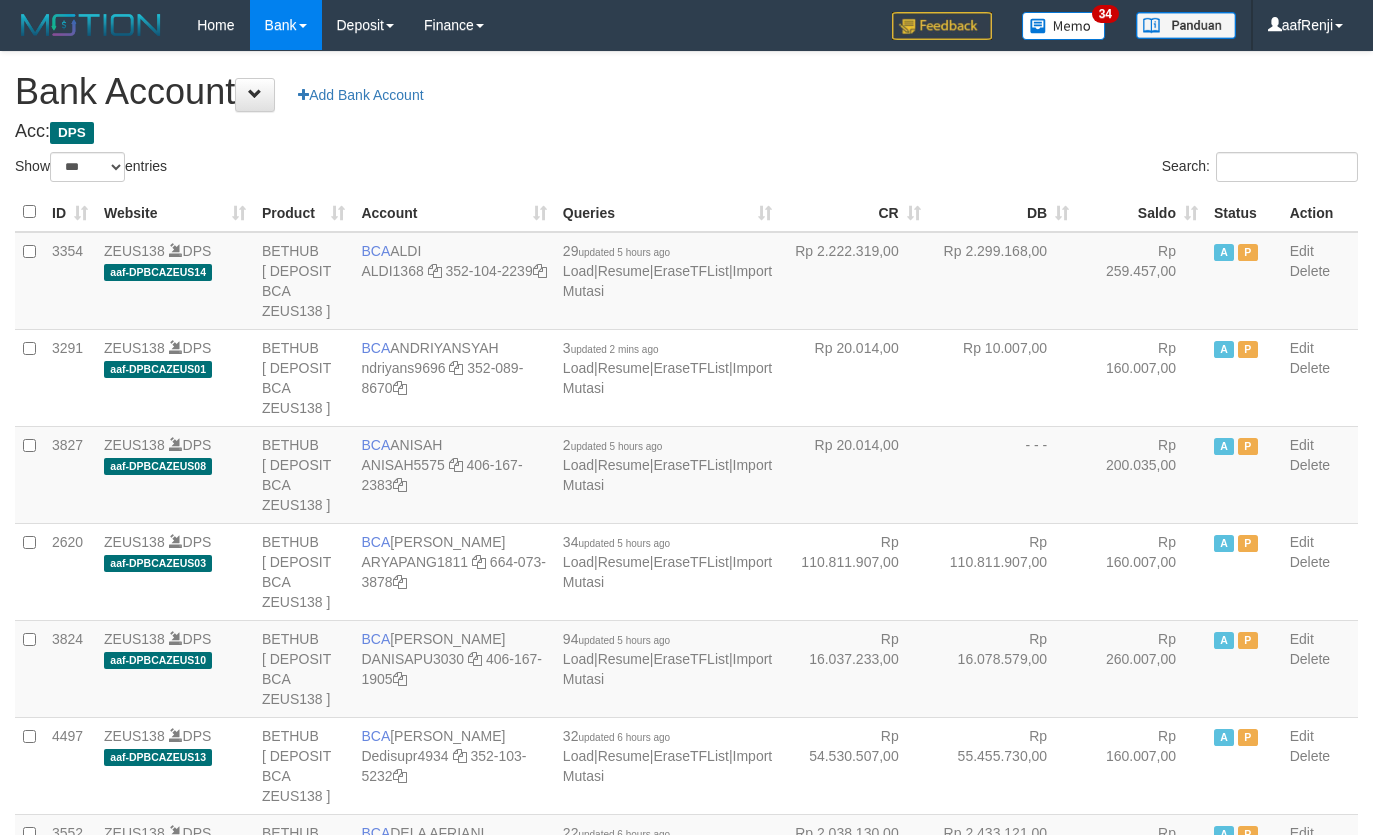 select on "***" 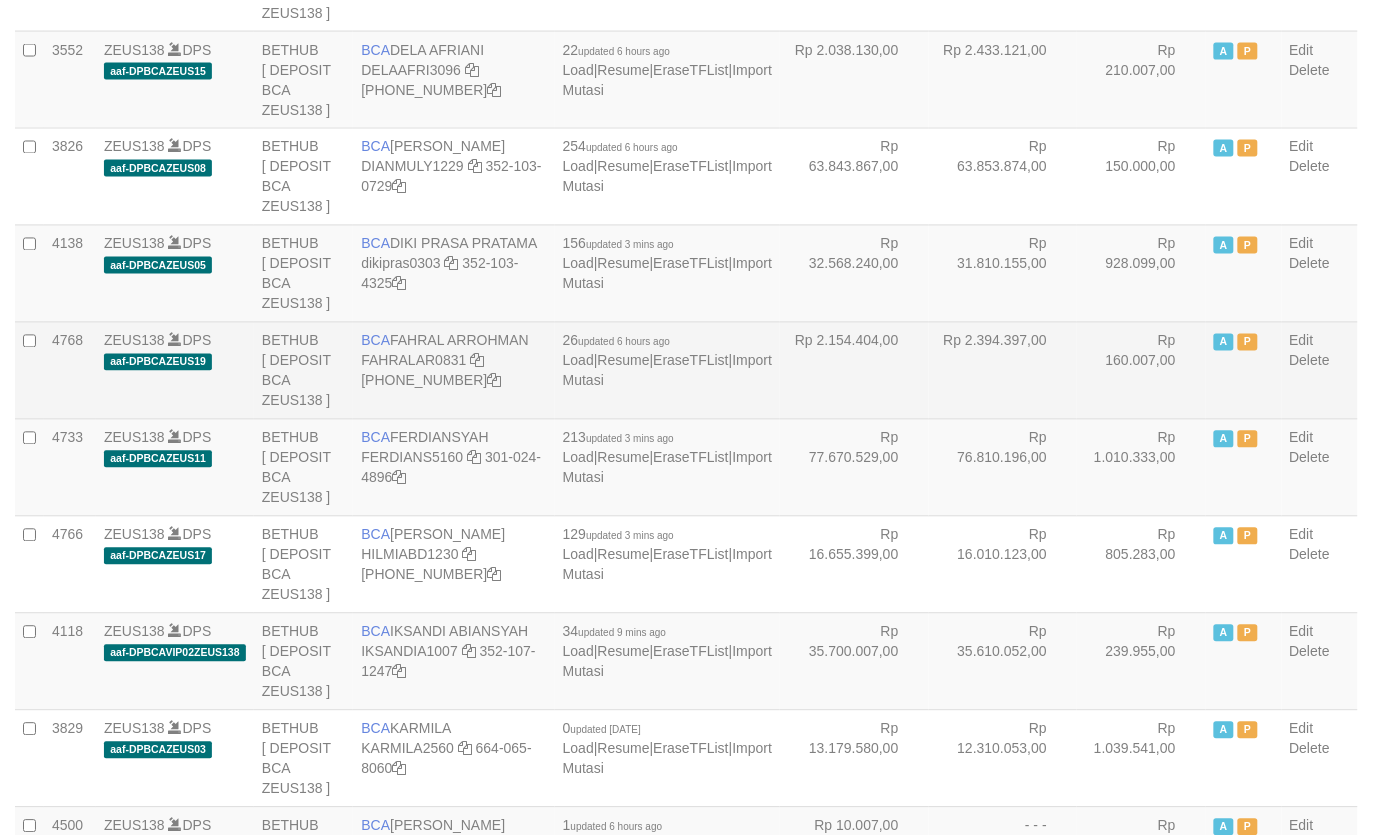 click on "Rp 2.394.397,00" at bounding box center (1003, 370) 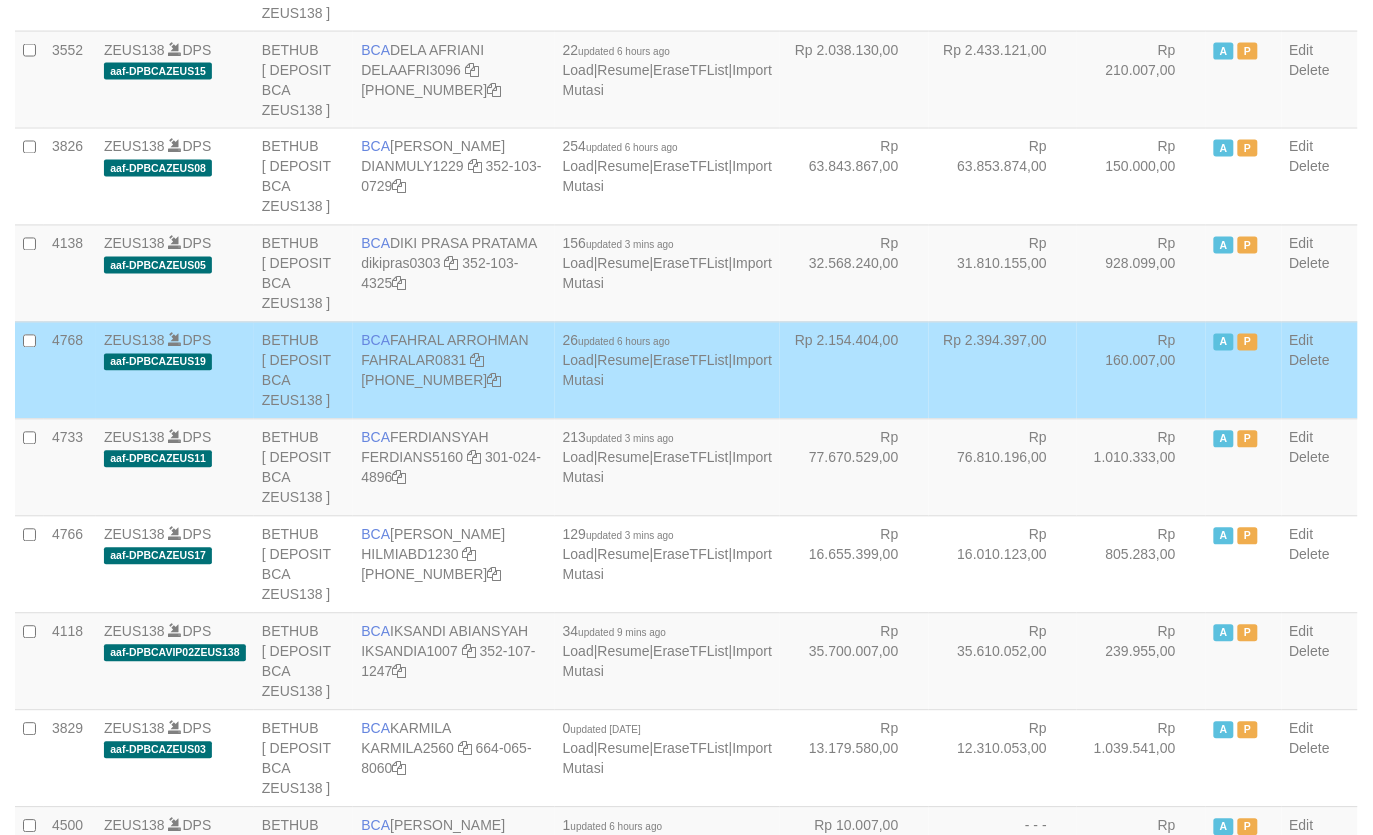 scroll, scrollTop: 825, scrollLeft: 0, axis: vertical 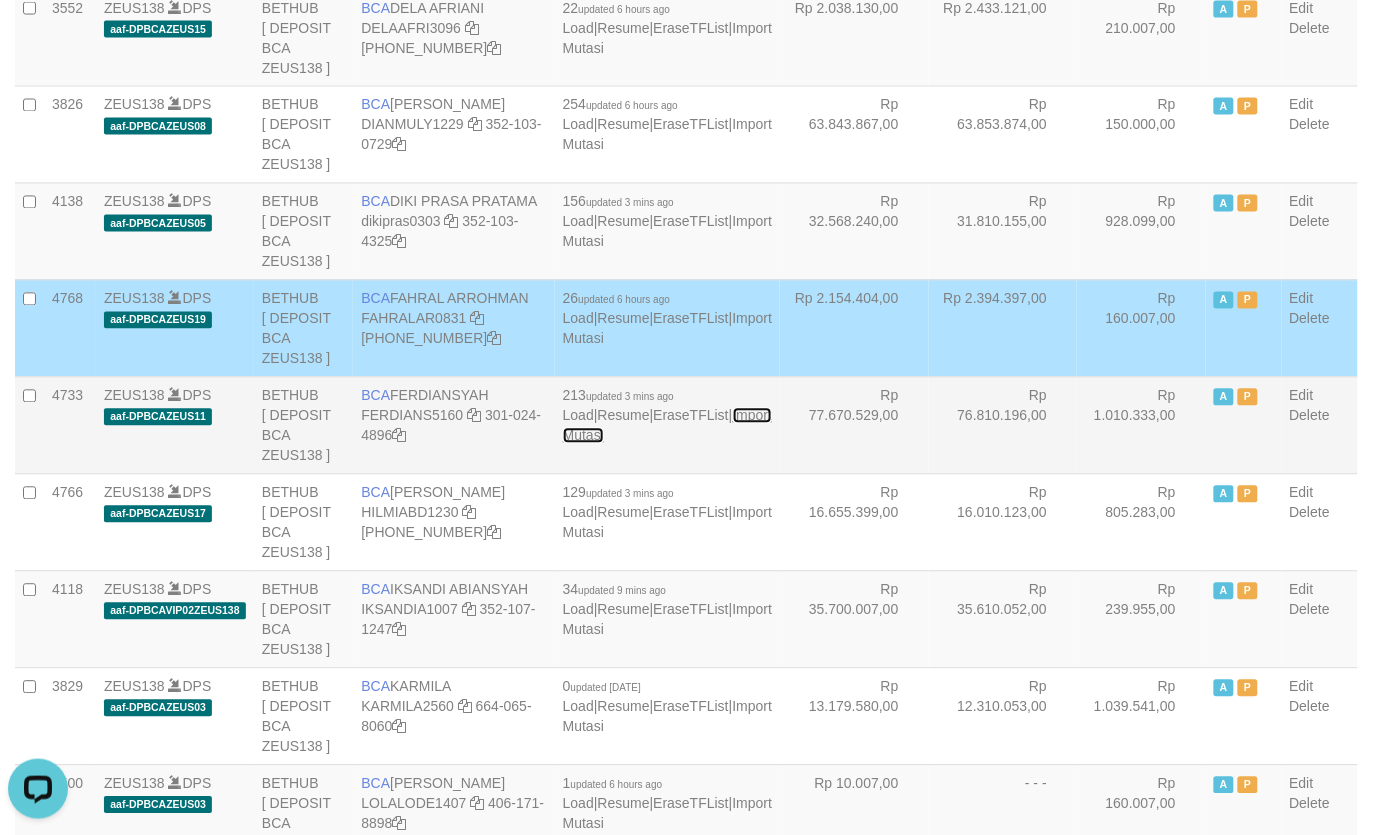 click on "Import Mutasi" at bounding box center [667, 426] 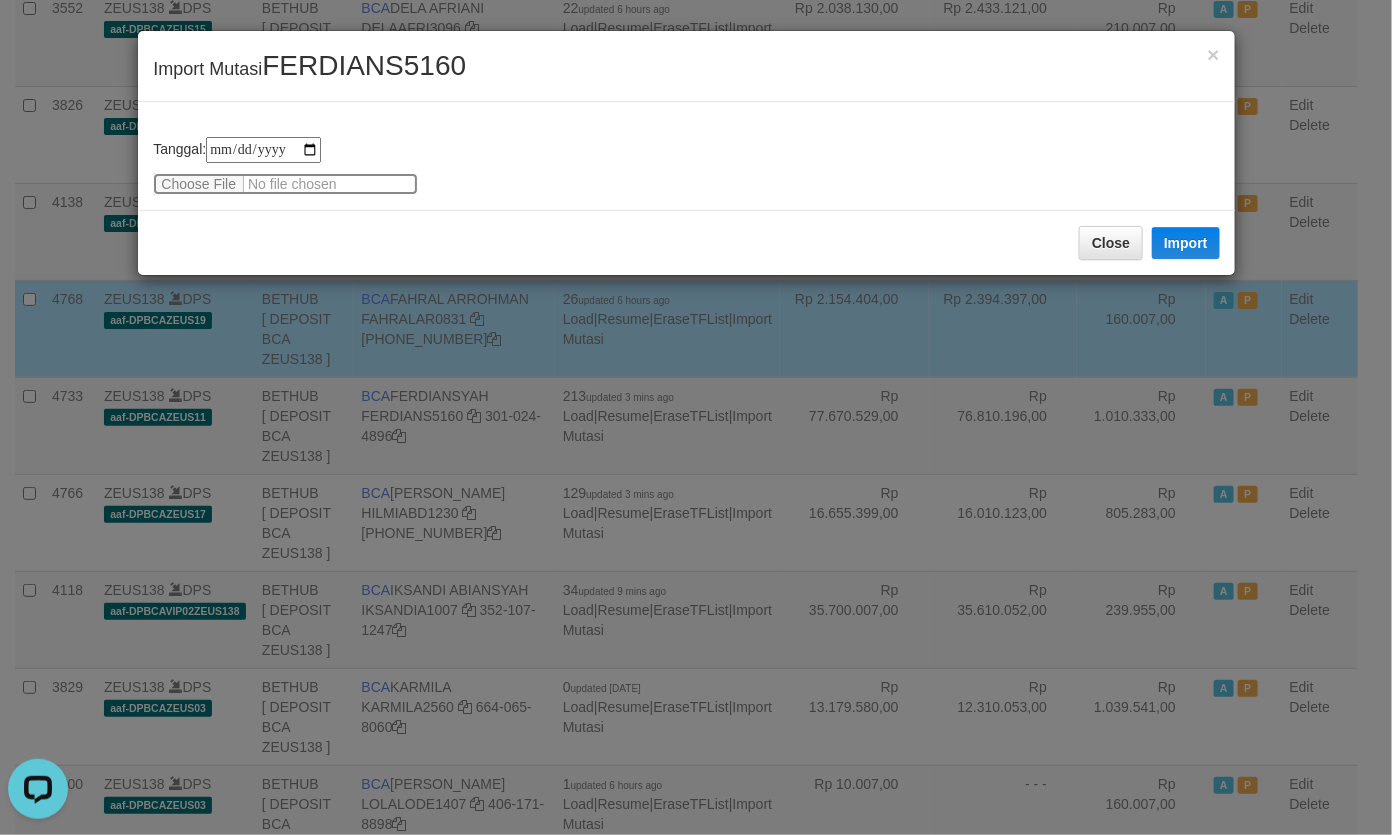 click at bounding box center (285, 184) 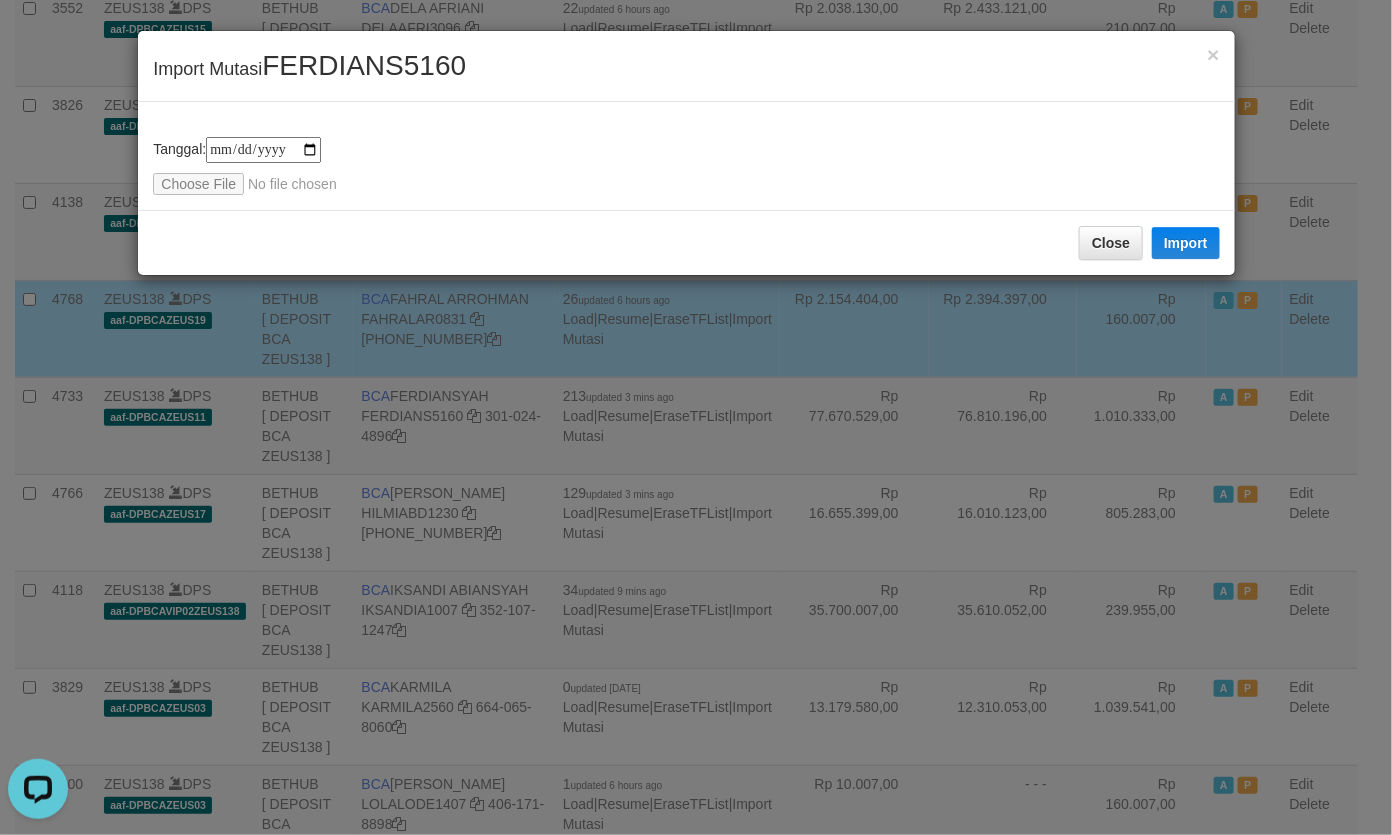 click on "FERDIANS5160" at bounding box center (364, 65) 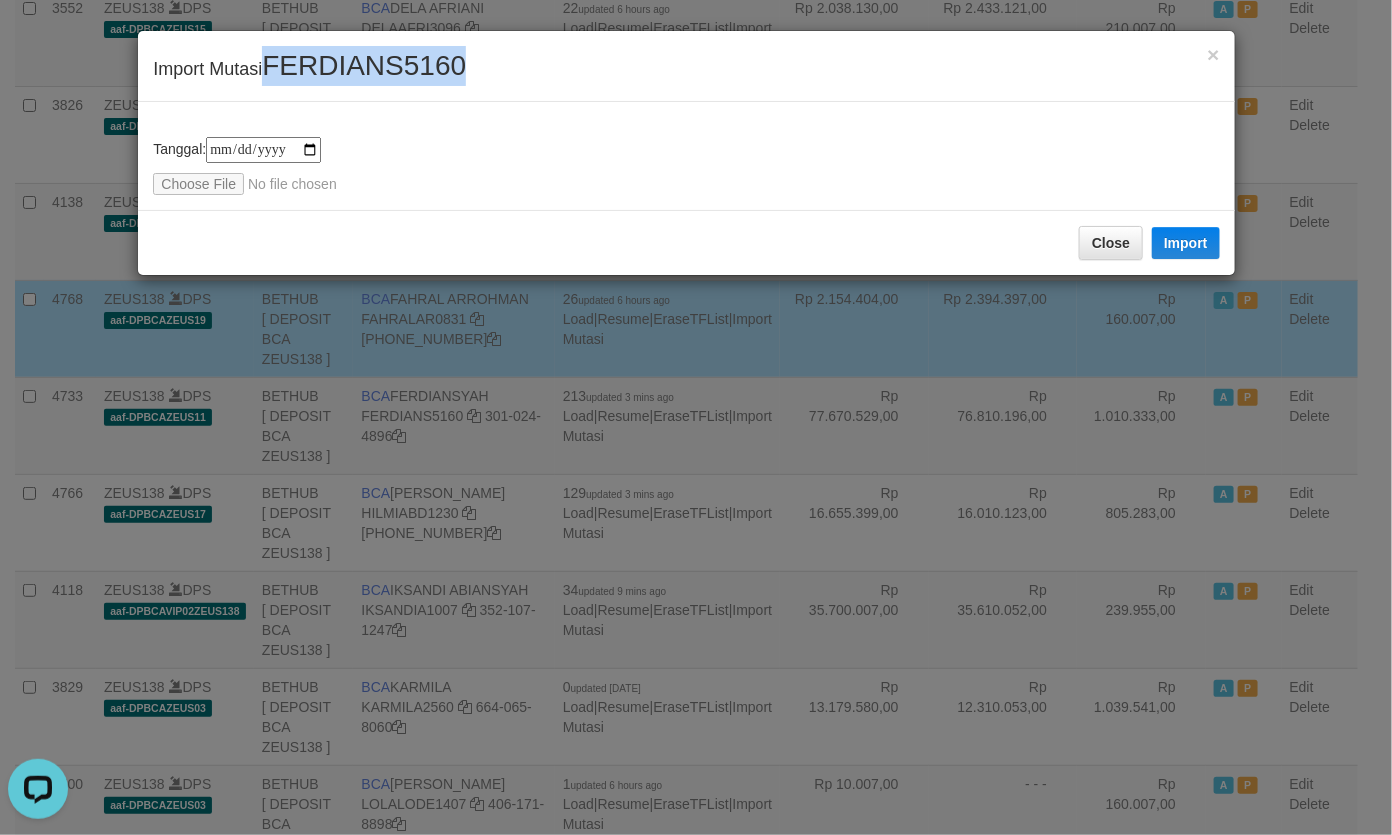 click on "FERDIANS5160" at bounding box center [364, 65] 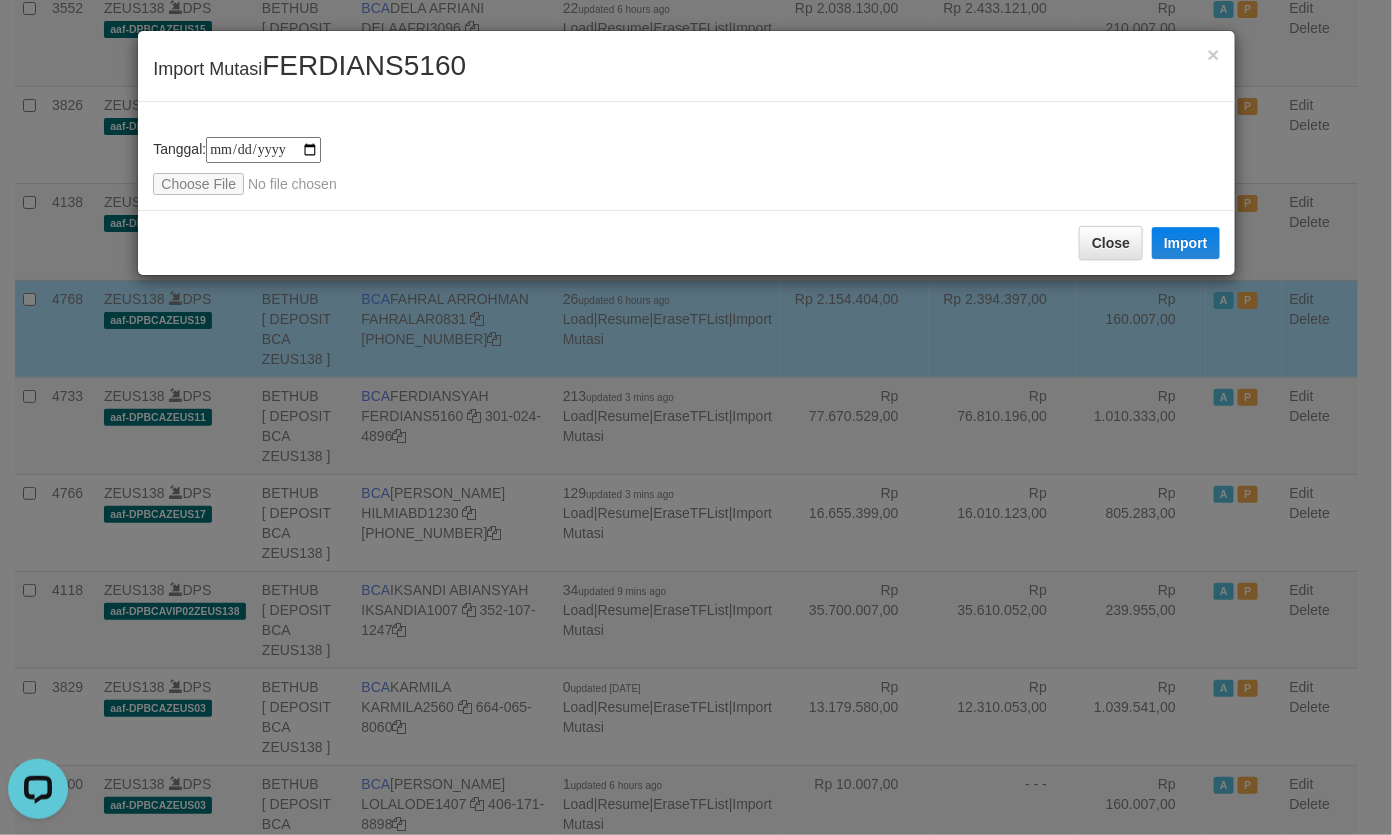 click on "**********" at bounding box center [686, 156] 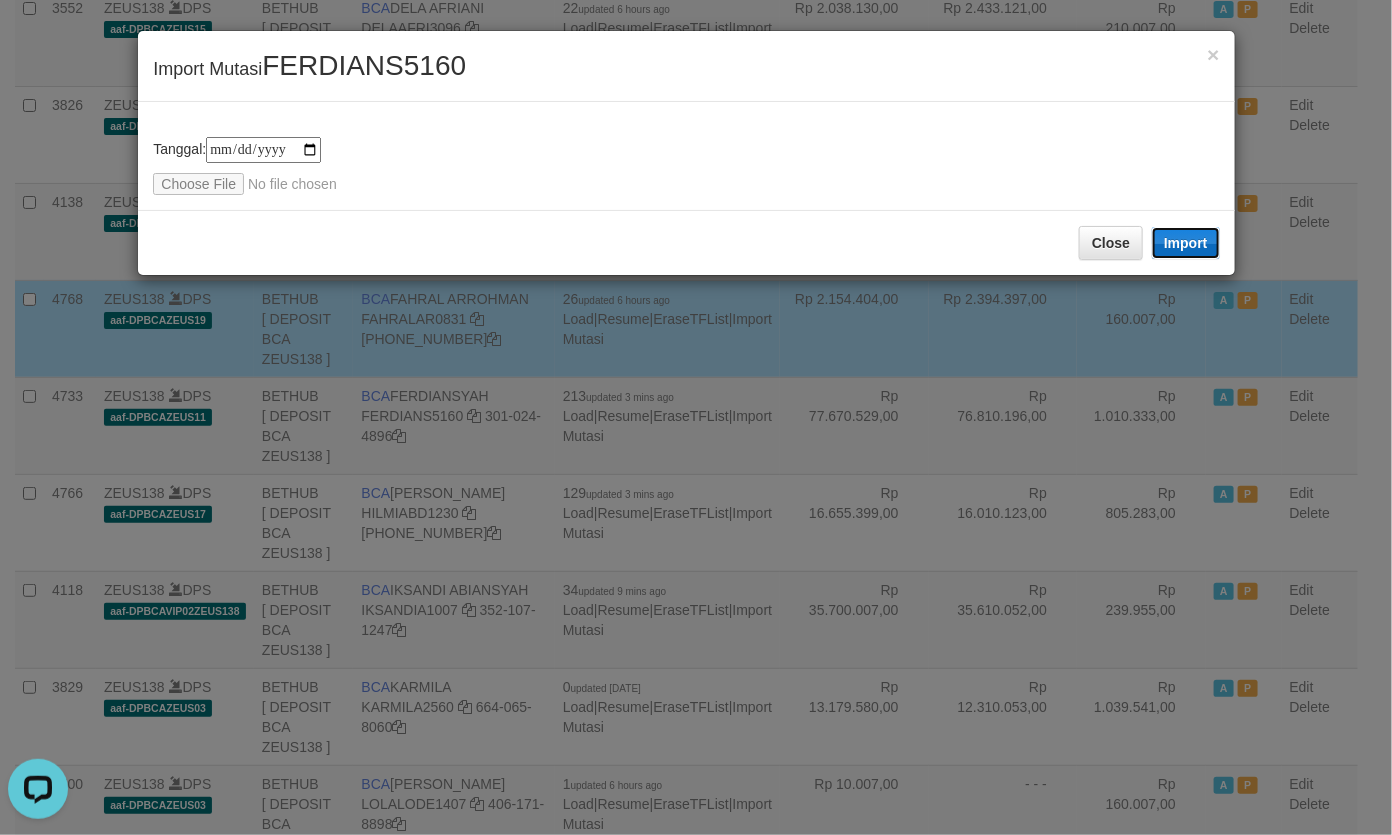 click on "Import" at bounding box center [1186, 243] 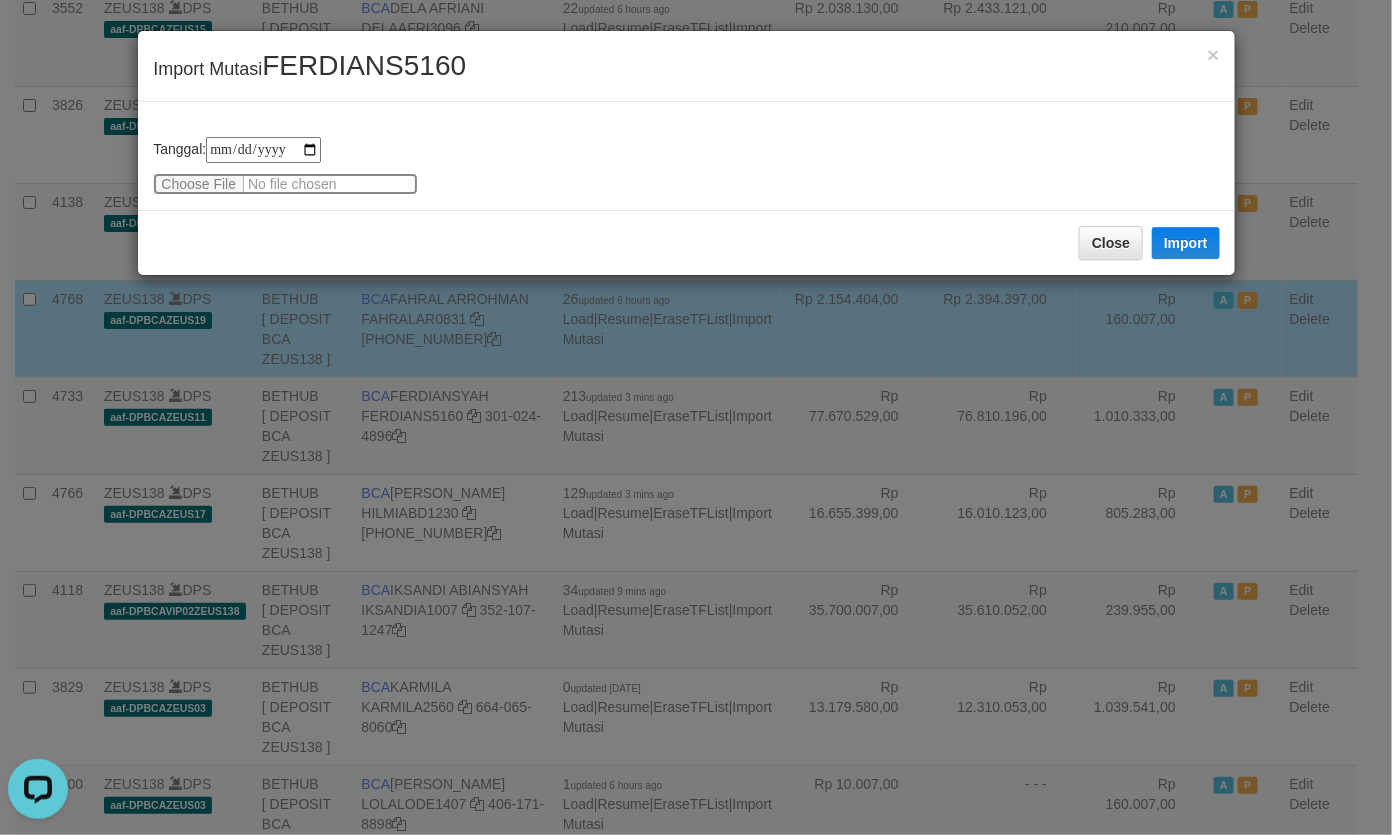 click at bounding box center [285, 184] 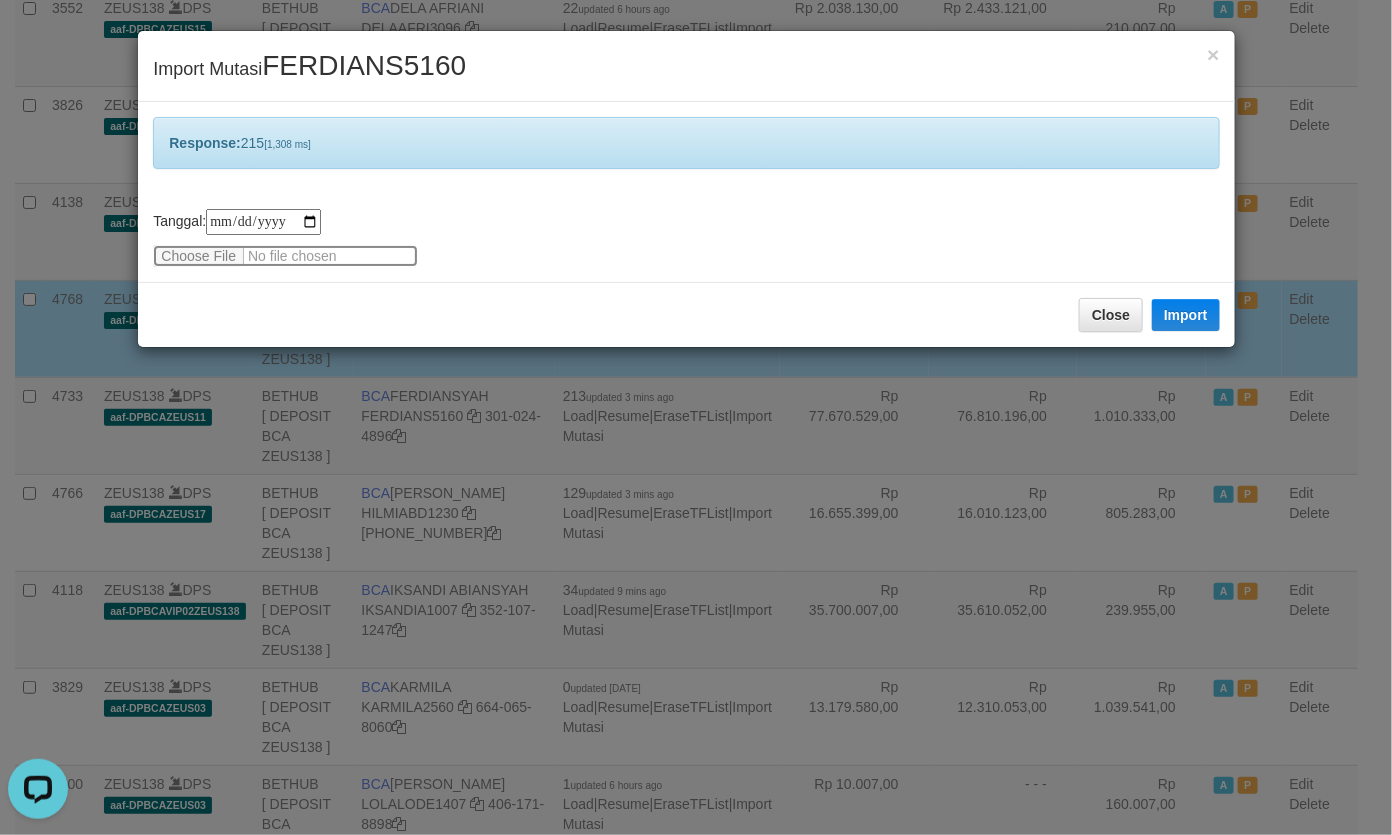 type 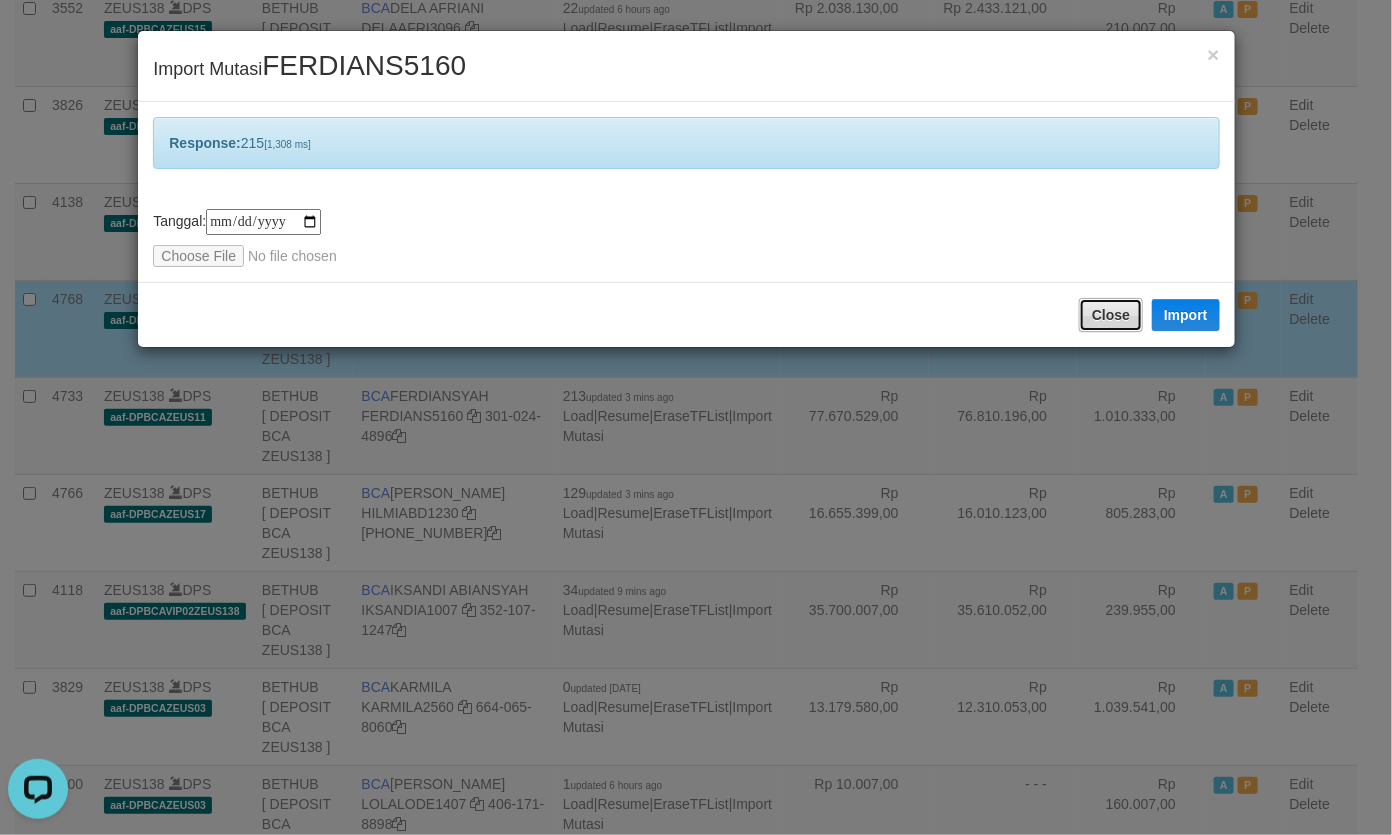 click on "Close" at bounding box center (1111, 315) 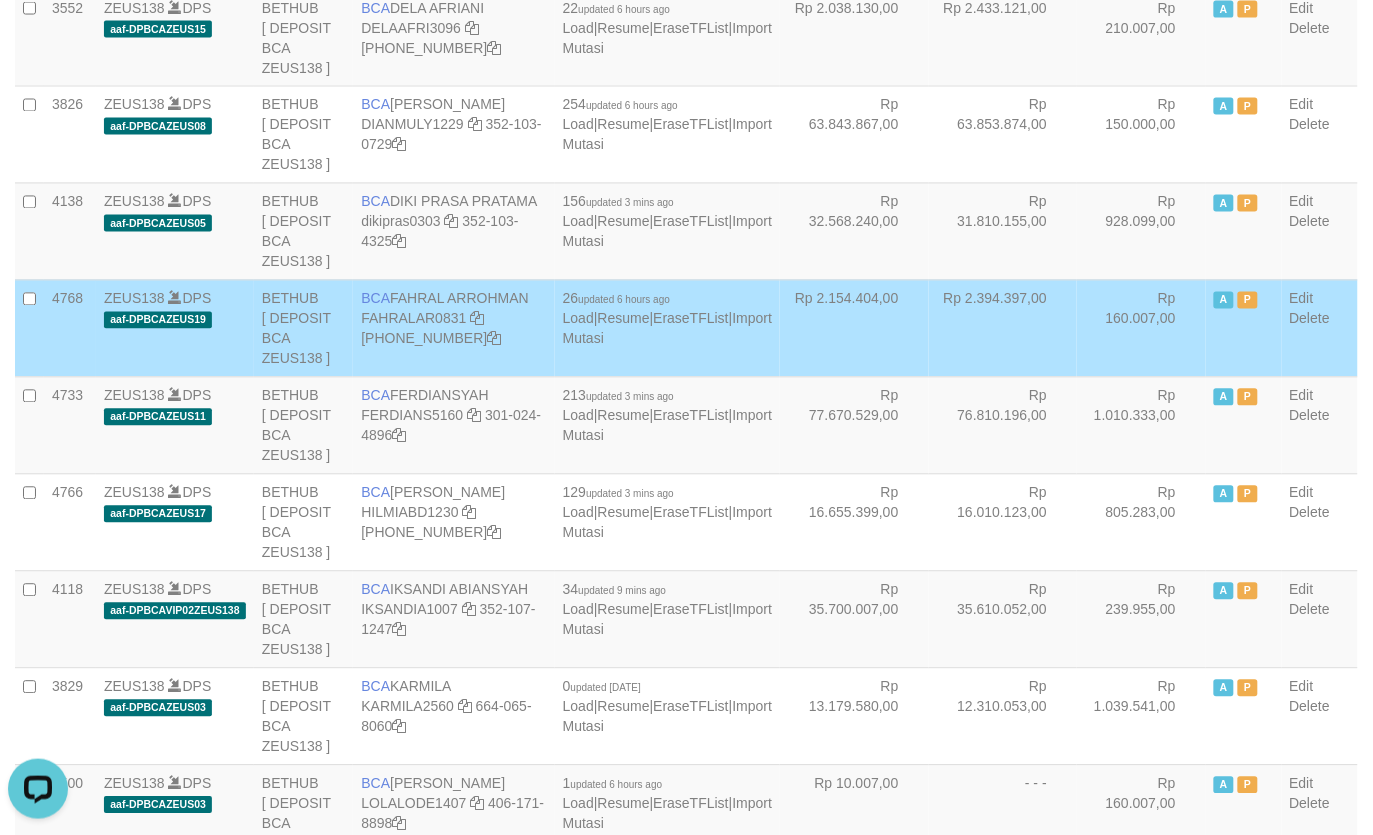 click on "Rp 77.670.529,00" at bounding box center (854, 425) 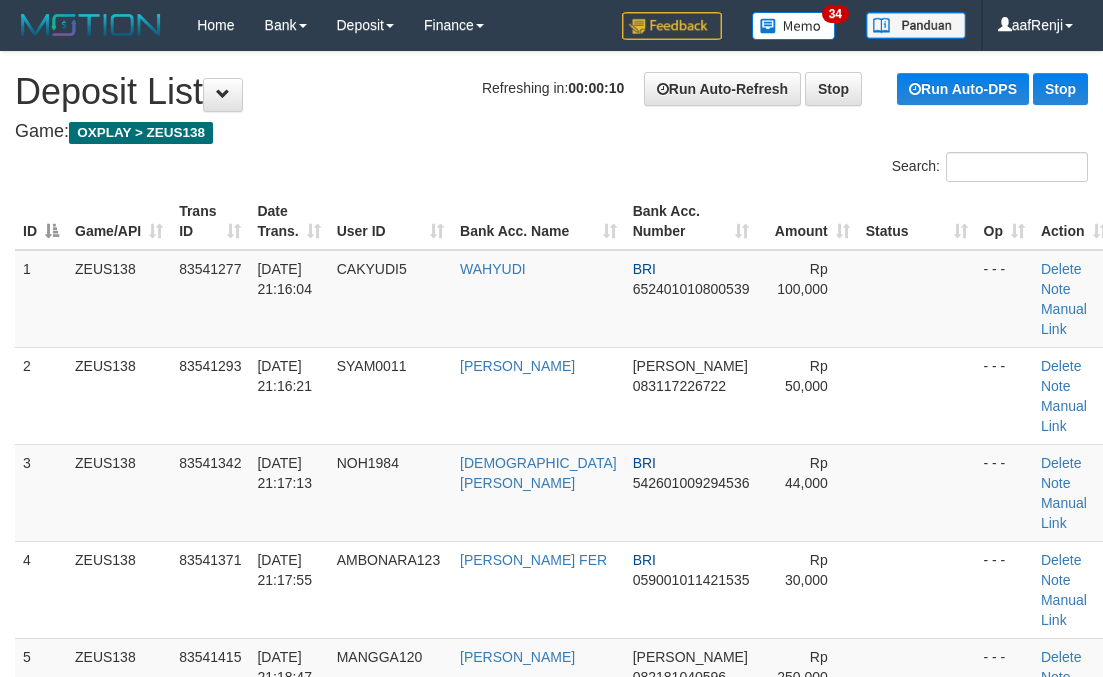 scroll, scrollTop: 0, scrollLeft: 0, axis: both 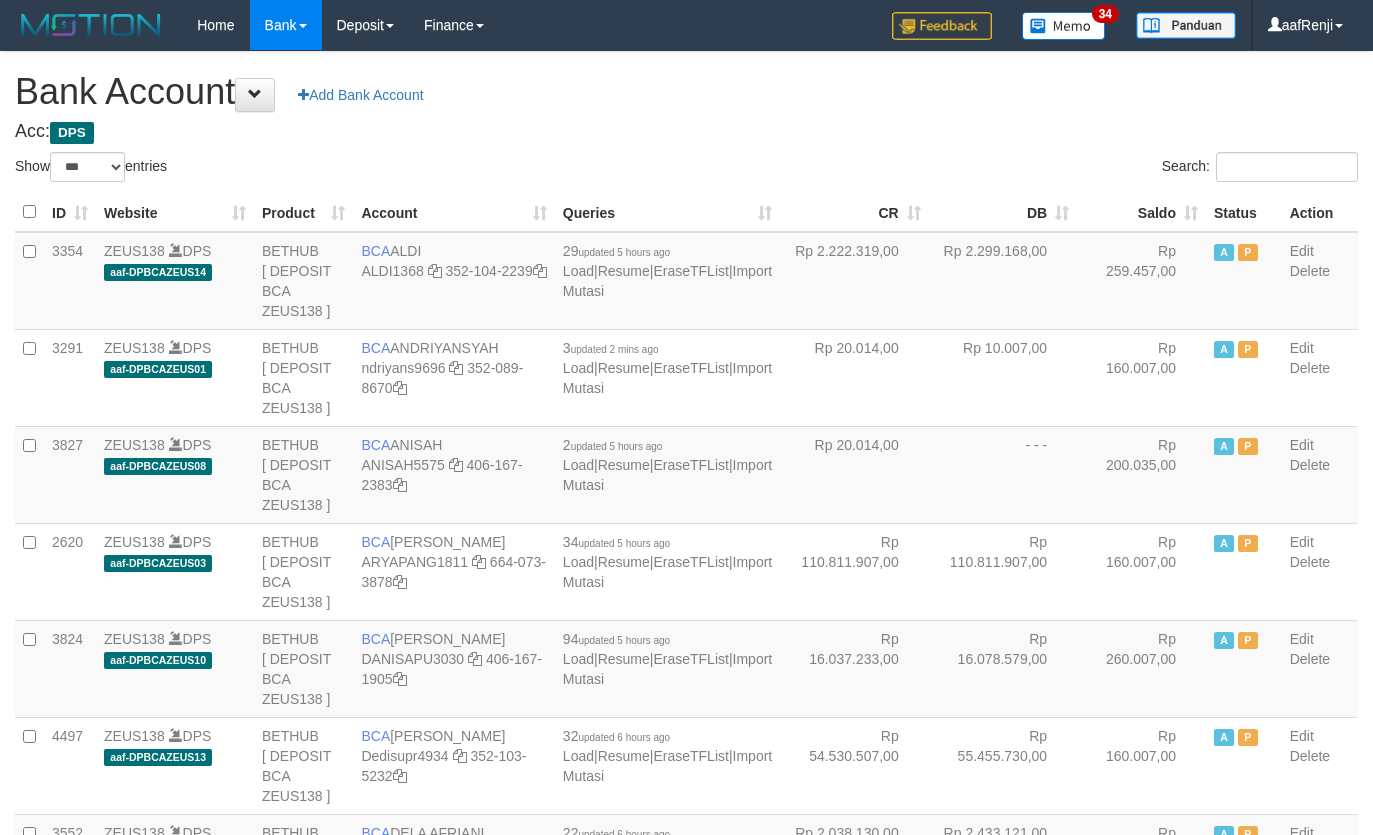 select on "***" 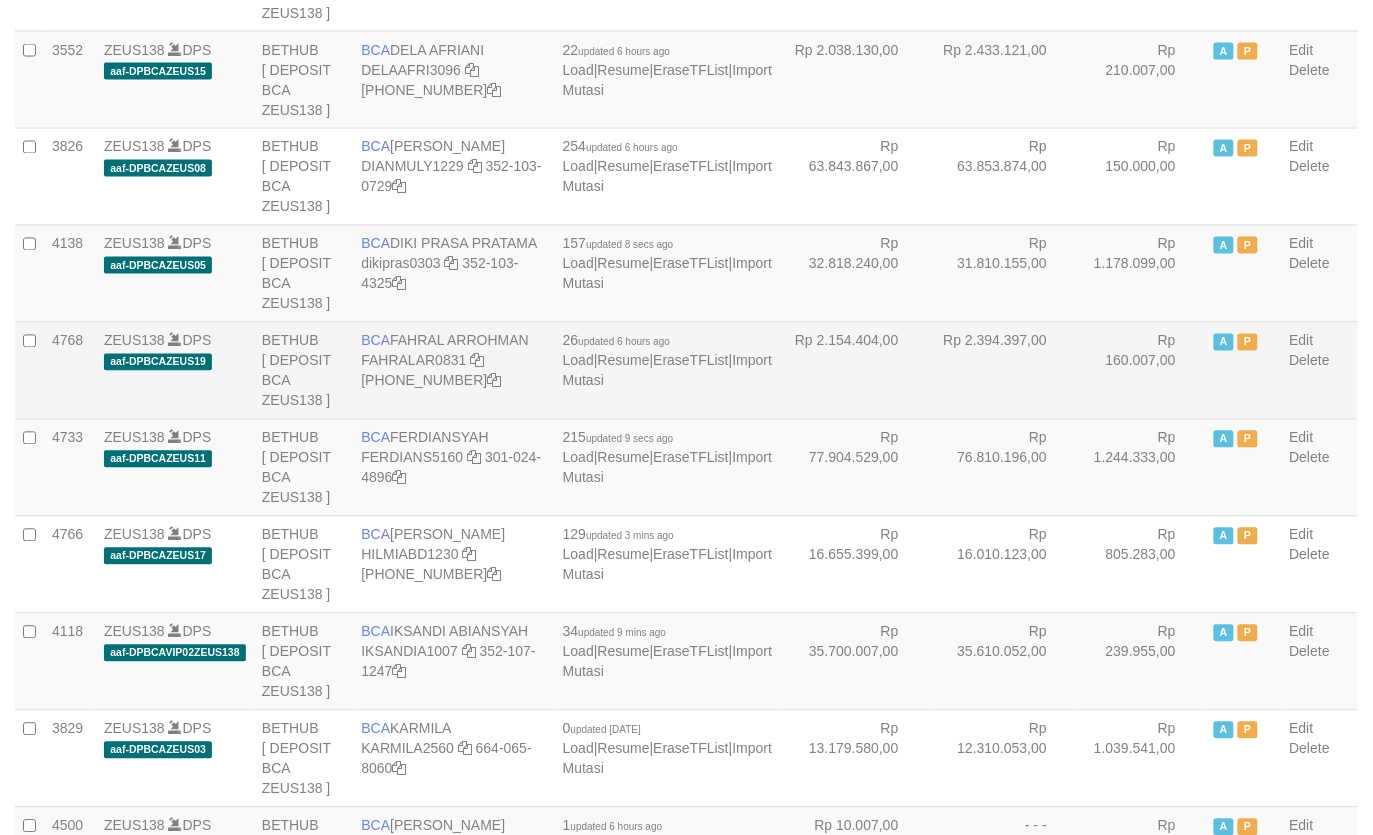 scroll, scrollTop: 825, scrollLeft: 0, axis: vertical 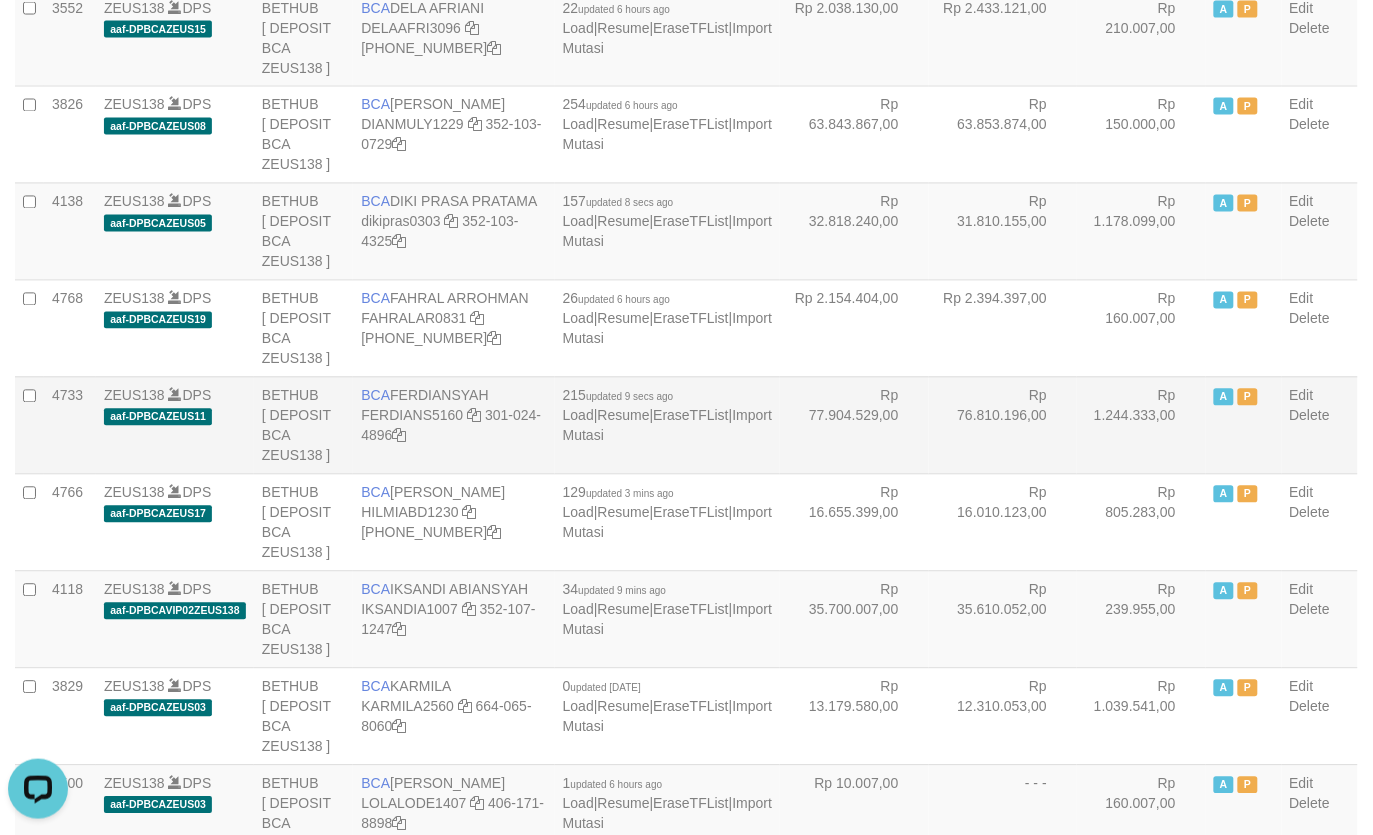 click on "4733" at bounding box center (70, 425) 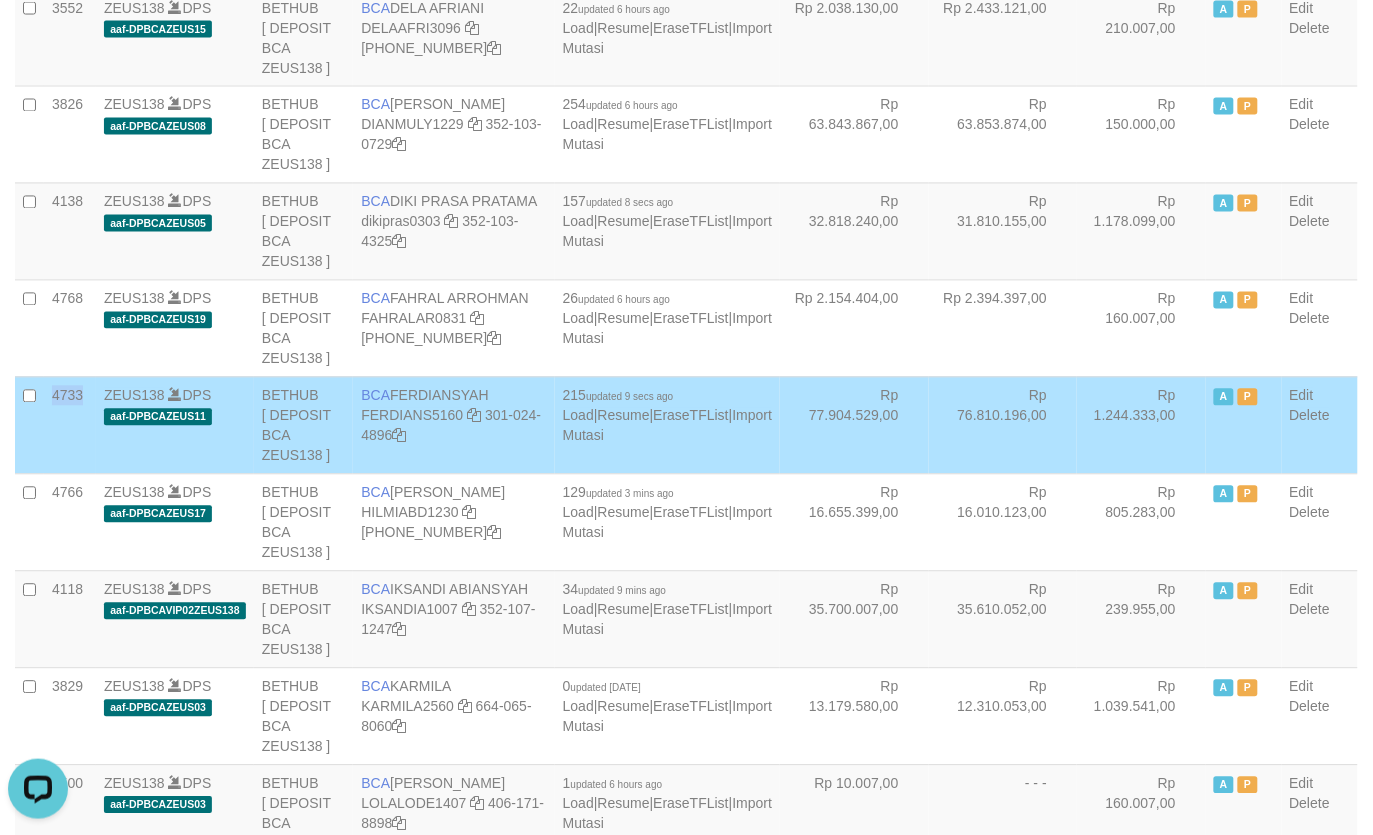 click on "4733" at bounding box center [70, 425] 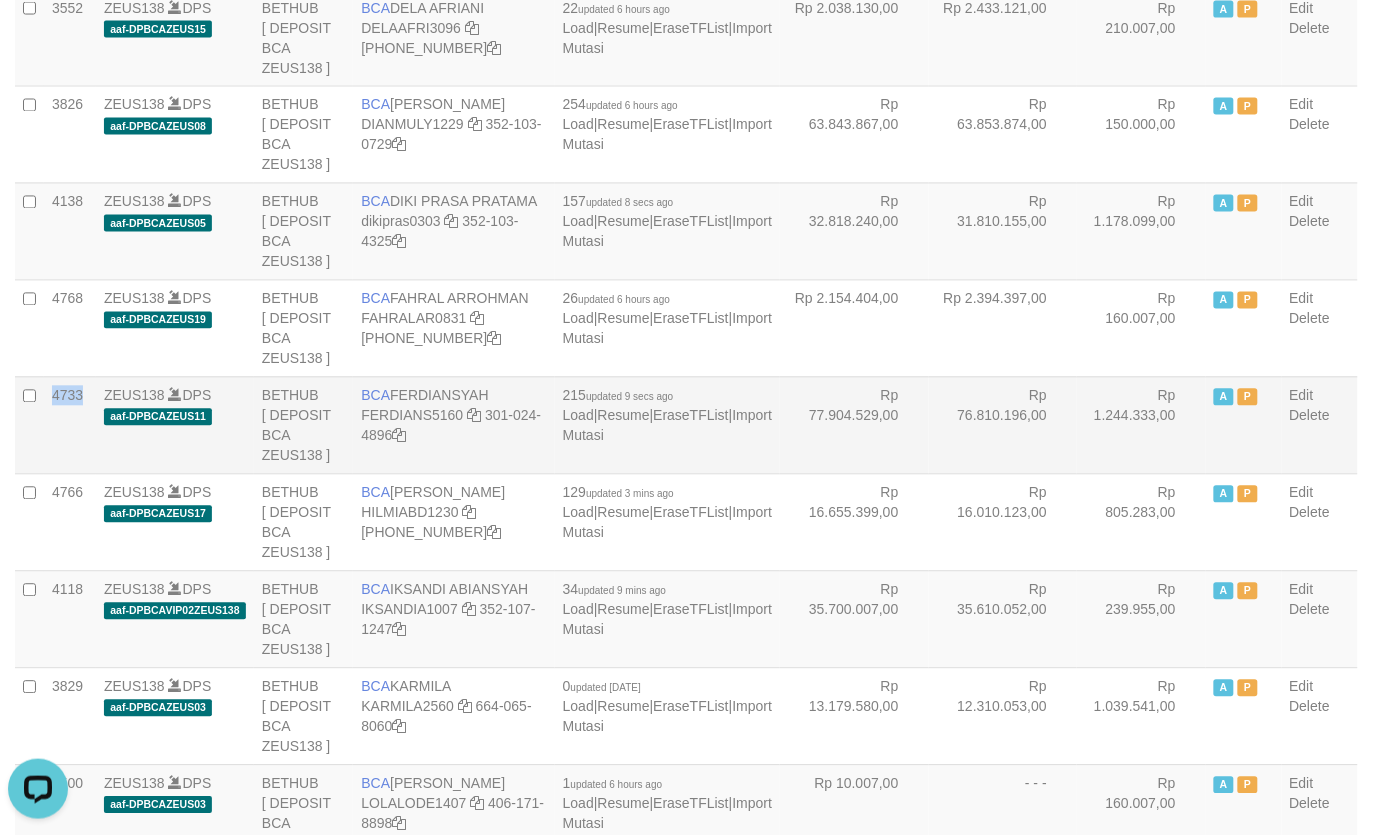 copy on "4733" 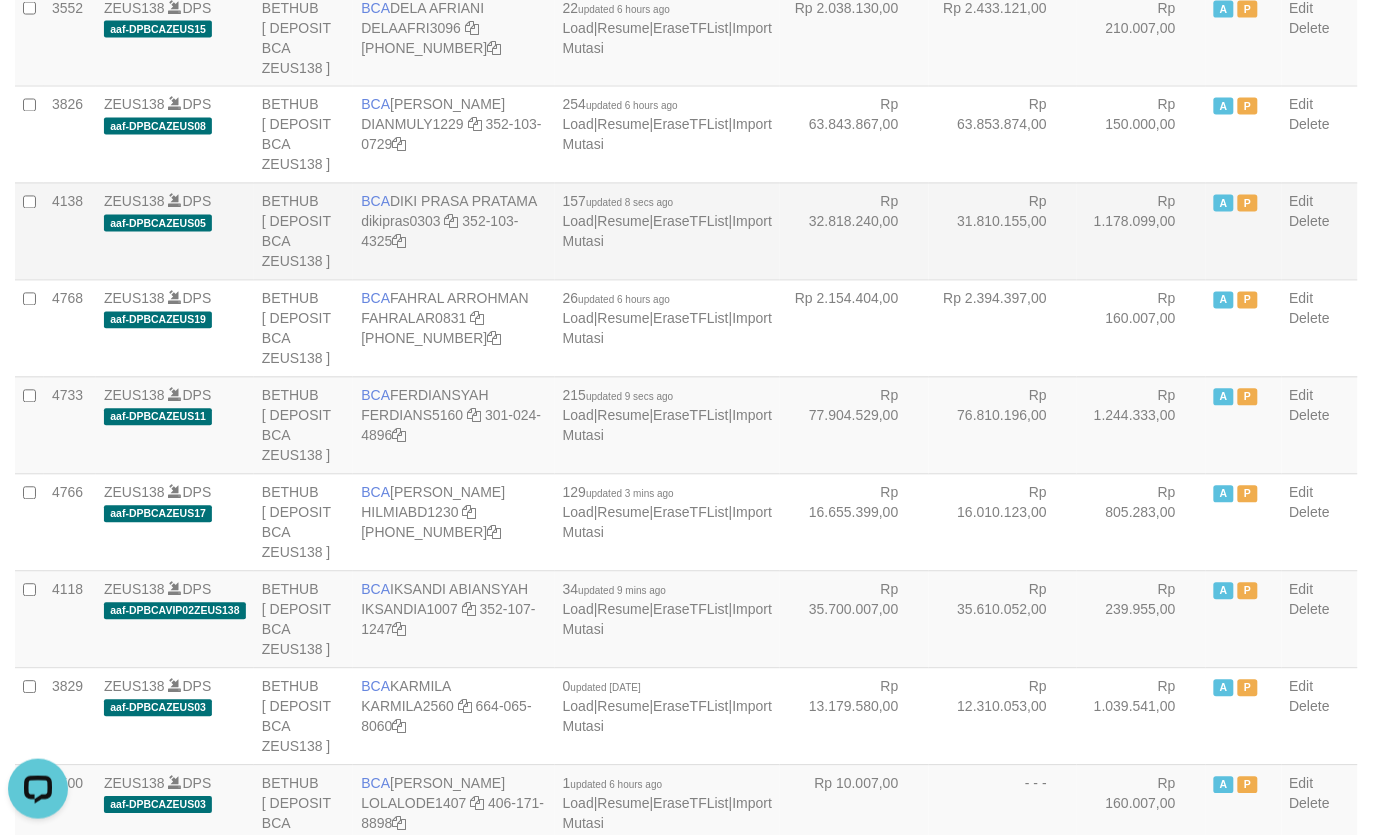 click on "Rp 32.818.240,00" at bounding box center (854, 231) 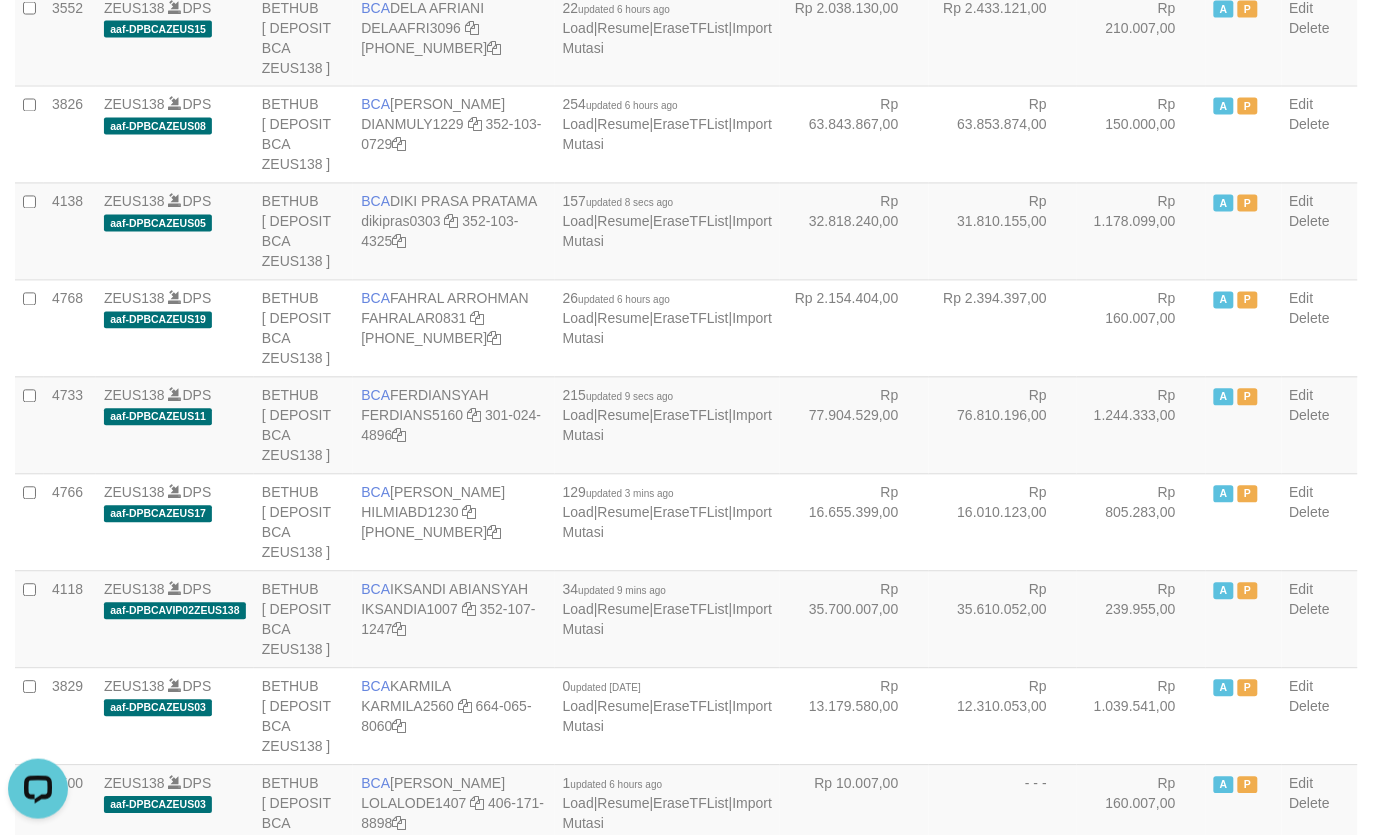 scroll, scrollTop: 2421, scrollLeft: 0, axis: vertical 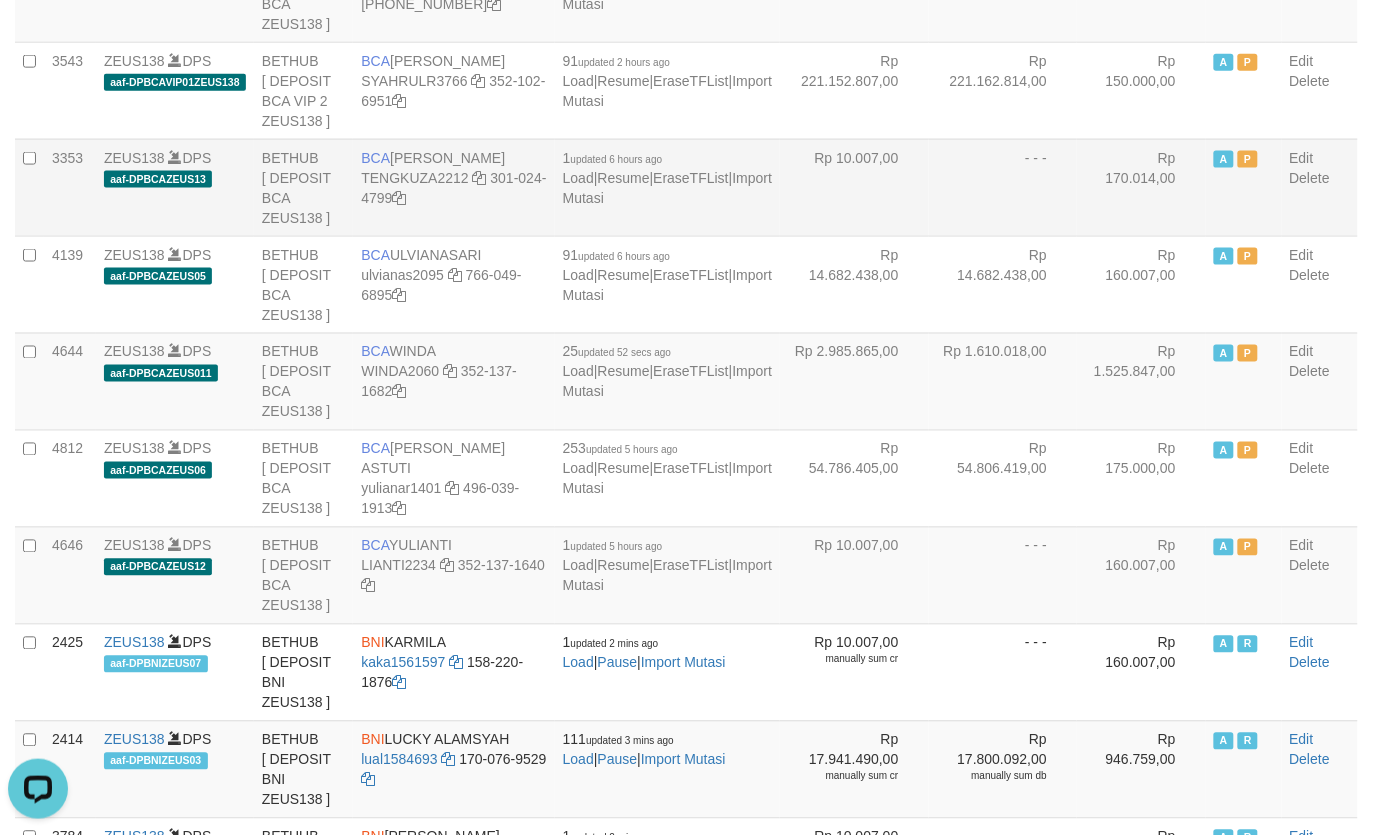 click on "1  updated 6 hours ago
Load
|
Resume
|
EraseTFList
|
Import Mutasi" at bounding box center (667, 187) 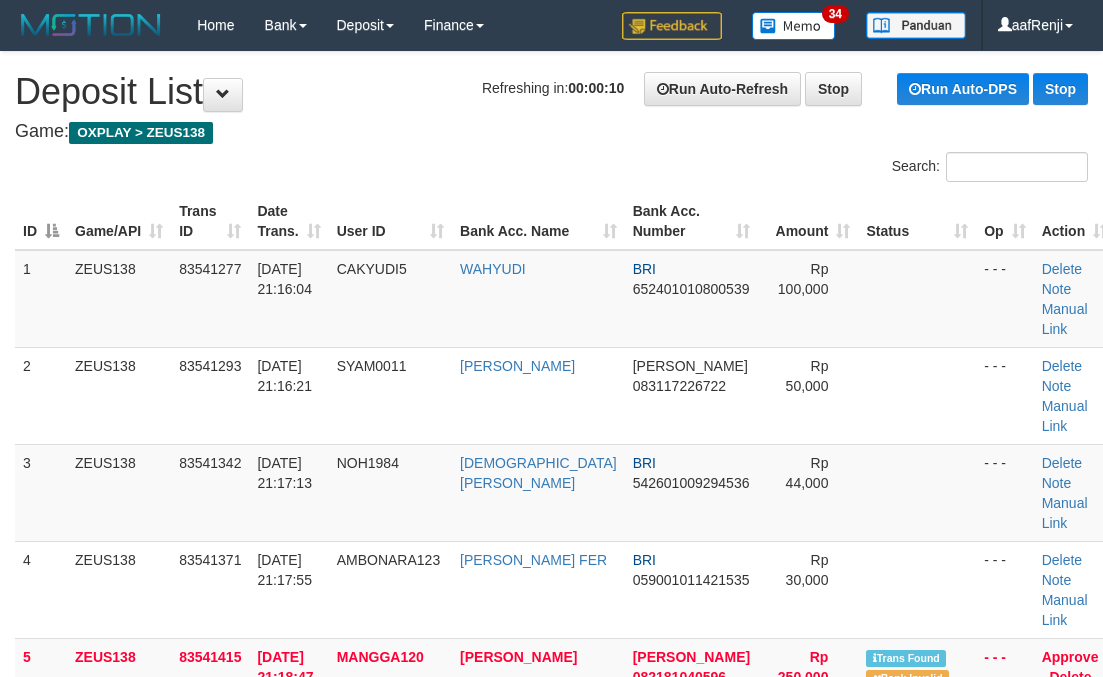 scroll, scrollTop: 0, scrollLeft: 0, axis: both 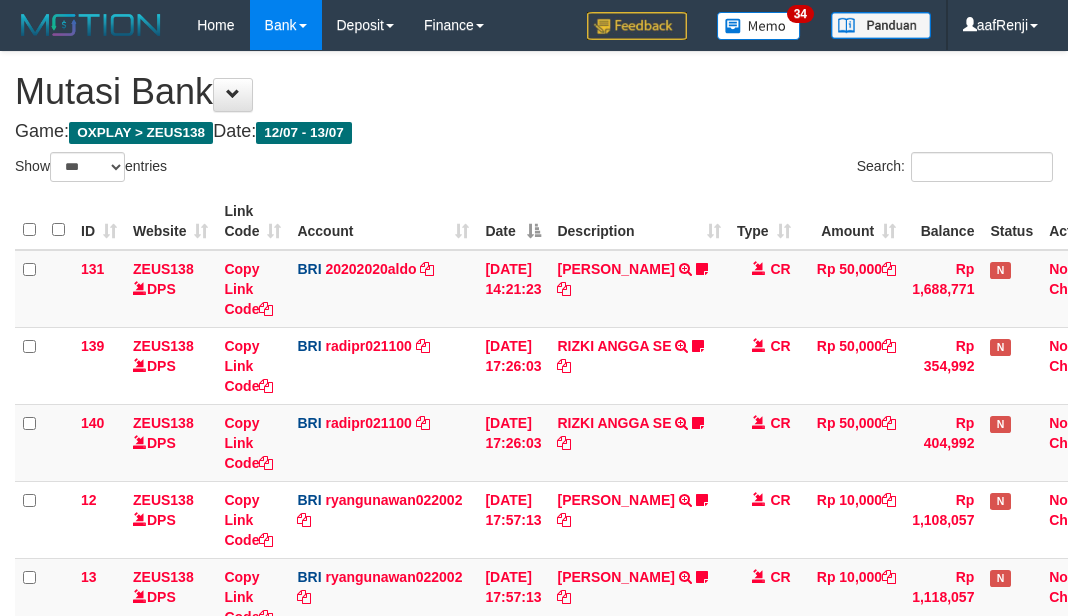 select on "***" 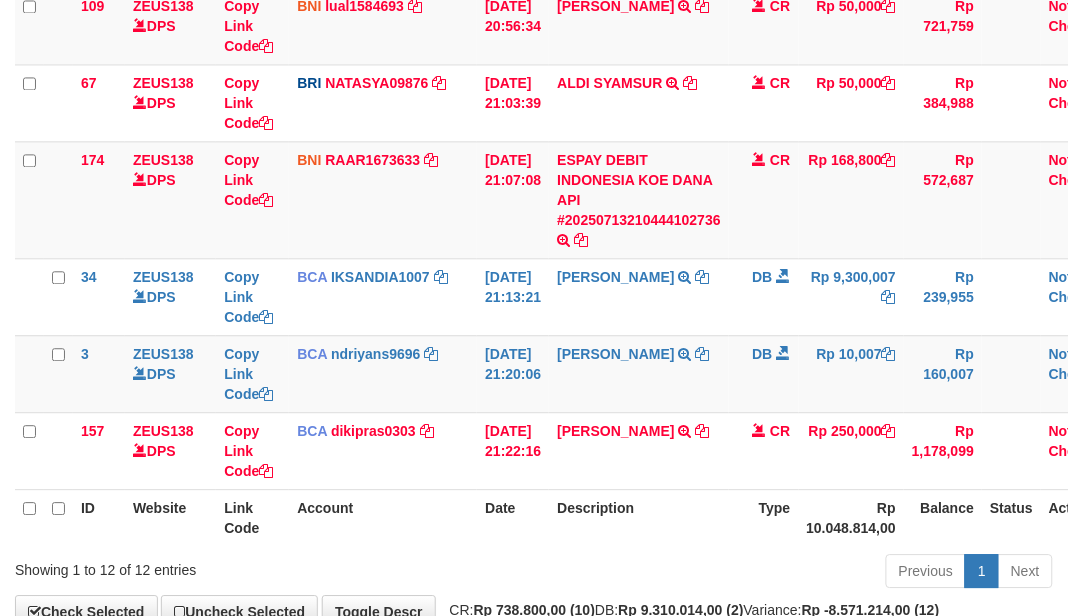 scroll, scrollTop: 775, scrollLeft: 0, axis: vertical 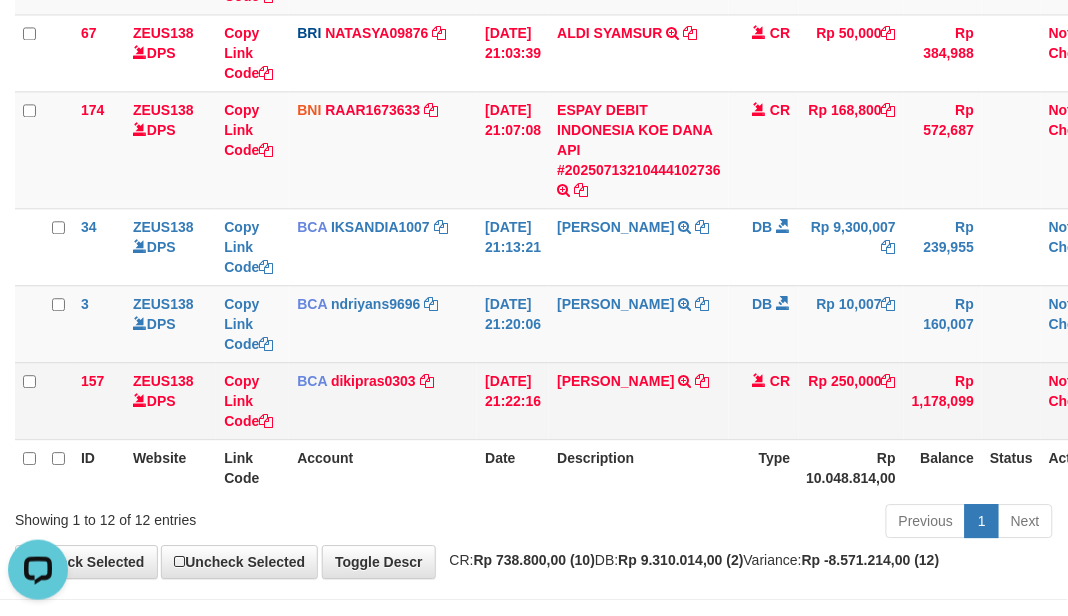 click on "CR" at bounding box center (764, 400) 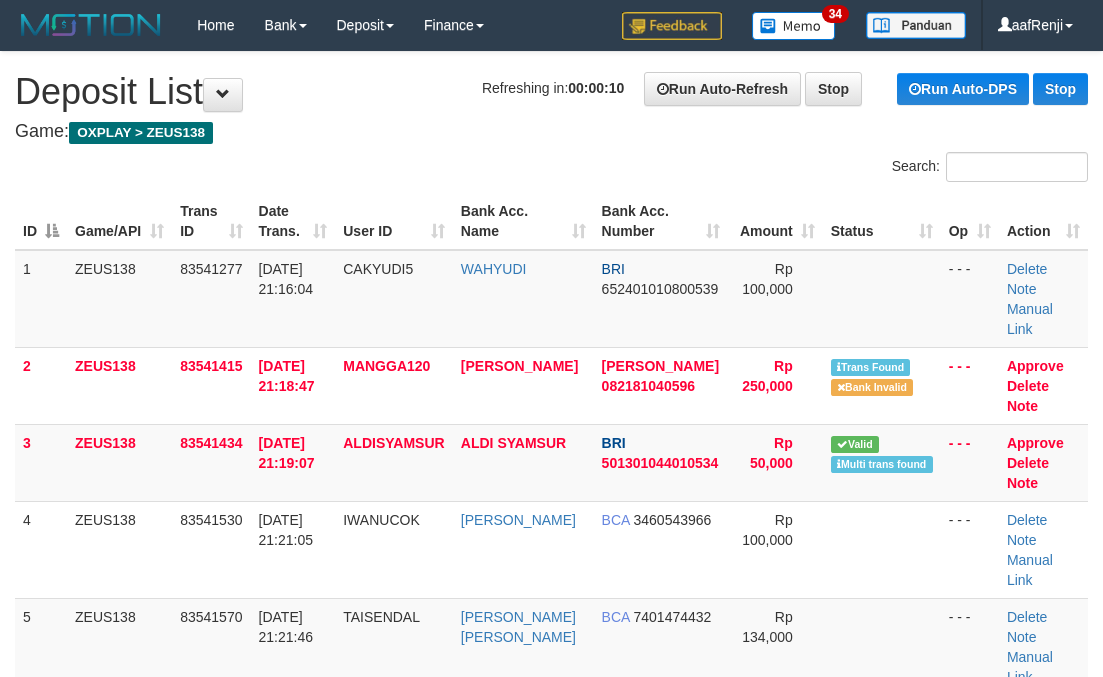 scroll, scrollTop: 0, scrollLeft: 0, axis: both 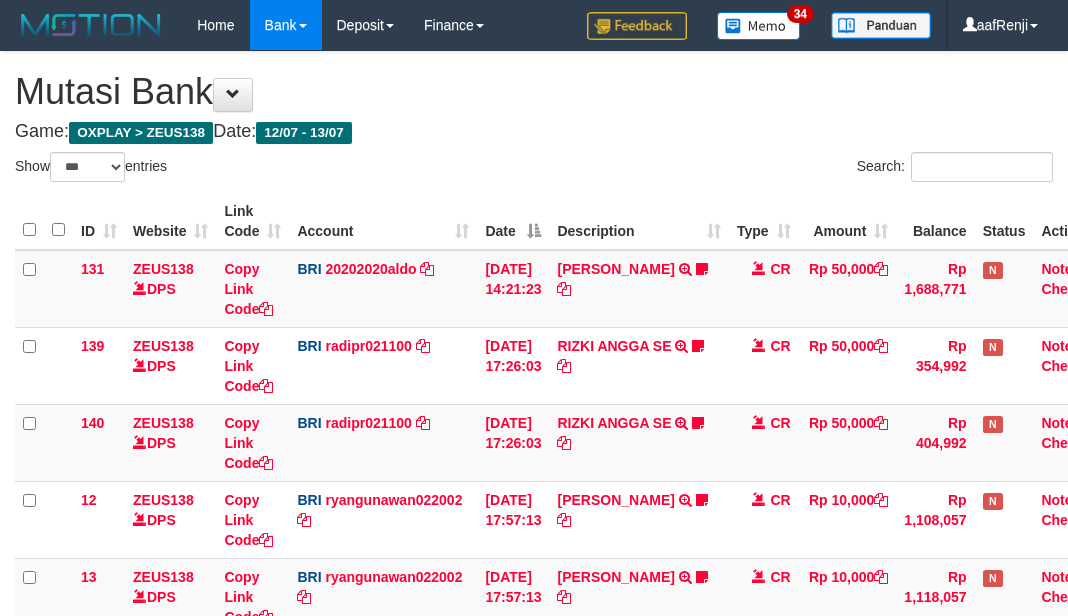 select on "***" 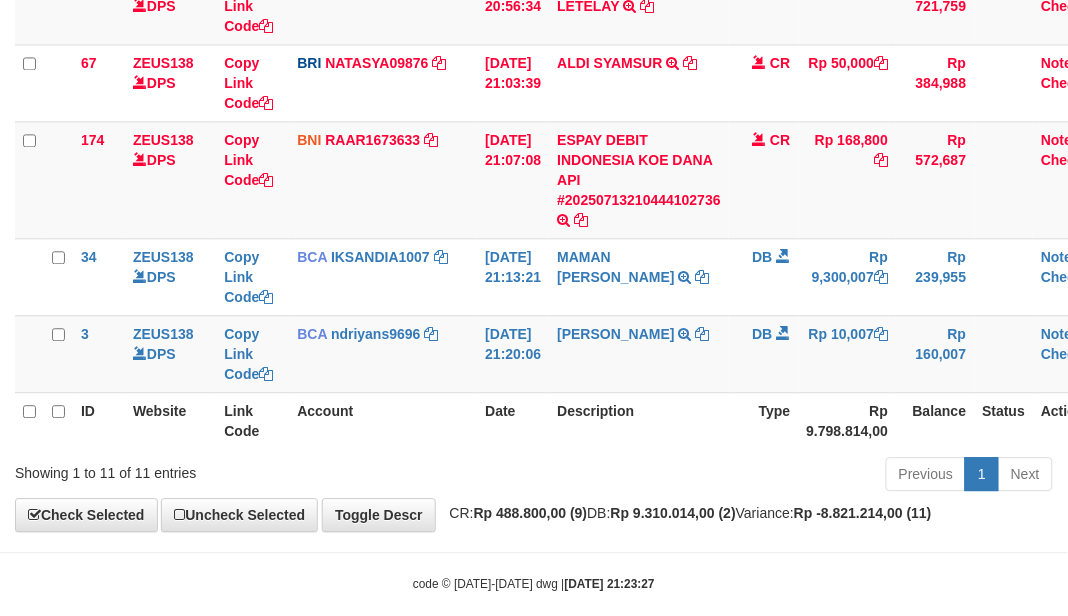 scroll, scrollTop: 775, scrollLeft: 0, axis: vertical 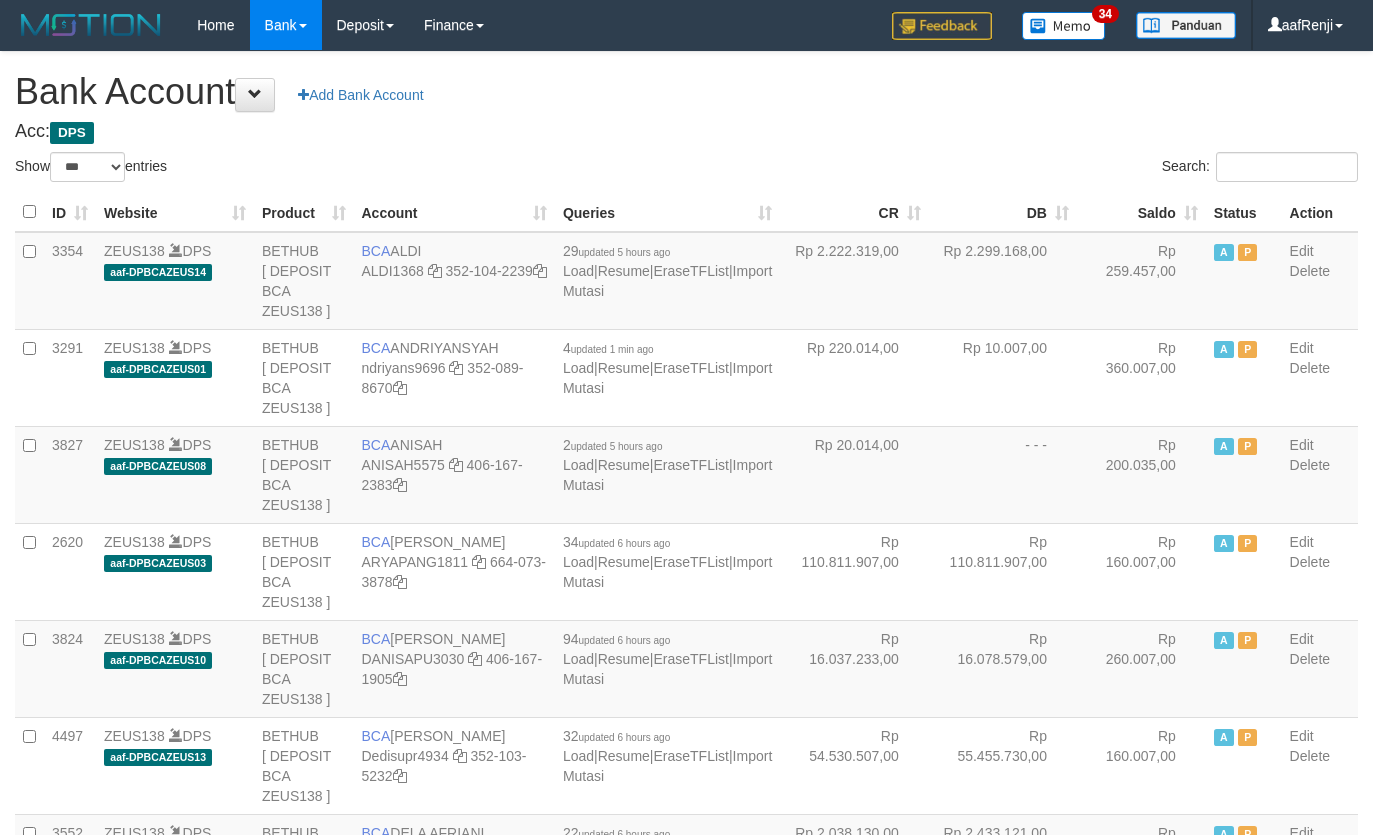 select on "***" 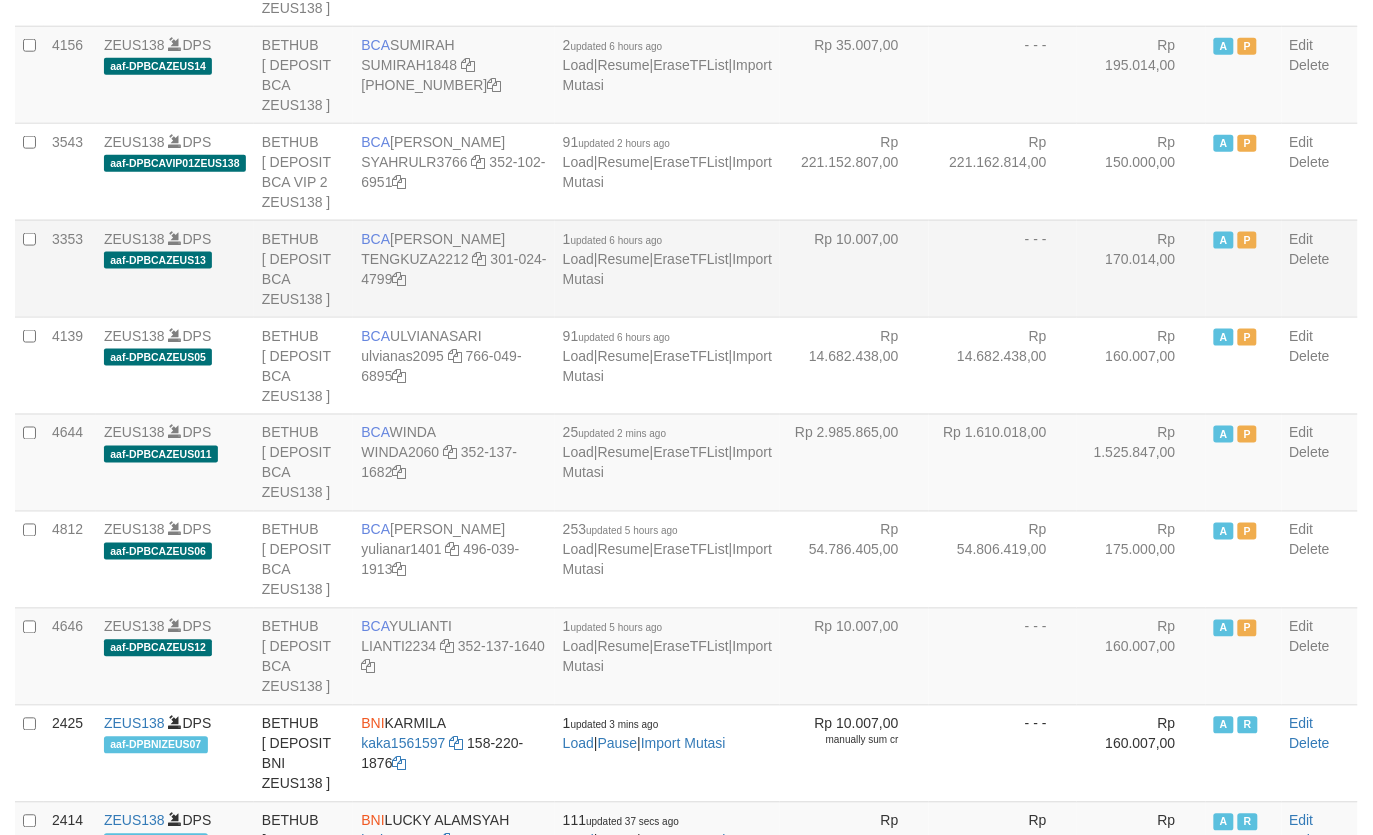 scroll, scrollTop: 2421, scrollLeft: 0, axis: vertical 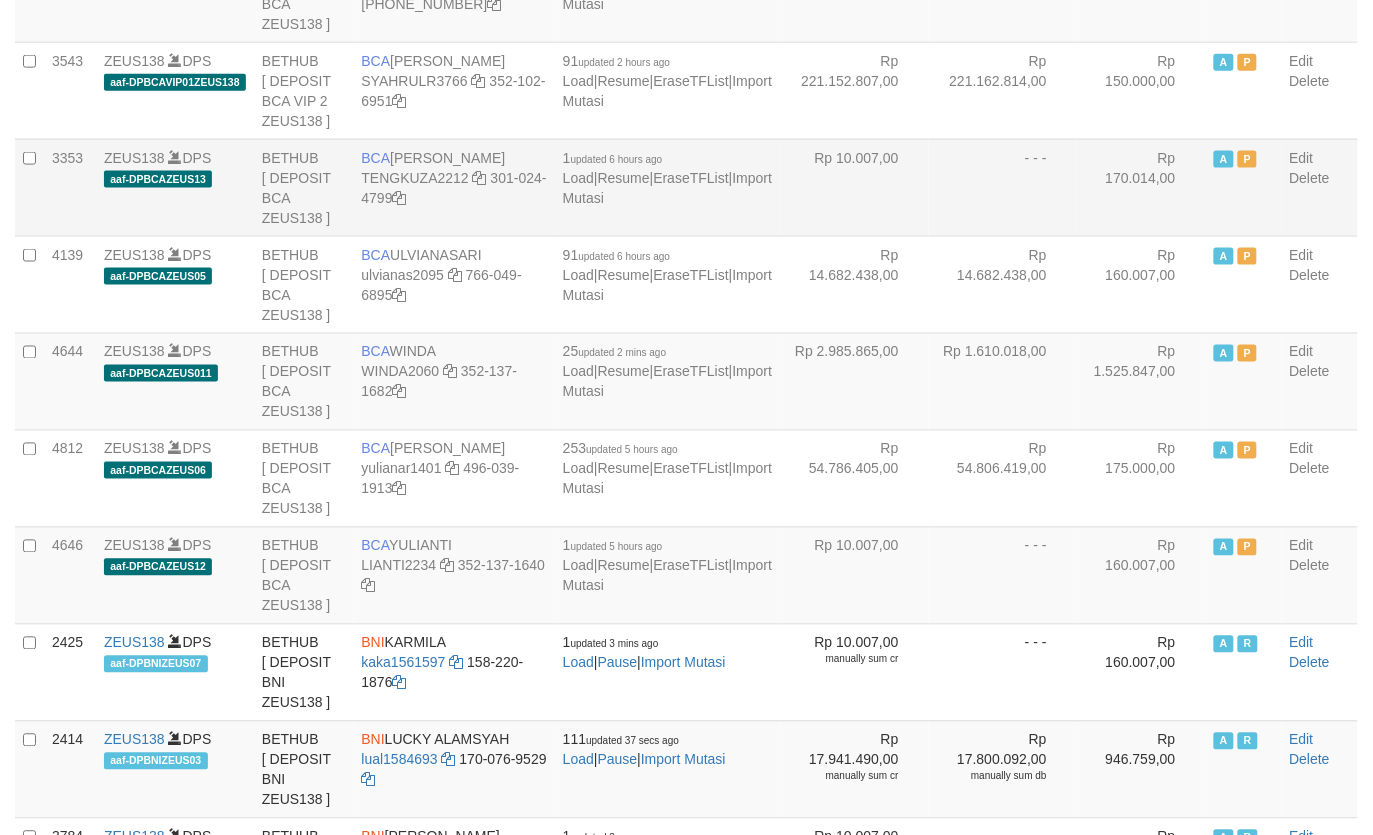drag, startPoint x: 0, startPoint y: 0, endPoint x: 655, endPoint y: 296, distance: 718.7774 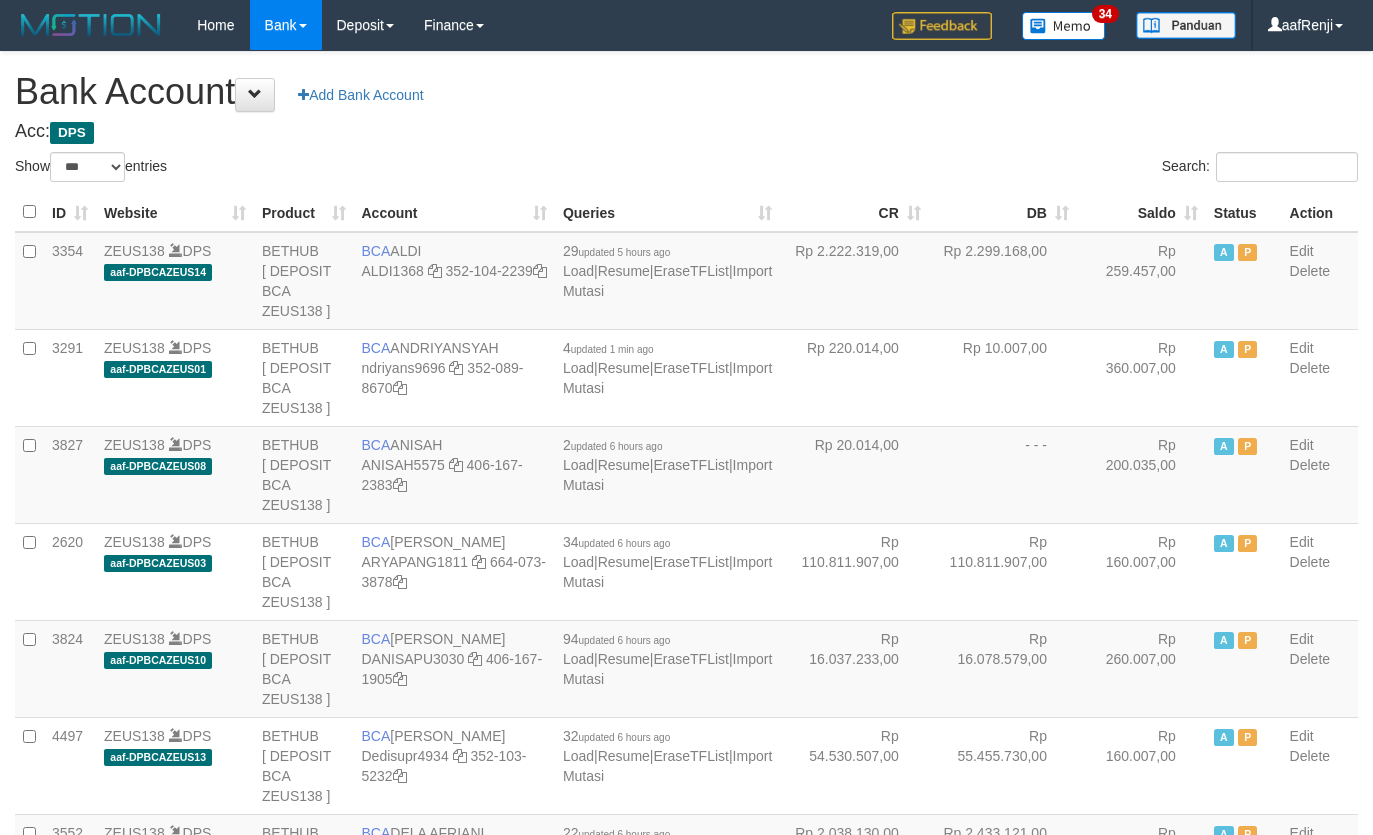 select on "***" 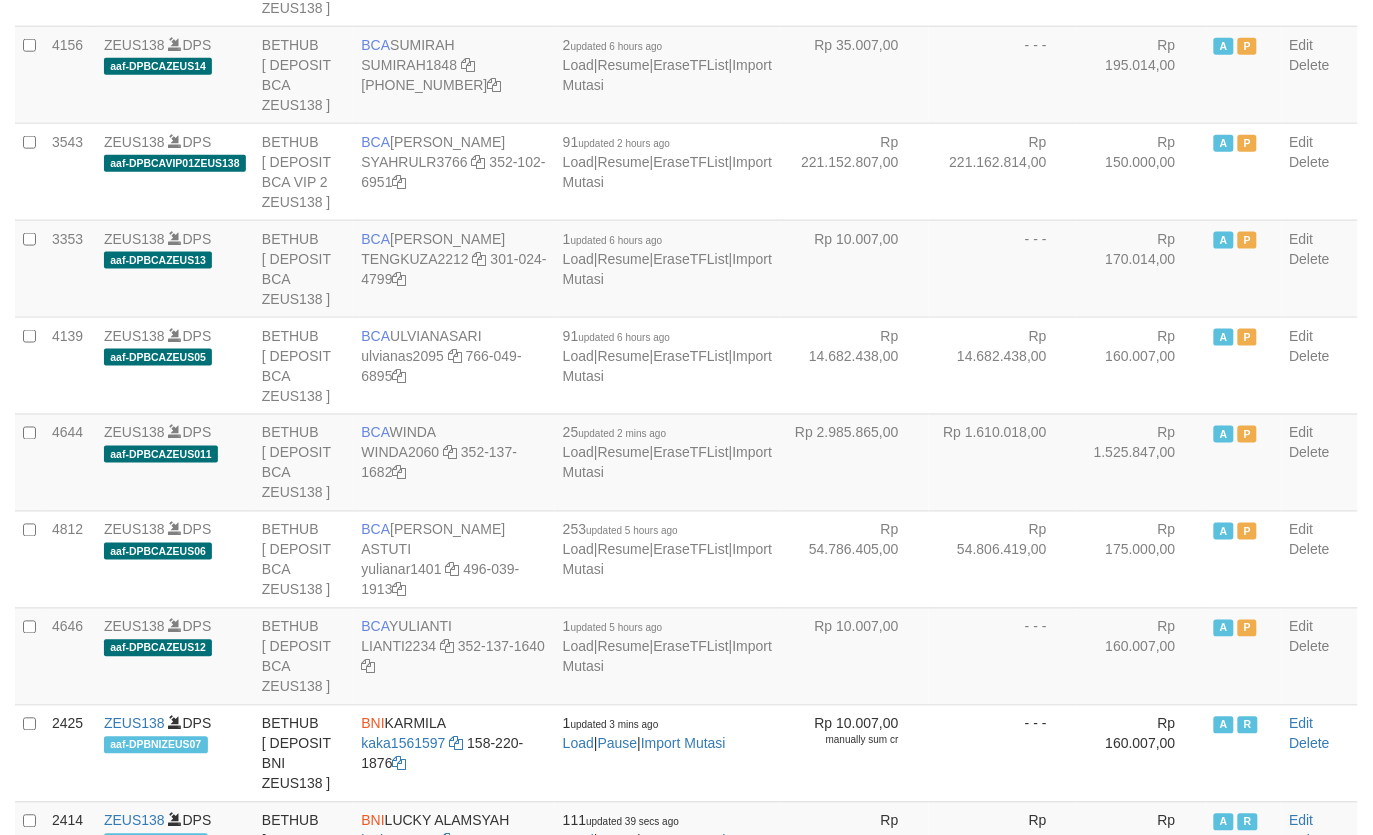 scroll, scrollTop: 2421, scrollLeft: 0, axis: vertical 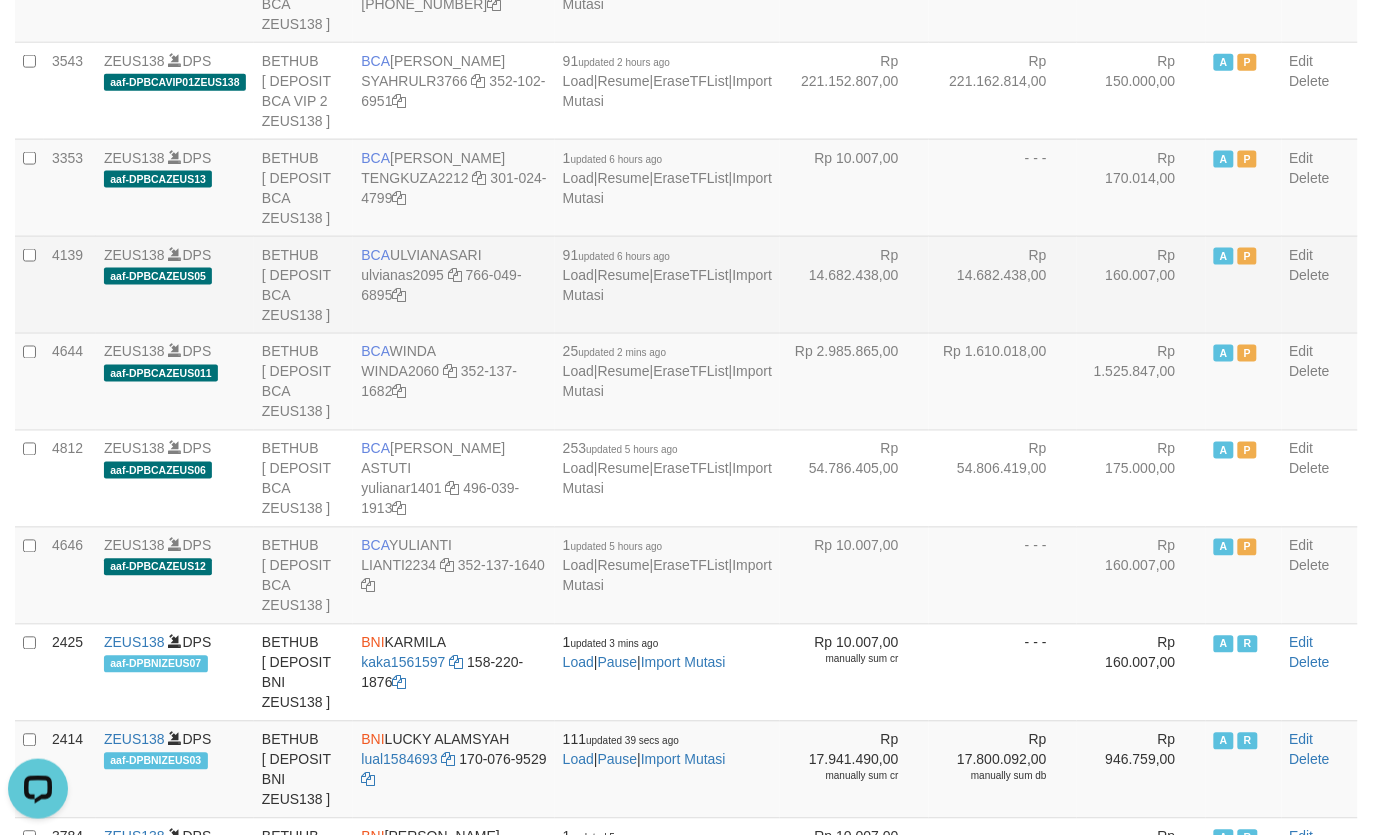 drag, startPoint x: 912, startPoint y: 393, endPoint x: 932, endPoint y: 386, distance: 21.189621 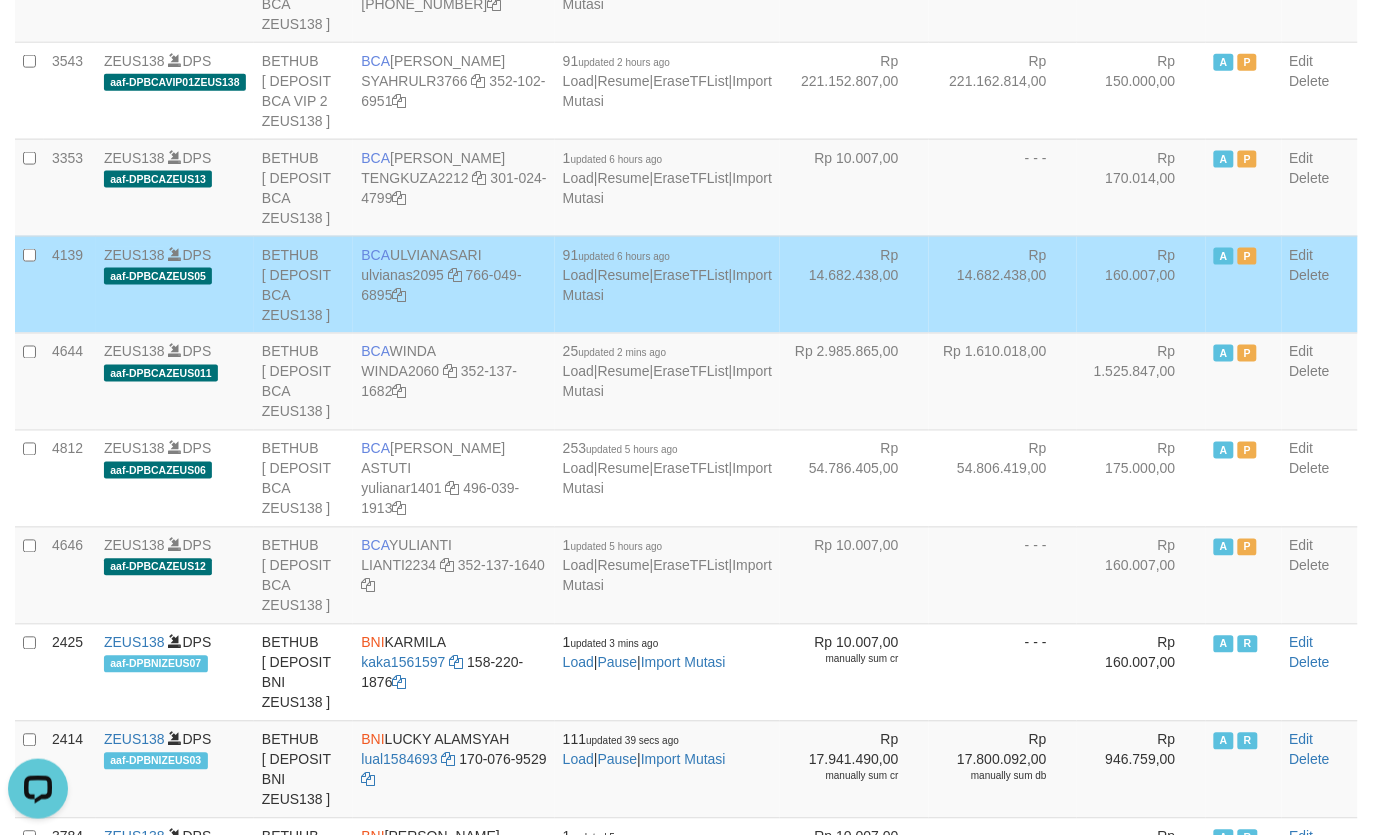 scroll, scrollTop: 1030, scrollLeft: 0, axis: vertical 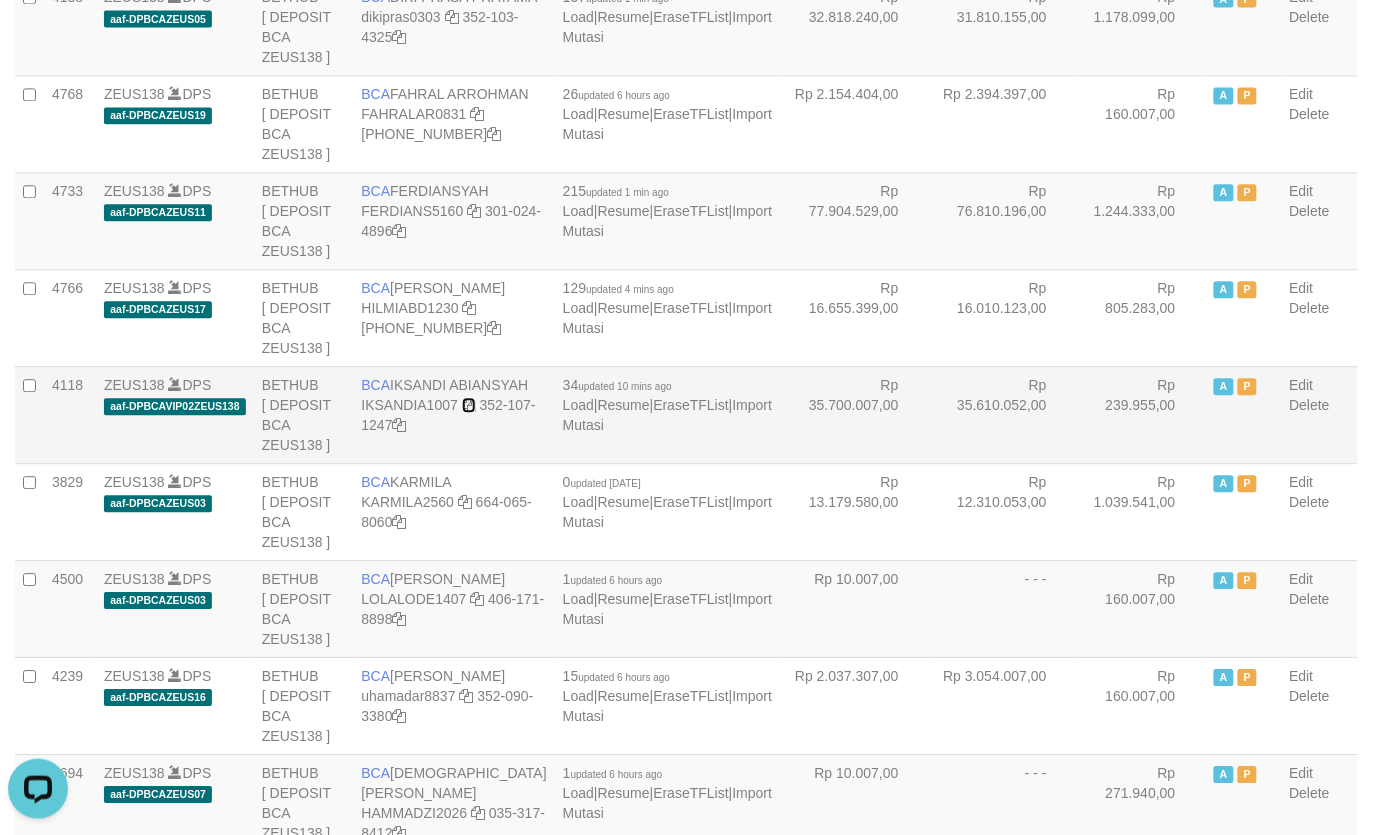 click at bounding box center [469, 405] 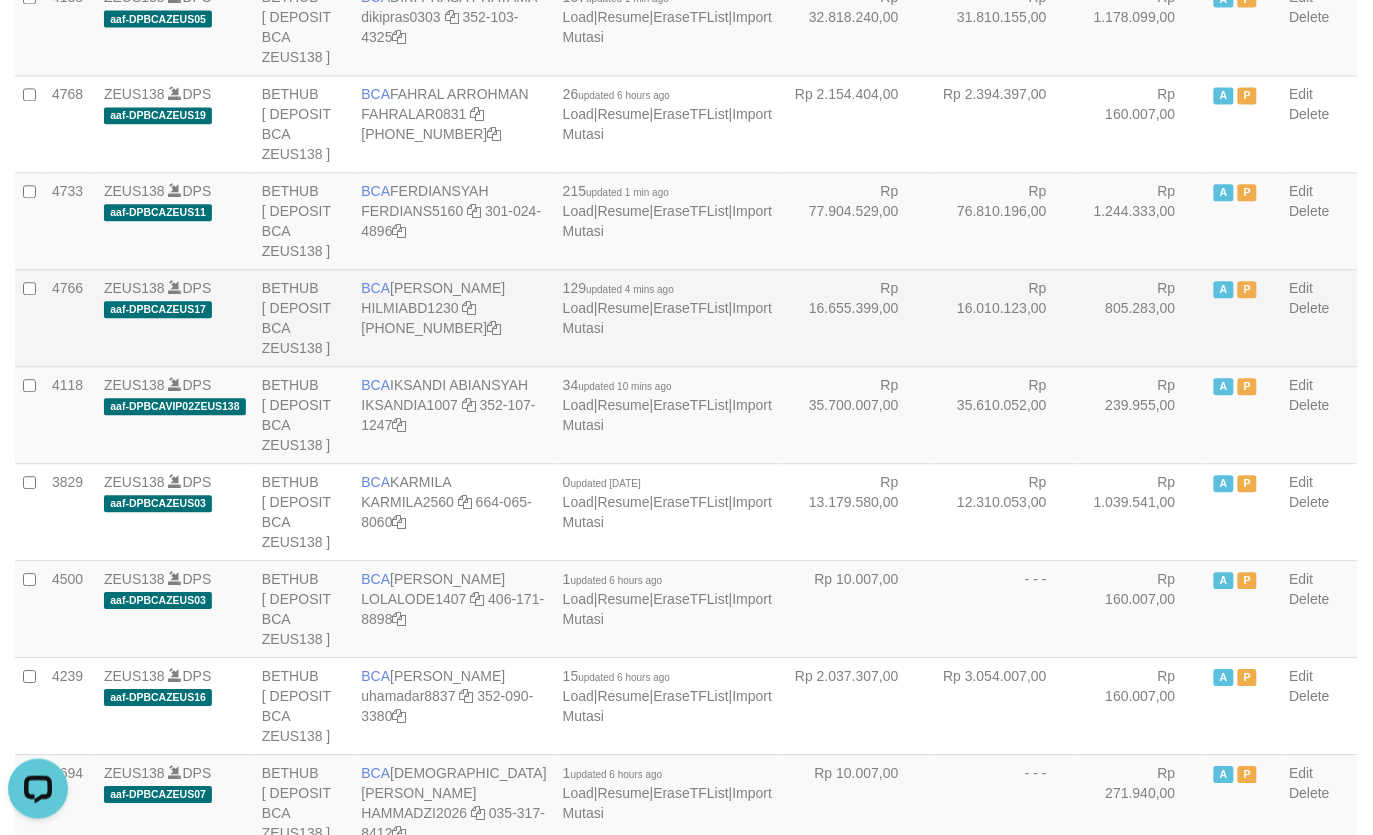 click on "Rp 16.655.399,00" at bounding box center (854, 317) 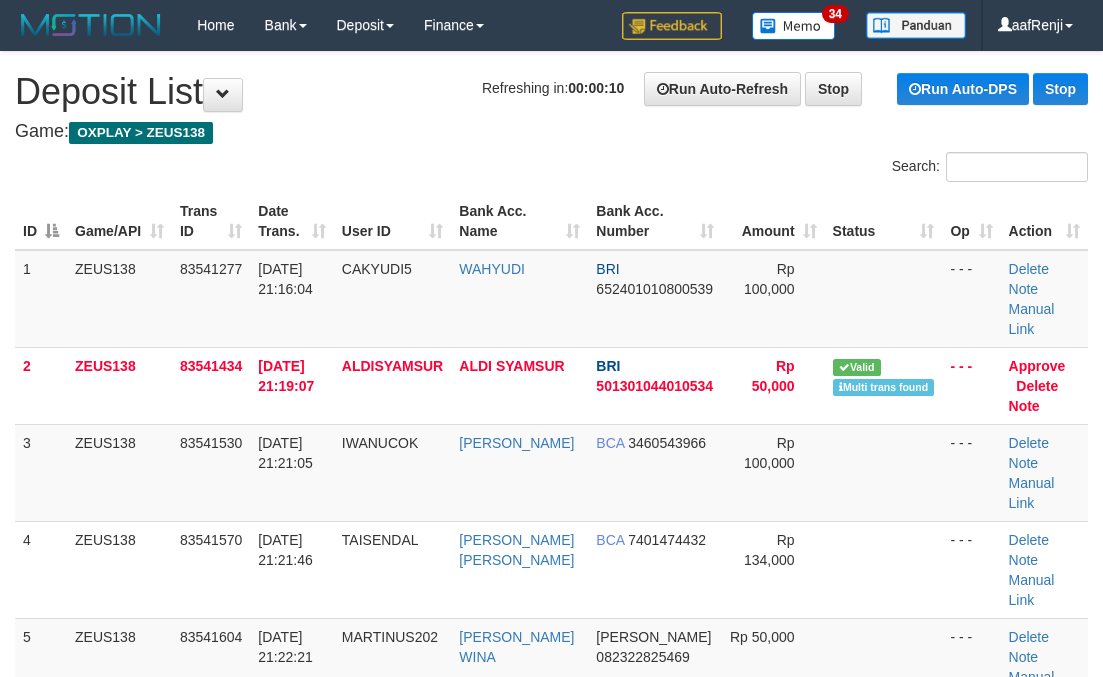 scroll, scrollTop: 0, scrollLeft: 0, axis: both 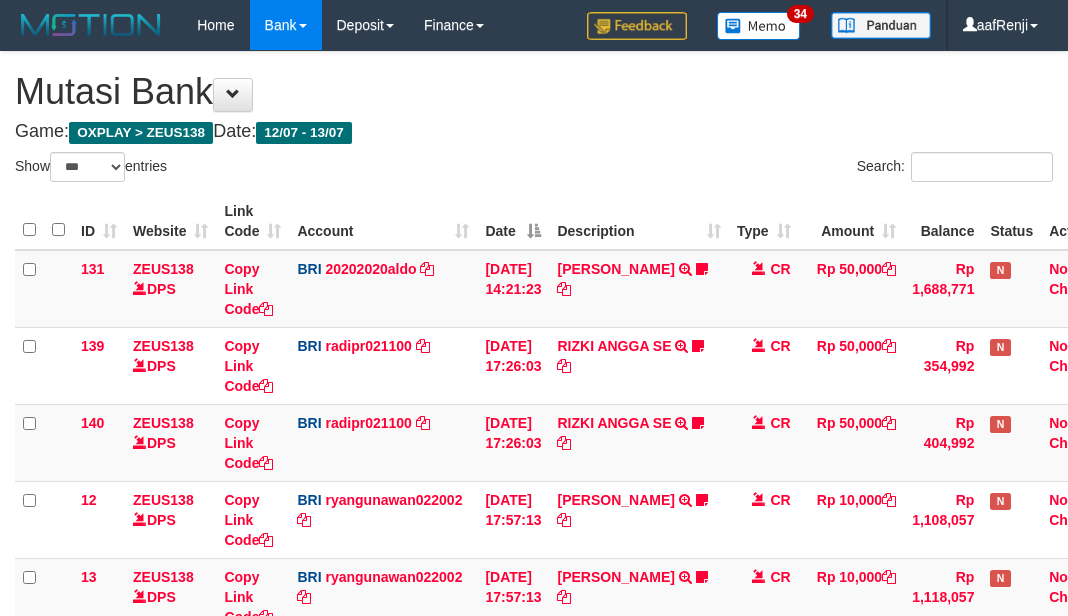 select on "***" 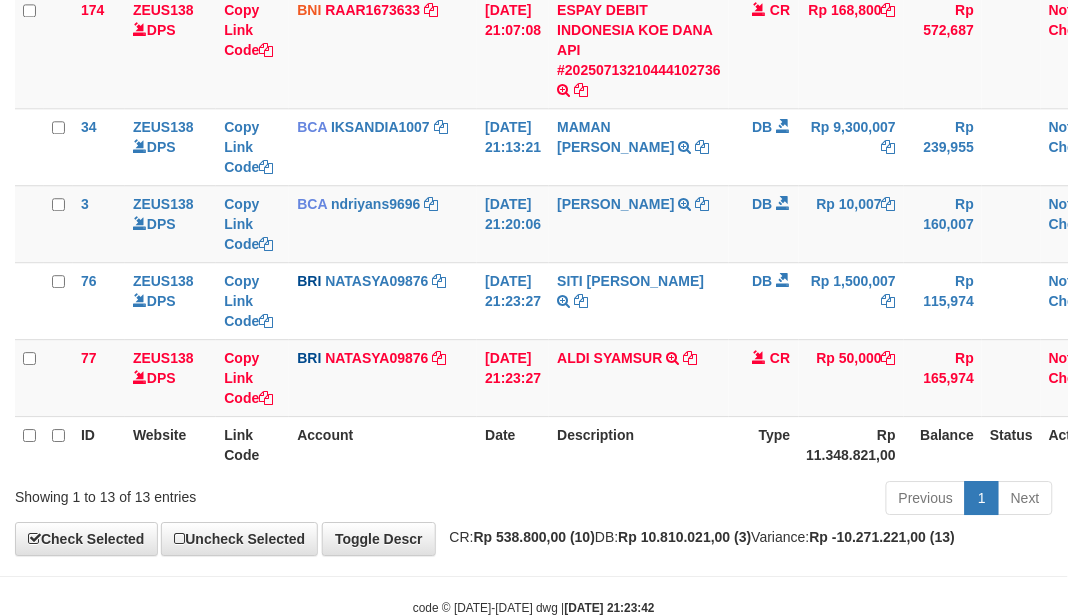 scroll, scrollTop: 775, scrollLeft: 0, axis: vertical 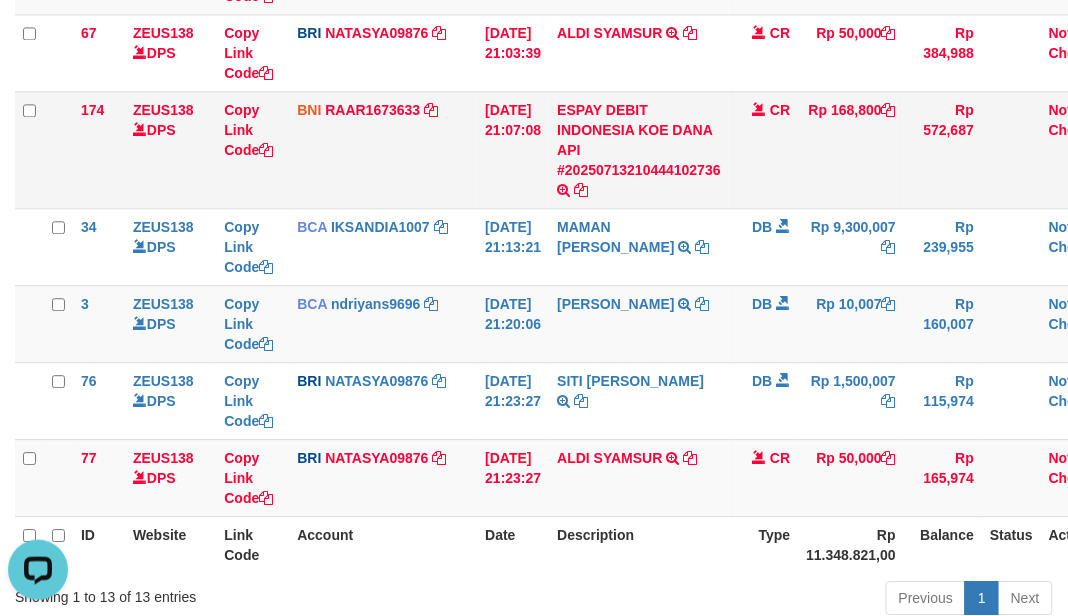 click on "BNI
RAAR1673633
DPS
RAZA ALAMAR ARDYANSYAH
mutasi_20250713_3594 | 174
mutasi_20250713_3594 | 174" at bounding box center (383, 149) 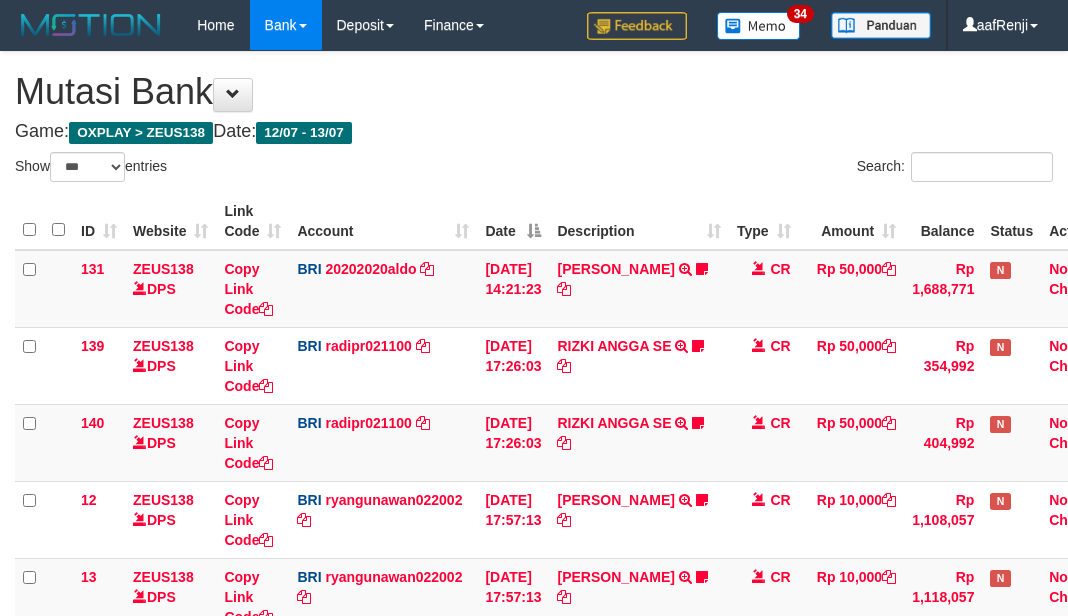 select on "***" 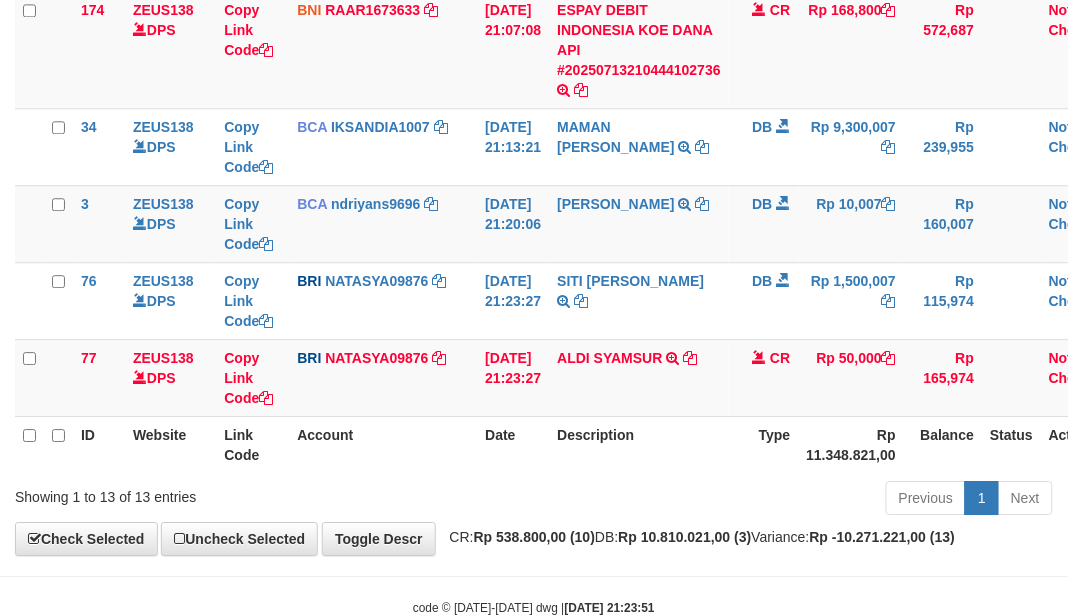 scroll, scrollTop: 775, scrollLeft: 0, axis: vertical 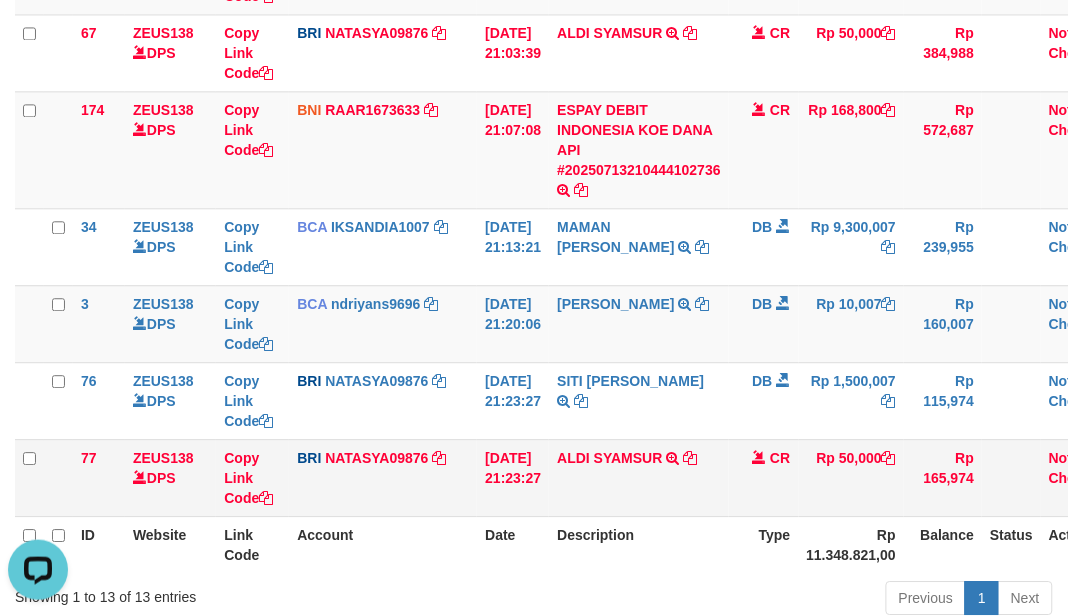 click on "BRI
NATASYA09876
DPS
SITI NURLITA SAPITRI
mutasi_20250713_3126 | 77
mutasi_20250713_3126 | 77" at bounding box center (383, 477) 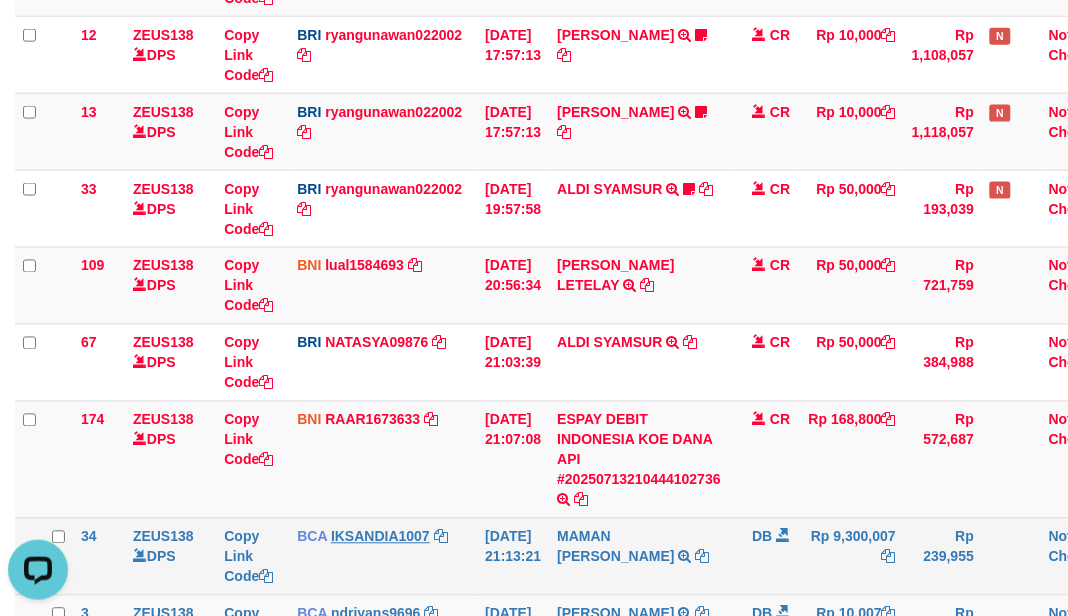 scroll, scrollTop: 500, scrollLeft: 0, axis: vertical 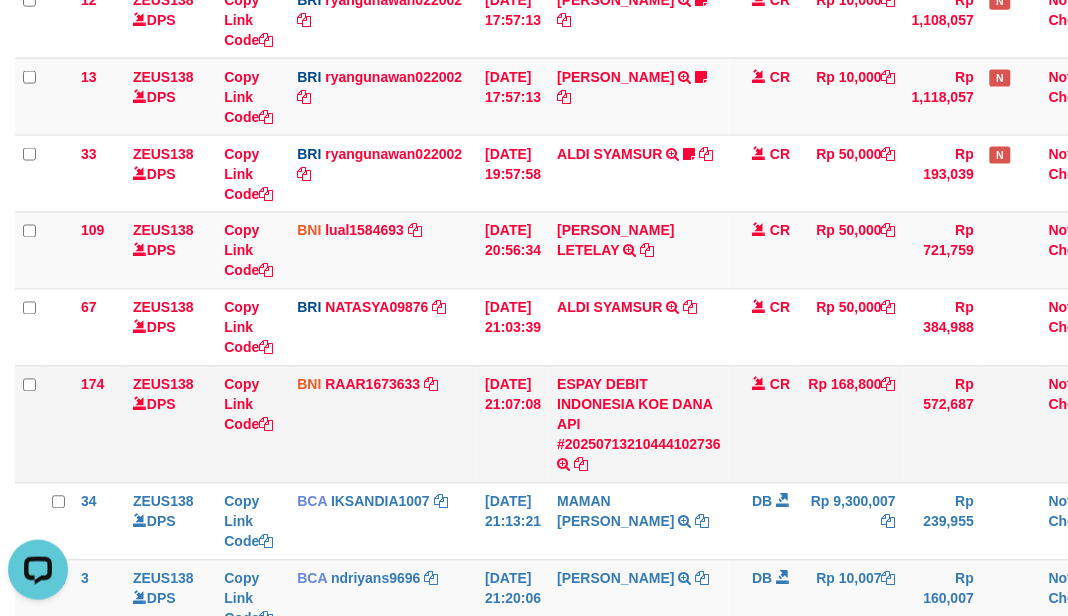 click on "BNI
RAAR1673633
DPS
RAZA ALAMAR ARDYANSYAH
mutasi_20250713_3594 | 174
mutasi_20250713_3594 | 174" at bounding box center (383, 424) 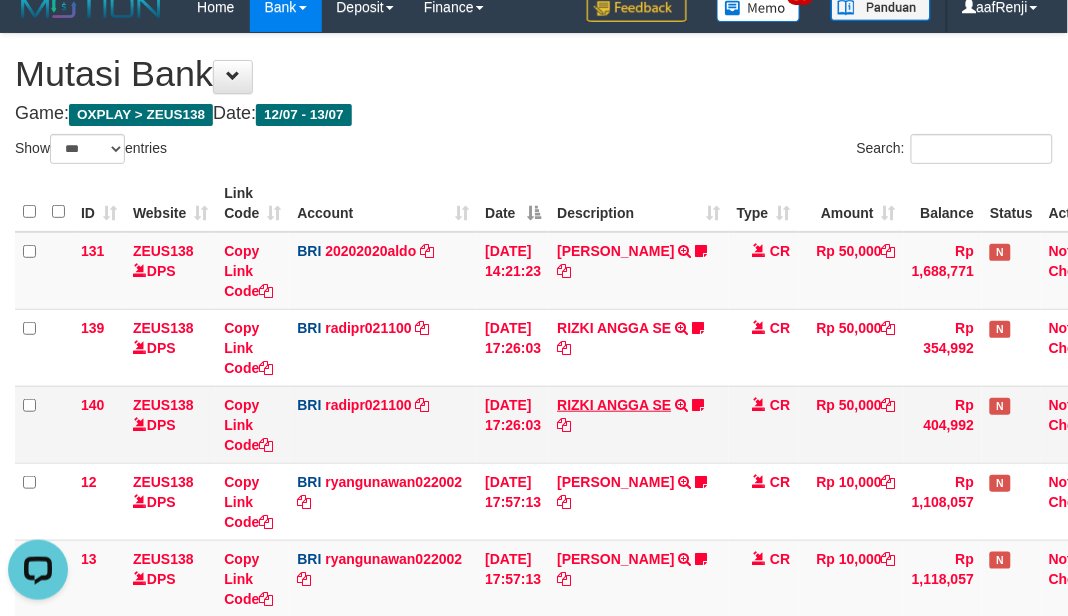 scroll, scrollTop: 0, scrollLeft: 0, axis: both 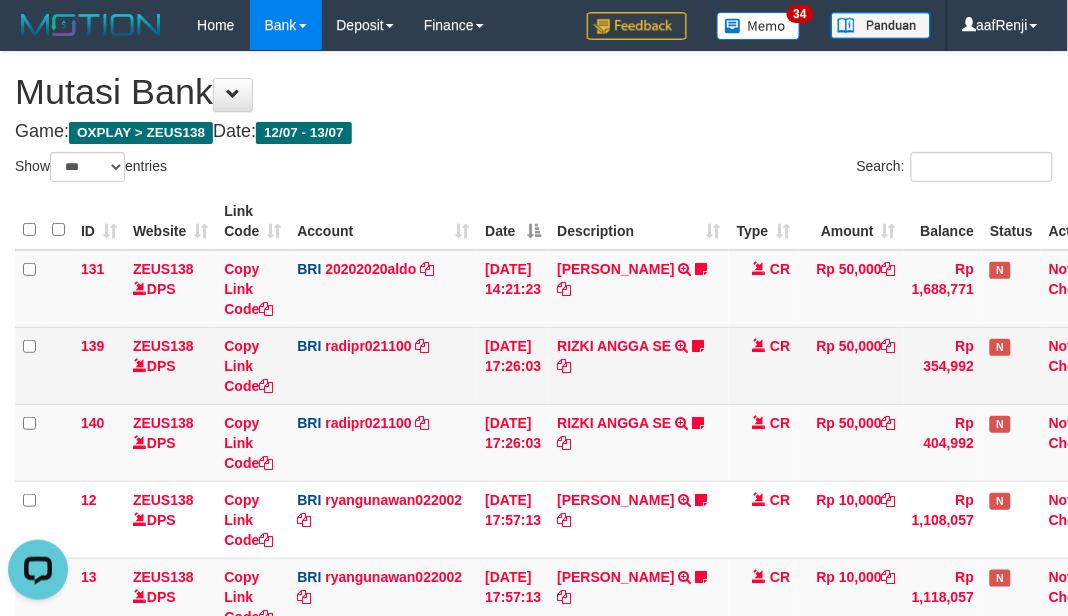 click on "BRI
radipr021100
DPS
REYNALDI ADI PRATAMA
mutasi_20250713_3774 | 139
mutasi_20250713_3774 | 139" at bounding box center (383, 365) 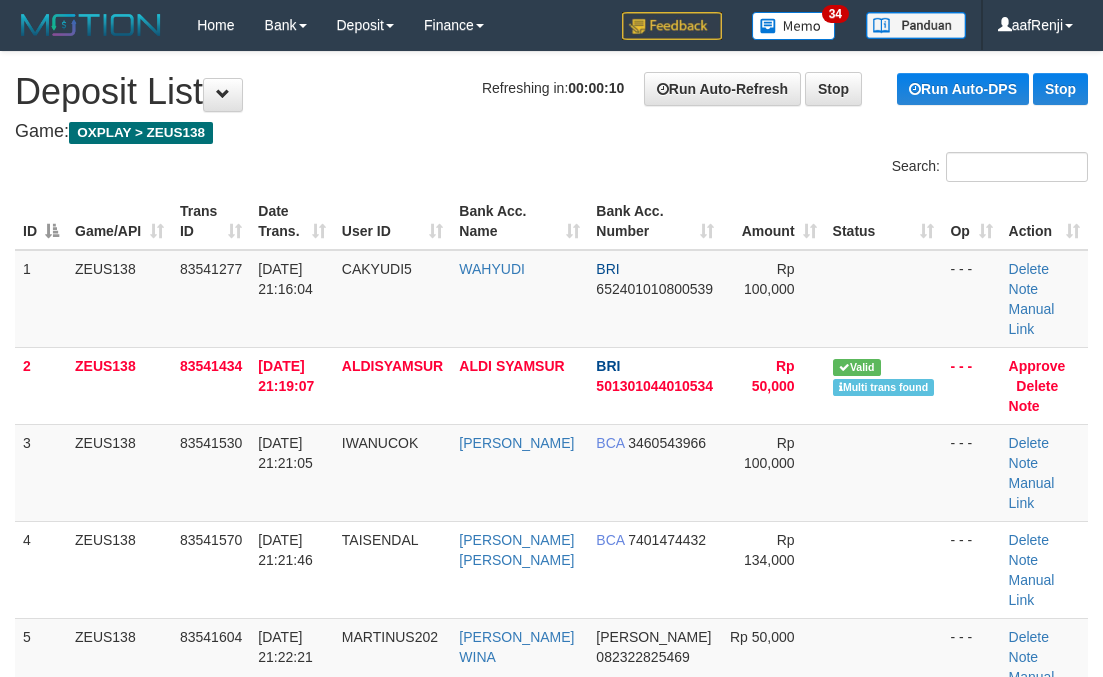 scroll, scrollTop: 0, scrollLeft: 0, axis: both 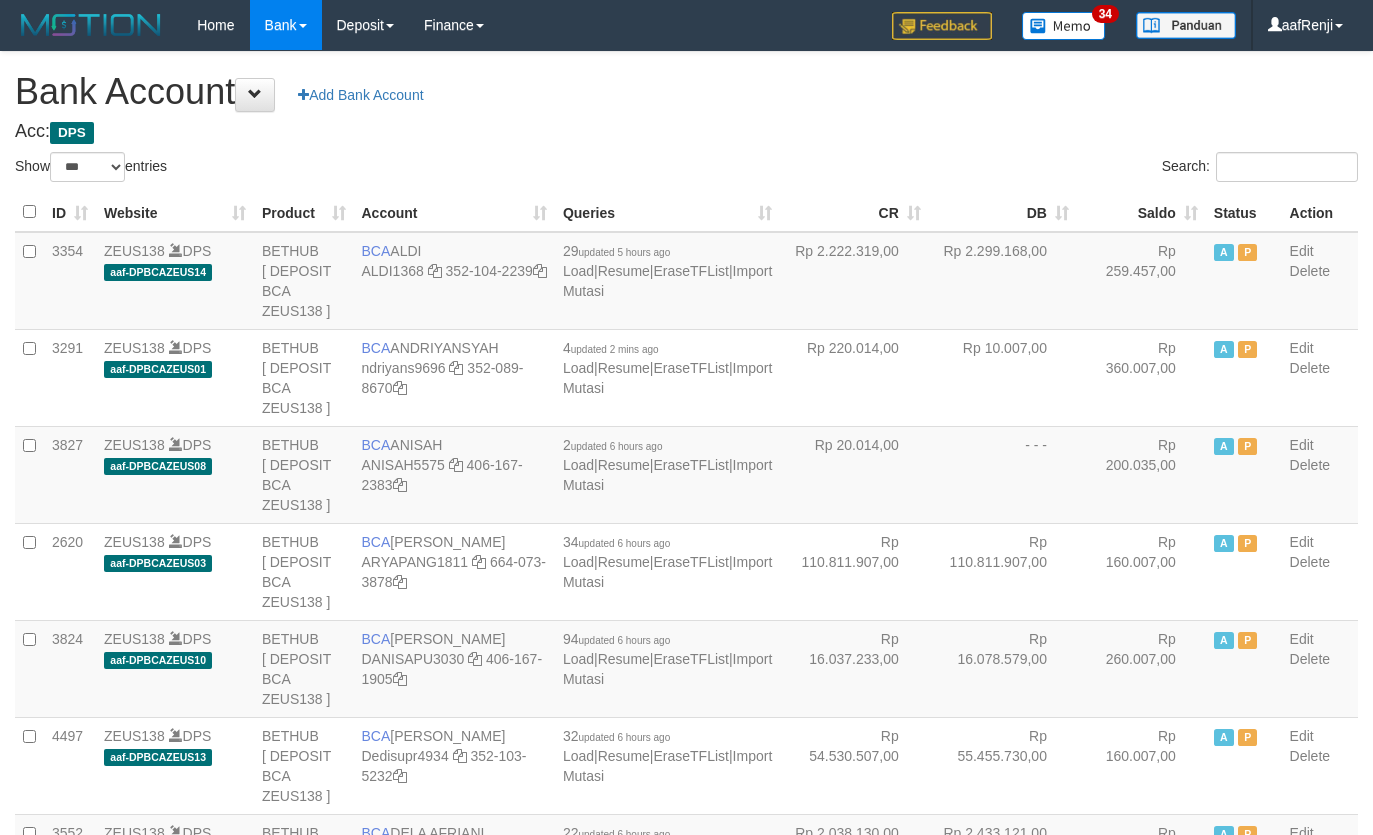 select on "***" 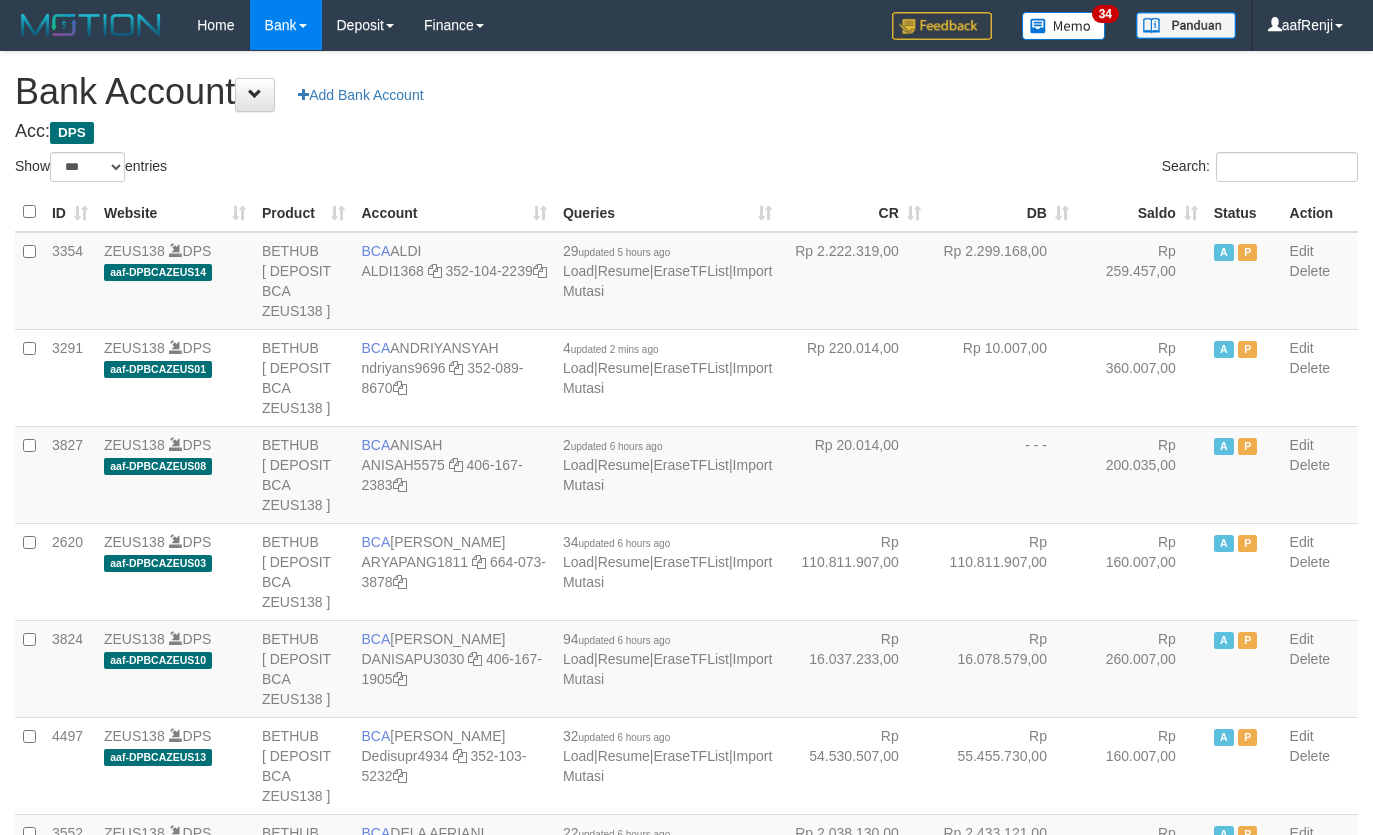 scroll, scrollTop: 968, scrollLeft: 0, axis: vertical 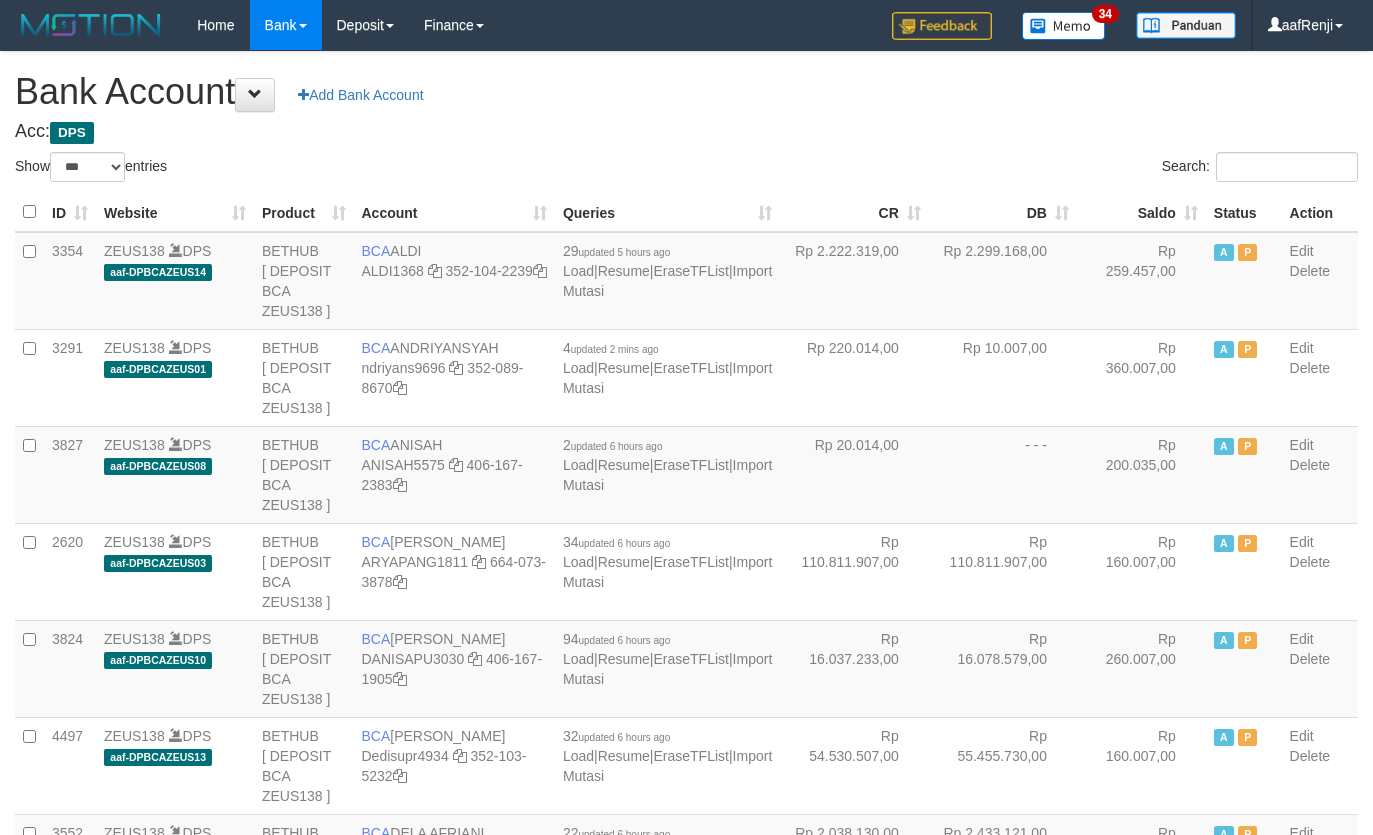 select on "***" 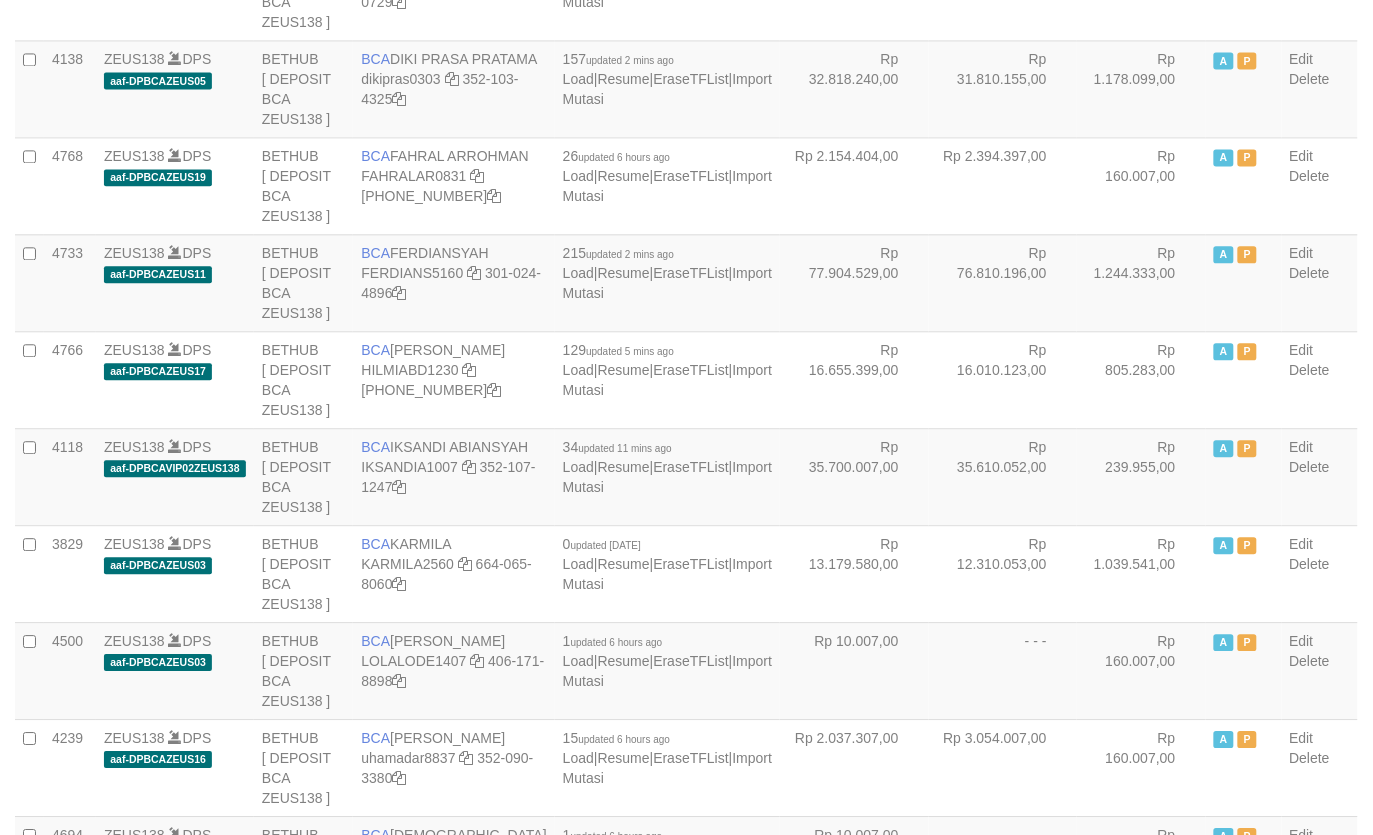 scroll, scrollTop: 1030, scrollLeft: 0, axis: vertical 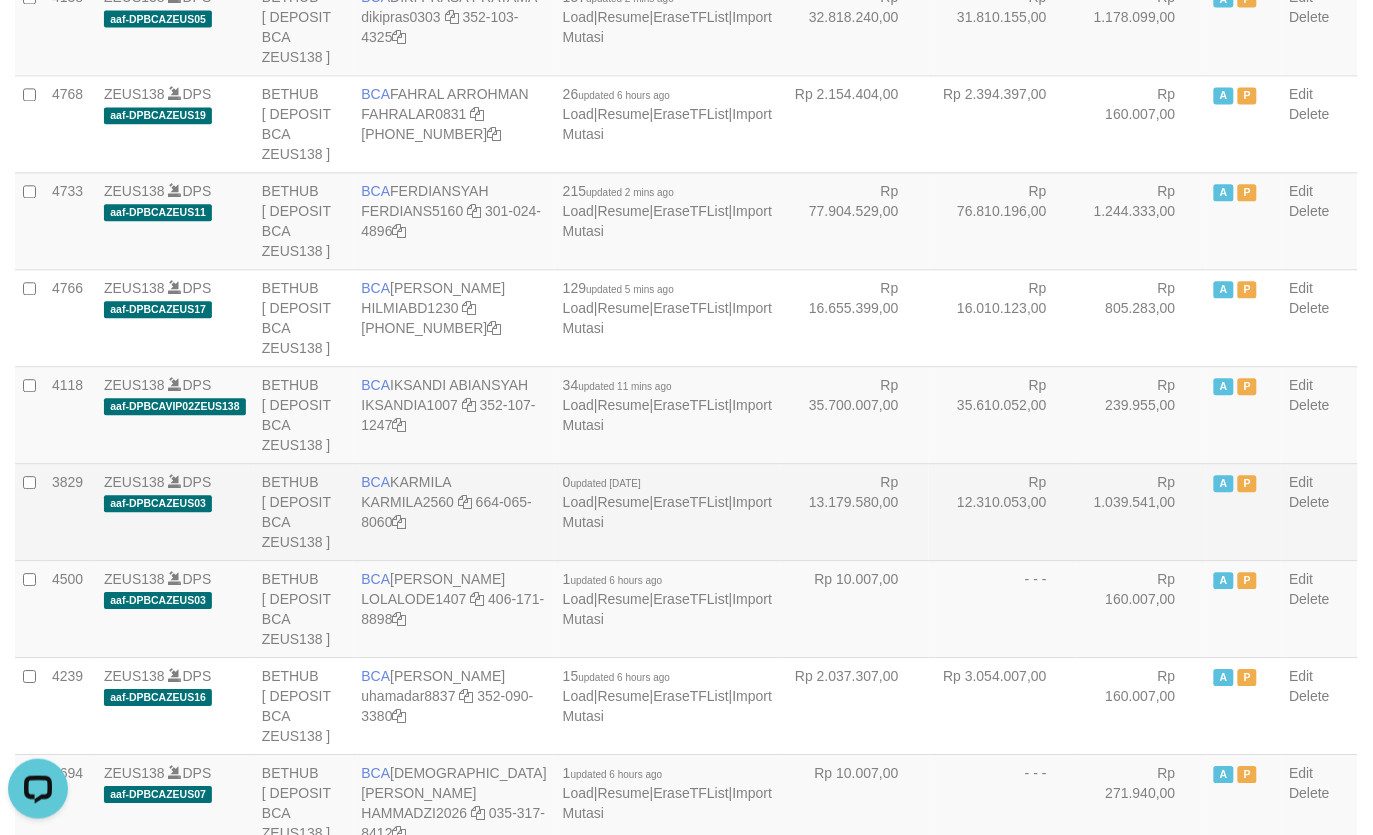 drag, startPoint x: 750, startPoint y: 535, endPoint x: 737, endPoint y: 537, distance: 13.152946 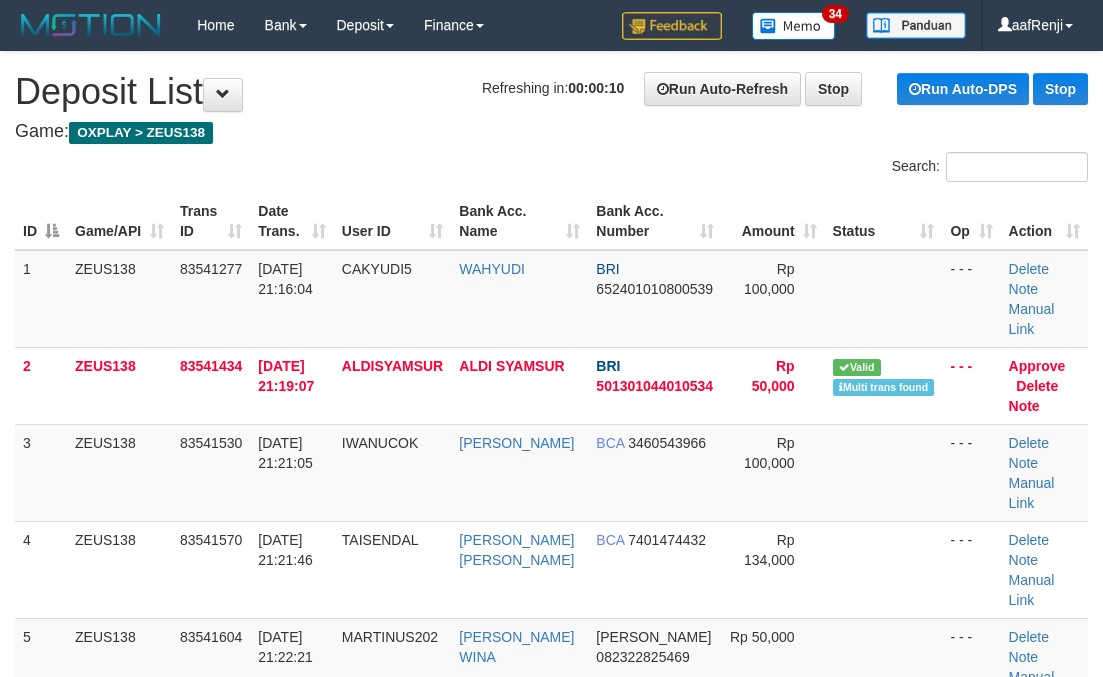 scroll, scrollTop: 0, scrollLeft: 0, axis: both 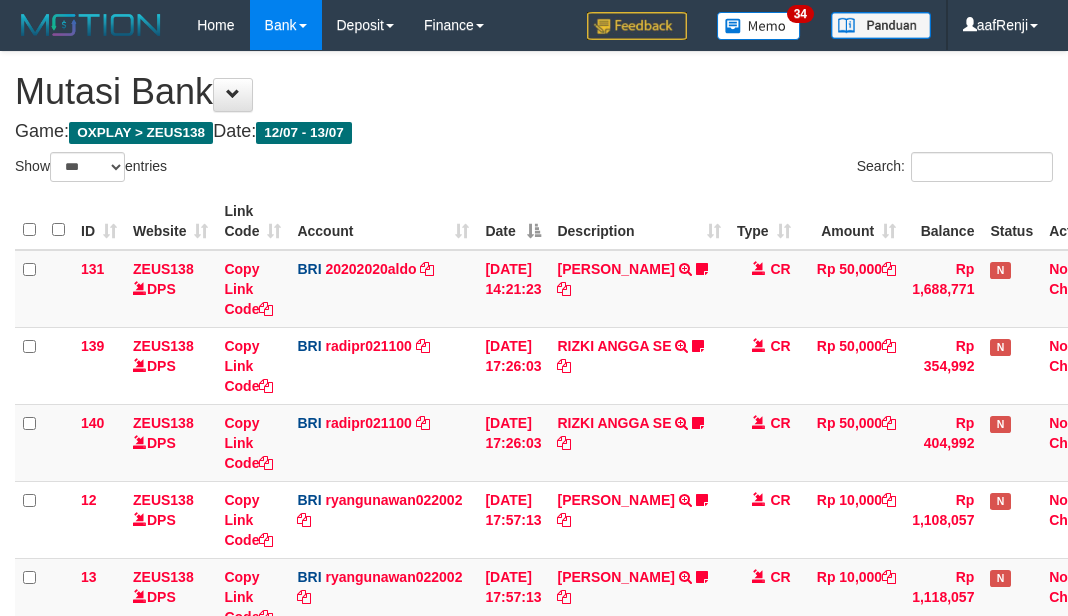 select on "***" 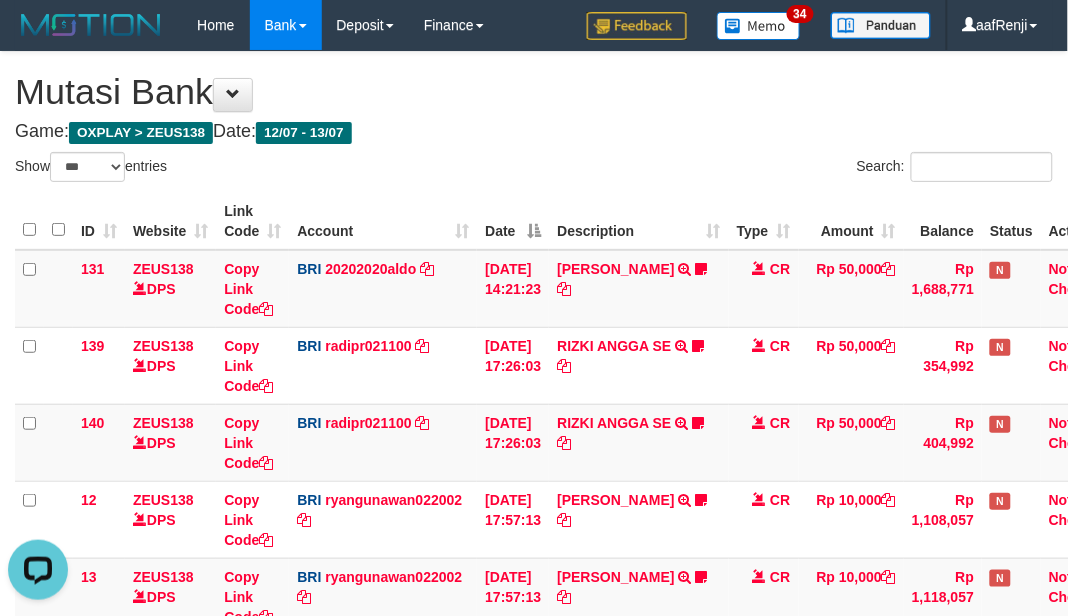 scroll, scrollTop: 0, scrollLeft: 0, axis: both 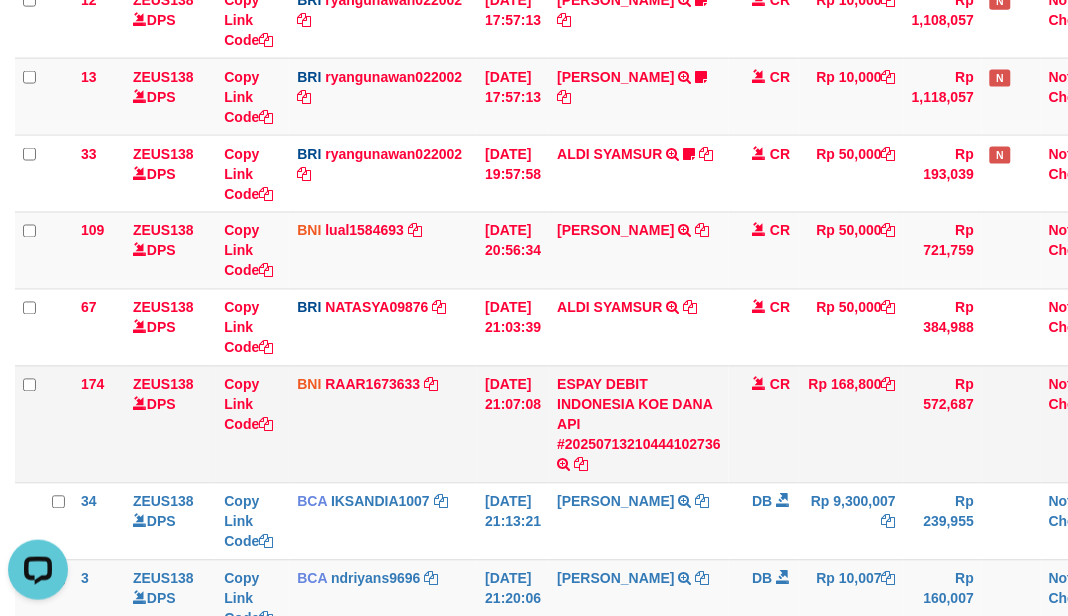 click on "BNI
RAAR1673633
DPS
RAZA ALAMAR ARDYANSYAH
mutasi_20250713_3594 | 174
mutasi_20250713_3594 | 174" at bounding box center (383, 424) 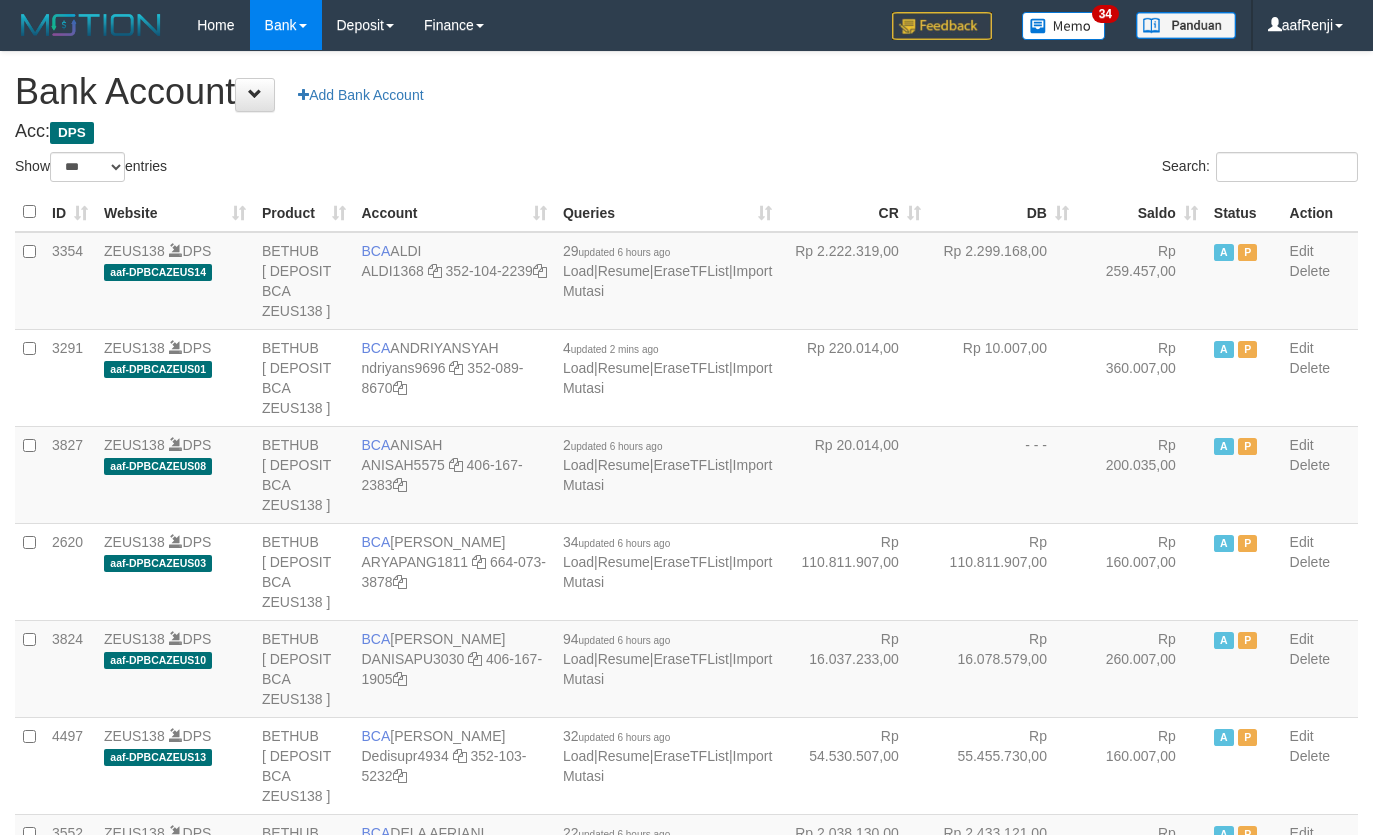 select on "***" 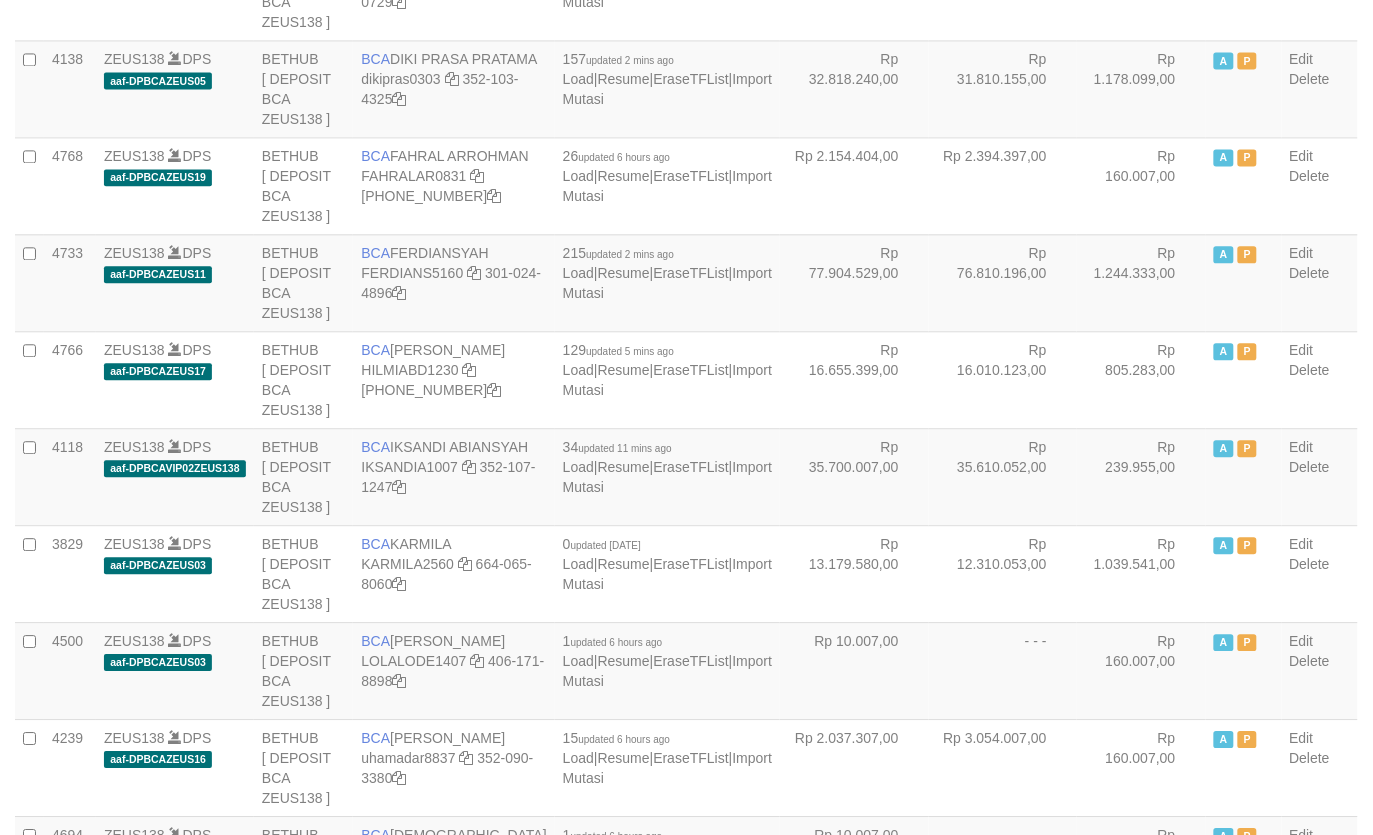 scroll, scrollTop: 1030, scrollLeft: 0, axis: vertical 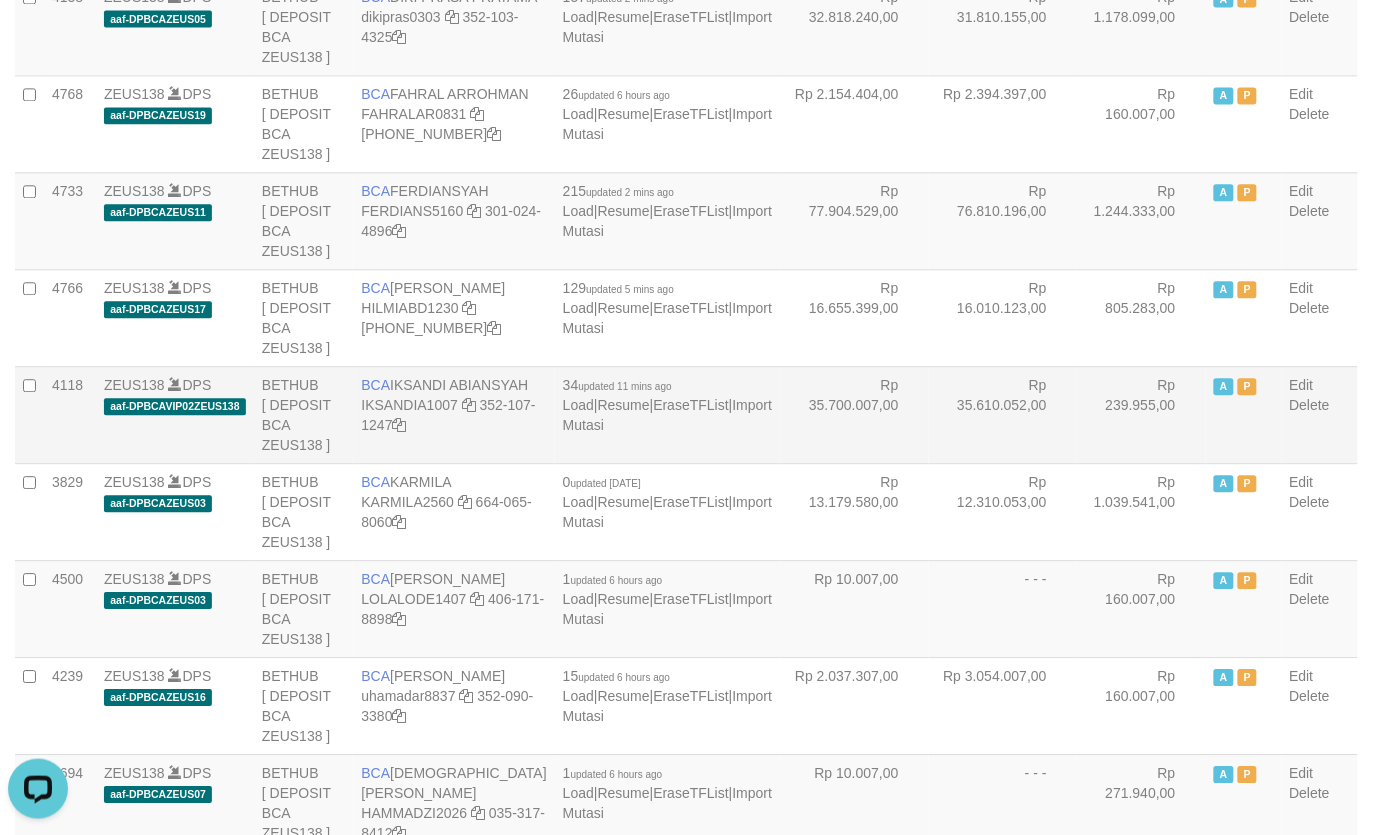 drag, startPoint x: 972, startPoint y: 436, endPoint x: 962, endPoint y: 452, distance: 18.867962 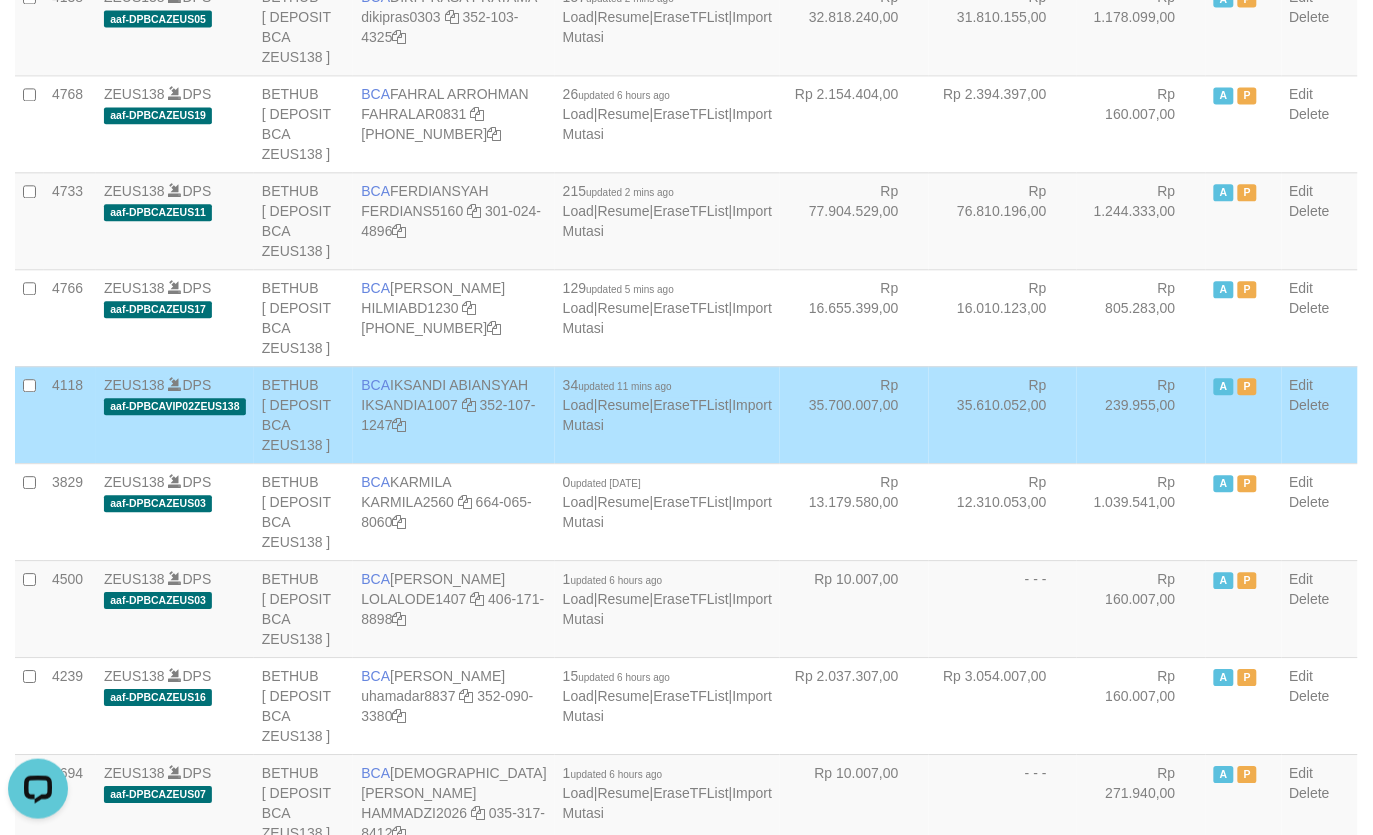scroll, scrollTop: 0, scrollLeft: 0, axis: both 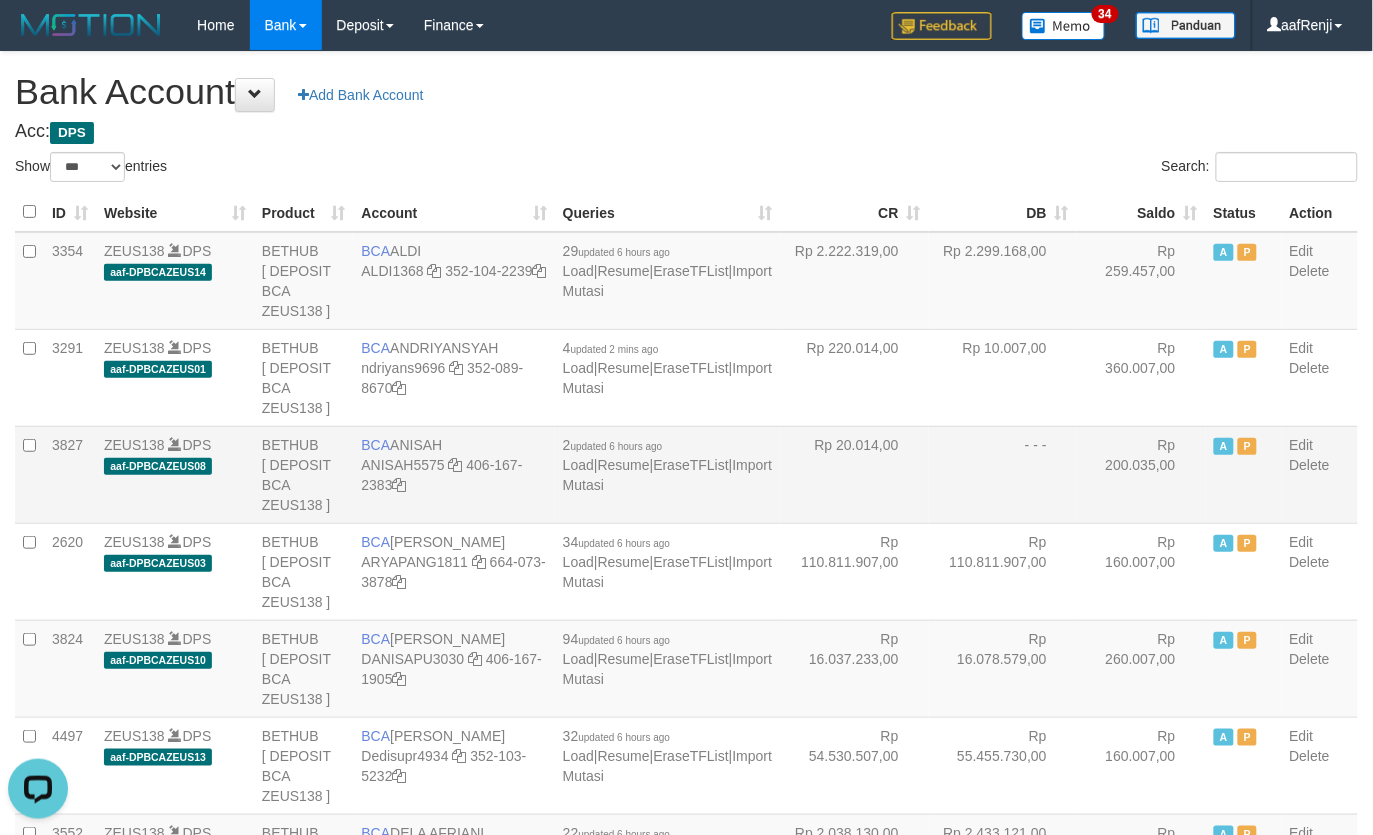 click on "- - -" at bounding box center (1003, 474) 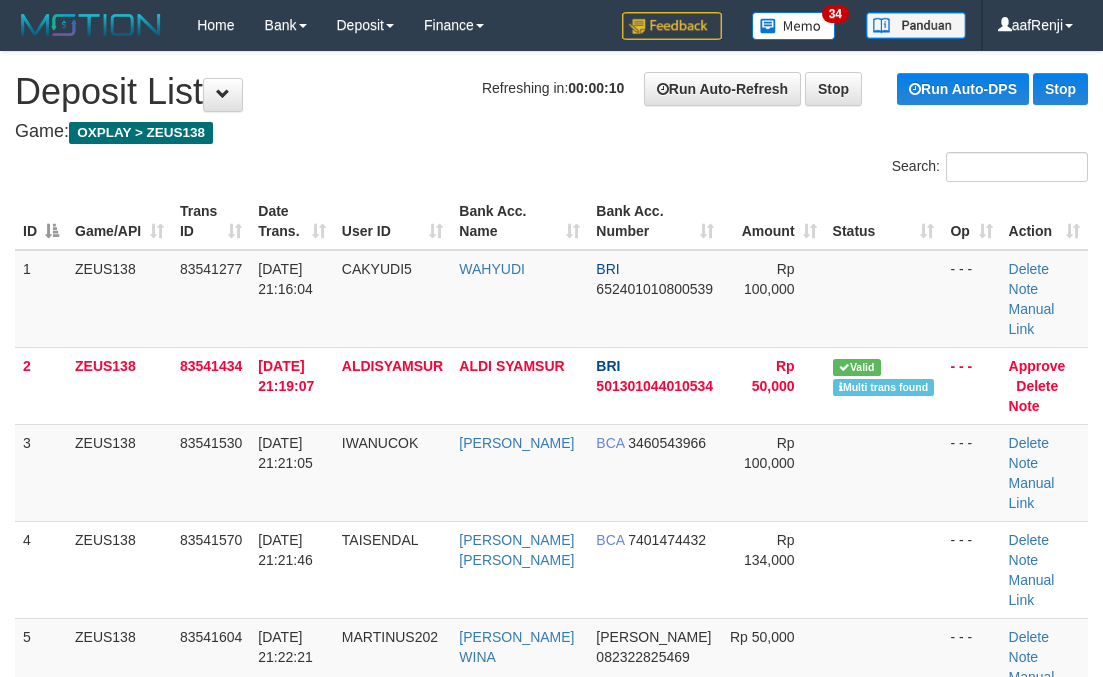 scroll, scrollTop: 0, scrollLeft: 0, axis: both 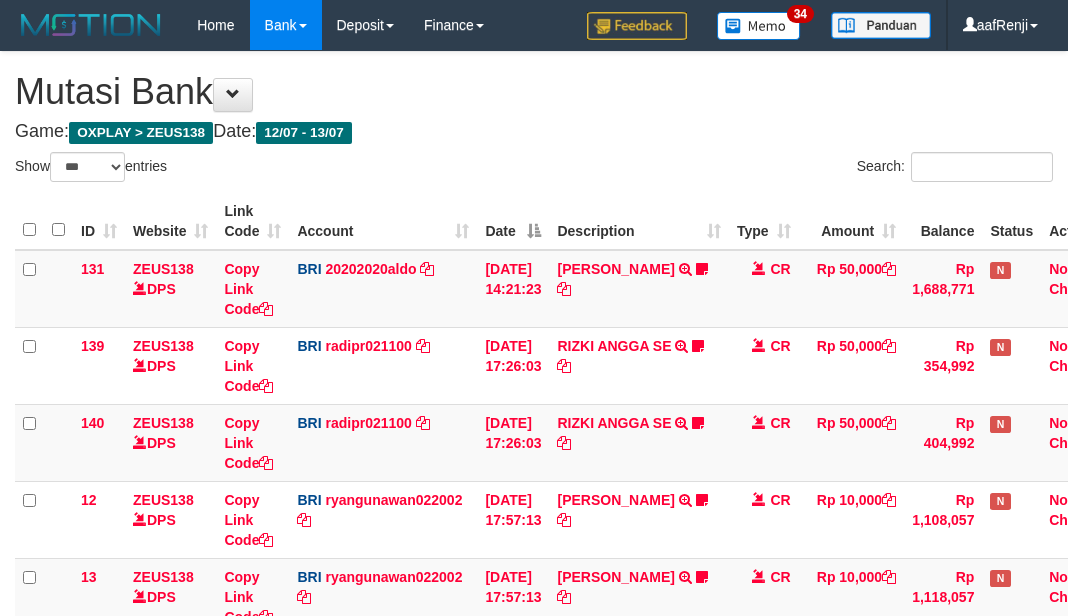 select on "***" 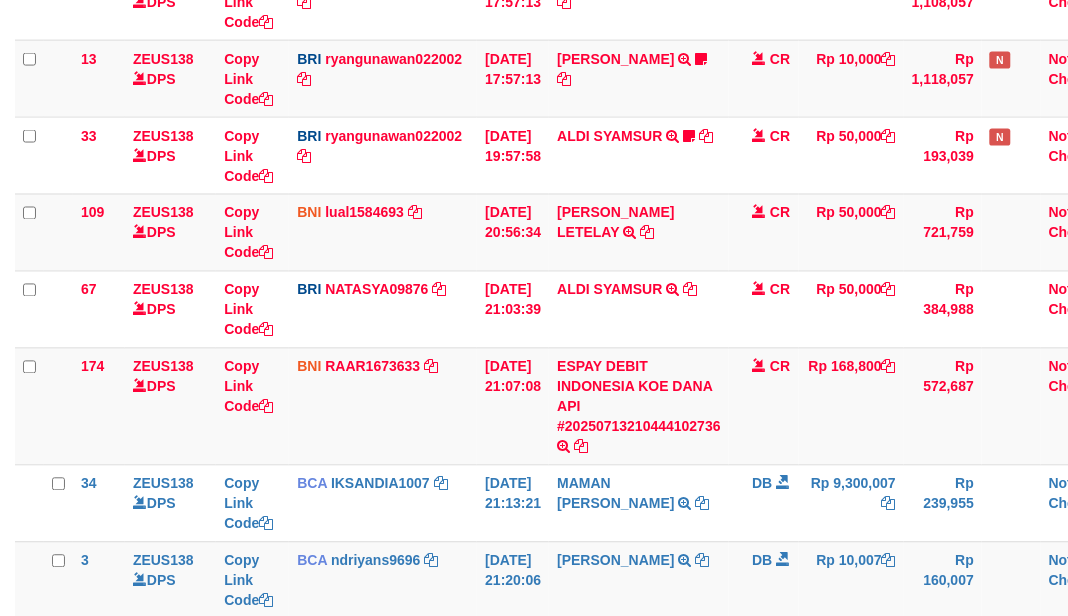 scroll, scrollTop: 500, scrollLeft: 0, axis: vertical 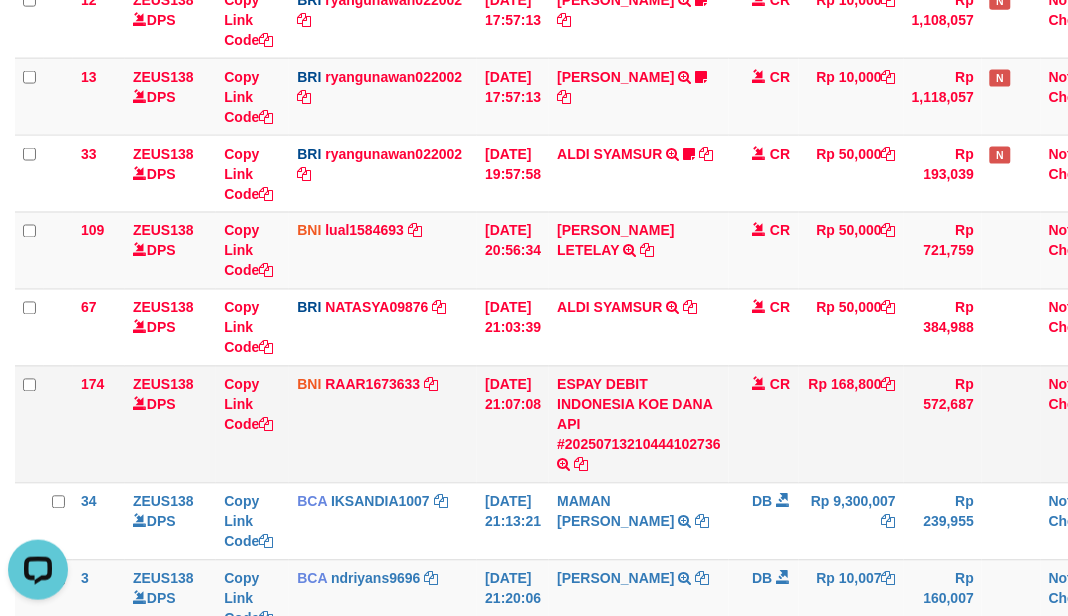 drag, startPoint x: 455, startPoint y: 475, endPoint x: 466, endPoint y: 465, distance: 14.866069 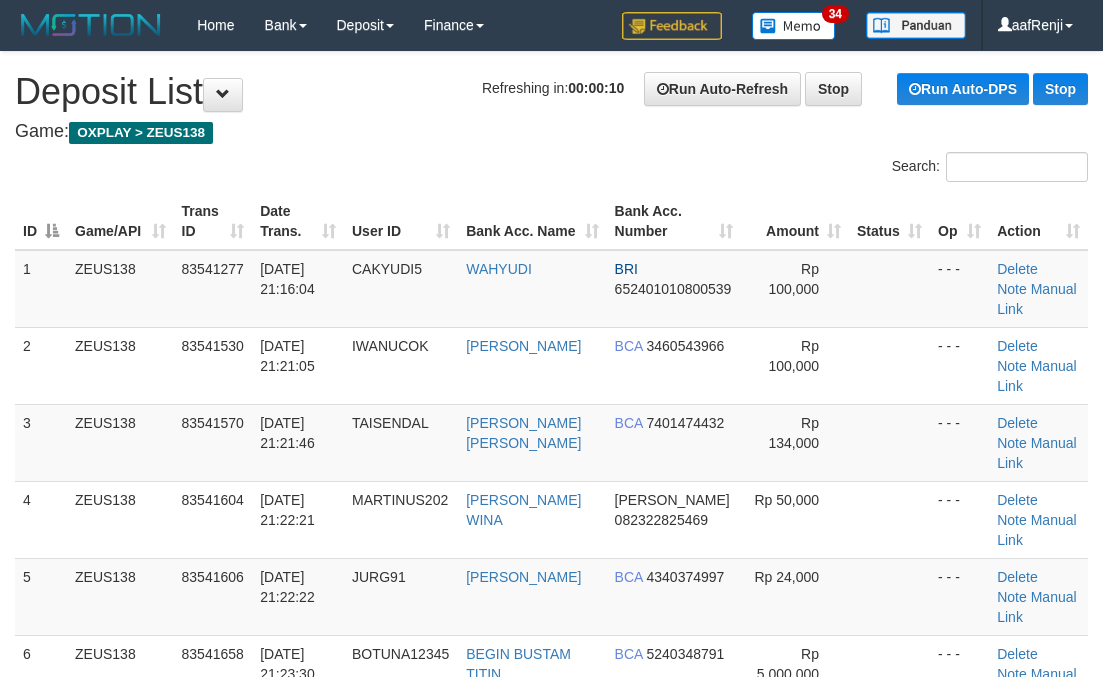 scroll, scrollTop: 0, scrollLeft: 0, axis: both 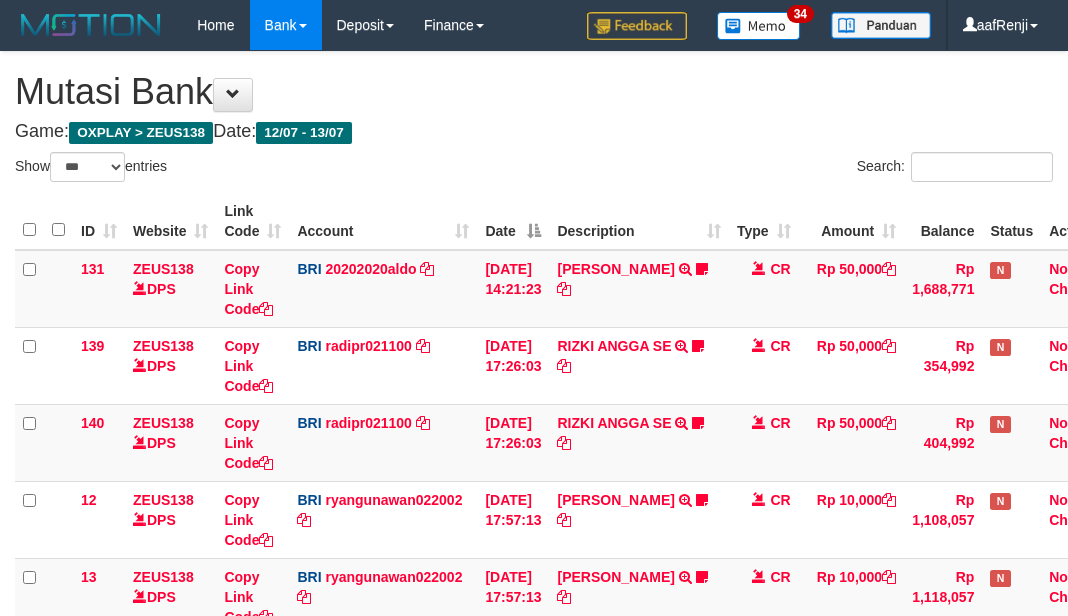 select on "***" 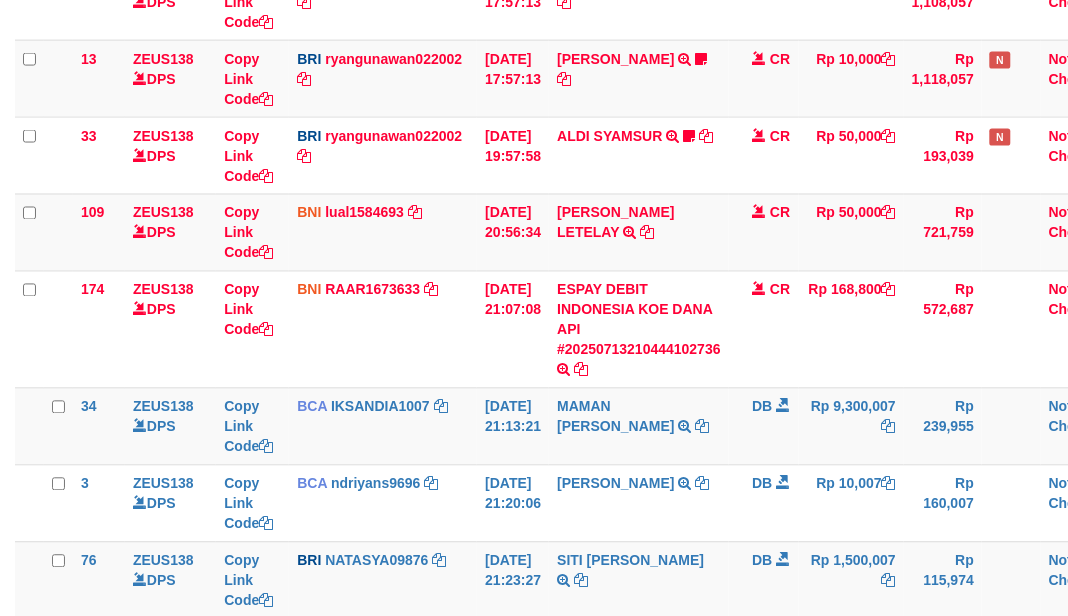 scroll, scrollTop: 500, scrollLeft: 0, axis: vertical 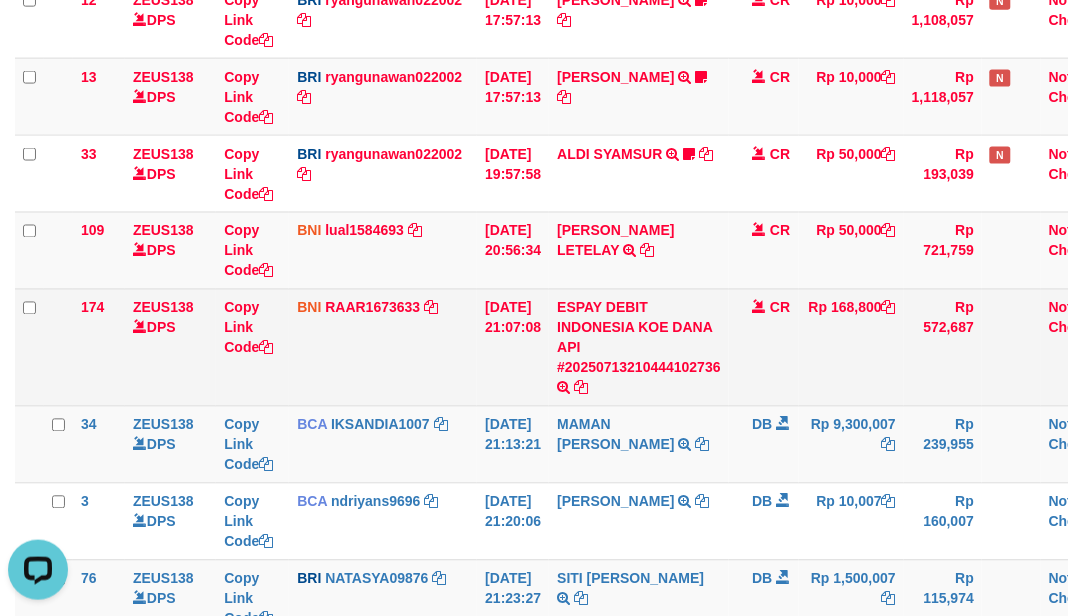 click on "BNI
RAAR1673633
DPS
RAZA ALAMAR ARDYANSYAH
mutasi_20250713_3594 | 174
mutasi_20250713_3594 | 174" at bounding box center (383, 347) 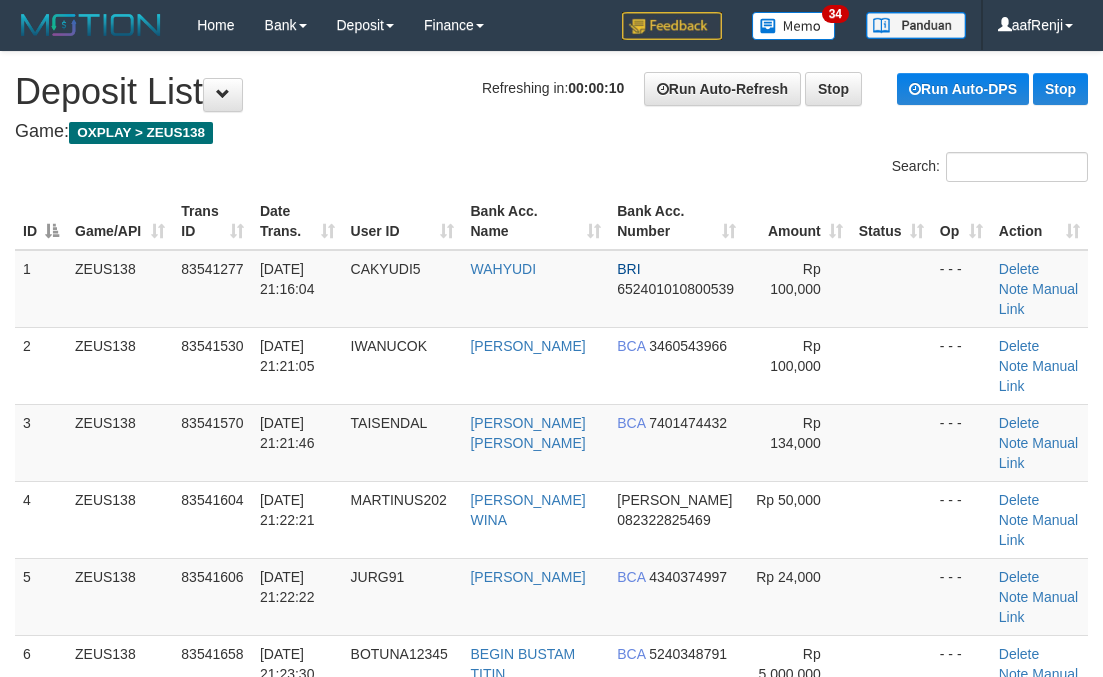 scroll, scrollTop: 0, scrollLeft: 0, axis: both 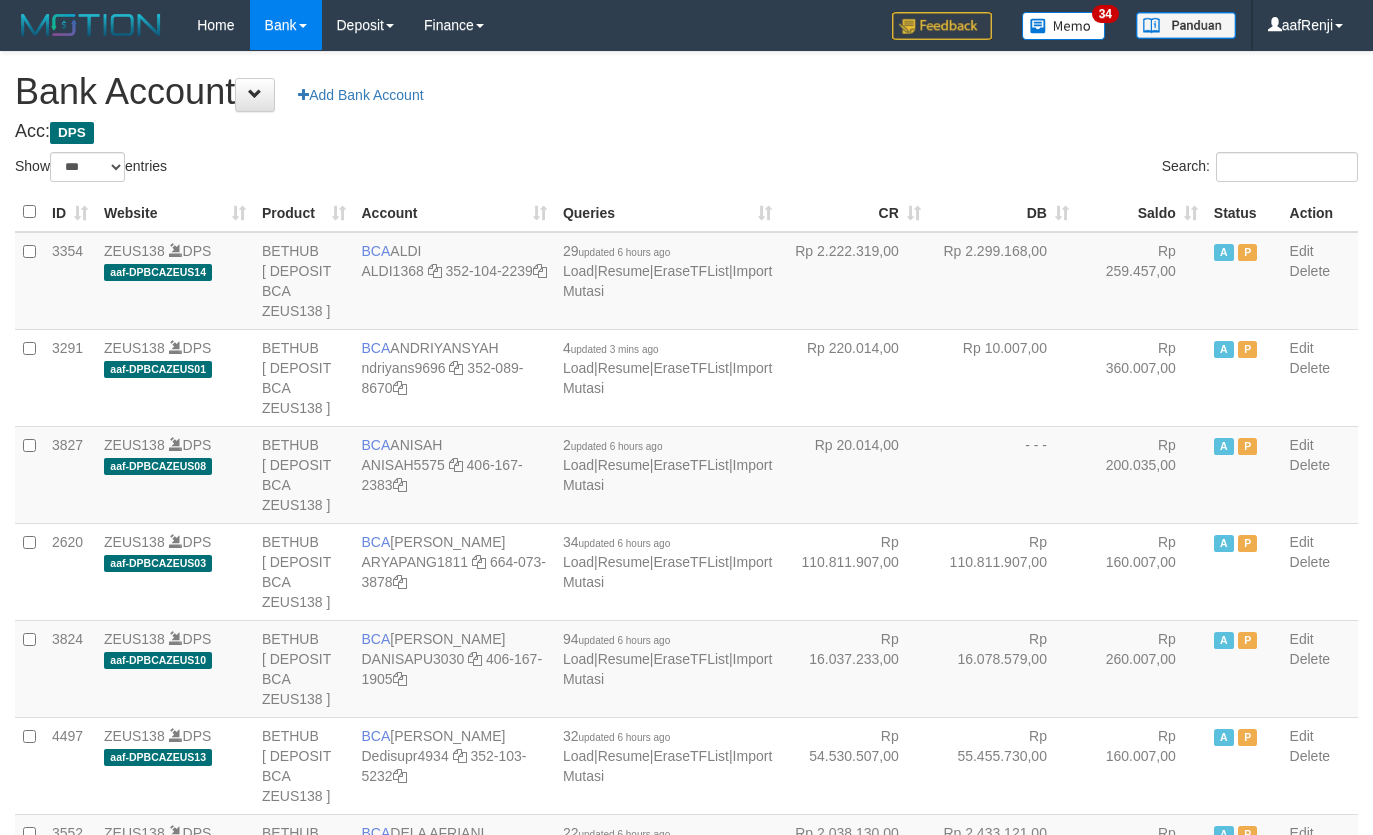 select on "***" 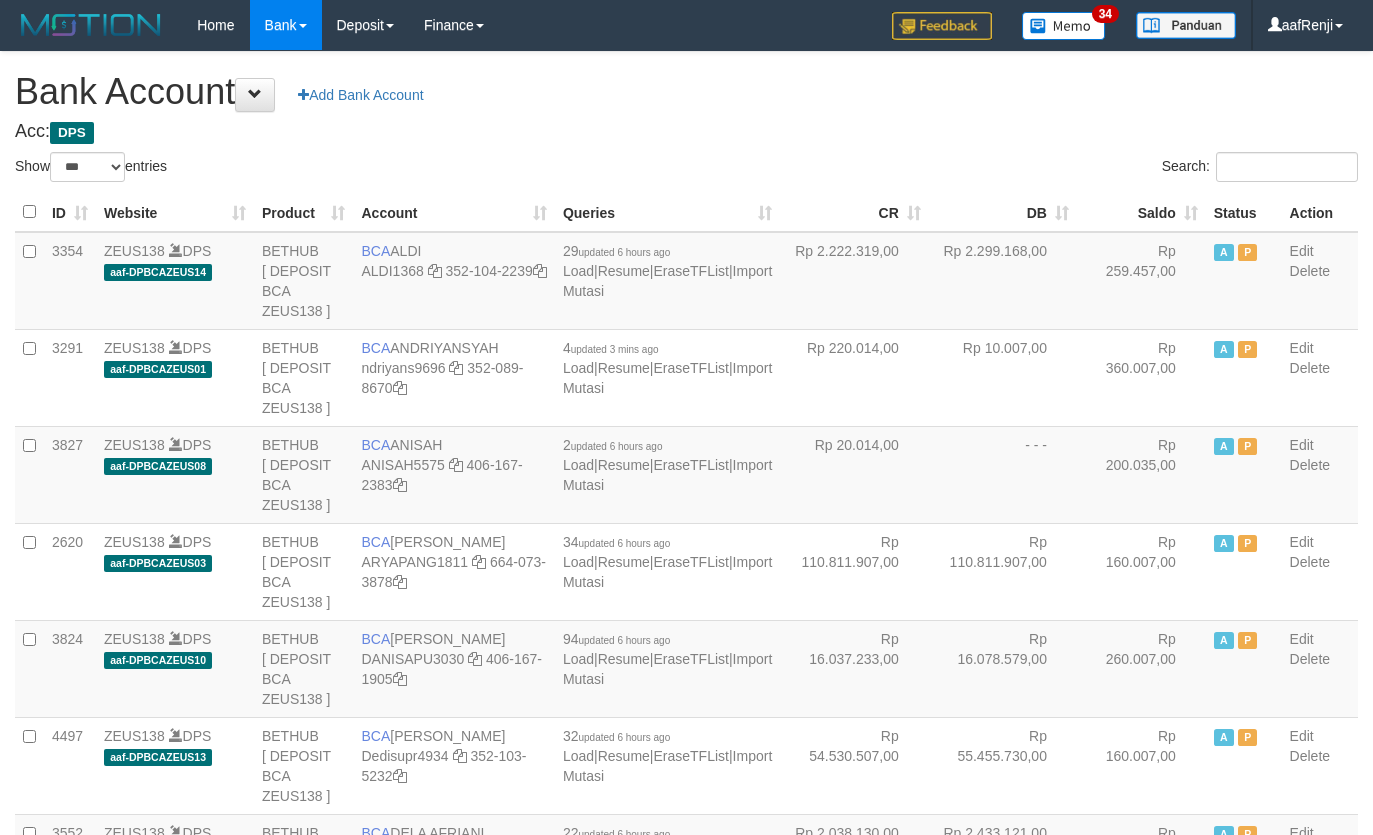 scroll, scrollTop: 0, scrollLeft: 0, axis: both 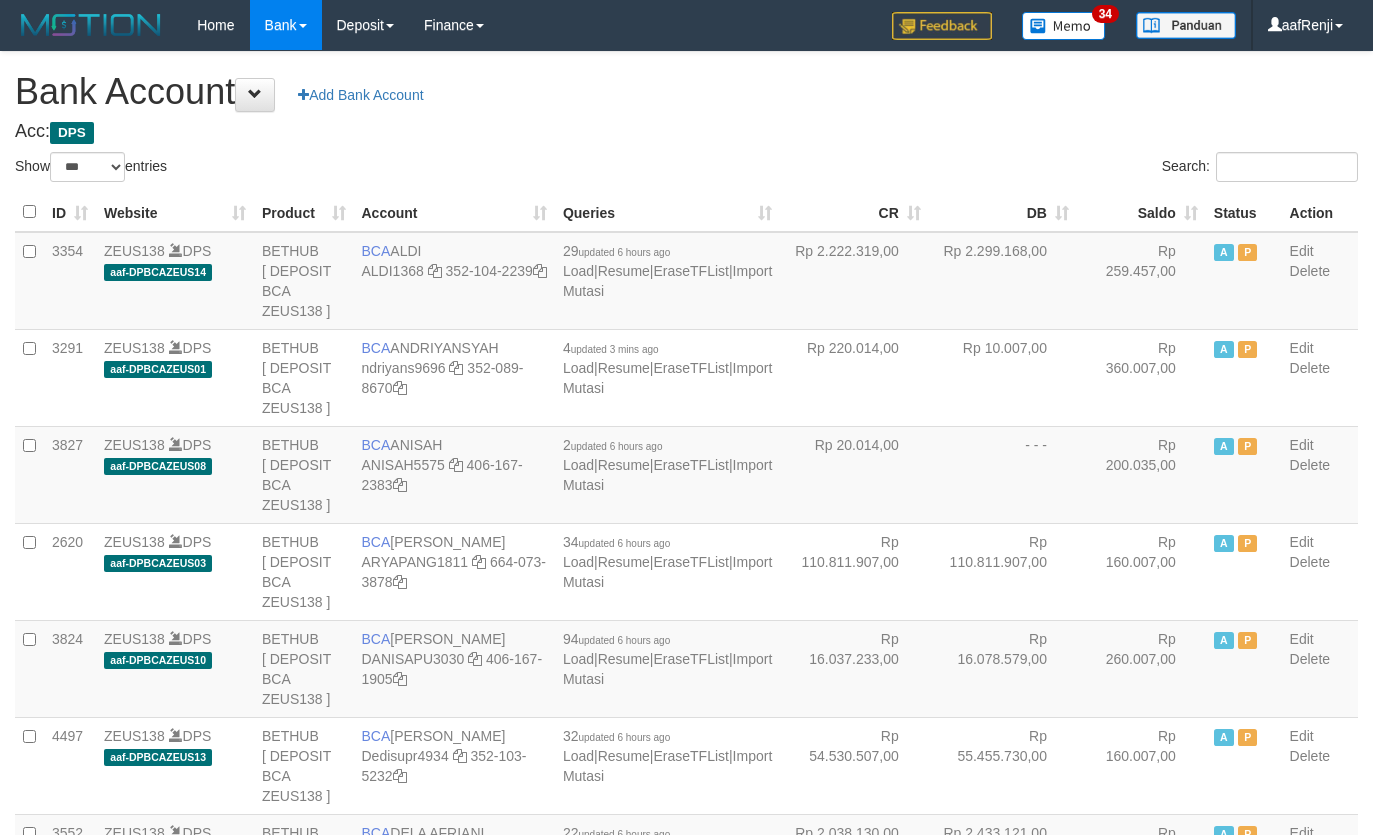 select on "***" 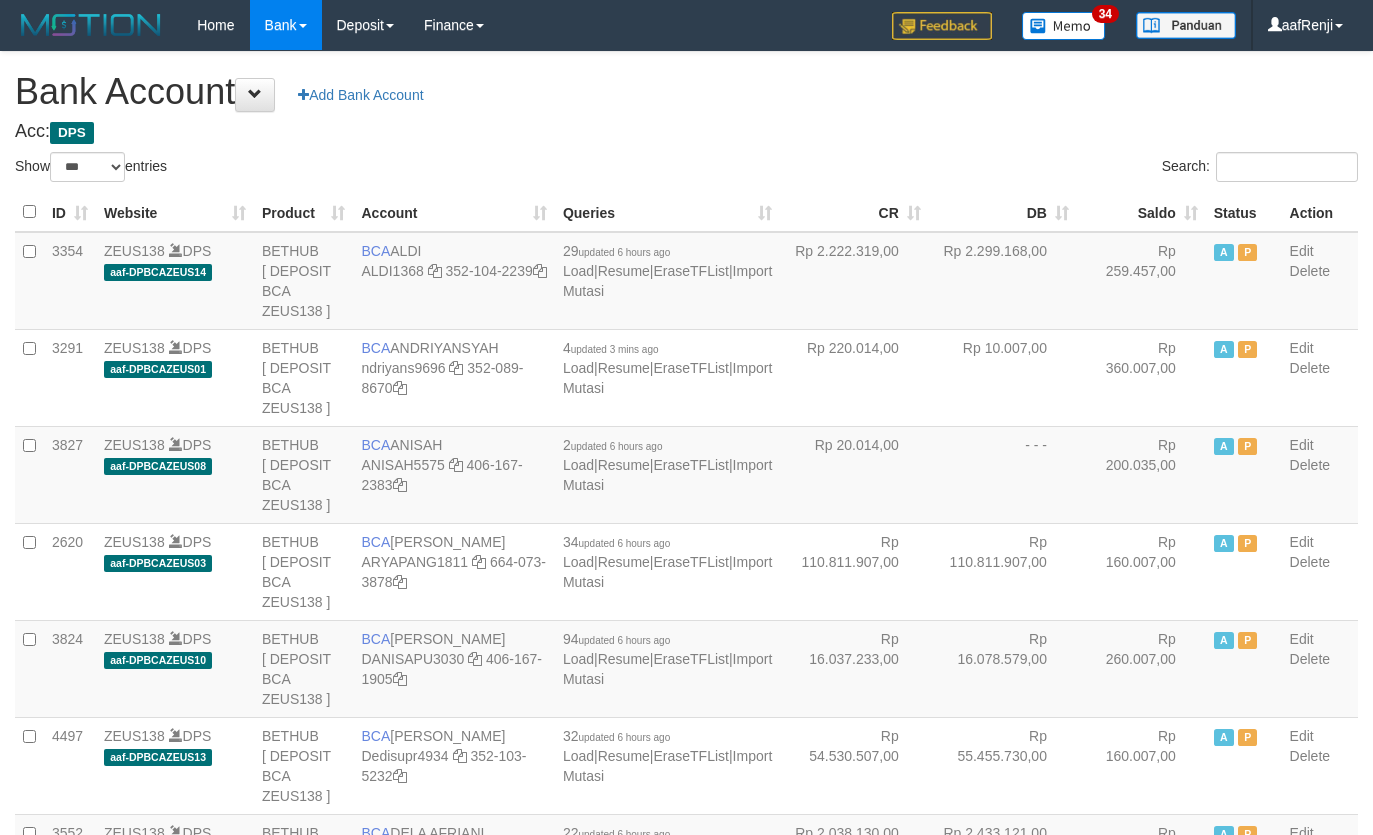 scroll, scrollTop: 0, scrollLeft: 0, axis: both 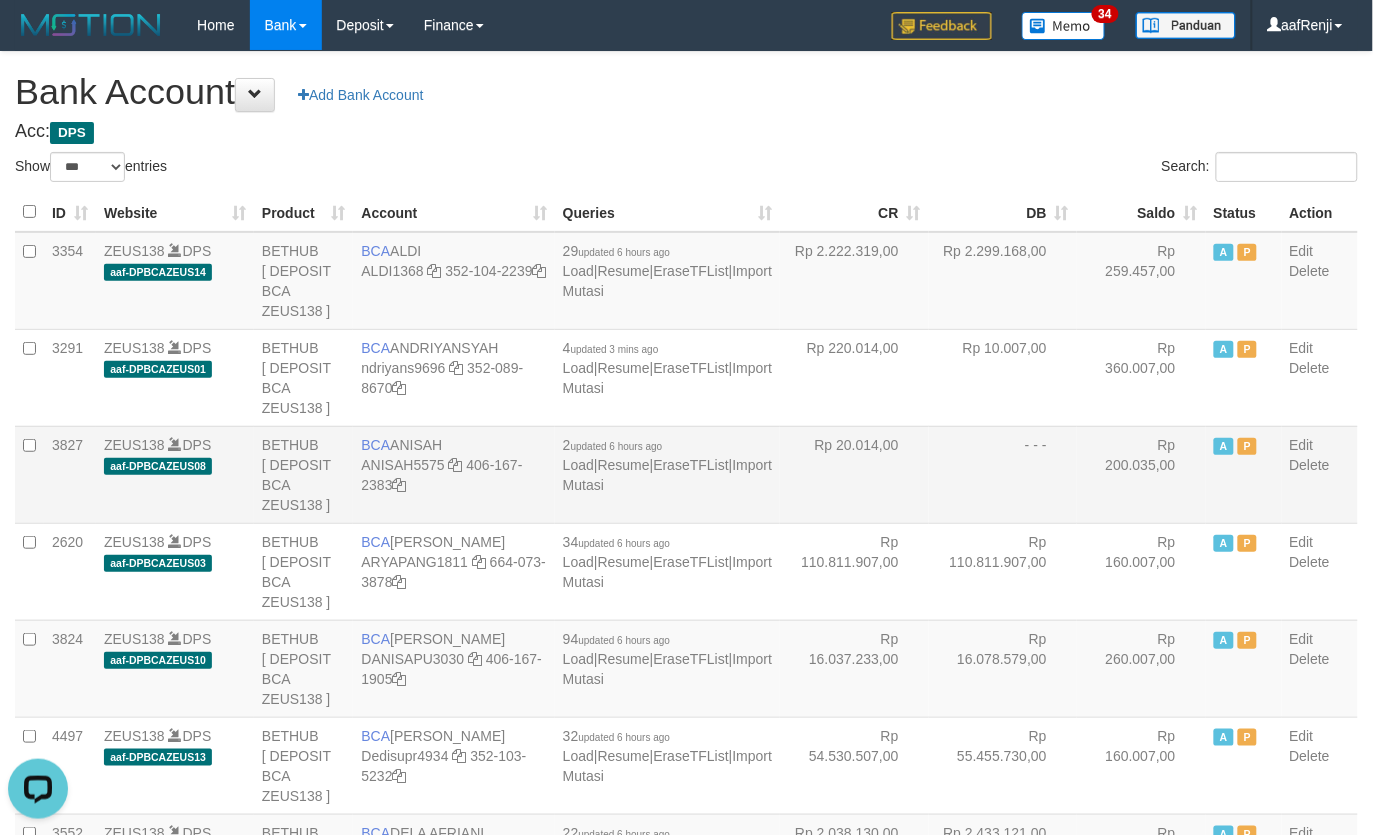 click on "- - -" at bounding box center [1003, 474] 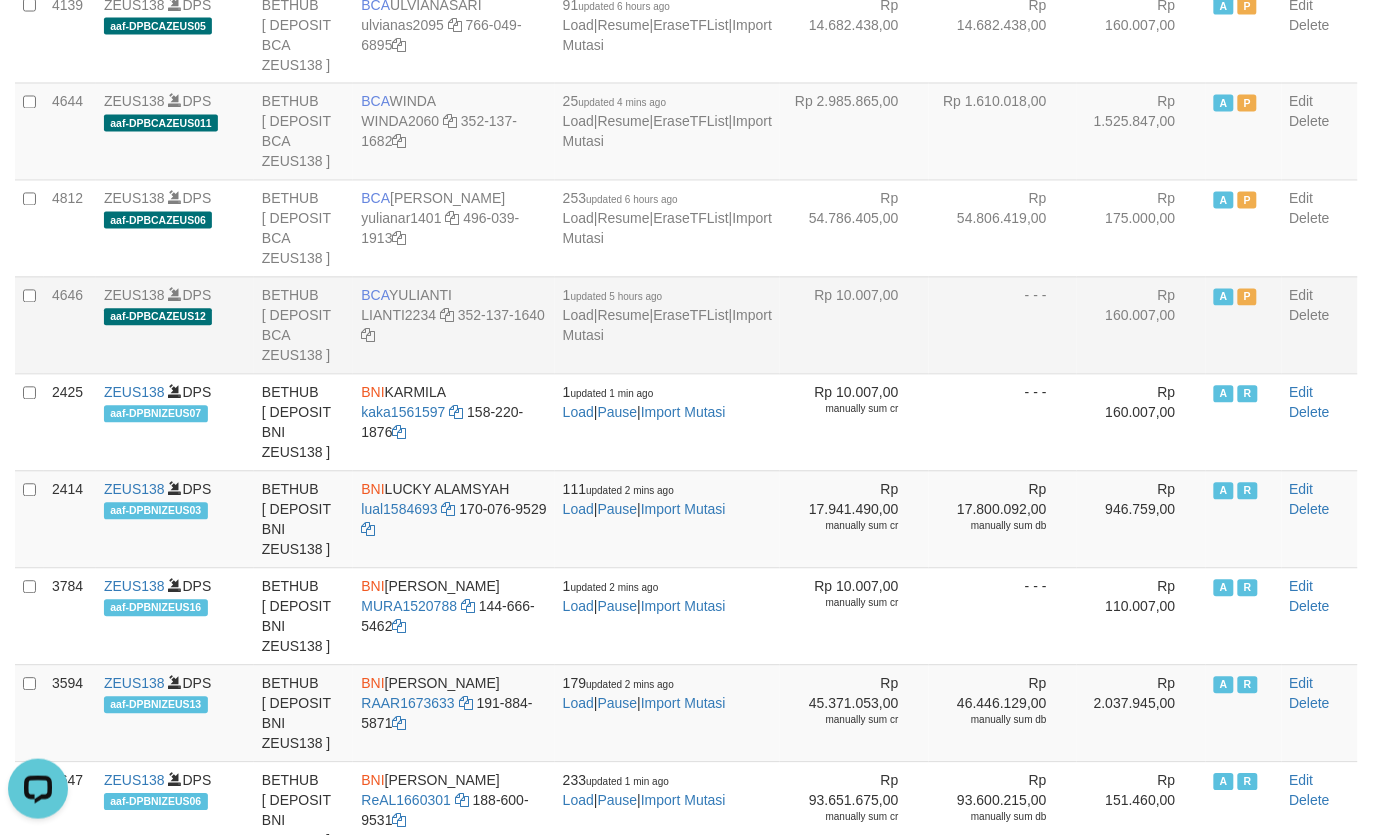 scroll, scrollTop: 2546, scrollLeft: 0, axis: vertical 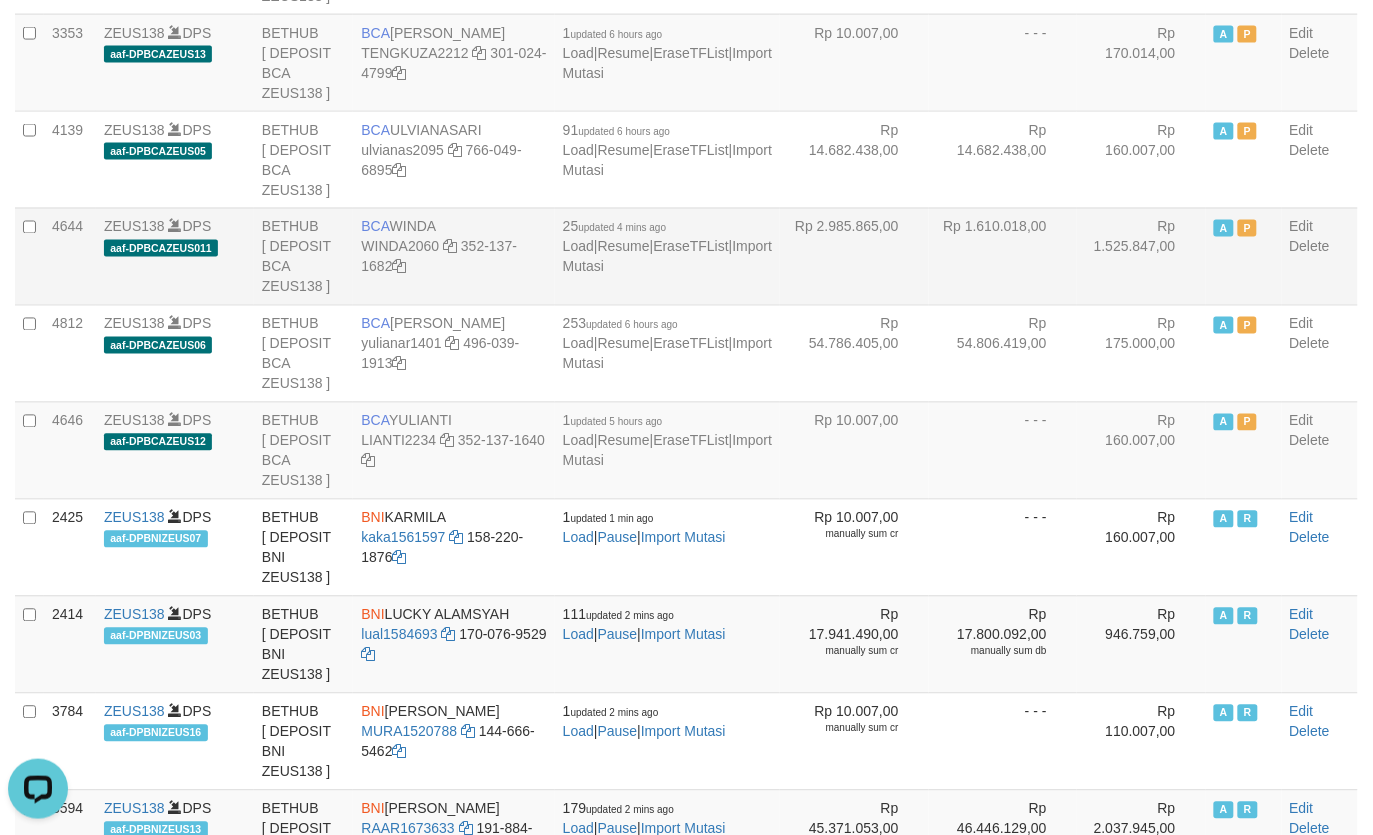 drag, startPoint x: 838, startPoint y: 338, endPoint x: 830, endPoint y: 328, distance: 12.806249 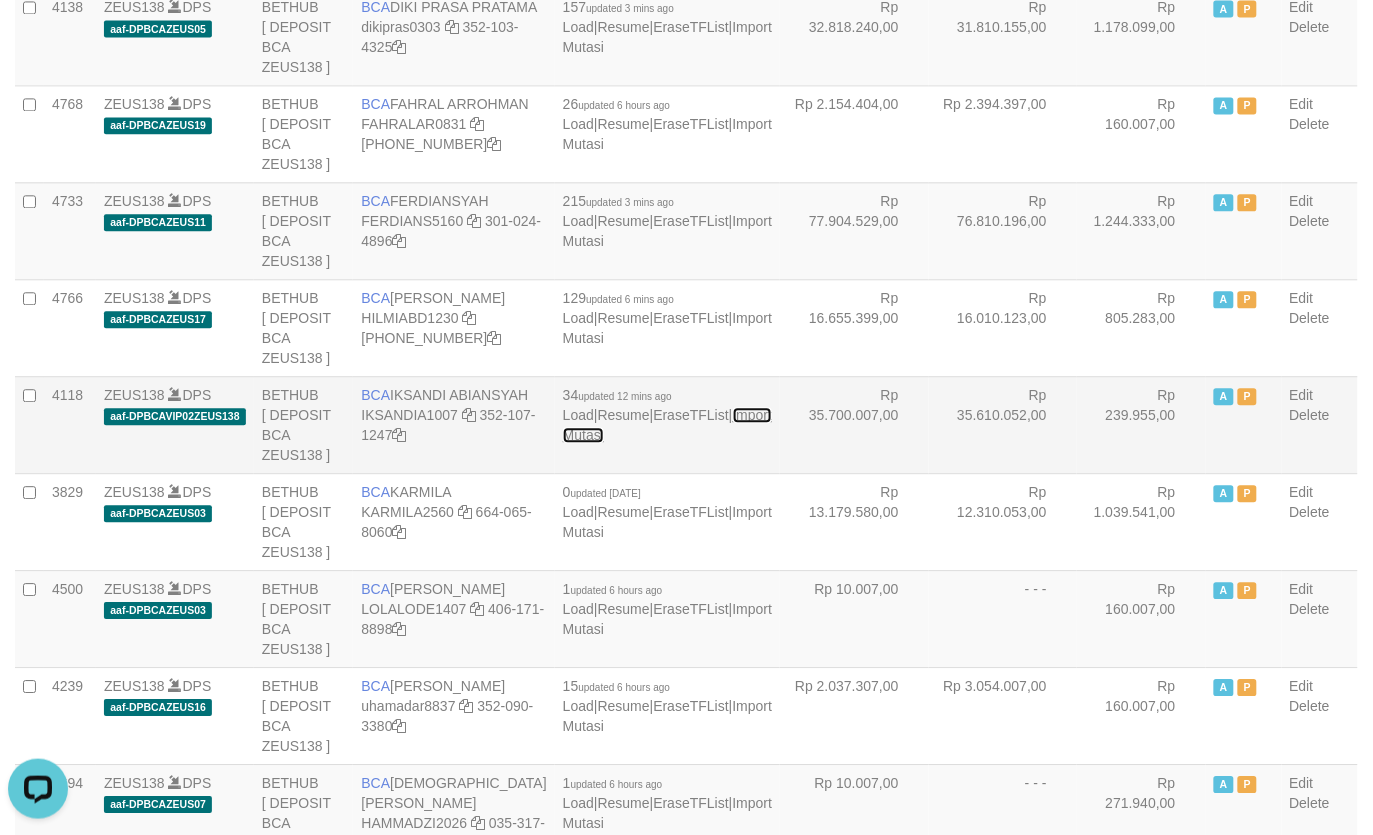 click on "Import Mutasi" at bounding box center [667, 425] 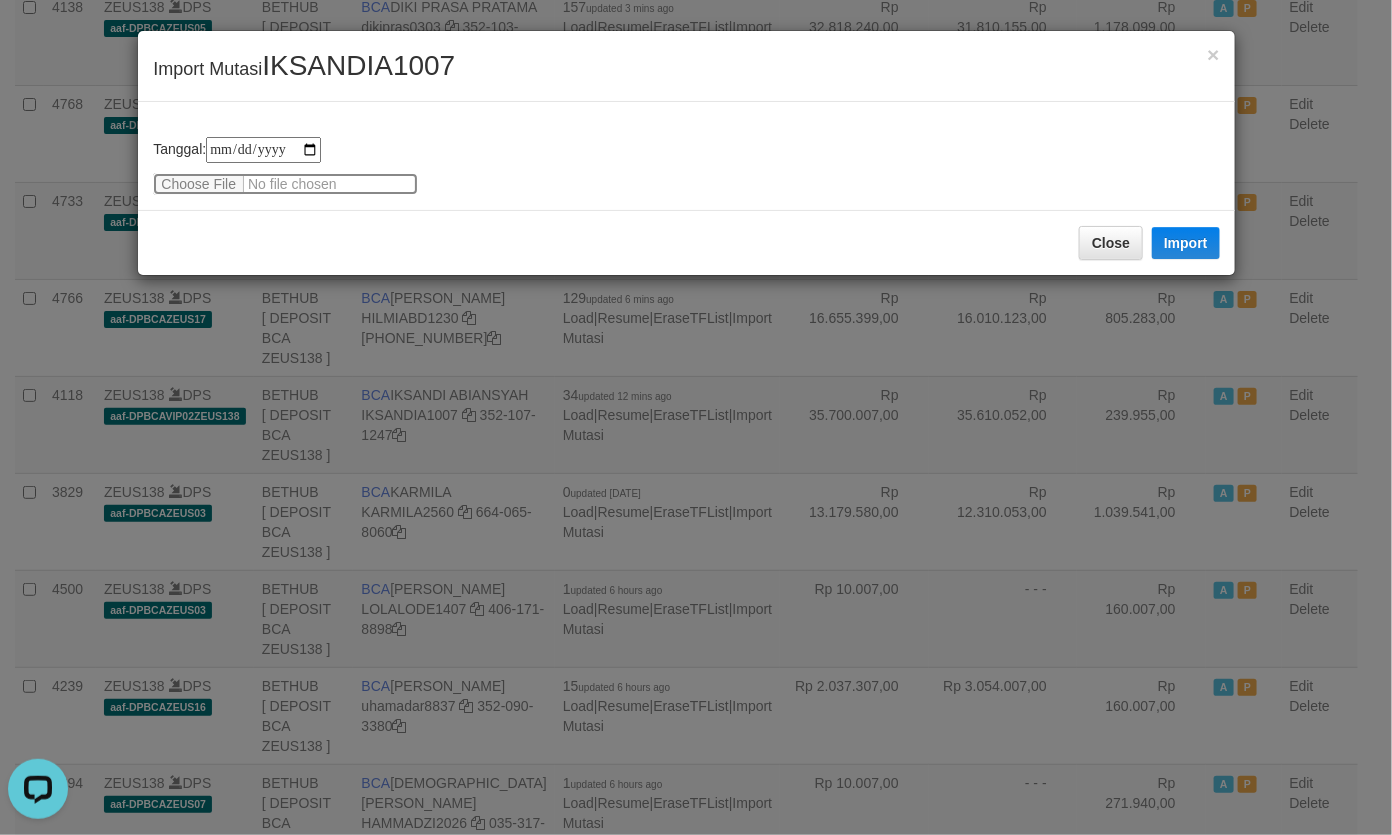 click at bounding box center [285, 184] 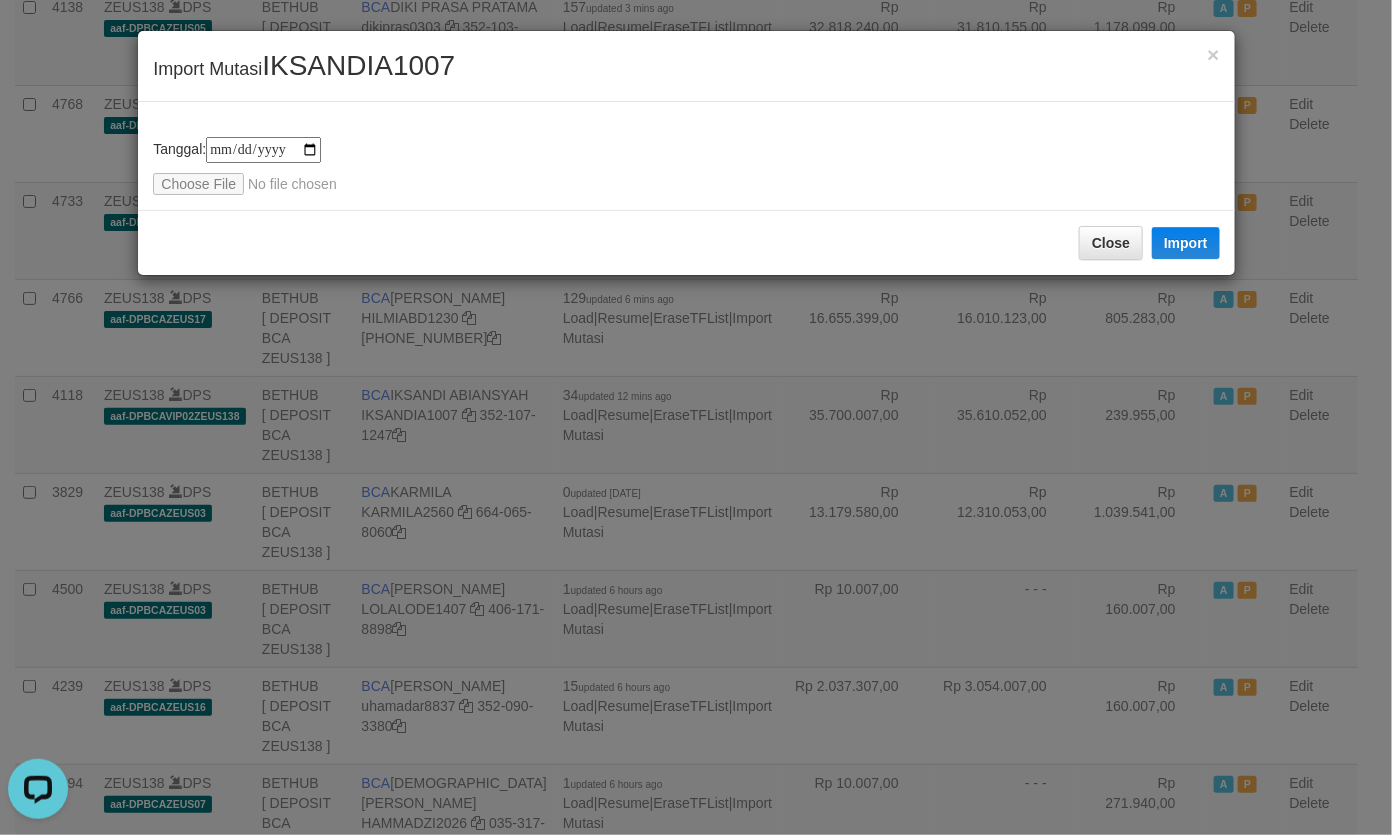 click on "IKSANDIA1007" at bounding box center [358, 65] 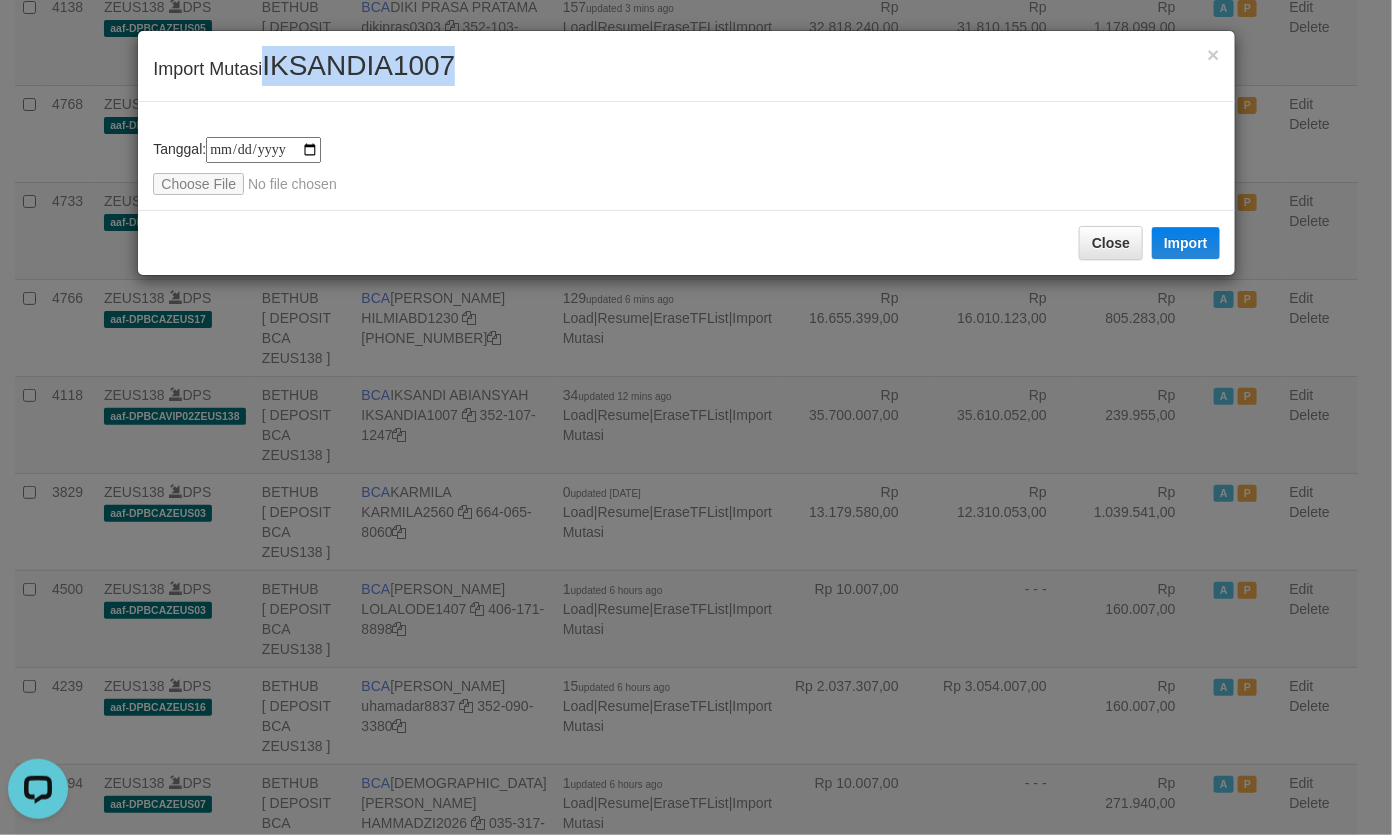 click on "IKSANDIA1007" at bounding box center [358, 65] 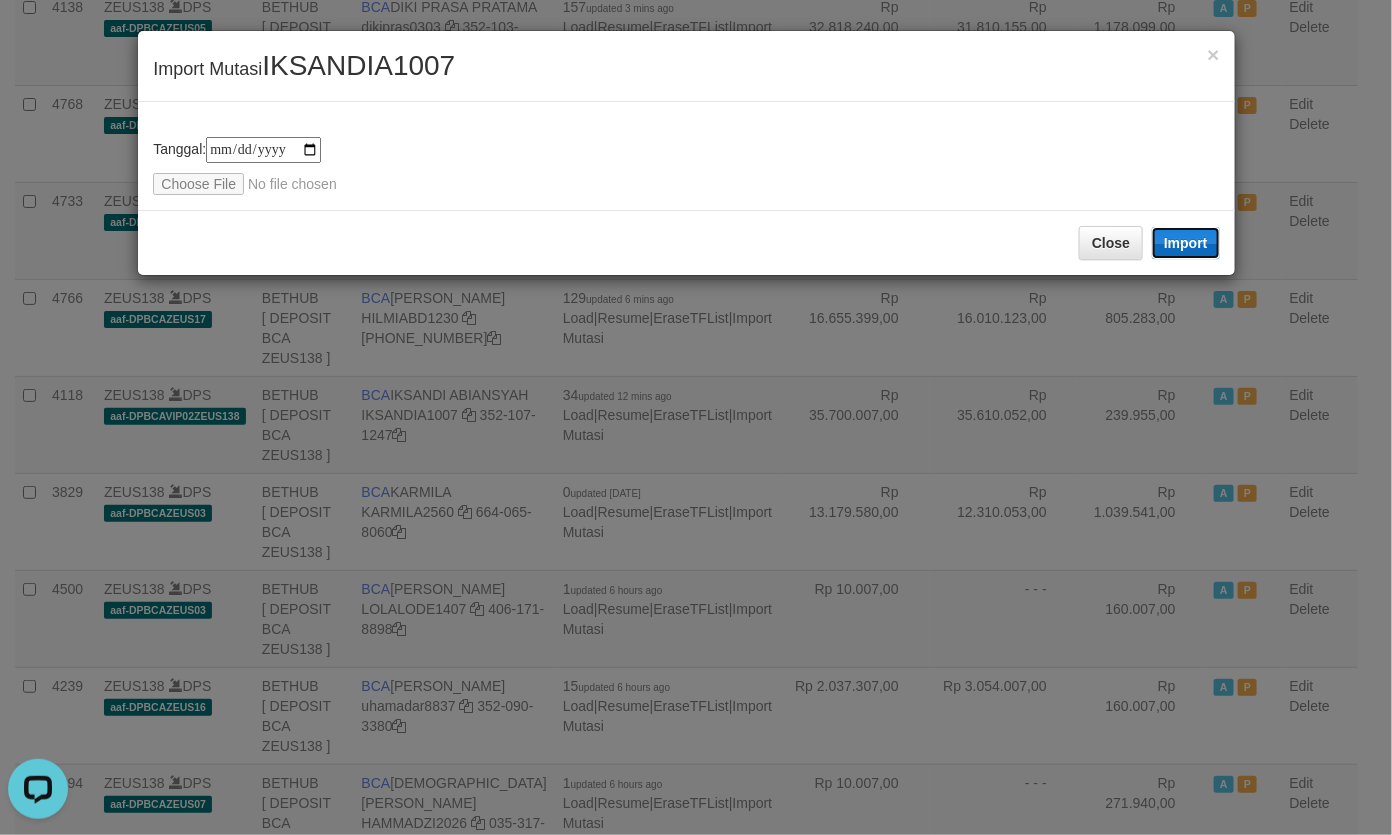 click on "Import" at bounding box center [1186, 243] 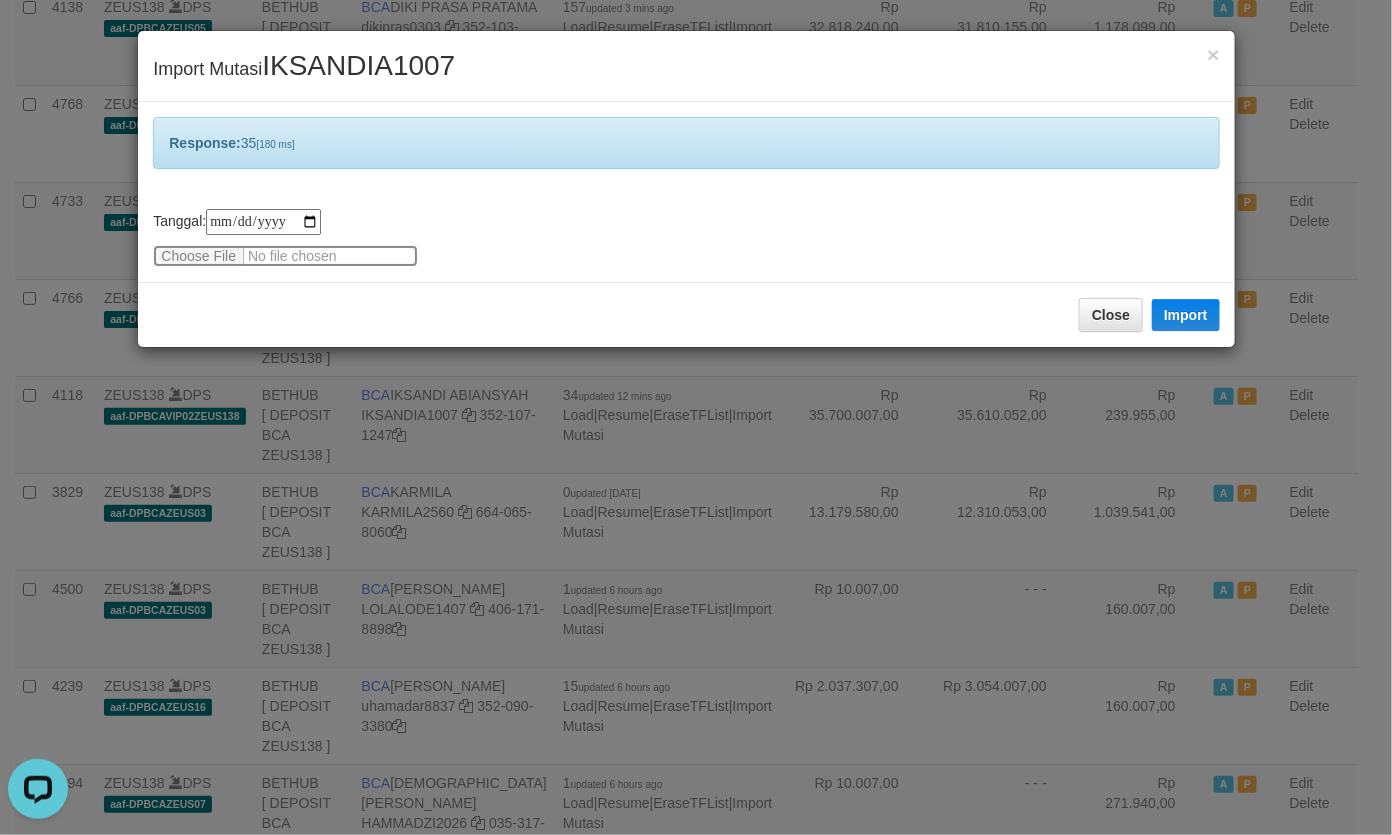 click at bounding box center [285, 256] 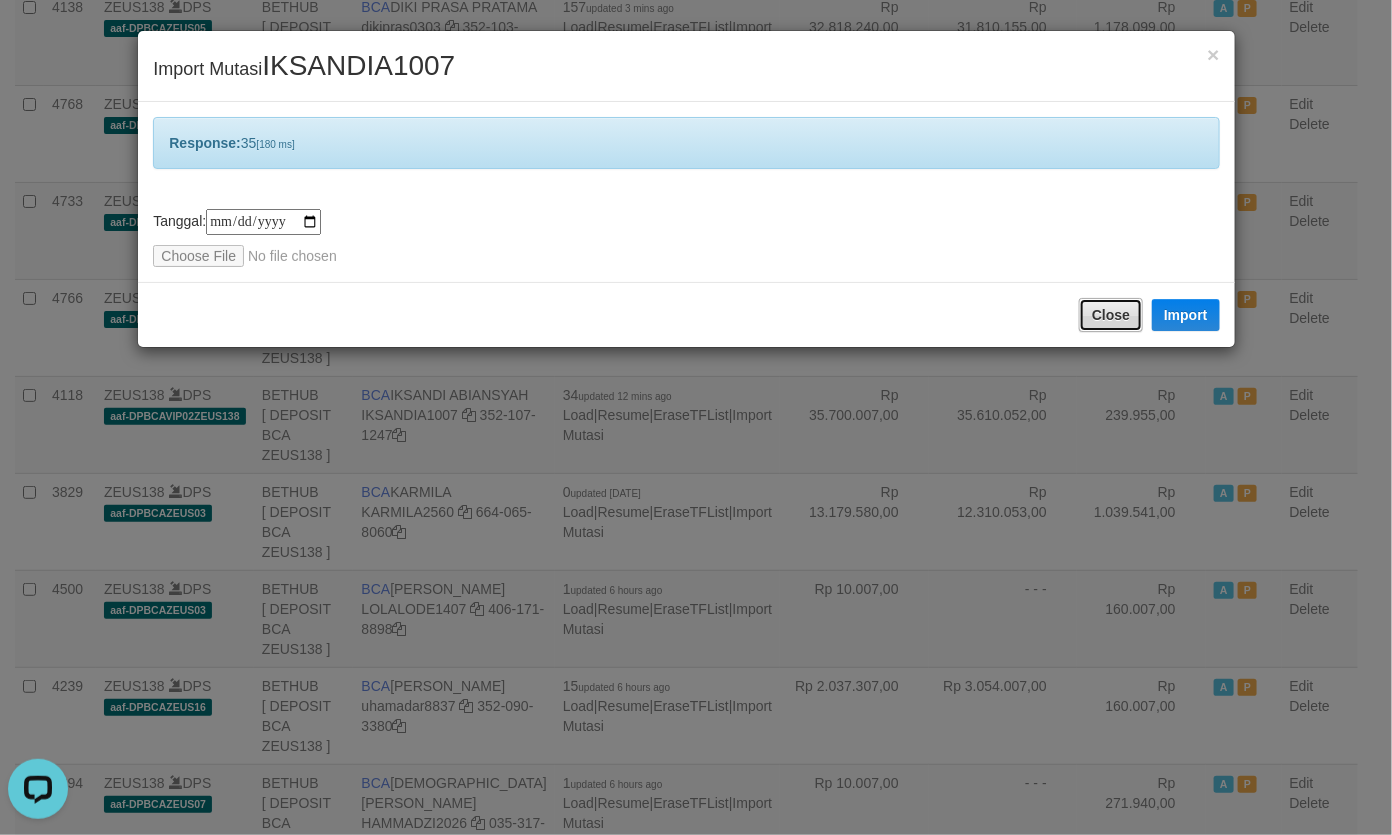 drag, startPoint x: 1090, startPoint y: 330, endPoint x: 1103, endPoint y: 312, distance: 22.203604 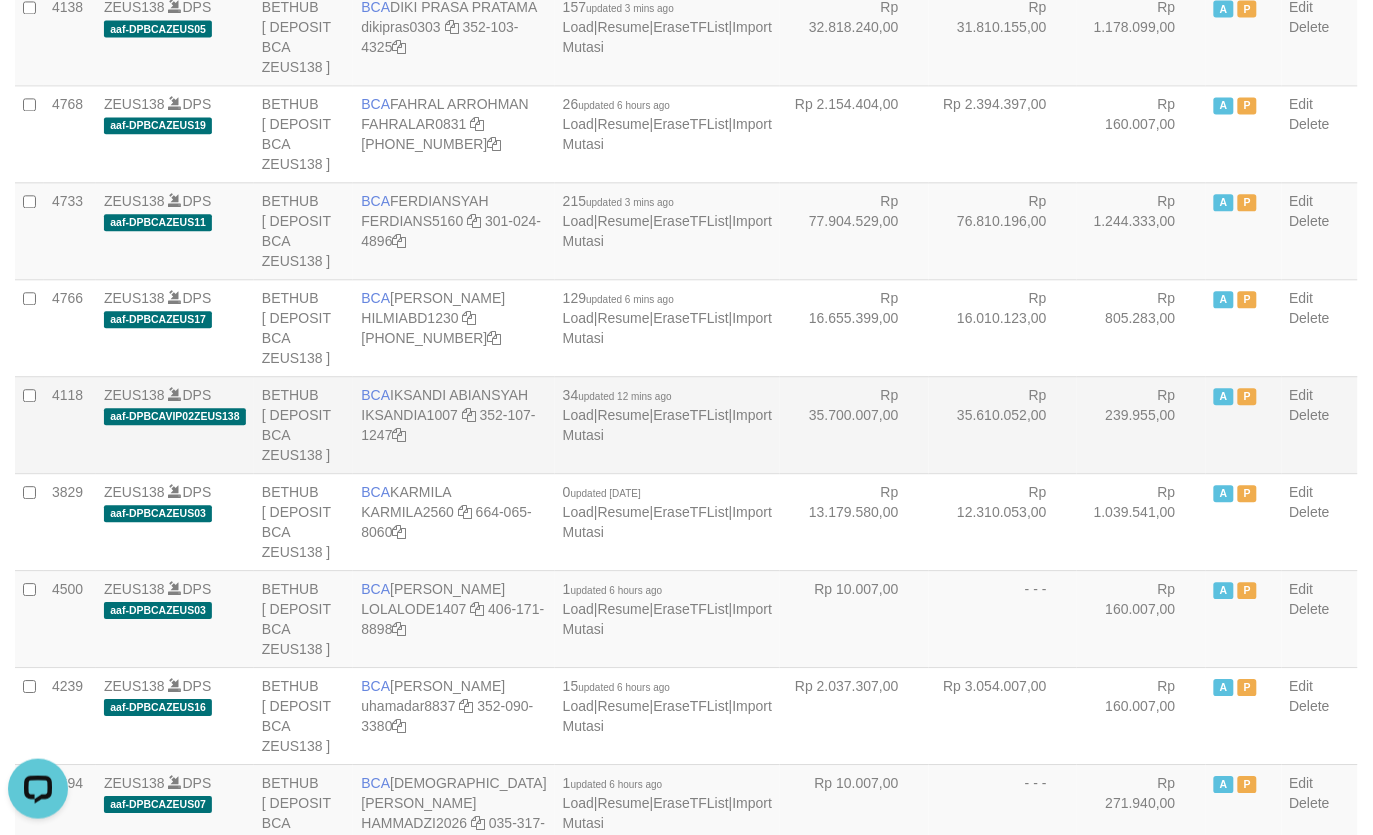 click on "Rp 35.610.052,00" at bounding box center [1003, 424] 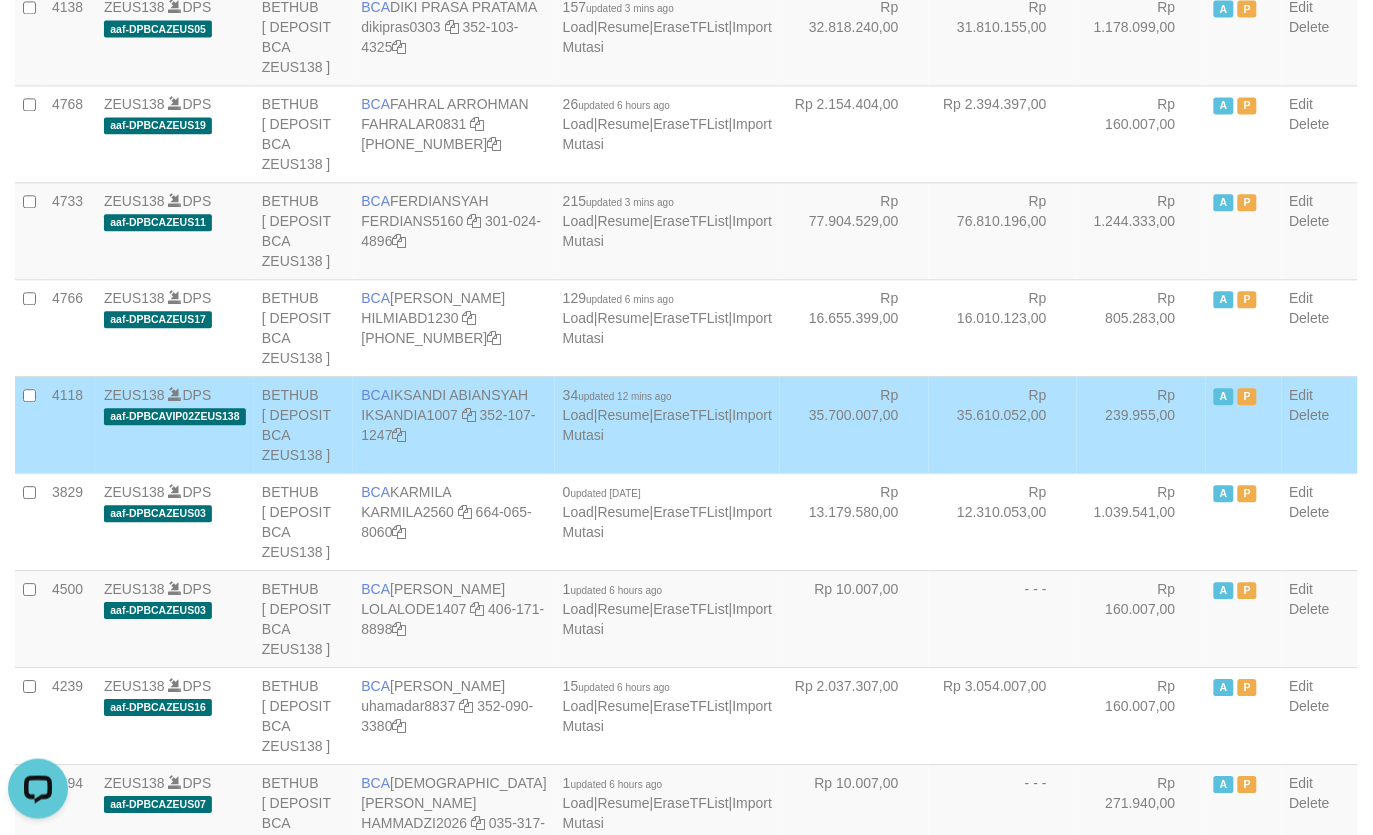 click on "Rp 35.610.052,00" at bounding box center [1003, 424] 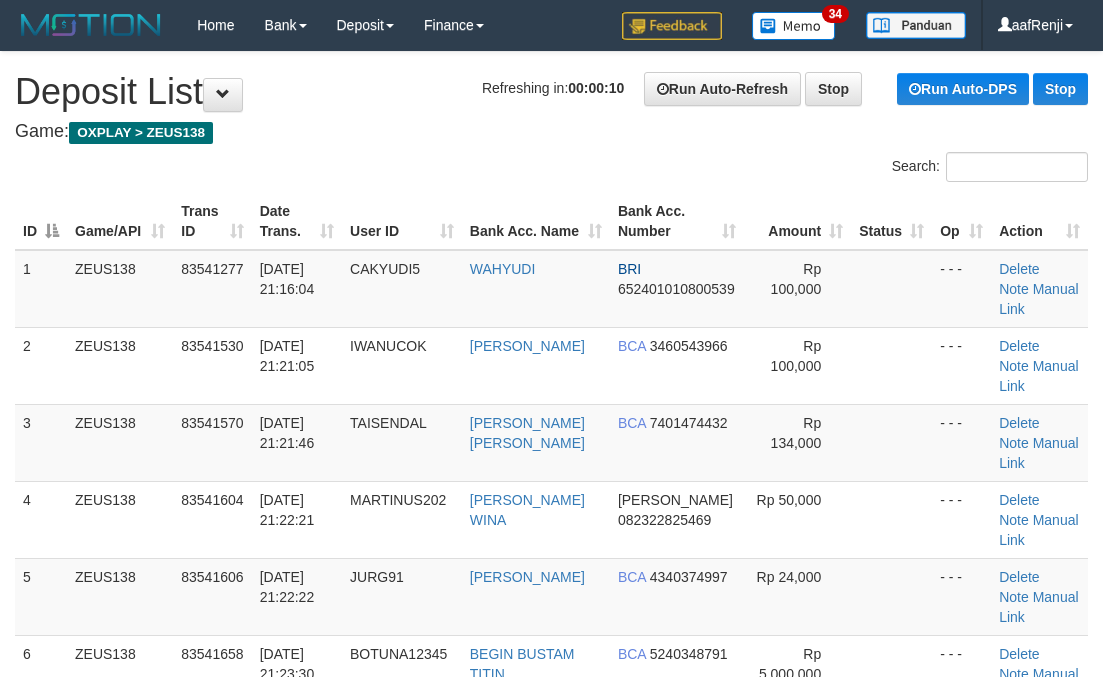 scroll, scrollTop: 0, scrollLeft: 0, axis: both 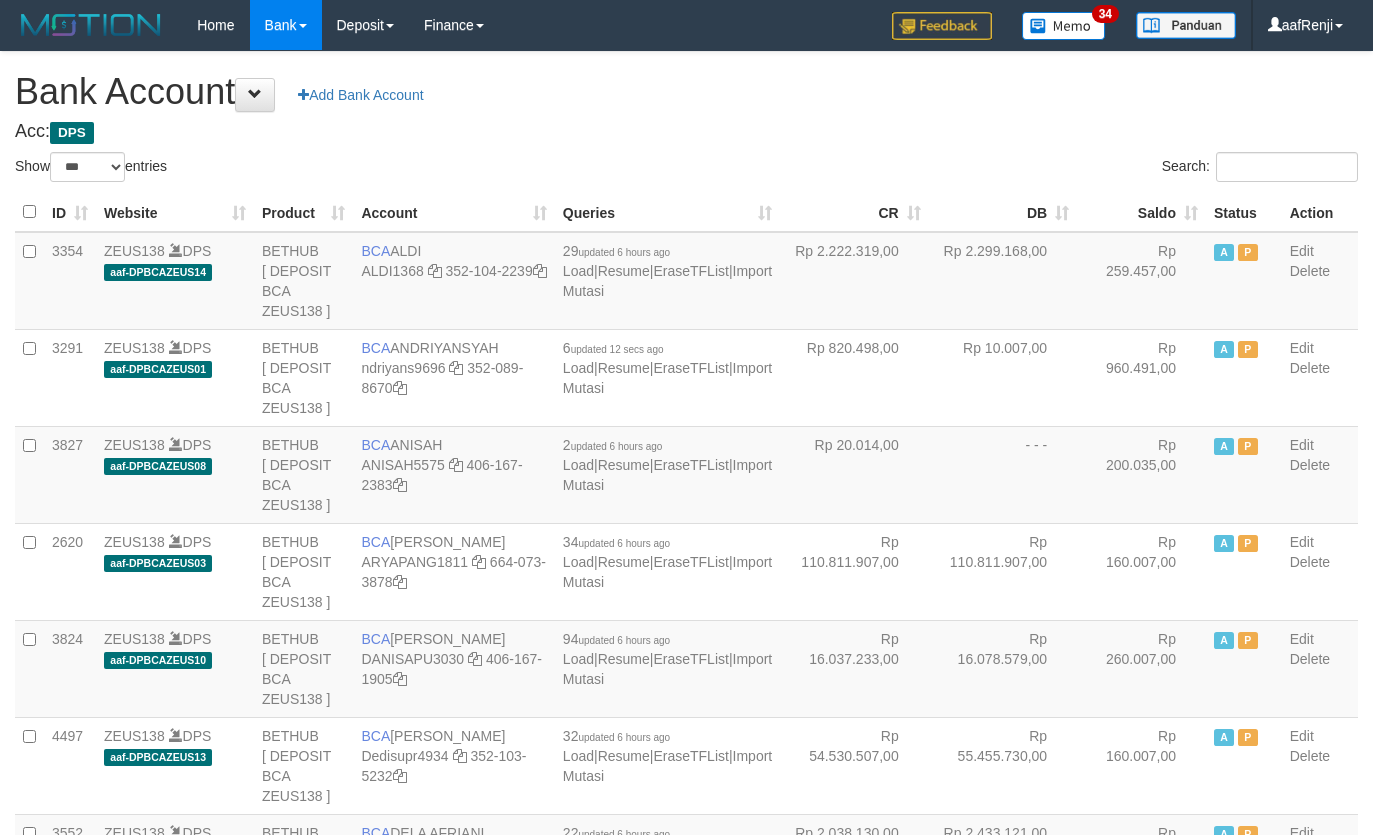 select on "***" 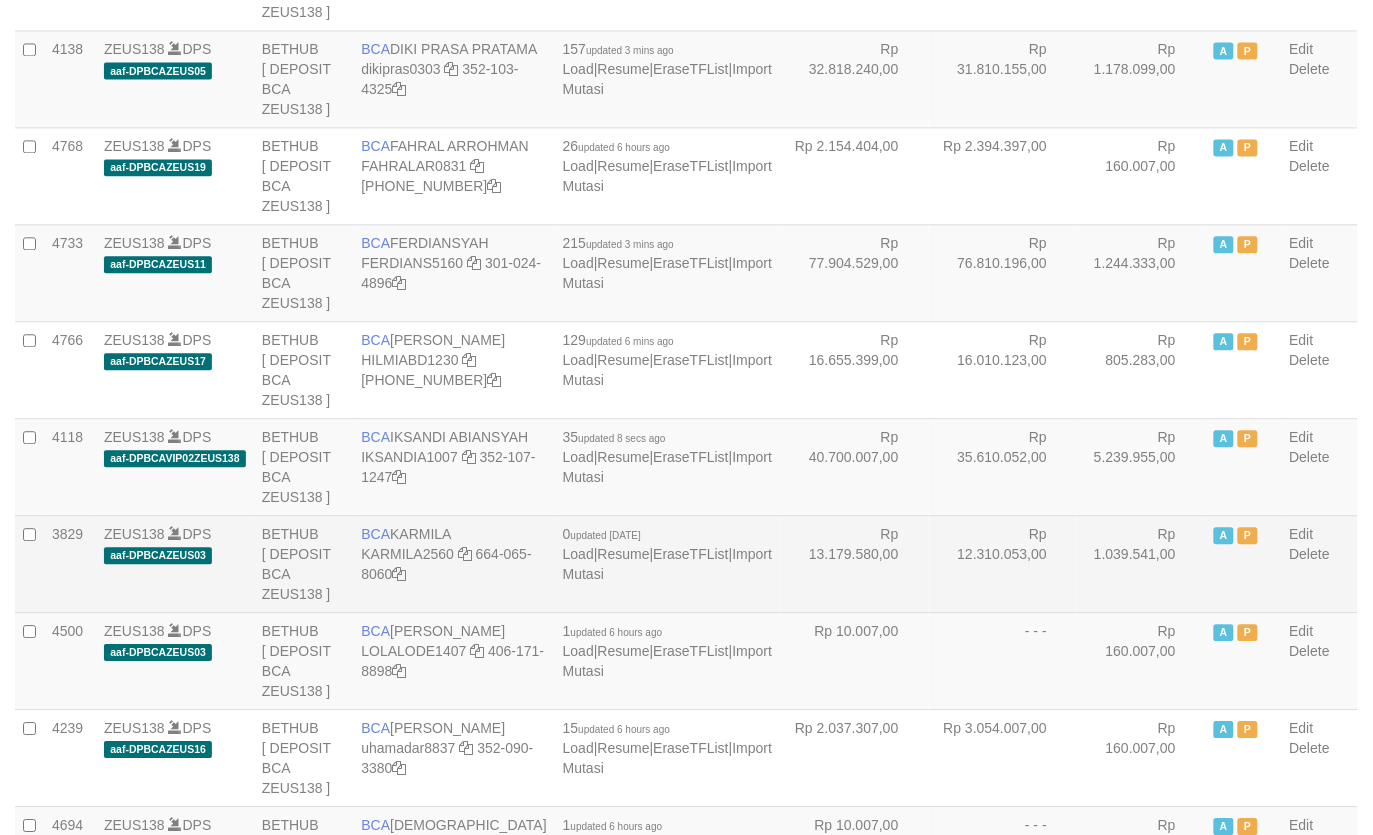 scroll, scrollTop: 1020, scrollLeft: 0, axis: vertical 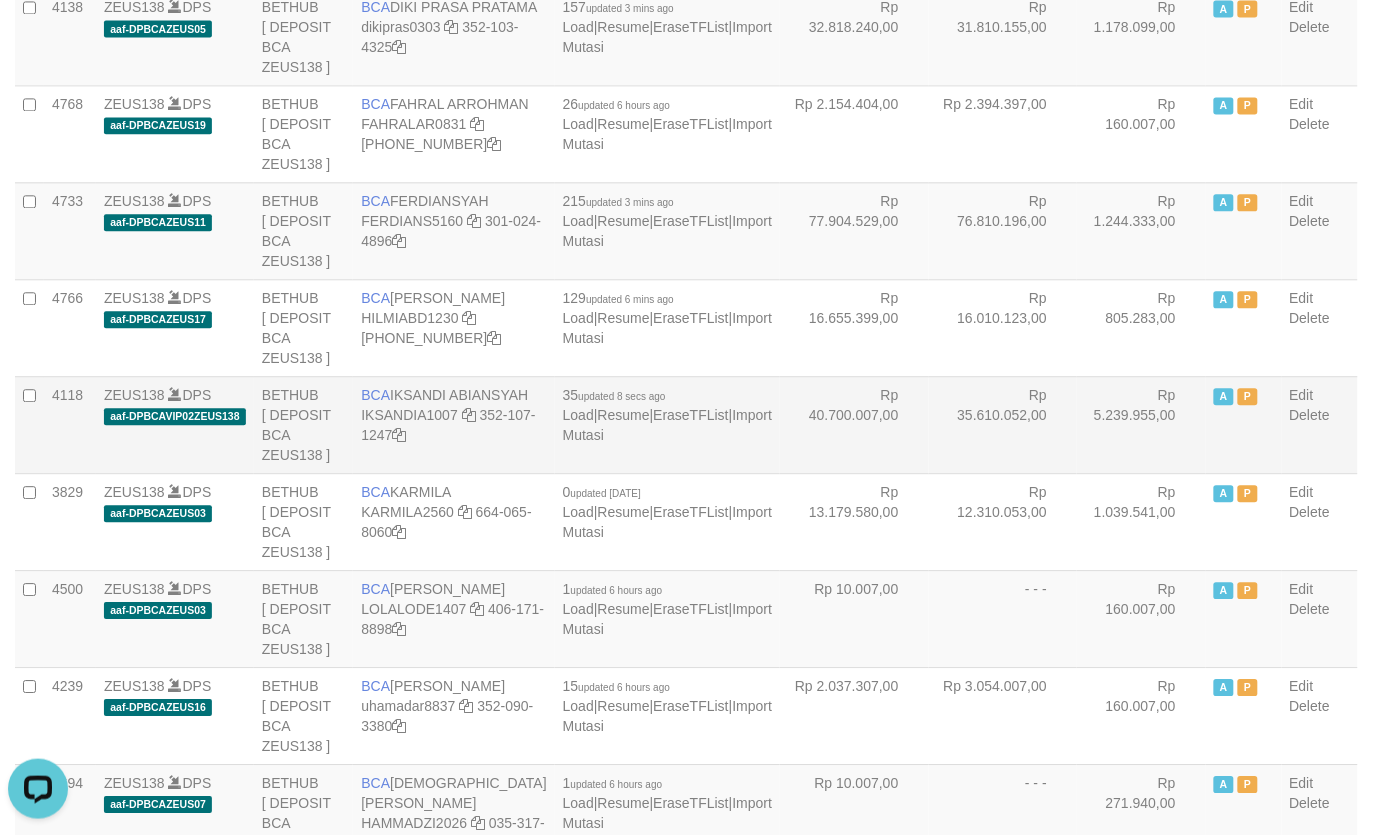 click on "4118" at bounding box center (70, 424) 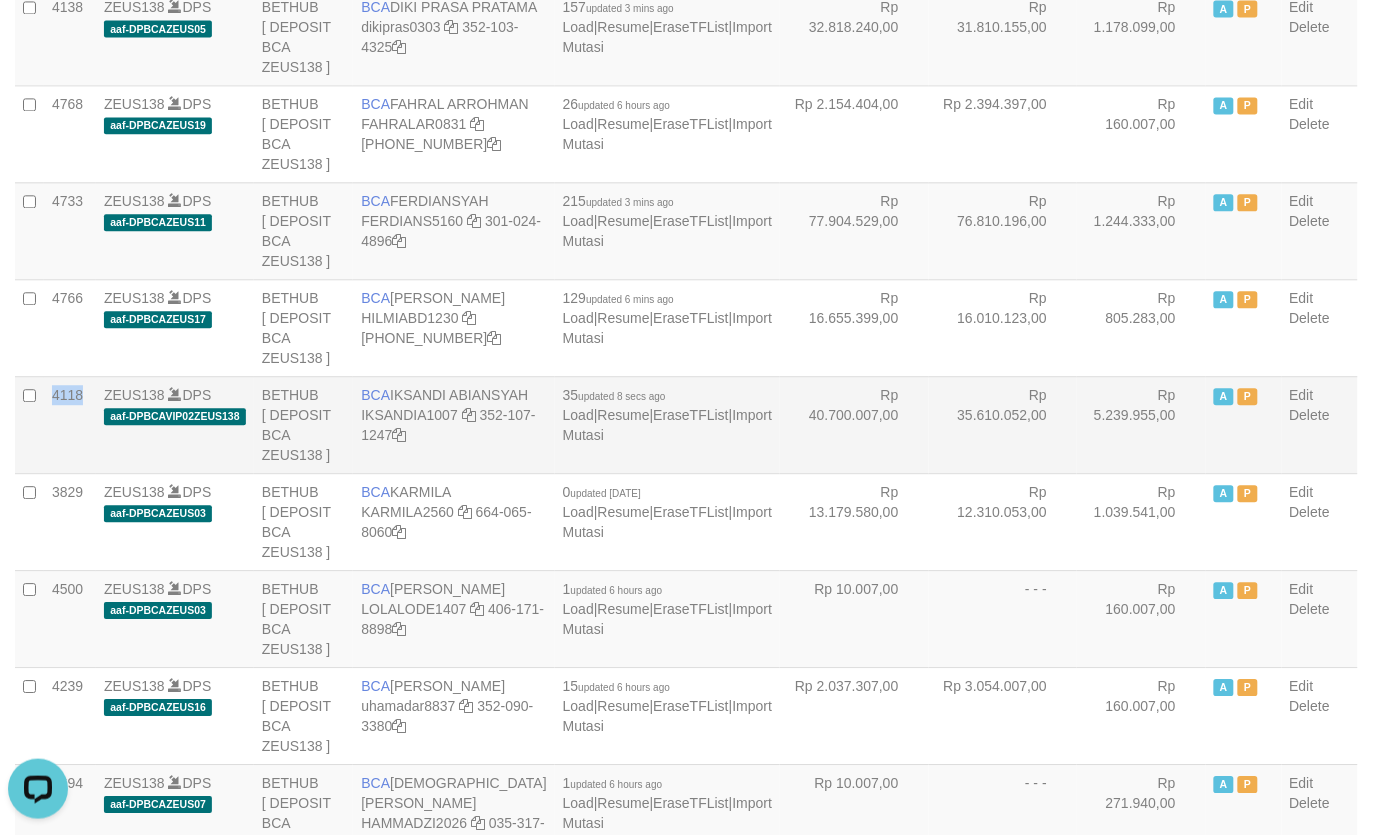 click on "4118" at bounding box center [70, 424] 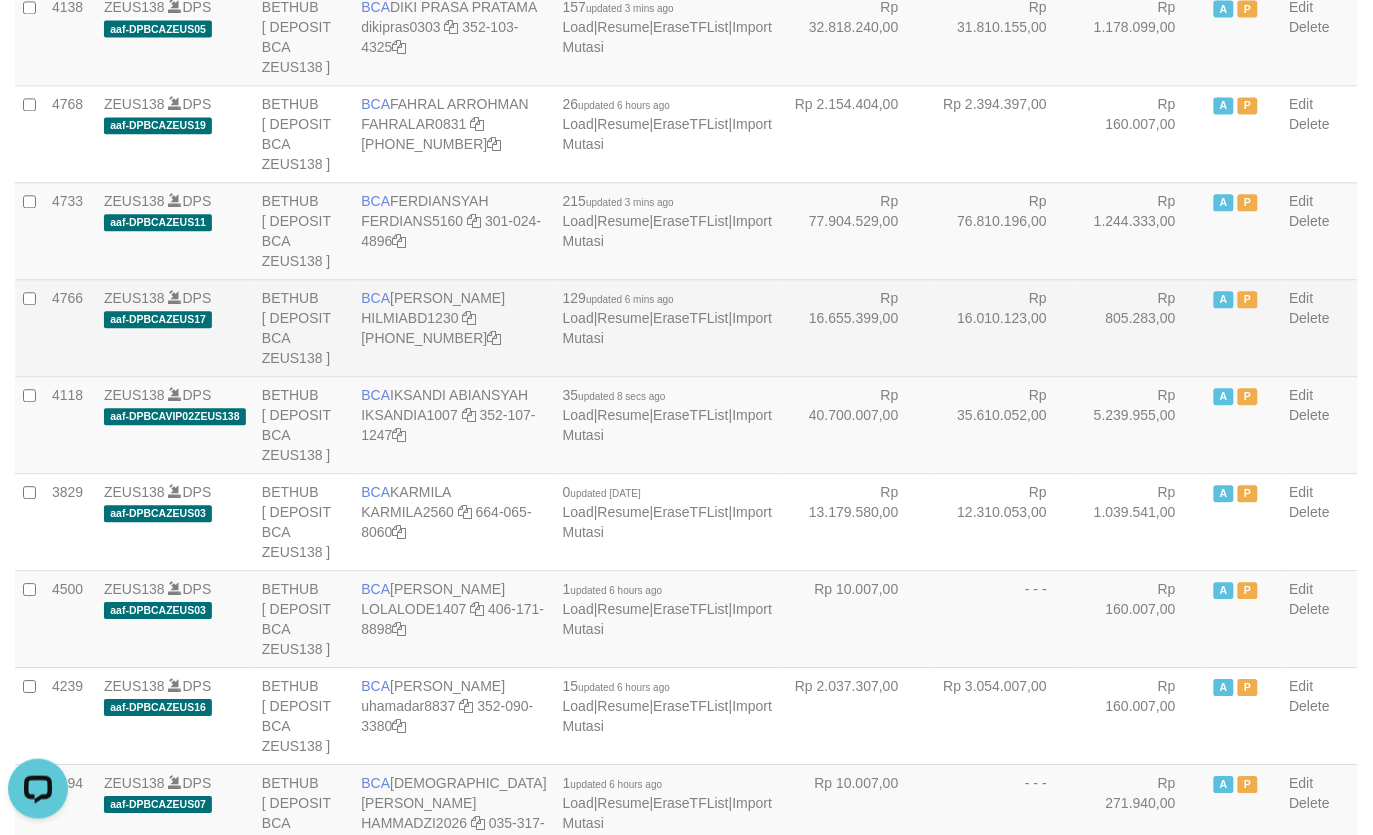 click on "Rp 805.283,00" at bounding box center (1141, 327) 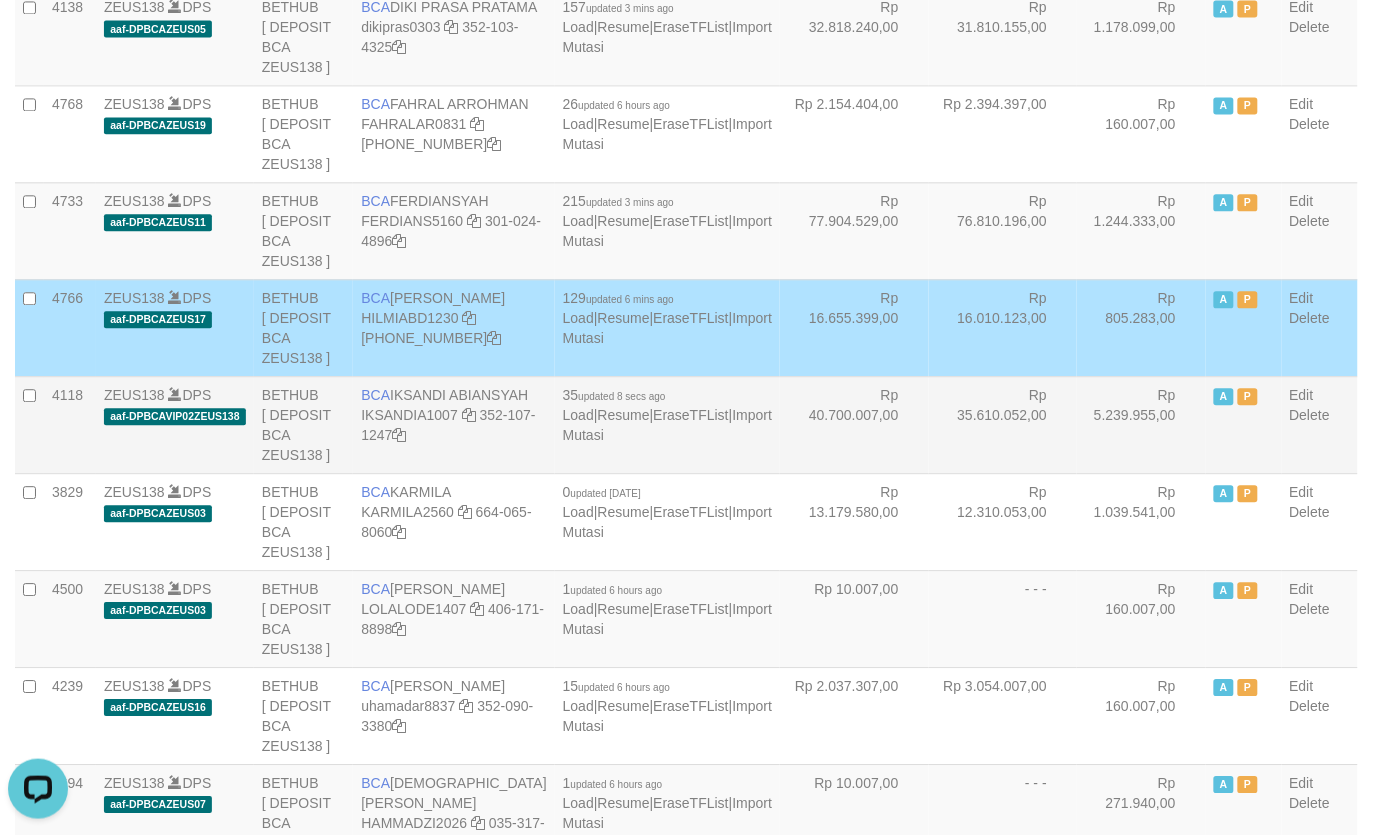 click on "Rp 35.610.052,00" at bounding box center [1003, 424] 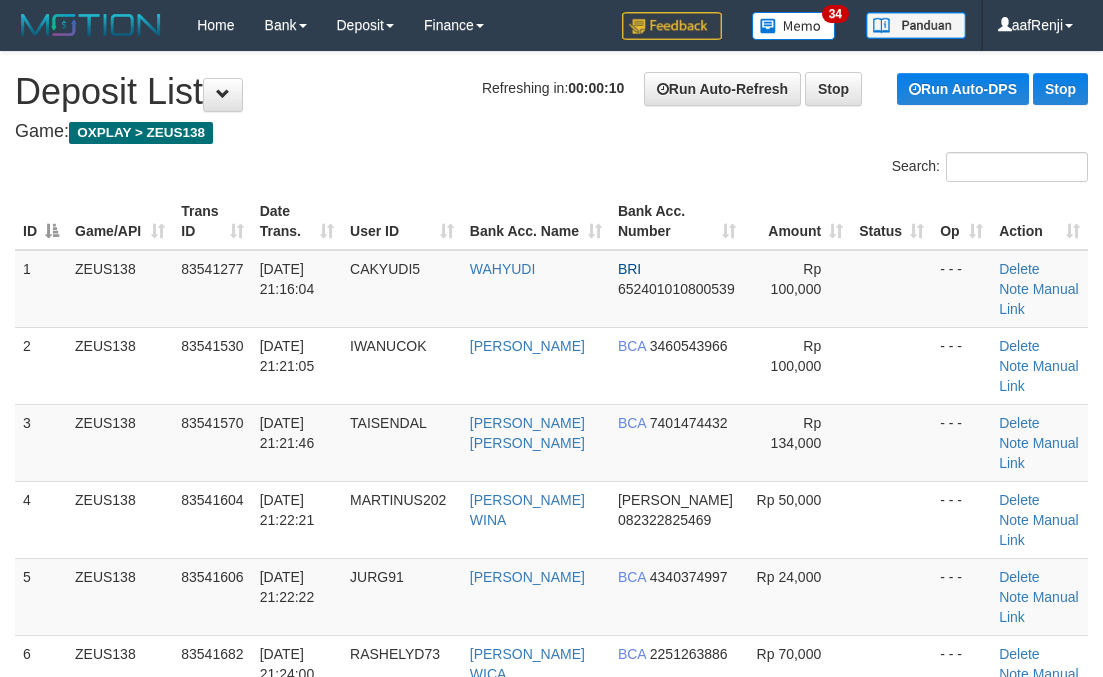 scroll, scrollTop: 0, scrollLeft: 0, axis: both 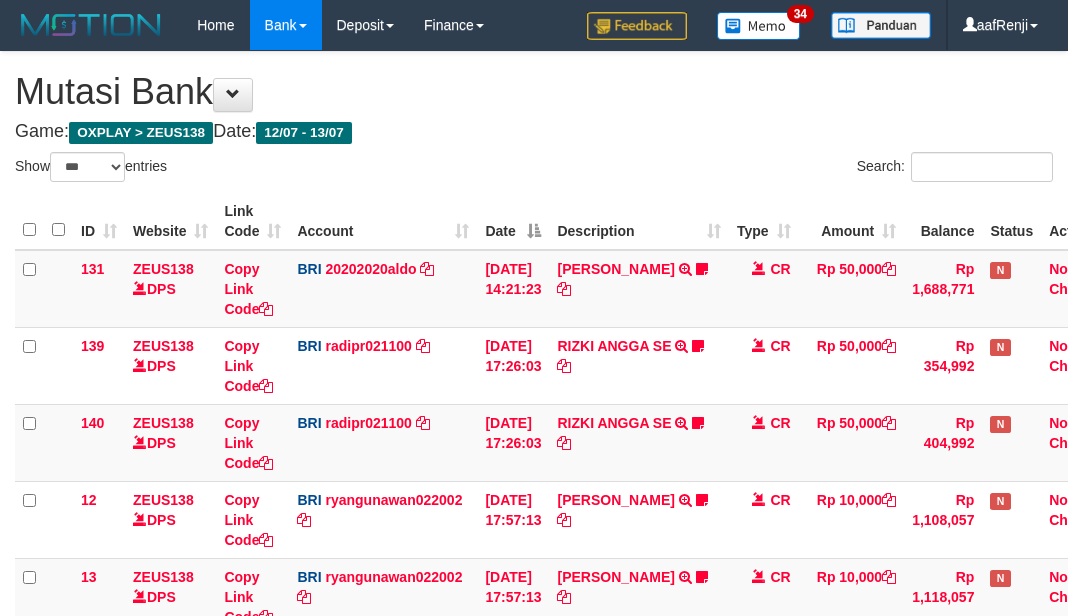 select on "***" 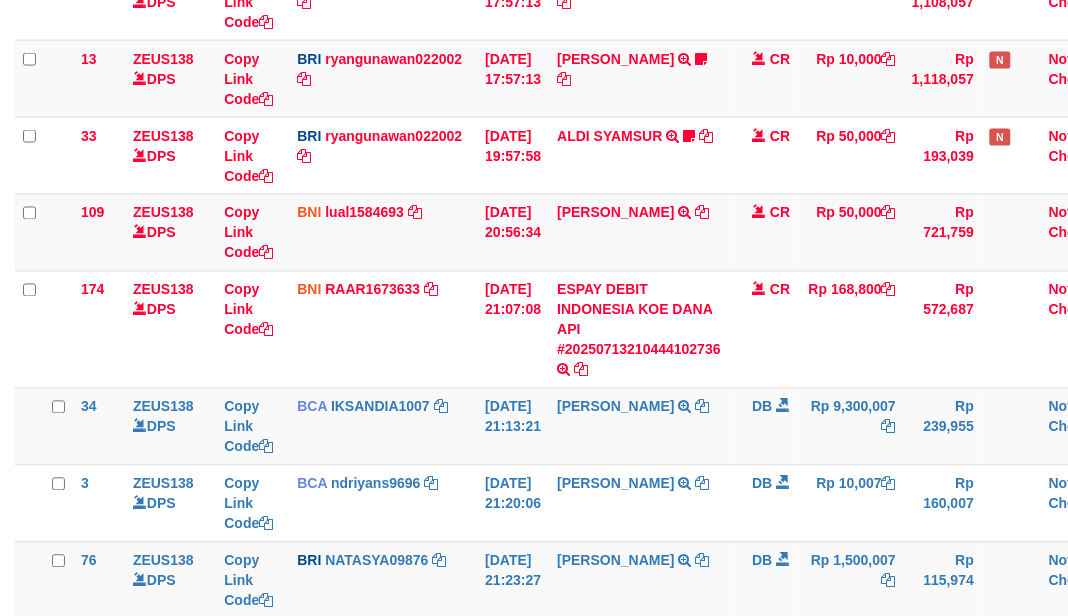 scroll, scrollTop: 500, scrollLeft: 0, axis: vertical 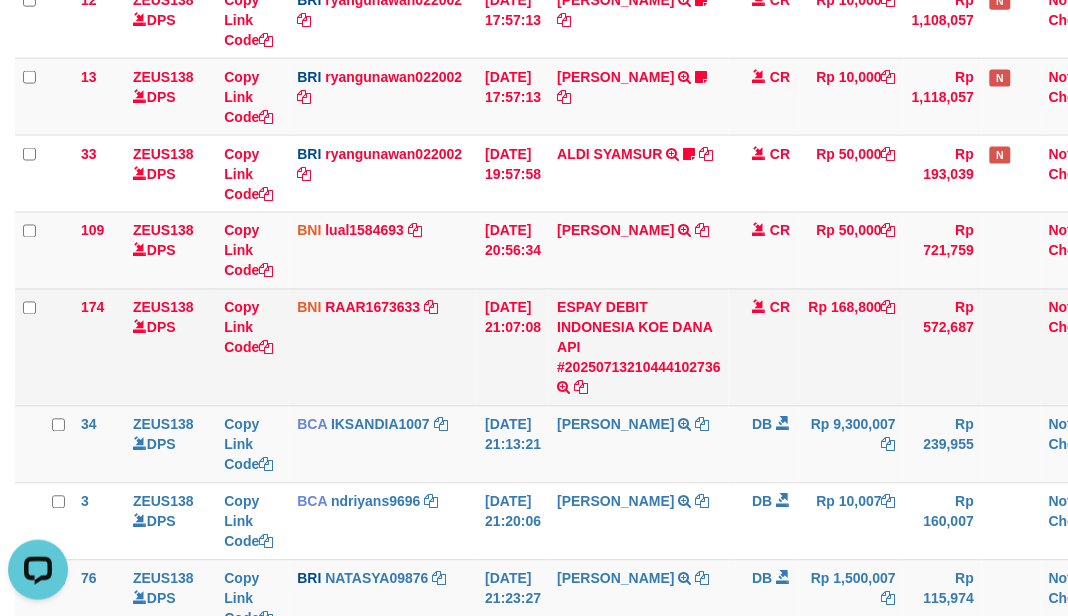 click on "BNI
RAAR1673633
DPS
RAZA ALAMAR ARDYANSYAH
mutasi_20250713_3594 | 174
mutasi_20250713_3594 | 174" at bounding box center (383, 347) 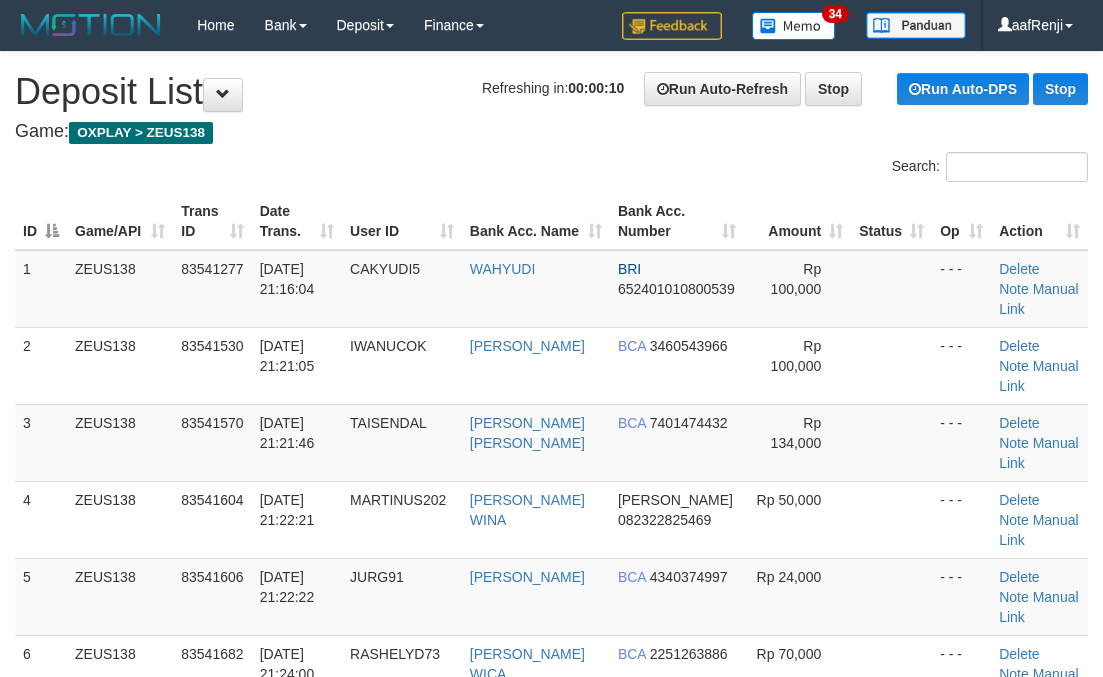 scroll, scrollTop: 0, scrollLeft: 0, axis: both 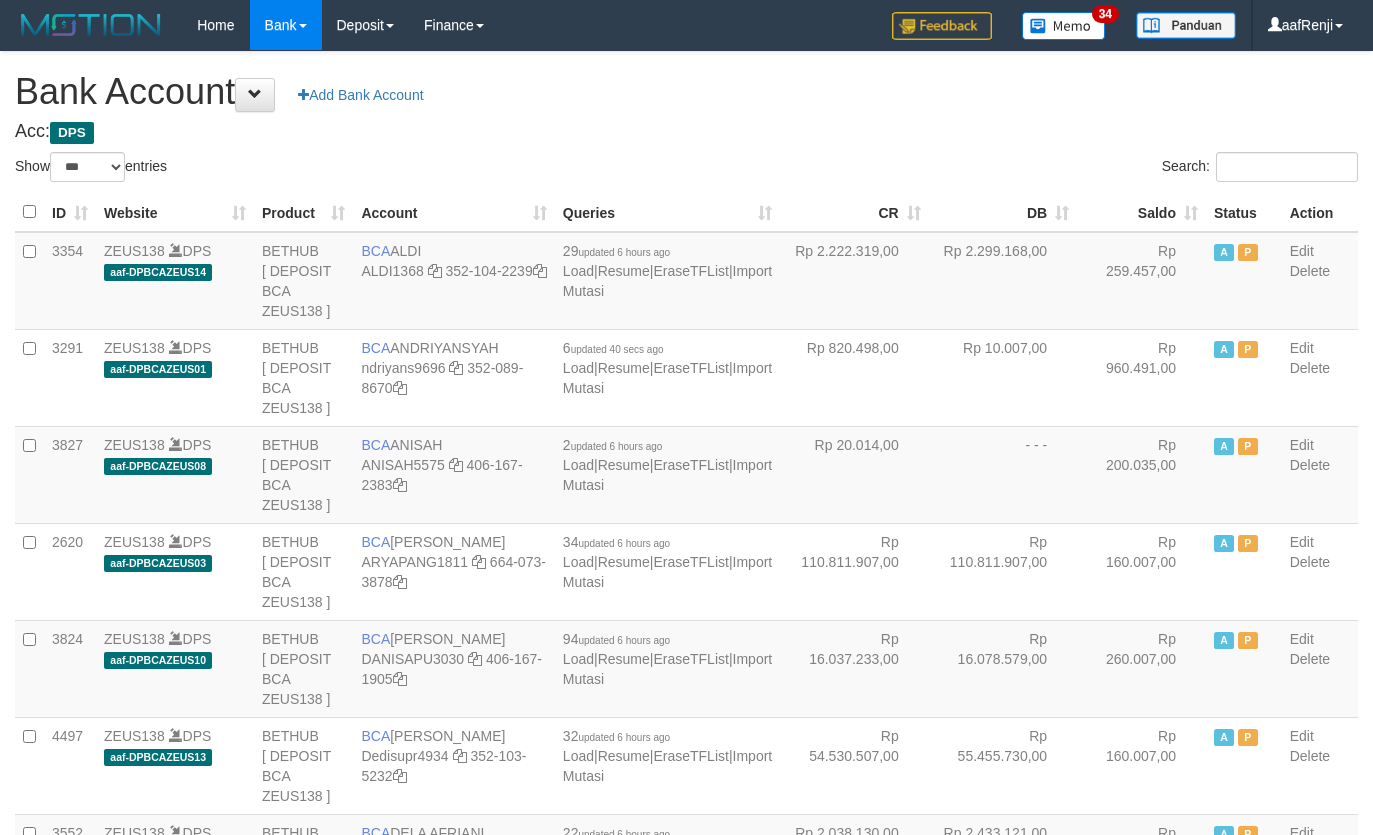 select on "***" 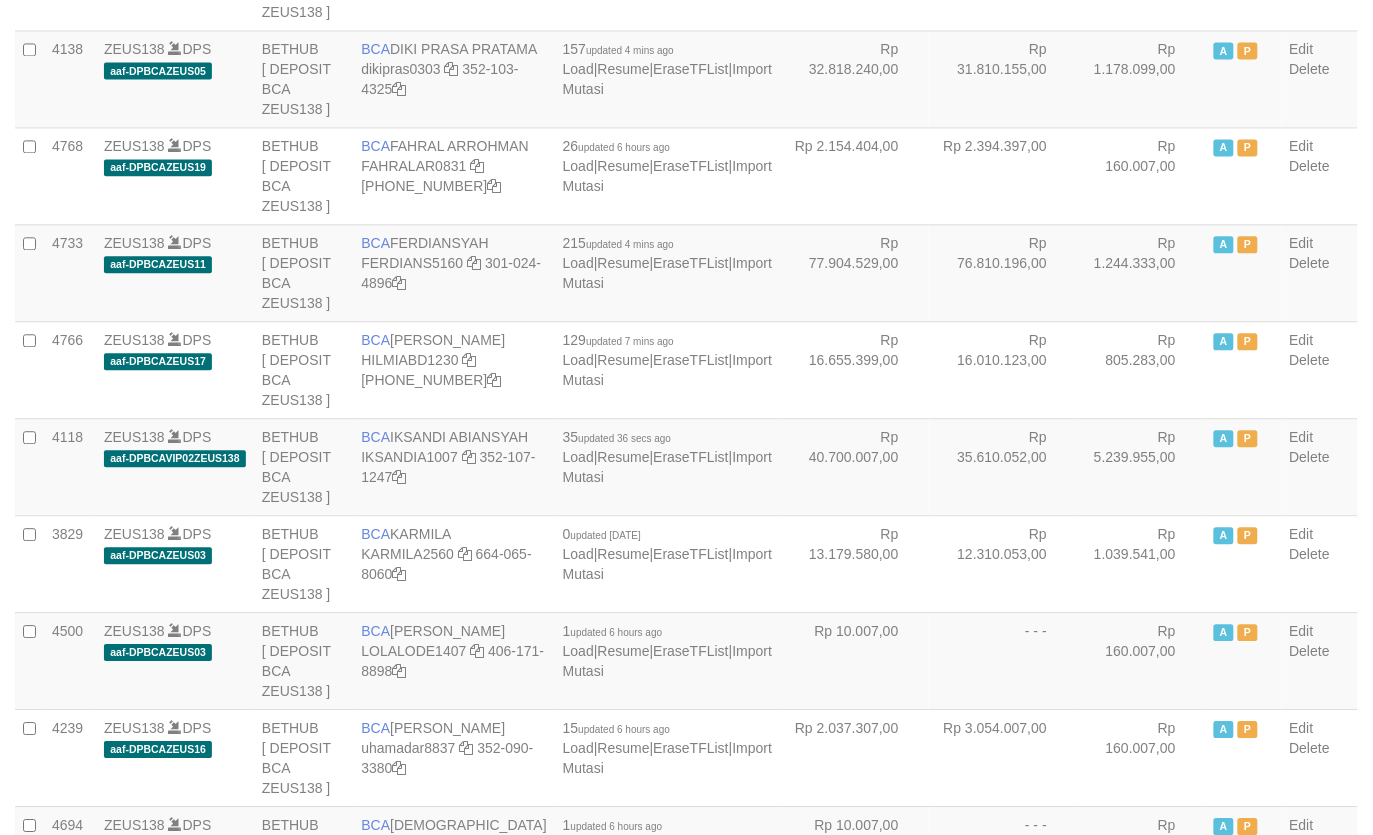 scroll, scrollTop: 1020, scrollLeft: 0, axis: vertical 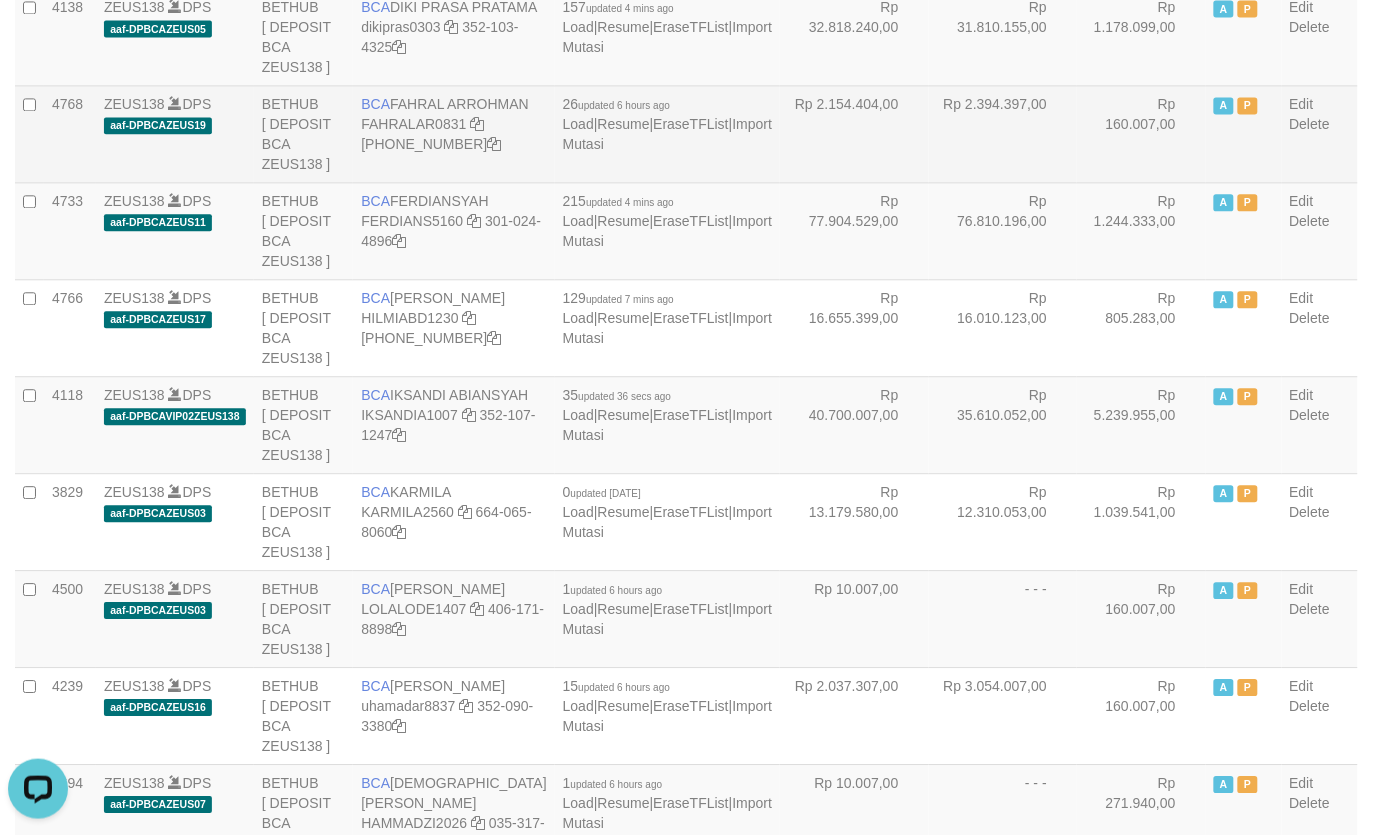 click on "Rp 2.394.397,00" at bounding box center [1003, 133] 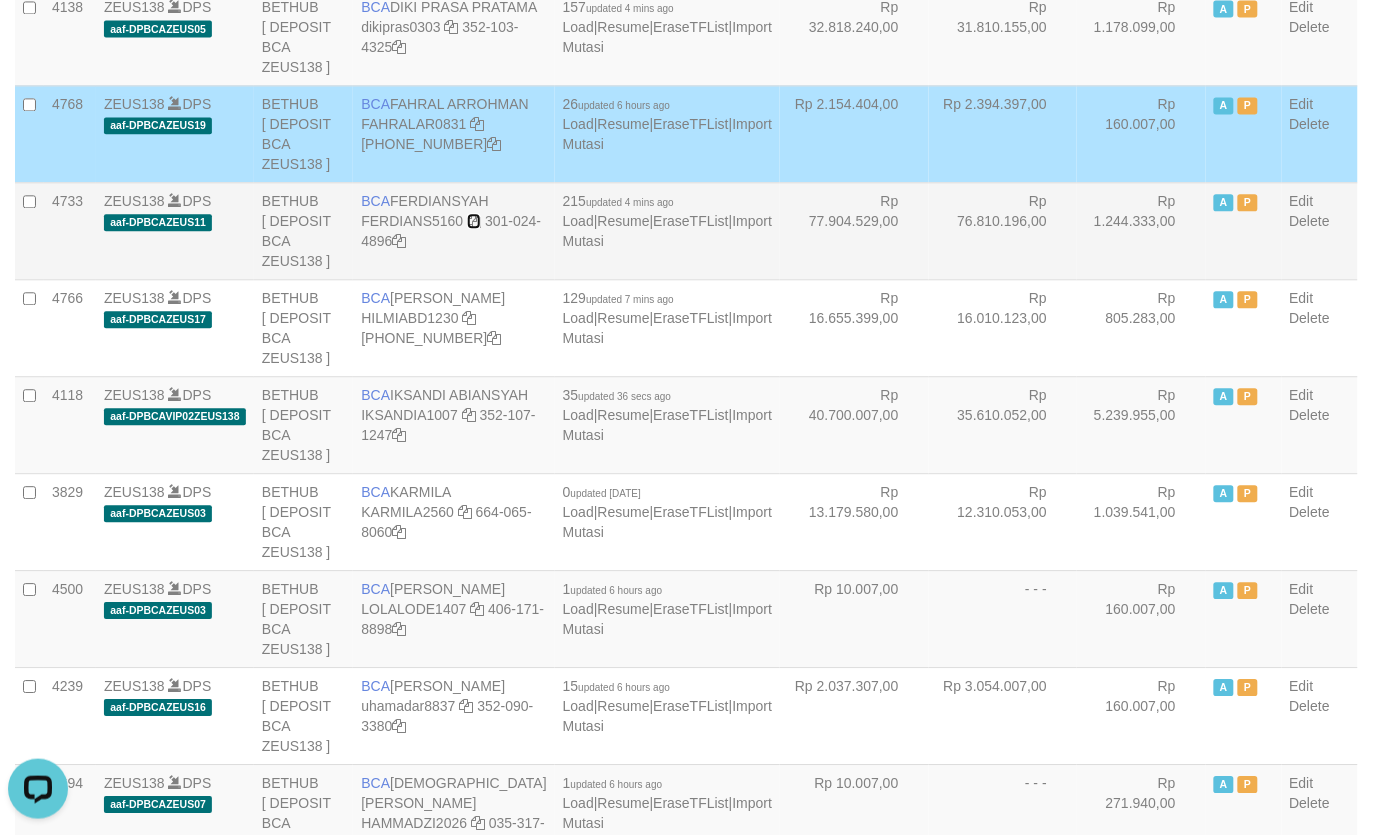 click at bounding box center [474, 221] 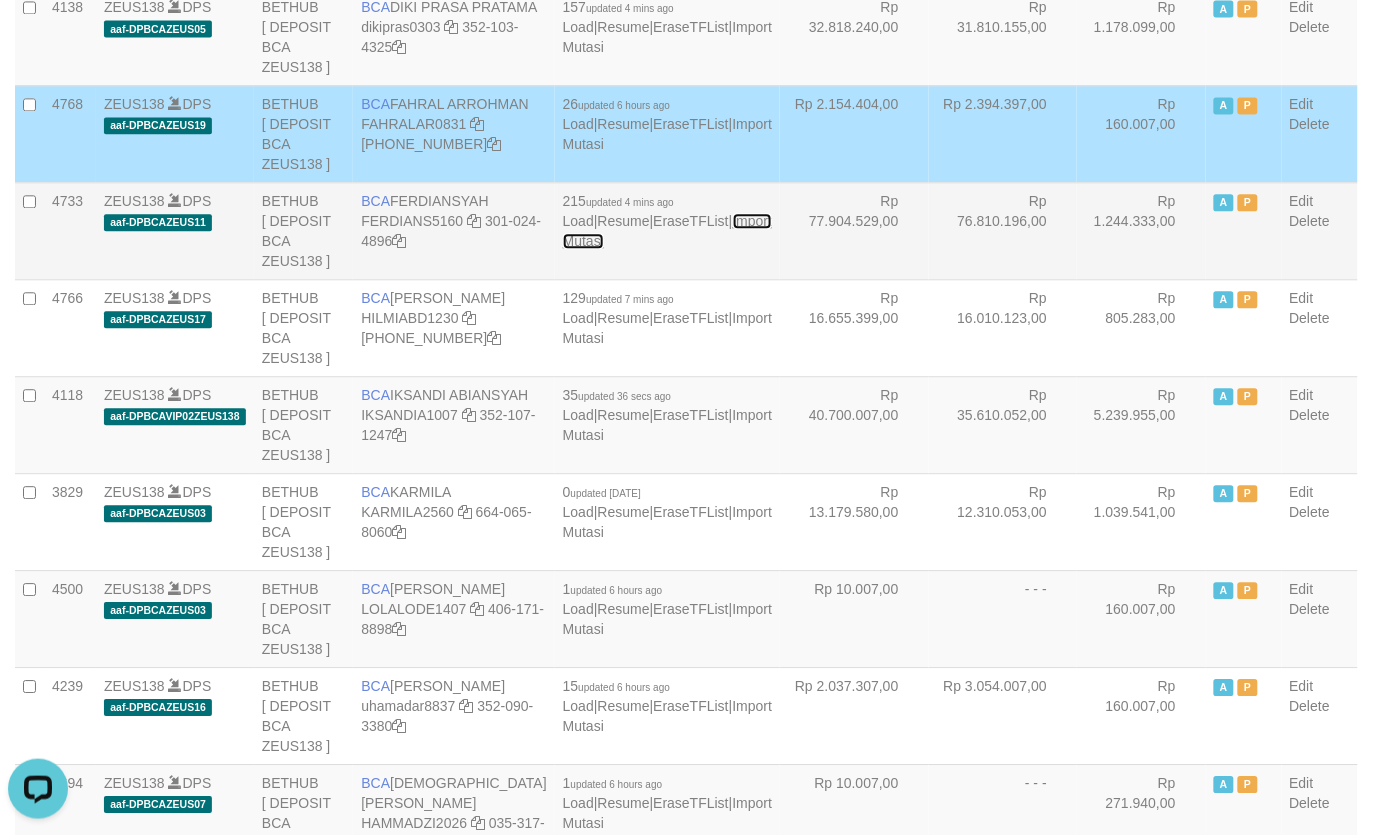 click on "Import Mutasi" at bounding box center [667, 231] 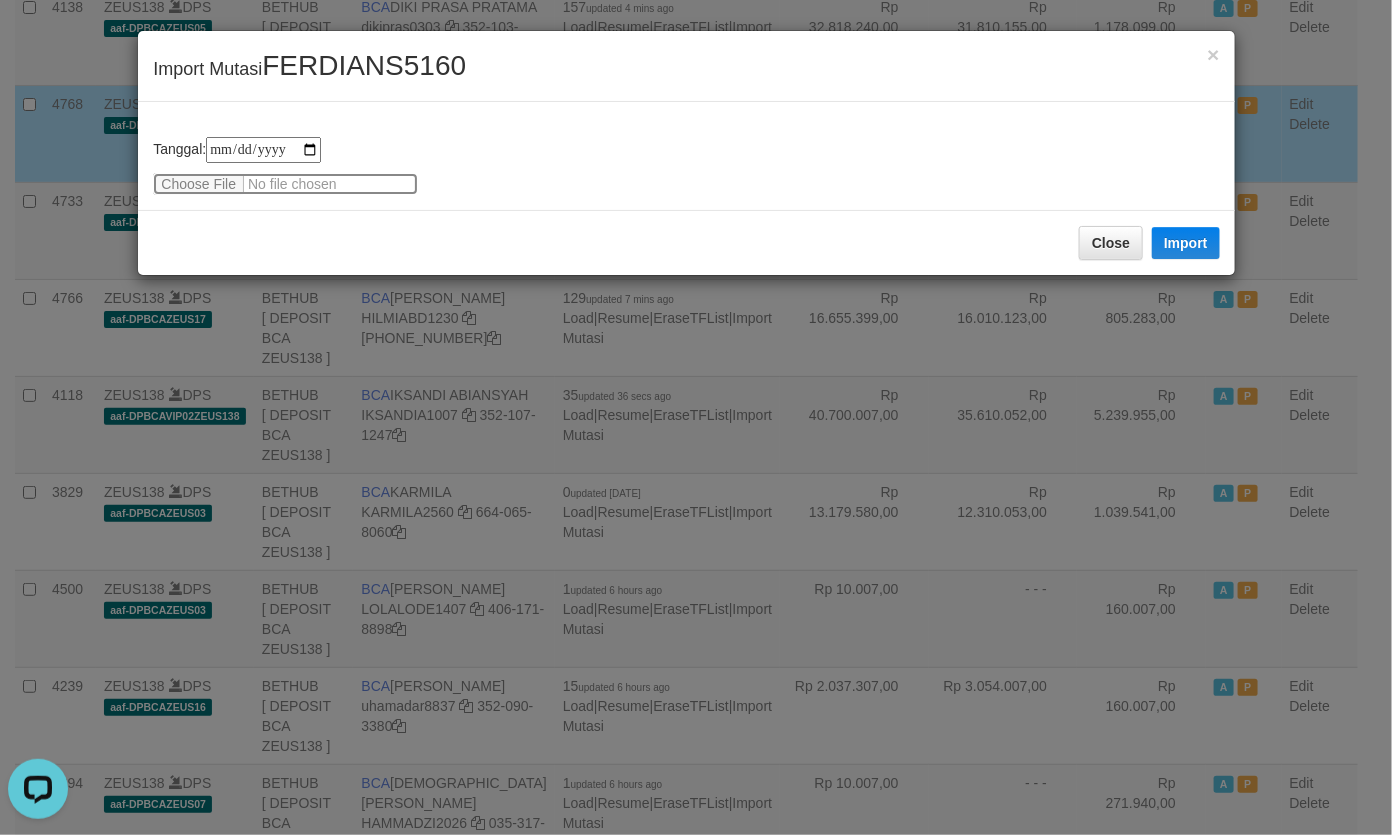 click at bounding box center [285, 184] 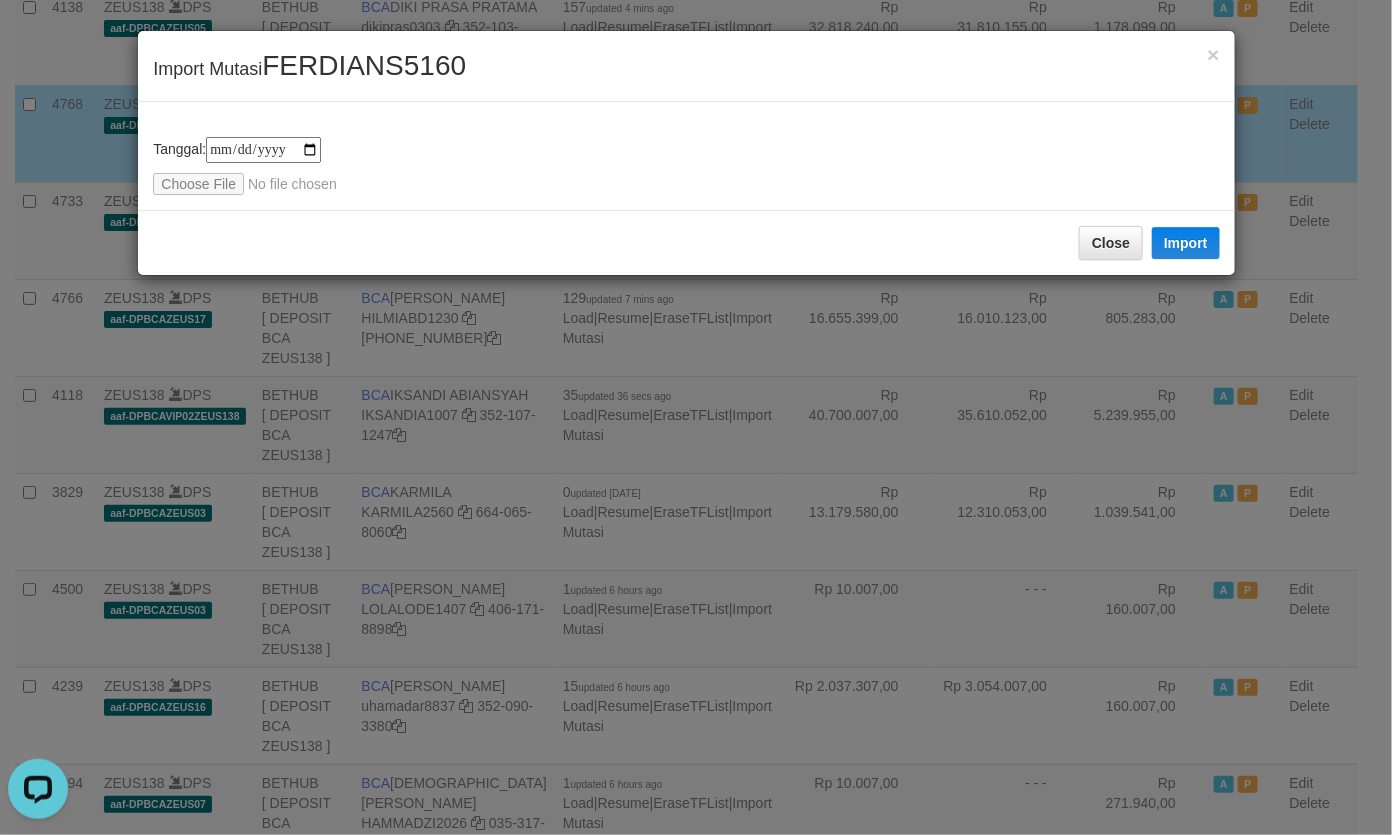 click on "FERDIANS5160" at bounding box center [364, 65] 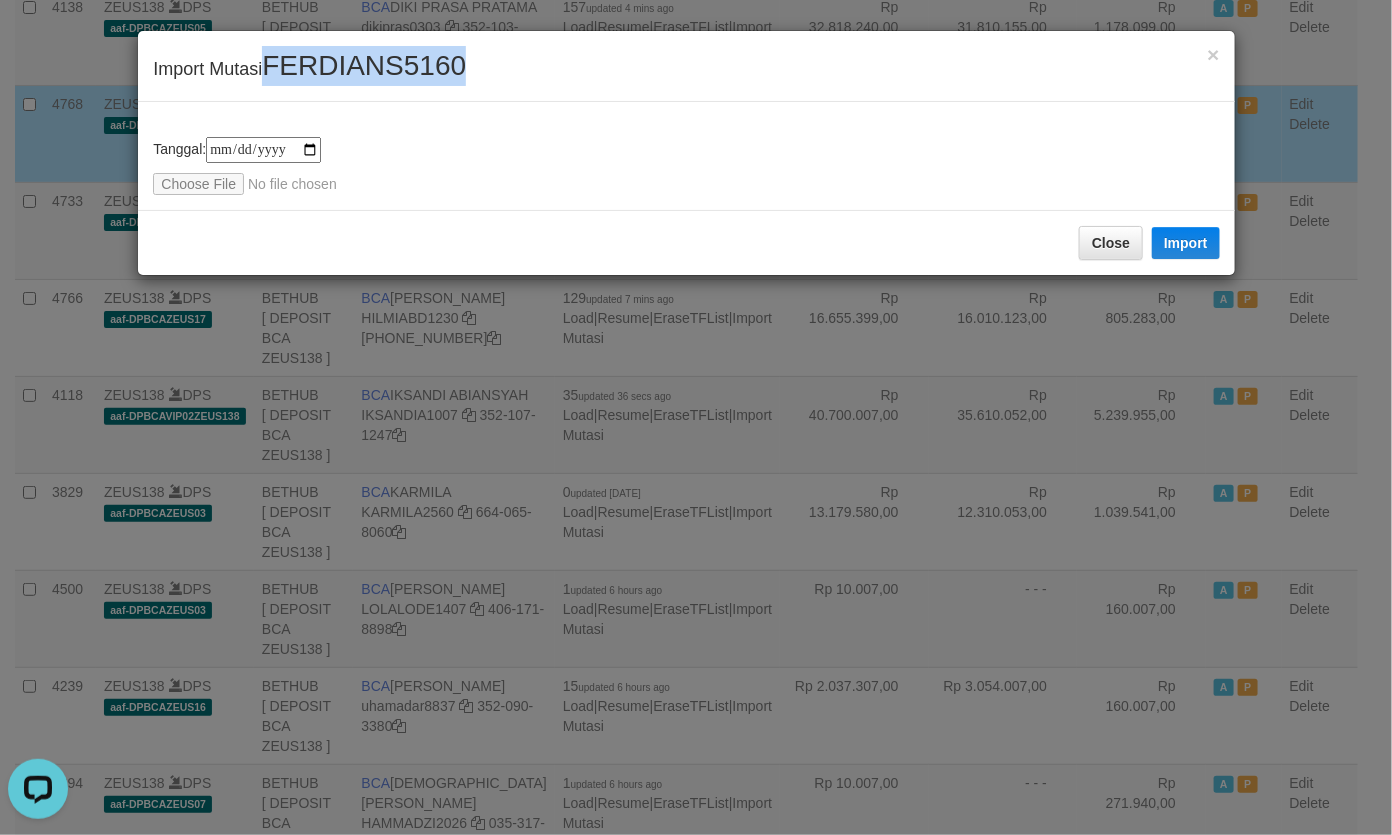 copy on "FERDIANS5160" 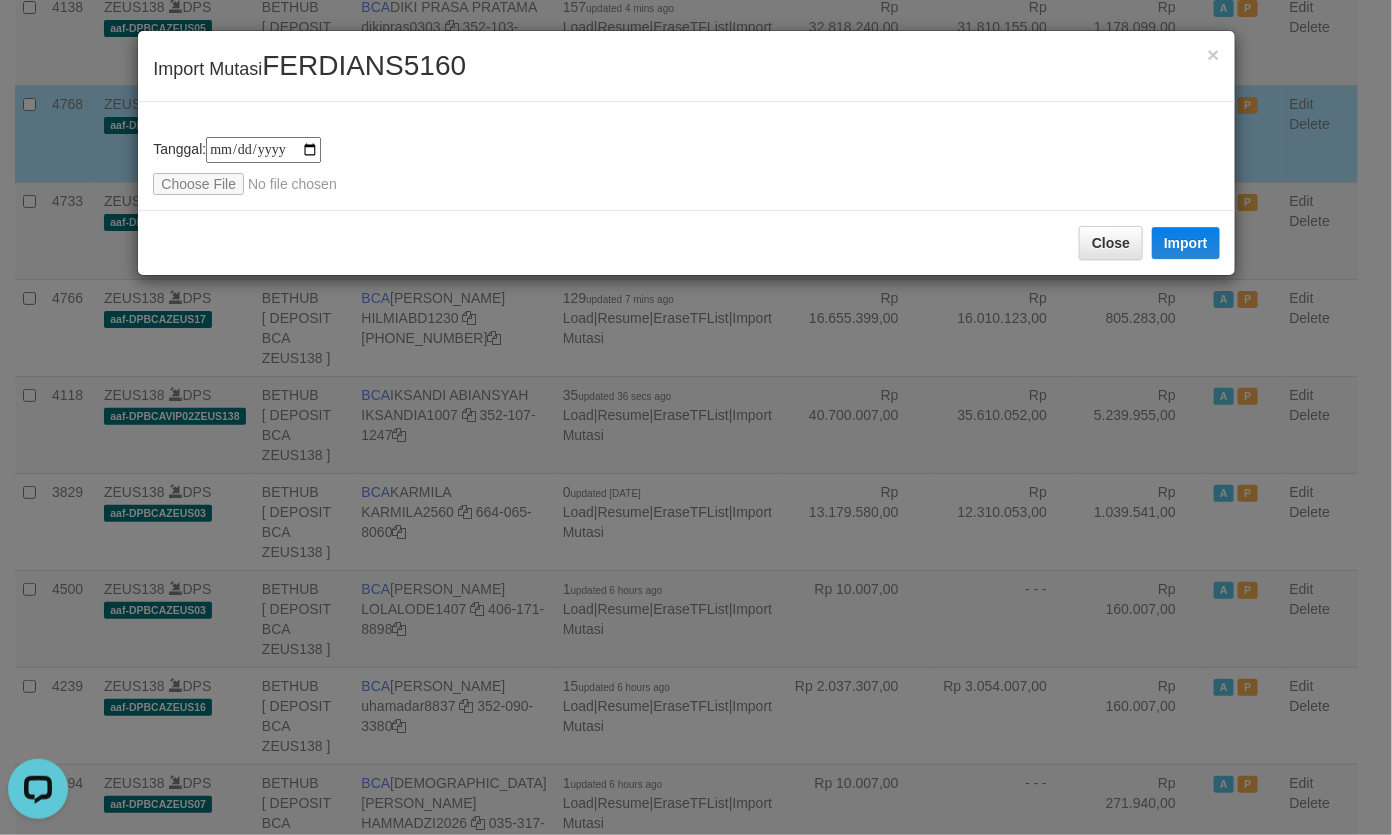 click on "**********" at bounding box center [686, 156] 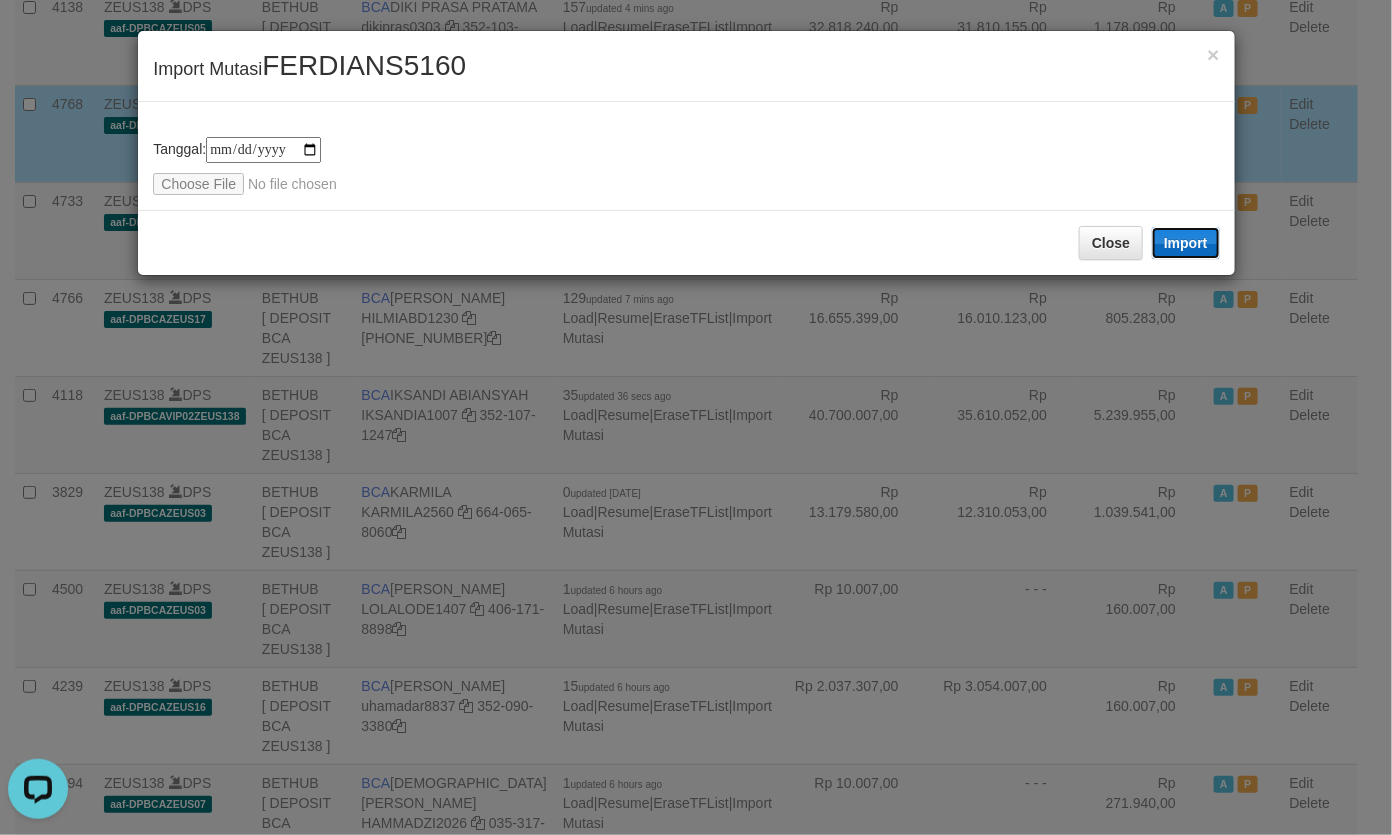 click on "Import" at bounding box center [1186, 243] 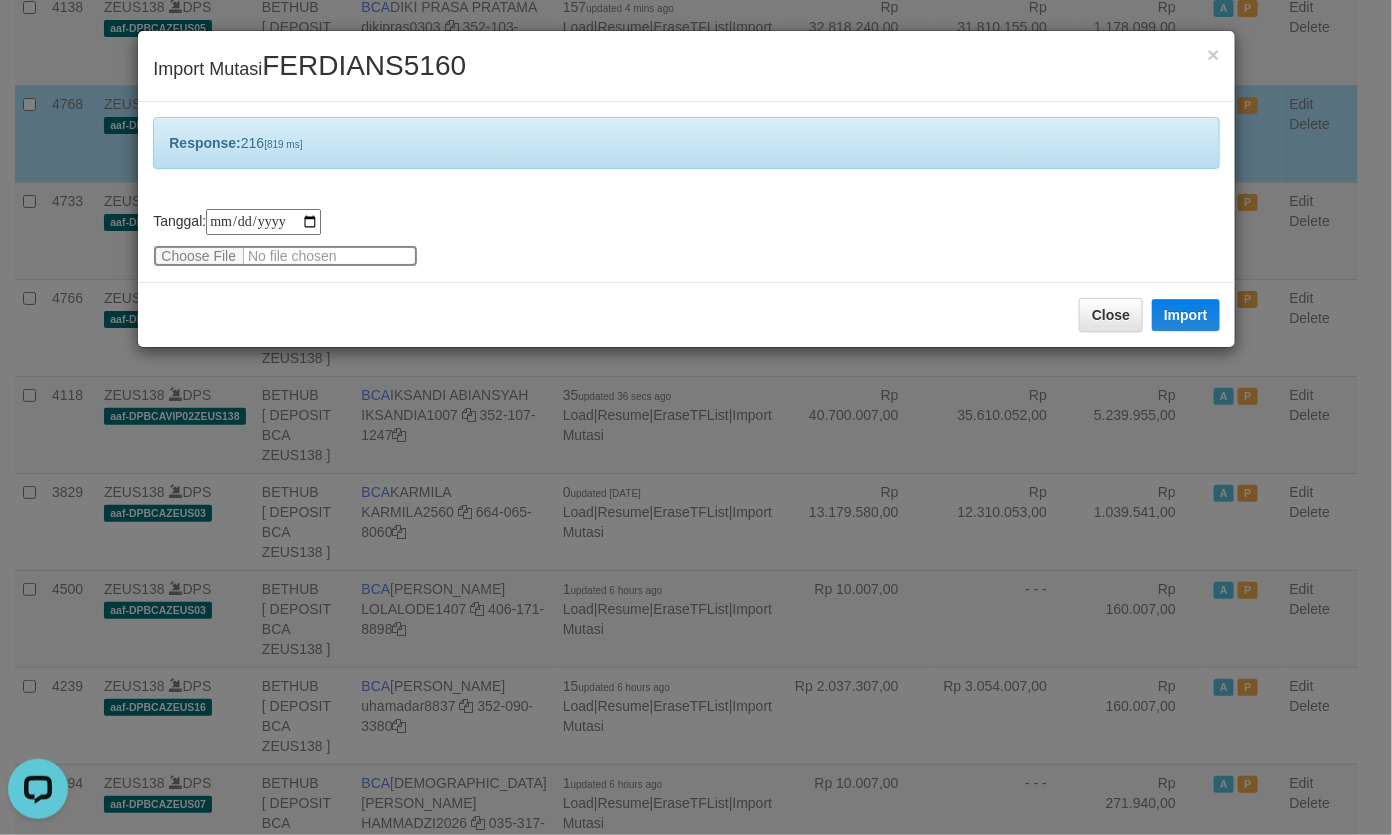 click at bounding box center (285, 256) 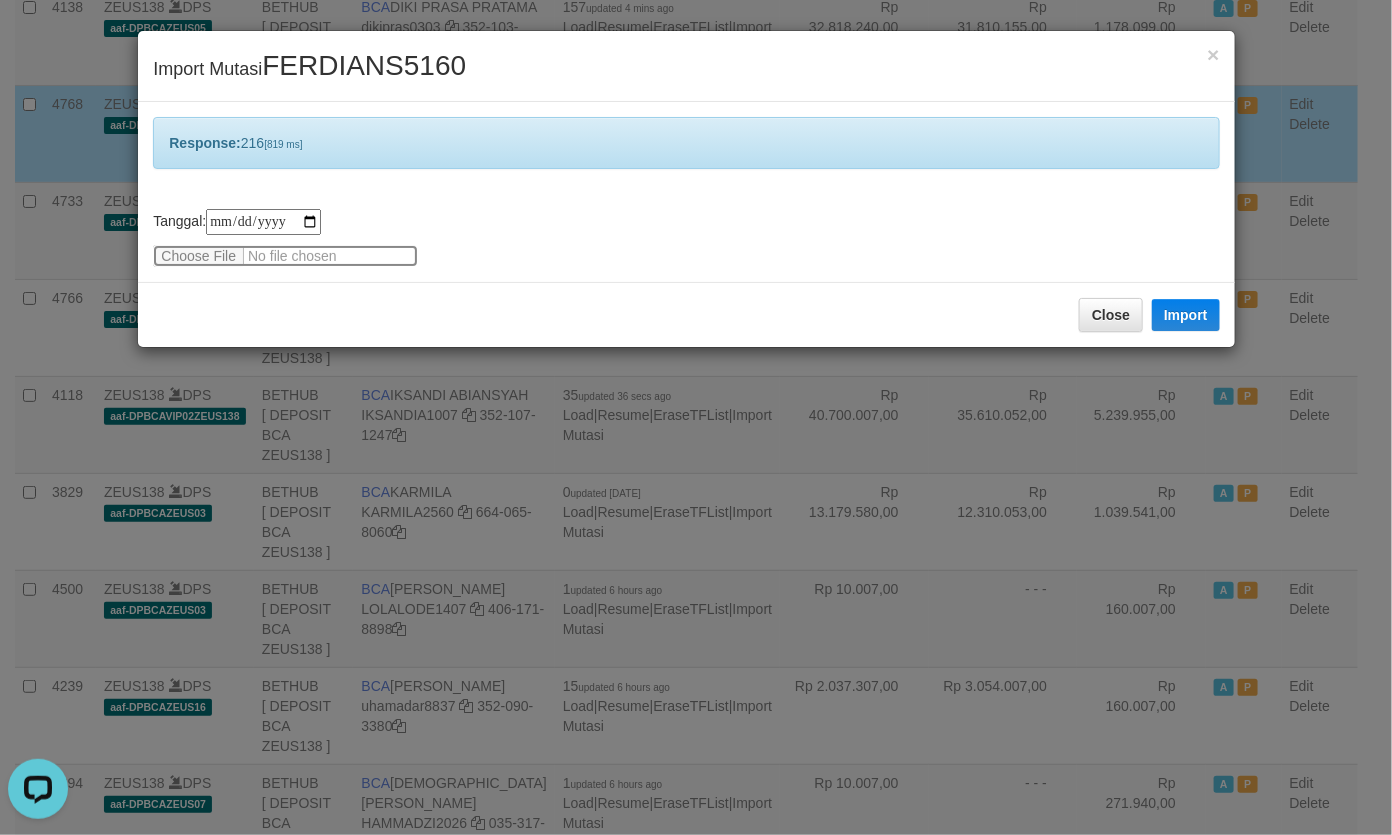 type 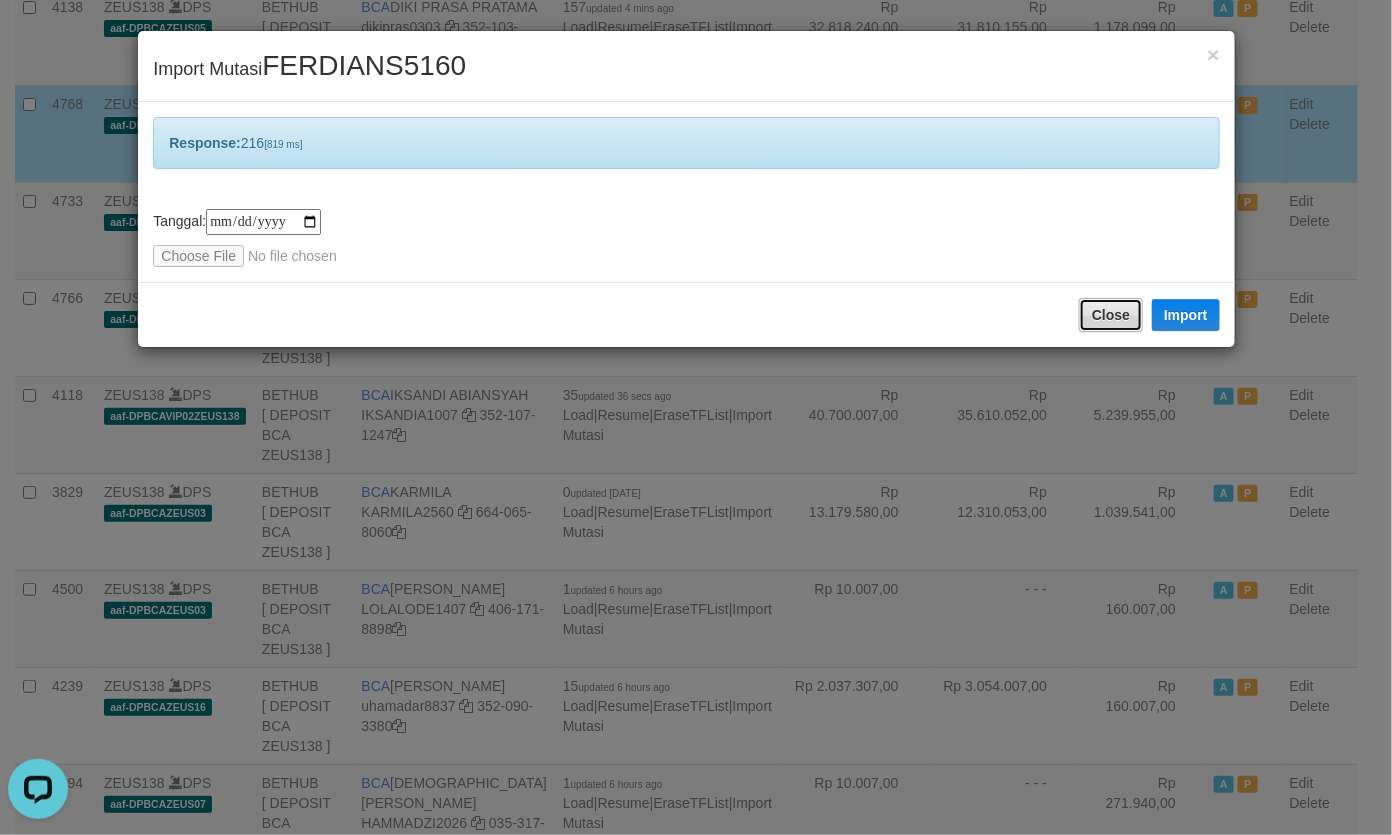 click on "Close" at bounding box center (1111, 315) 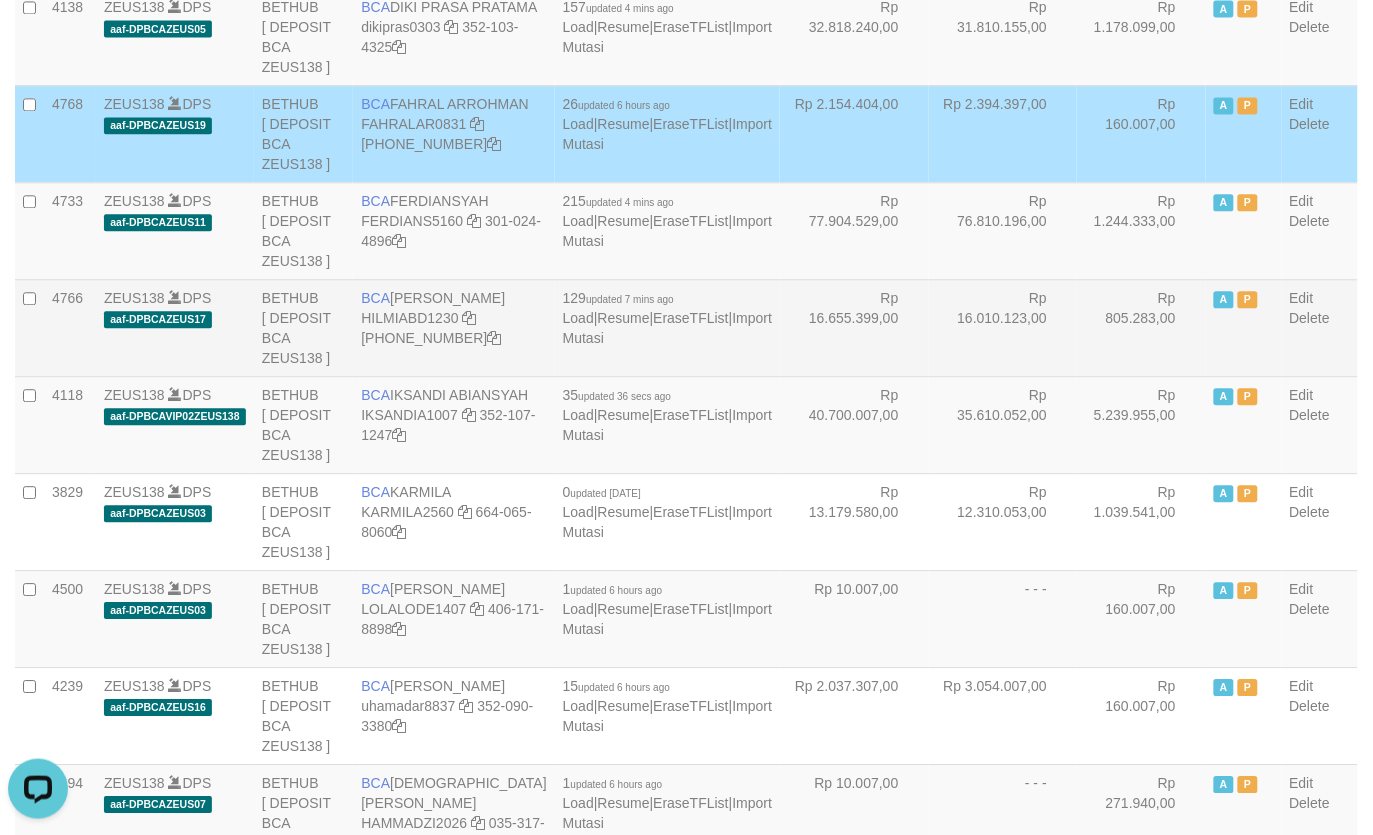 click on "Rp 16.655.399,00" at bounding box center [854, 327] 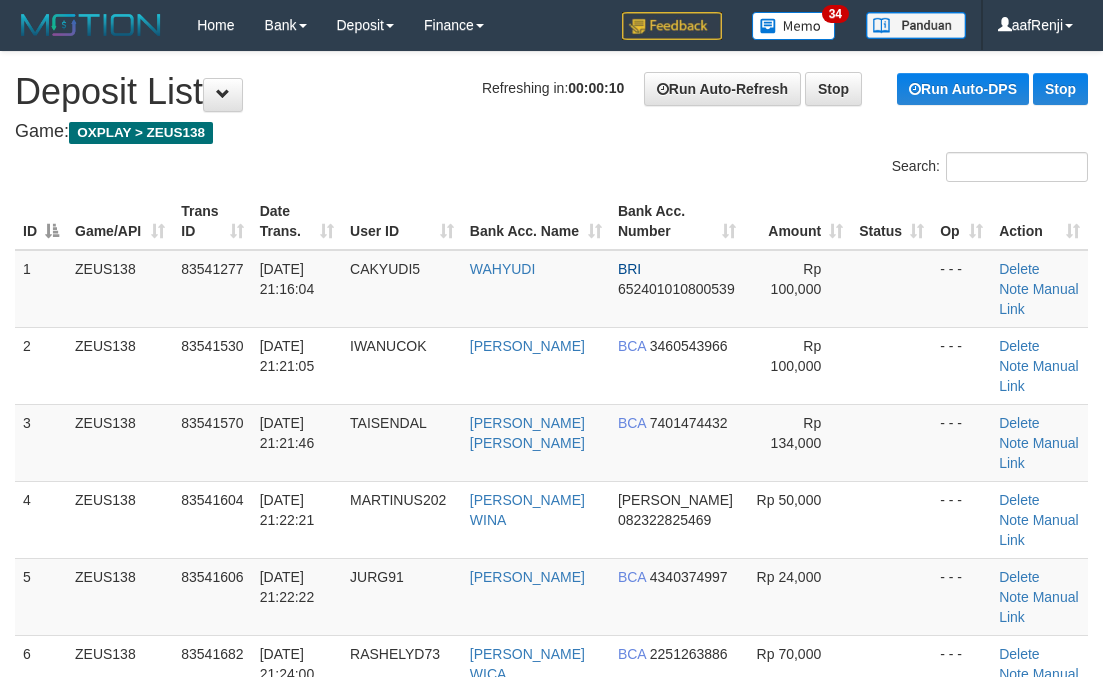 scroll, scrollTop: 0, scrollLeft: 0, axis: both 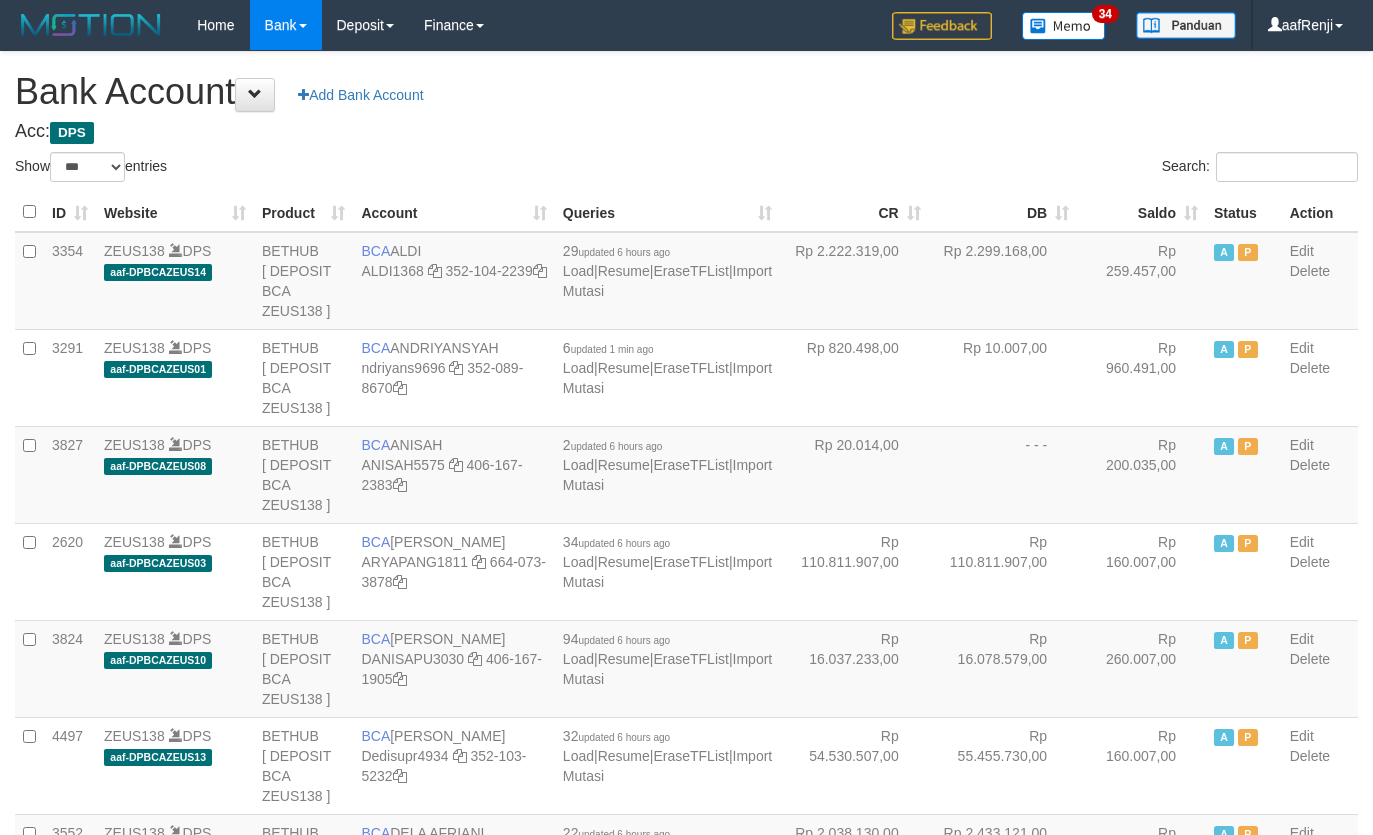 select on "***" 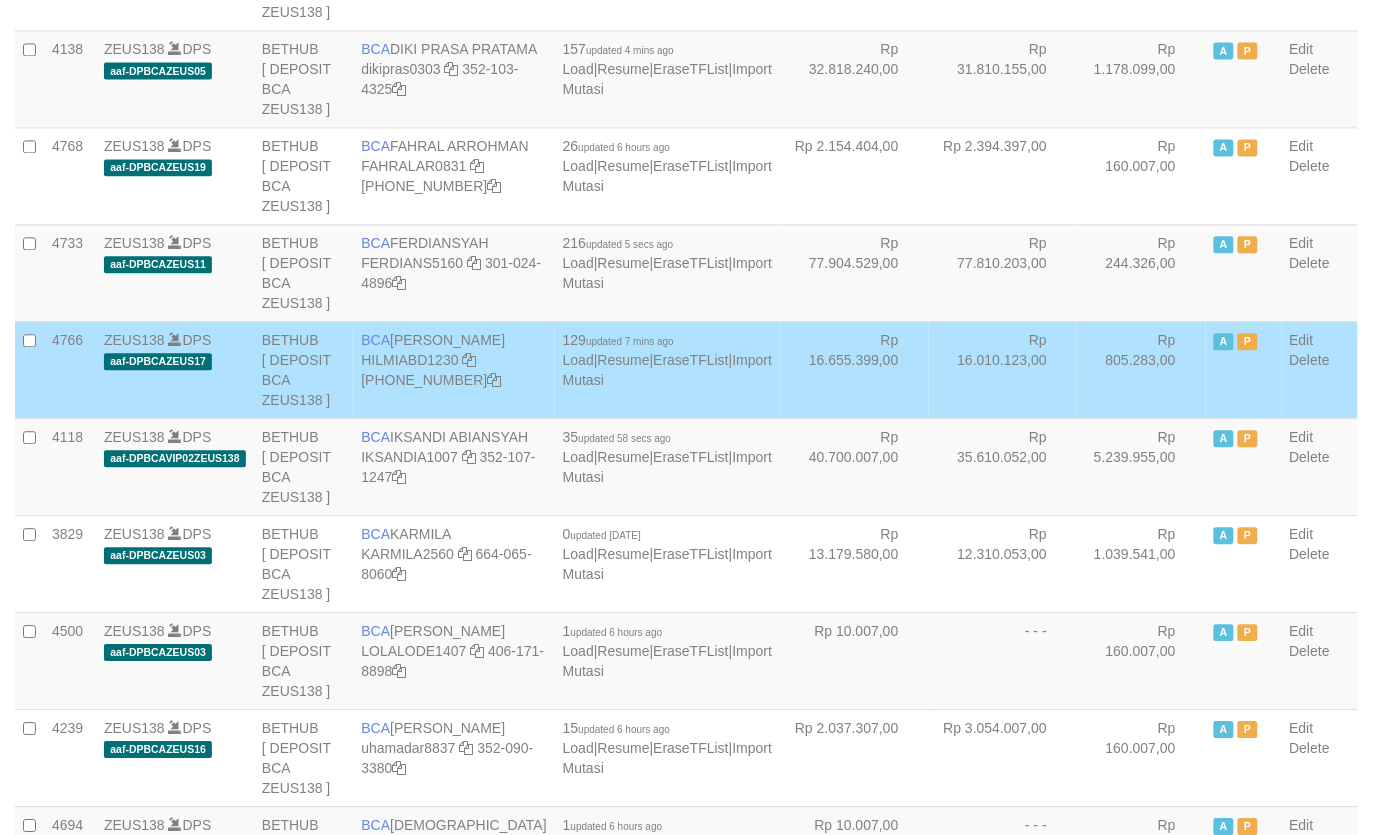 scroll, scrollTop: 1020, scrollLeft: 0, axis: vertical 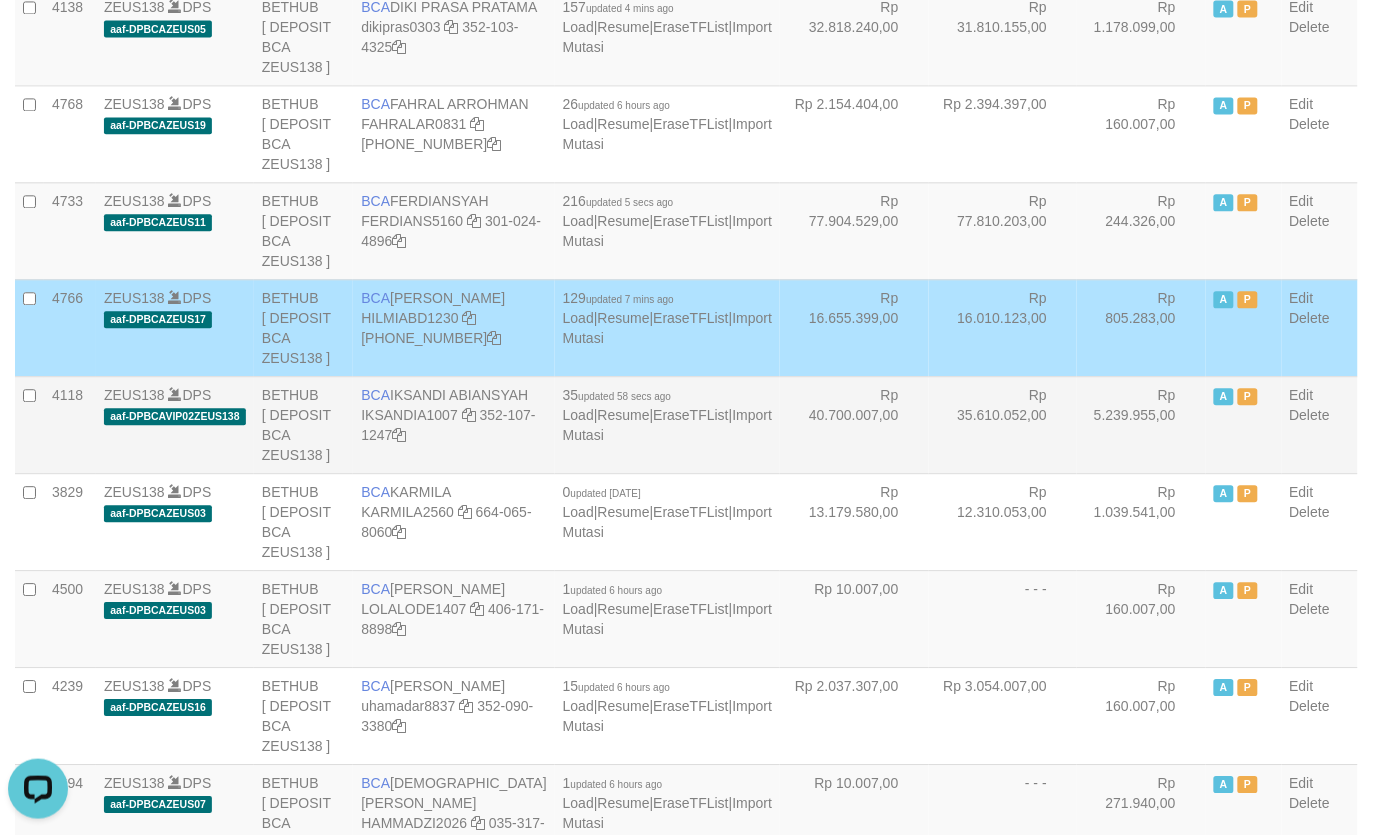 click on "Rp 35.610.052,00" at bounding box center (1003, 424) 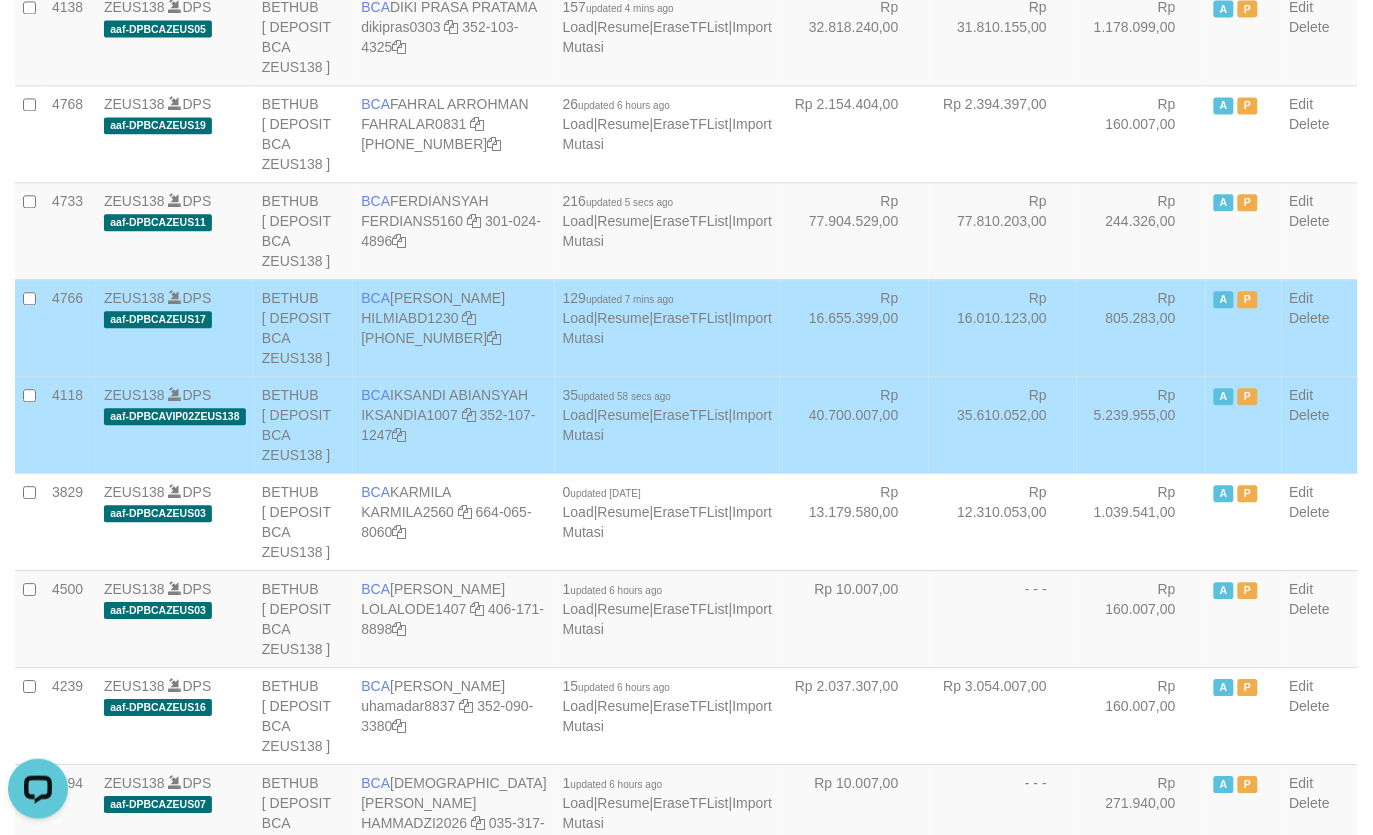 drag, startPoint x: 911, startPoint y: 462, endPoint x: 900, endPoint y: 471, distance: 14.21267 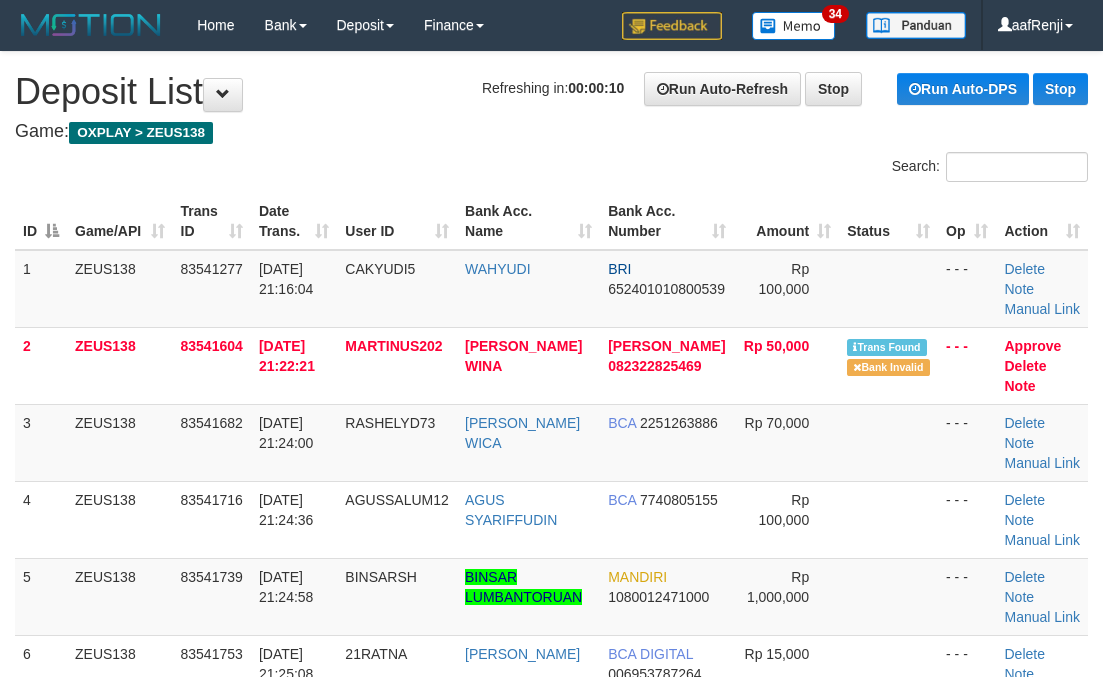 scroll, scrollTop: 0, scrollLeft: 0, axis: both 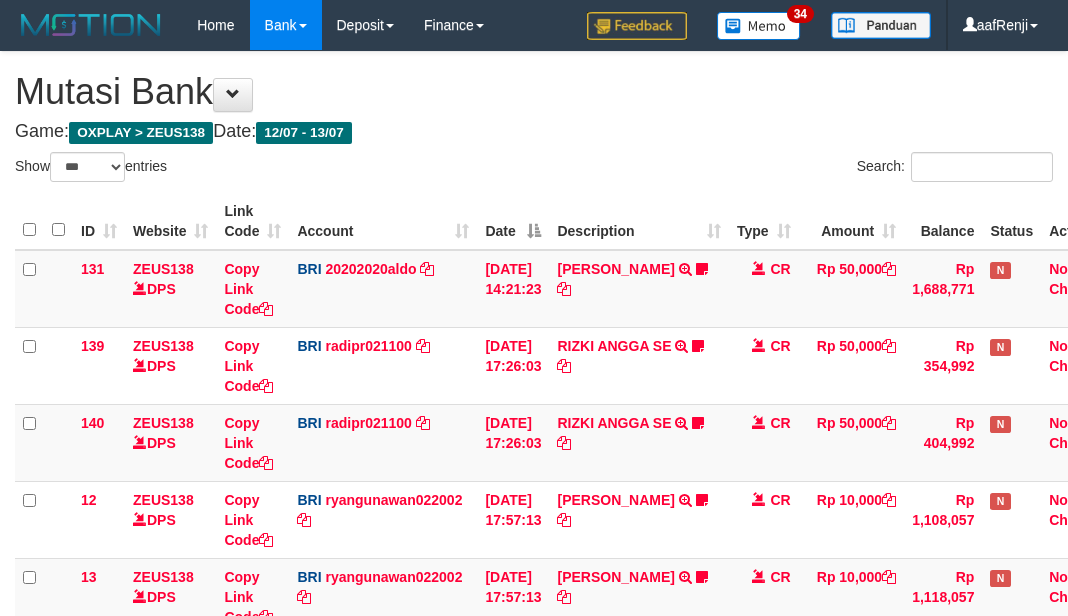select on "***" 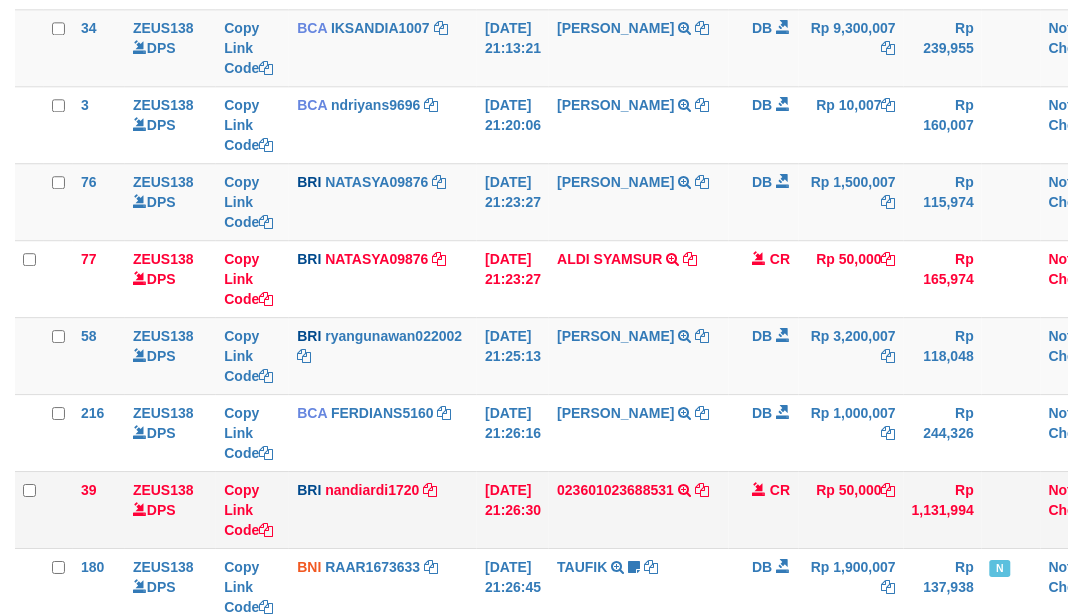 scroll, scrollTop: 1018, scrollLeft: 0, axis: vertical 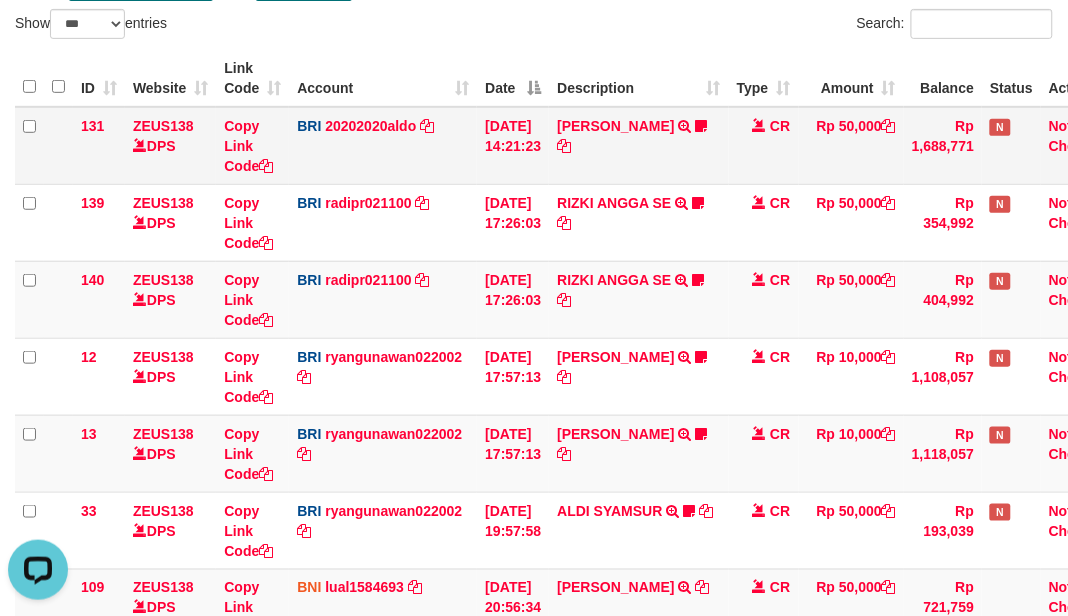 click on "BRI
20202020aldo
DPS
REVALDO SAGITA
mutasi_20250713_3778 | 131
mutasi_20250713_3778 | 131" at bounding box center (383, 146) 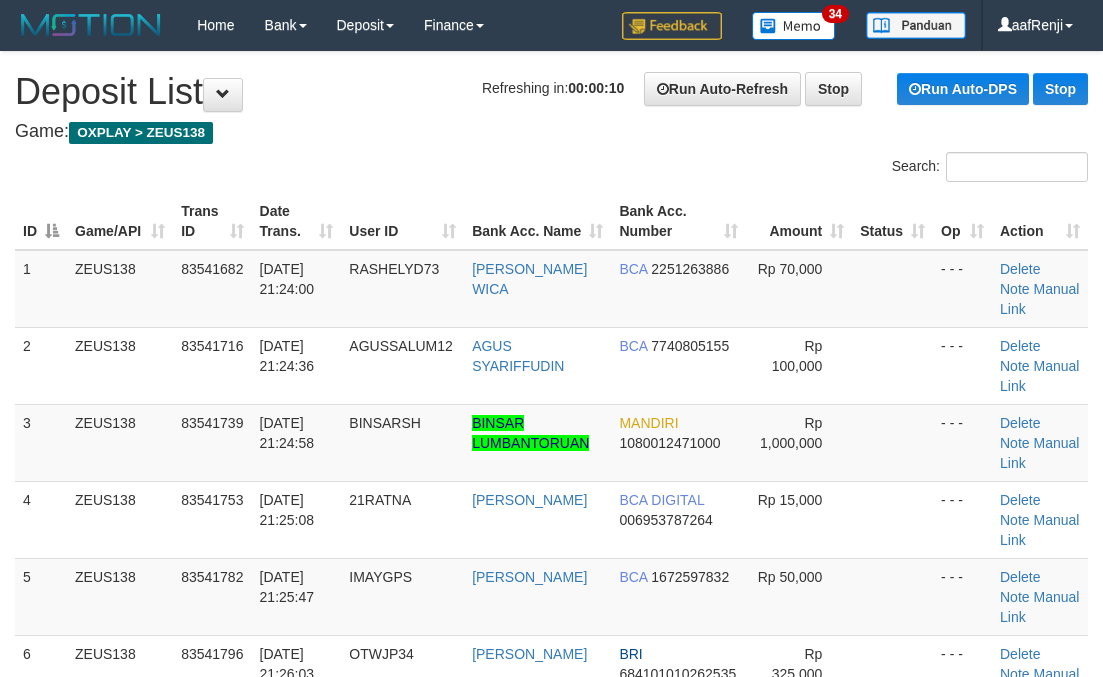 scroll, scrollTop: 0, scrollLeft: 0, axis: both 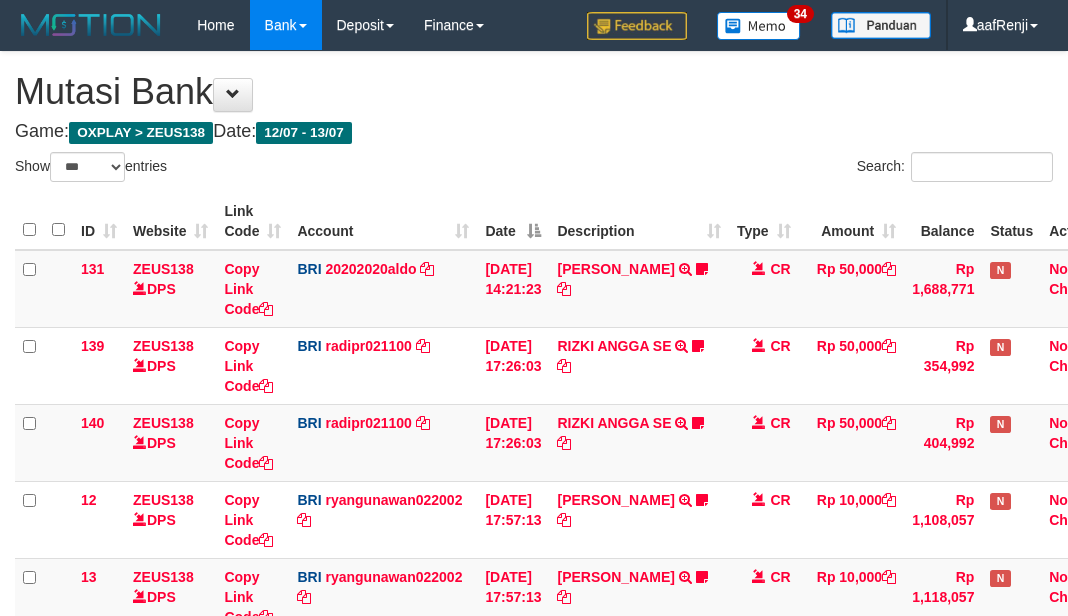 select on "***" 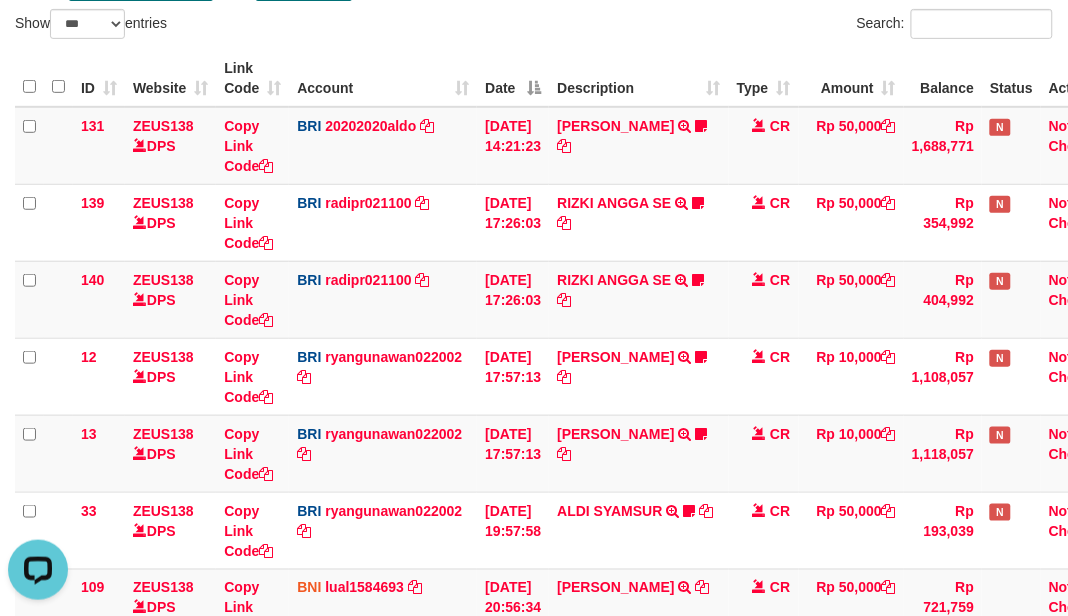 scroll, scrollTop: 0, scrollLeft: 0, axis: both 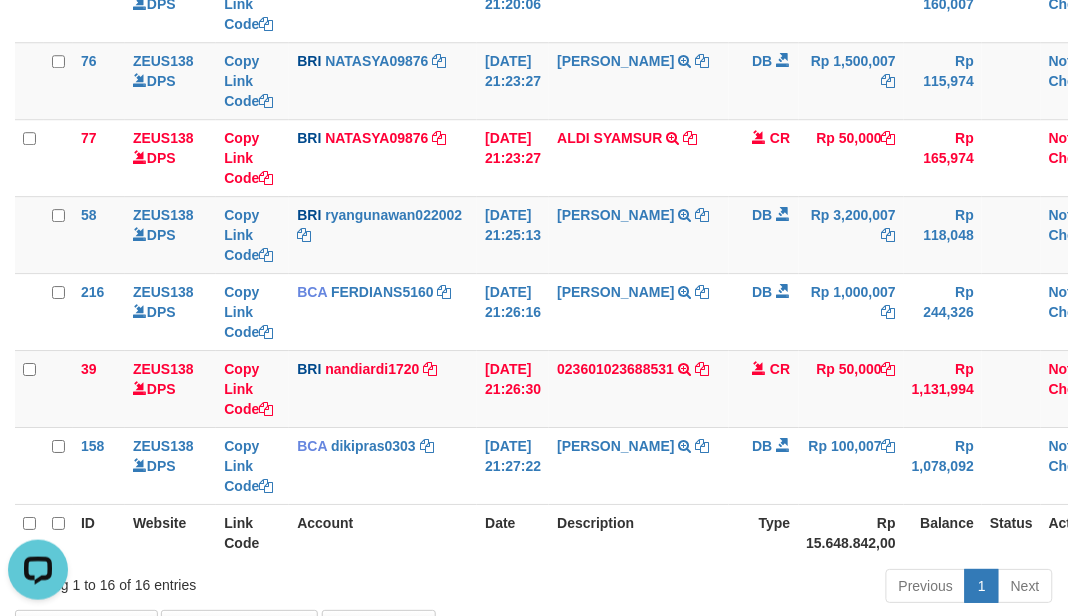 click on "Description" at bounding box center [639, 532] 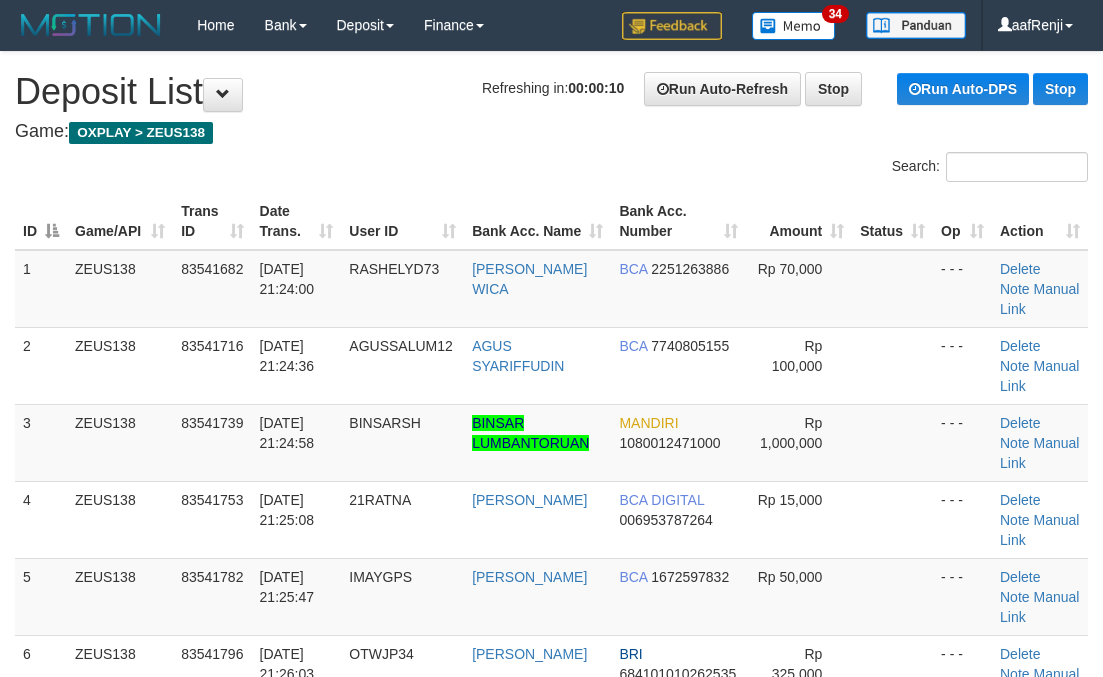 scroll, scrollTop: 0, scrollLeft: 0, axis: both 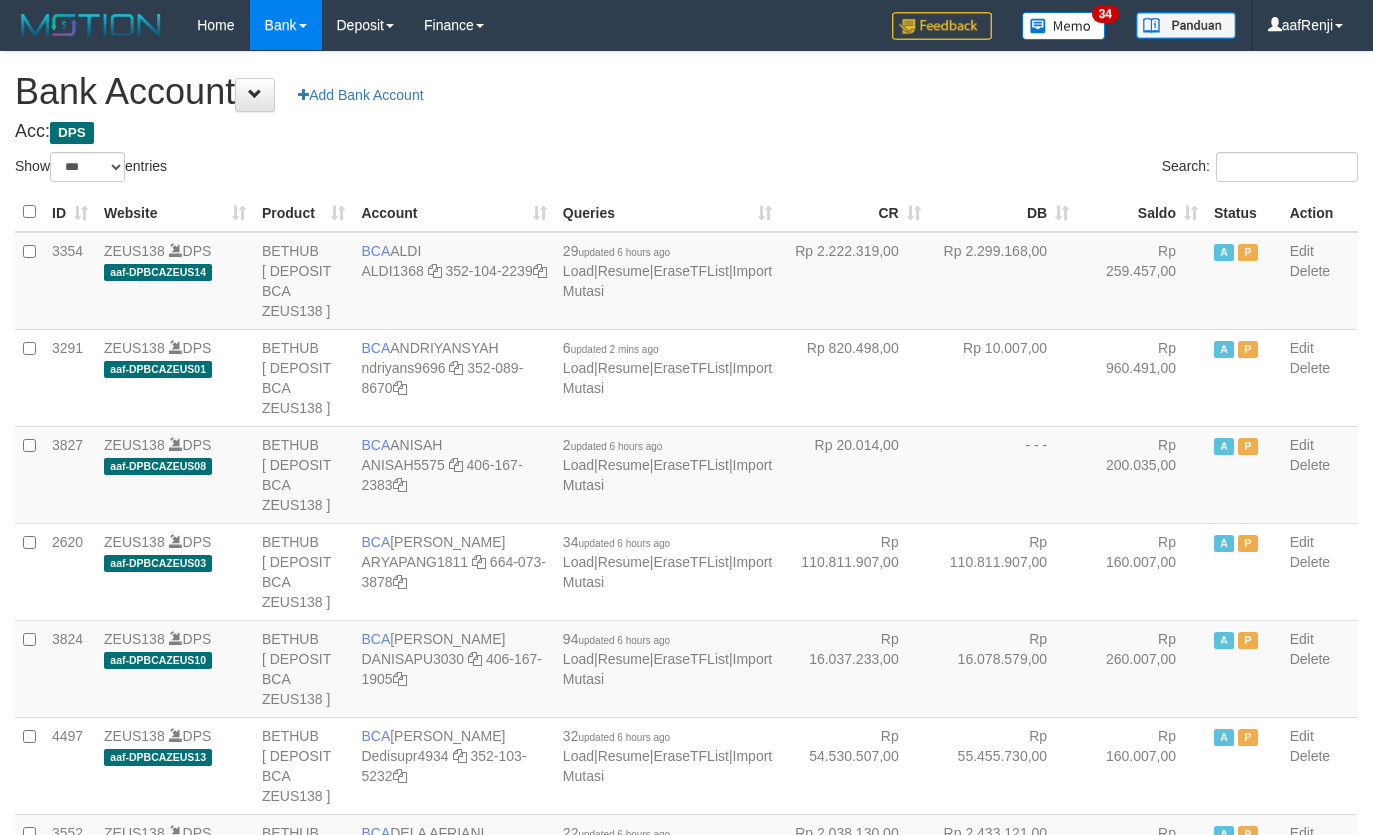 select on "***" 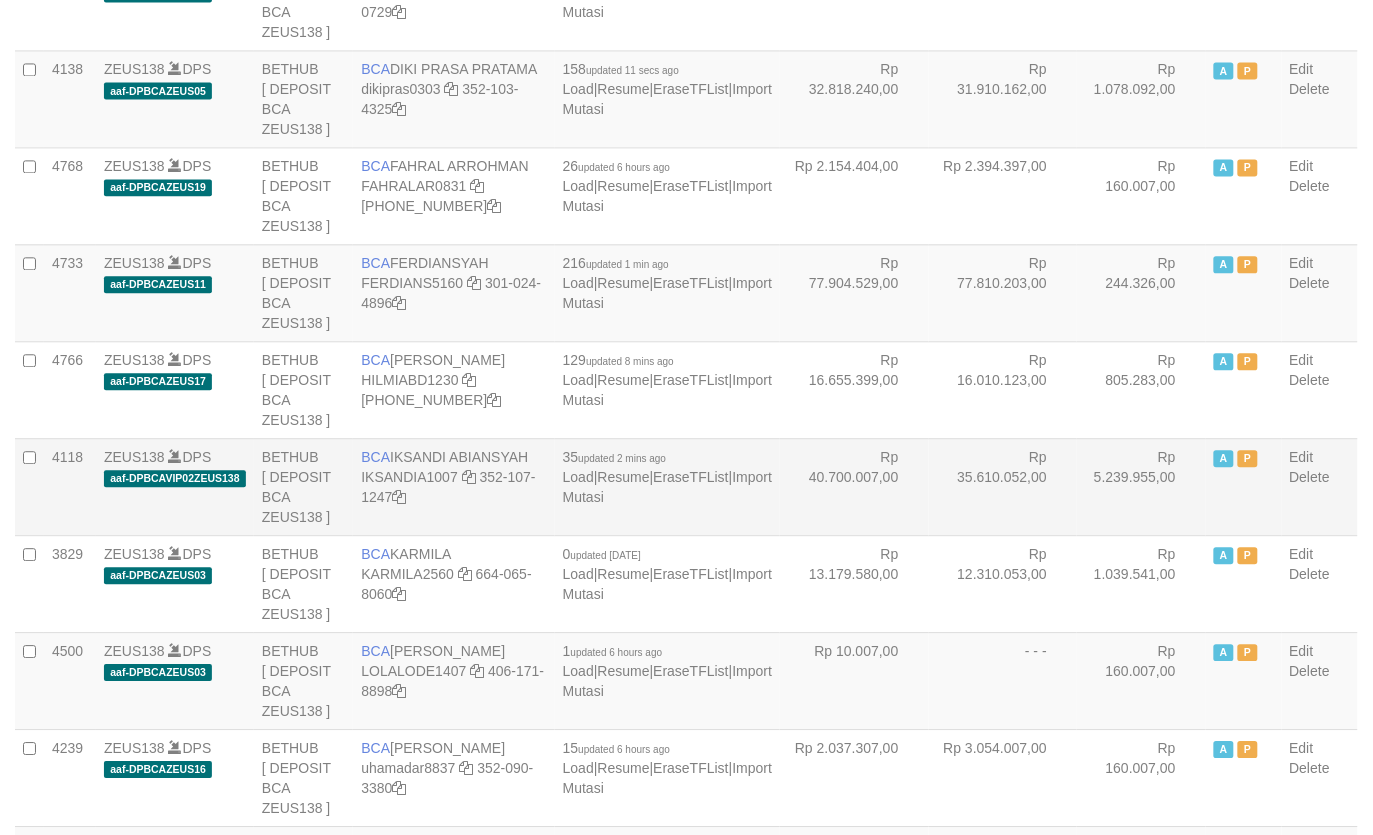 scroll, scrollTop: 1020, scrollLeft: 0, axis: vertical 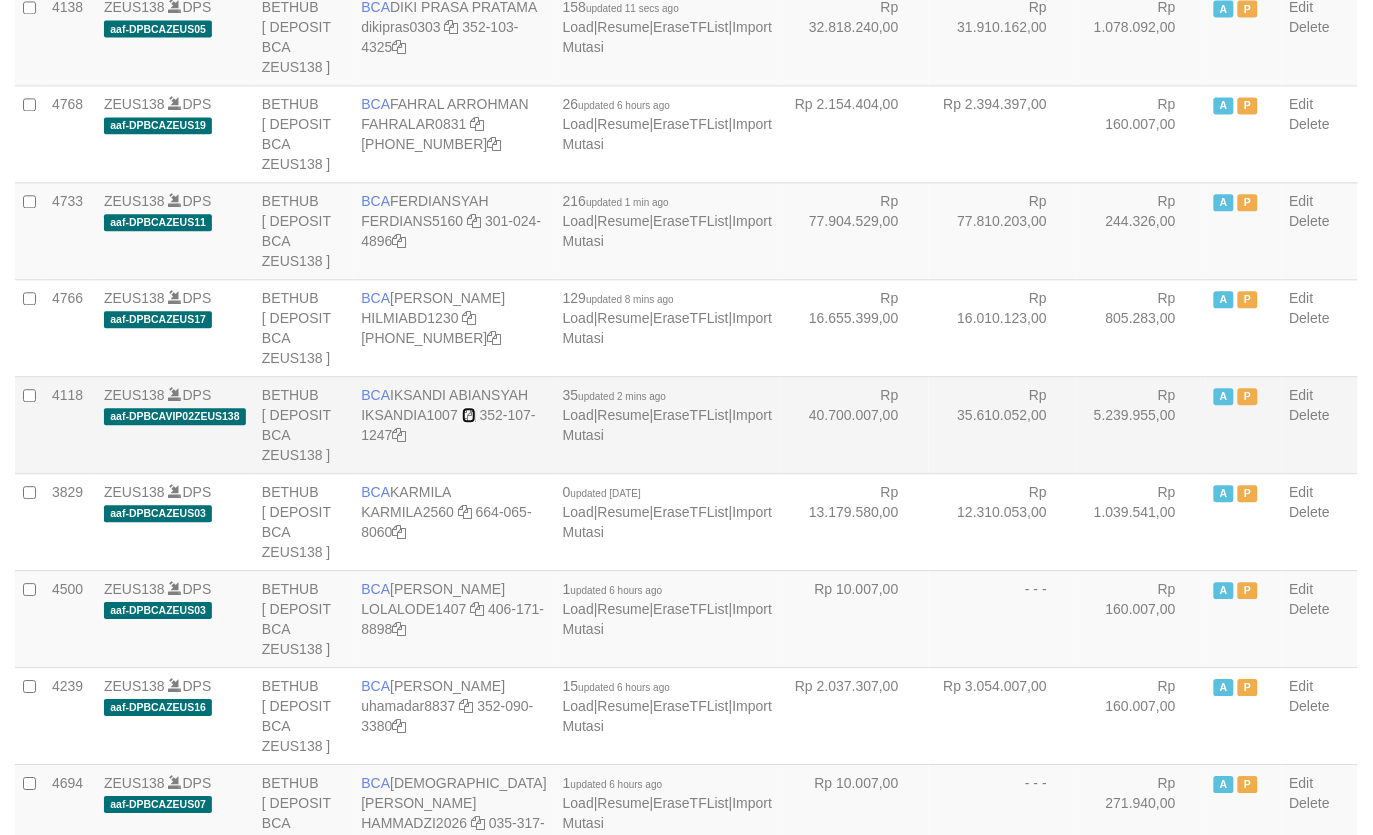 click at bounding box center [469, 415] 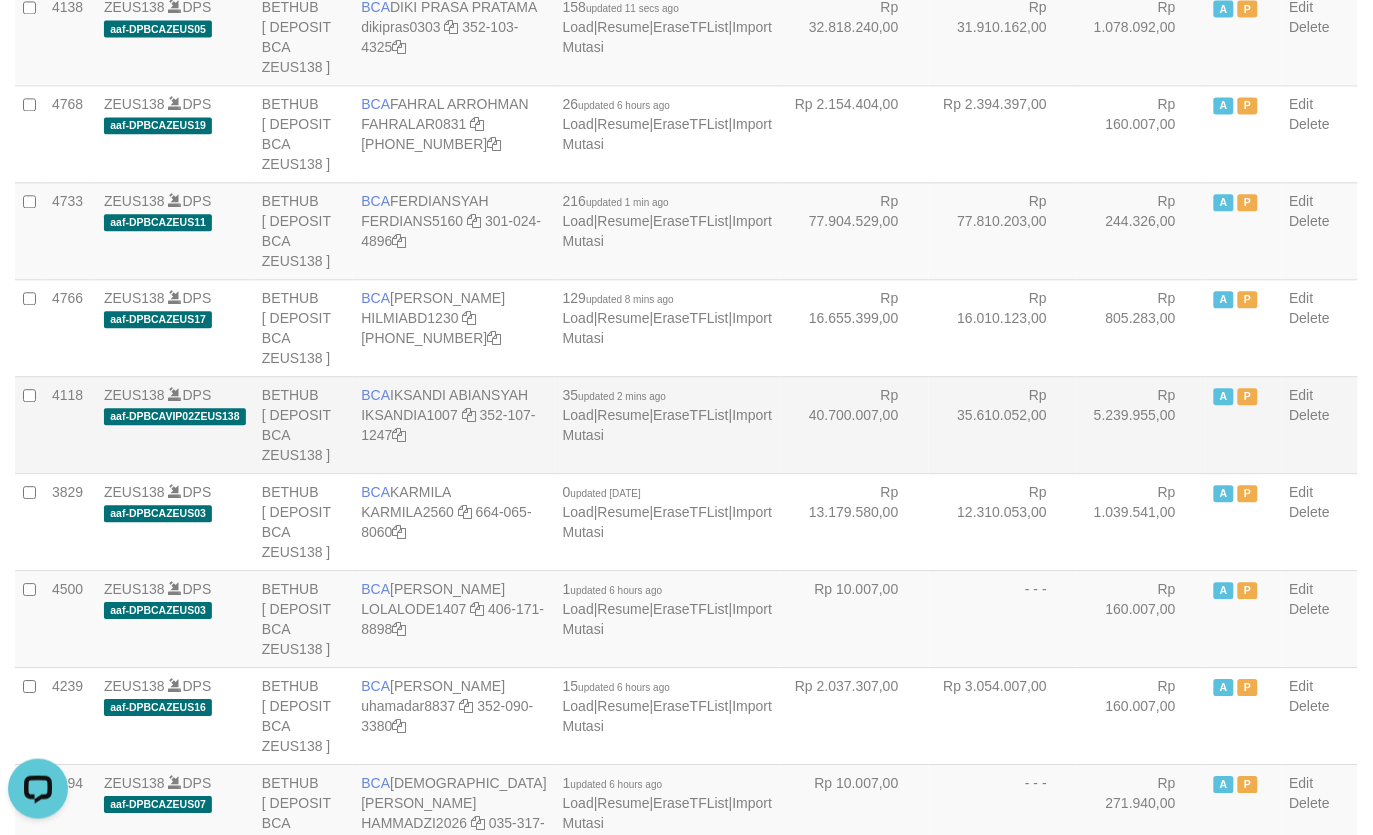 scroll, scrollTop: 0, scrollLeft: 0, axis: both 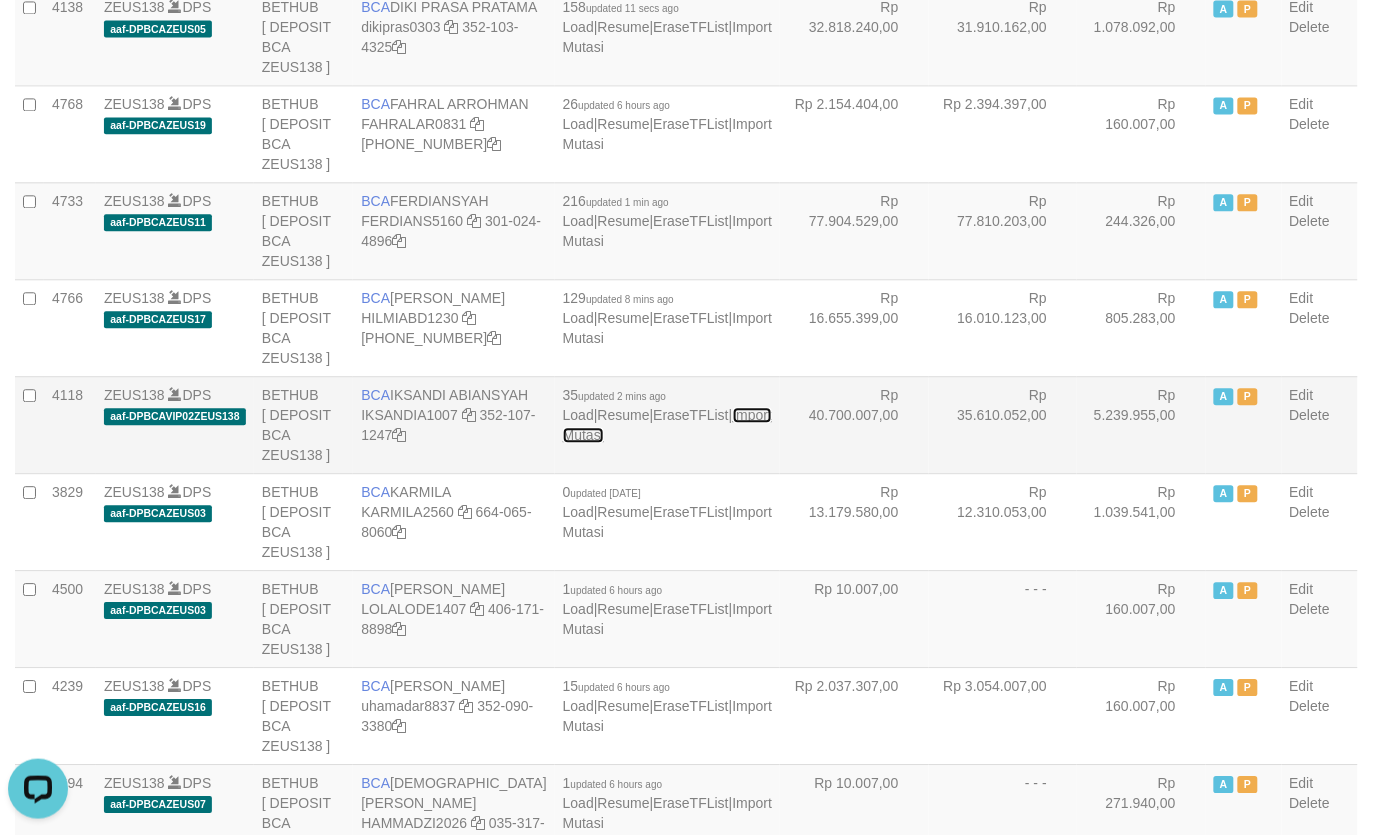 click on "Import Mutasi" at bounding box center [667, 425] 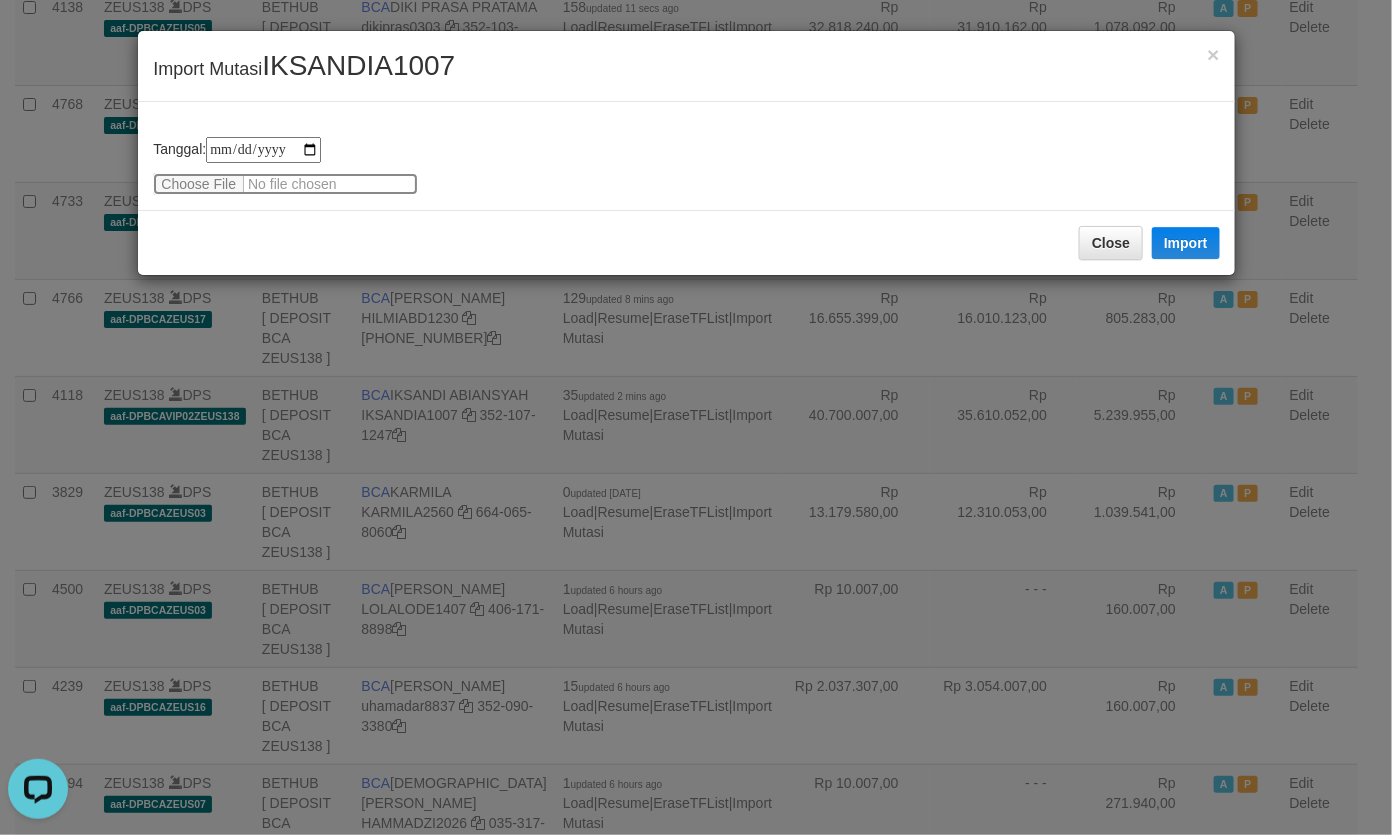click at bounding box center (285, 184) 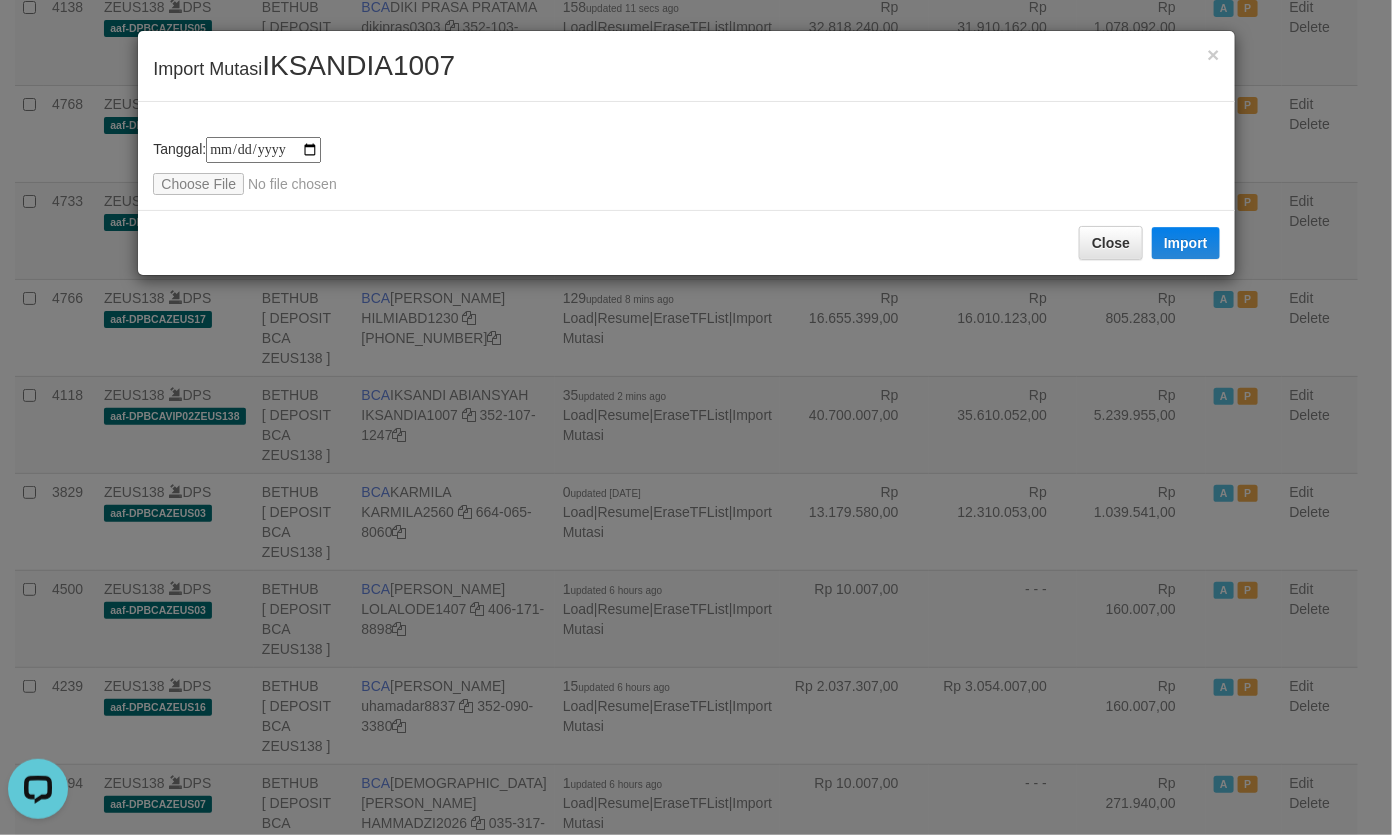 click on "×
Import Mutasi  IKSANDIA1007" at bounding box center (686, 66) 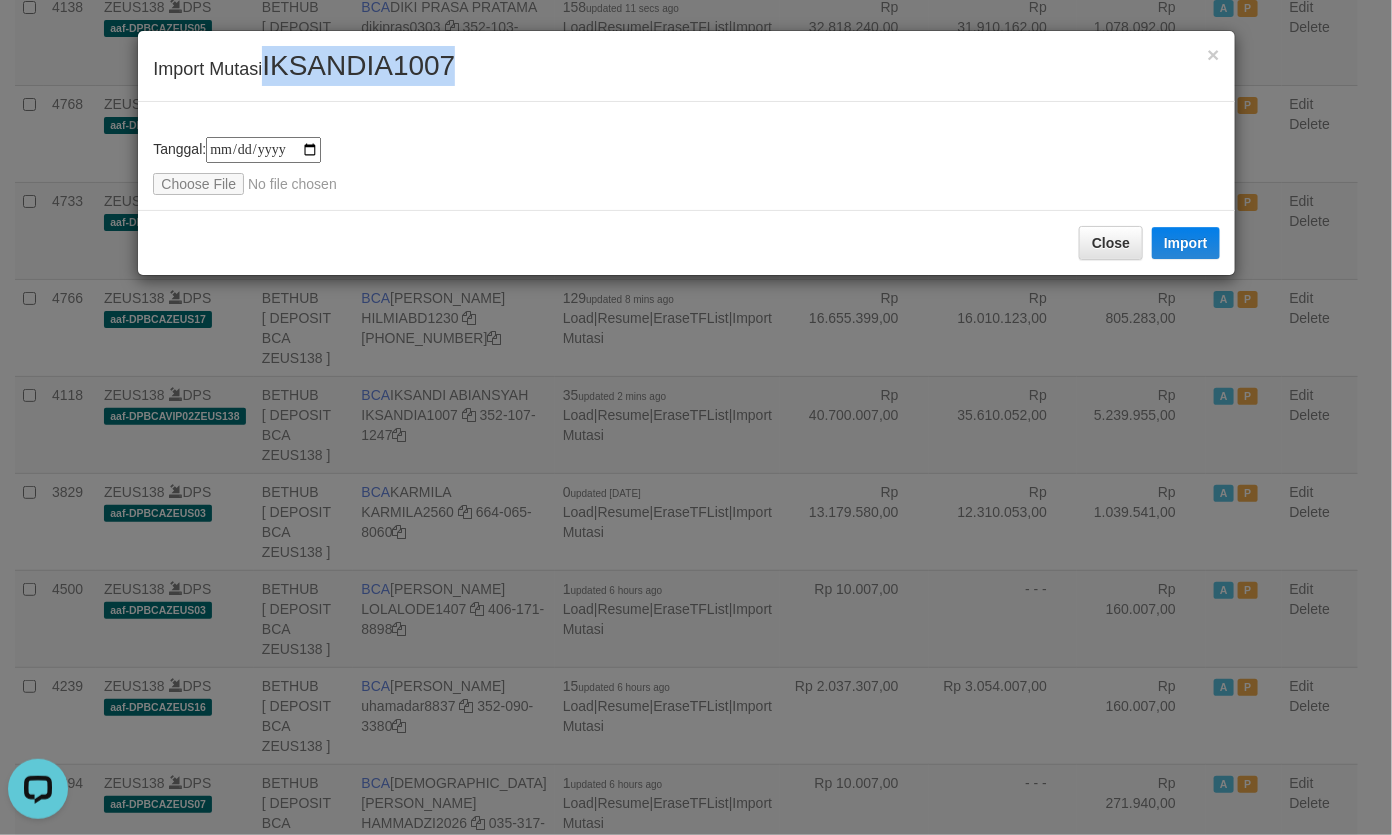 copy on "IKSANDIA1007" 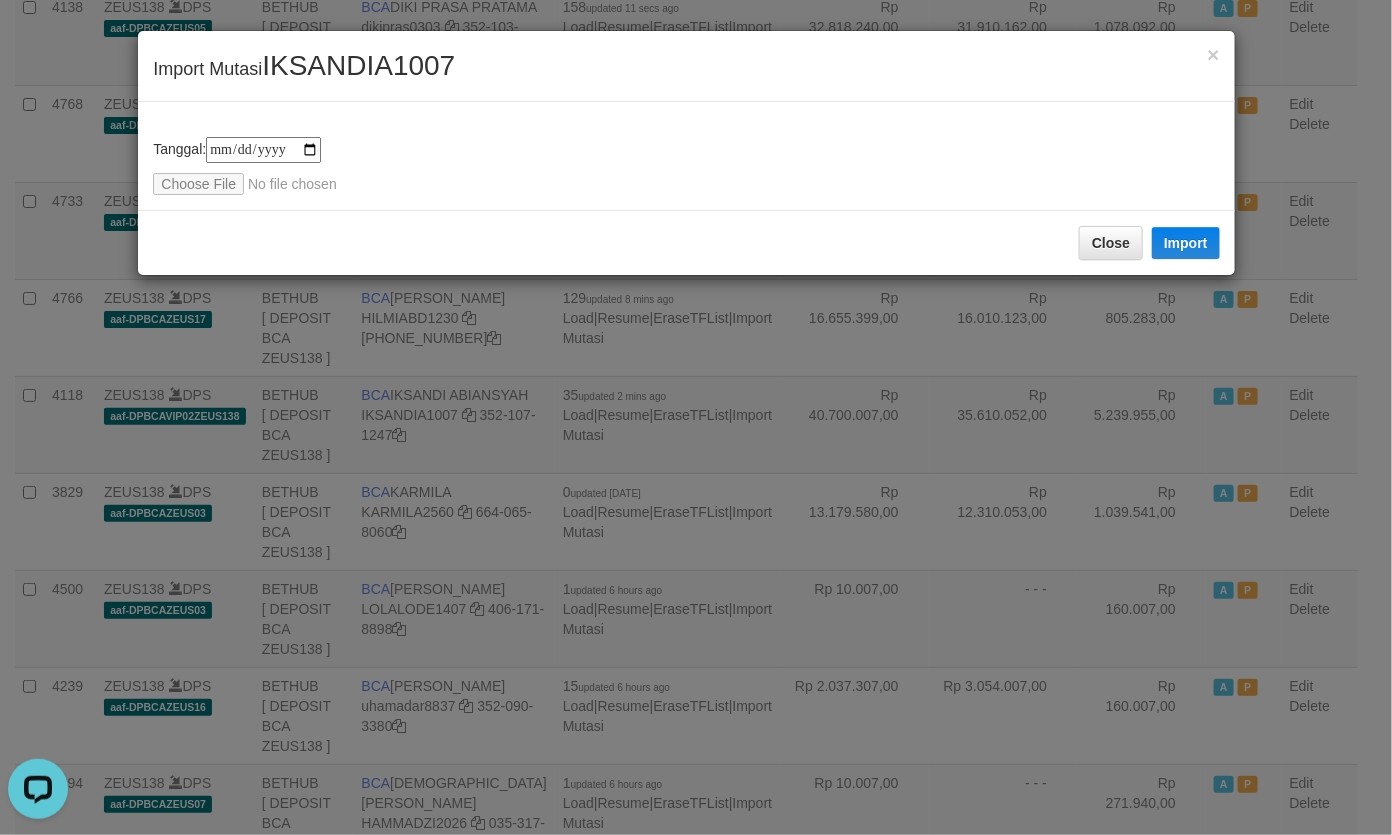 click on "**********" at bounding box center (686, 156) 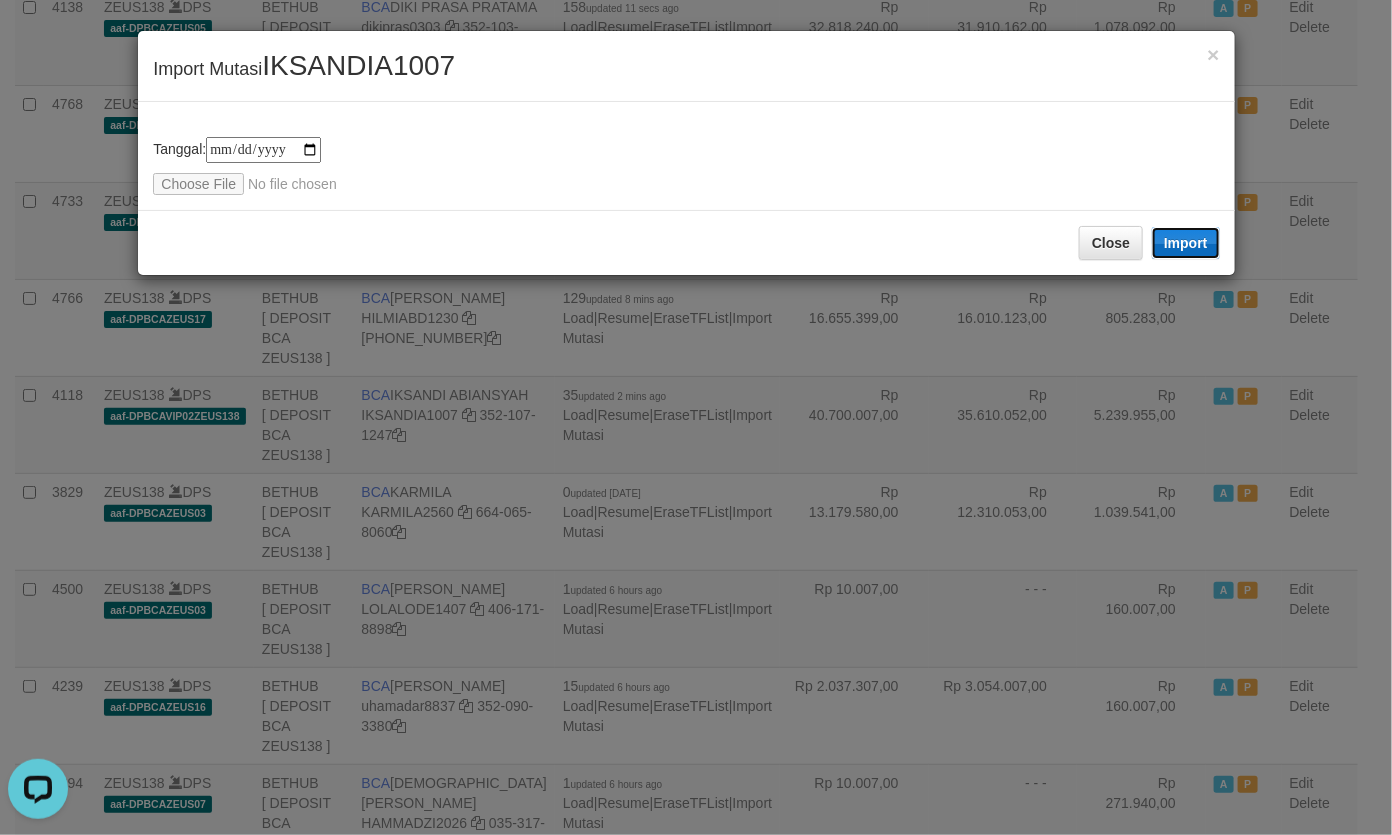 click on "Import" at bounding box center [1186, 243] 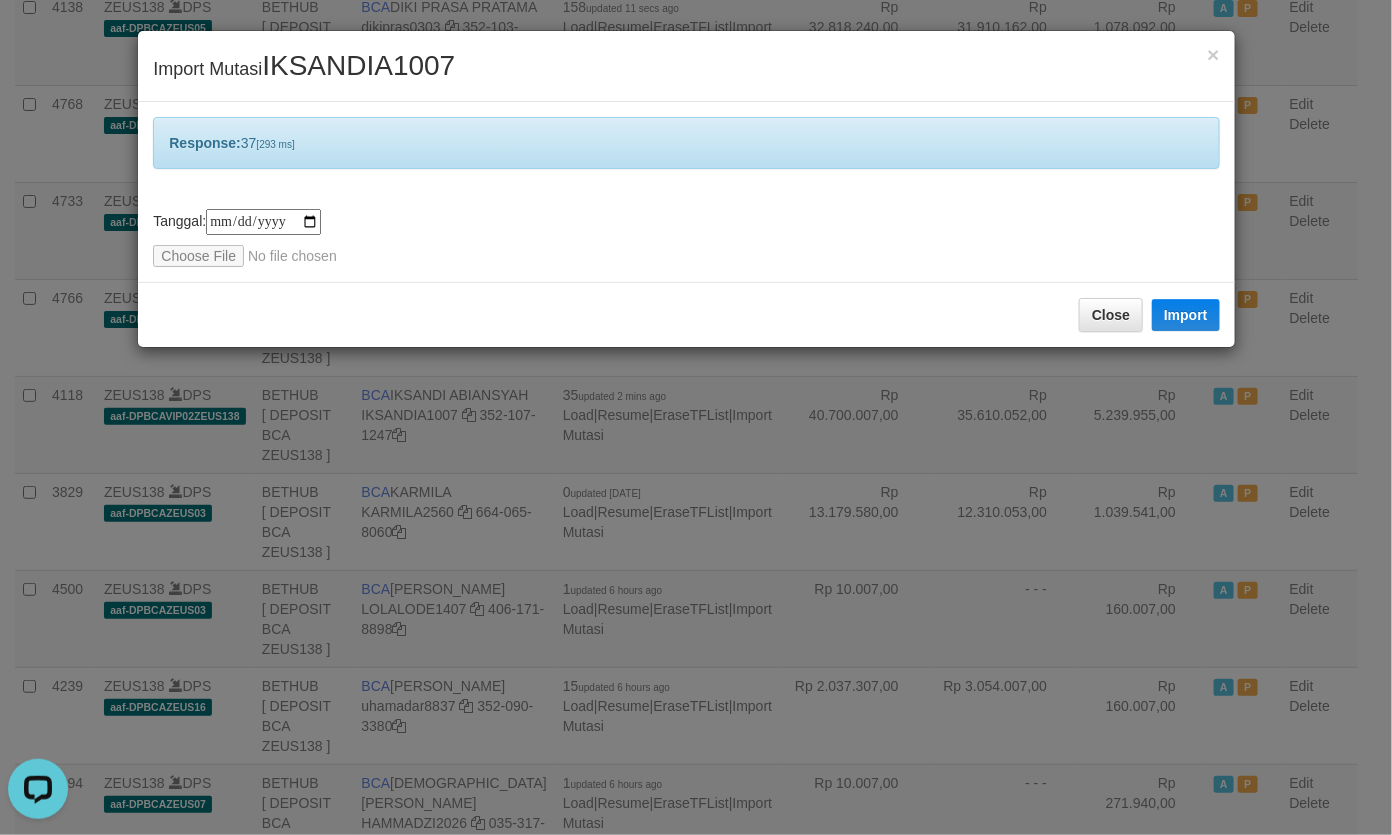drag, startPoint x: 203, startPoint y: 272, endPoint x: 200, endPoint y: 292, distance: 20.22375 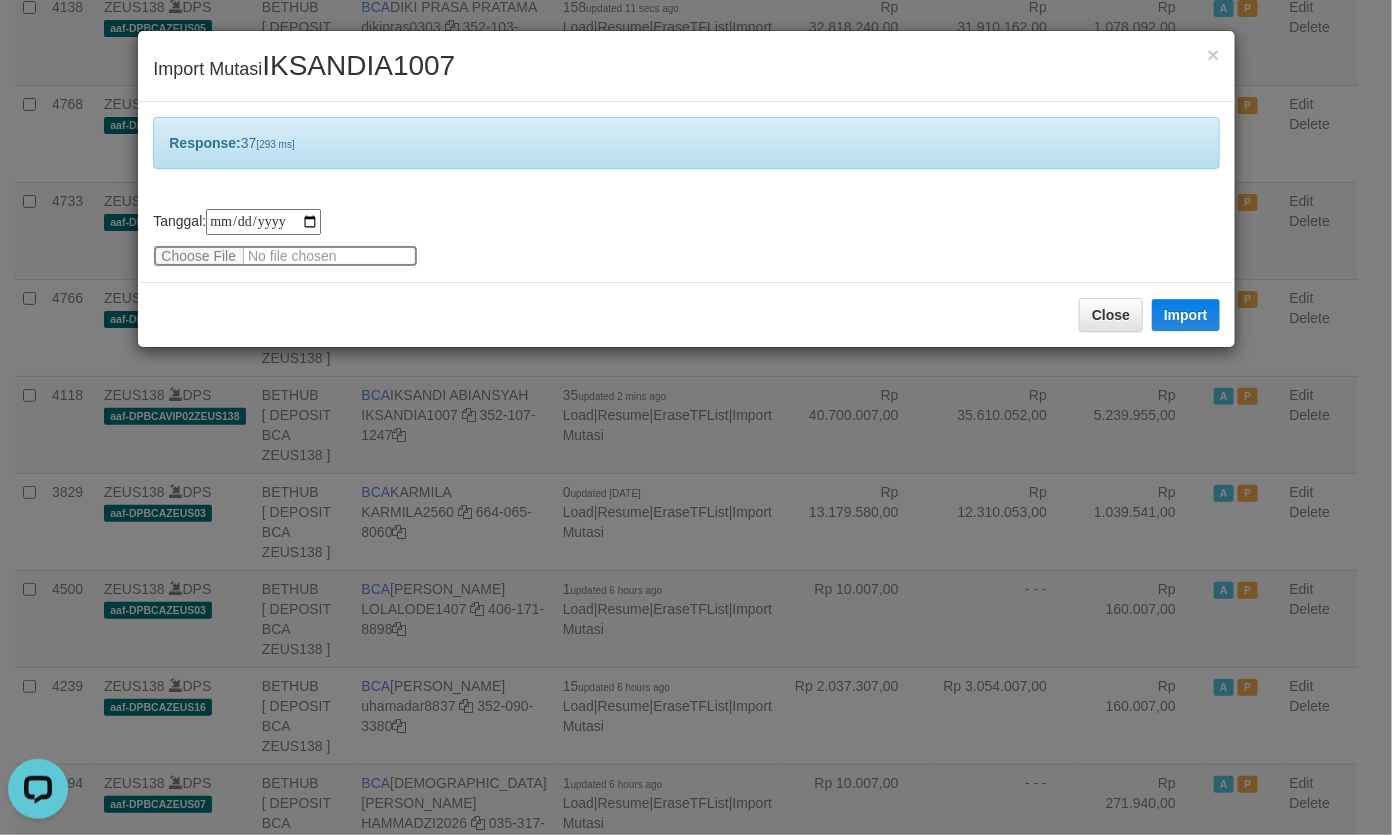 click at bounding box center (285, 256) 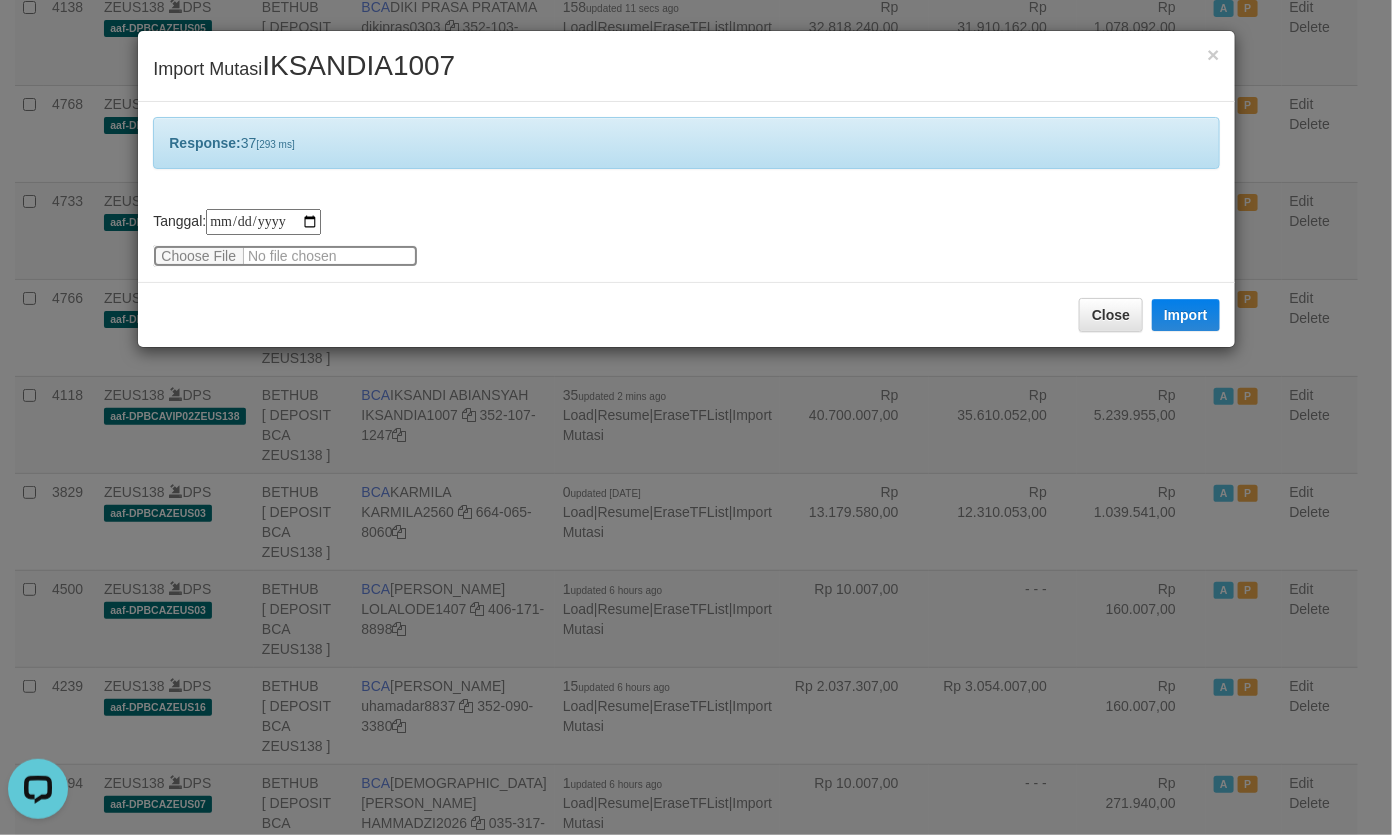 type 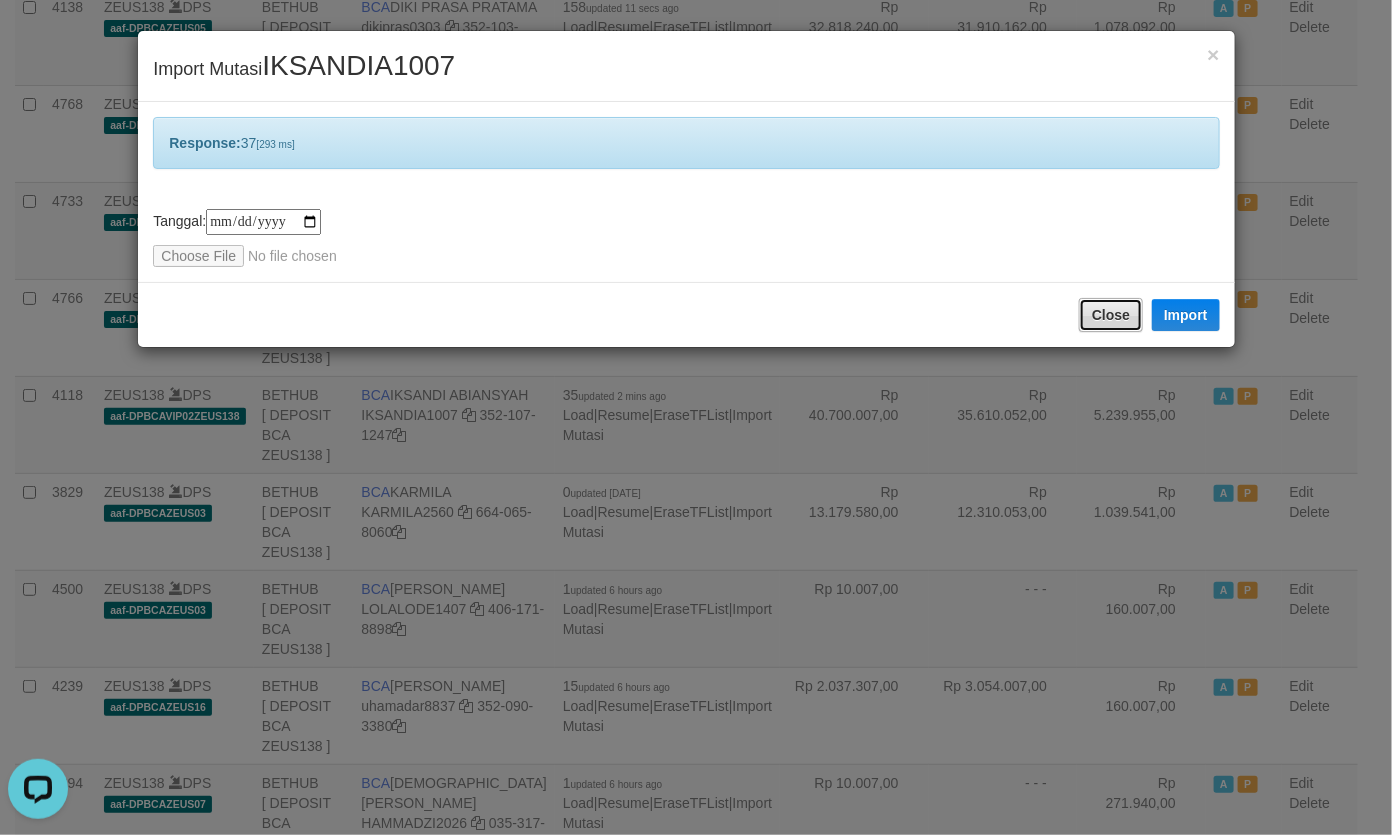 click on "Close" at bounding box center (1111, 315) 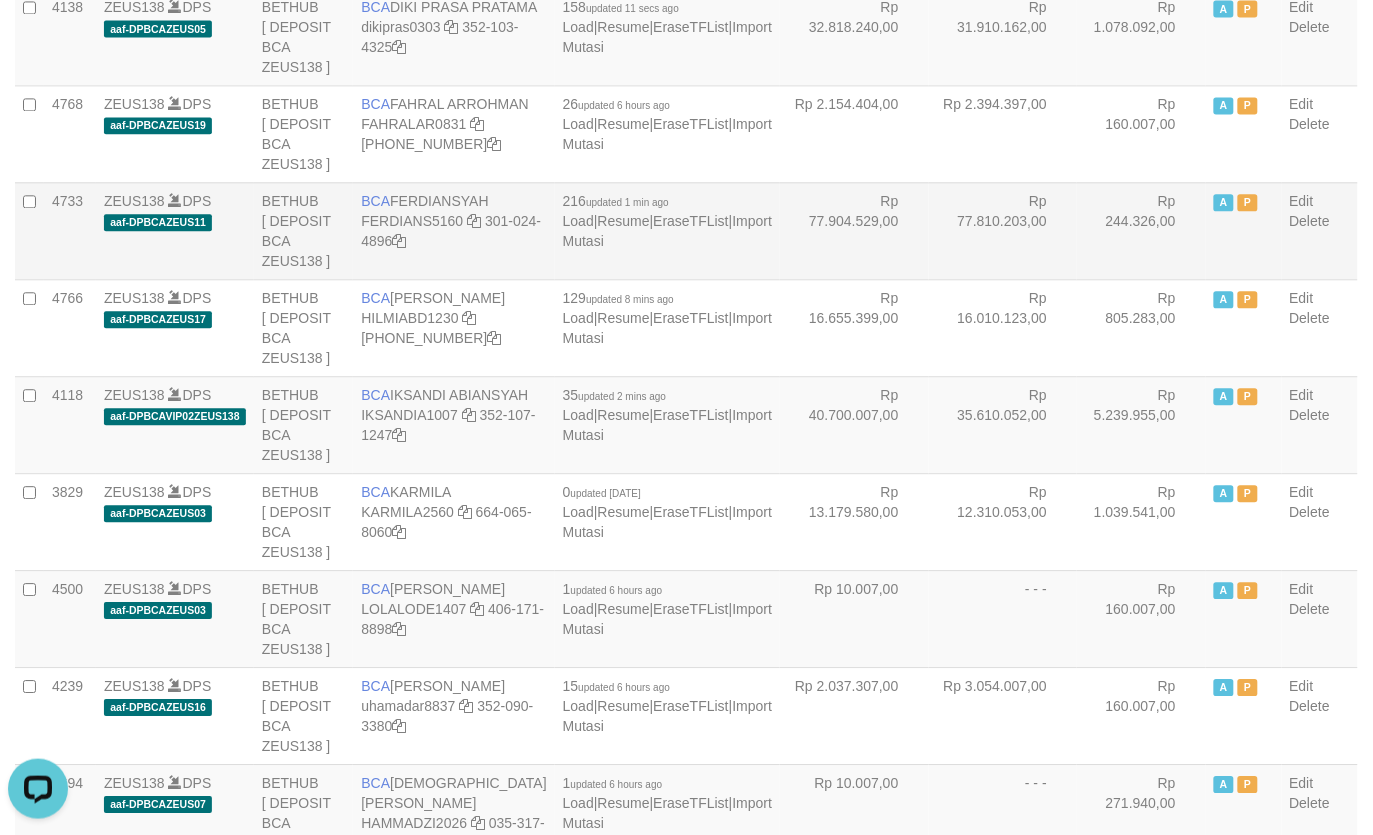 drag, startPoint x: 817, startPoint y: 327, endPoint x: 818, endPoint y: 317, distance: 10.049875 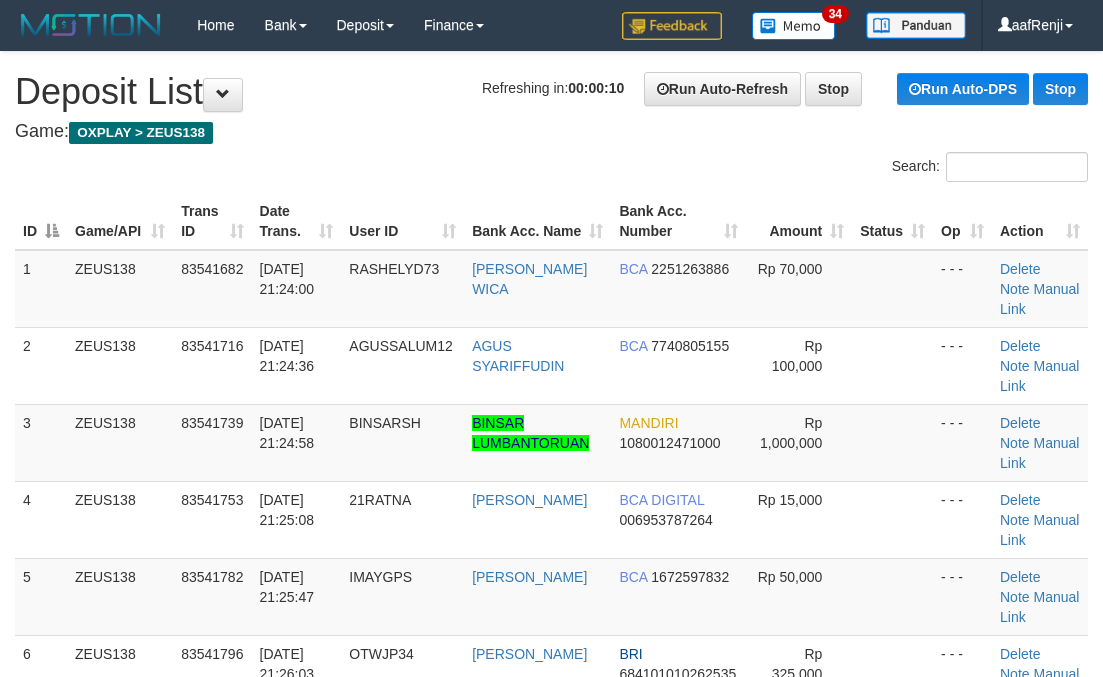 scroll, scrollTop: 0, scrollLeft: 0, axis: both 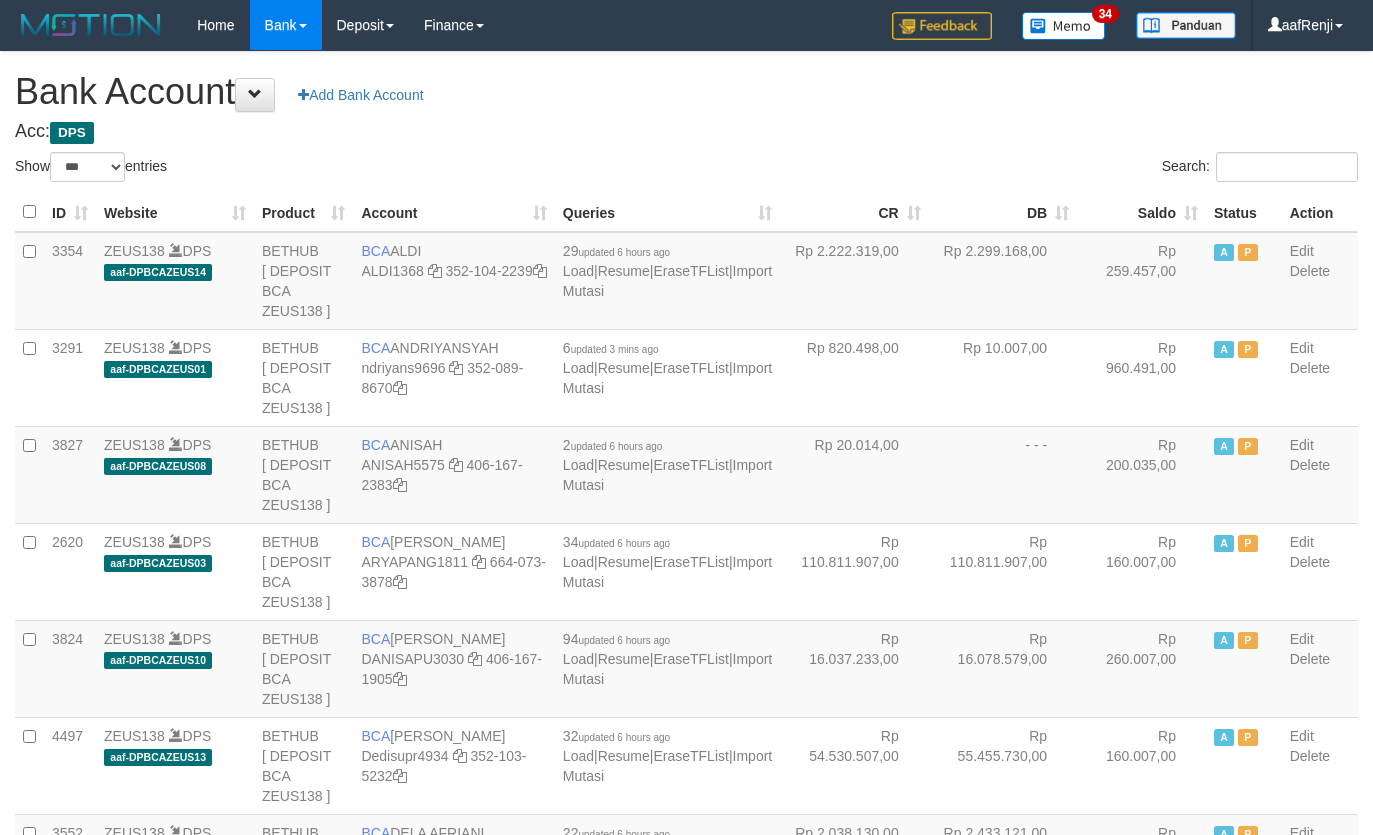 select on "***" 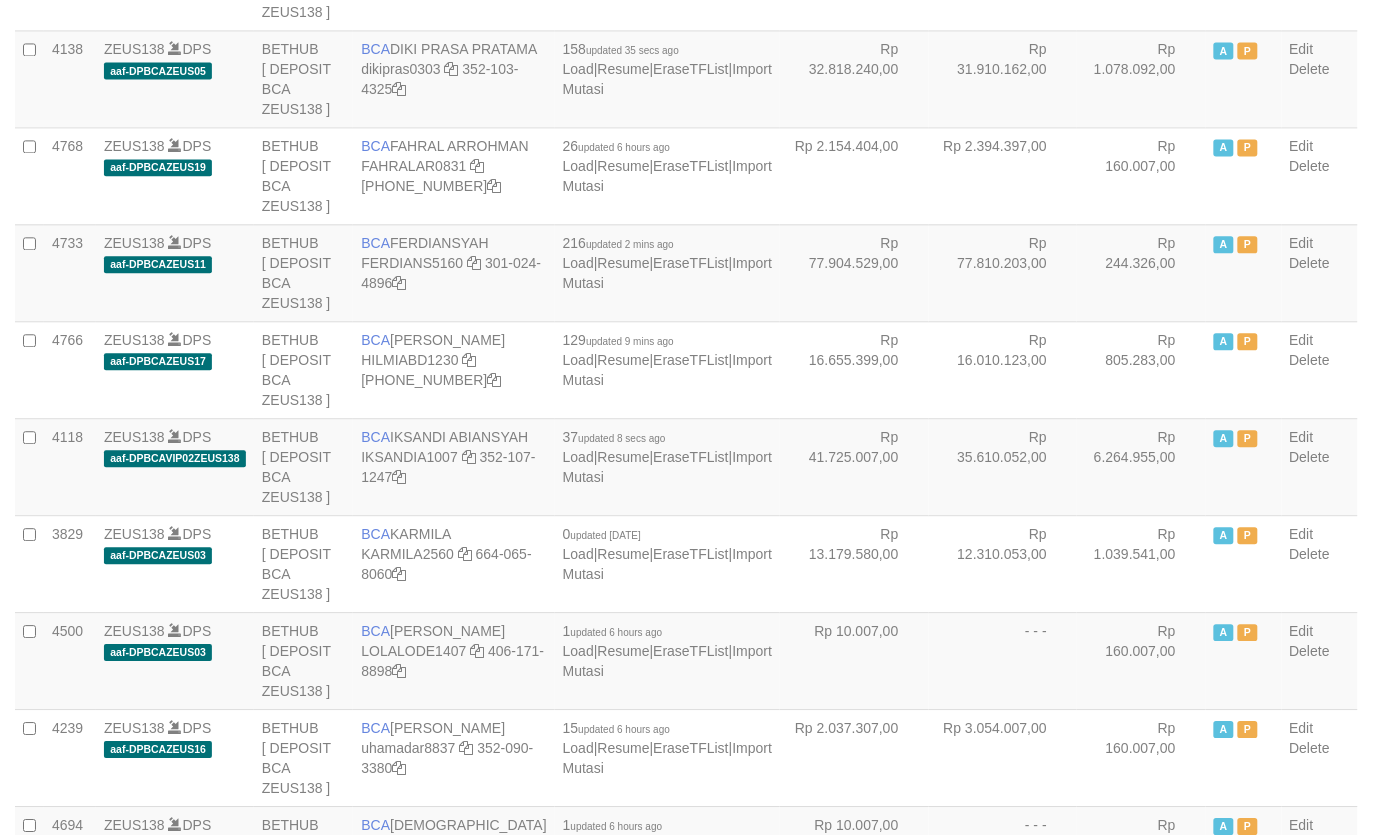 scroll, scrollTop: 1020, scrollLeft: 0, axis: vertical 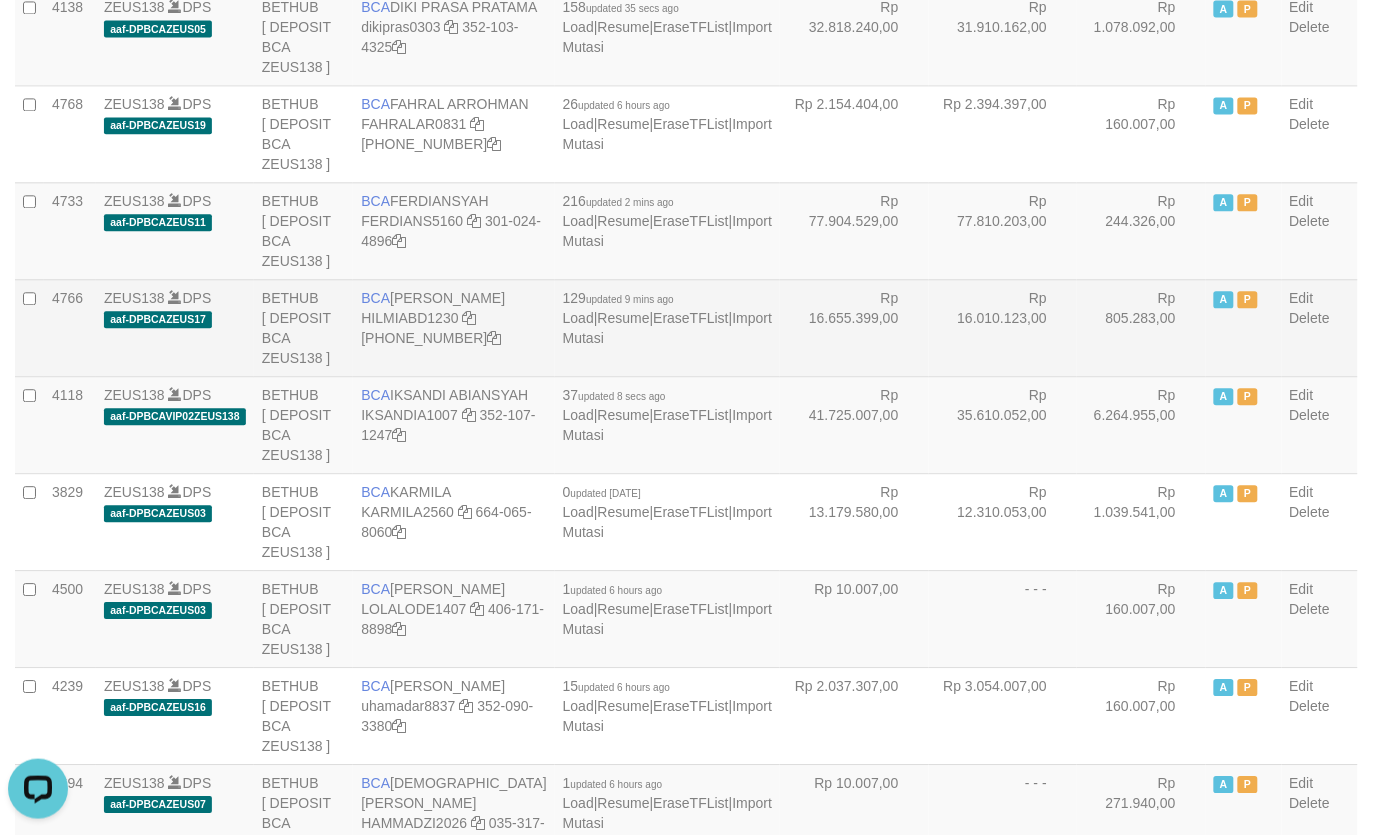 click on "Rp 16.010.123,00" at bounding box center (1003, 327) 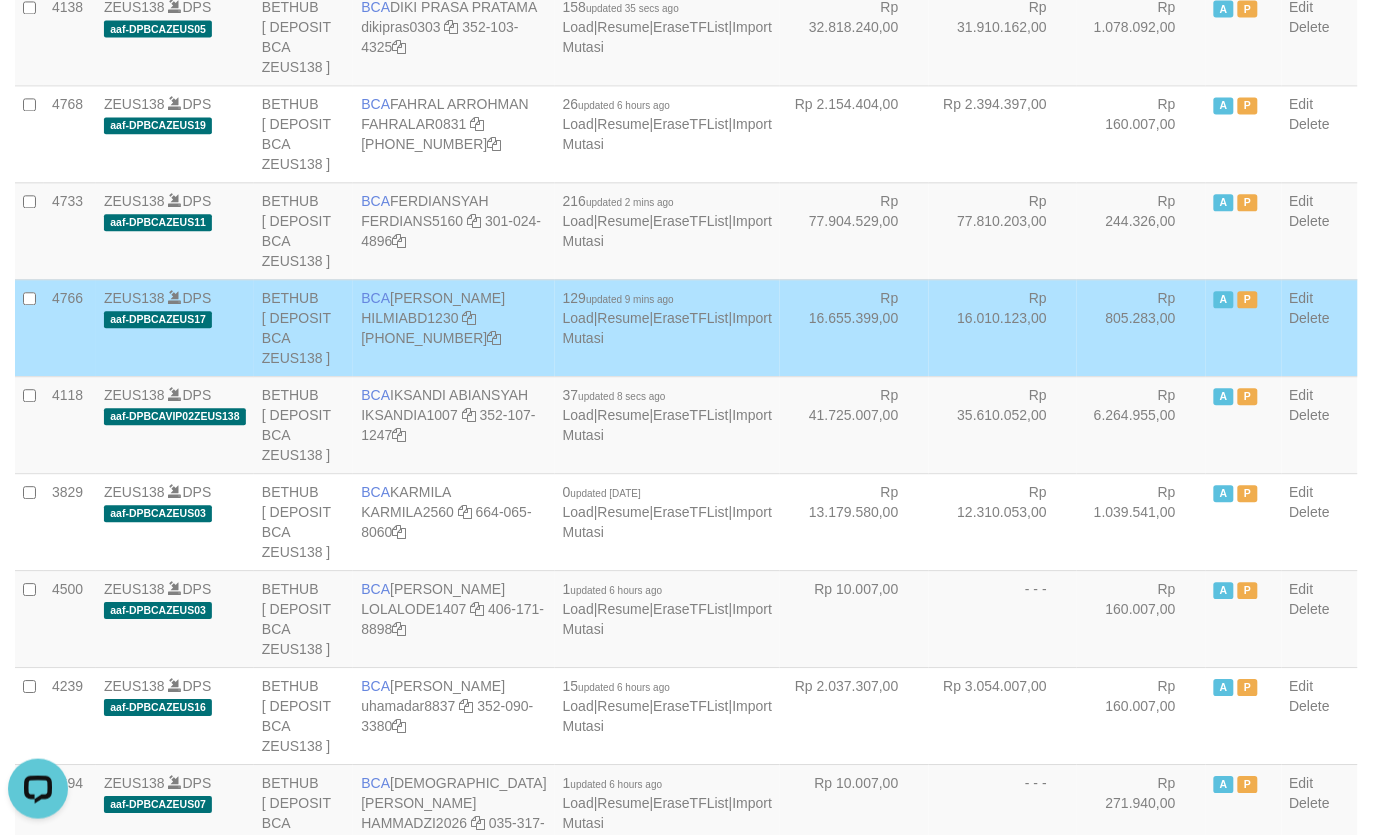 click on "Rp 16.655.399,00" at bounding box center (854, 327) 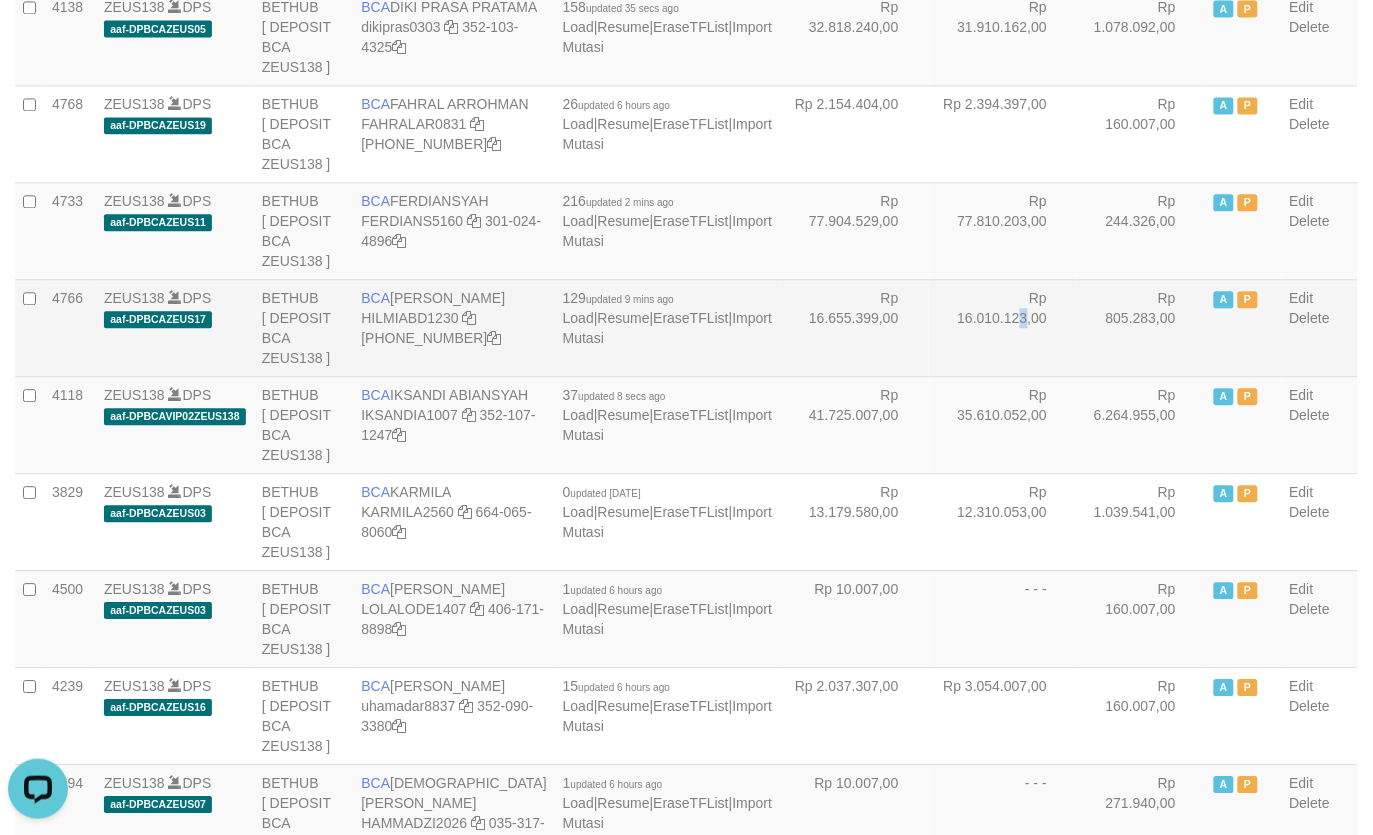 click on "Rp 16.010.123,00" at bounding box center (1003, 327) 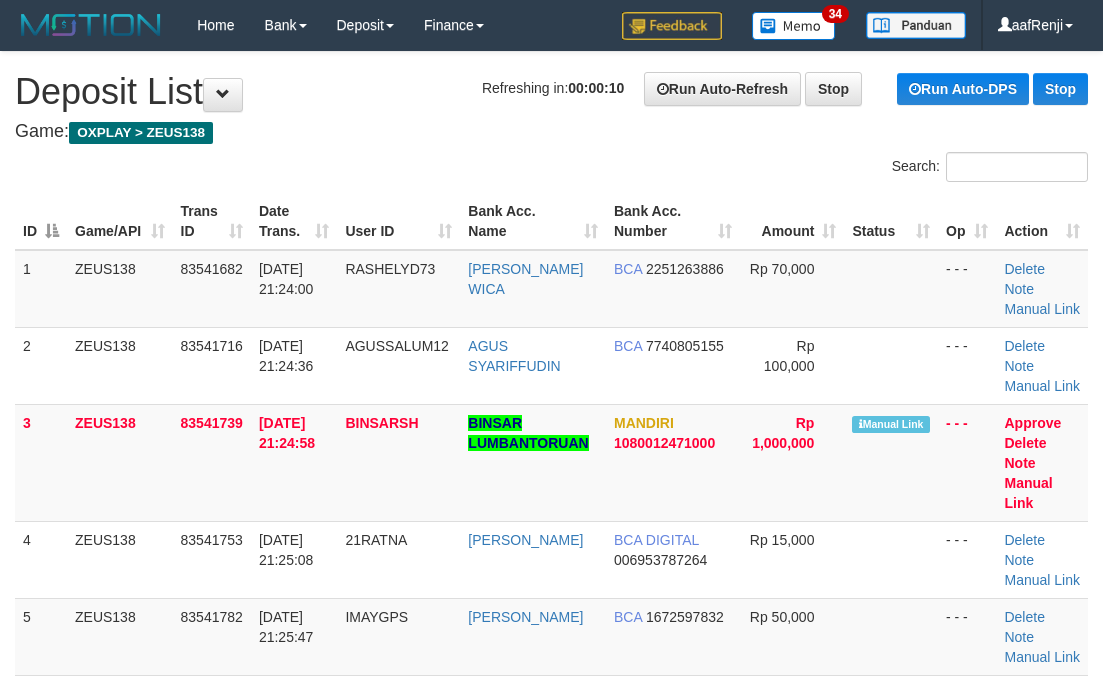 scroll, scrollTop: 0, scrollLeft: 0, axis: both 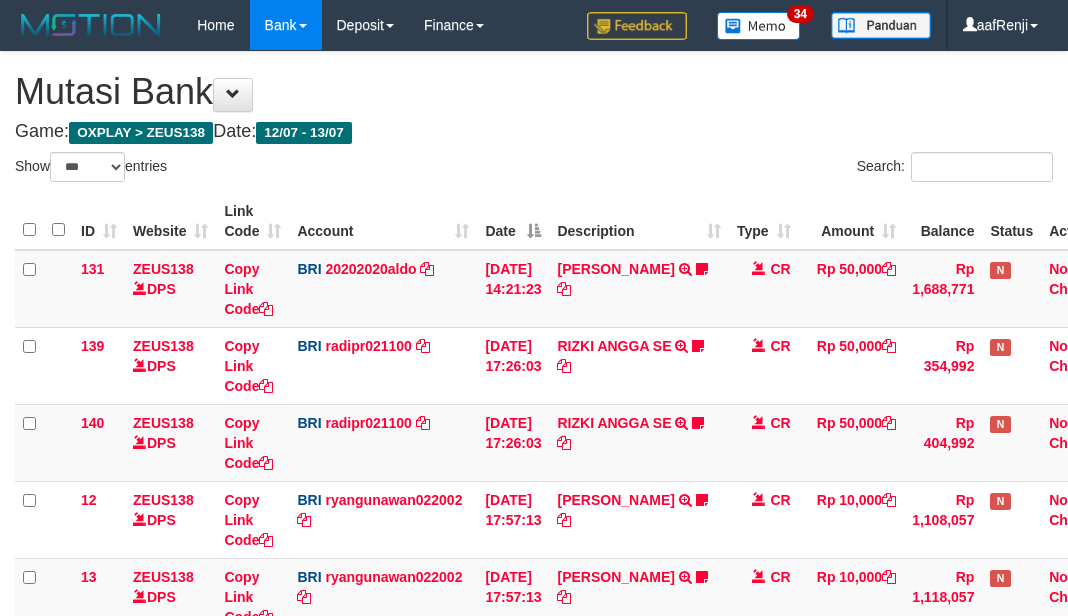 select on "***" 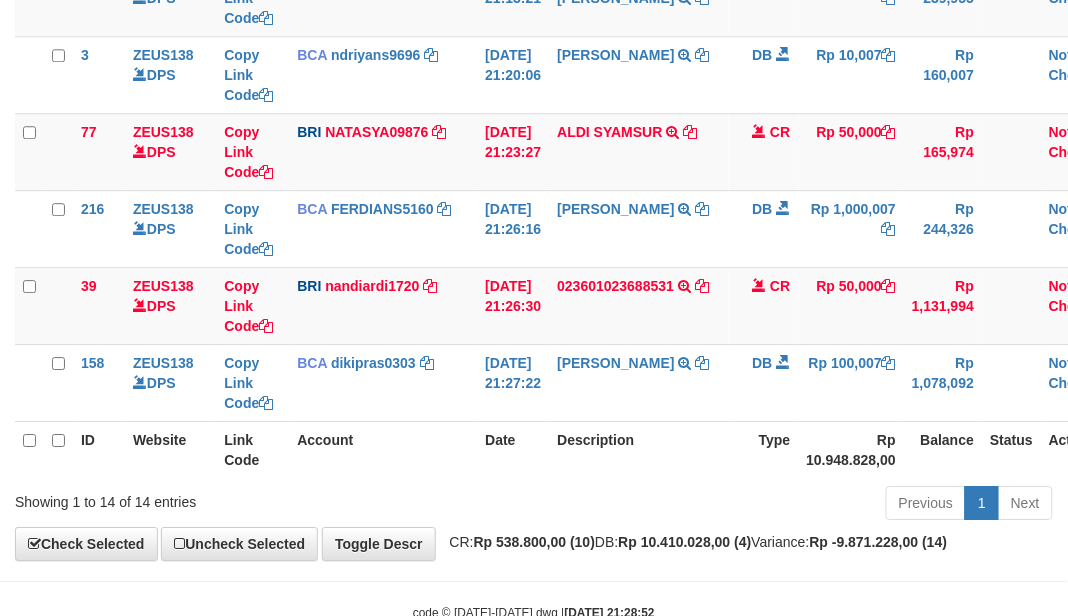 scroll, scrollTop: 1006, scrollLeft: 0, axis: vertical 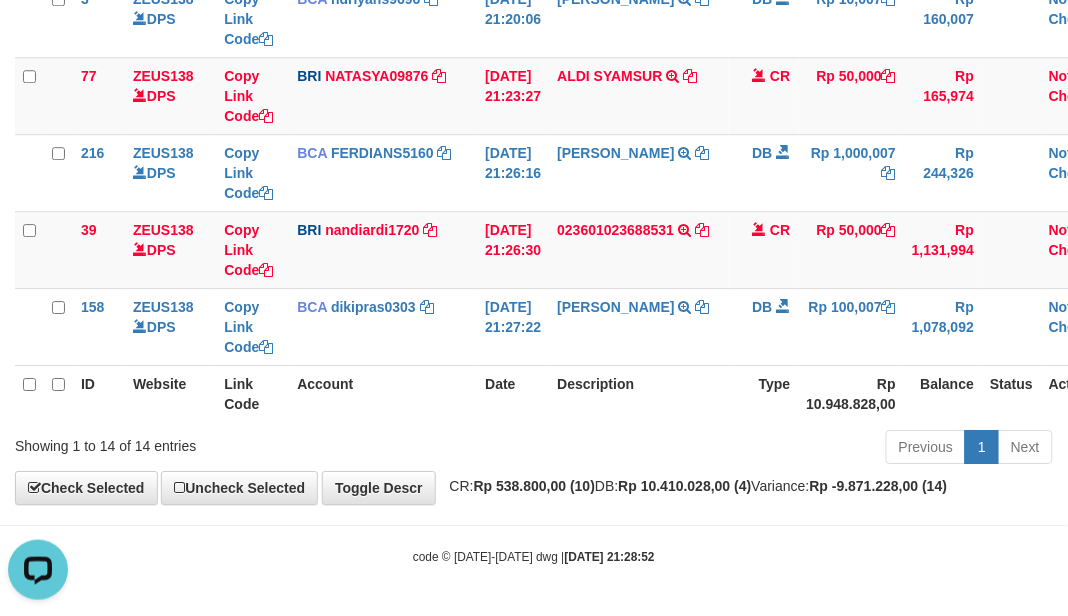 click on "Previous 1 Next" at bounding box center [756, 449] 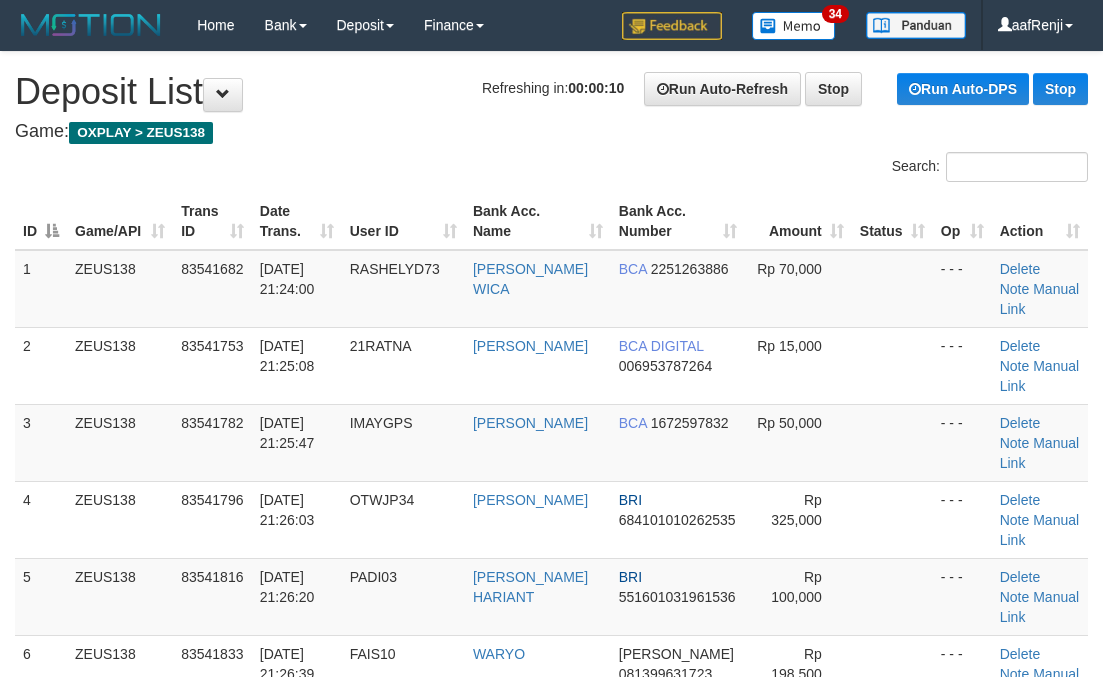 scroll, scrollTop: 0, scrollLeft: 0, axis: both 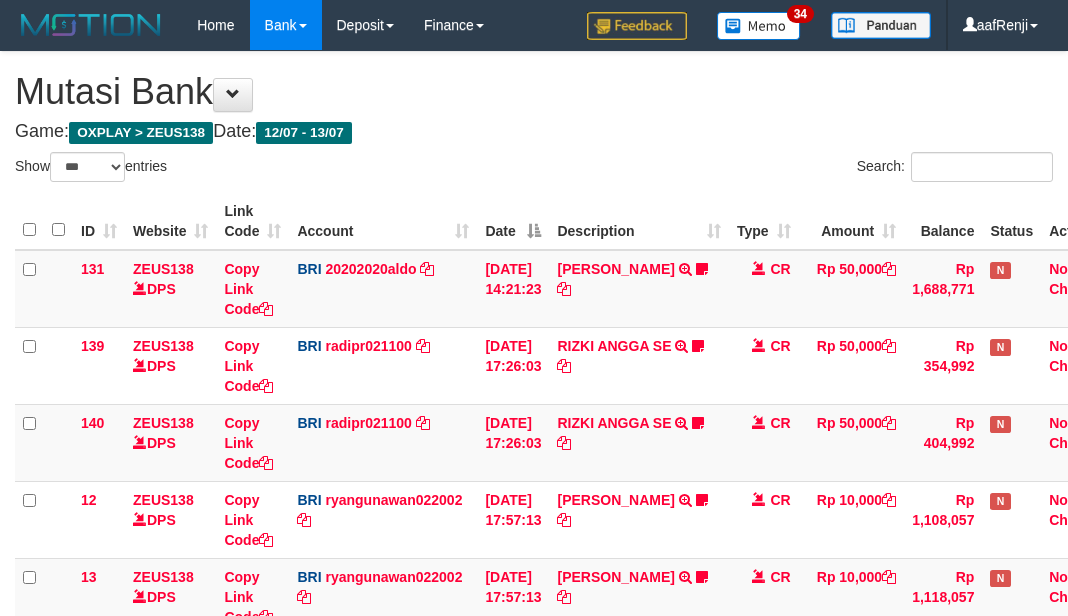 select on "***" 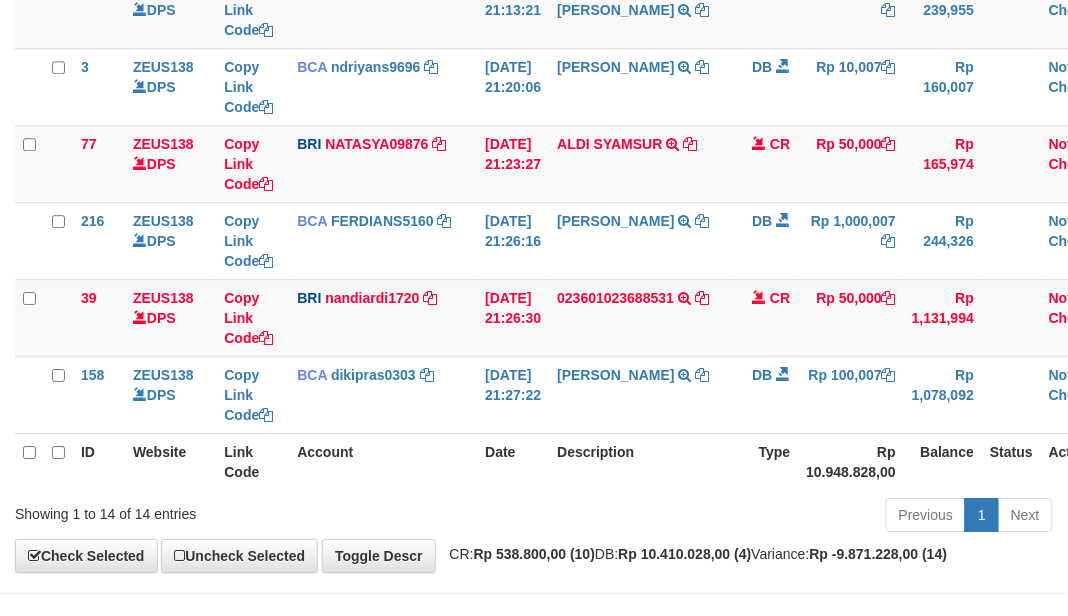 scroll, scrollTop: 1006, scrollLeft: 0, axis: vertical 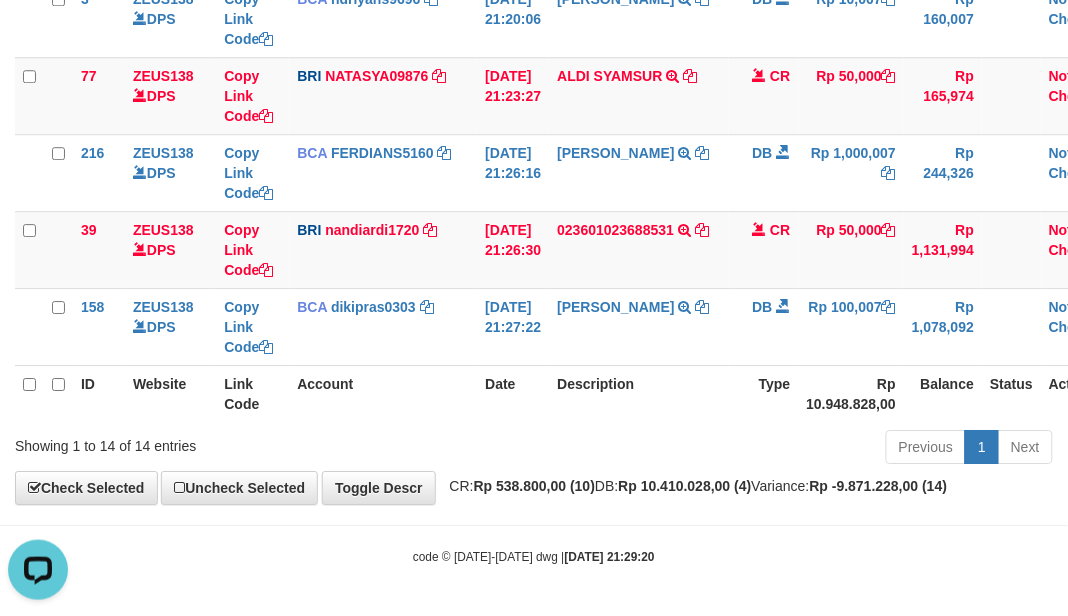 drag, startPoint x: 561, startPoint y: 413, endPoint x: 577, endPoint y: 416, distance: 16.27882 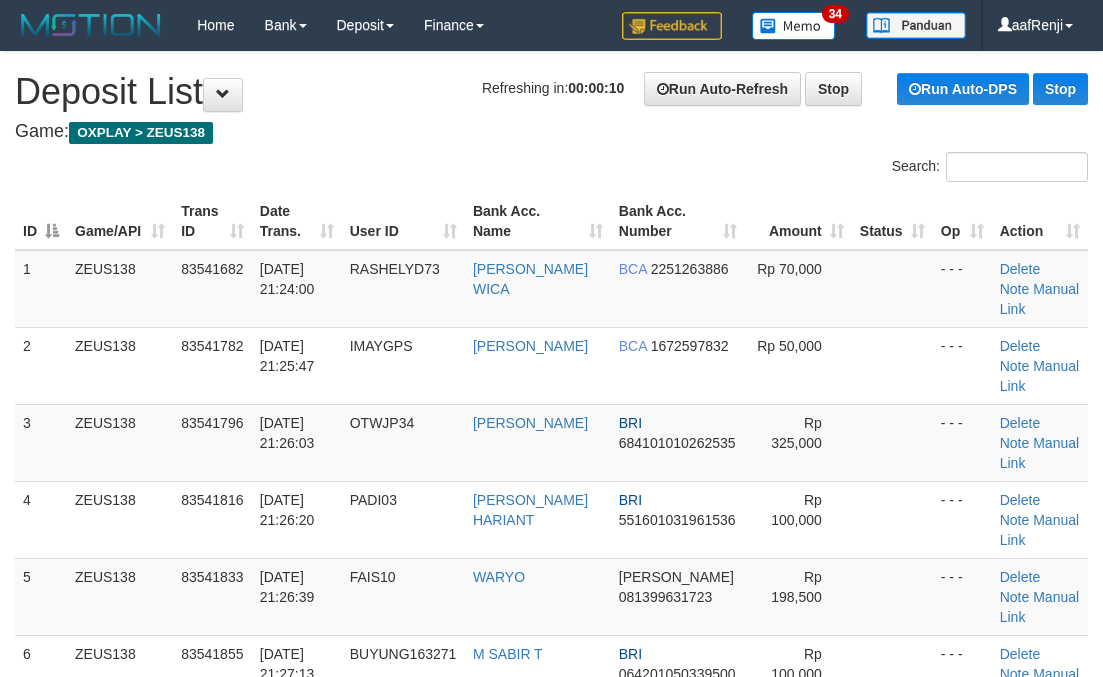 scroll, scrollTop: 0, scrollLeft: 0, axis: both 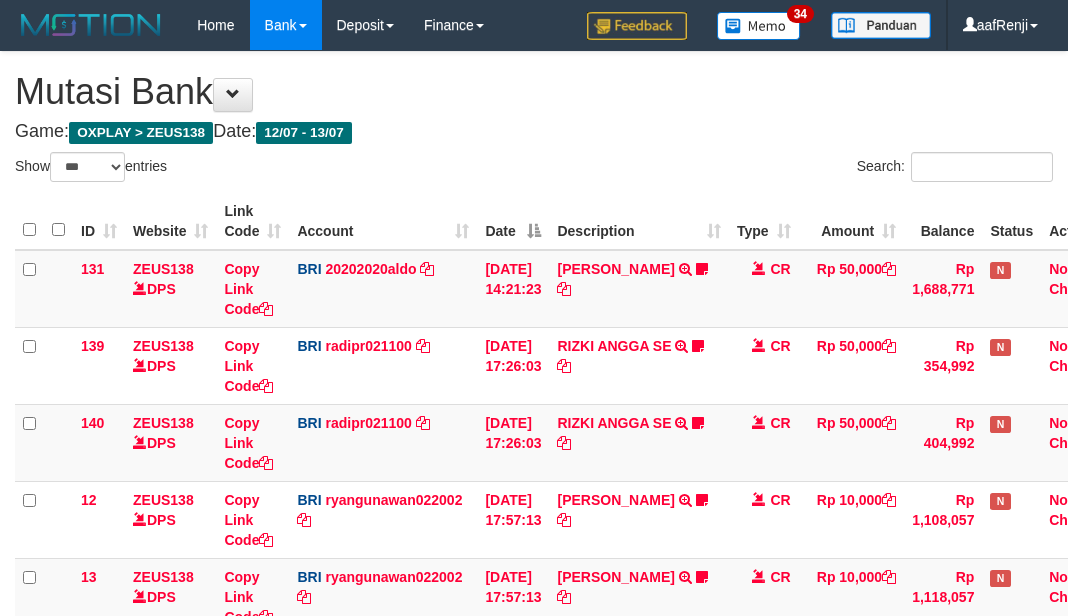 select on "***" 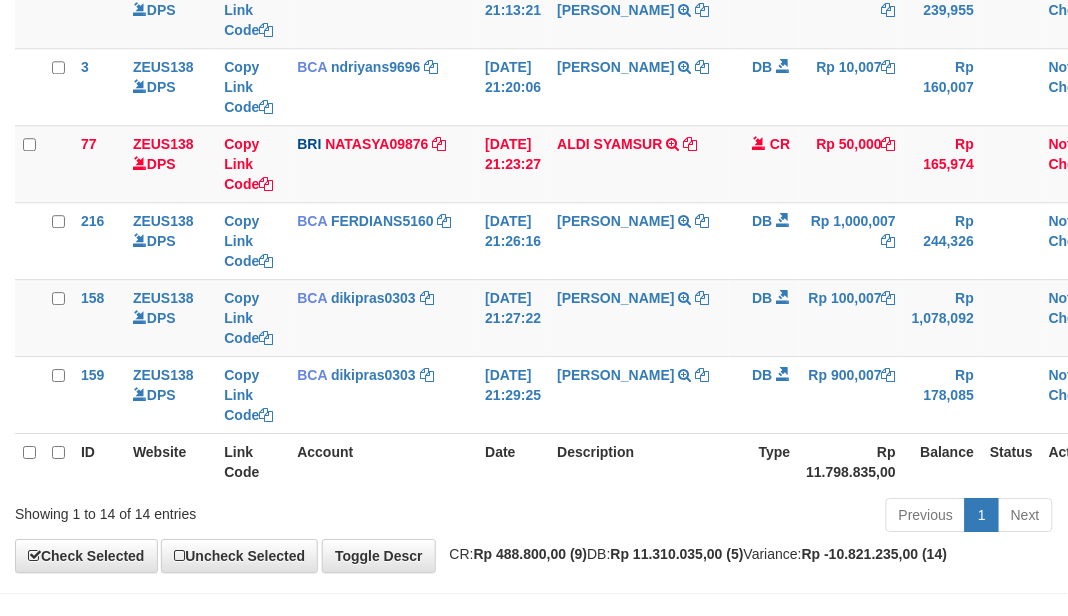 scroll, scrollTop: 1006, scrollLeft: 0, axis: vertical 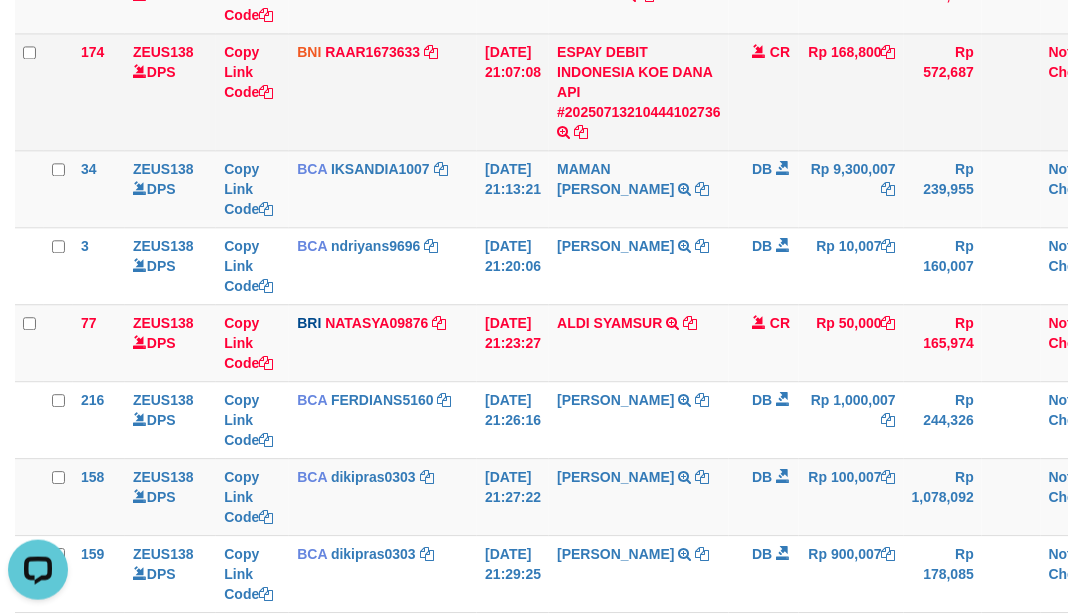 click on "BNI
RAAR1673633
DPS
RAZA ALAMAR ARDYANSYAH
mutasi_20250713_3594 | 174
mutasi_20250713_3594 | 174" at bounding box center [383, 91] 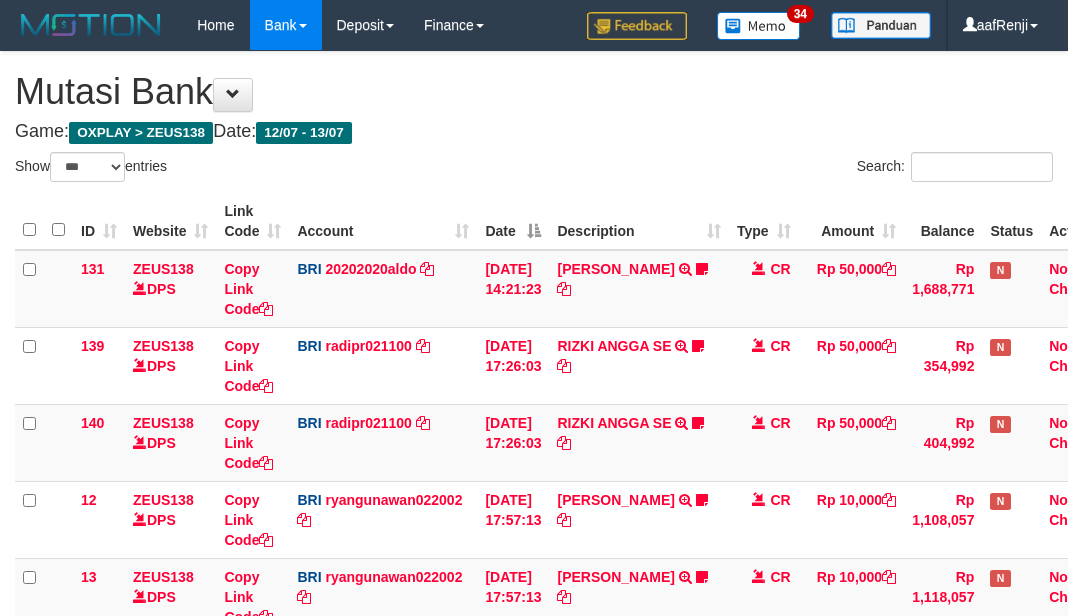 select on "***" 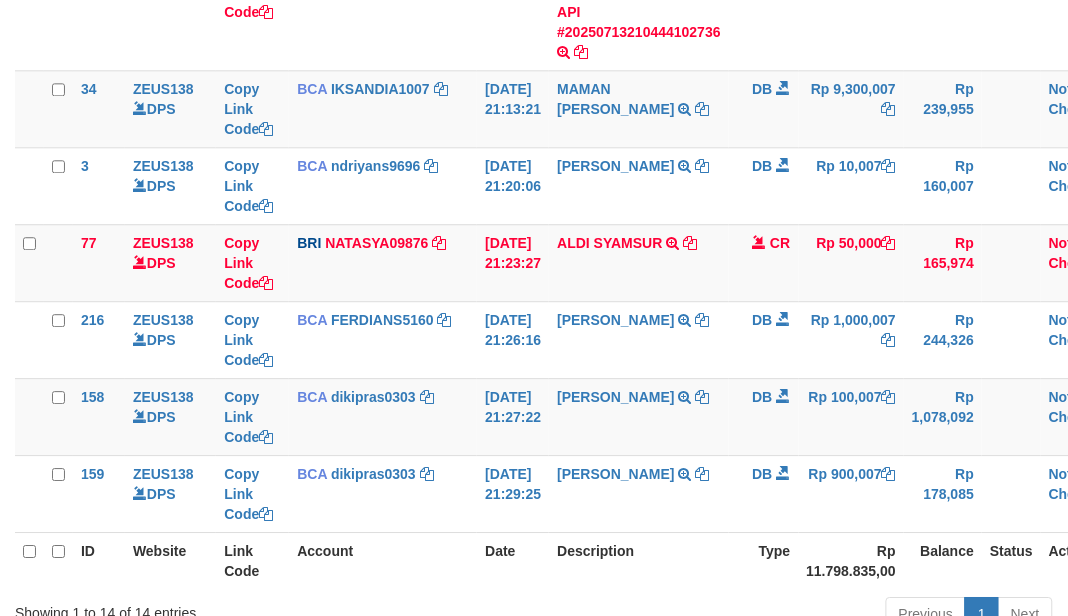 scroll, scrollTop: 756, scrollLeft: 0, axis: vertical 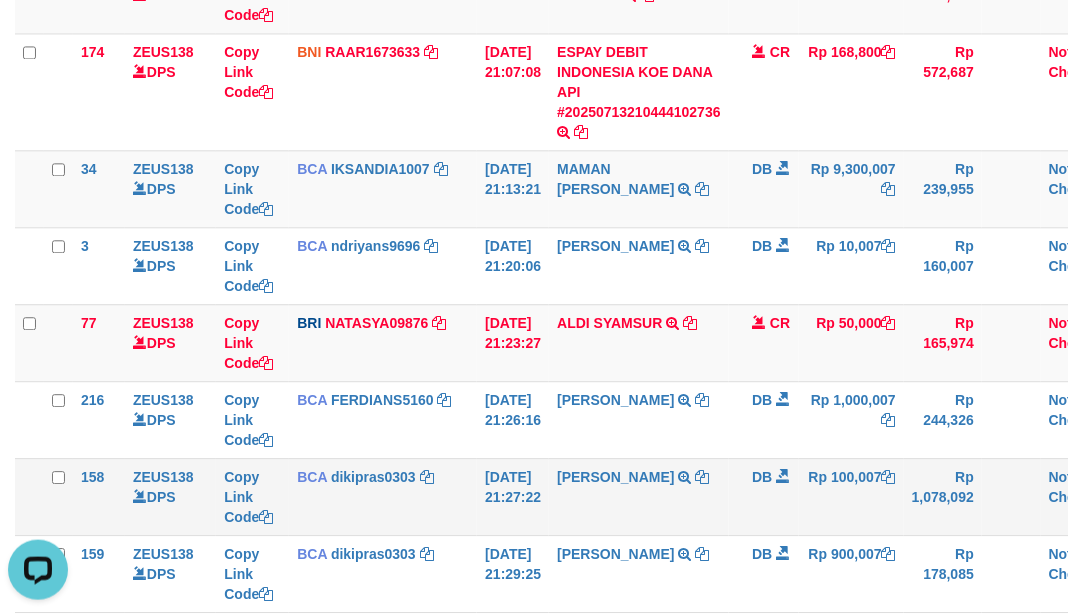 click on "DB" at bounding box center (764, 496) 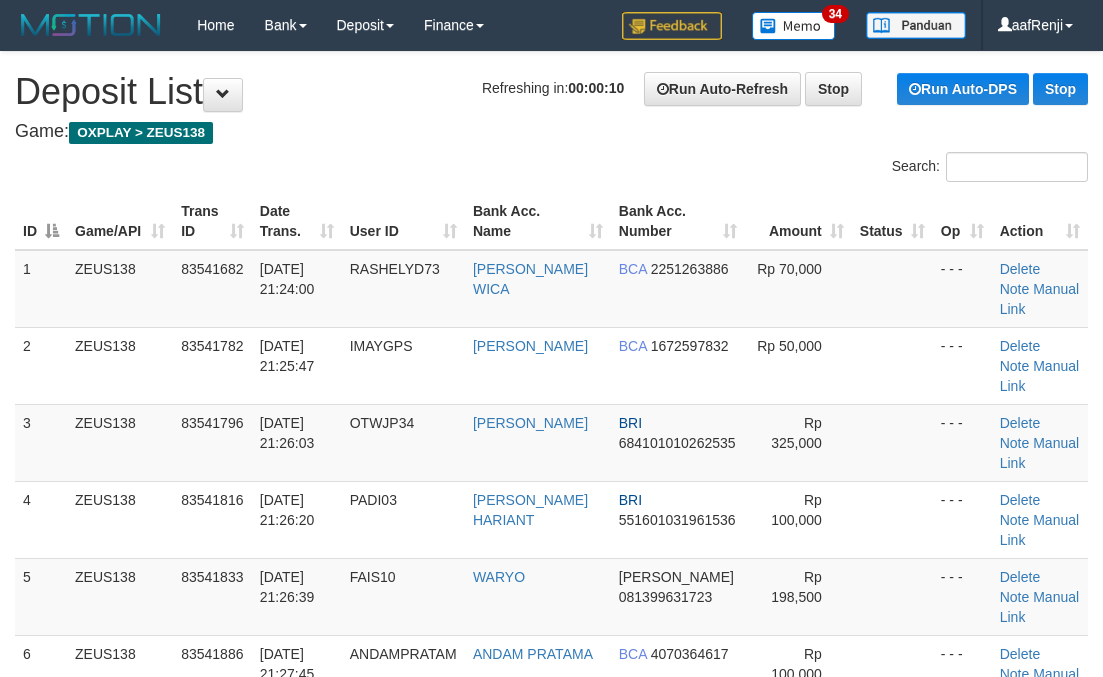 scroll, scrollTop: 0, scrollLeft: 0, axis: both 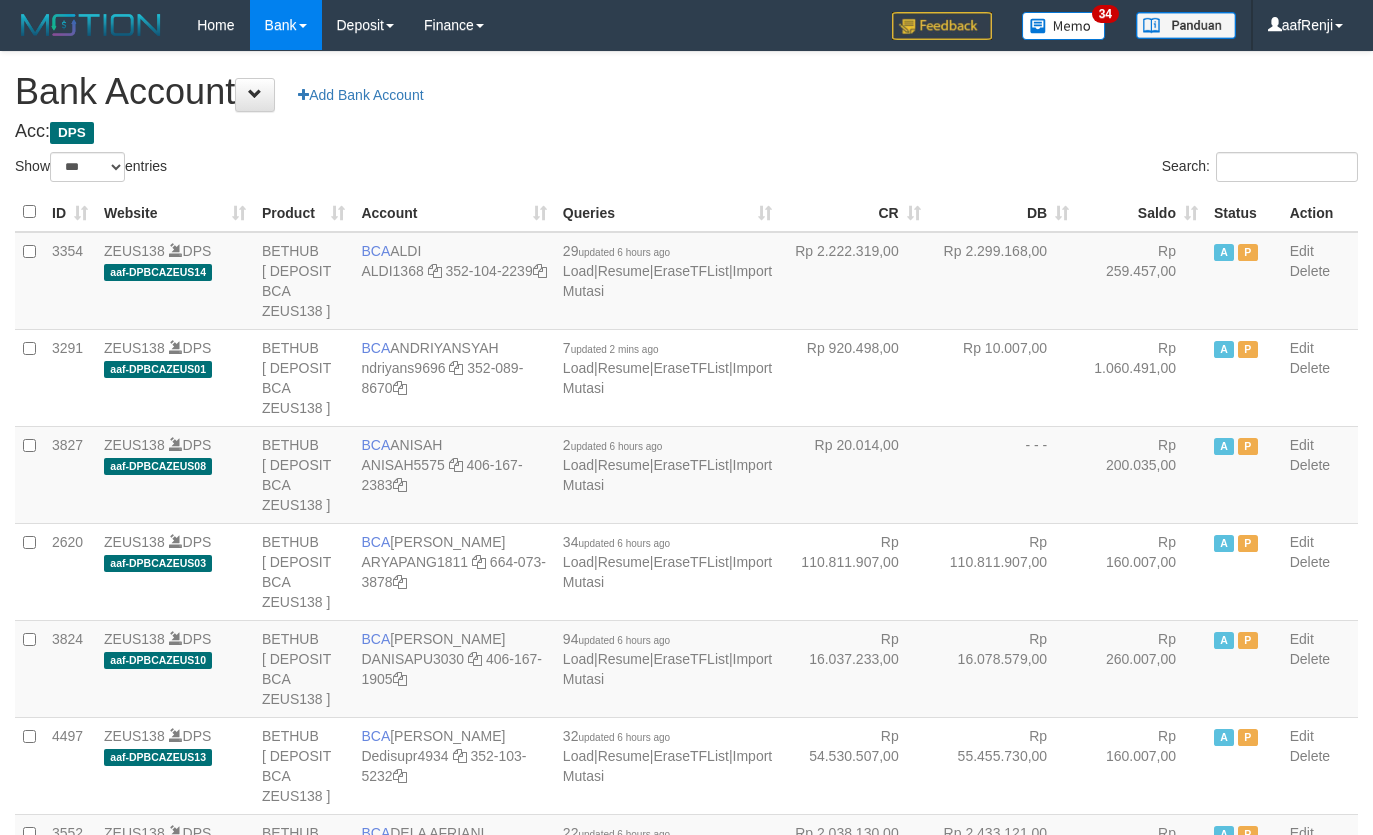 select on "***" 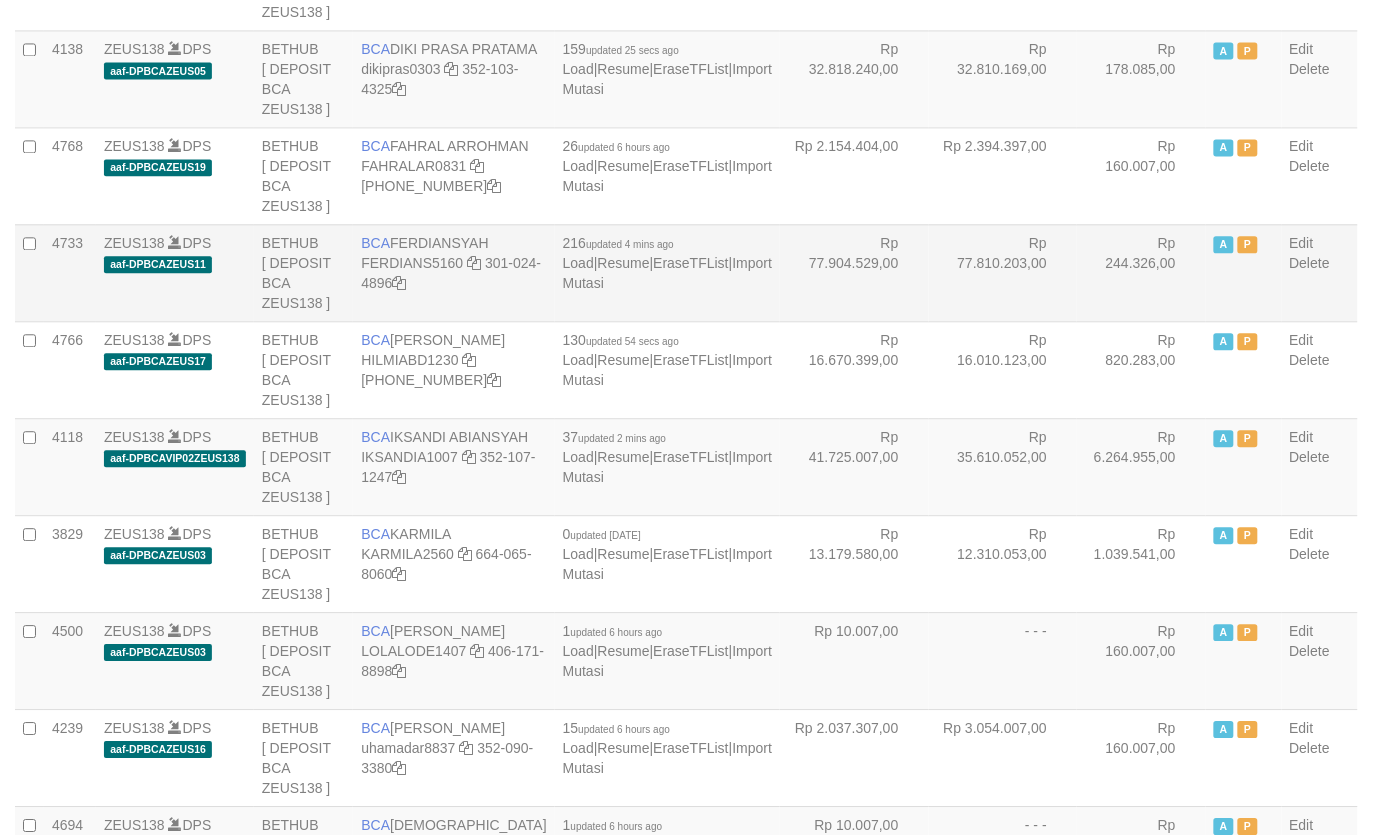 scroll, scrollTop: 1020, scrollLeft: 0, axis: vertical 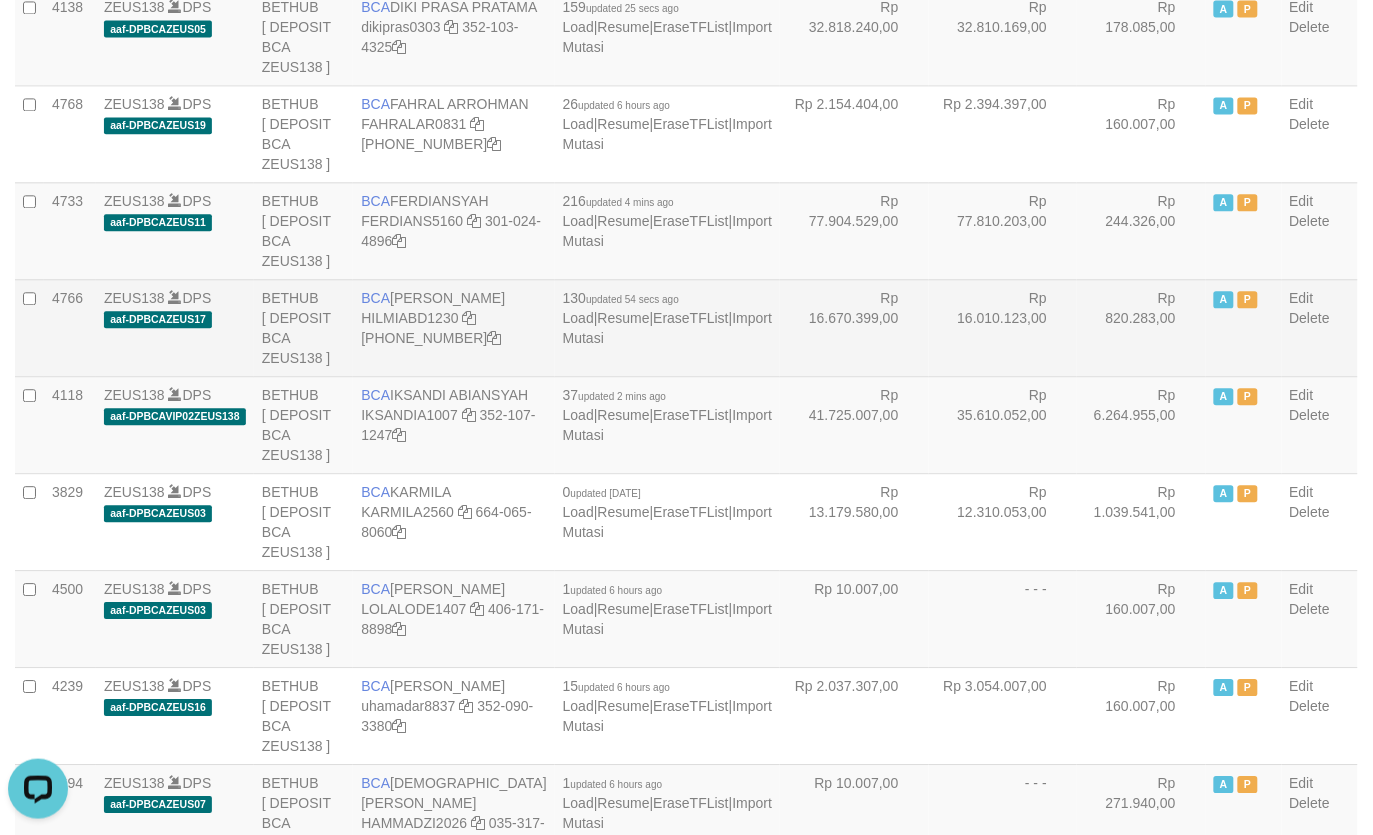 click on "Rp 16.010.123,00" at bounding box center [1003, 327] 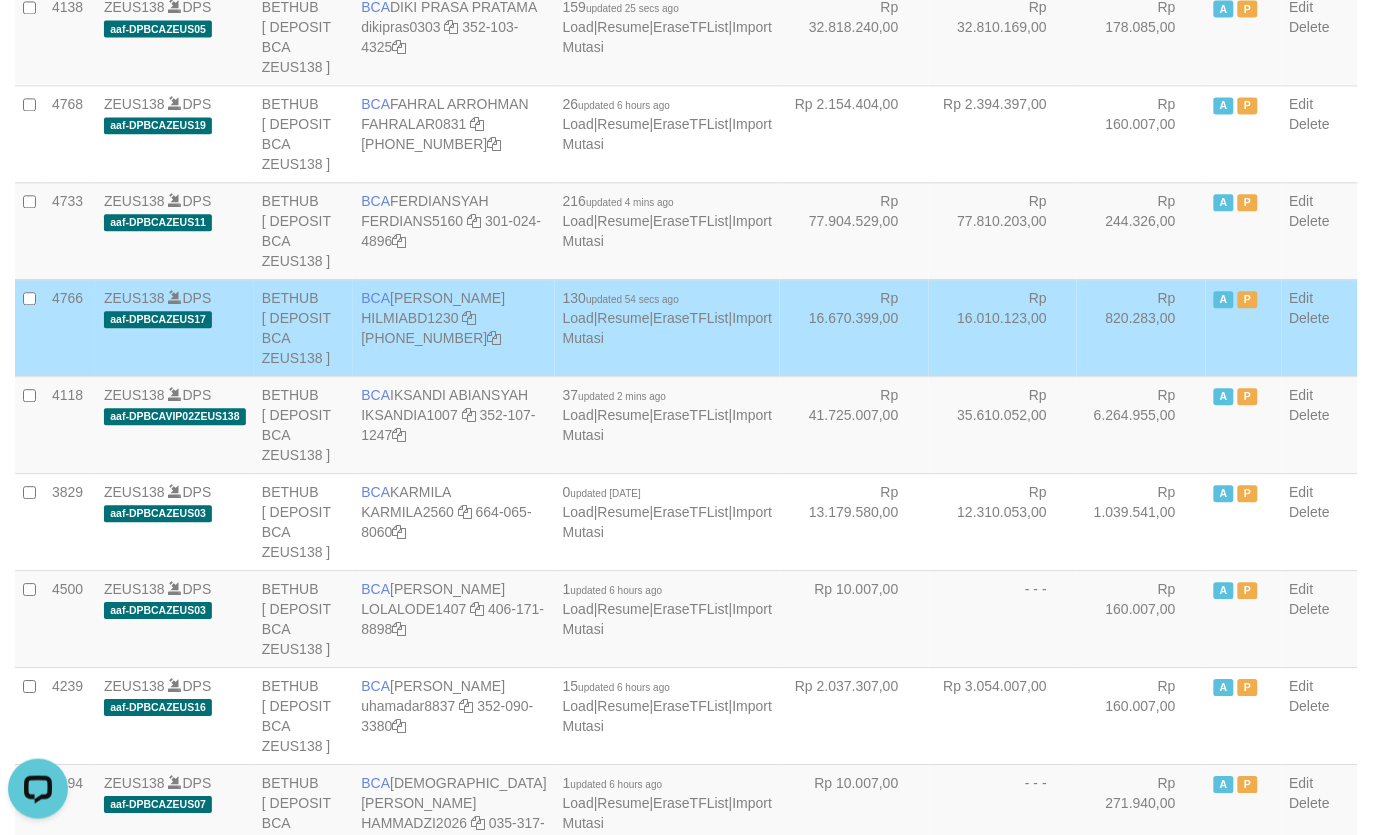 scroll, scrollTop: 2461, scrollLeft: 0, axis: vertical 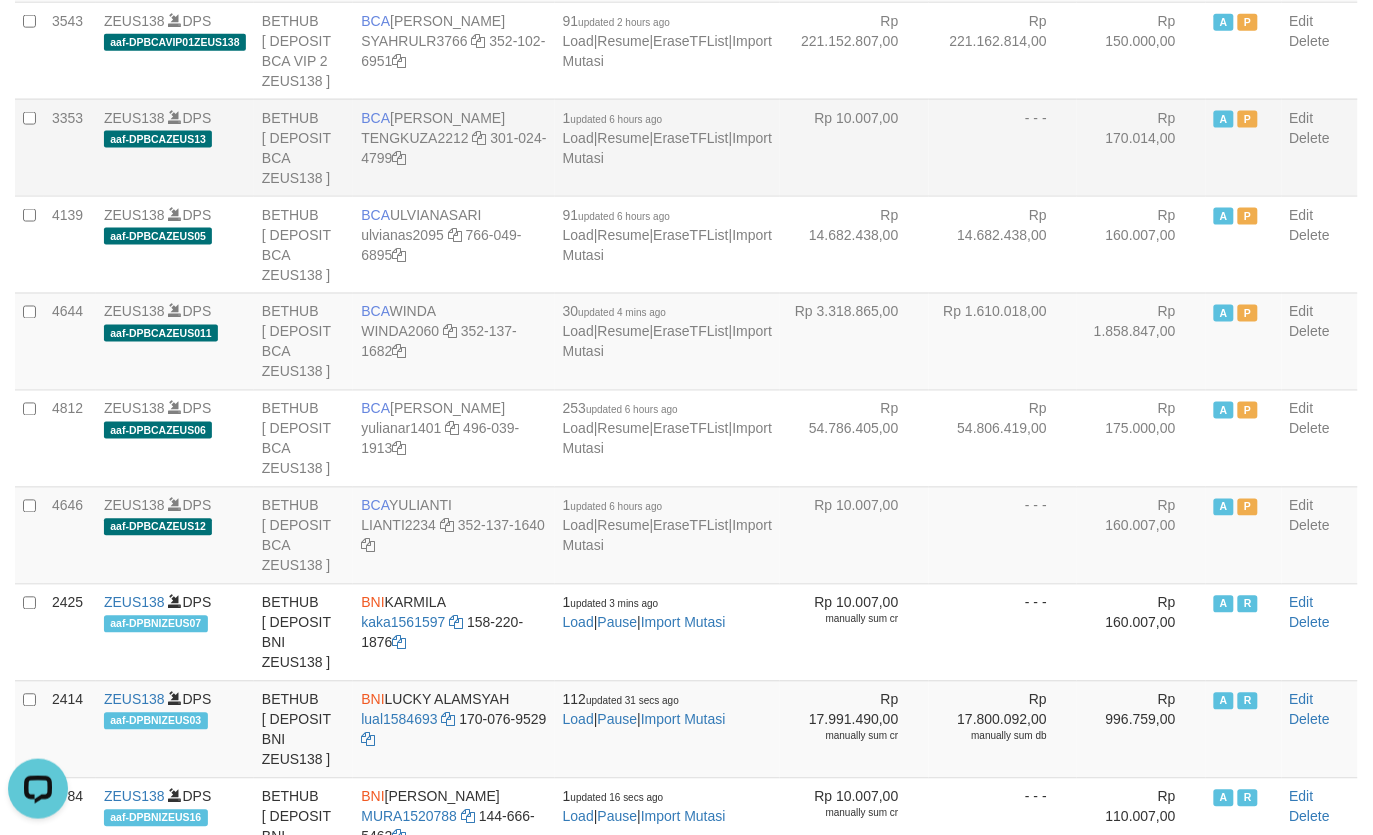 click on "- - -" at bounding box center (1003, 147) 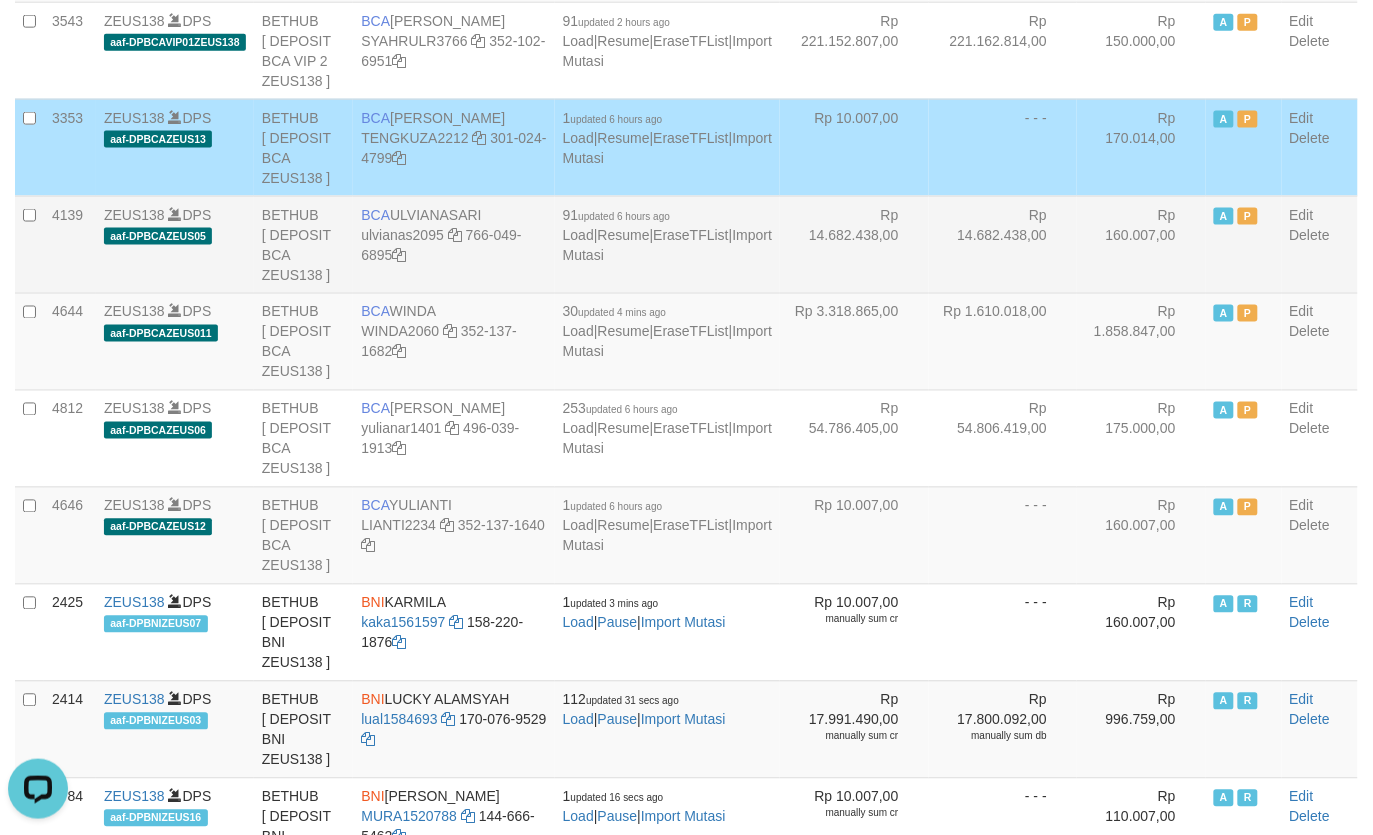 click on "Rp 14.682.438,00" at bounding box center [1003, 244] 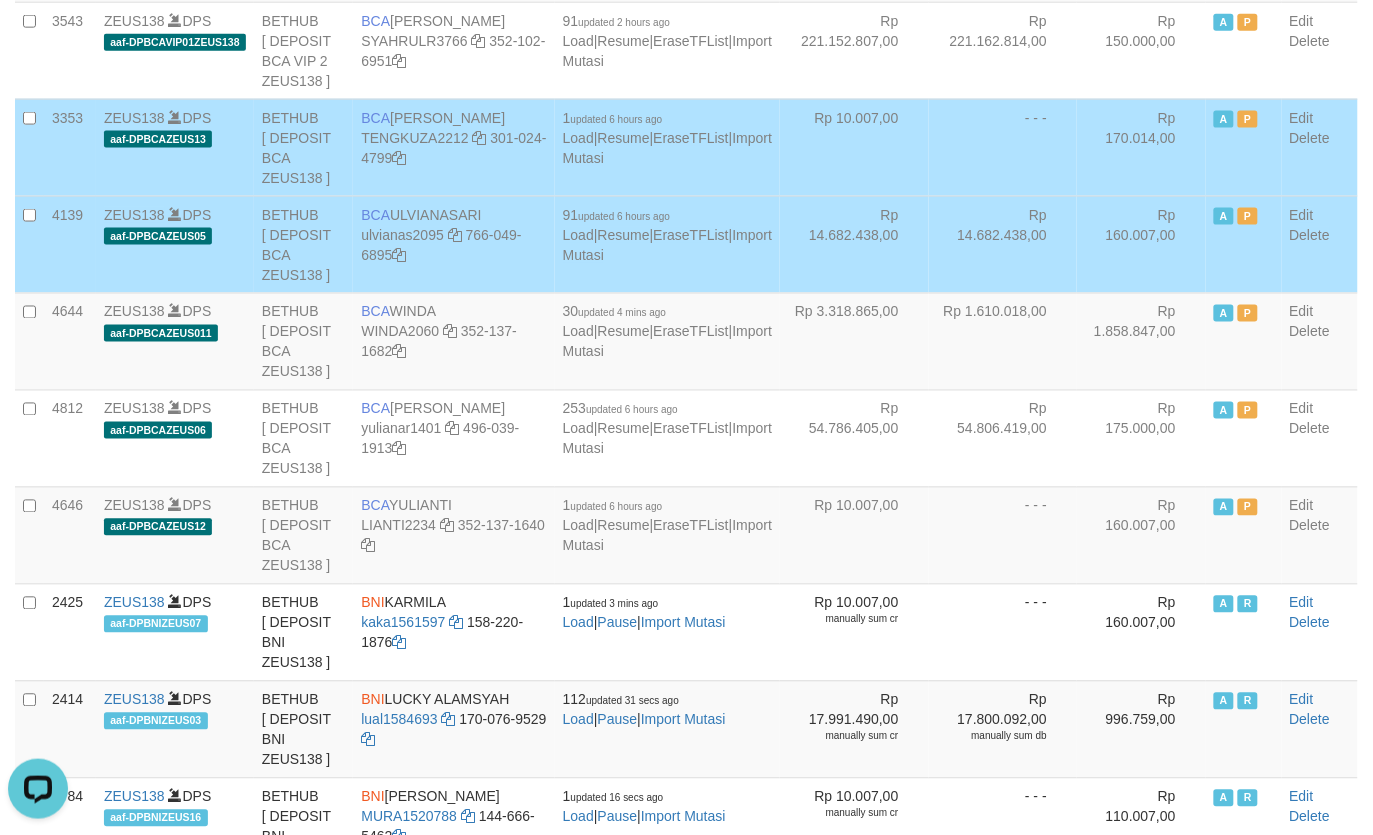 scroll, scrollTop: 641, scrollLeft: 0, axis: vertical 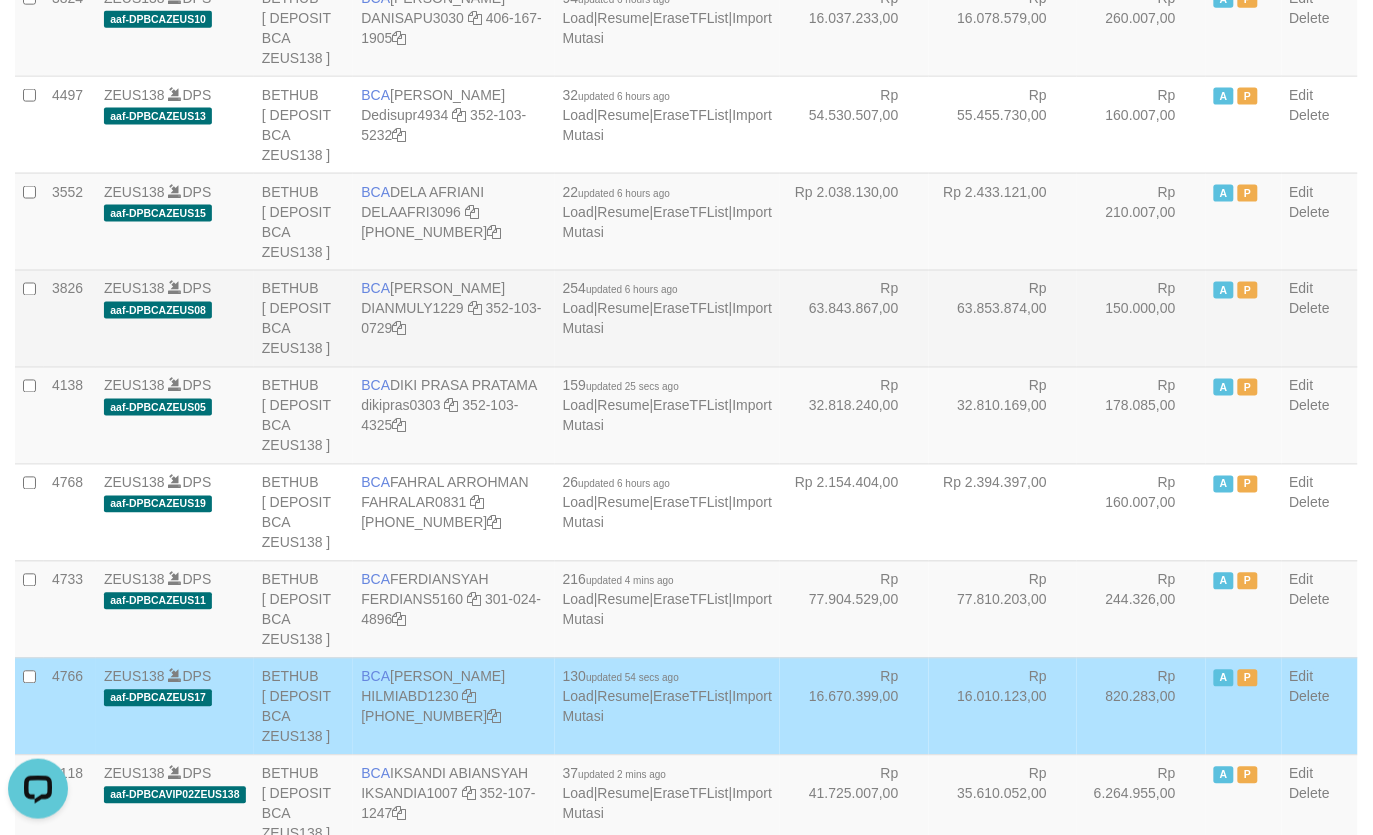 click on "Rp 63.853.874,00" at bounding box center (1003, 318) 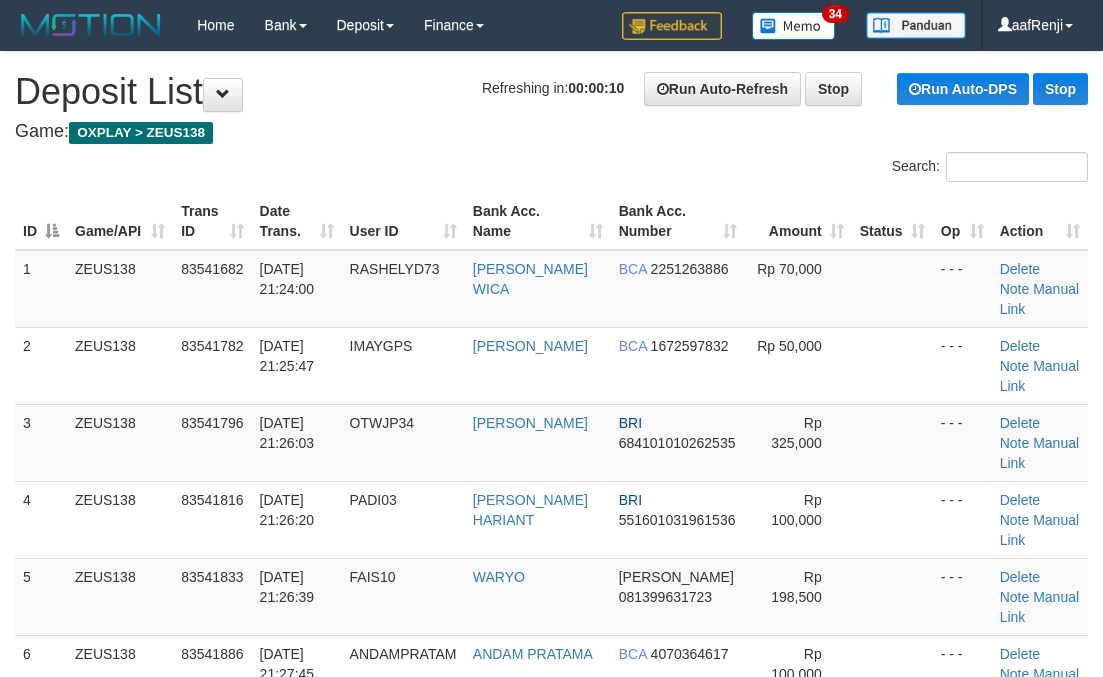 scroll, scrollTop: 0, scrollLeft: 0, axis: both 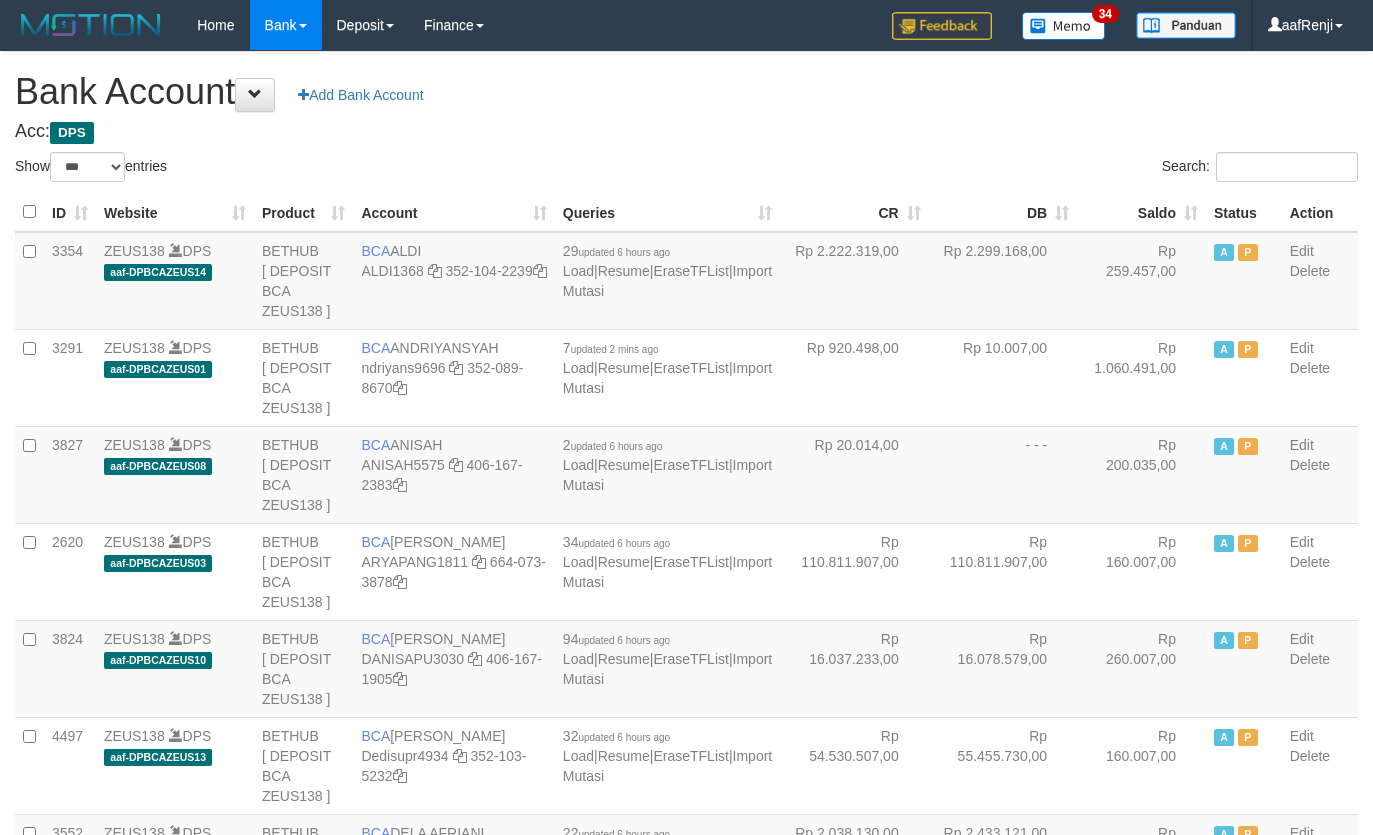 select on "***" 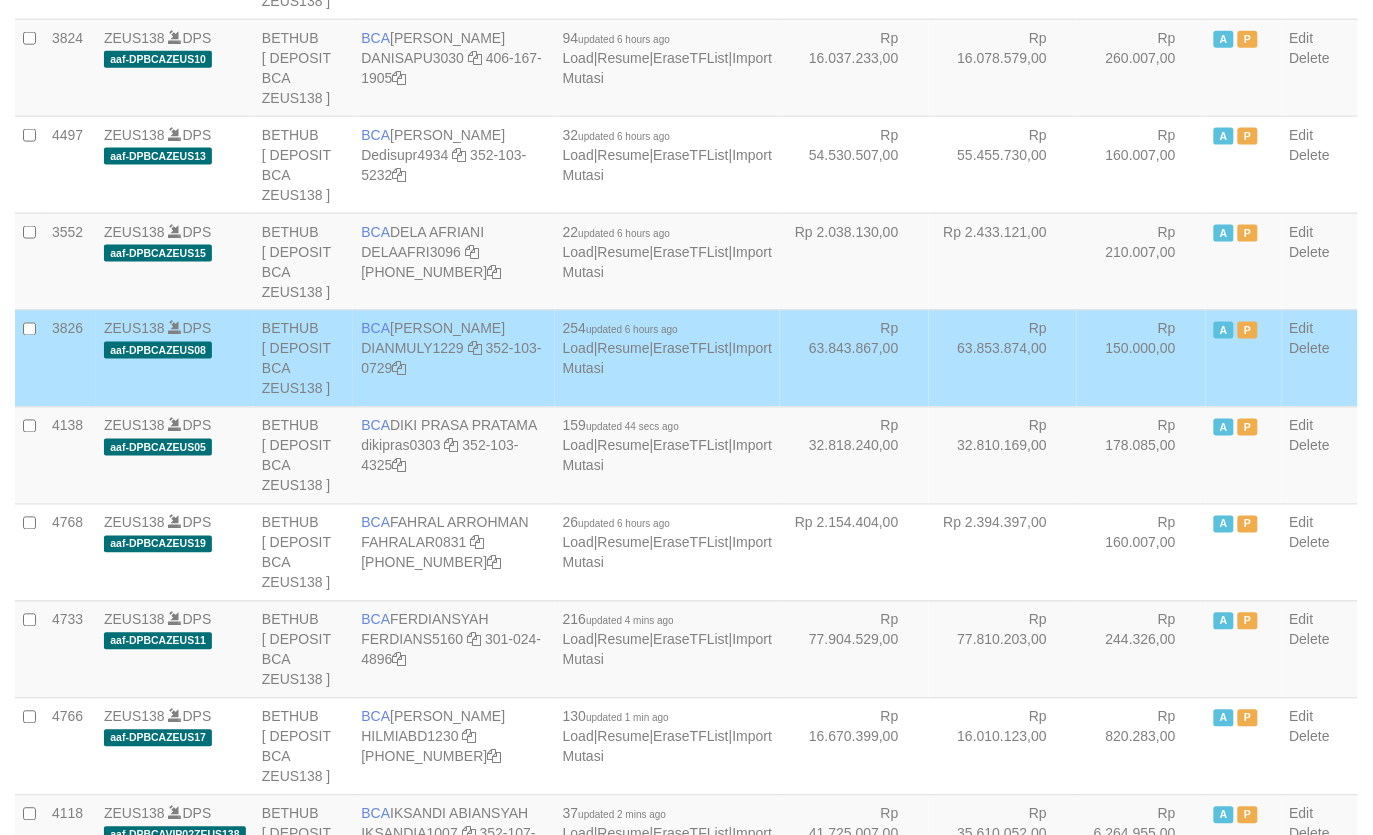 scroll, scrollTop: 641, scrollLeft: 0, axis: vertical 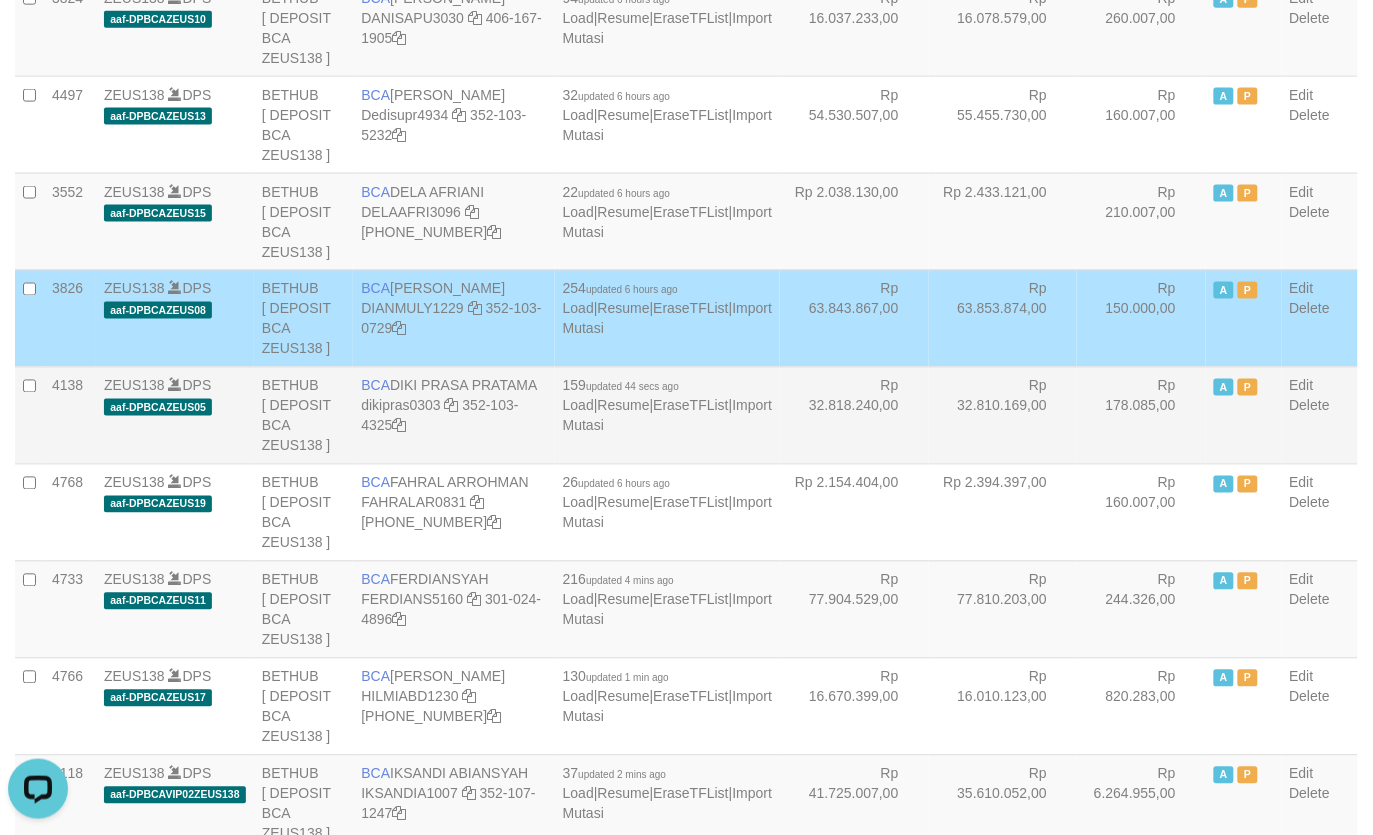 click on "Rp 32.810.169,00" at bounding box center [1003, 415] 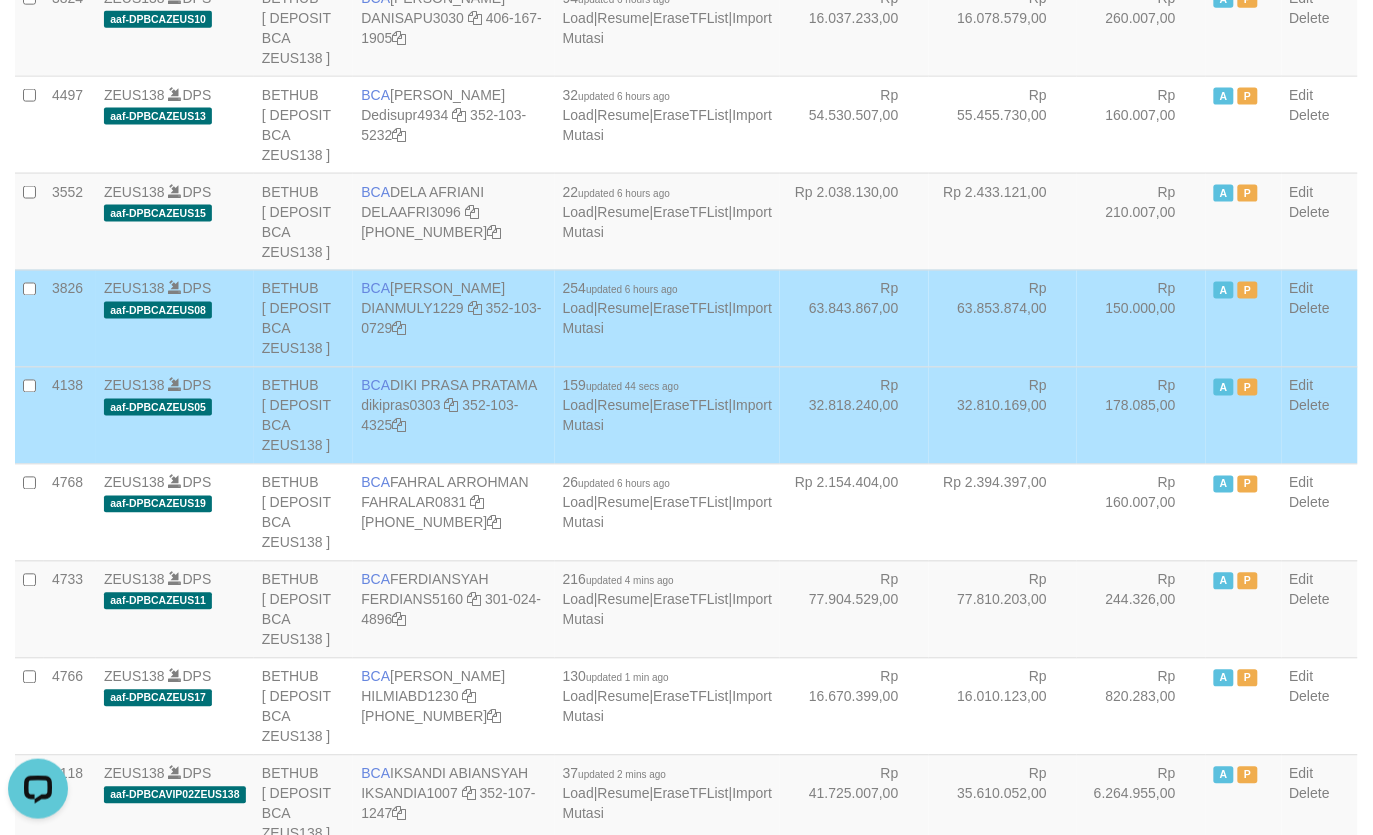 drag, startPoint x: 925, startPoint y: 427, endPoint x: 910, endPoint y: 427, distance: 15 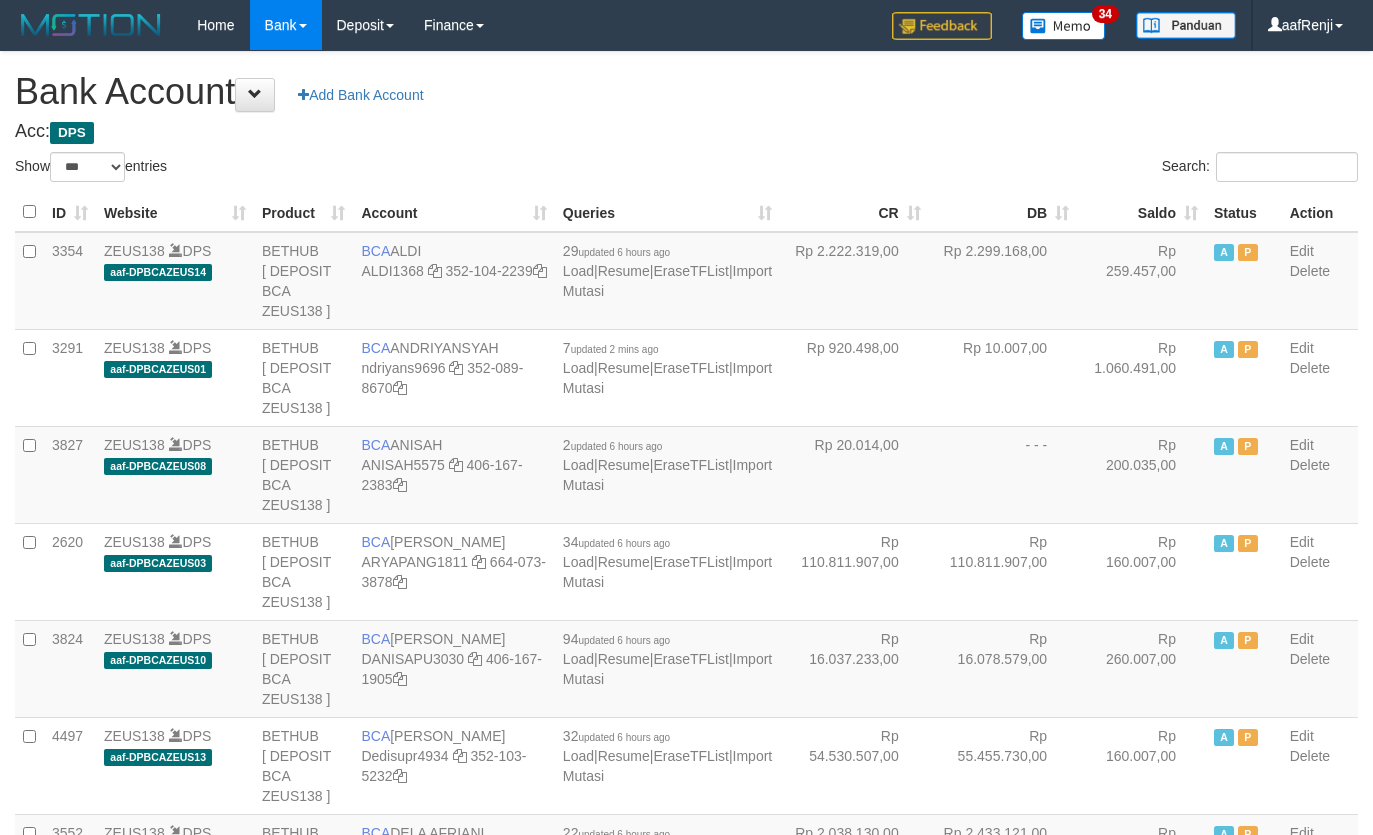 select on "***" 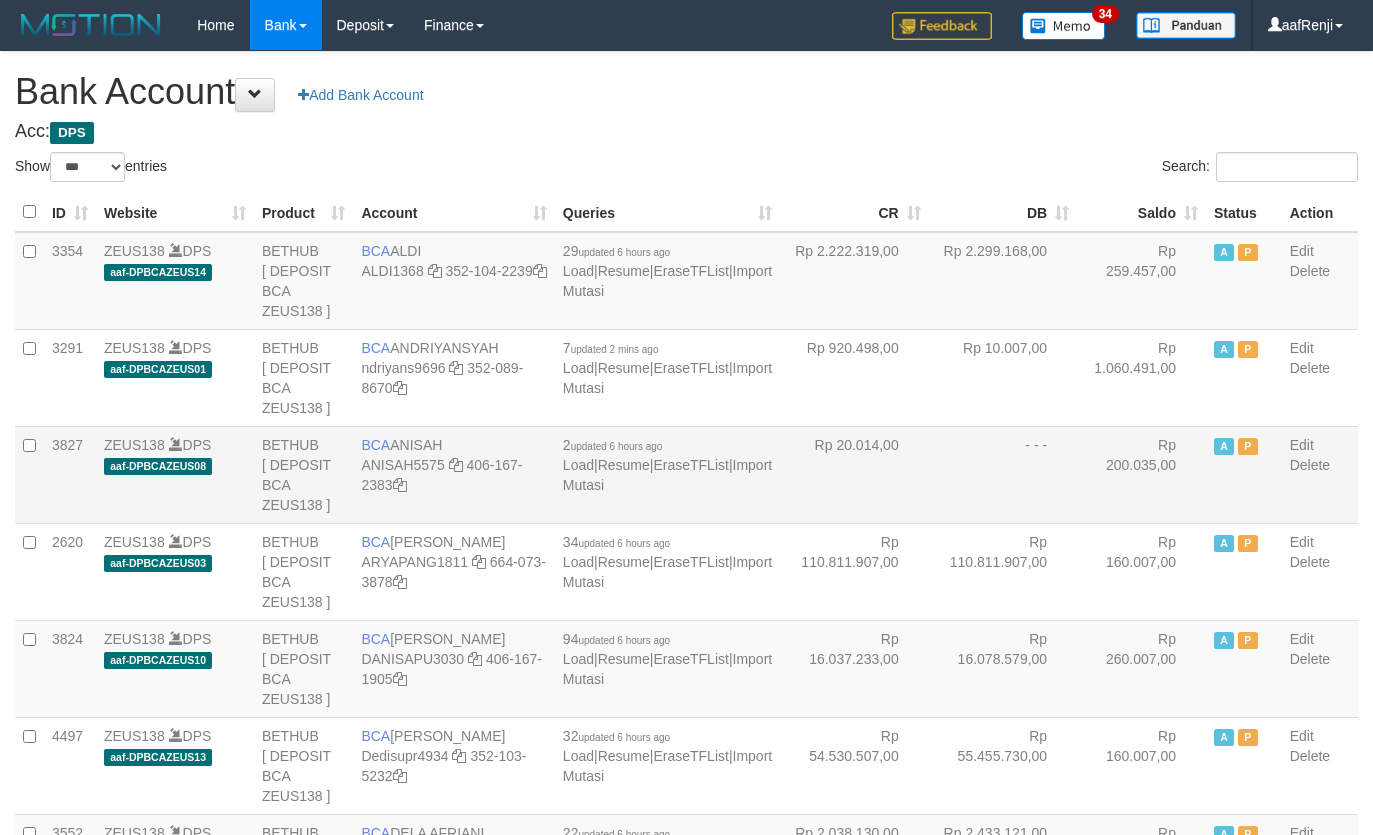 scroll, scrollTop: 0, scrollLeft: 0, axis: both 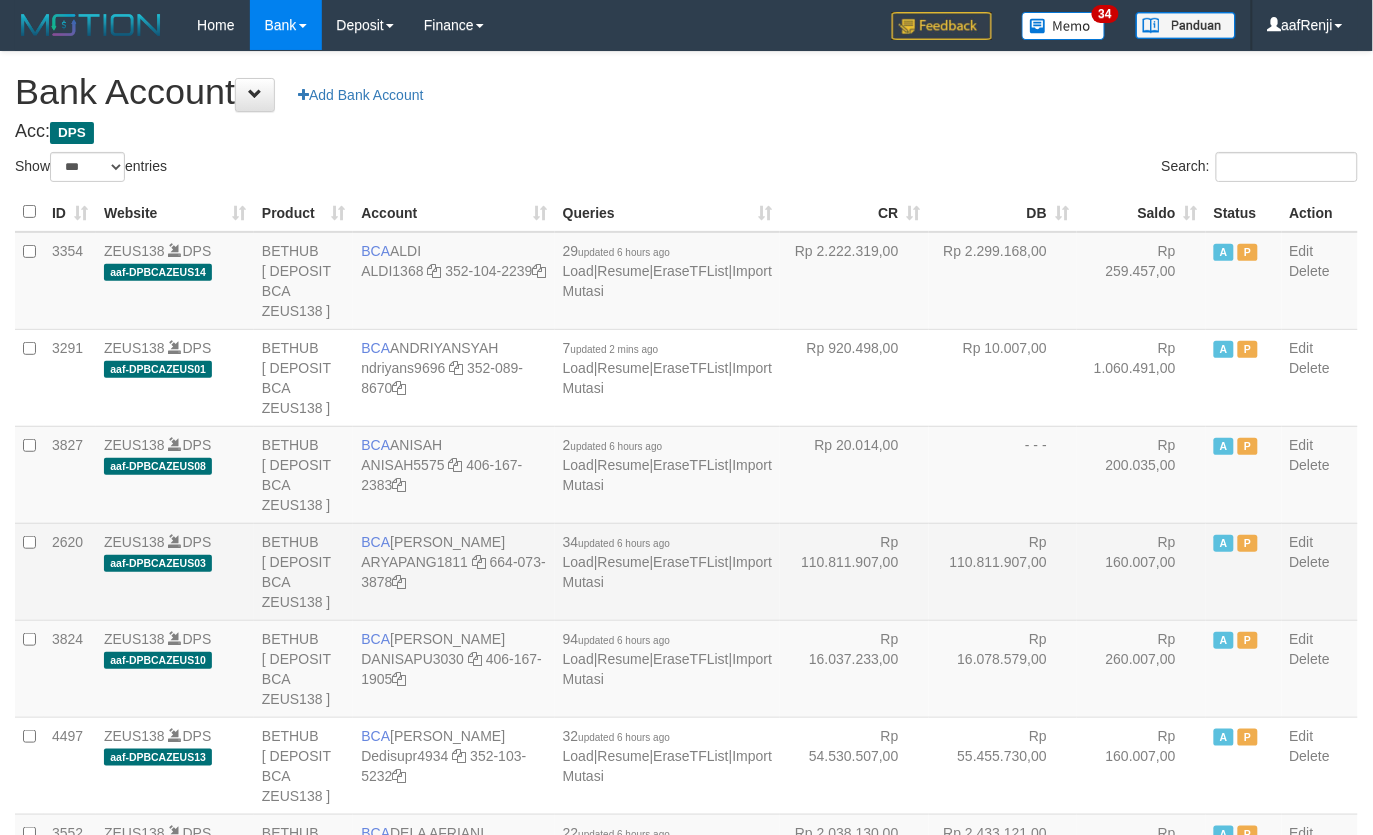 click on "Rp 110.811.907,00" at bounding box center (1003, 571) 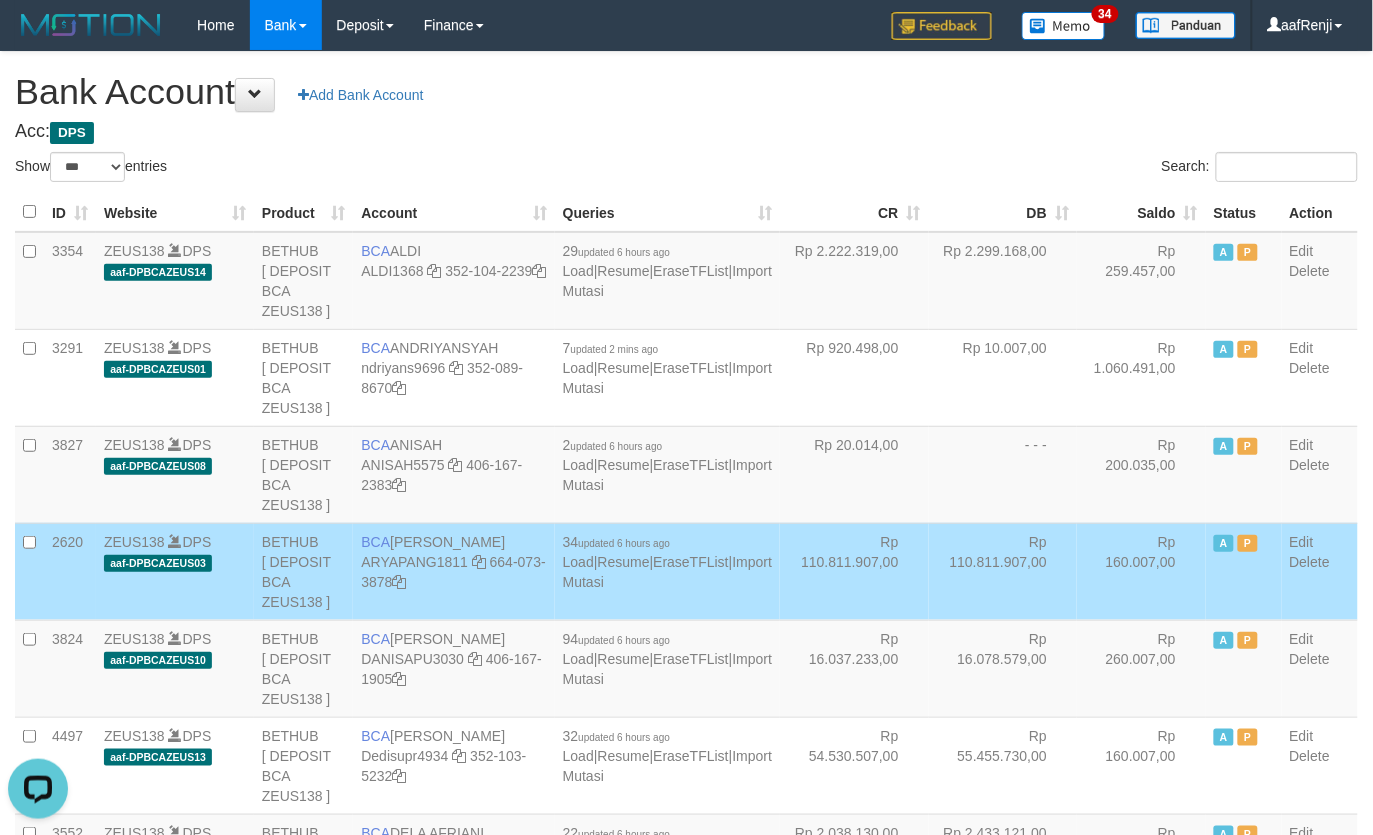scroll, scrollTop: 0, scrollLeft: 0, axis: both 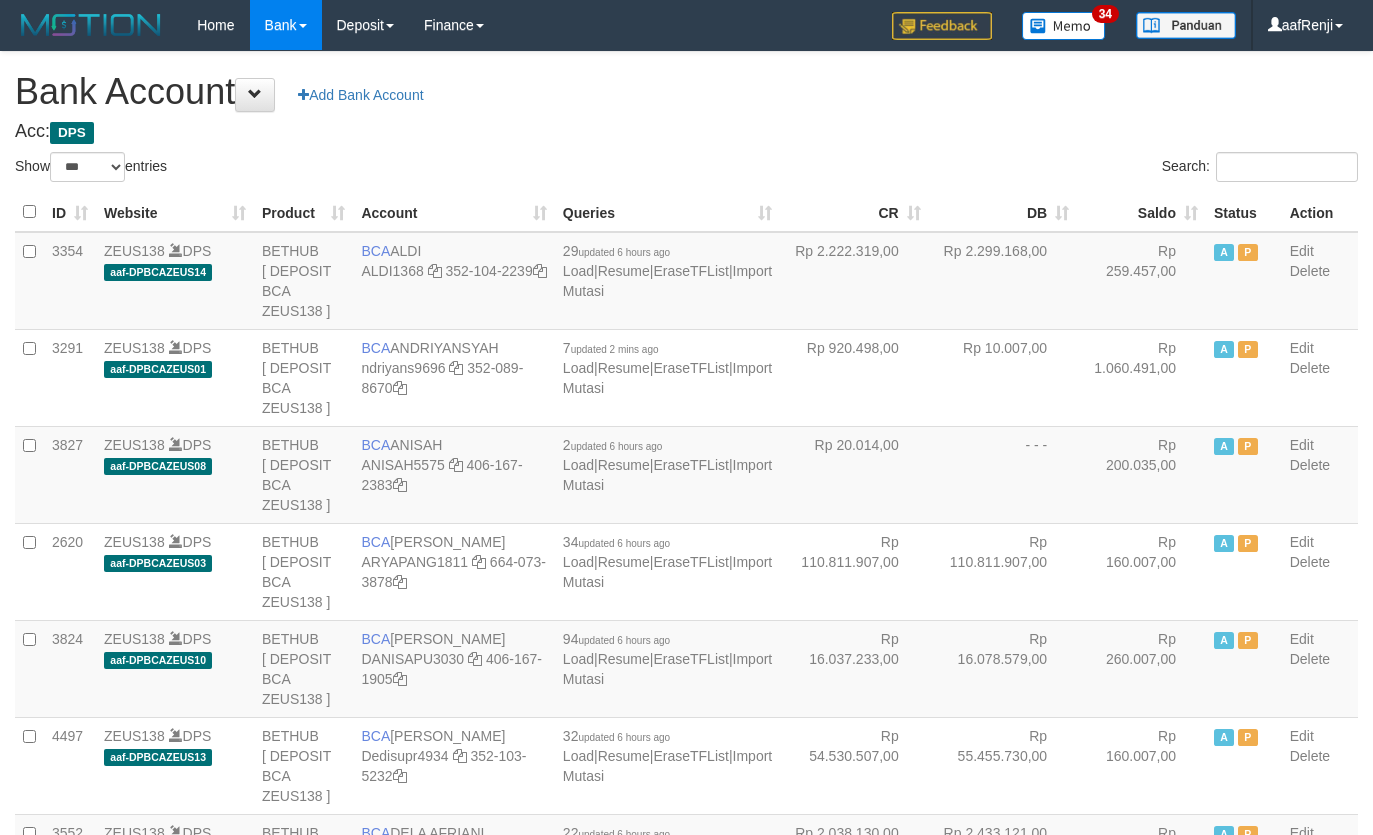 select on "***" 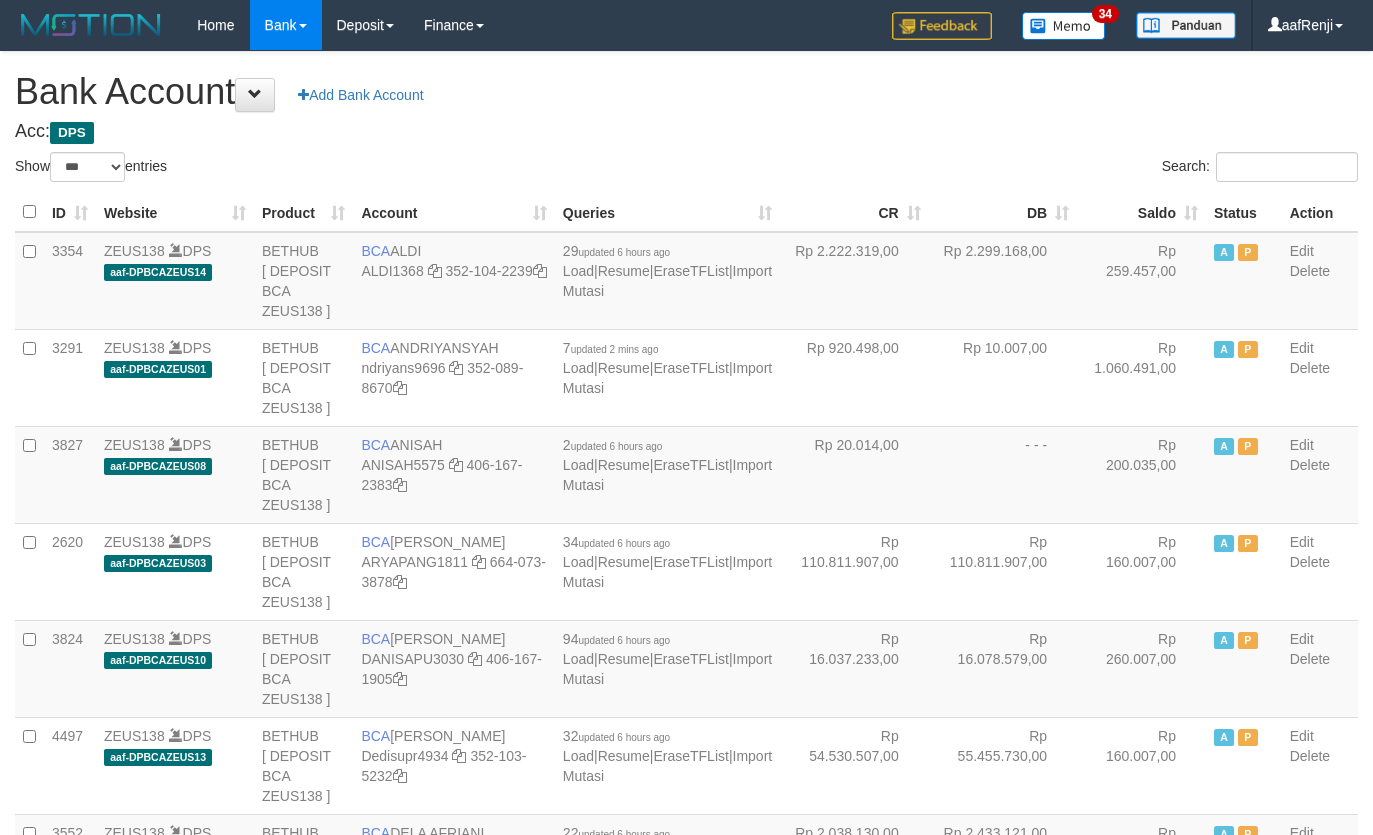 scroll, scrollTop: 0, scrollLeft: 0, axis: both 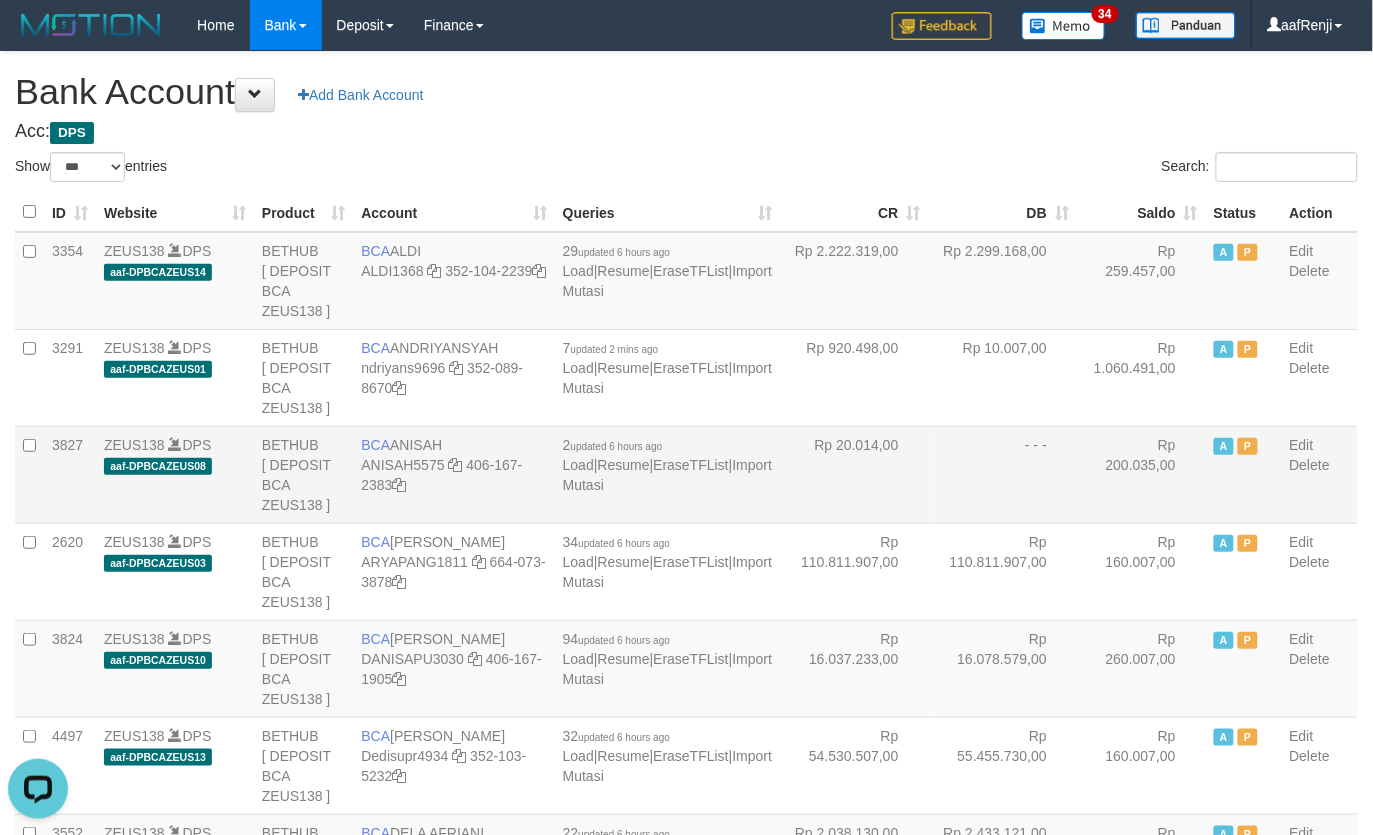 click on "- - -" at bounding box center (1003, 474) 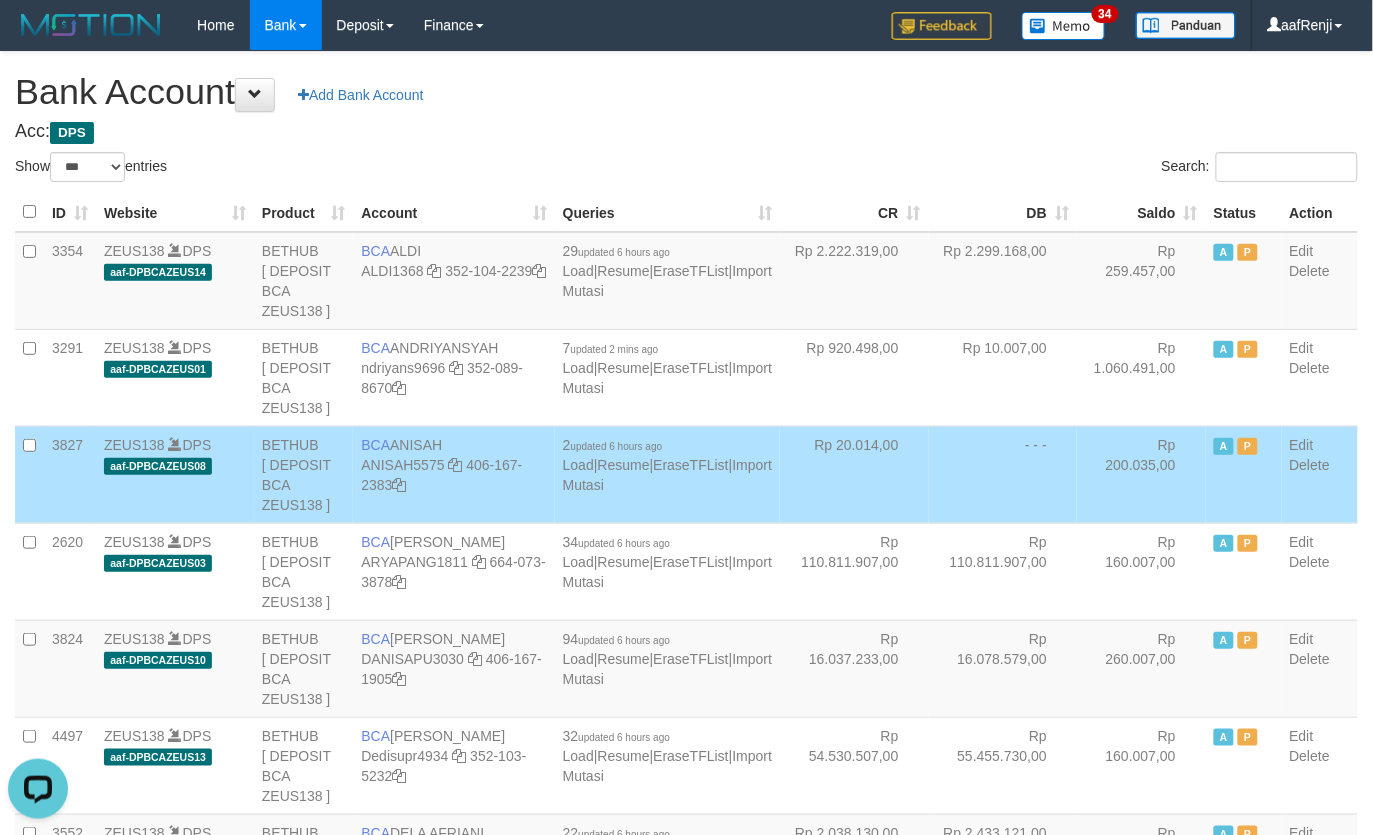 click on "- - -" at bounding box center (1003, 474) 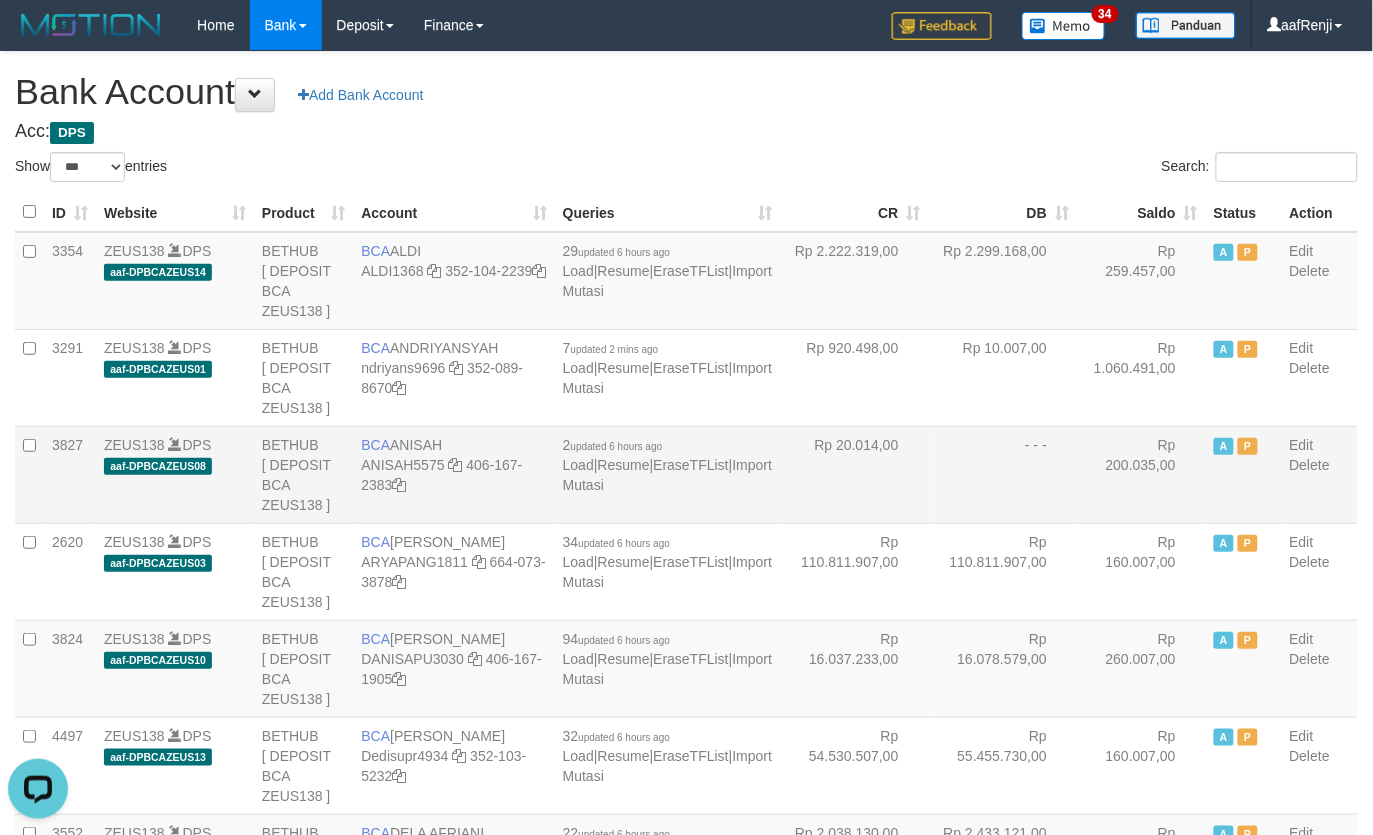 scroll, scrollTop: 2441, scrollLeft: 0, axis: vertical 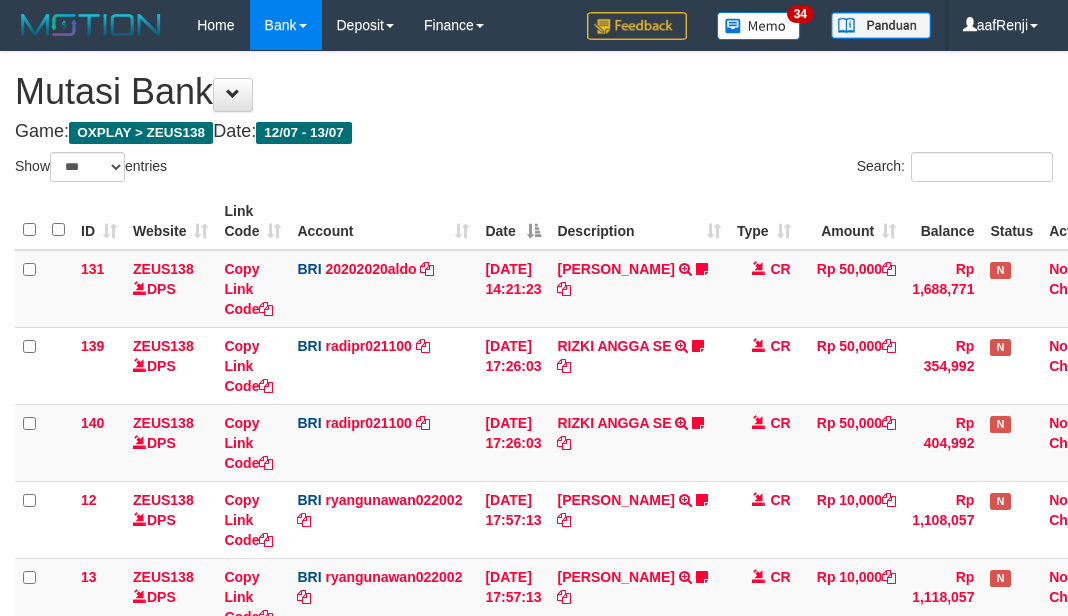 select on "***" 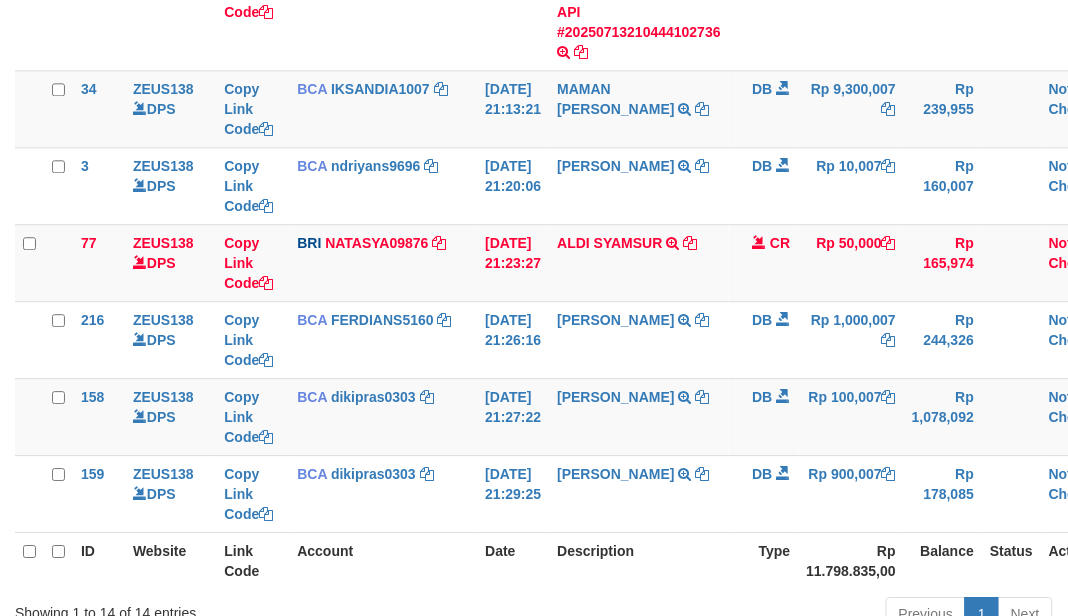 scroll, scrollTop: 756, scrollLeft: 0, axis: vertical 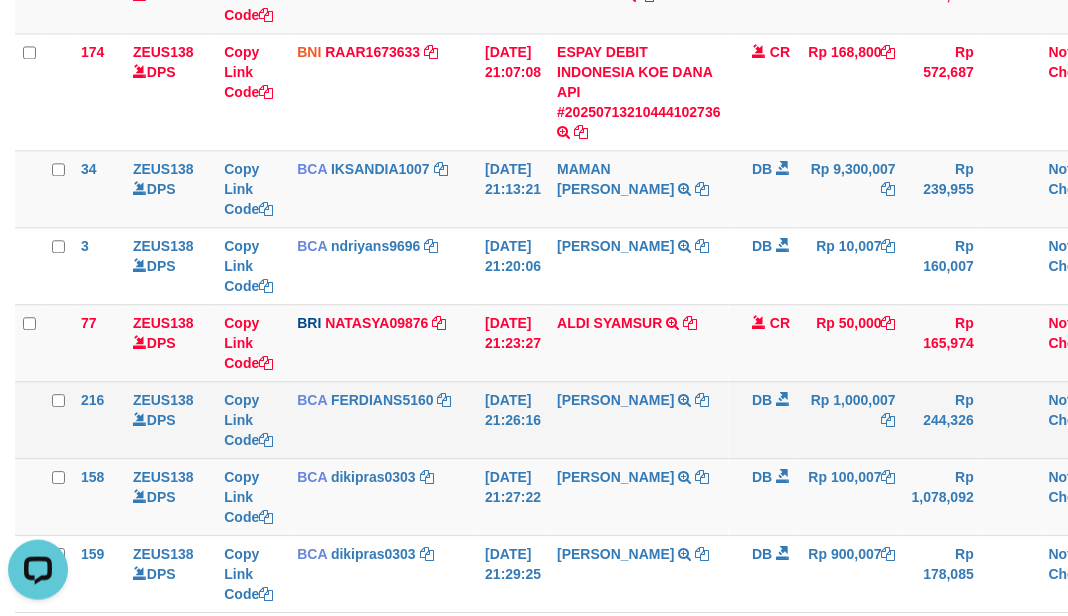 click on "SHANTI WASTUTI         TRSF E-BANKING DB 1307/FTSCY/WS95031
1000007.00SHANTI WASTUTI" at bounding box center [639, 419] 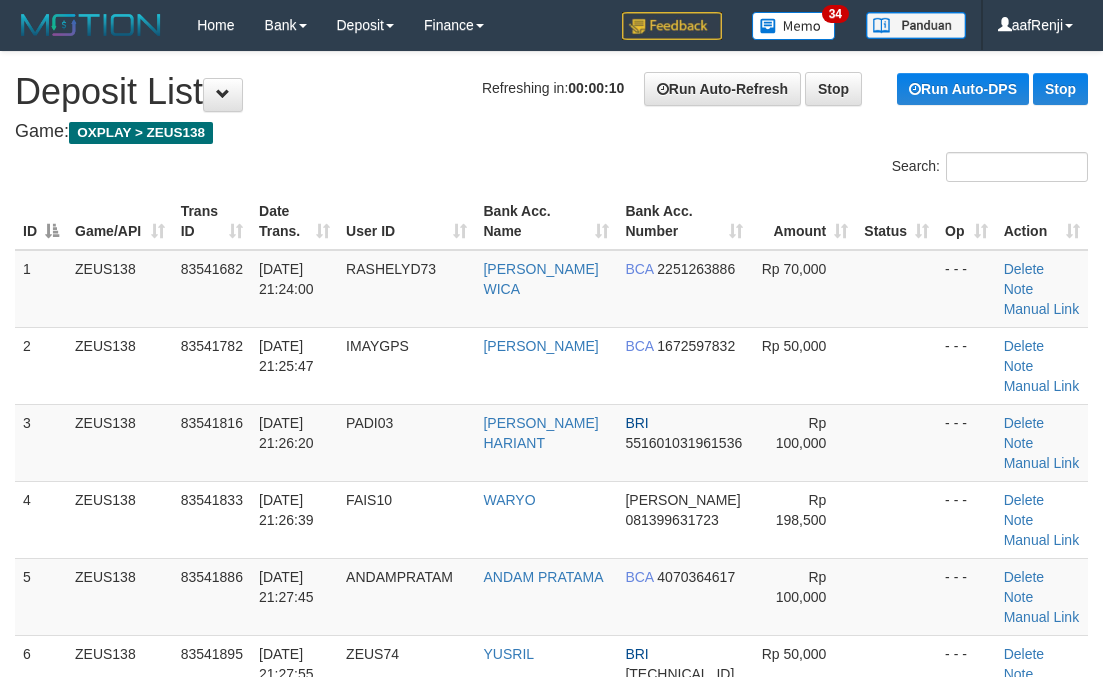 scroll, scrollTop: 0, scrollLeft: 0, axis: both 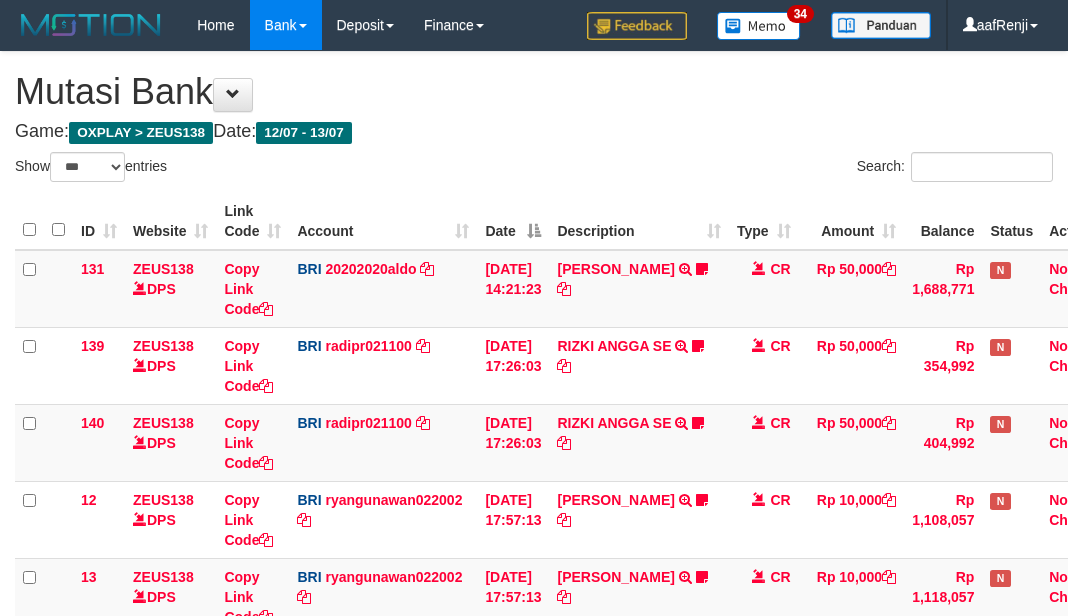 select on "***" 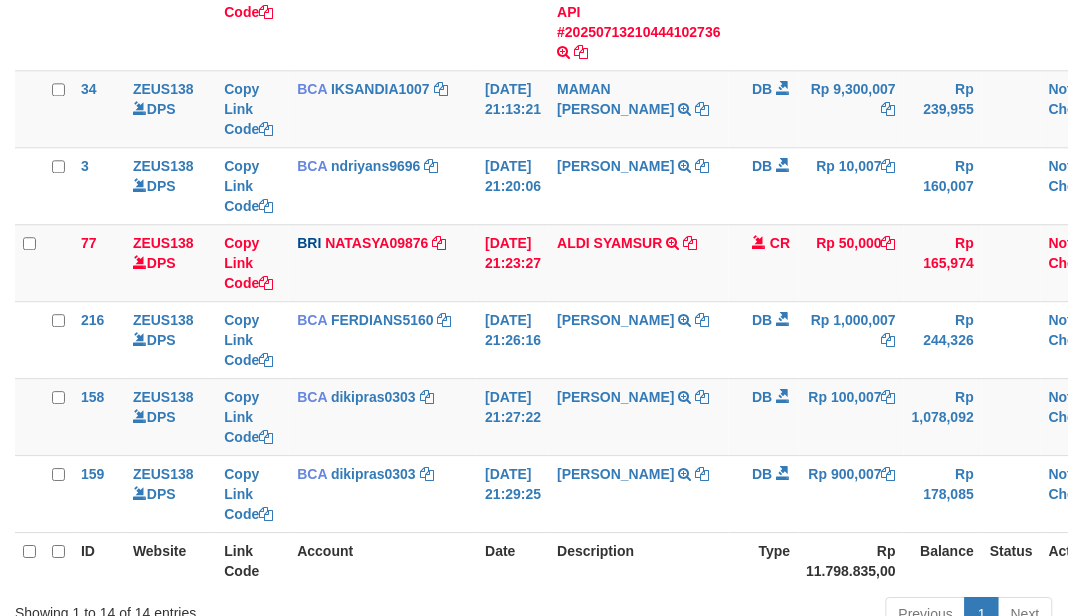 scroll, scrollTop: 756, scrollLeft: 0, axis: vertical 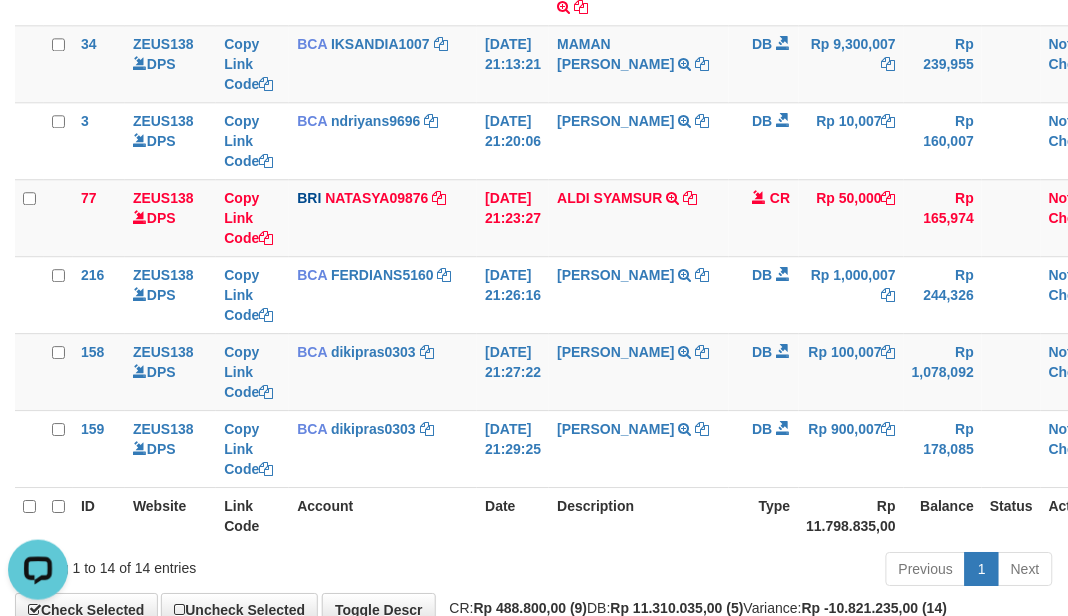 click on "Description" at bounding box center [639, 515] 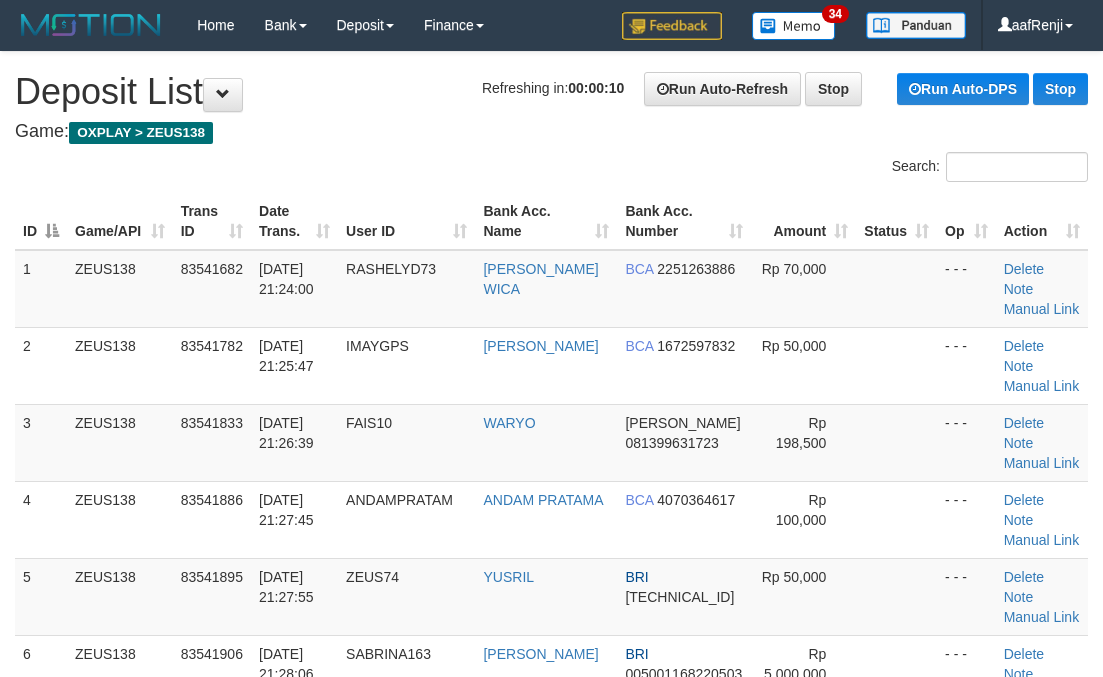 scroll, scrollTop: 0, scrollLeft: 0, axis: both 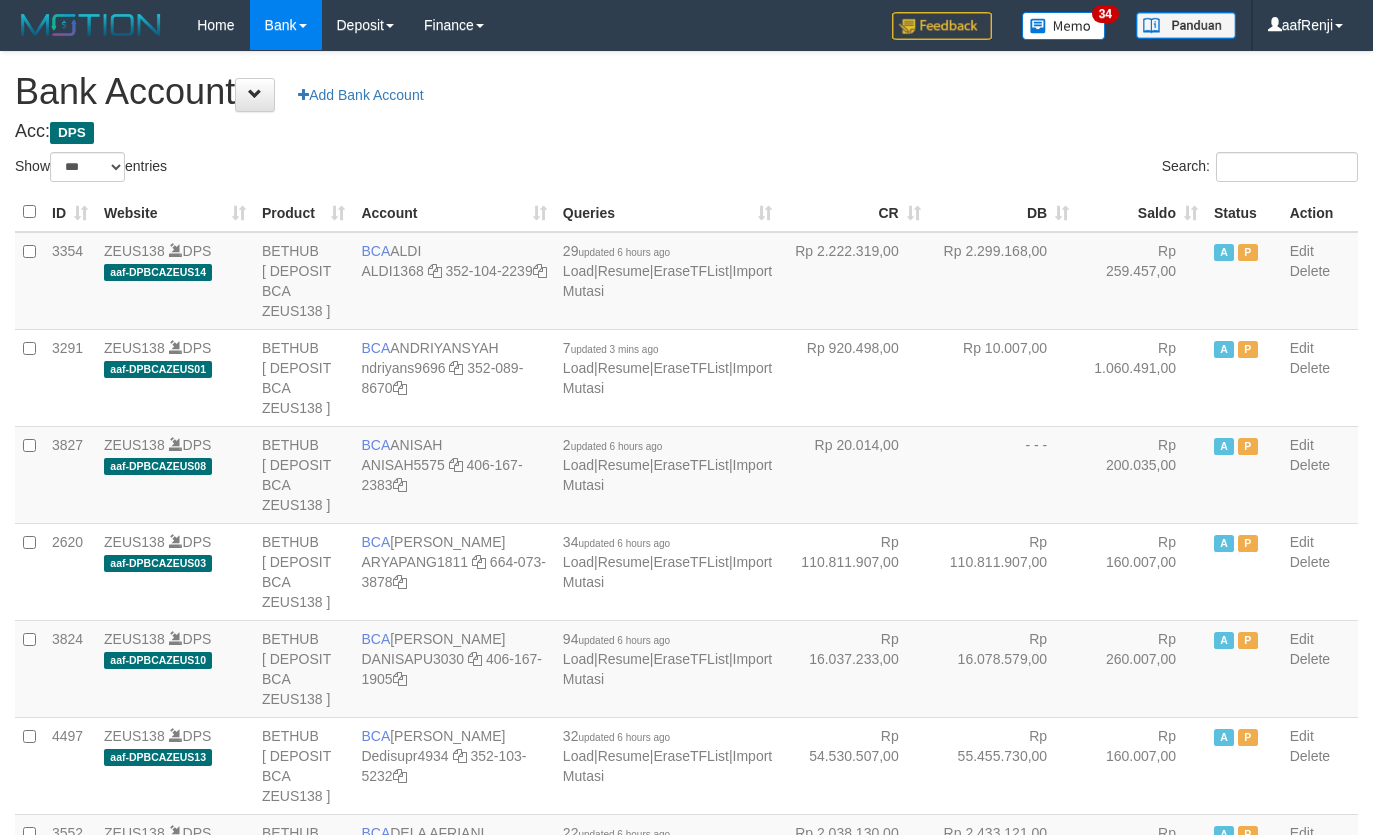 select on "***" 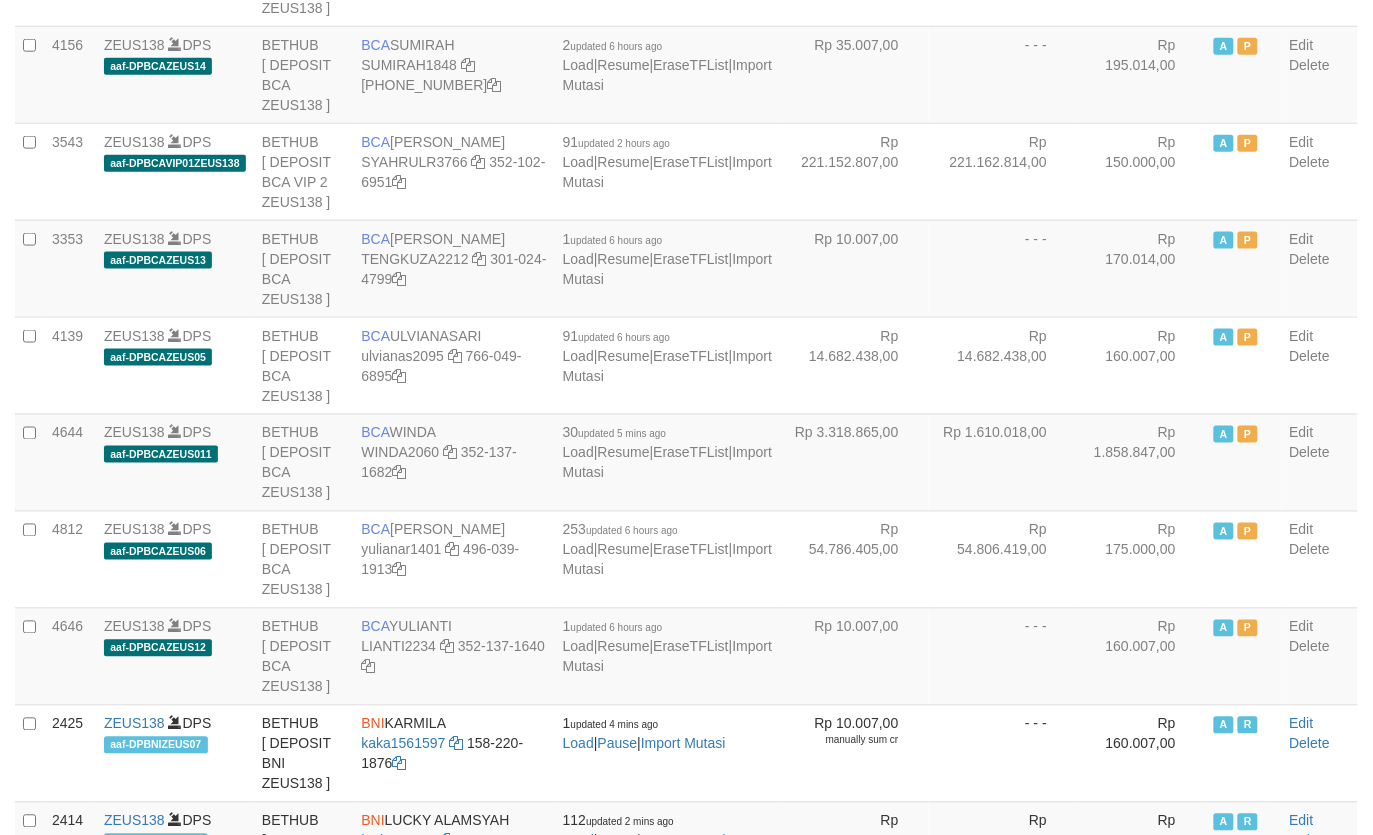 scroll, scrollTop: 2441, scrollLeft: 0, axis: vertical 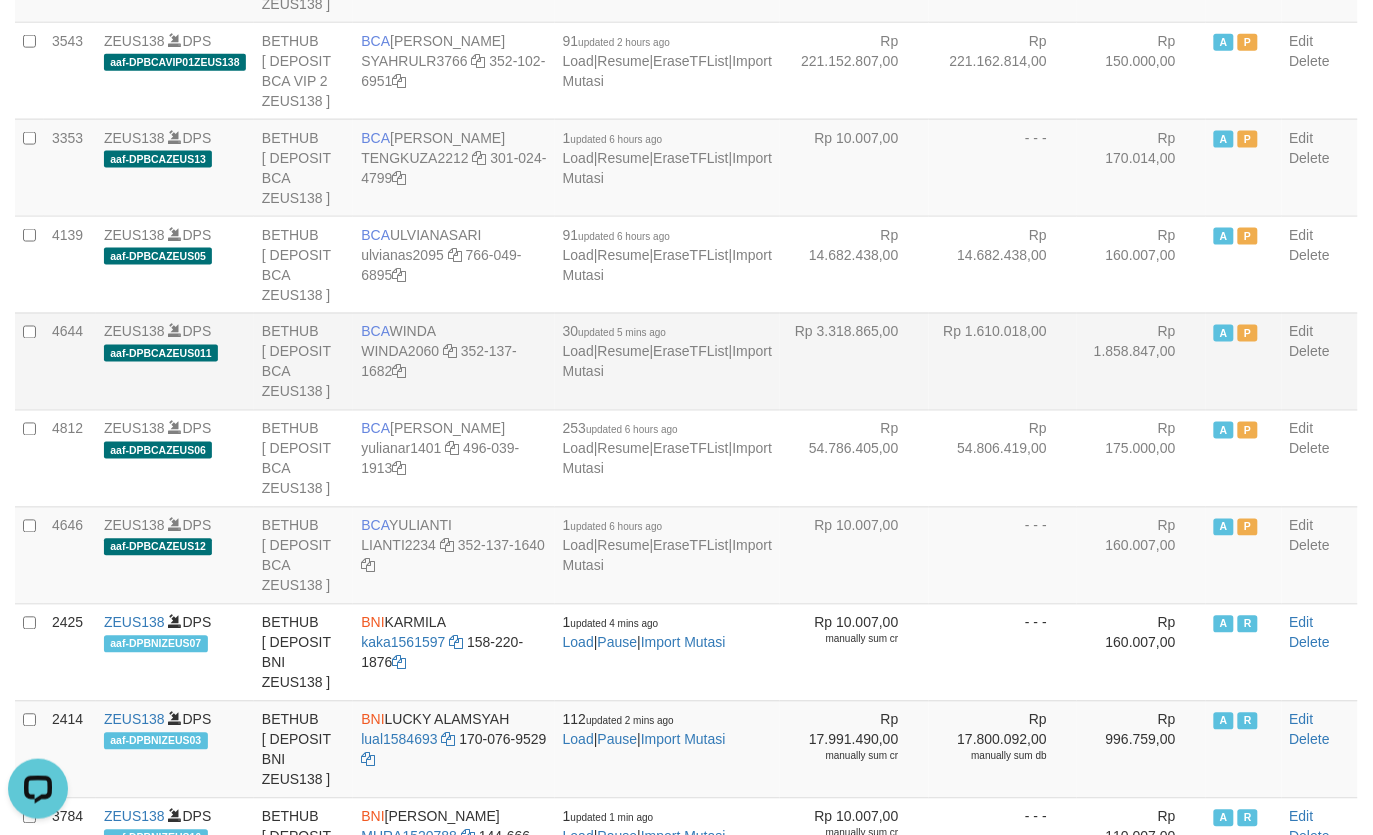 click on "Rp 1.610.018,00" at bounding box center (1003, 361) 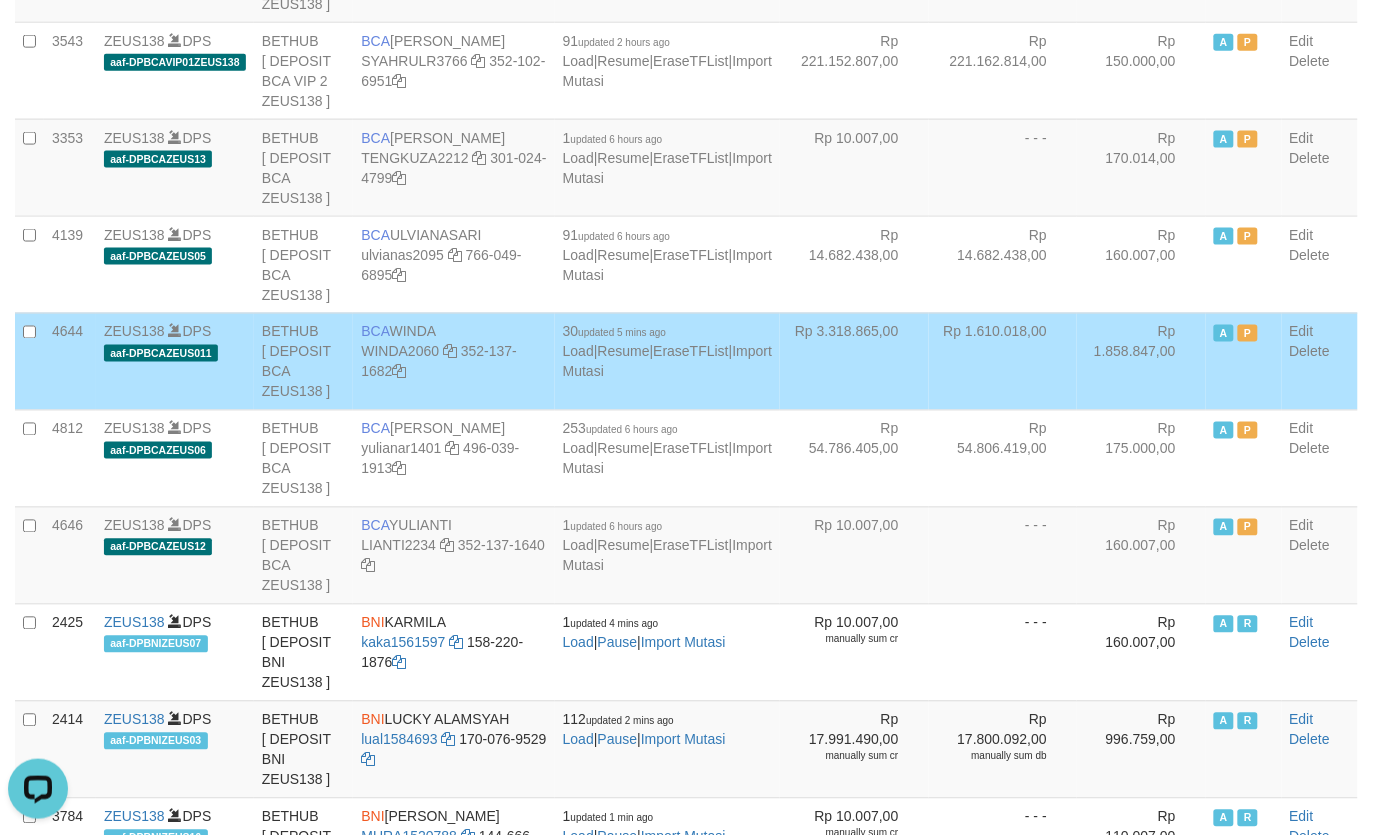 scroll, scrollTop: 1030, scrollLeft: 0, axis: vertical 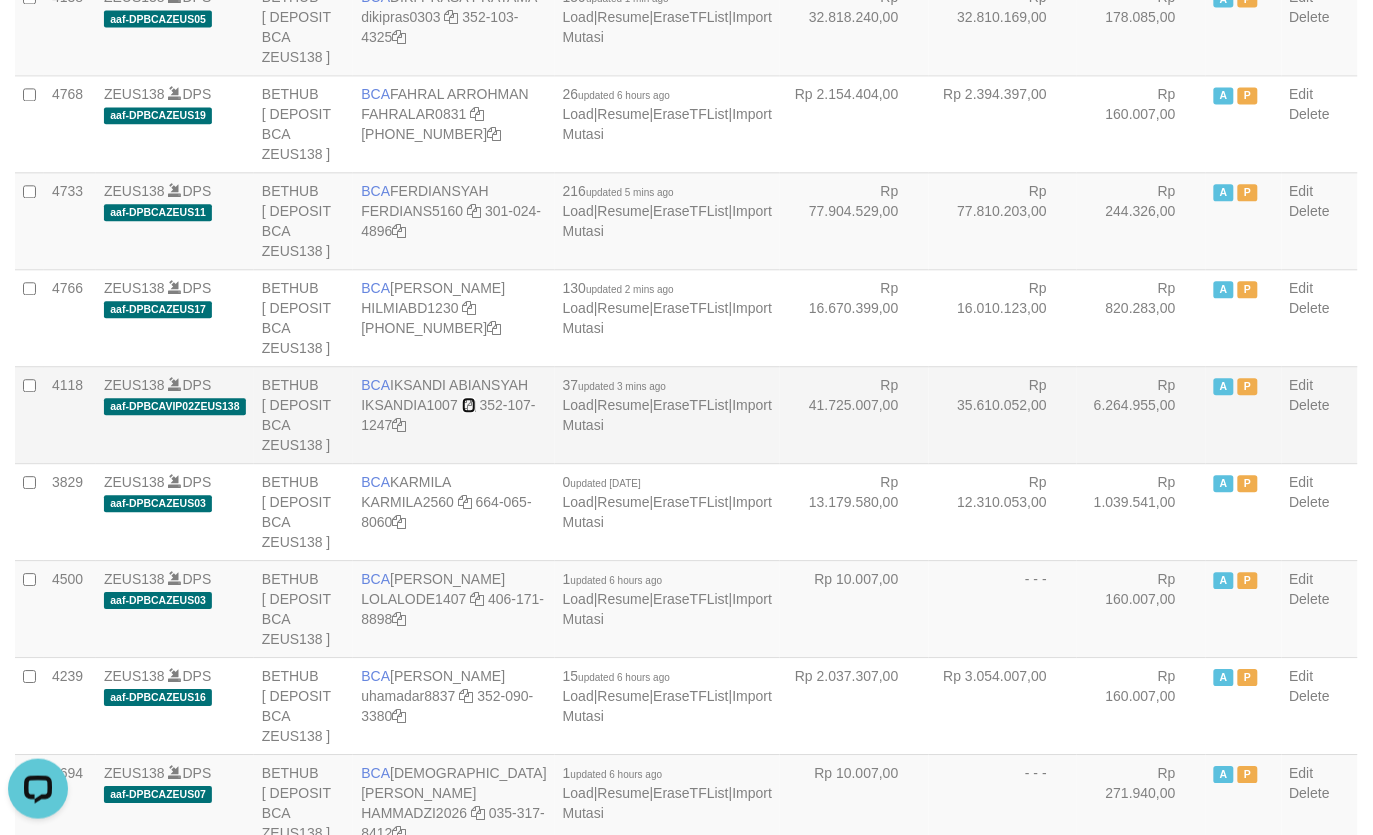 drag, startPoint x: 487, startPoint y: 447, endPoint x: 475, endPoint y: 456, distance: 15 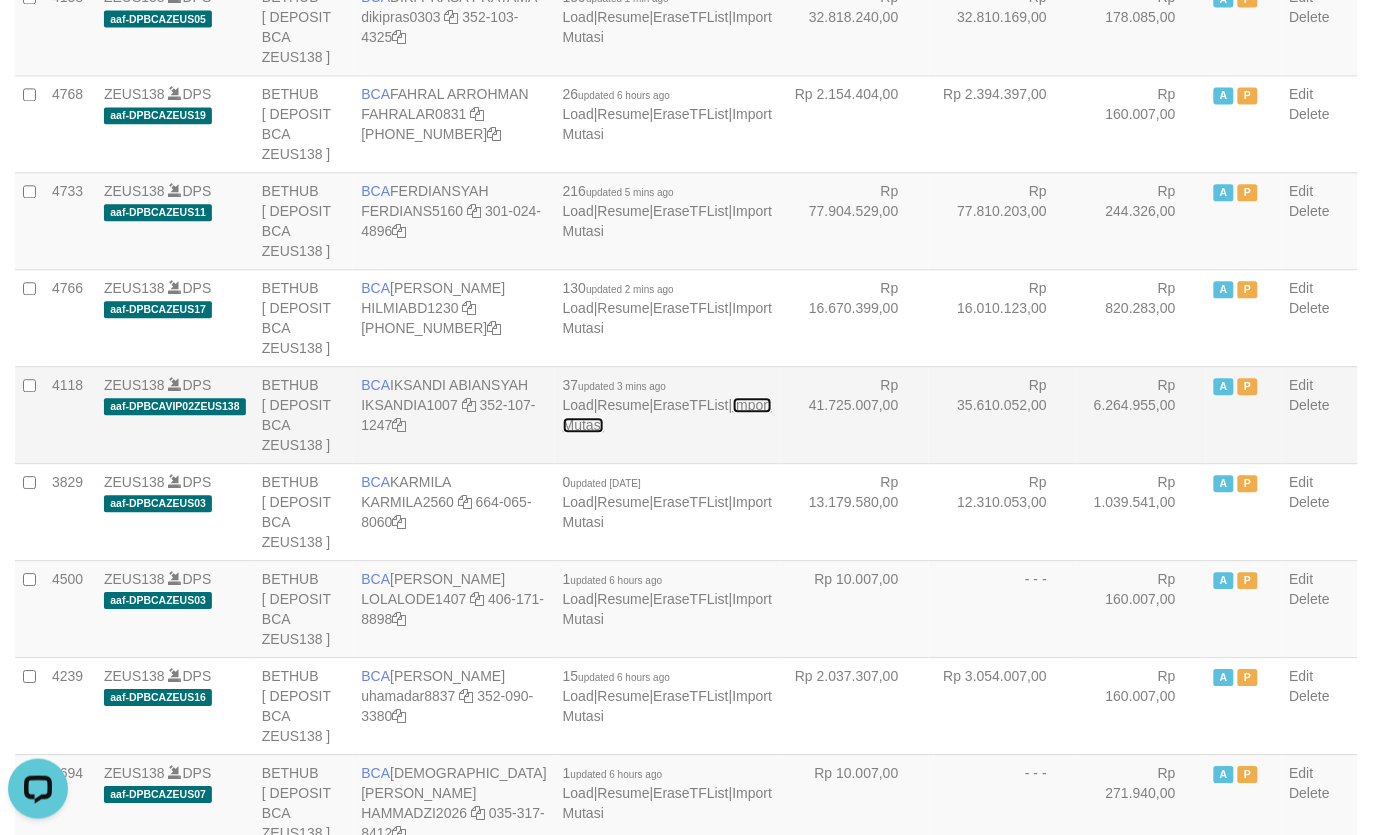 click on "Import Mutasi" at bounding box center (667, 415) 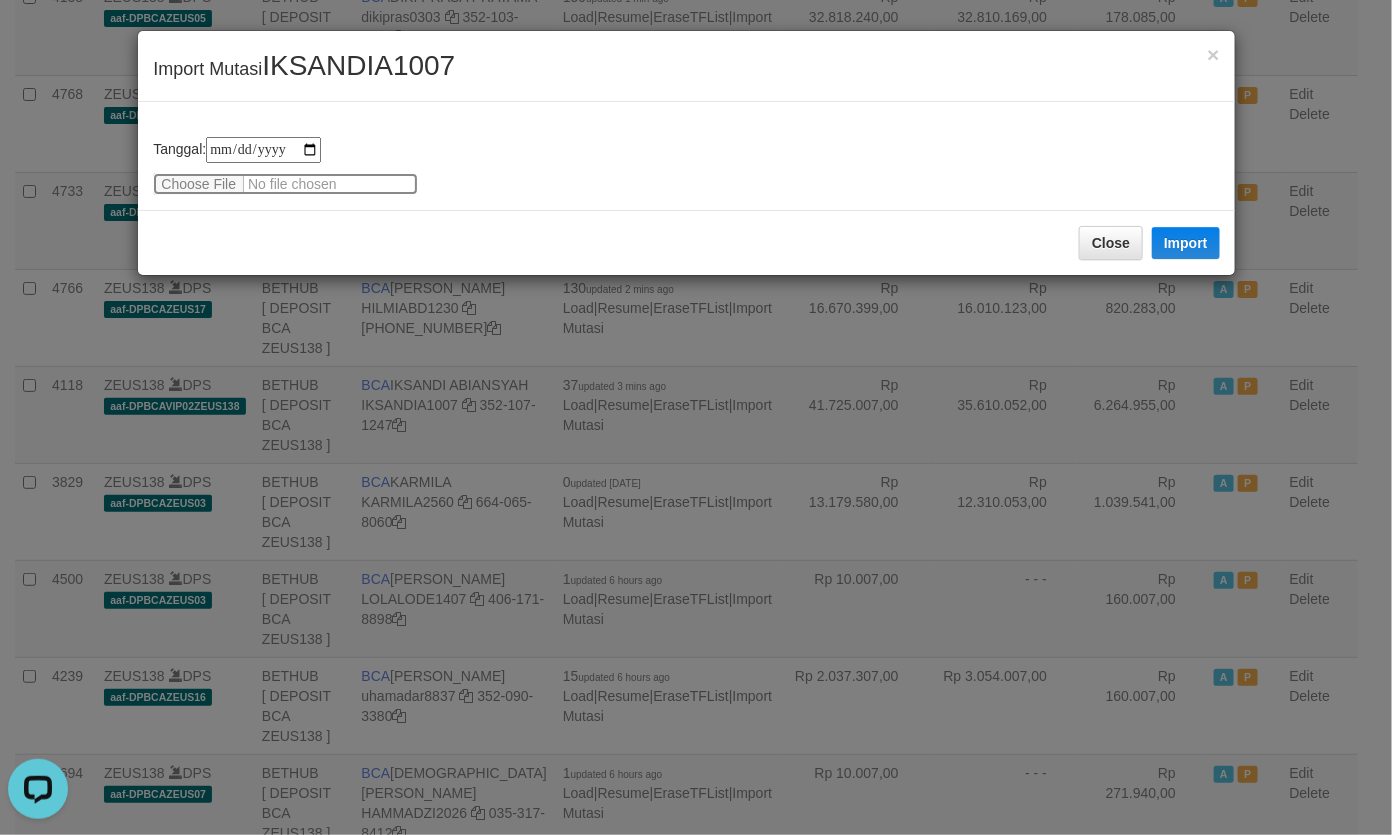 click at bounding box center (285, 184) 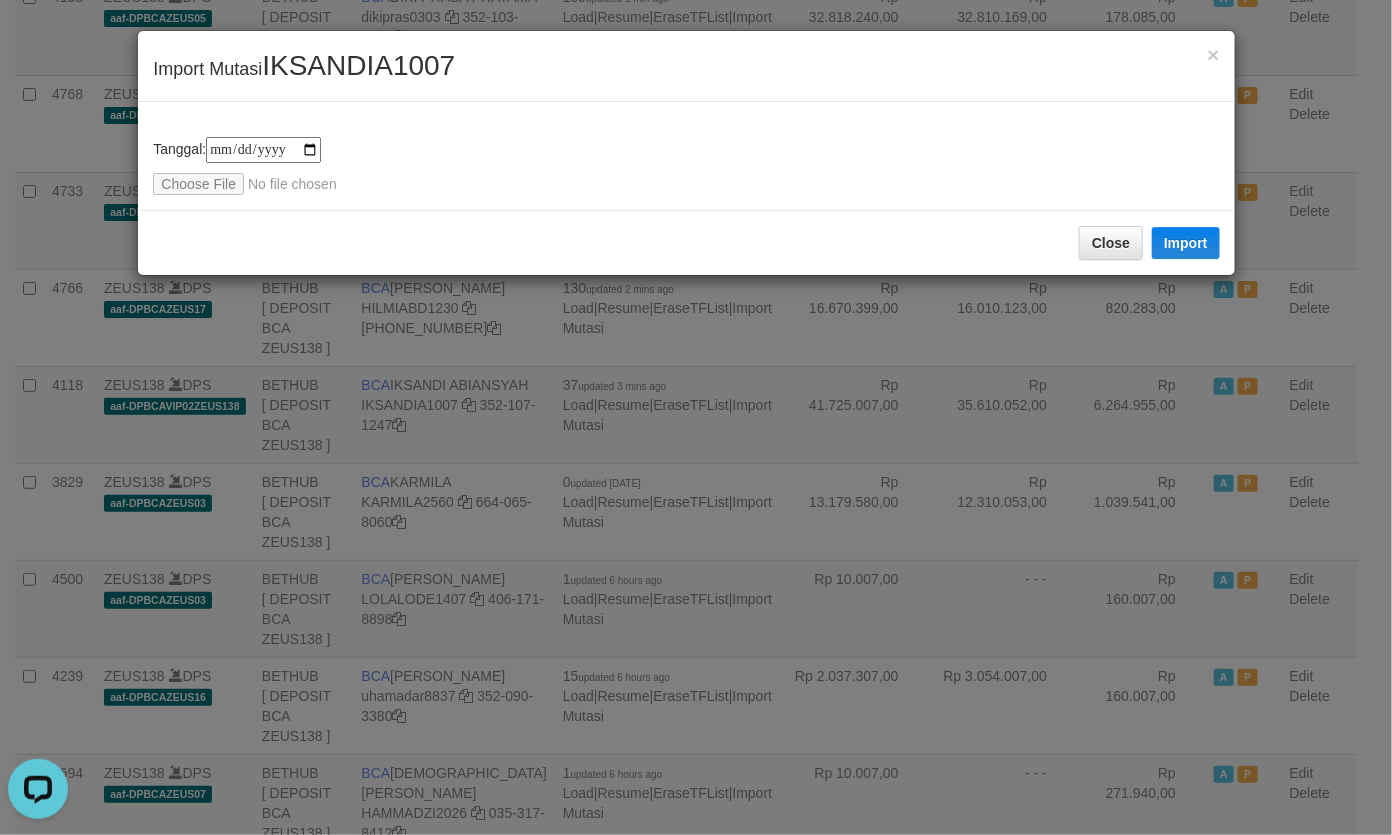 click on "IKSANDIA1007" at bounding box center [358, 65] 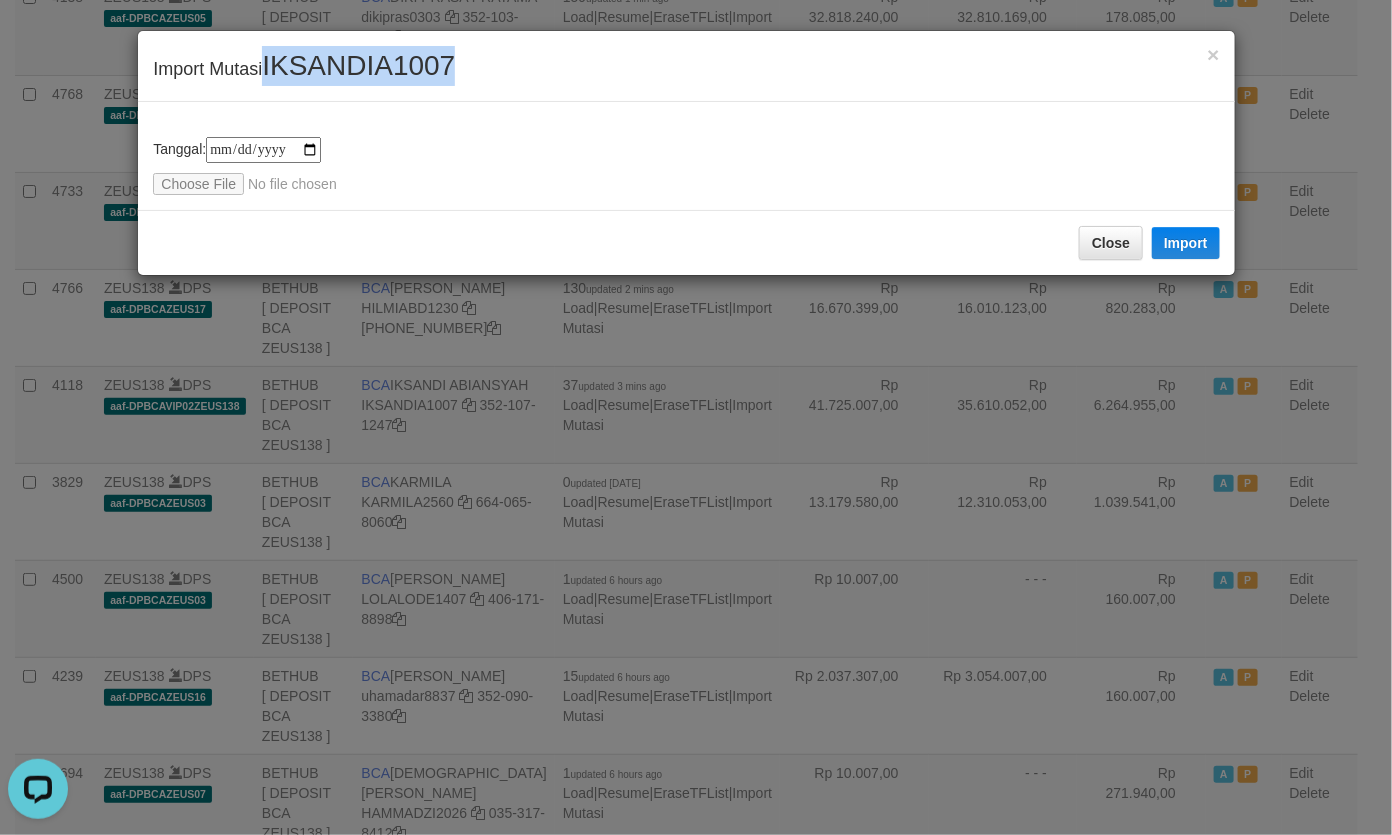 click on "IKSANDIA1007" at bounding box center [358, 65] 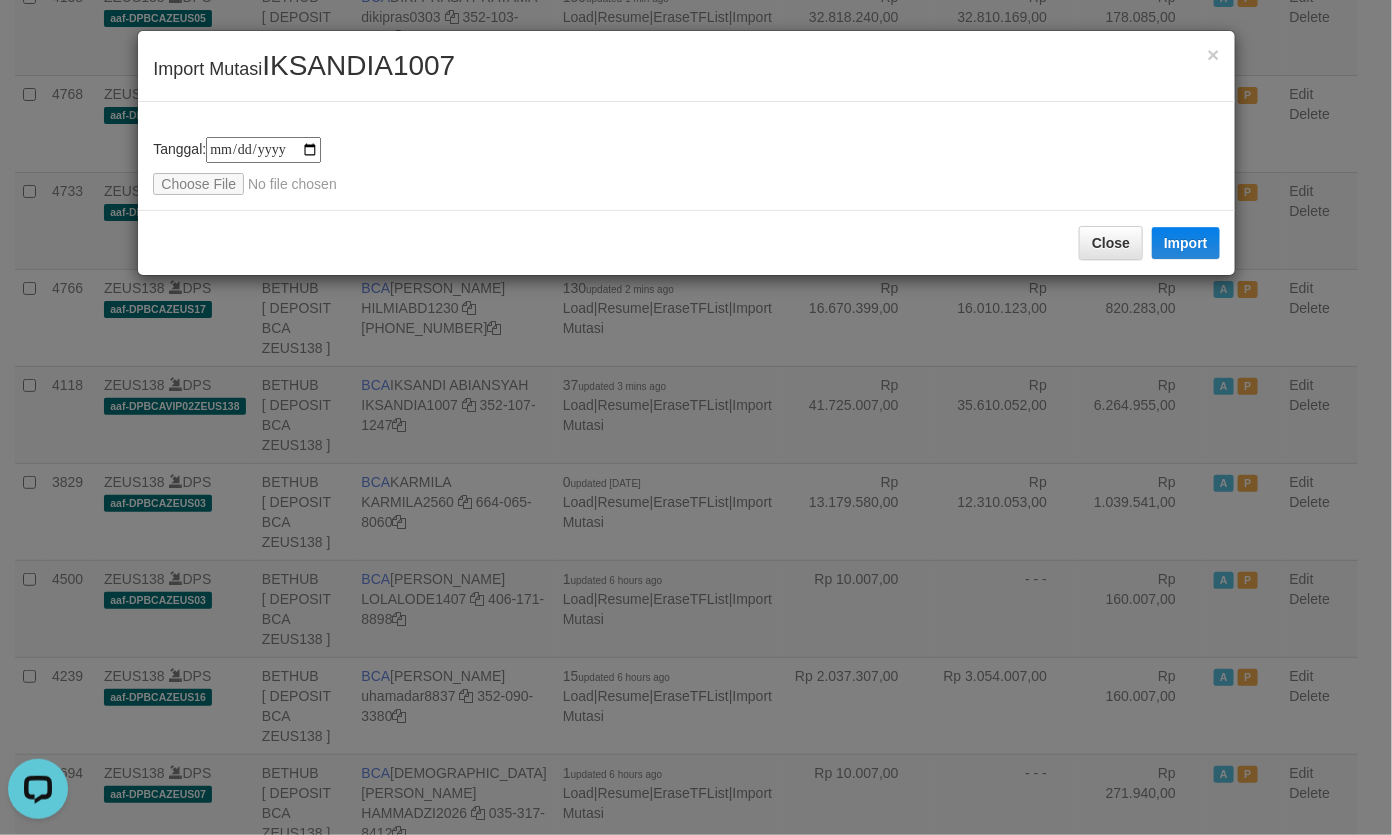 click on "**********" at bounding box center (686, 156) 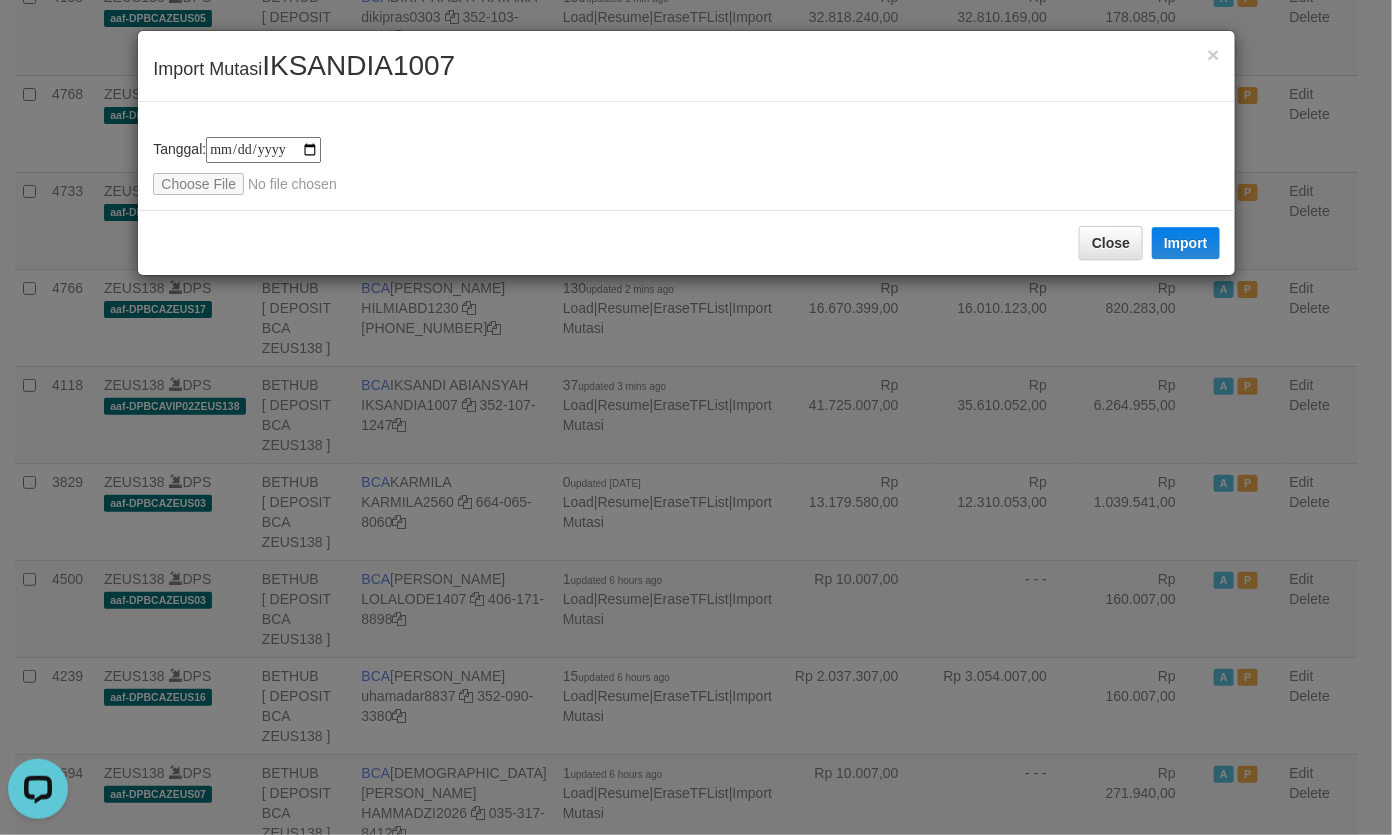 click on "IKSANDIA1007" at bounding box center [358, 65] 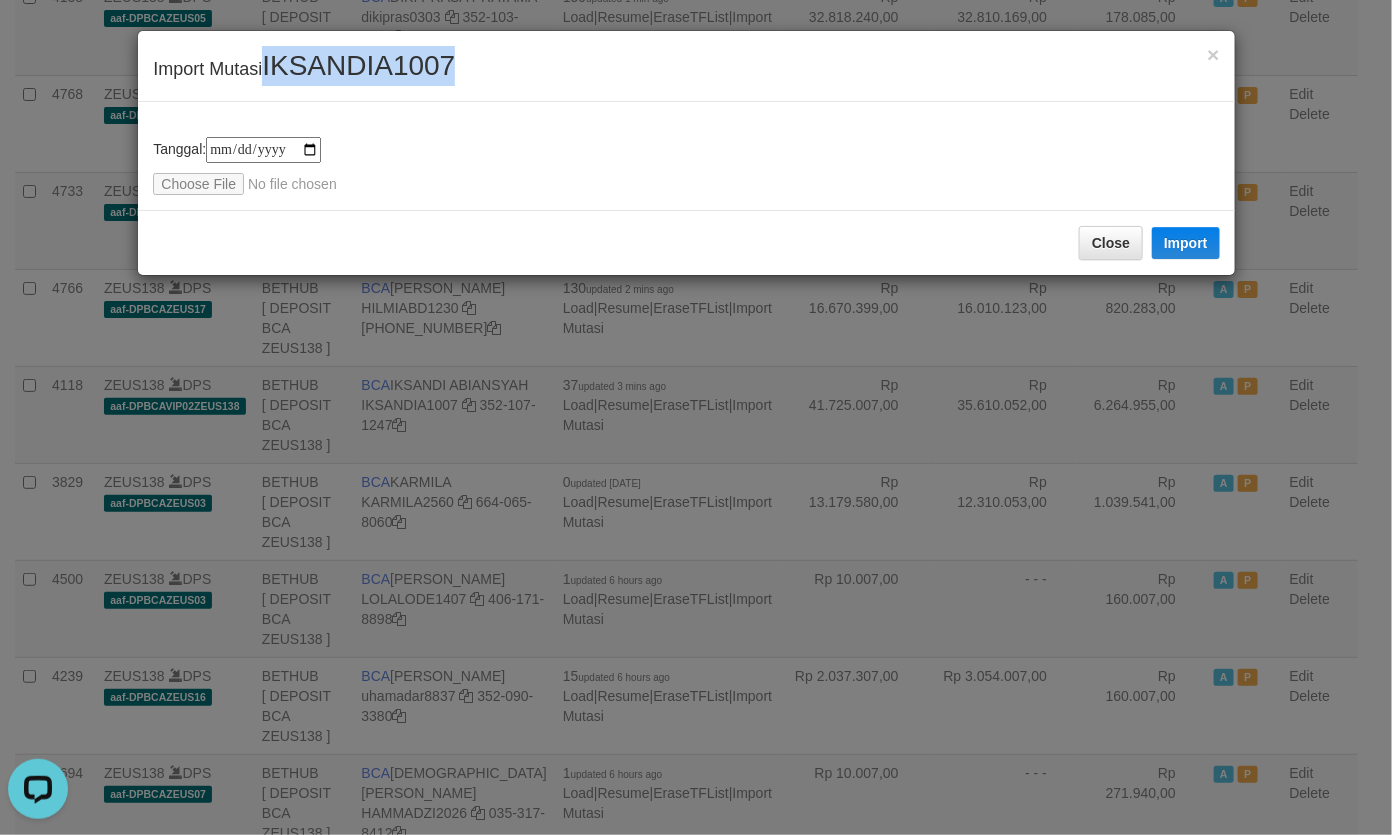 click on "IKSANDIA1007" at bounding box center (358, 65) 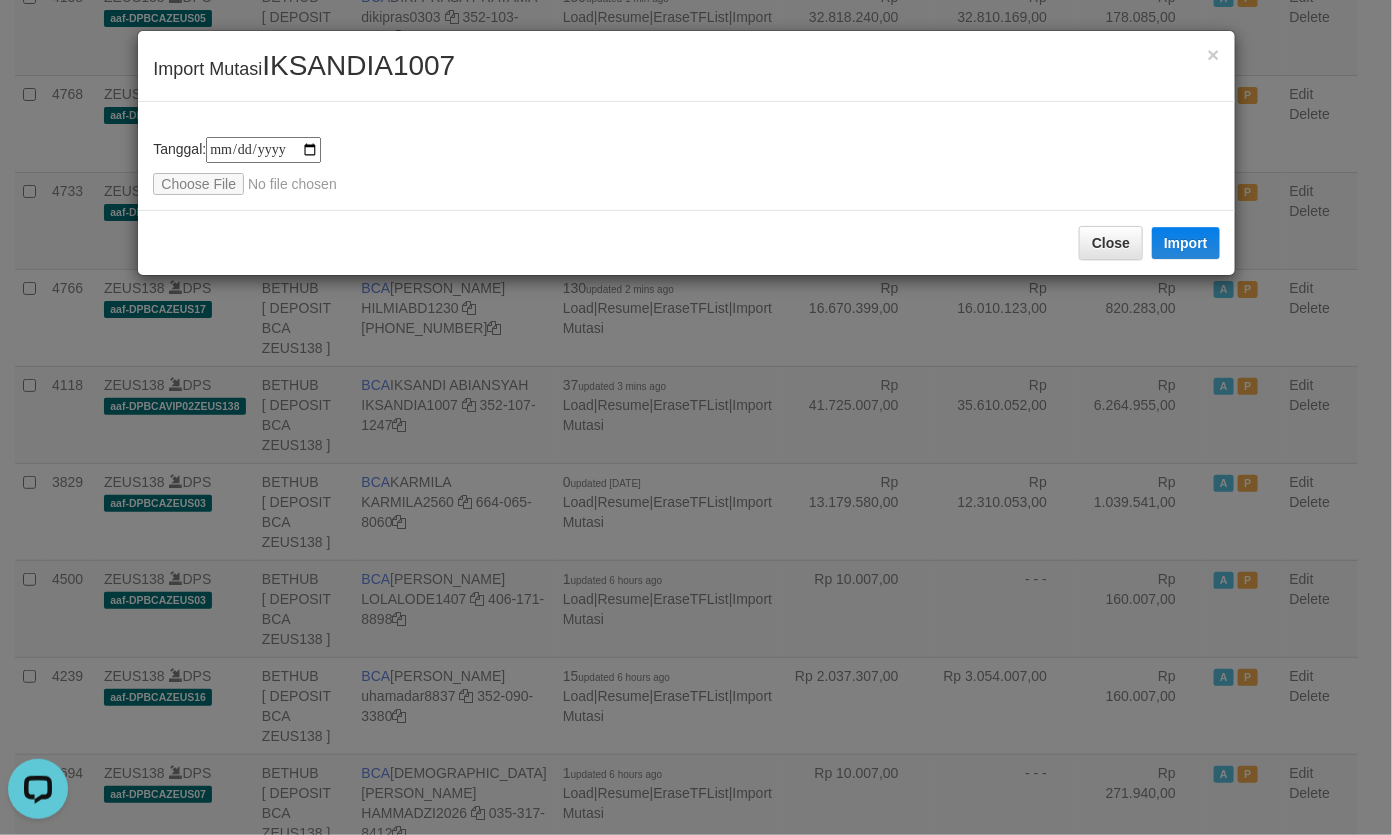 click on "**********" at bounding box center [686, 166] 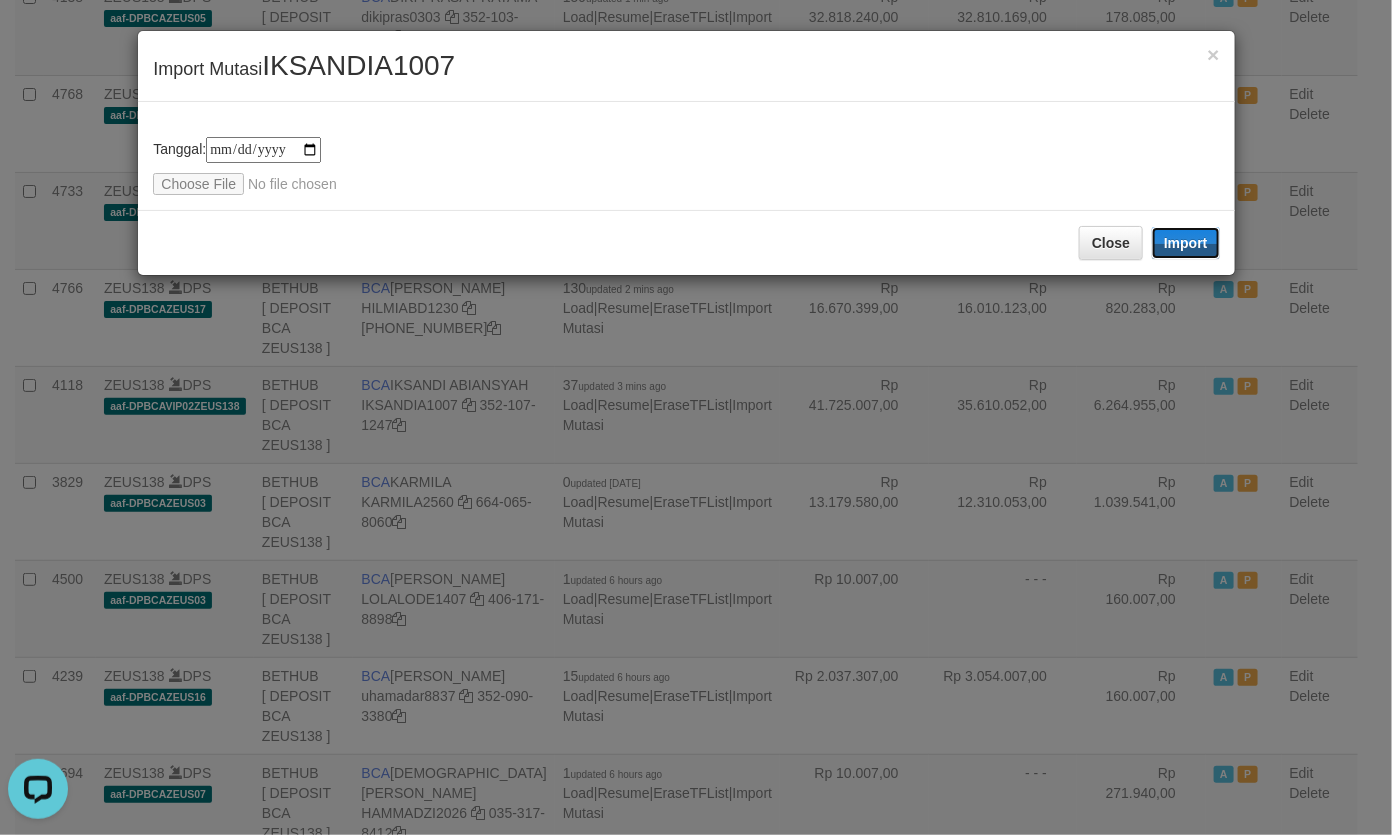 click on "Import" at bounding box center (1186, 243) 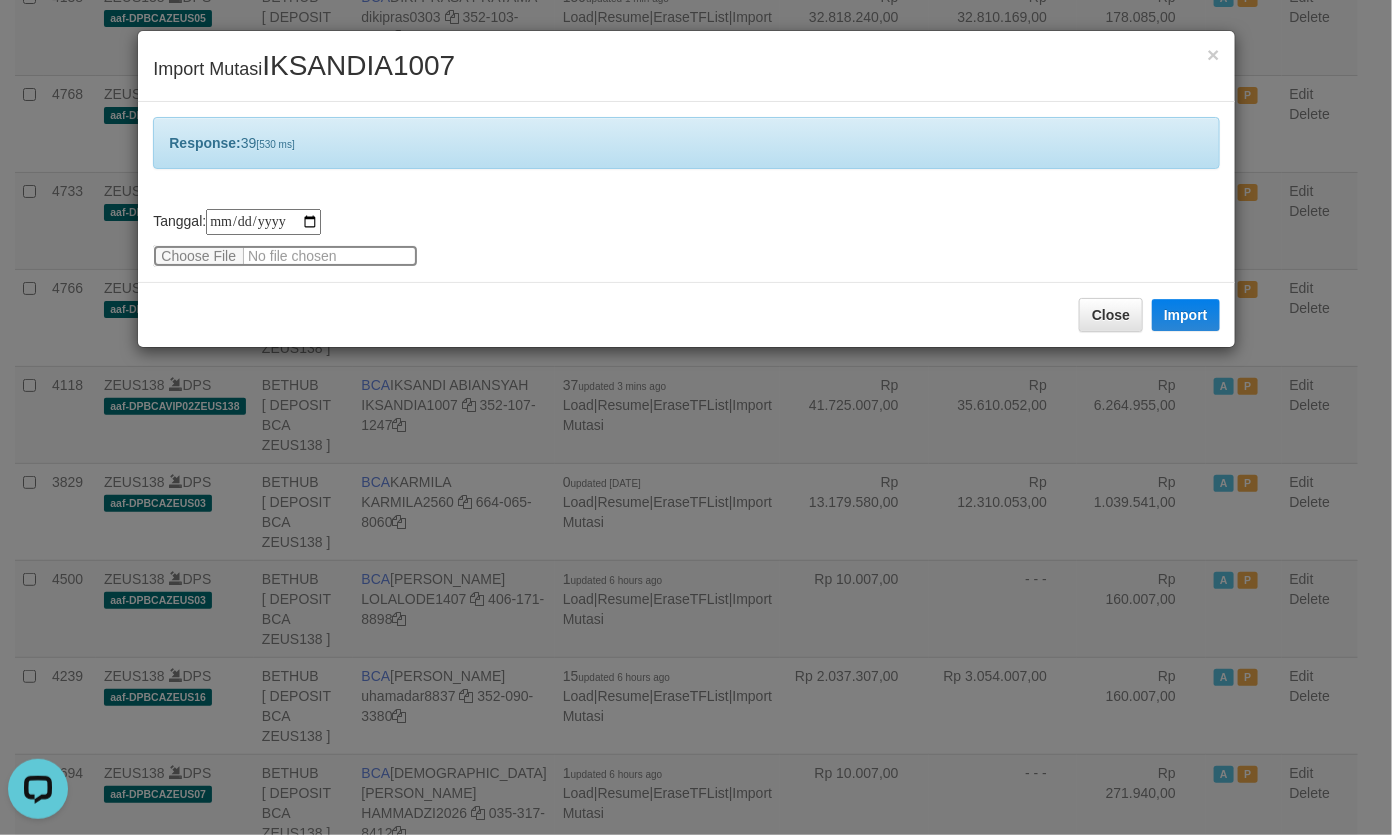 click at bounding box center [285, 256] 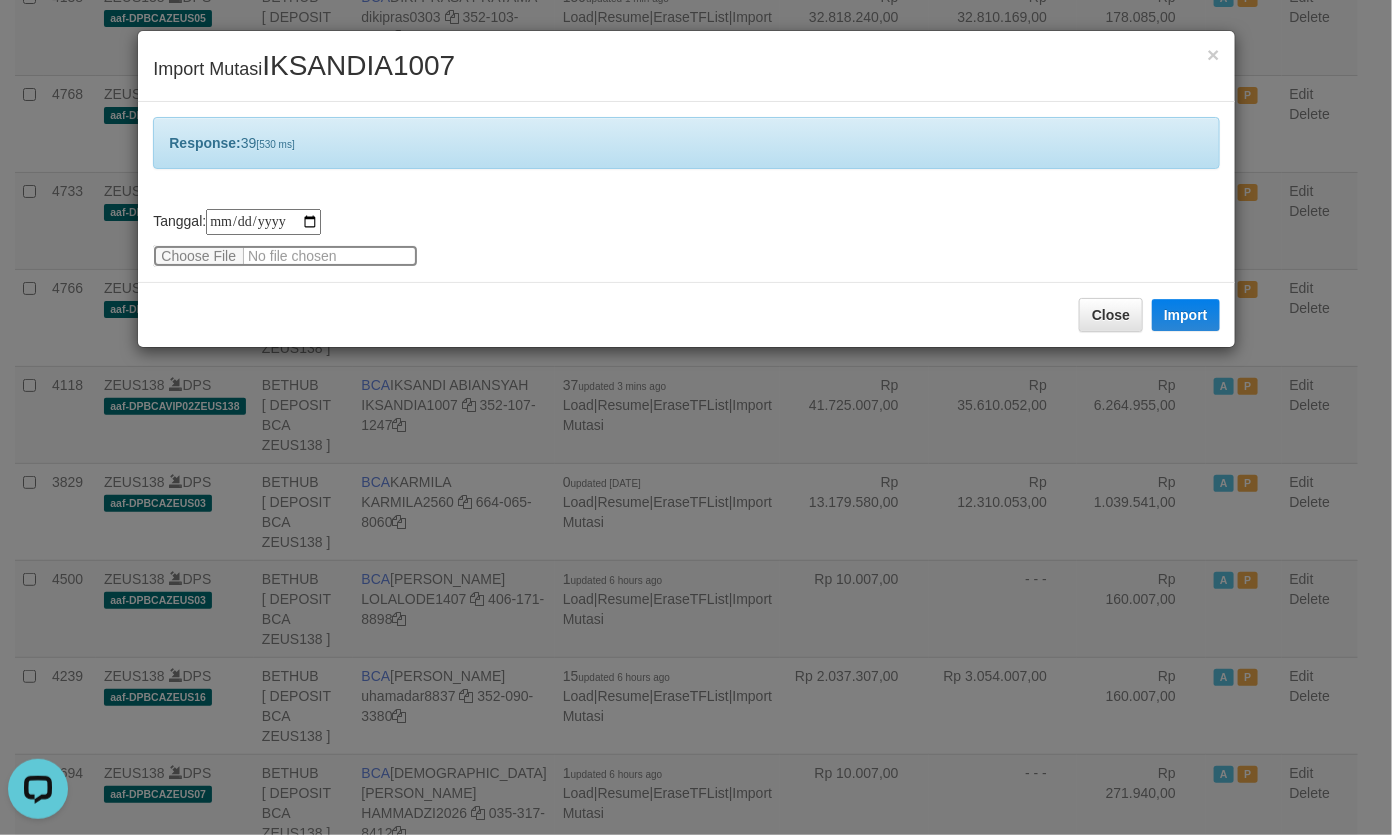 type 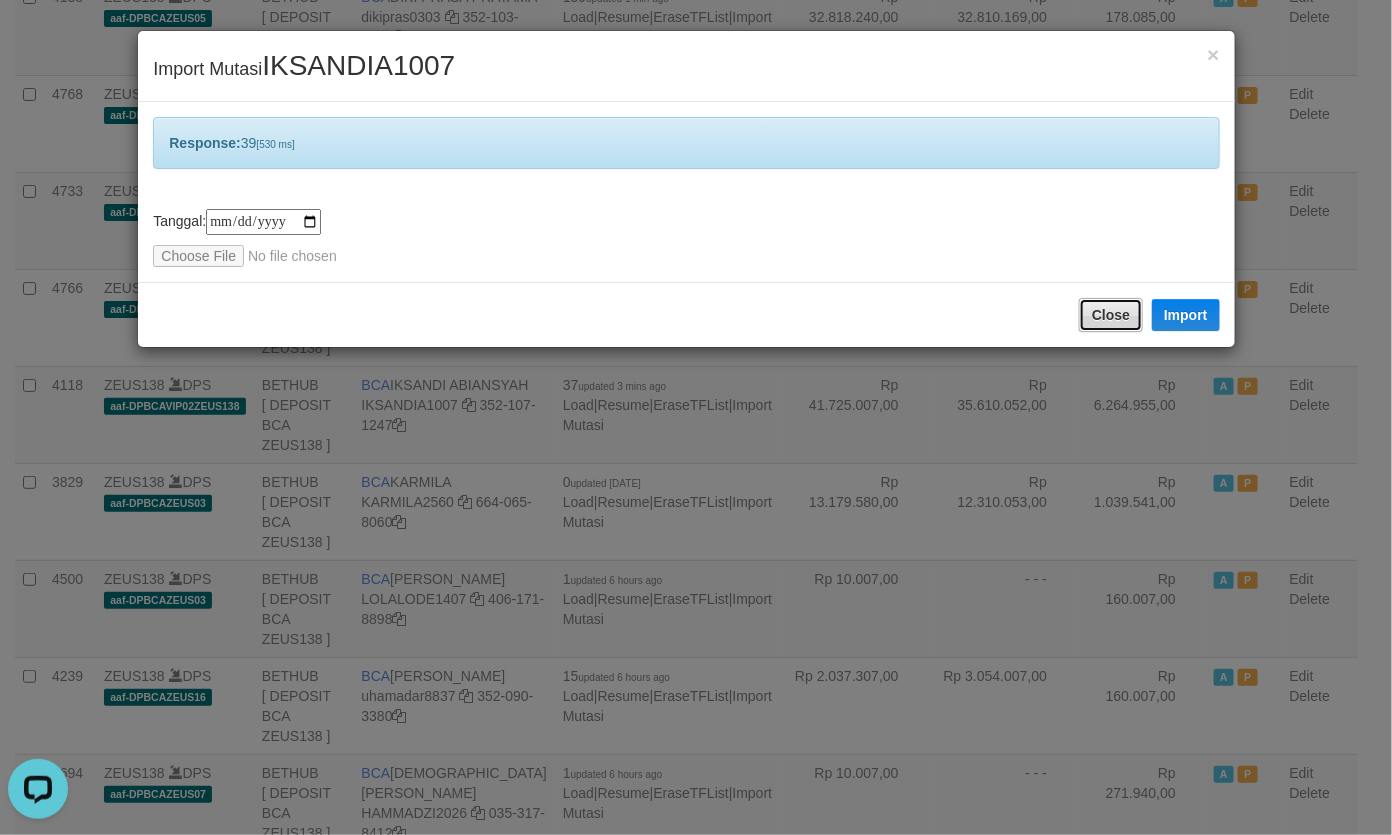 drag, startPoint x: 1115, startPoint y: 303, endPoint x: 1098, endPoint y: 303, distance: 17 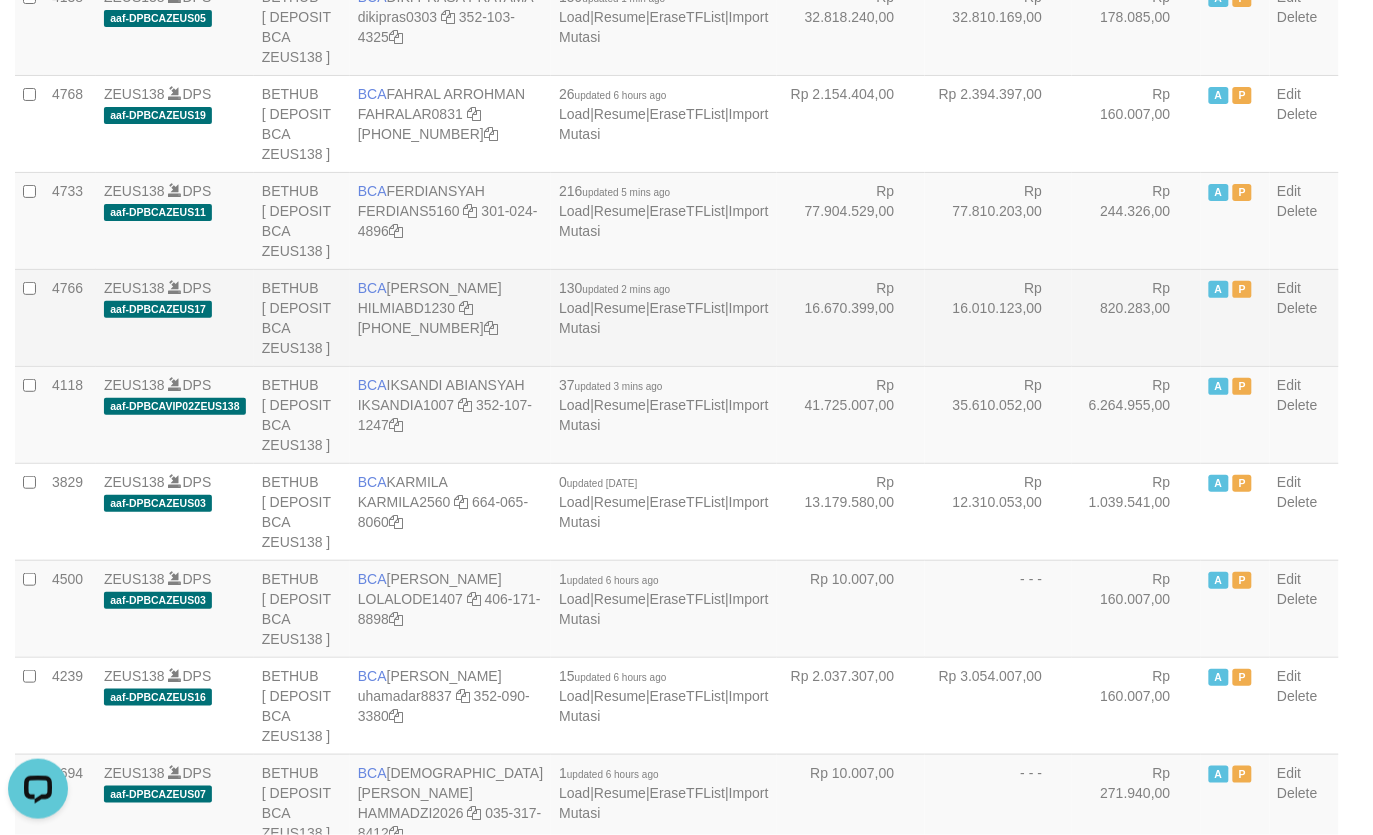 drag, startPoint x: 892, startPoint y: 322, endPoint x: 861, endPoint y: 337, distance: 34.43835 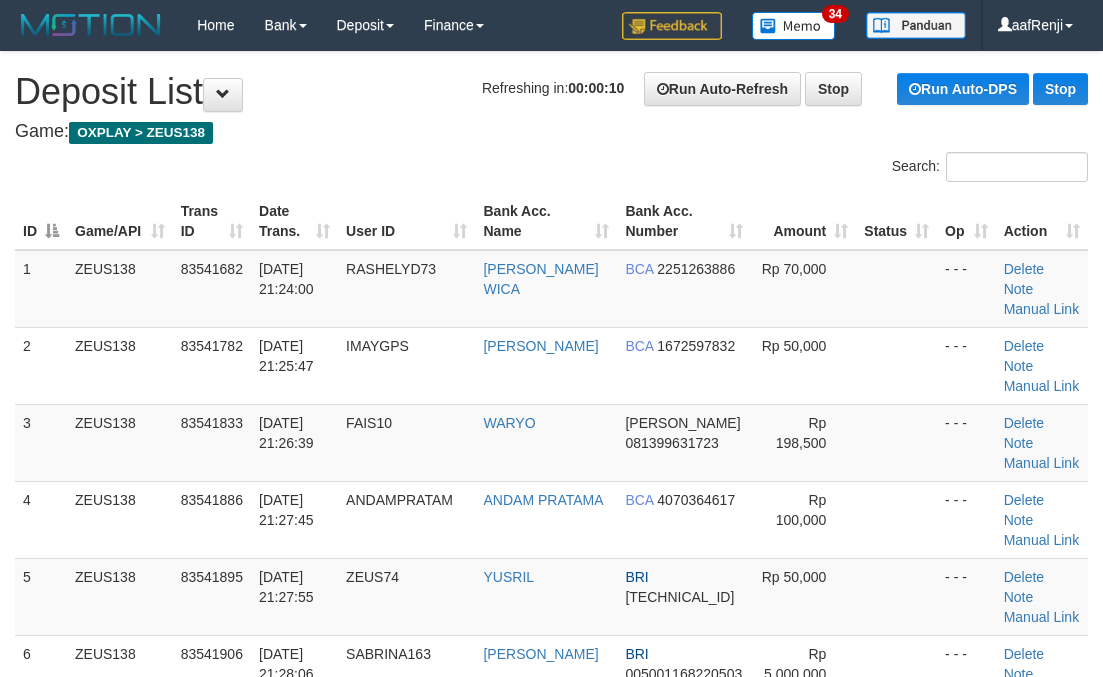 scroll, scrollTop: 0, scrollLeft: 0, axis: both 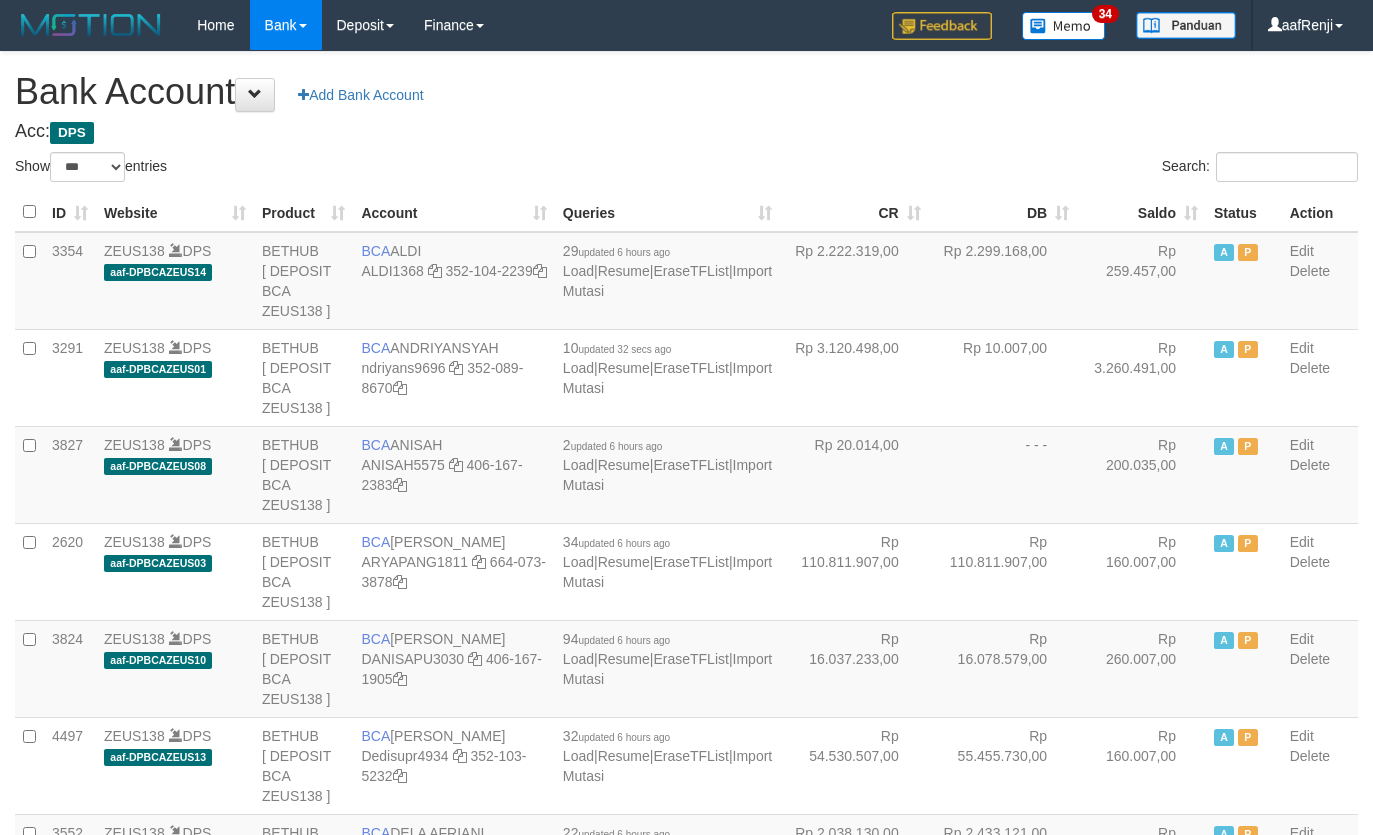 select on "***" 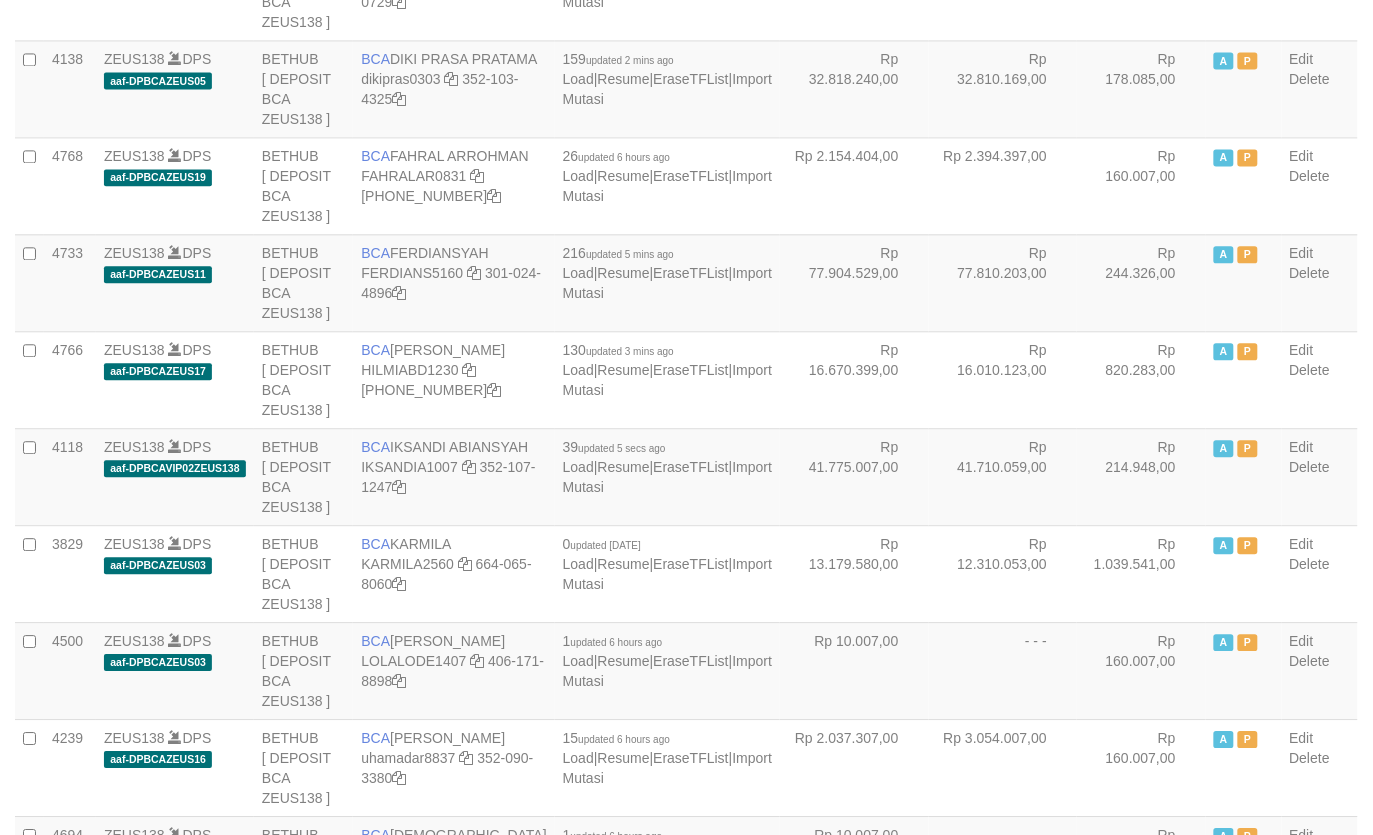 scroll, scrollTop: 1030, scrollLeft: 0, axis: vertical 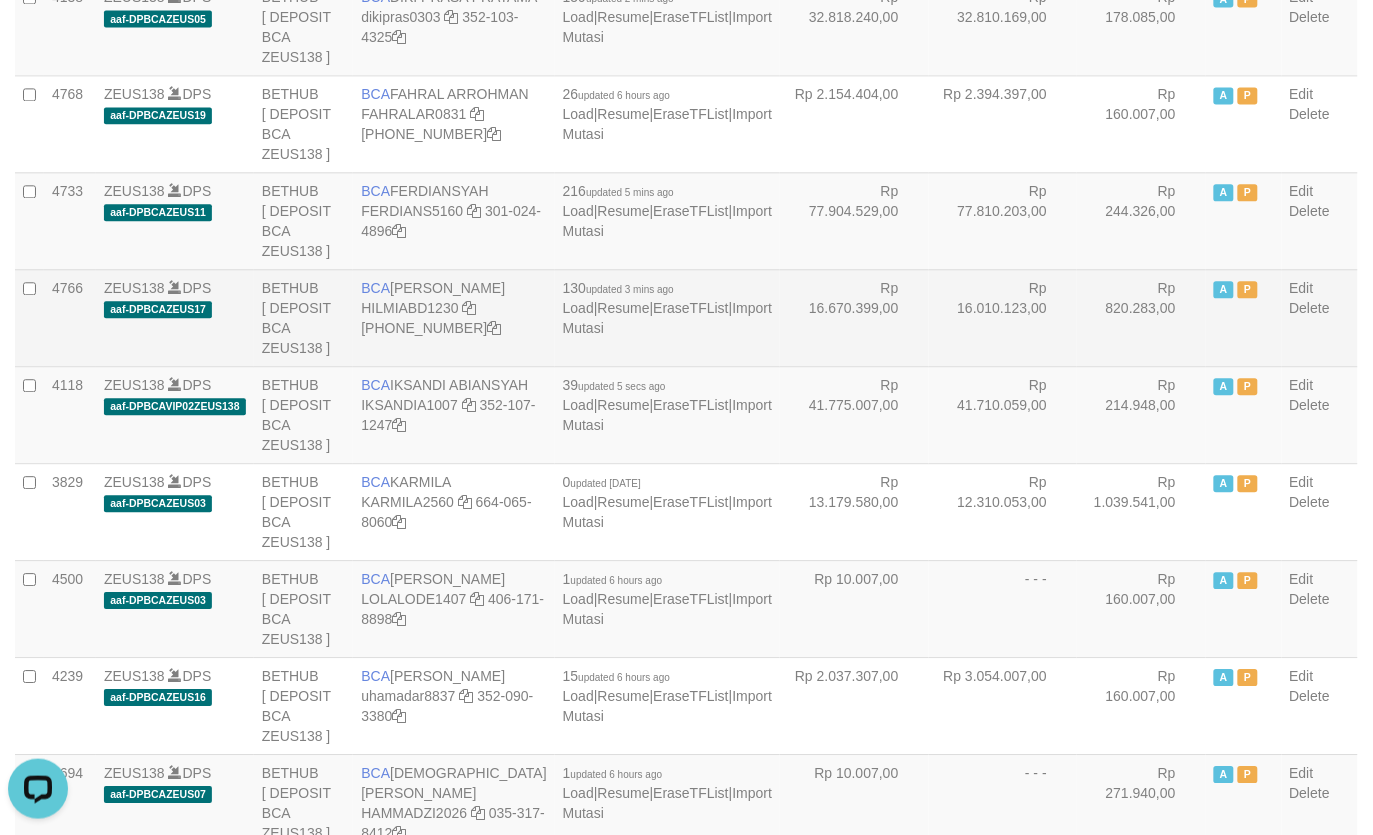 click on "Rp 16.010.123,00" at bounding box center [1003, 317] 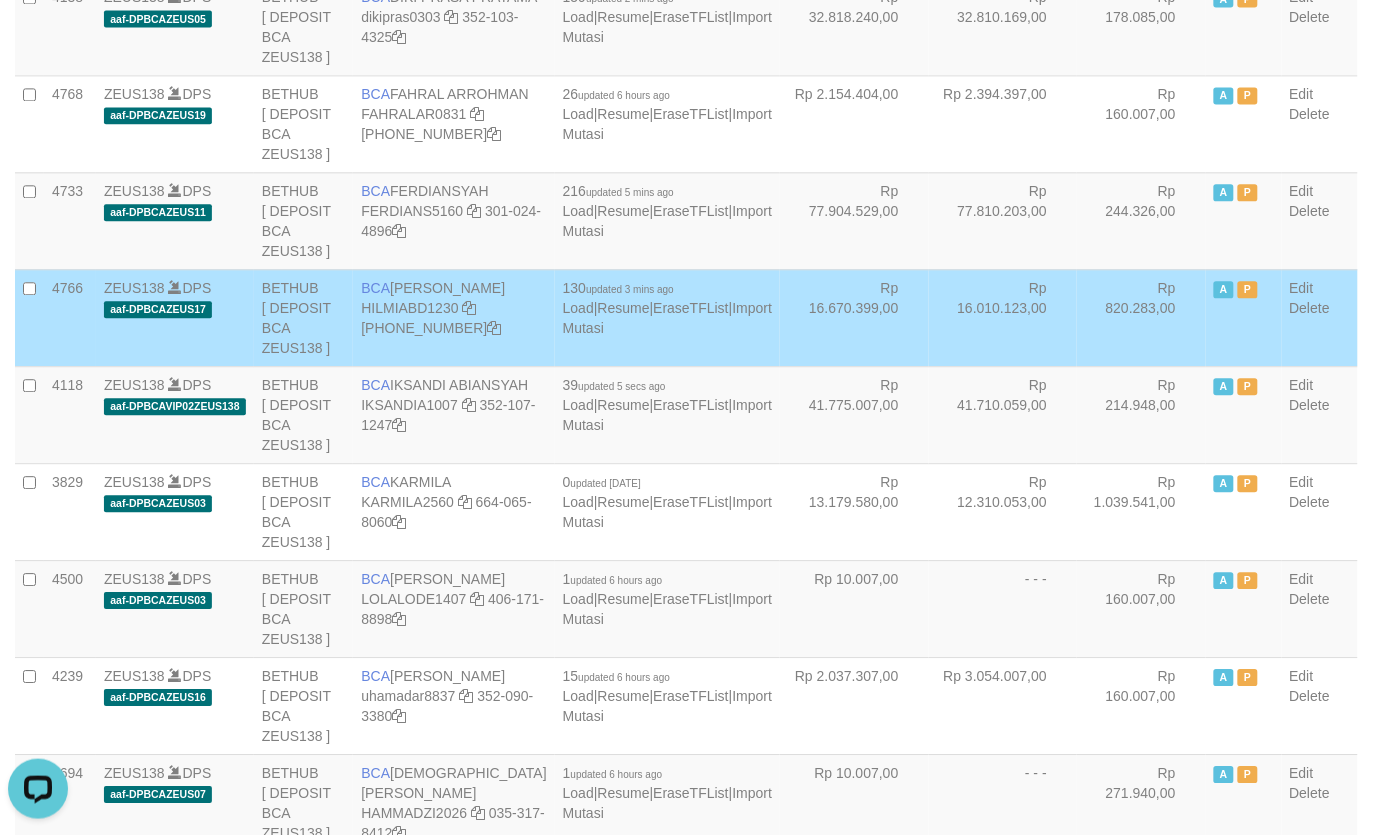 scroll, scrollTop: 2401, scrollLeft: 0, axis: vertical 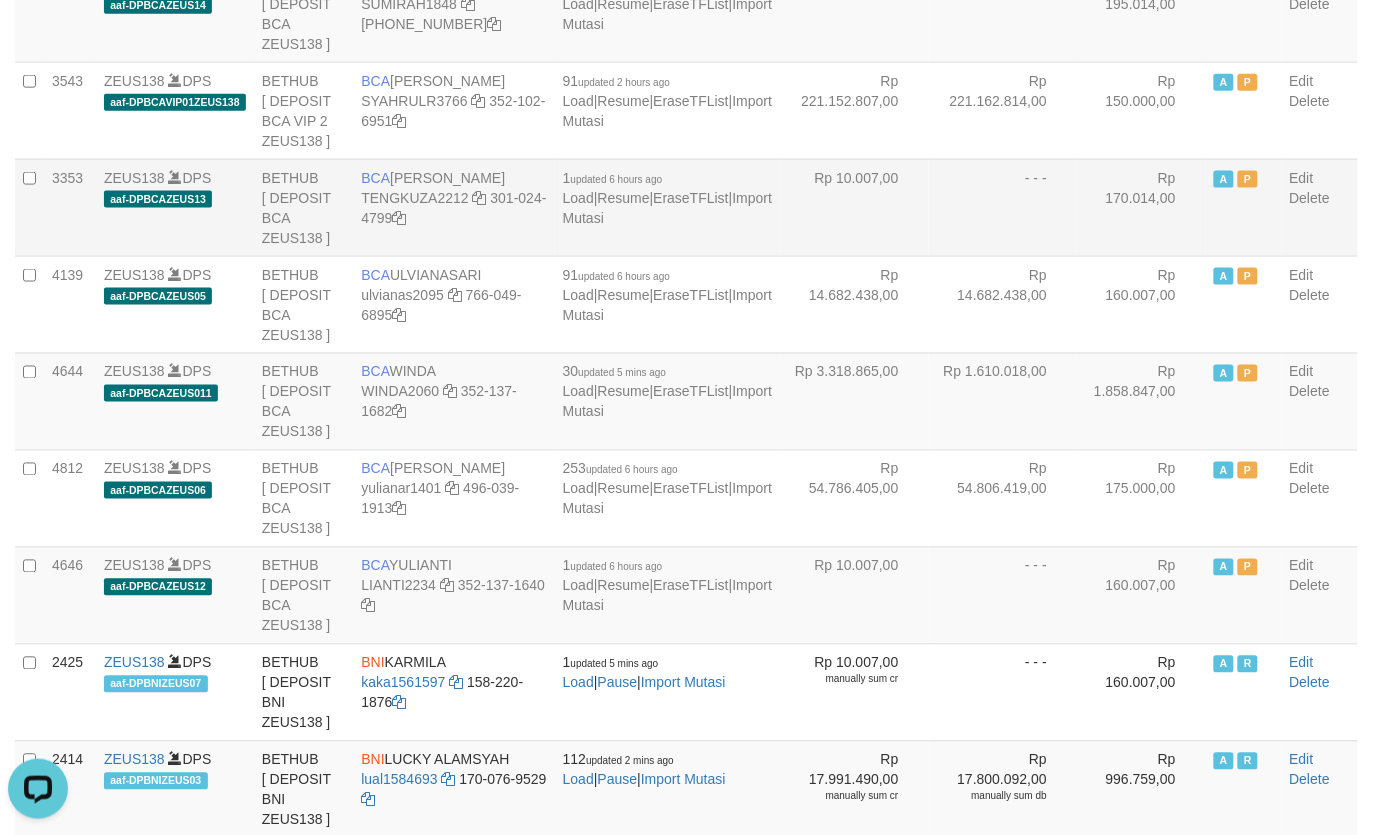 click on "- - -" at bounding box center [1003, 207] 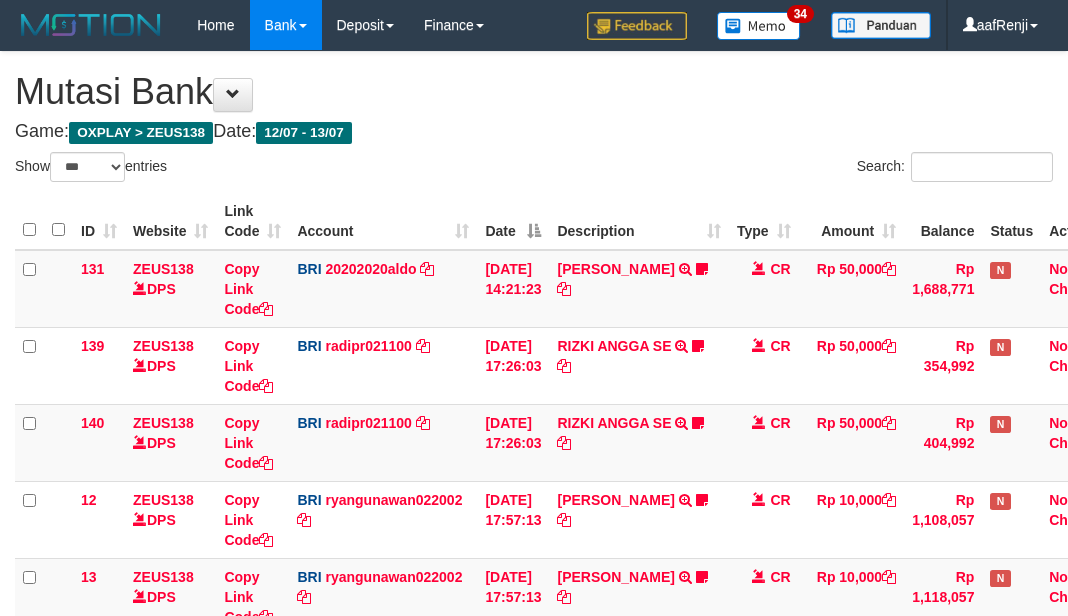 select on "***" 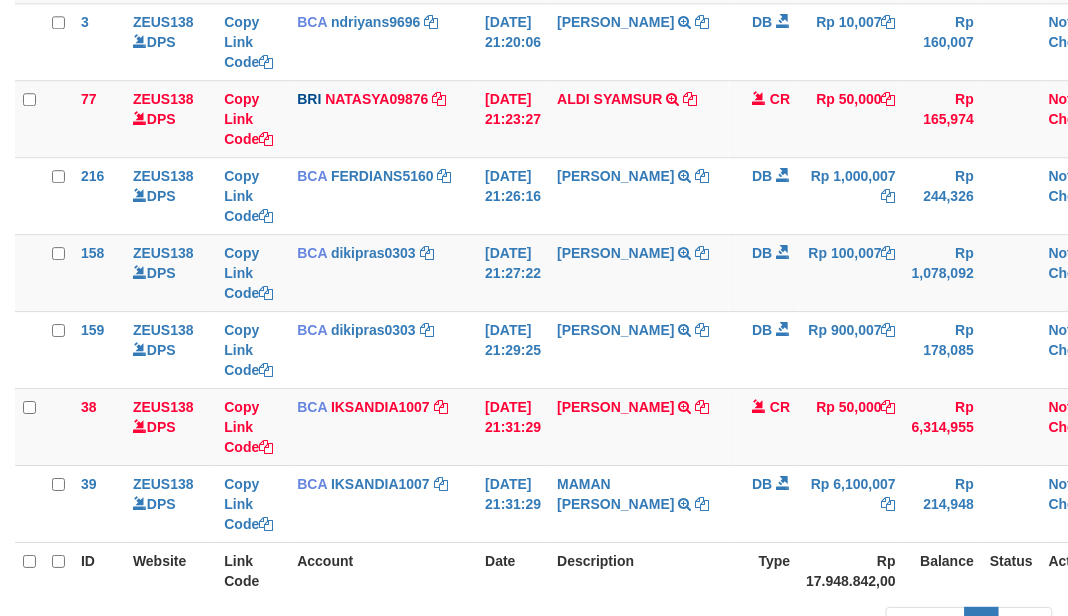 scroll, scrollTop: 881, scrollLeft: 0, axis: vertical 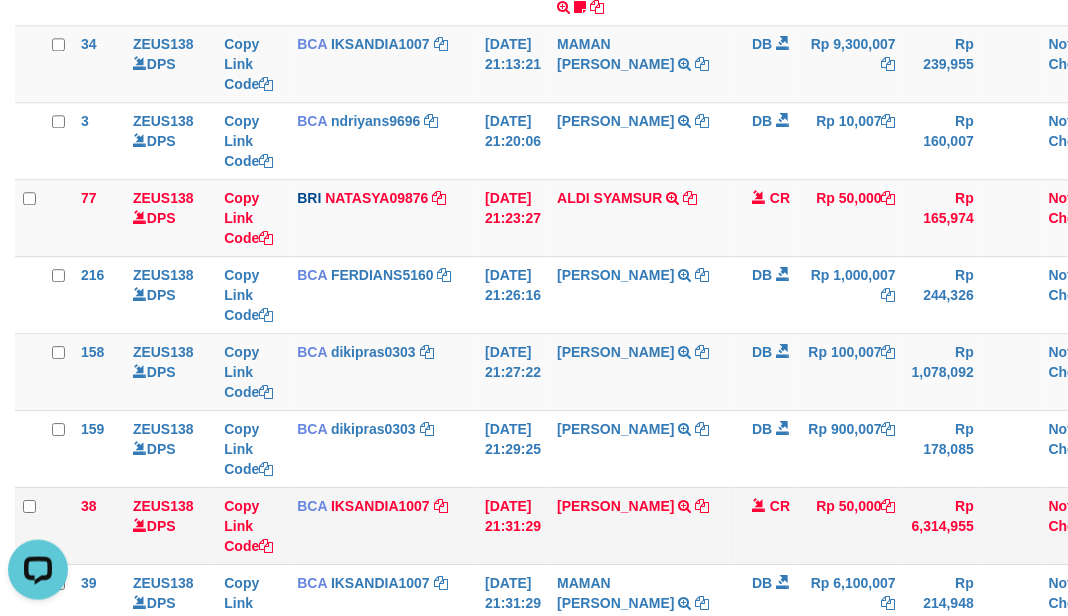 click on "BCA
IKSANDIA1007
DPS
IKSANDI ABIANSYAH
mutasi_20250713_4118 | 38
mutasi_20250713_4118 | 38" at bounding box center [383, 525] 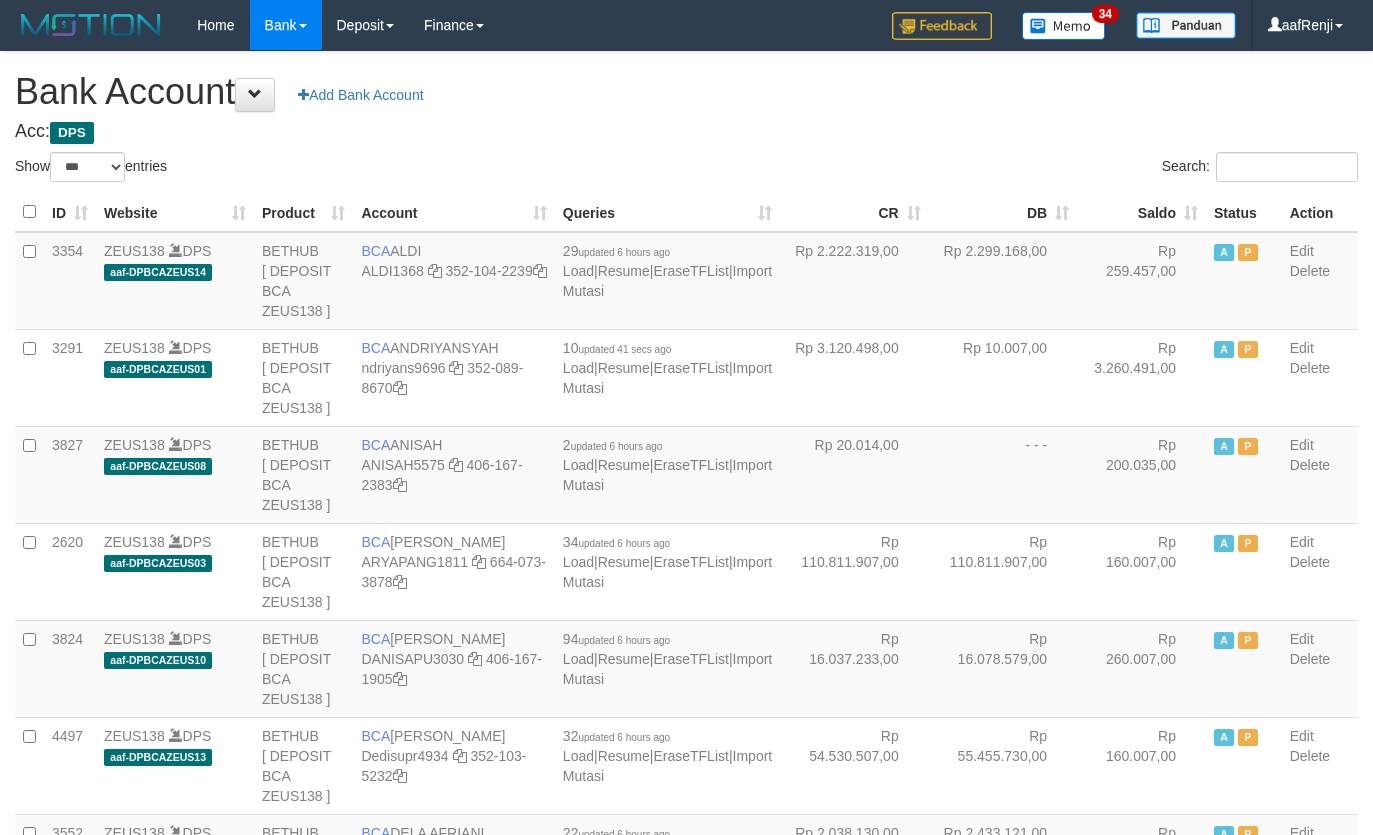 select on "***" 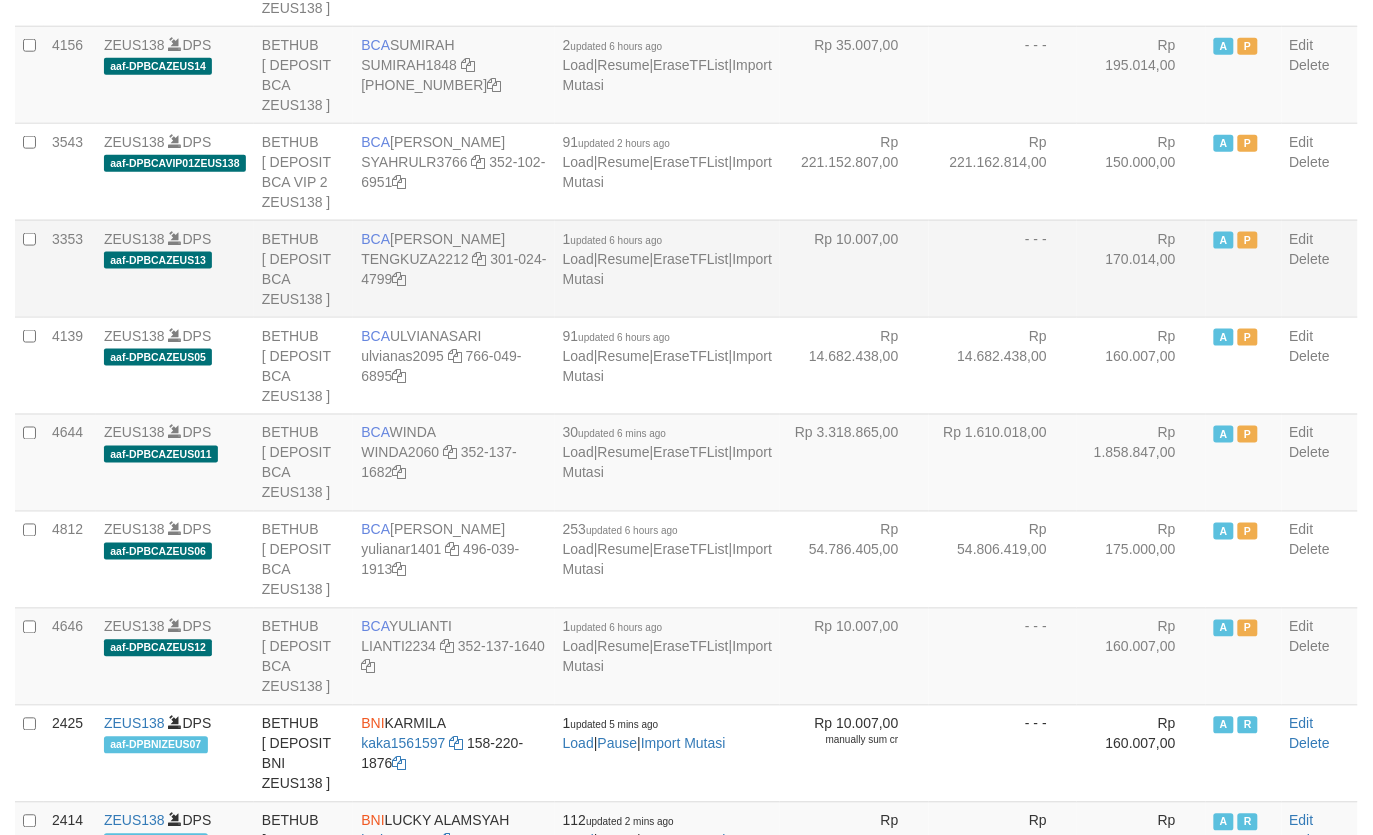 scroll, scrollTop: 2401, scrollLeft: 0, axis: vertical 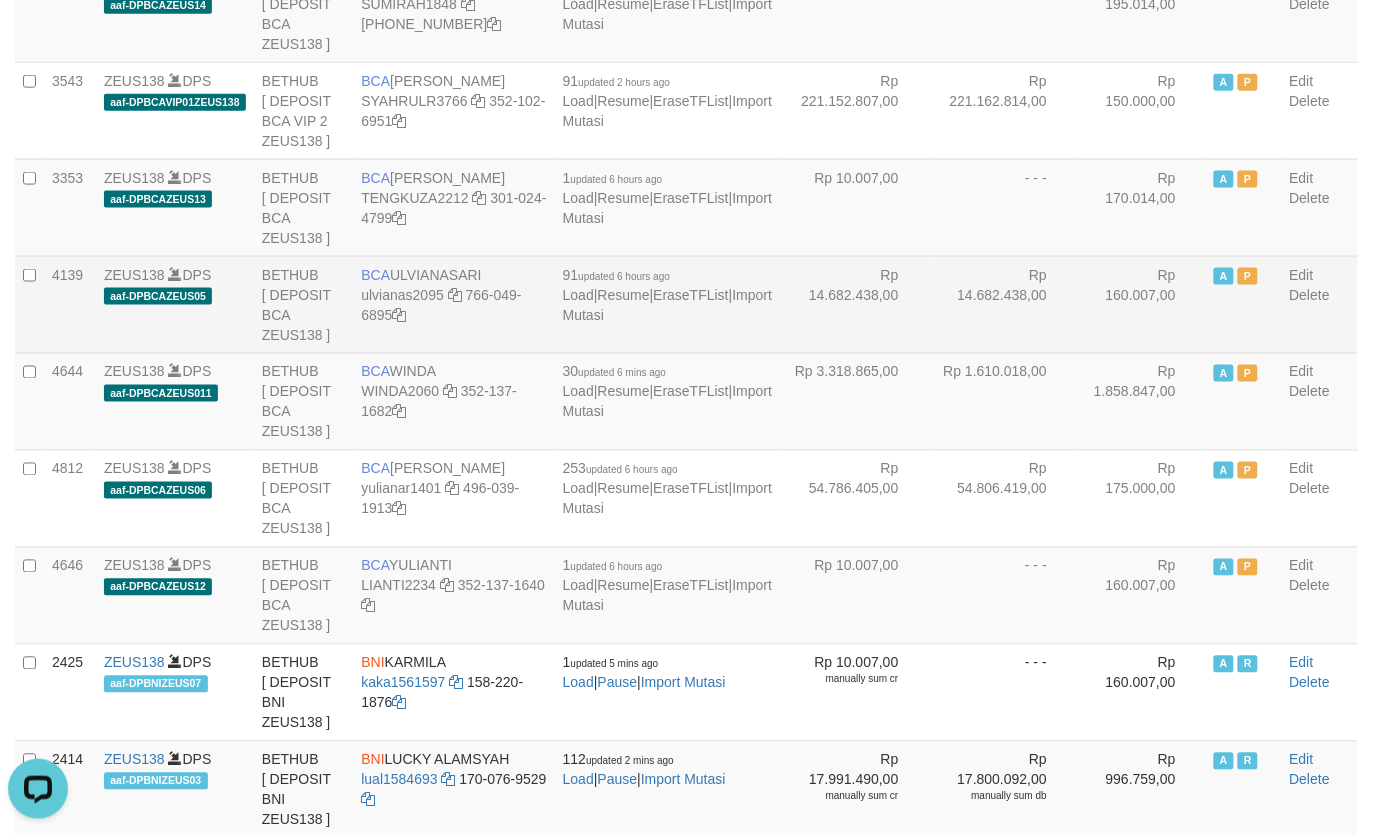 click on "Rp 14.682.438,00" at bounding box center [854, 304] 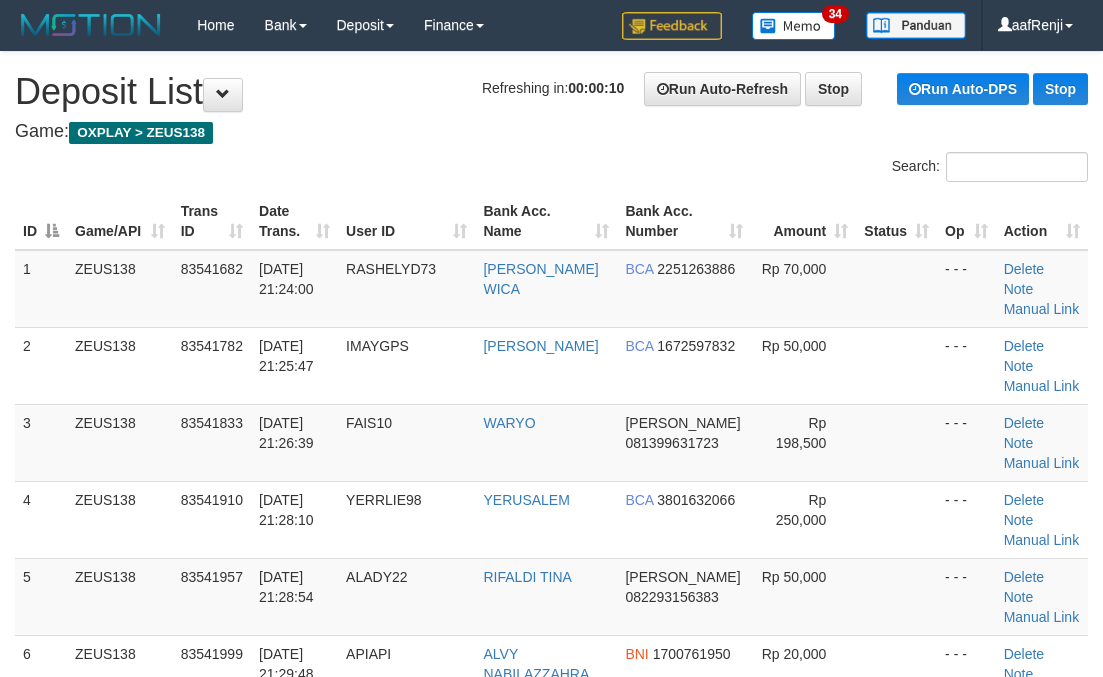 scroll, scrollTop: 0, scrollLeft: 0, axis: both 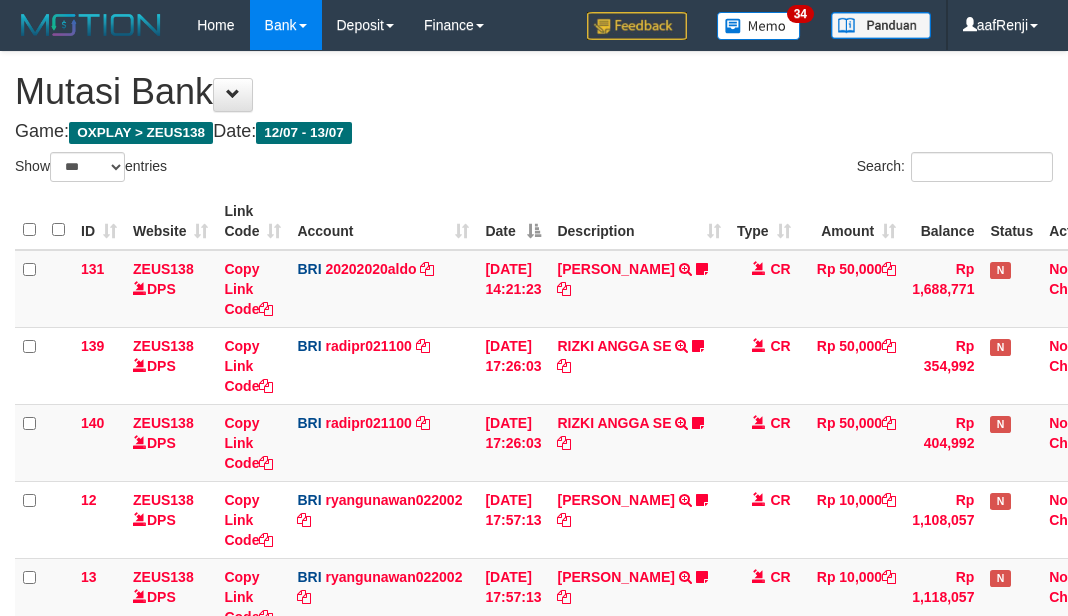 select on "***" 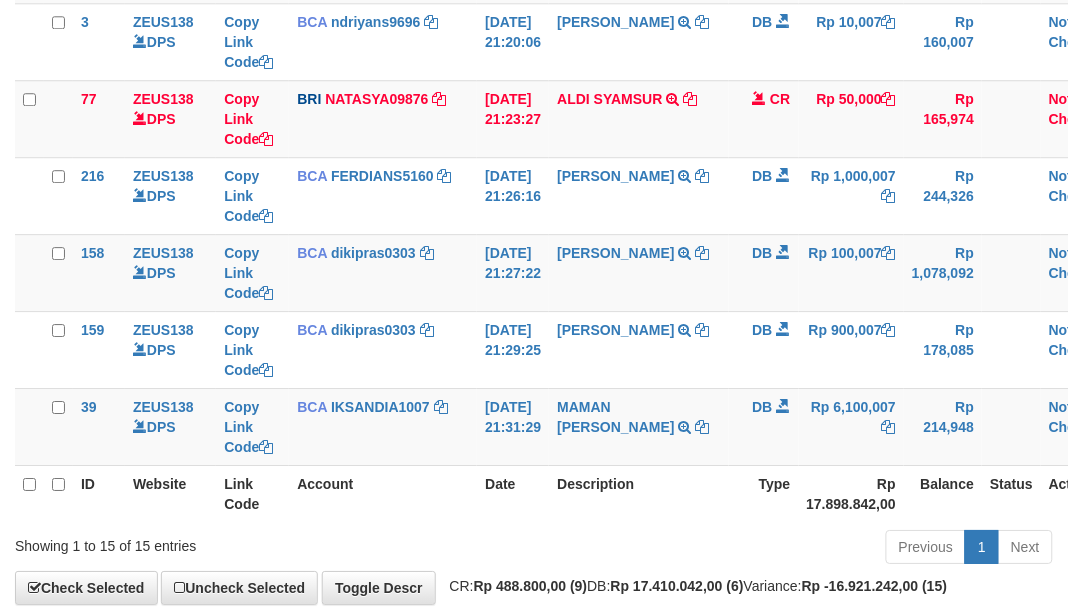 scroll, scrollTop: 881, scrollLeft: 0, axis: vertical 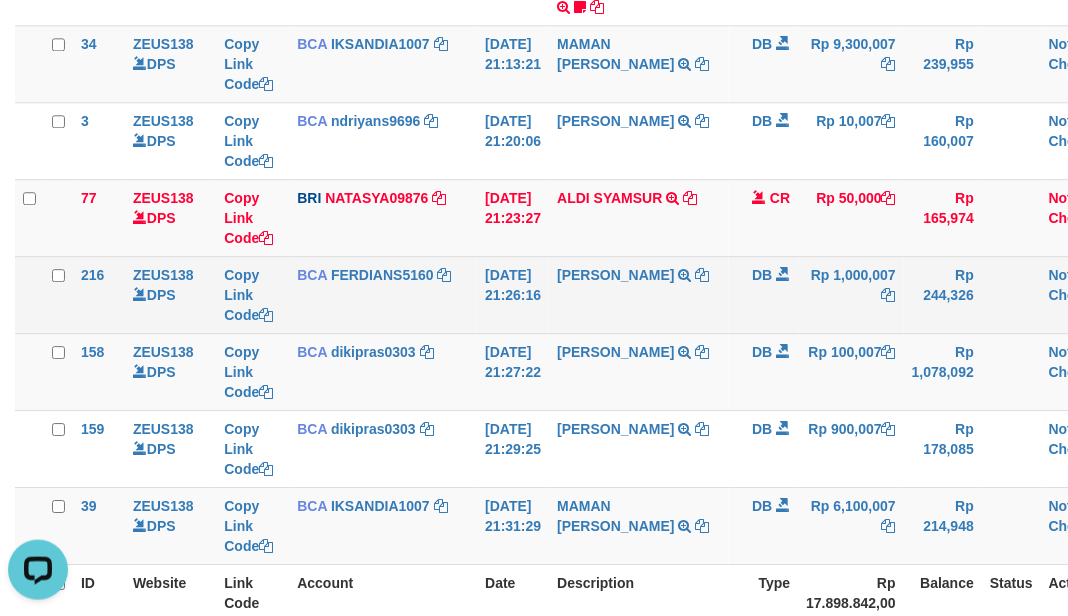drag, startPoint x: 386, startPoint y: 305, endPoint x: 392, endPoint y: 316, distance: 12.529964 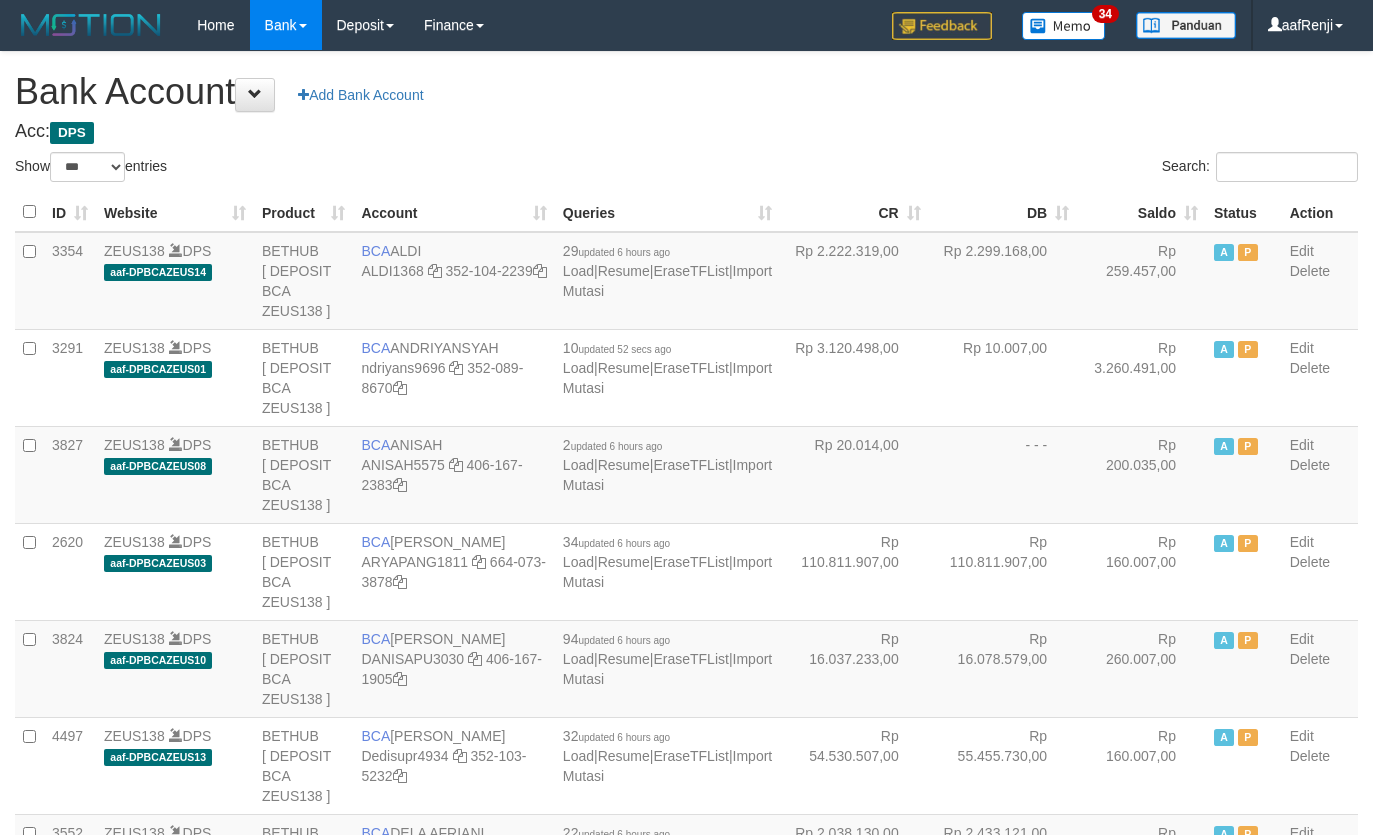 select on "***" 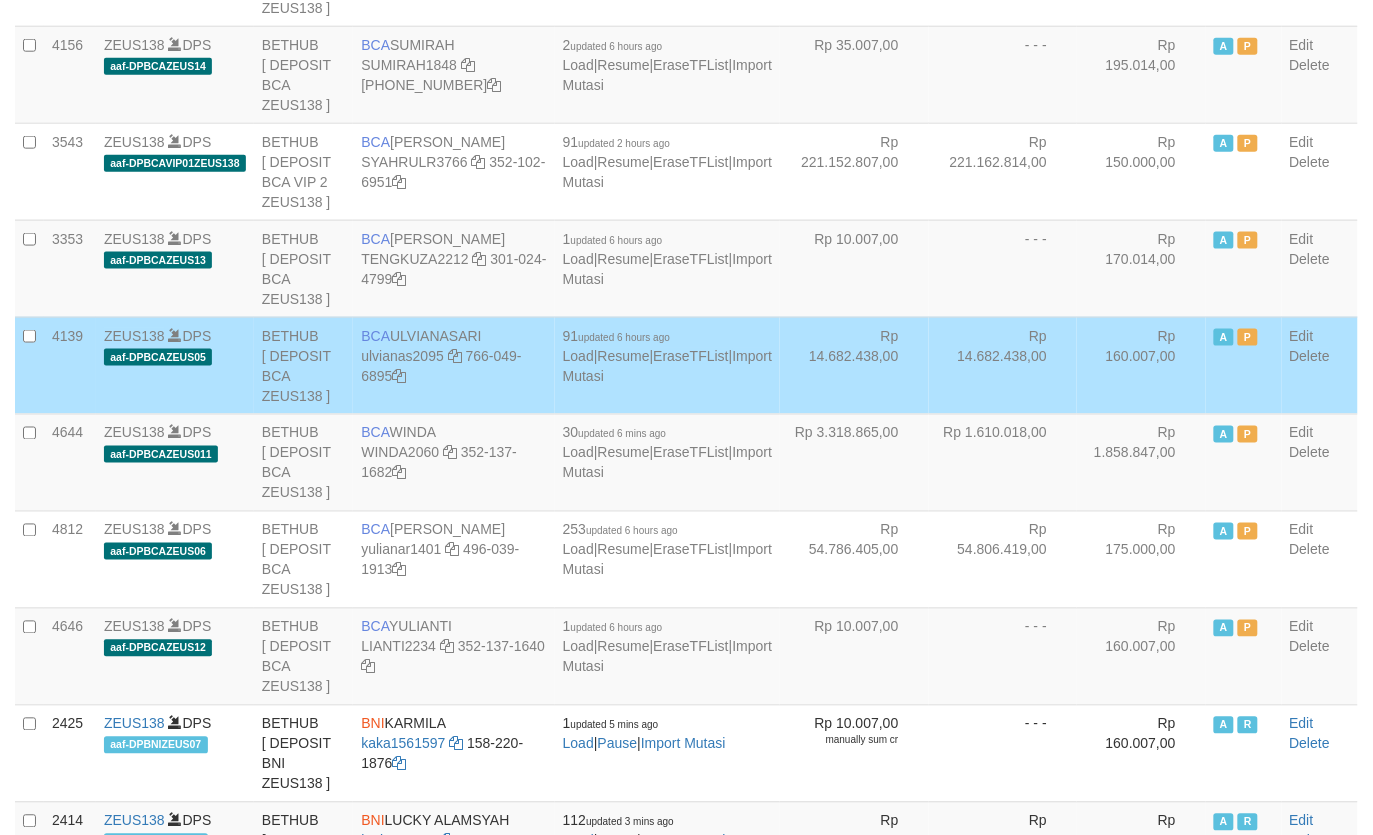 scroll, scrollTop: 2401, scrollLeft: 0, axis: vertical 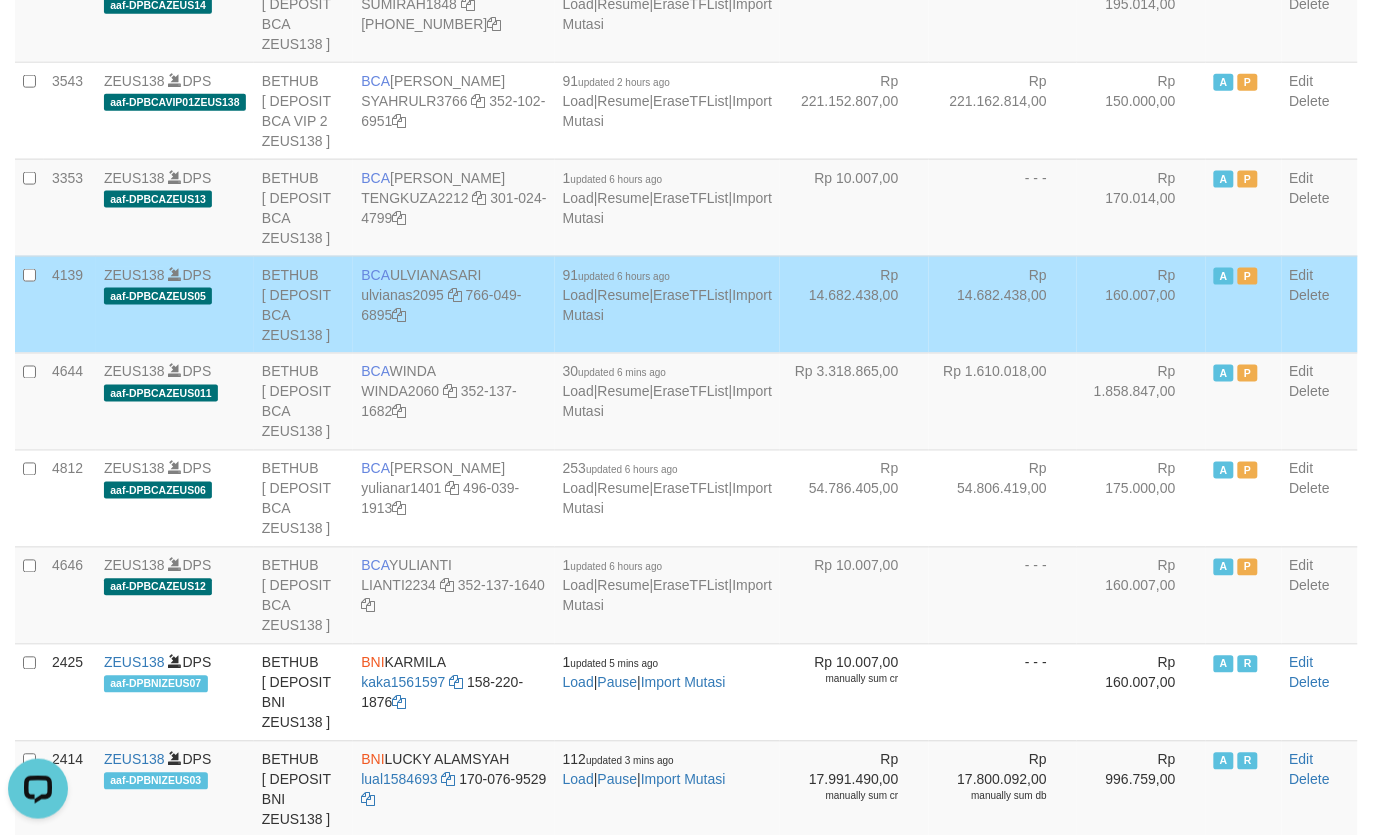 drag, startPoint x: 735, startPoint y: 365, endPoint x: 735, endPoint y: 381, distance: 16 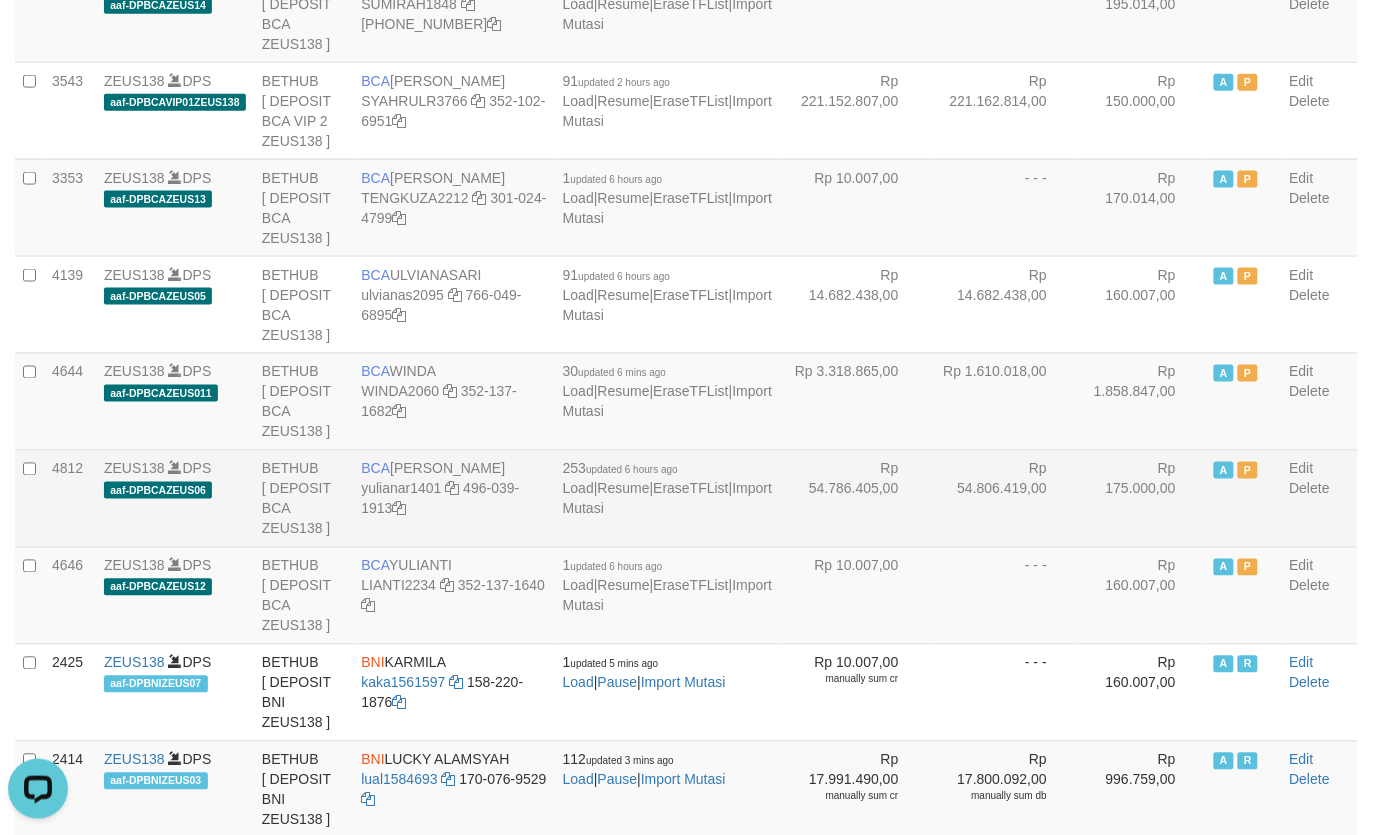 scroll, scrollTop: 1895, scrollLeft: 0, axis: vertical 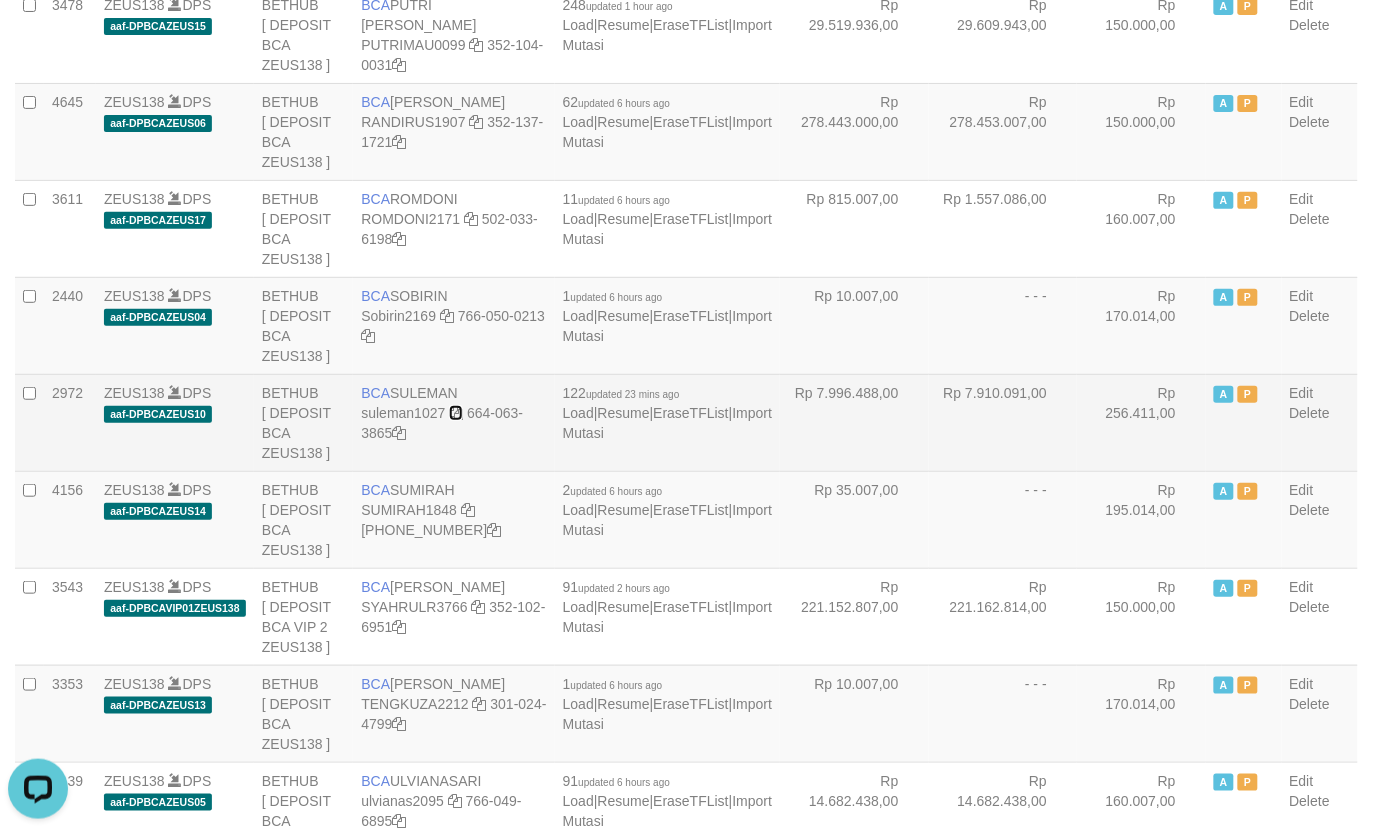 click at bounding box center (456, 413) 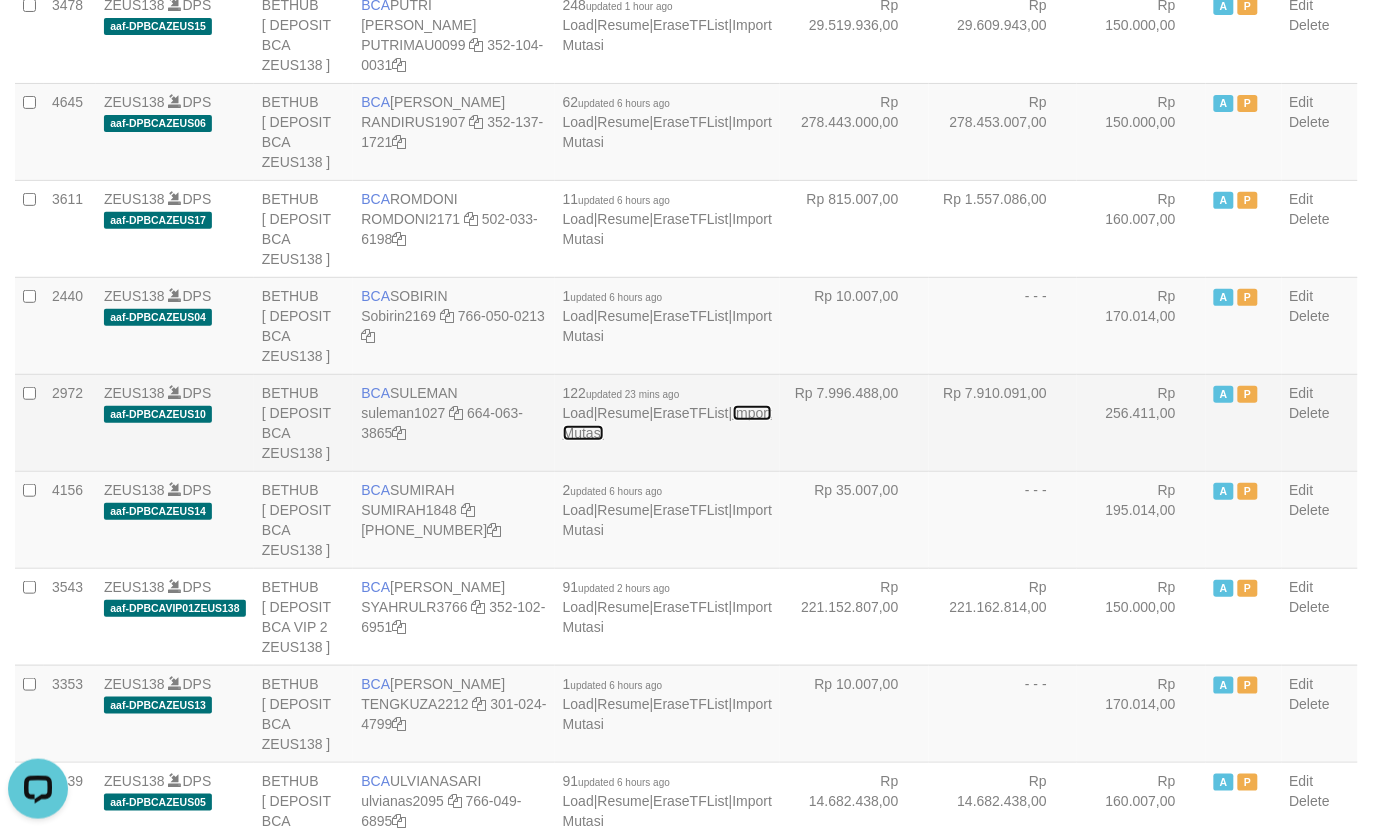 click on "Import Mutasi" at bounding box center [667, 423] 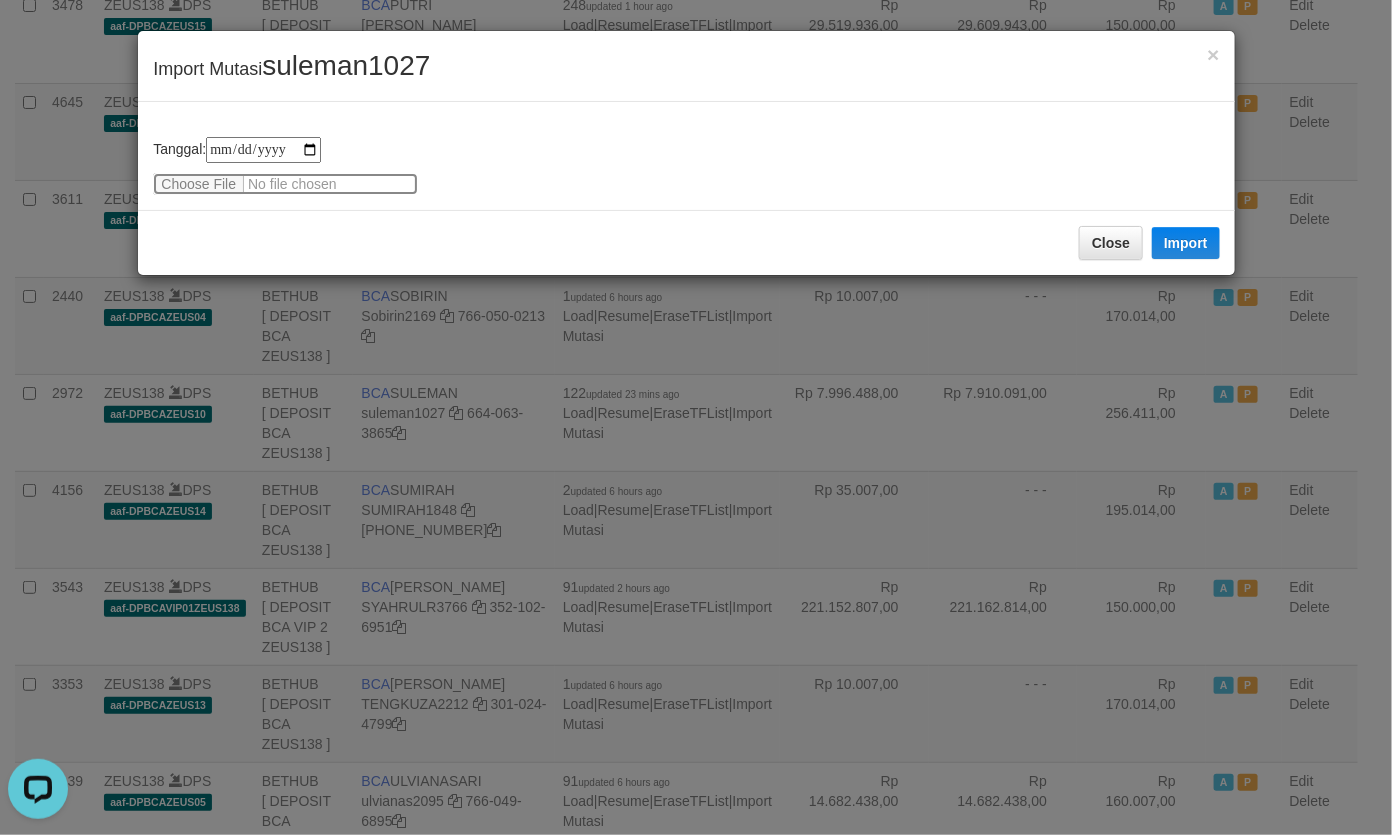 click at bounding box center (285, 184) 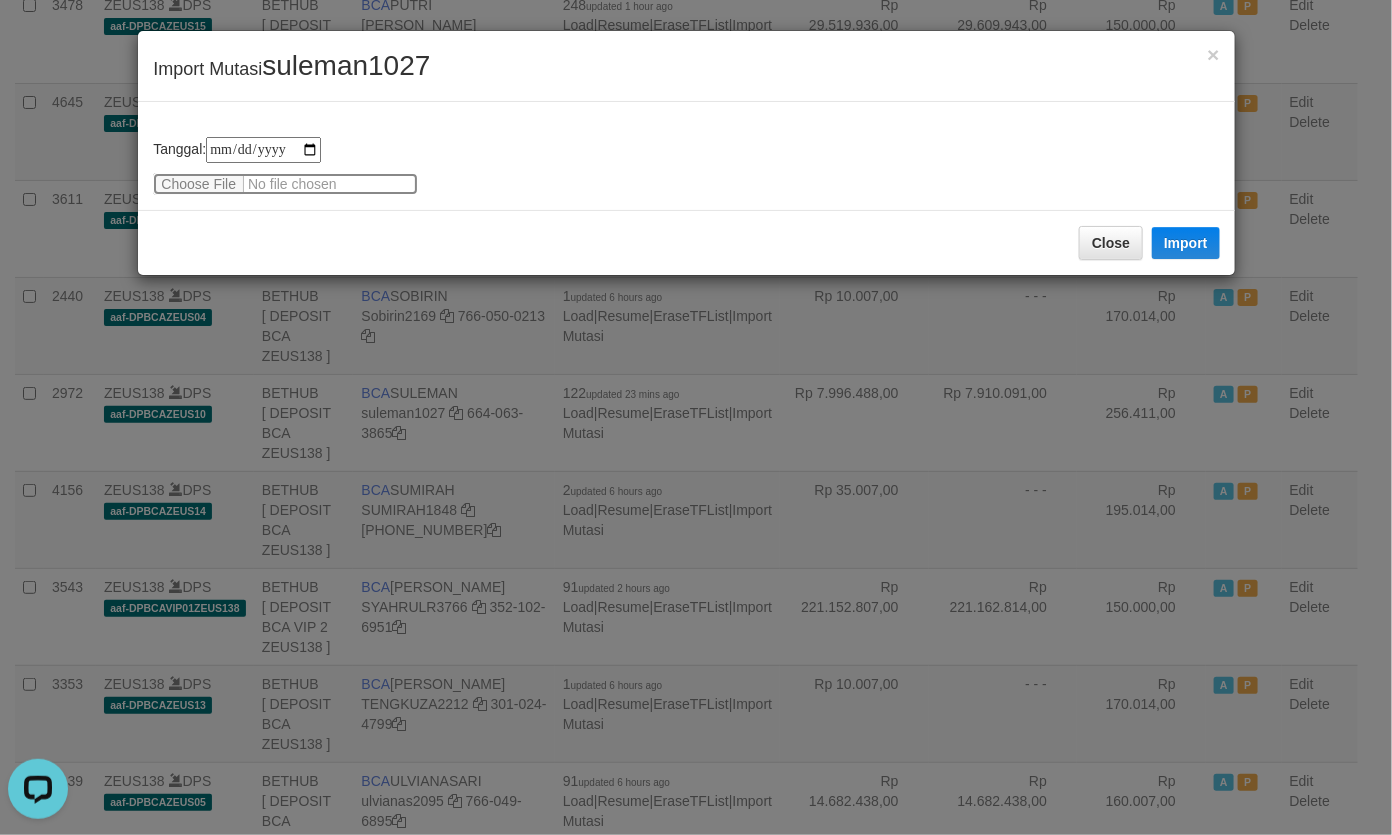 type on "**********" 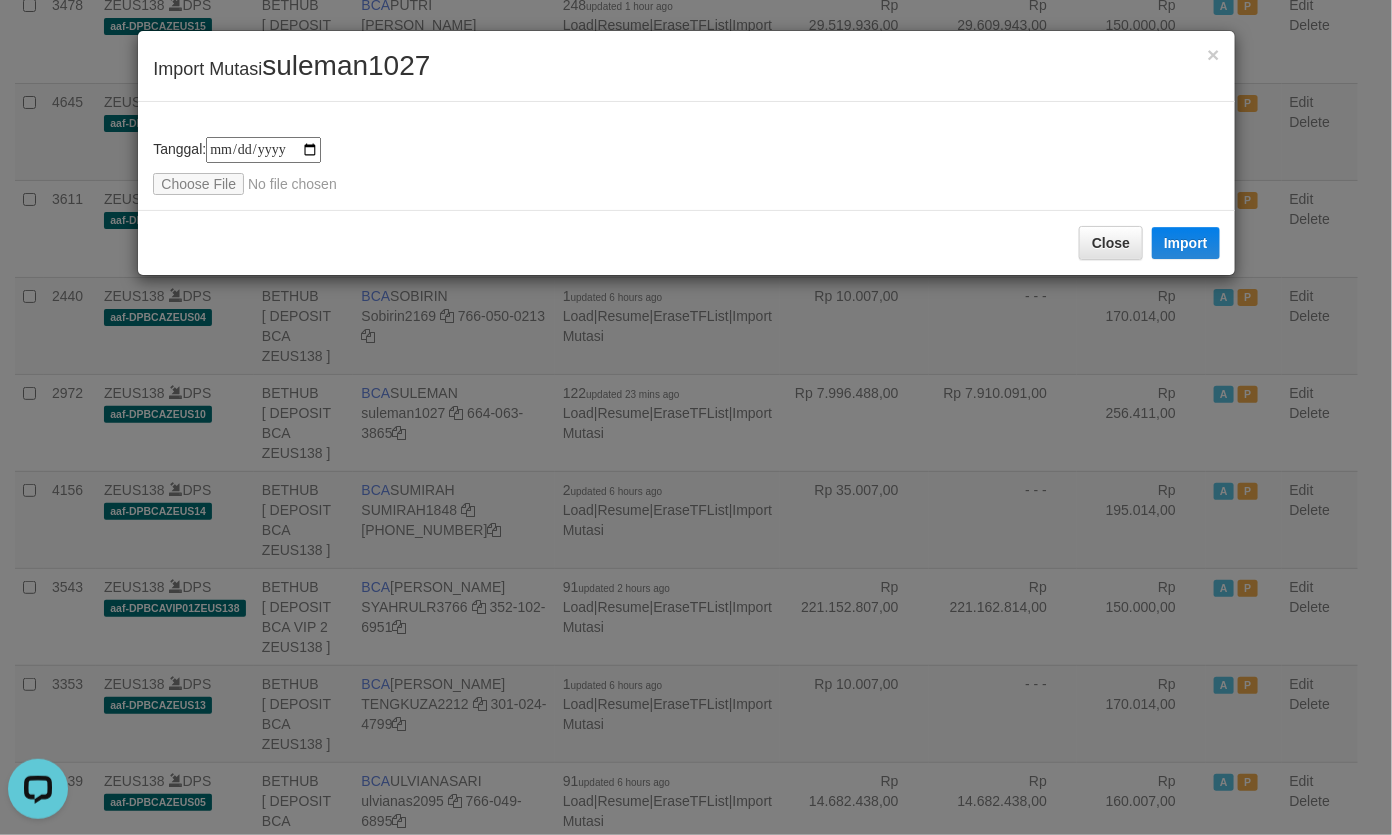 click on "suleman1027" at bounding box center (346, 65) 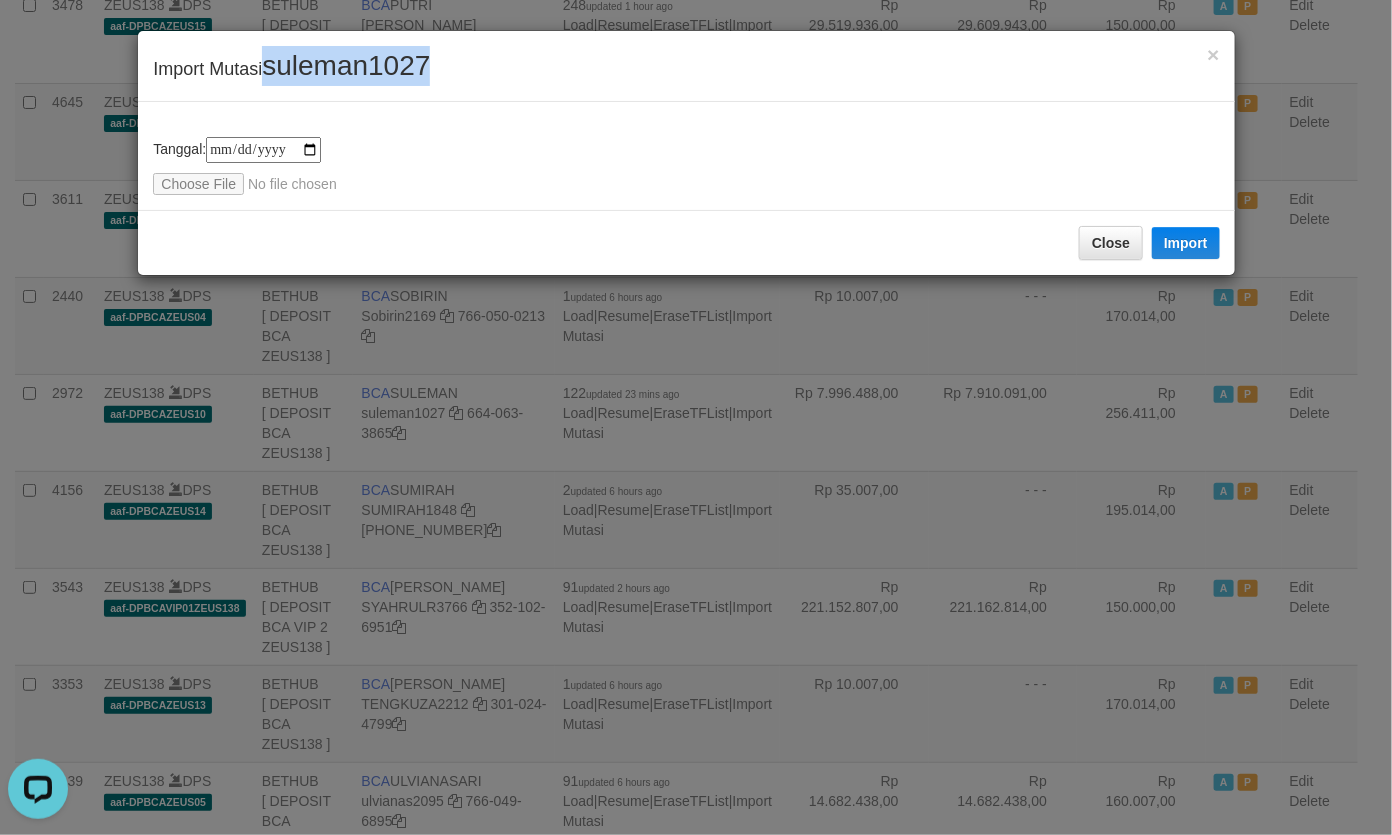 copy on "suleman1027" 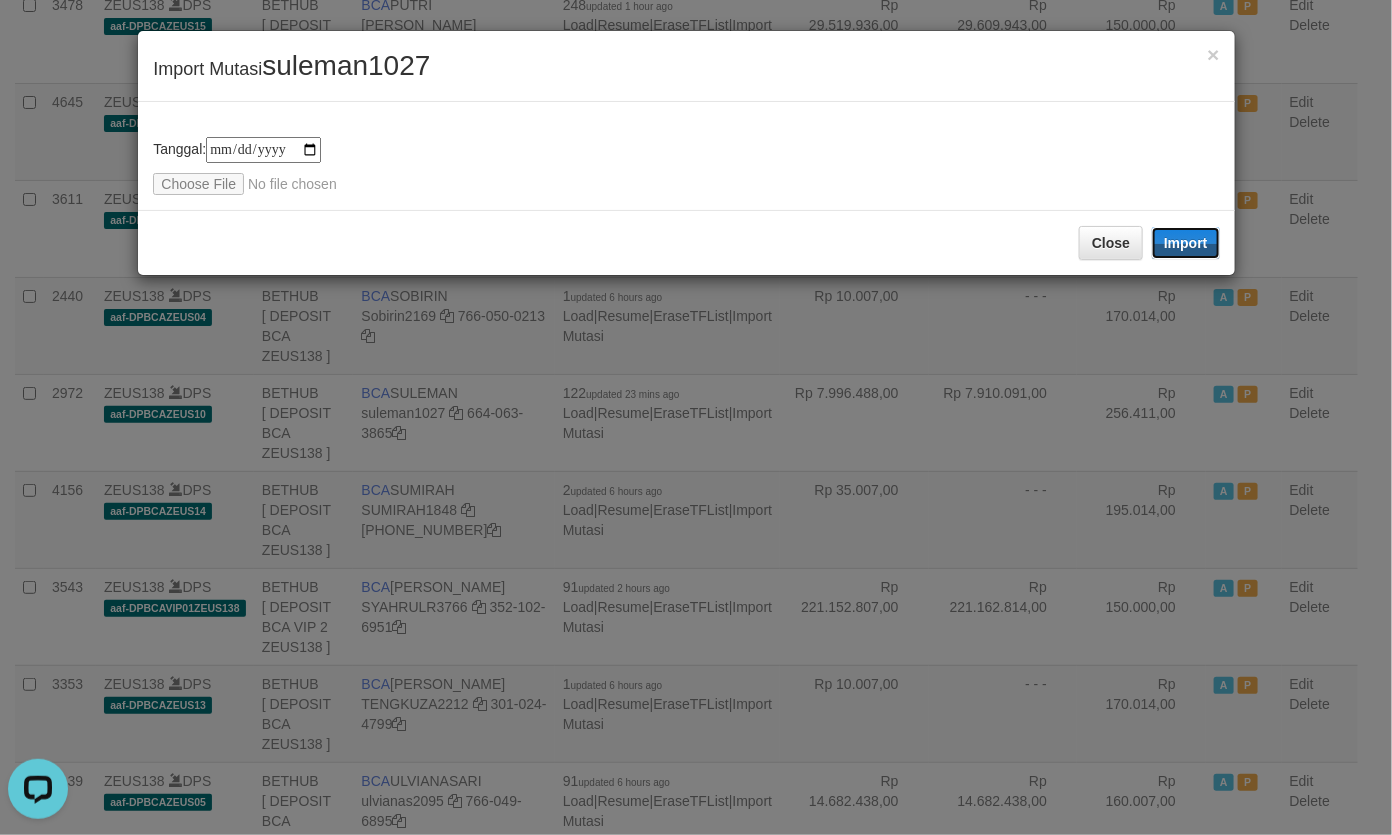 click on "Import" at bounding box center (1186, 243) 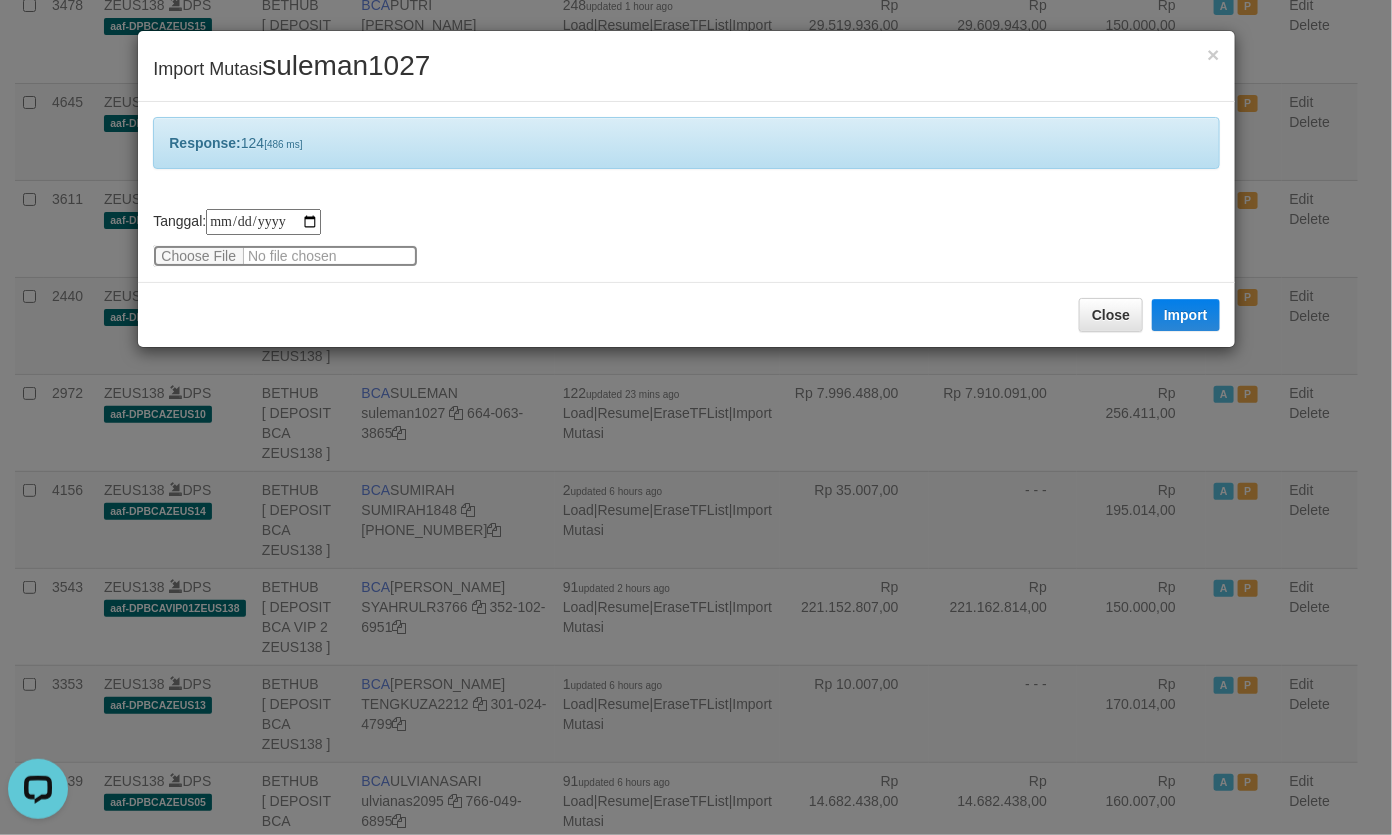 click at bounding box center (285, 256) 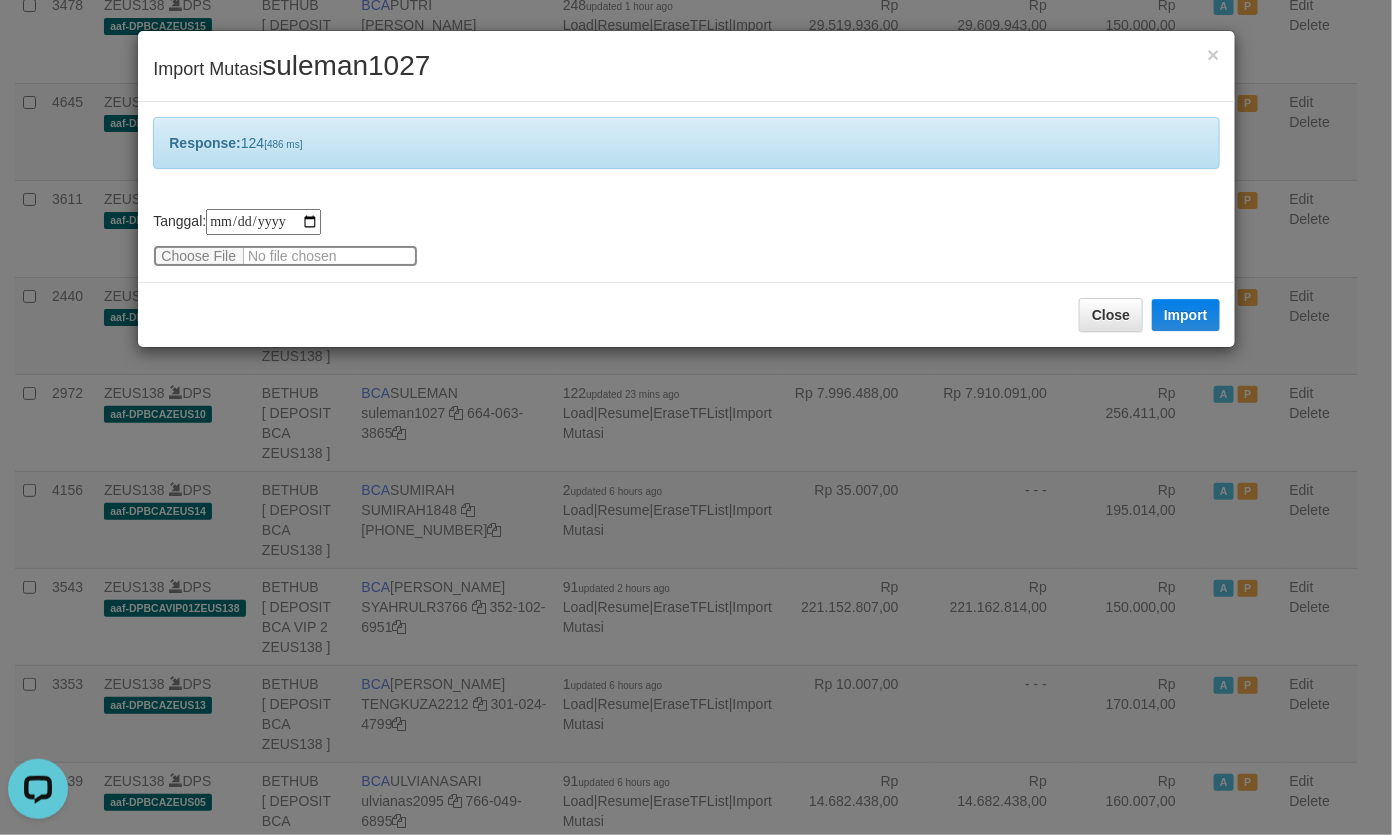 type 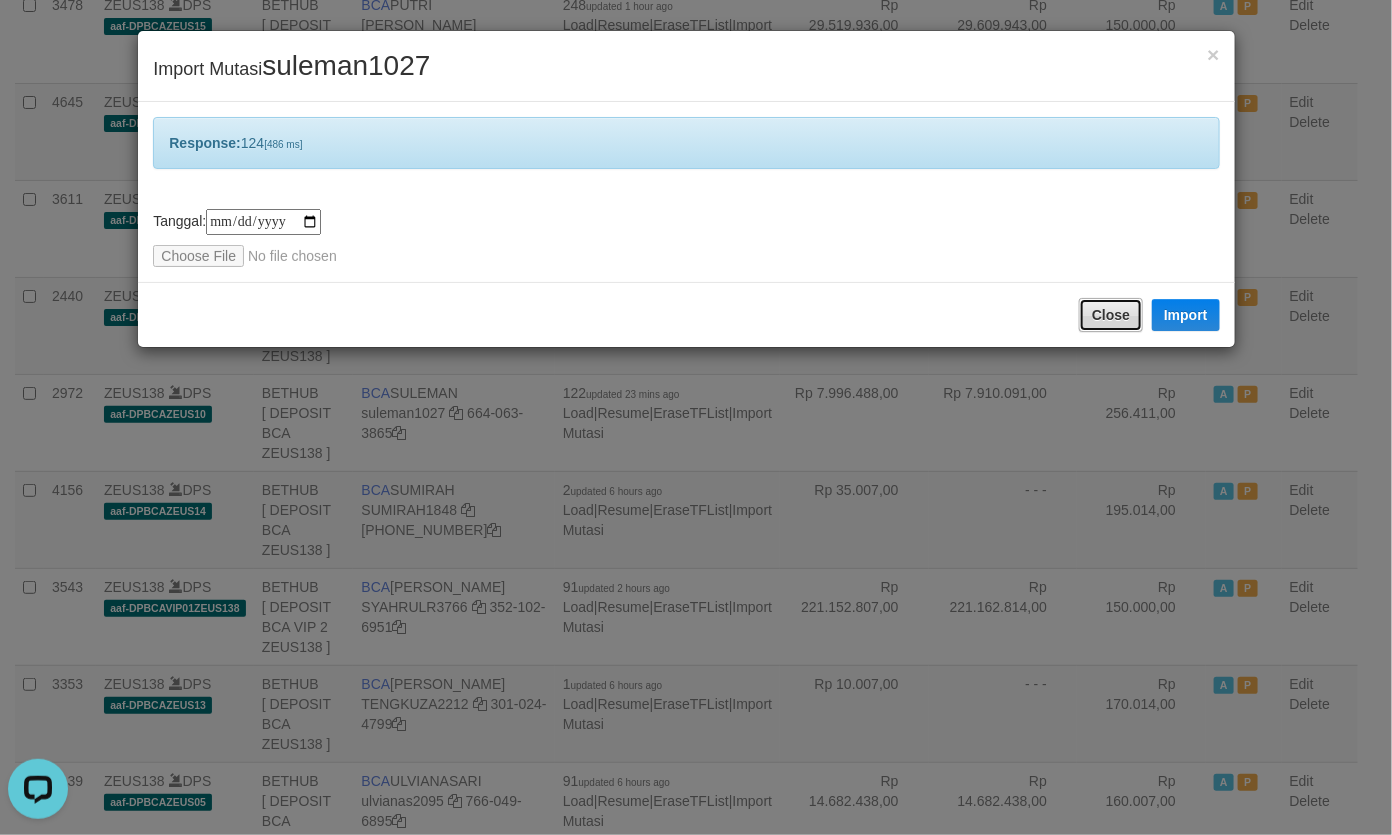 click on "Close" at bounding box center [1111, 315] 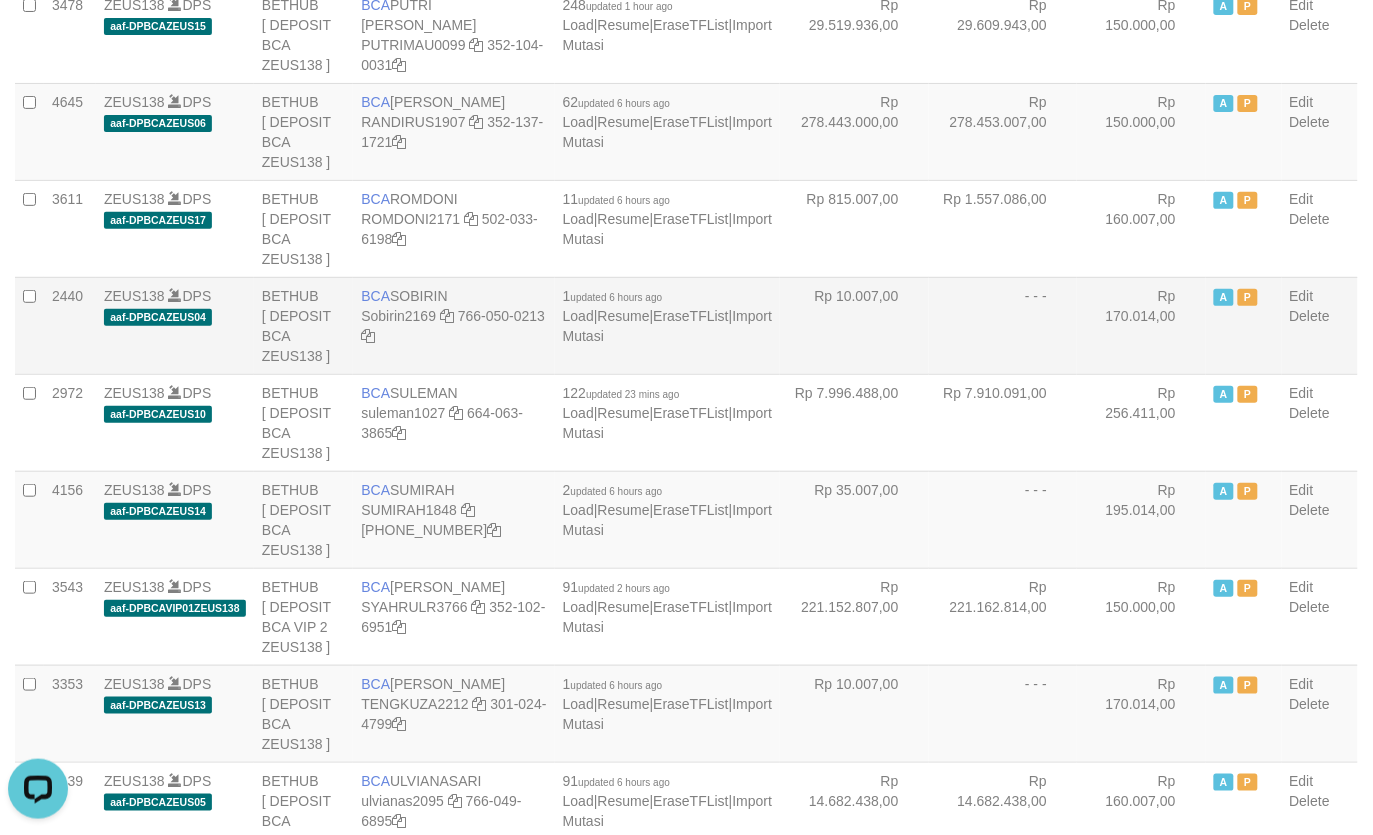 click on "Rp 10.007,00" at bounding box center [854, 325] 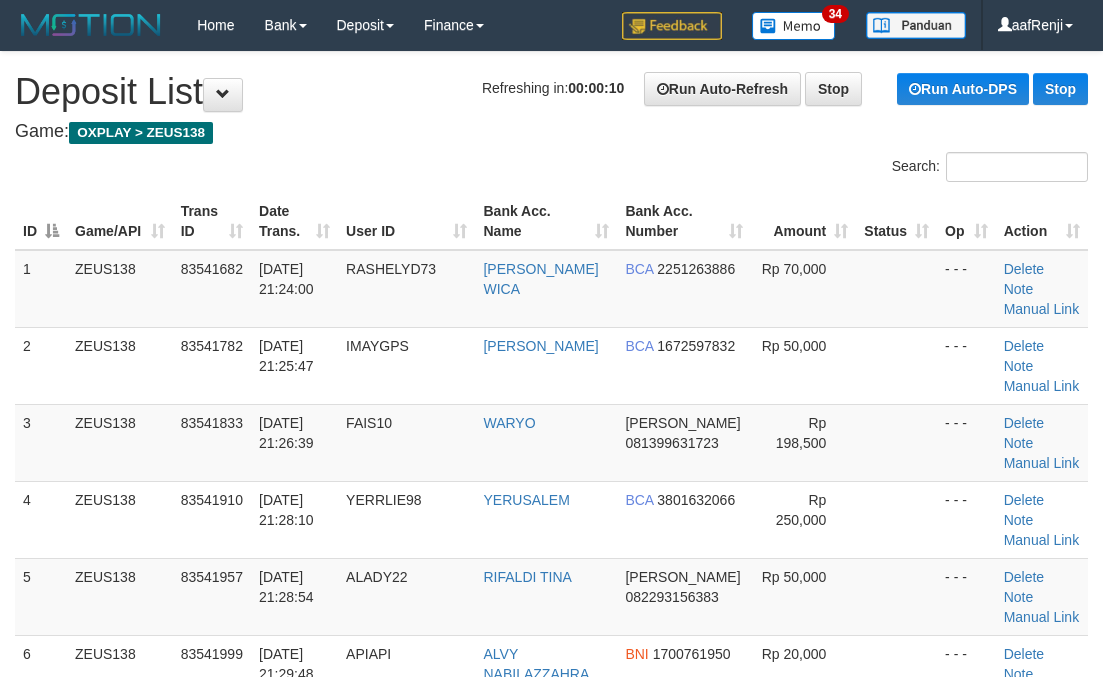 scroll, scrollTop: 0, scrollLeft: 0, axis: both 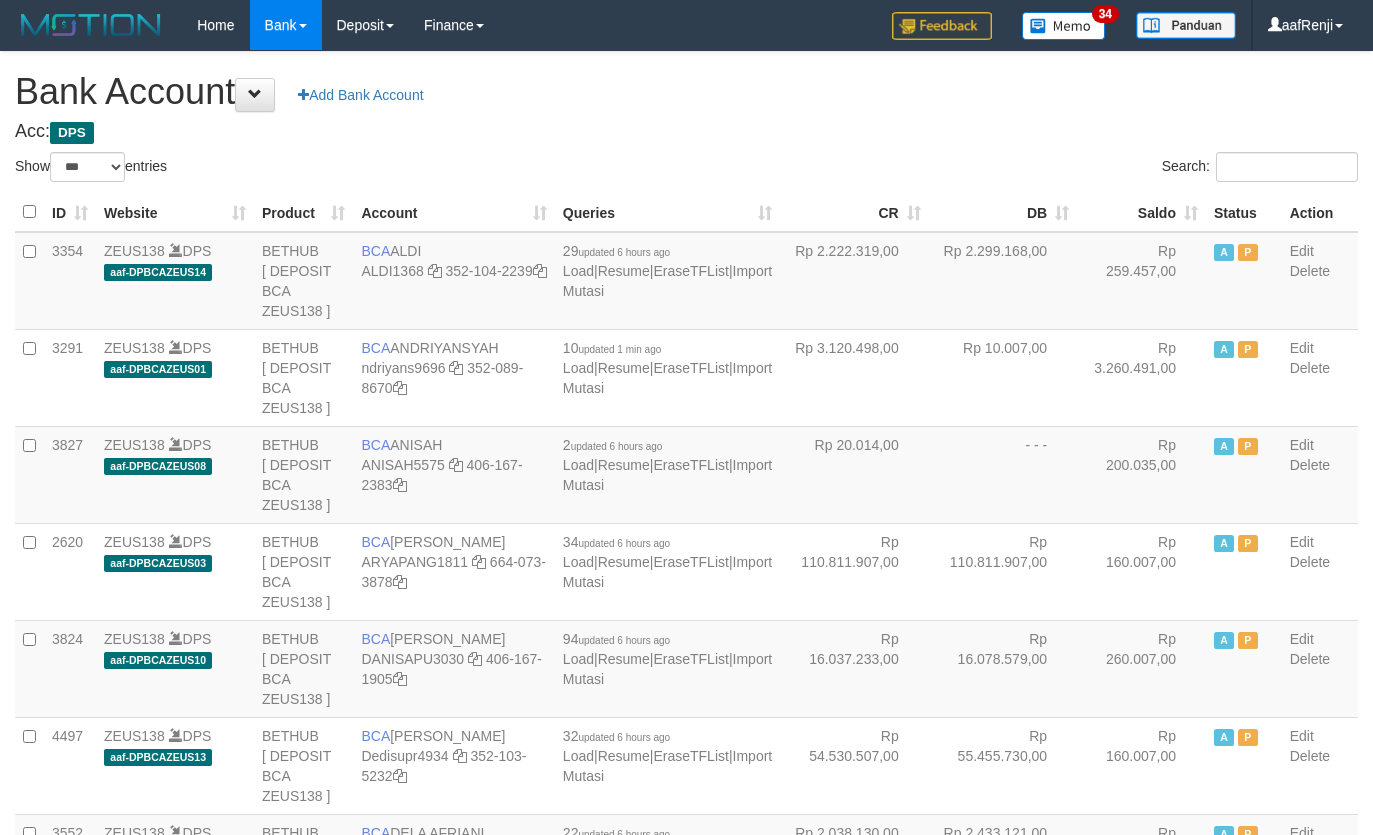 select on "***" 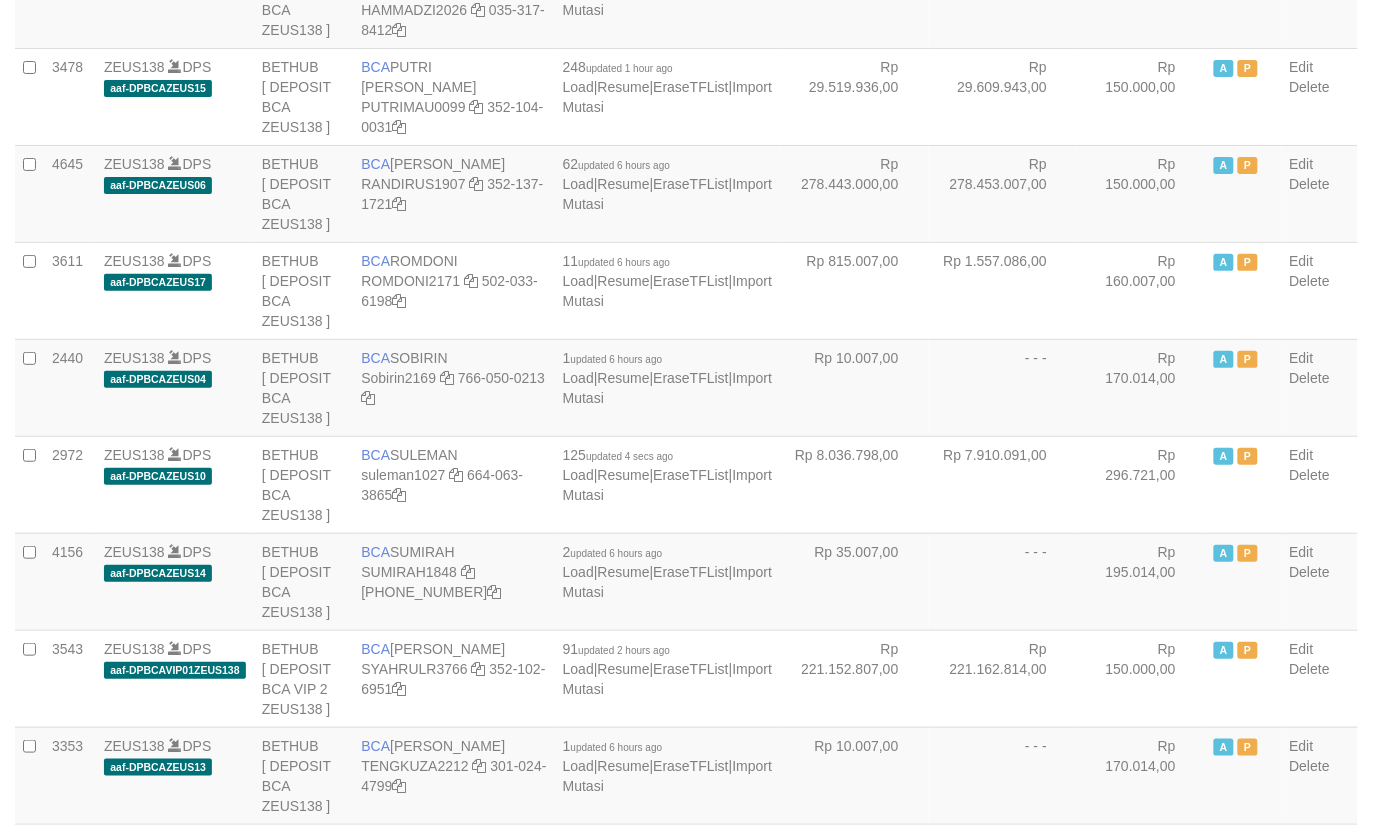 scroll, scrollTop: 1895, scrollLeft: 0, axis: vertical 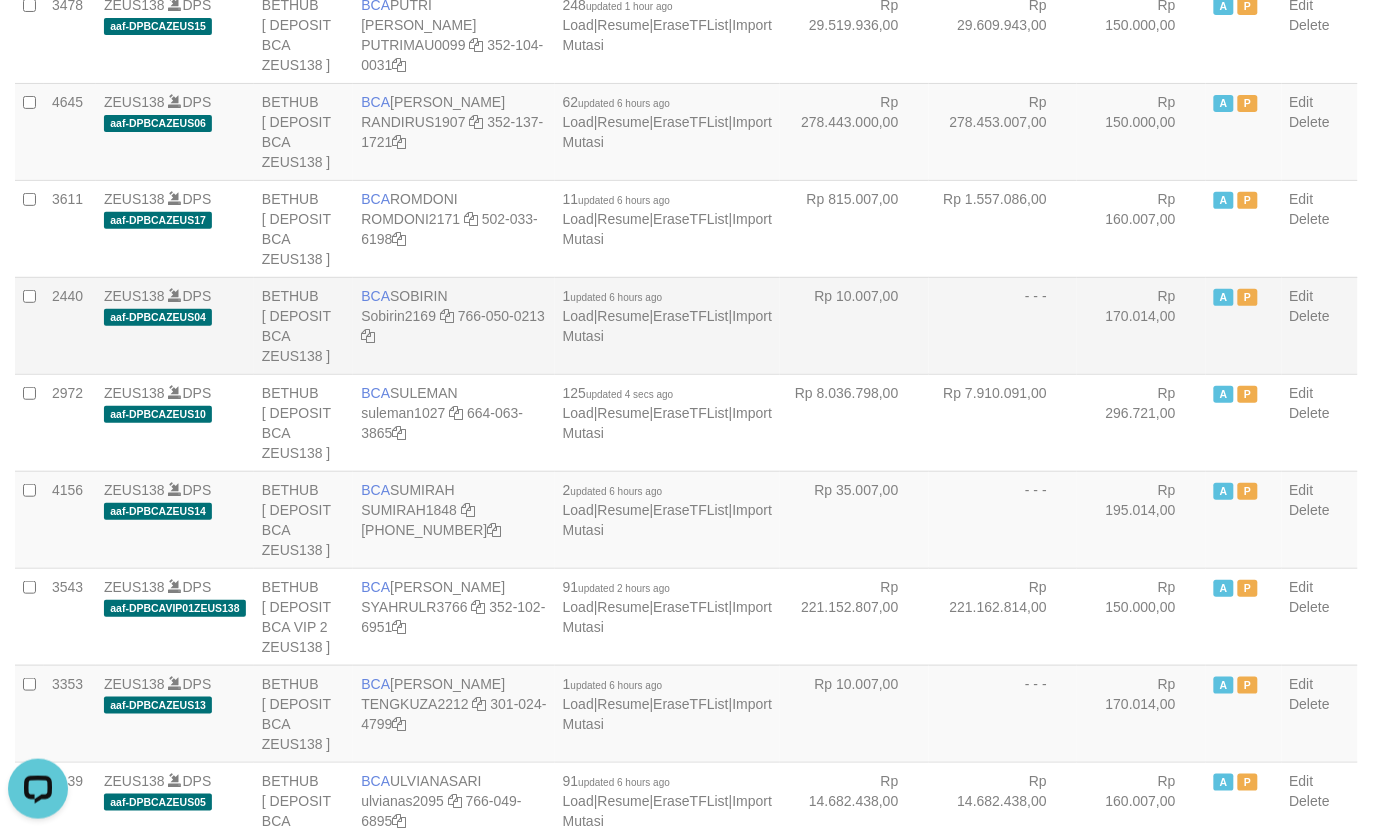 click on "Rp 10.007,00" at bounding box center (854, 325) 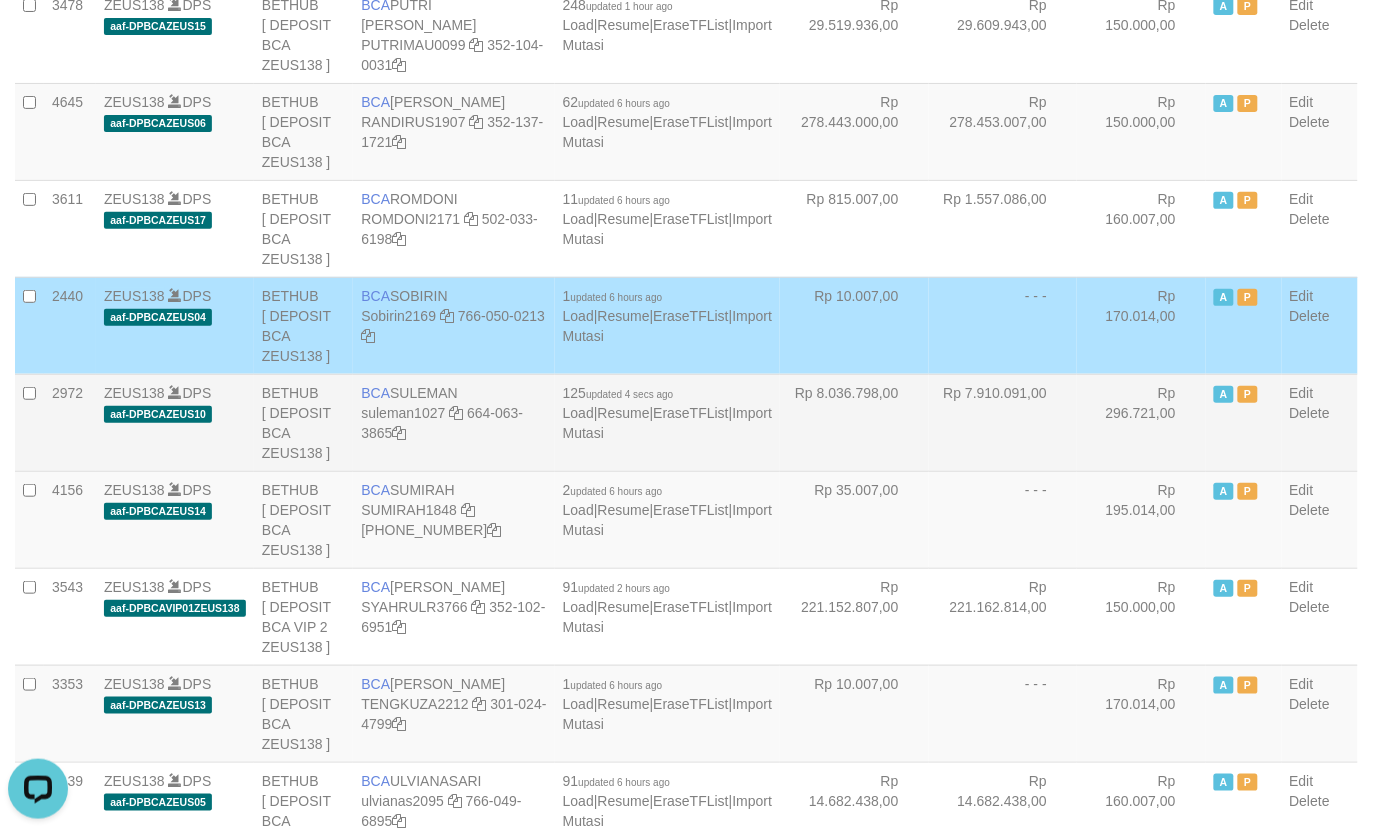 click on "Rp 8.036.798,00" at bounding box center (854, 422) 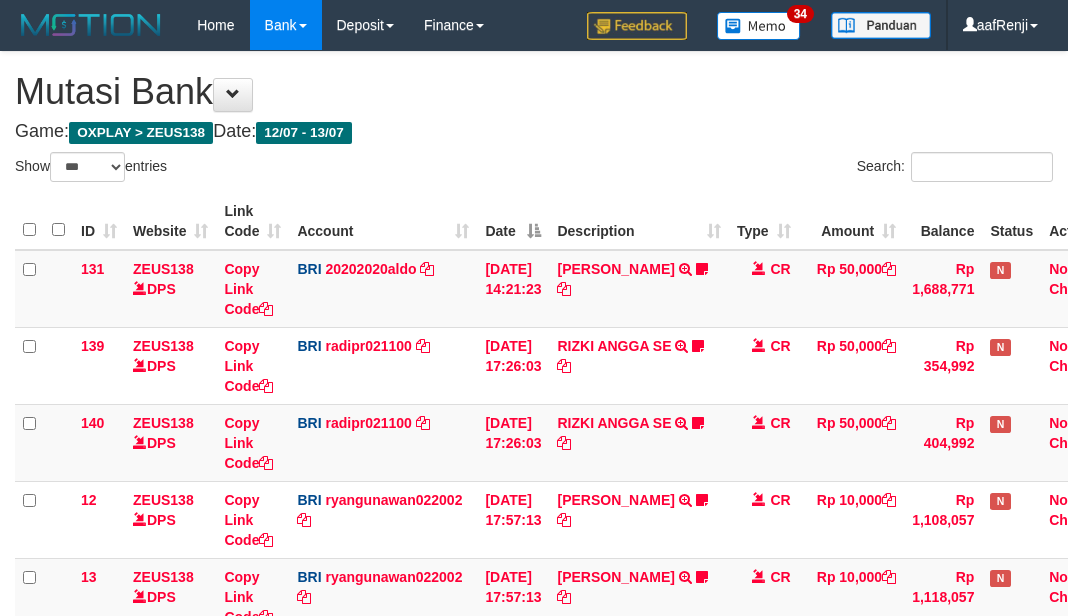 select on "***" 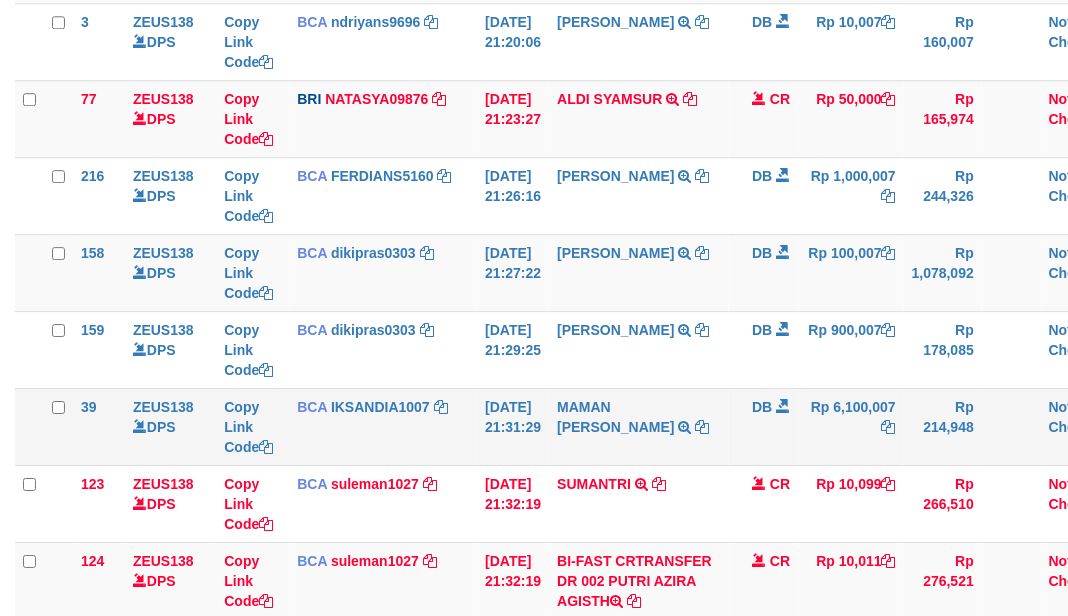 scroll, scrollTop: 881, scrollLeft: 0, axis: vertical 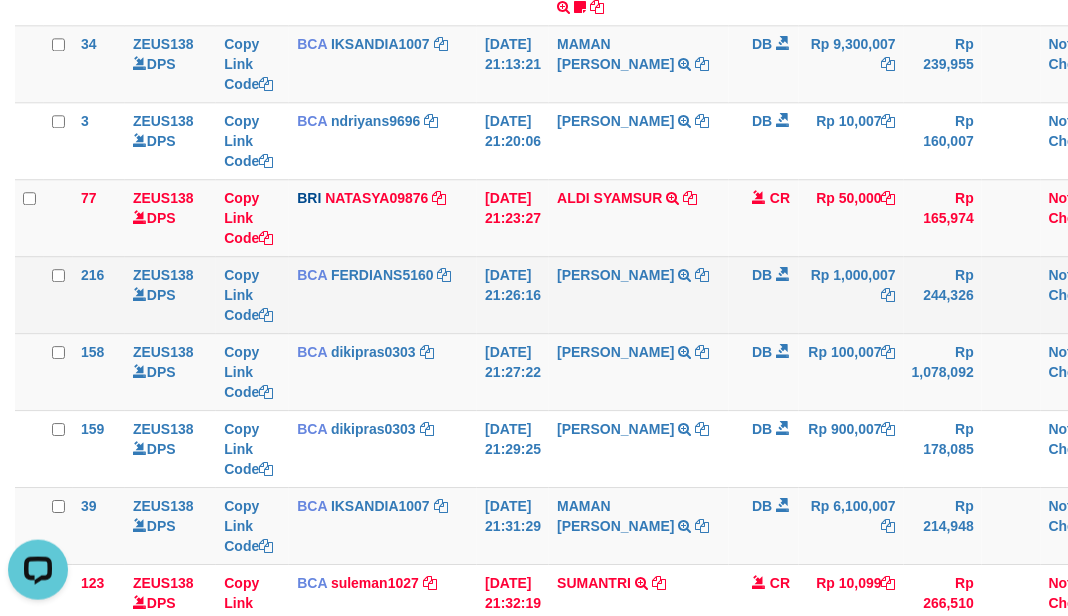 drag, startPoint x: 422, startPoint y: 252, endPoint x: 423, endPoint y: 265, distance: 13.038404 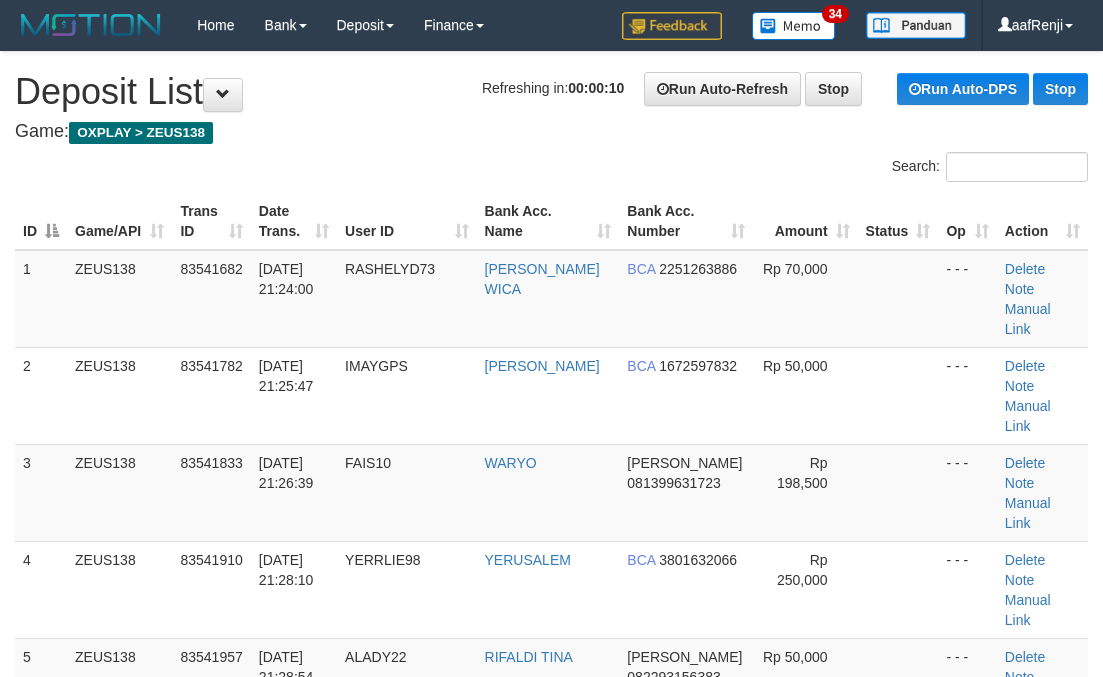 scroll, scrollTop: 0, scrollLeft: 0, axis: both 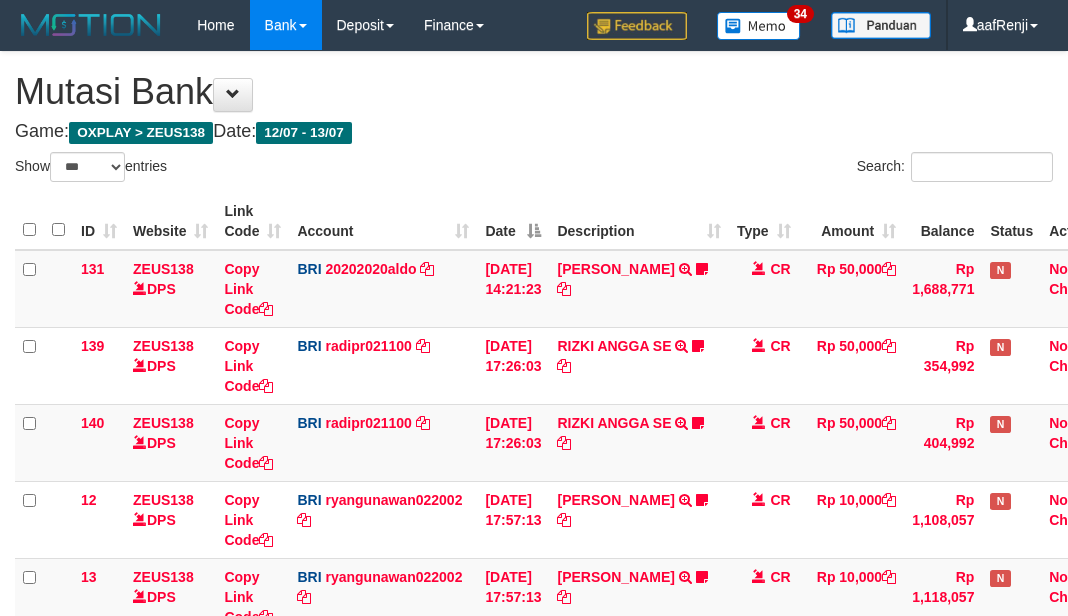 select on "***" 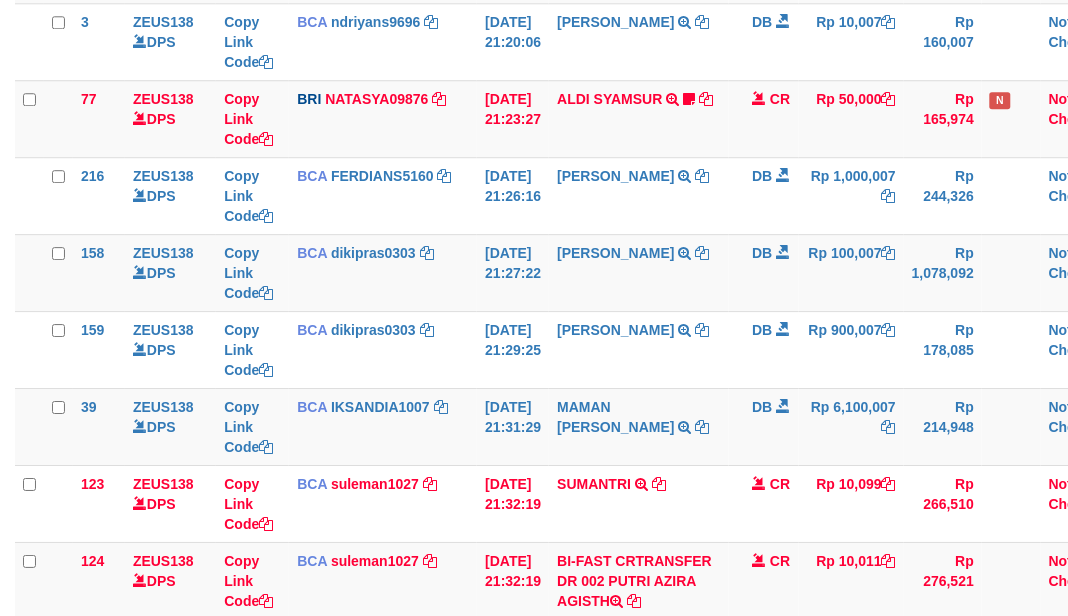 scroll, scrollTop: 881, scrollLeft: 0, axis: vertical 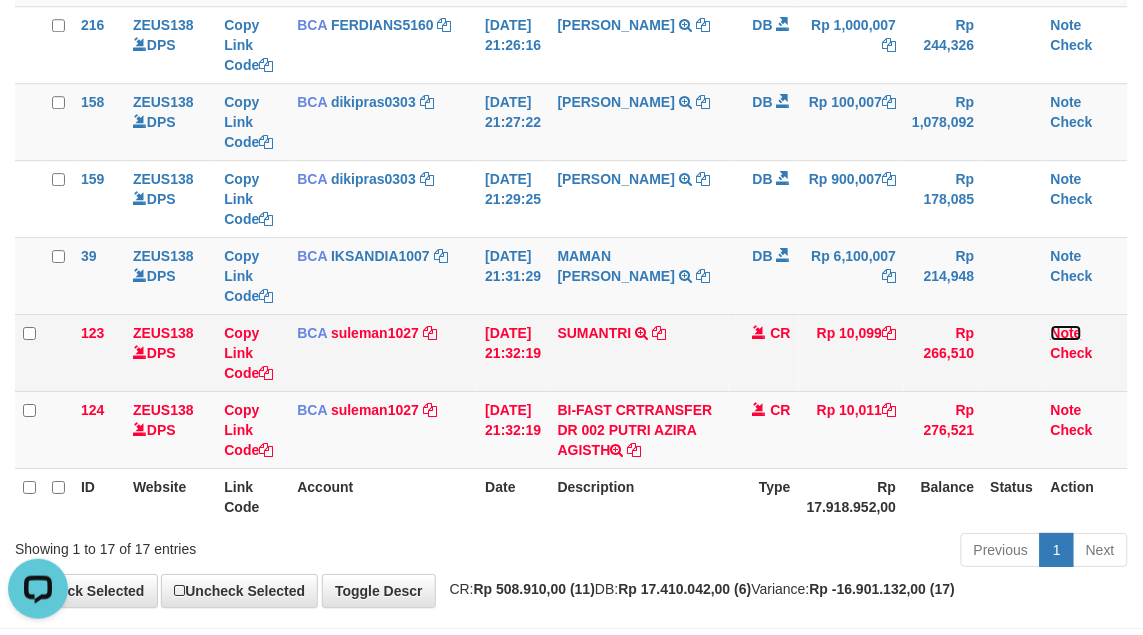 click on "Note" at bounding box center (1066, 333) 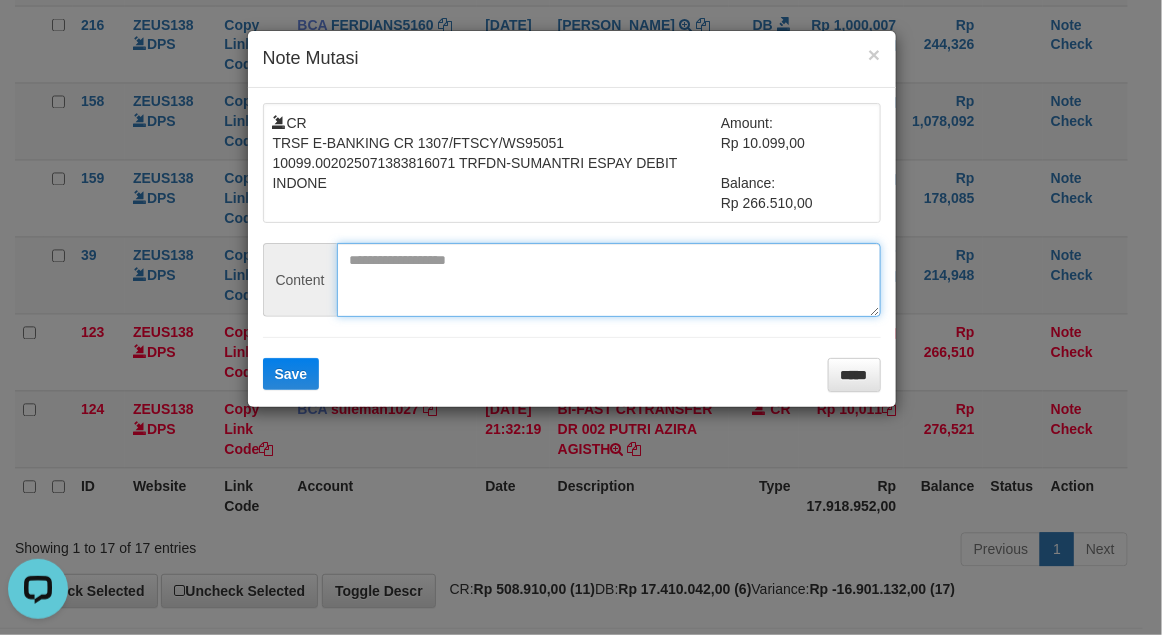 click at bounding box center (609, 280) 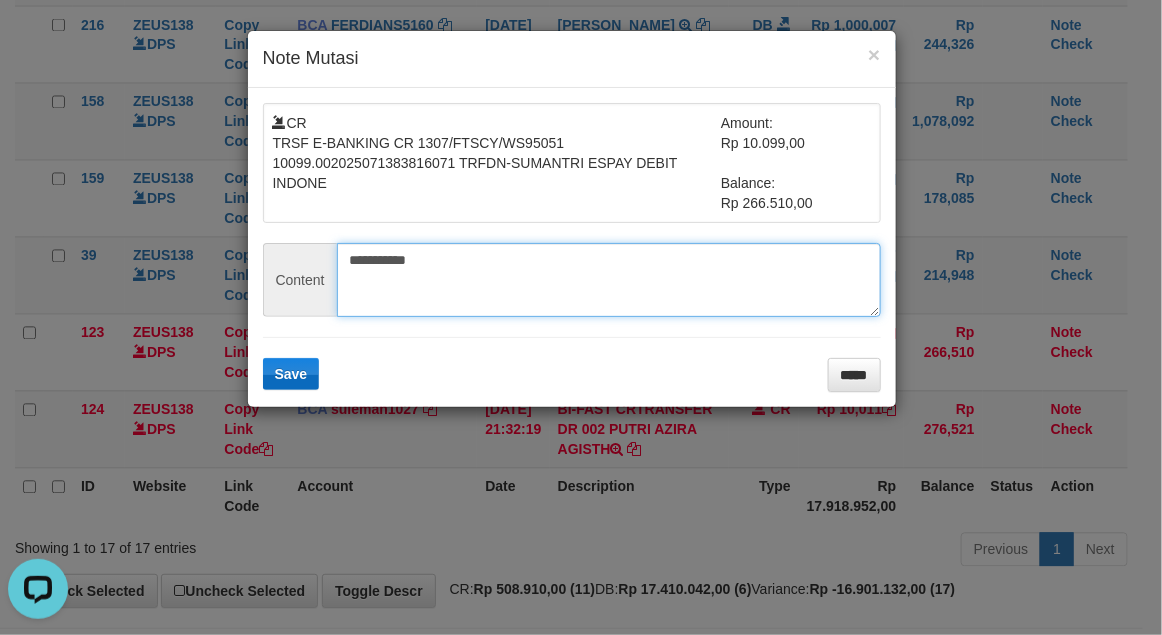 type on "**********" 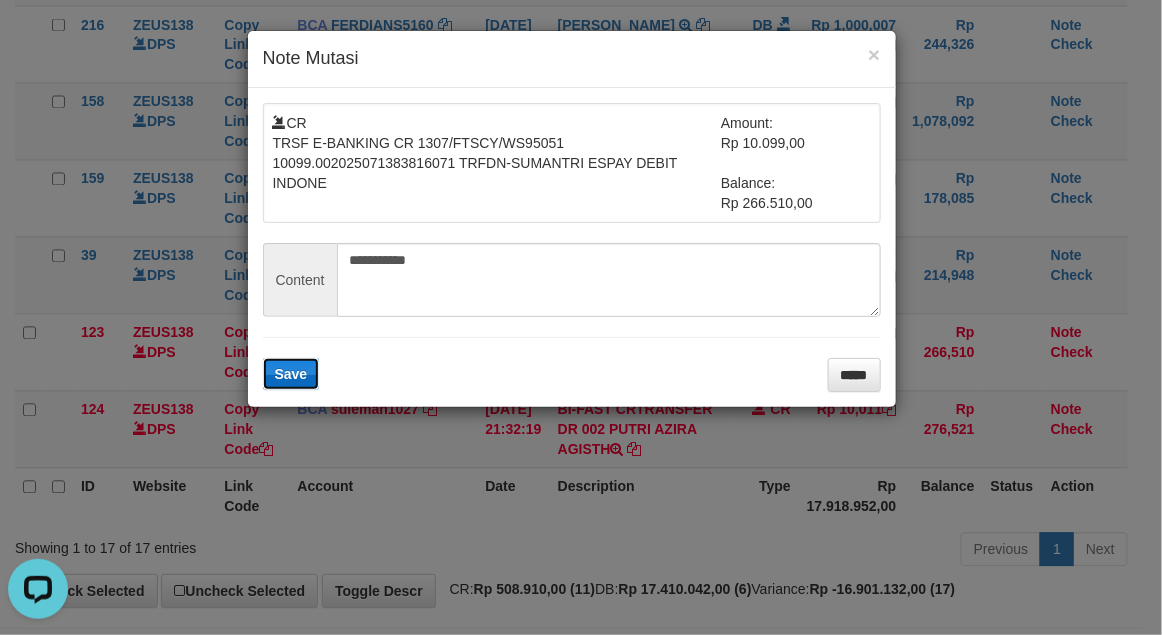 click on "Save" at bounding box center [291, 374] 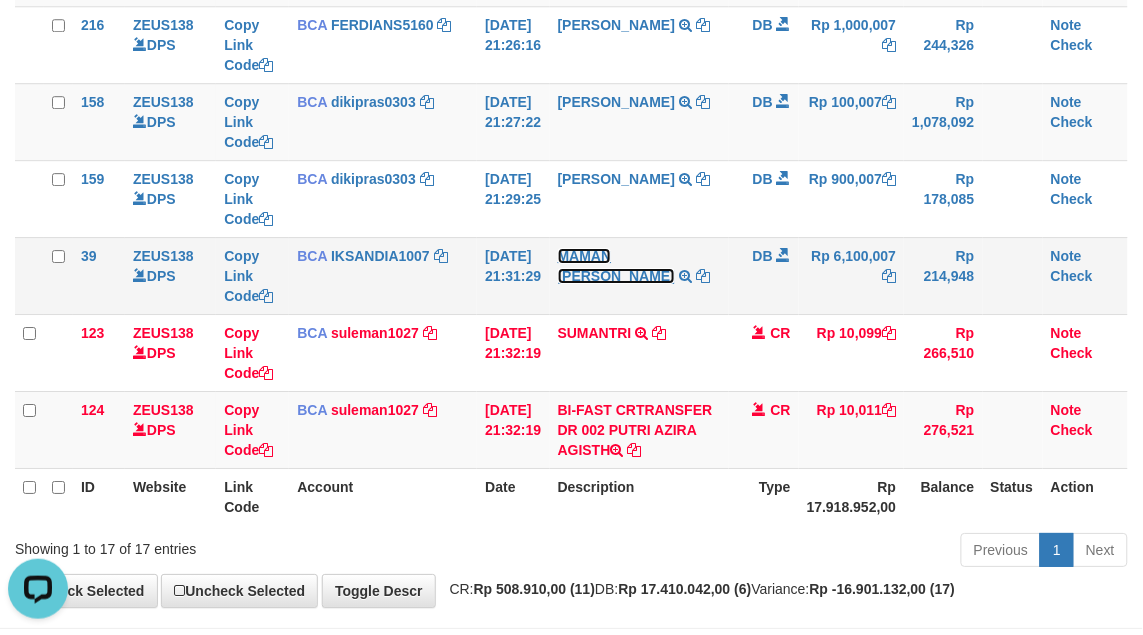 click on "MAMAN AGUSTIAN" at bounding box center (616, 266) 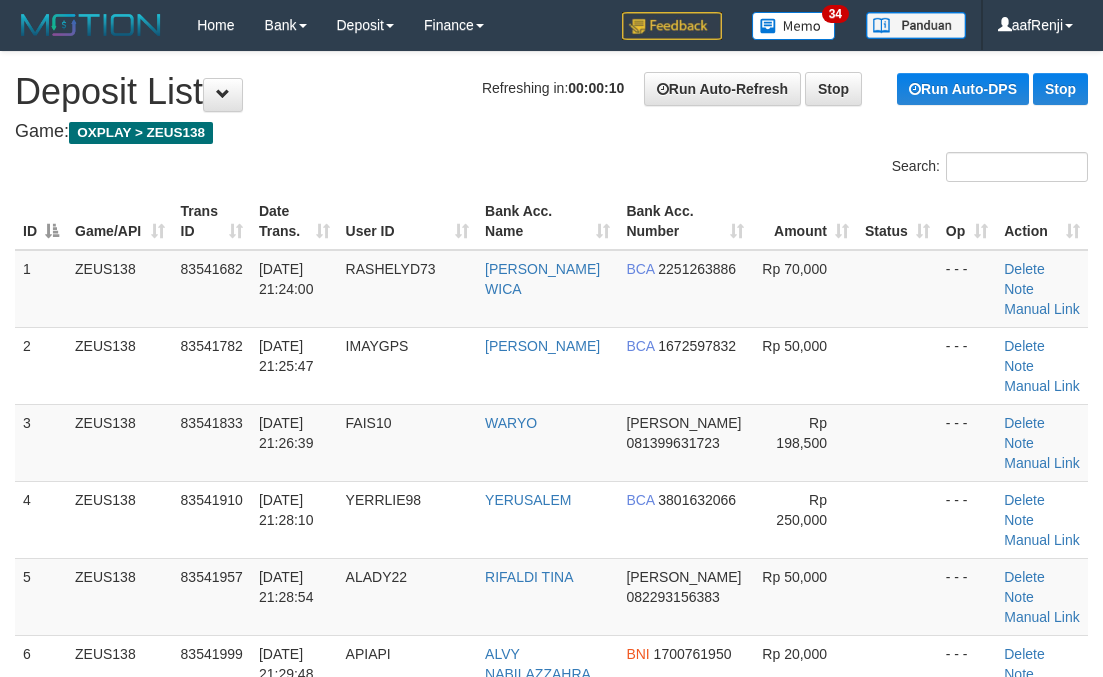 scroll, scrollTop: 0, scrollLeft: 0, axis: both 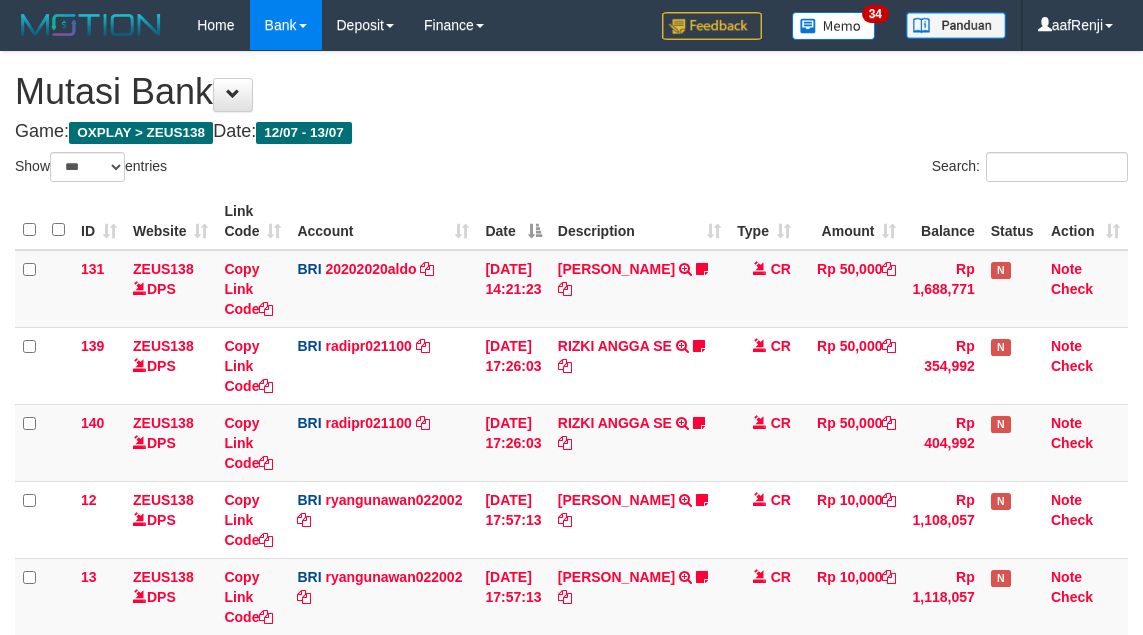 select on "***" 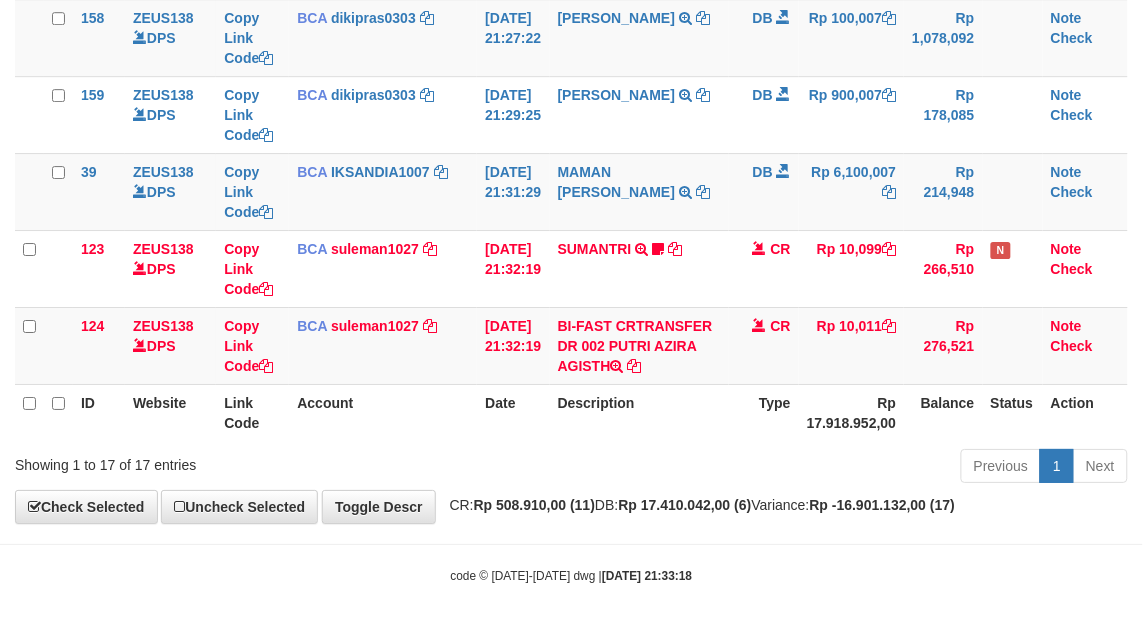 scroll, scrollTop: 1131, scrollLeft: 0, axis: vertical 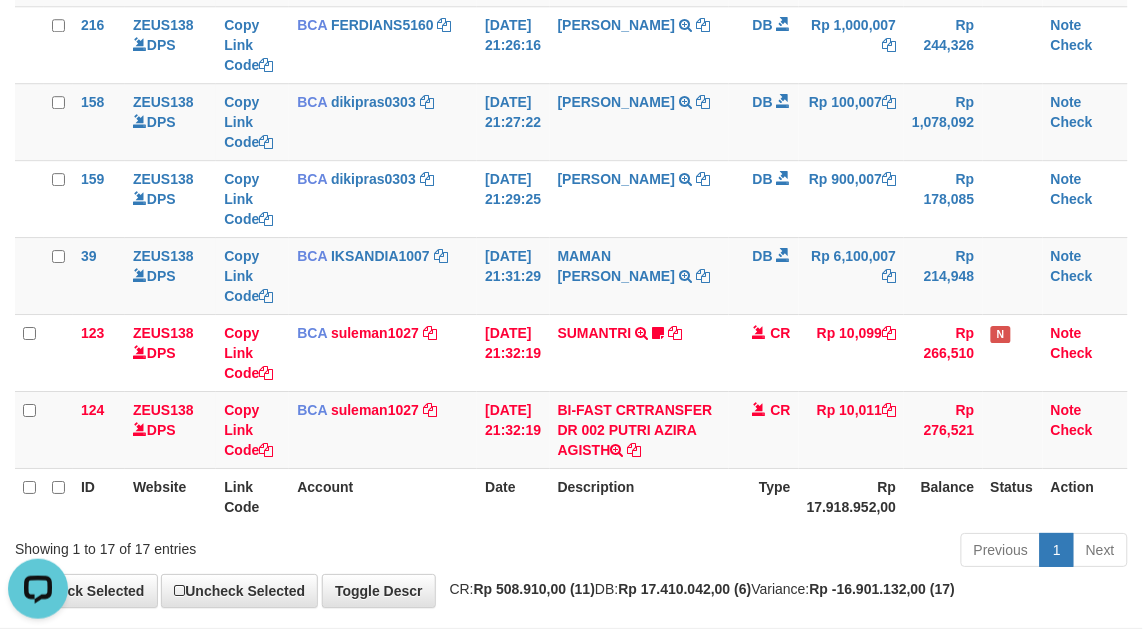 click on "Account" at bounding box center [383, 496] 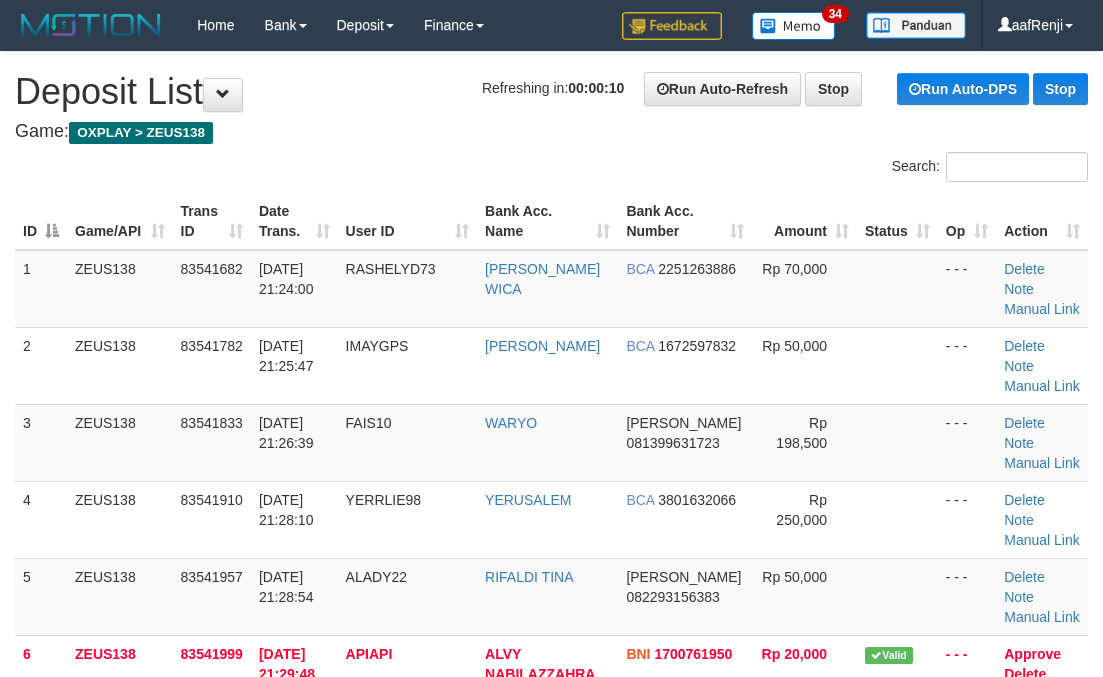scroll, scrollTop: 0, scrollLeft: 0, axis: both 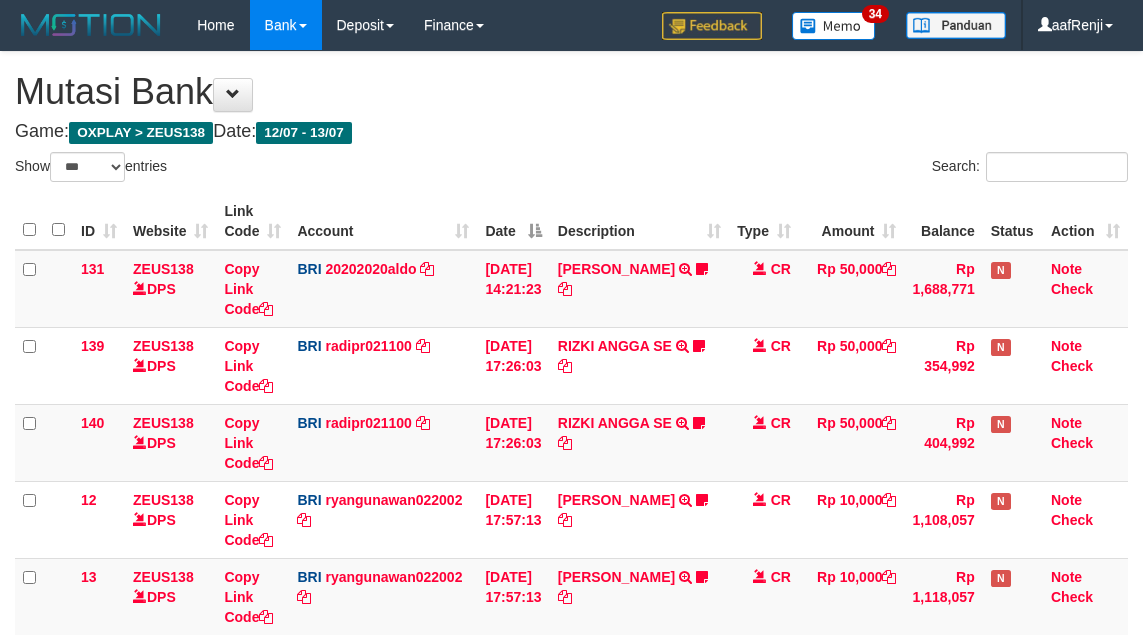 select on "***" 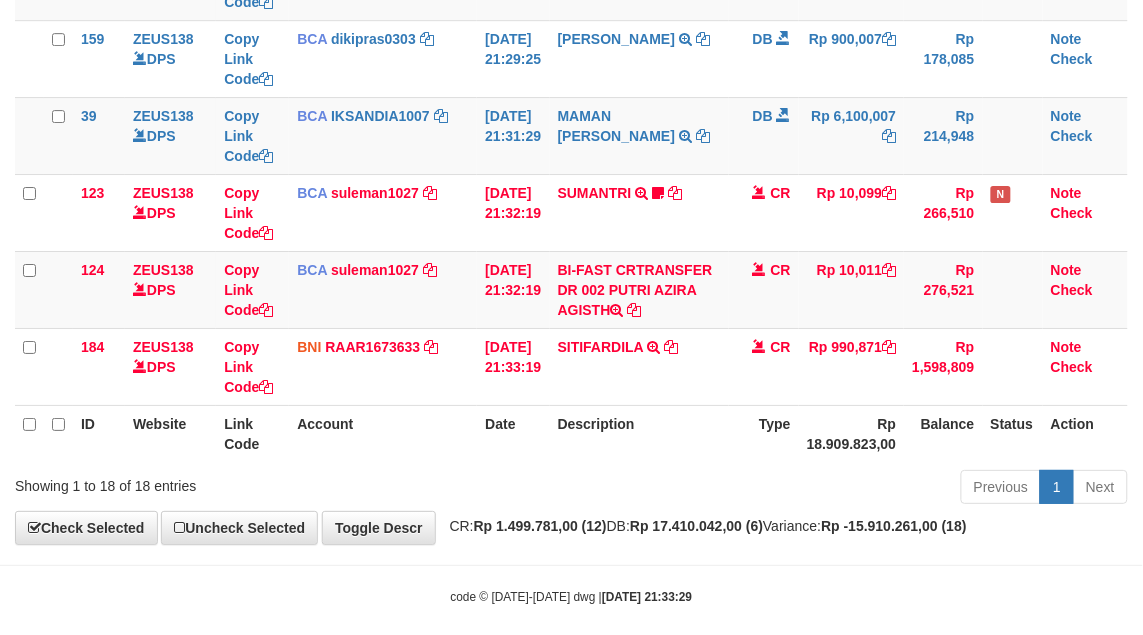 scroll, scrollTop: 1131, scrollLeft: 0, axis: vertical 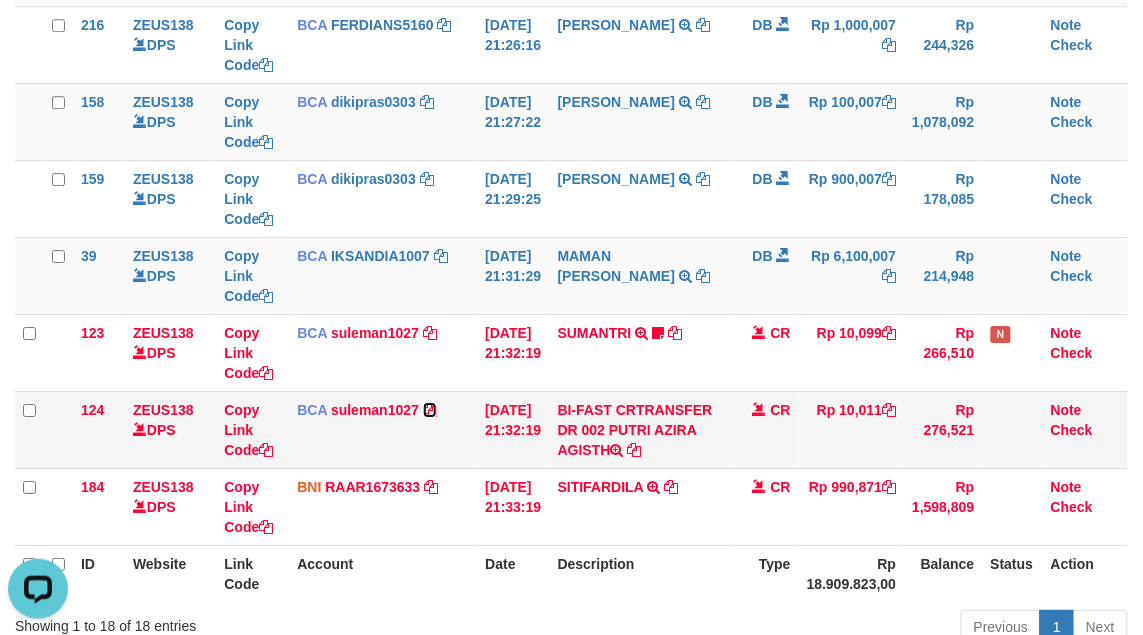 click at bounding box center [430, 410] 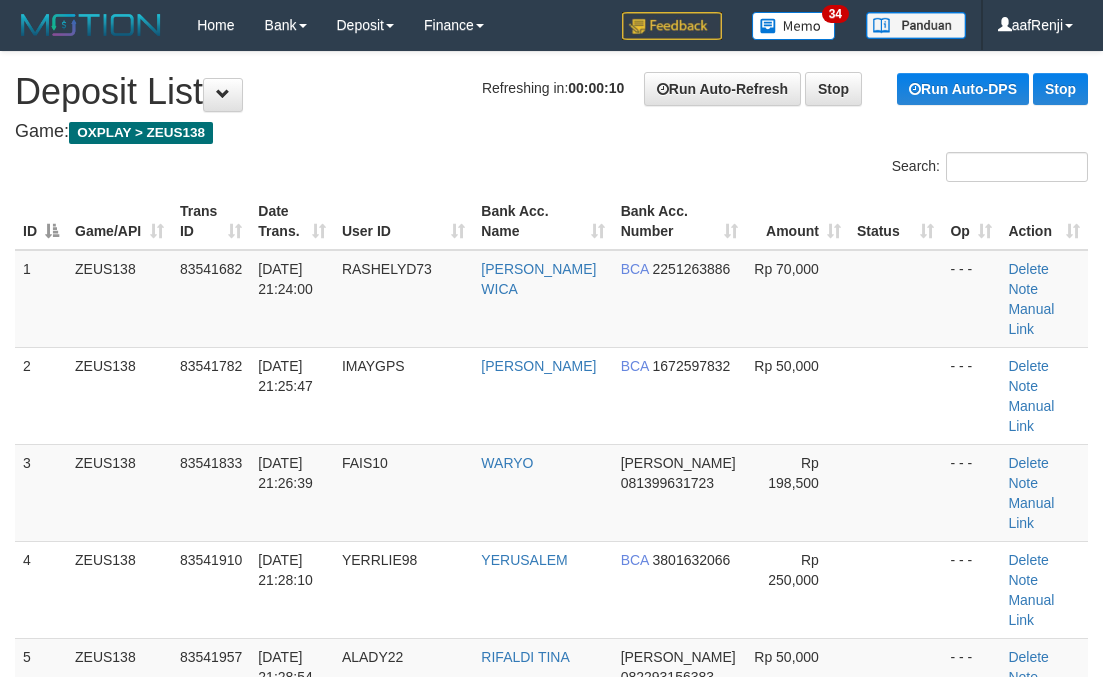 scroll, scrollTop: 0, scrollLeft: 0, axis: both 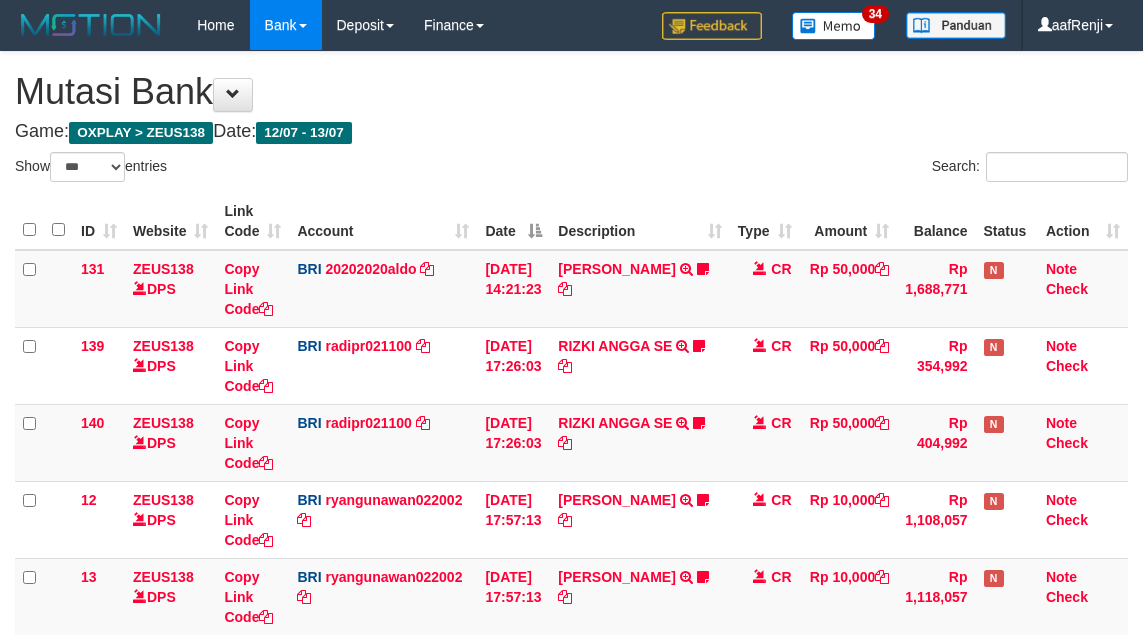 select on "***" 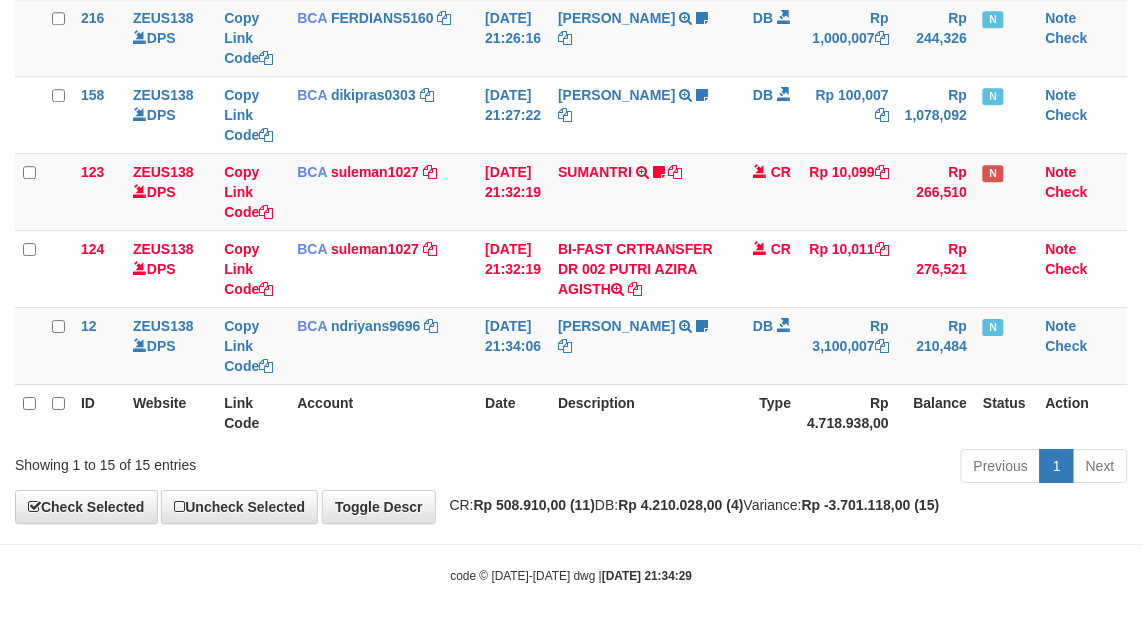scroll, scrollTop: 1065, scrollLeft: 0, axis: vertical 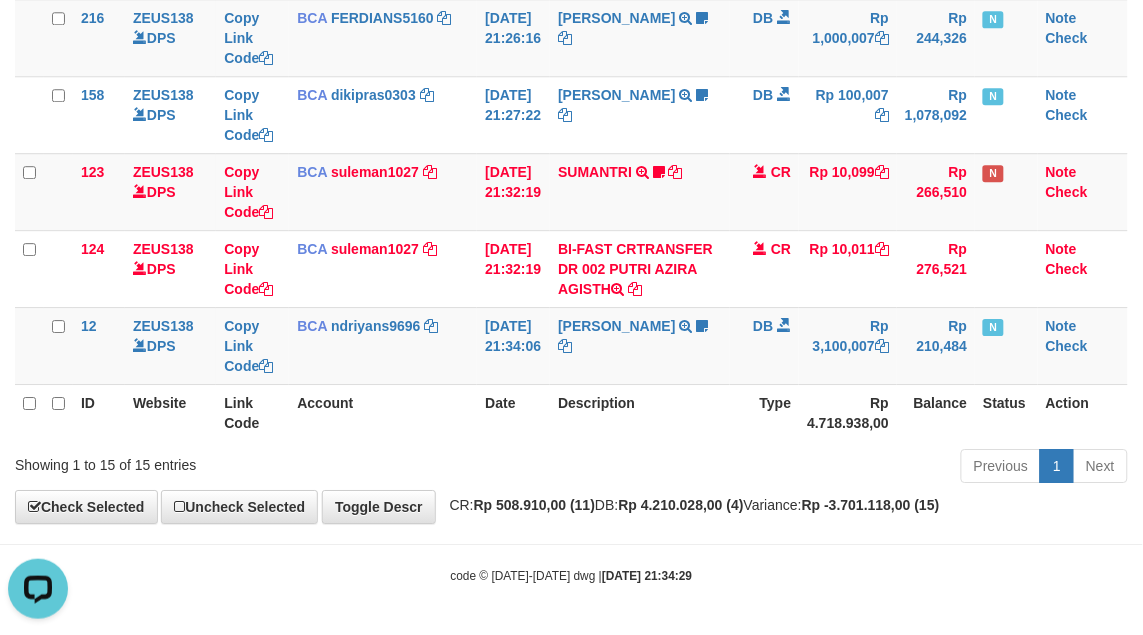 click on "Account" at bounding box center (383, 412) 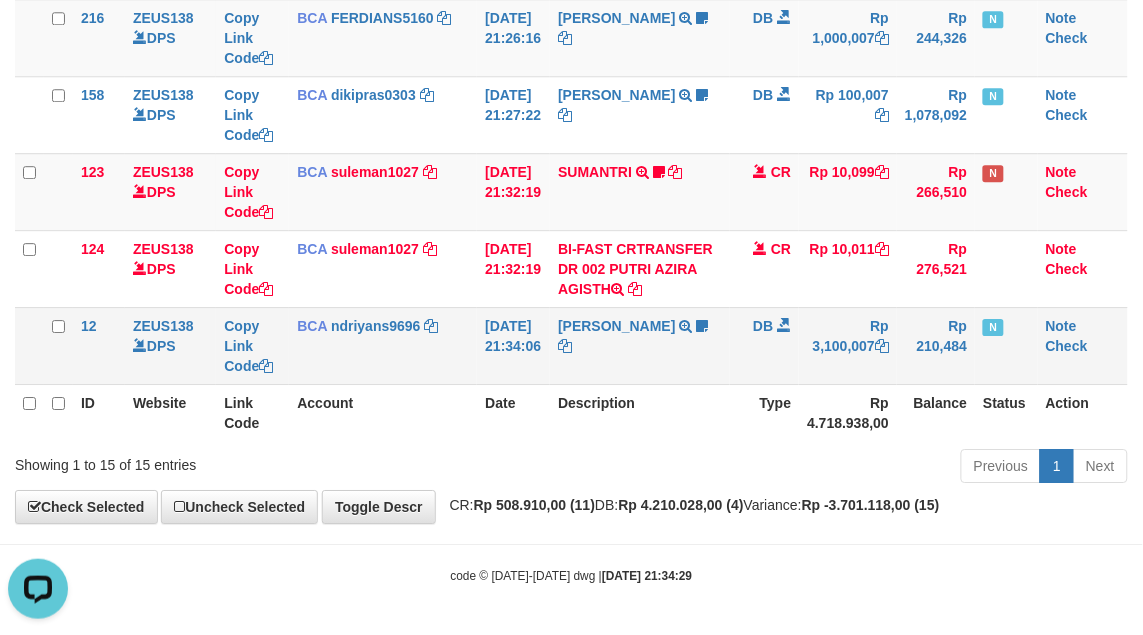 click on "ID Website Link Code Account Date Description Type Amount Balance Status Action
131
ZEUS138    DPS
Copy Link Code
BRI
20202020aldo
DPS
REVALDO SAGITA
mutasi_20250713_3778 | 131
mutasi_20250713_3778 | 131
13/07/2025 14:21:23
DANA HERISUPRAPTO            TRANSFER NBMB DANA HERISUPRAPTO TO REVALDO SAGITA    Herisuprapto
CR
Rp 50,000
Rp 1,688,771
N
Note
Check
139
ZEUS138    DPS
Copy Link Code" at bounding box center (571, -214) 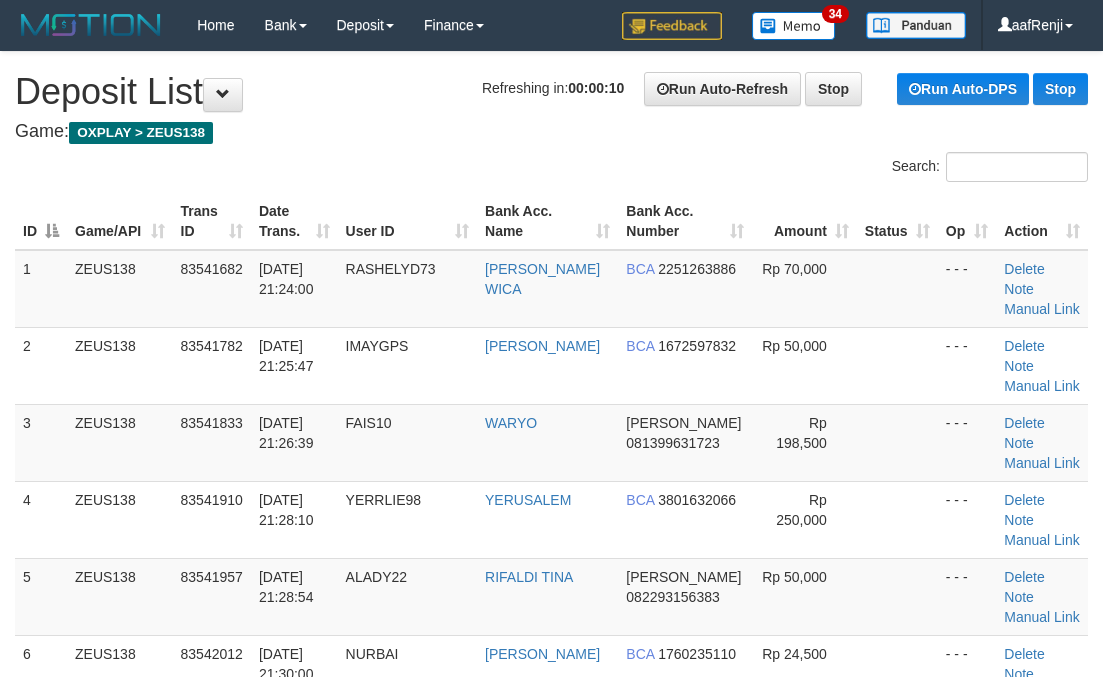scroll, scrollTop: 0, scrollLeft: 0, axis: both 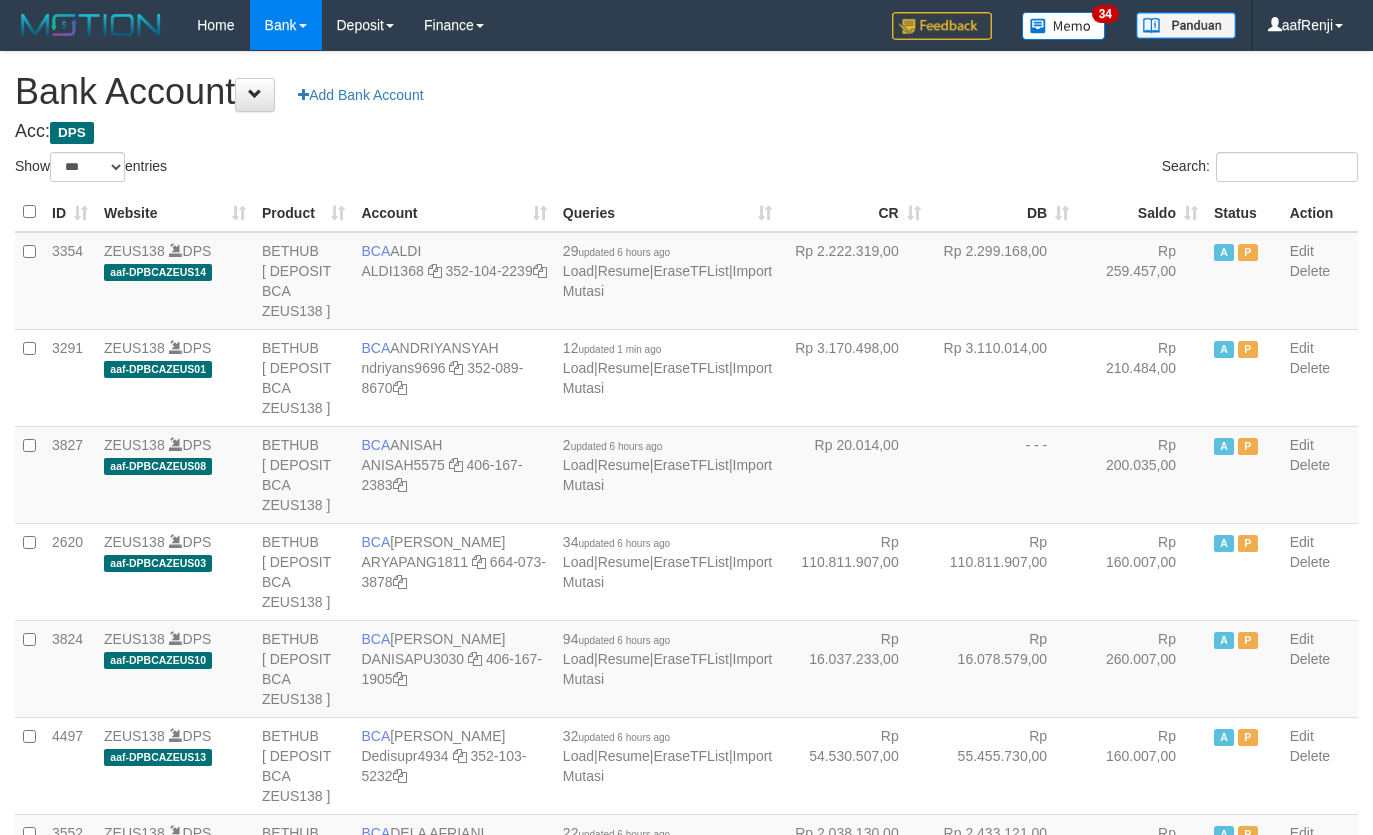 select on "***" 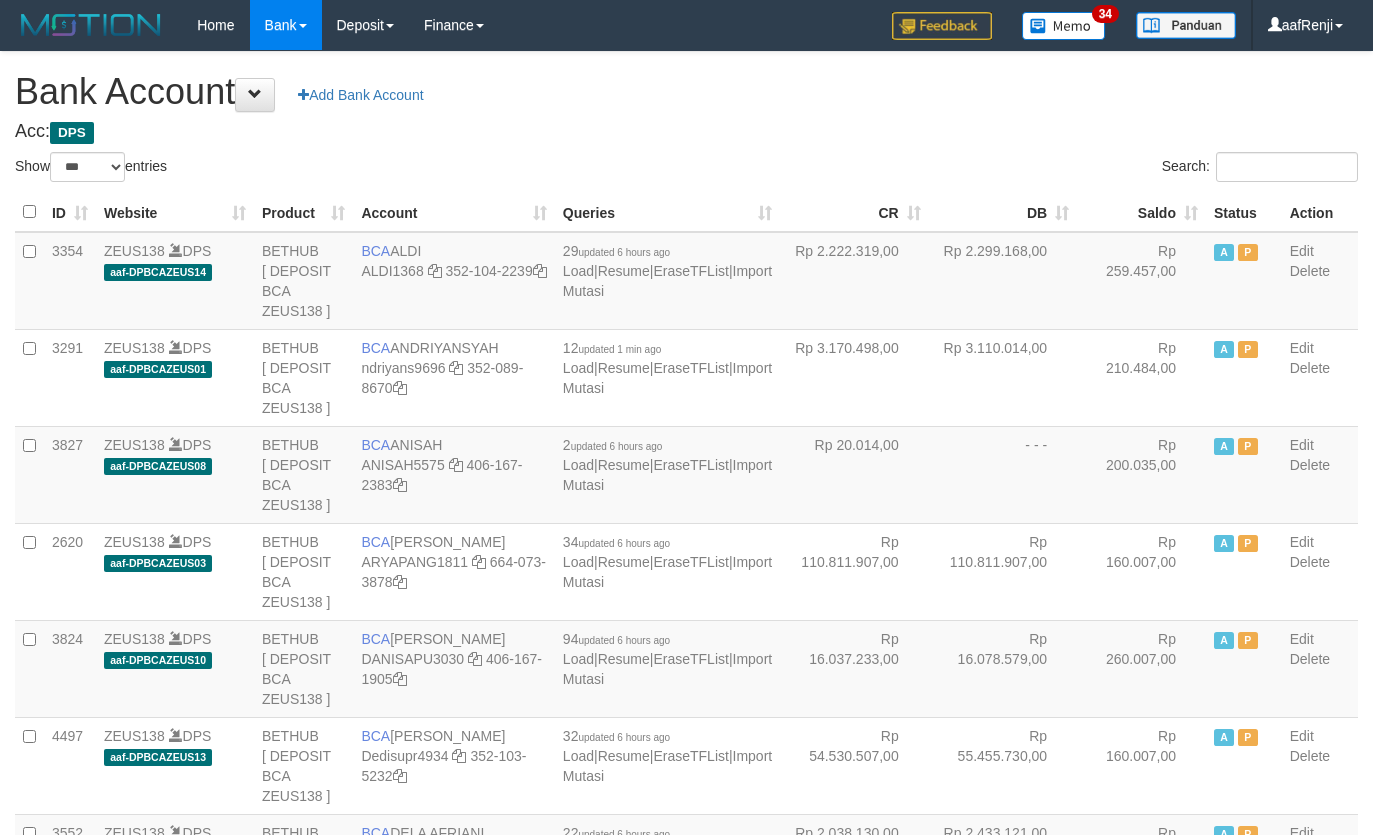 scroll, scrollTop: 1813, scrollLeft: 0, axis: vertical 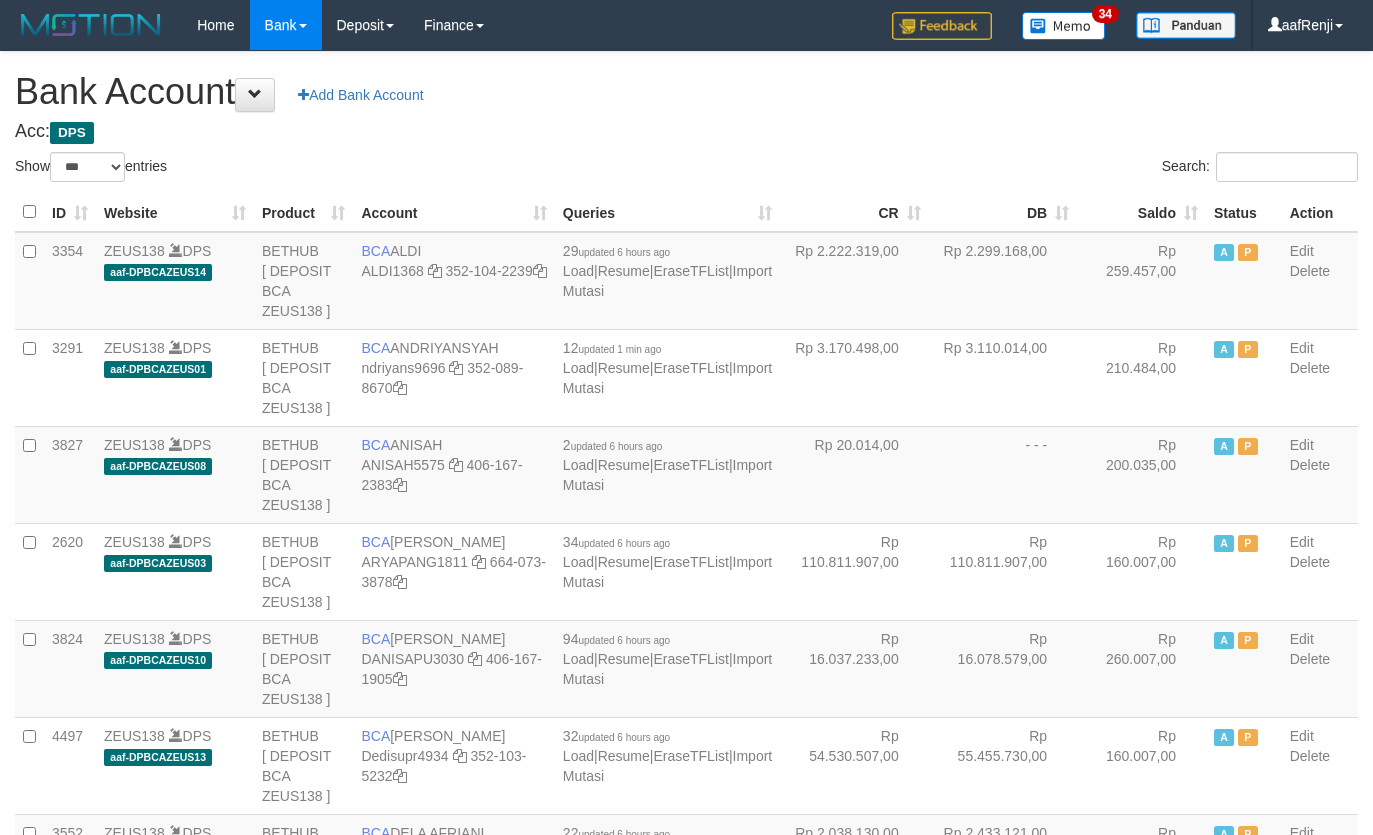 select on "***" 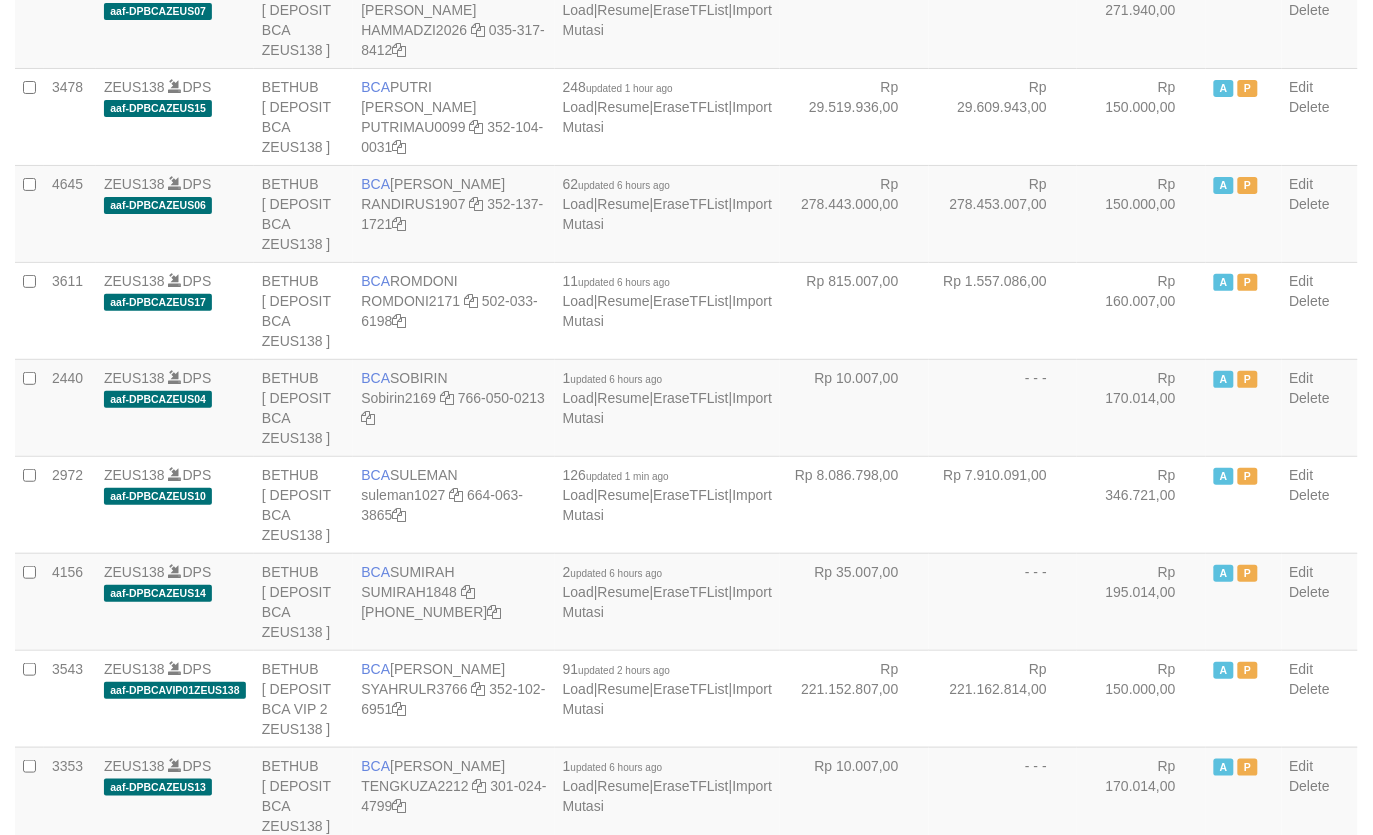 scroll, scrollTop: 1895, scrollLeft: 0, axis: vertical 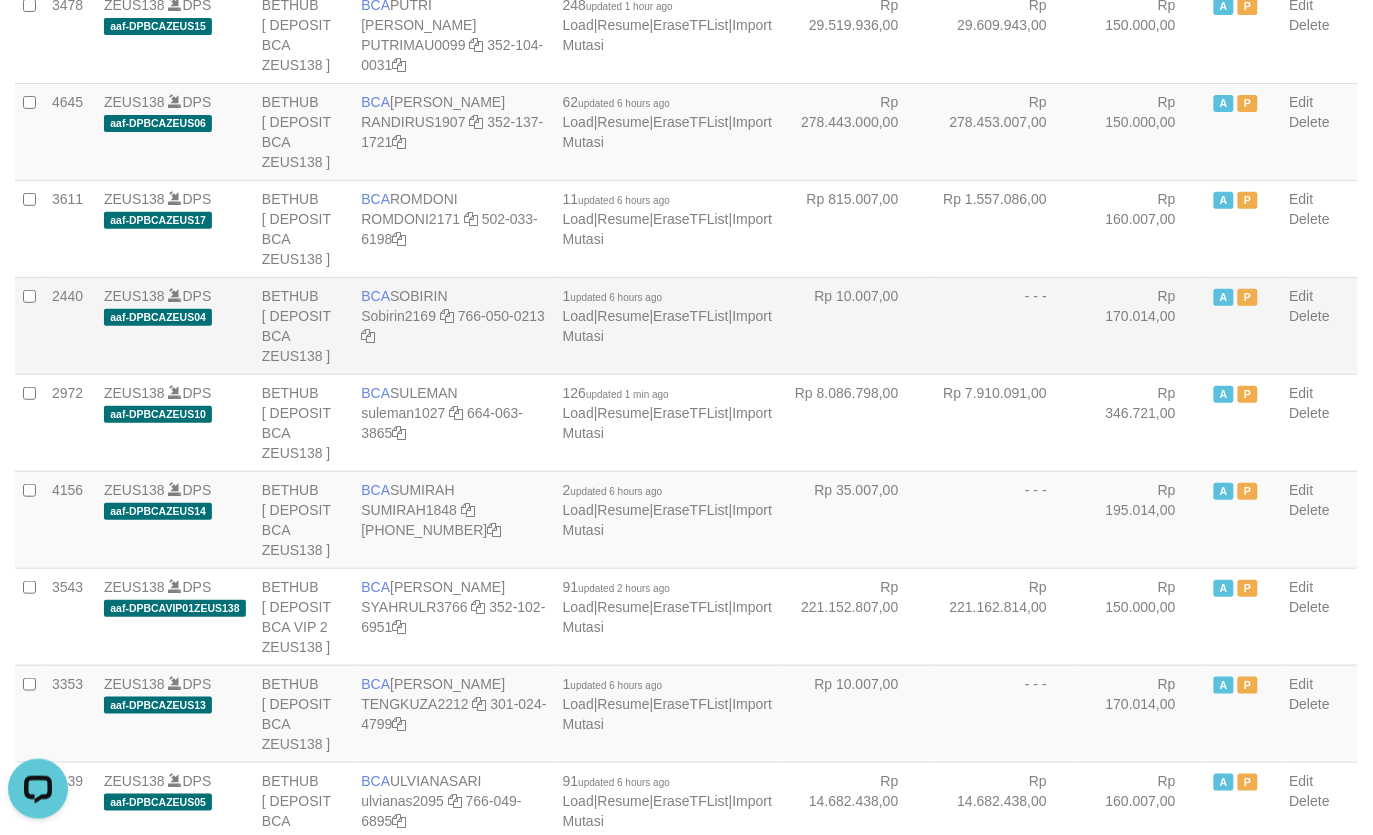 click on "- - -" at bounding box center [1003, 325] 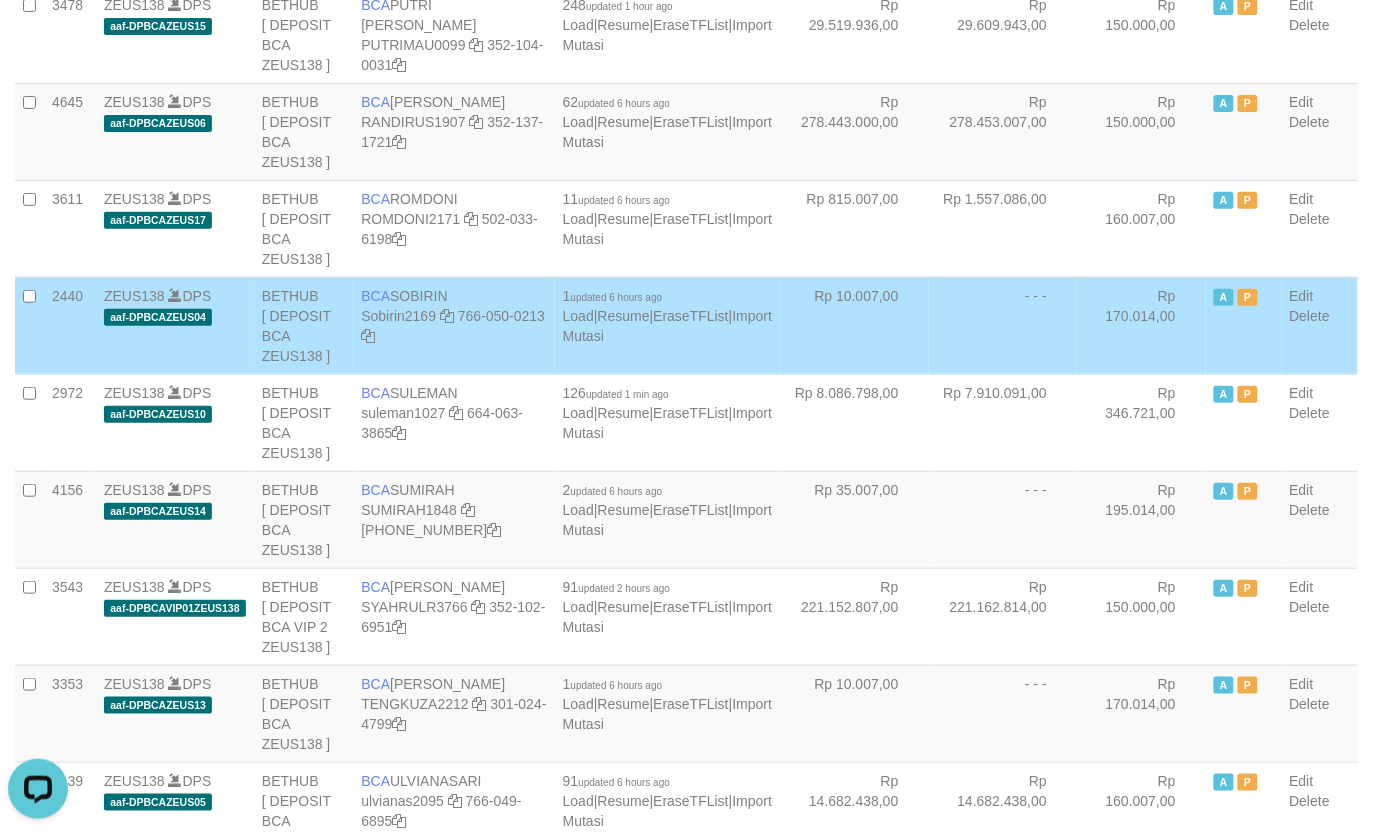 scroll, scrollTop: 1030, scrollLeft: 0, axis: vertical 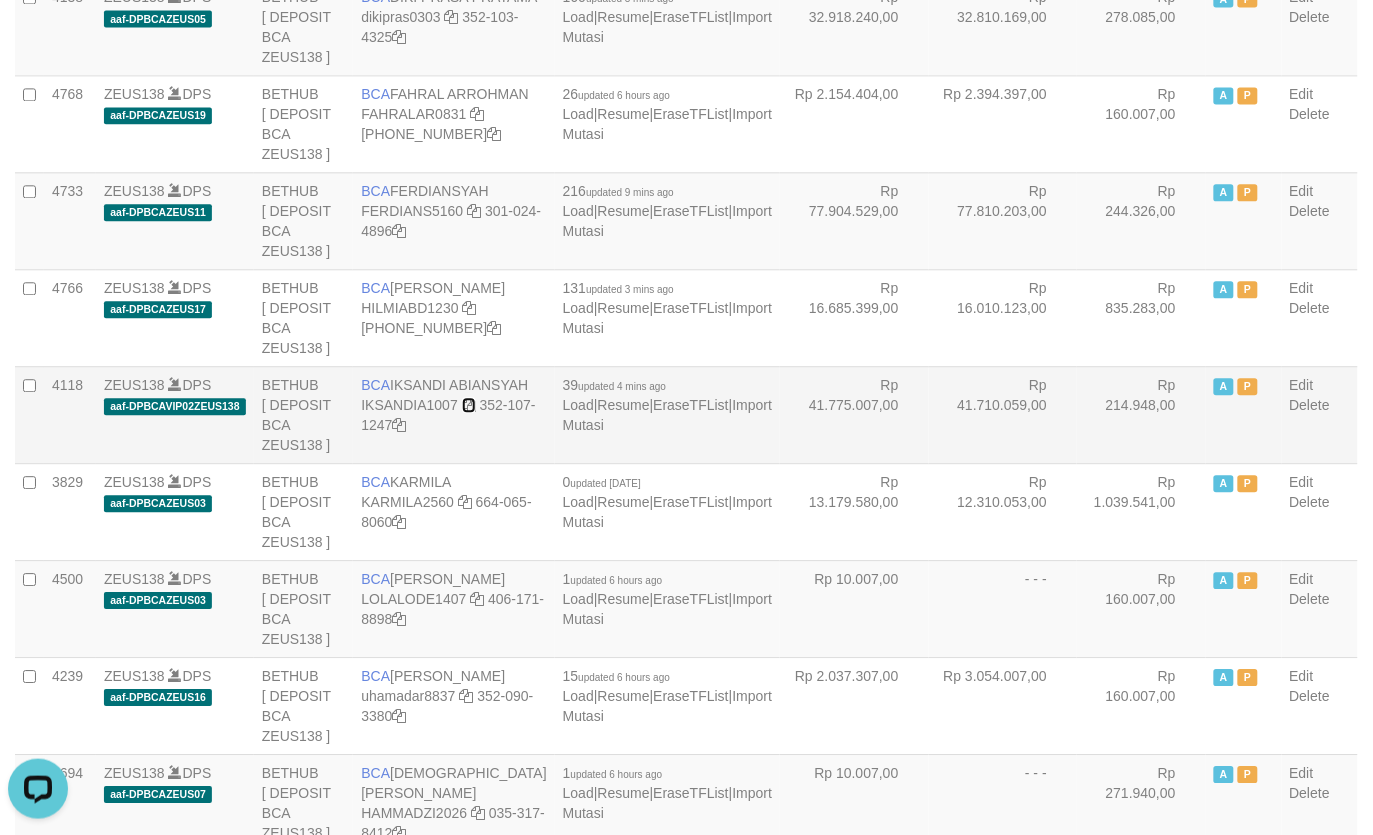 click at bounding box center [469, 405] 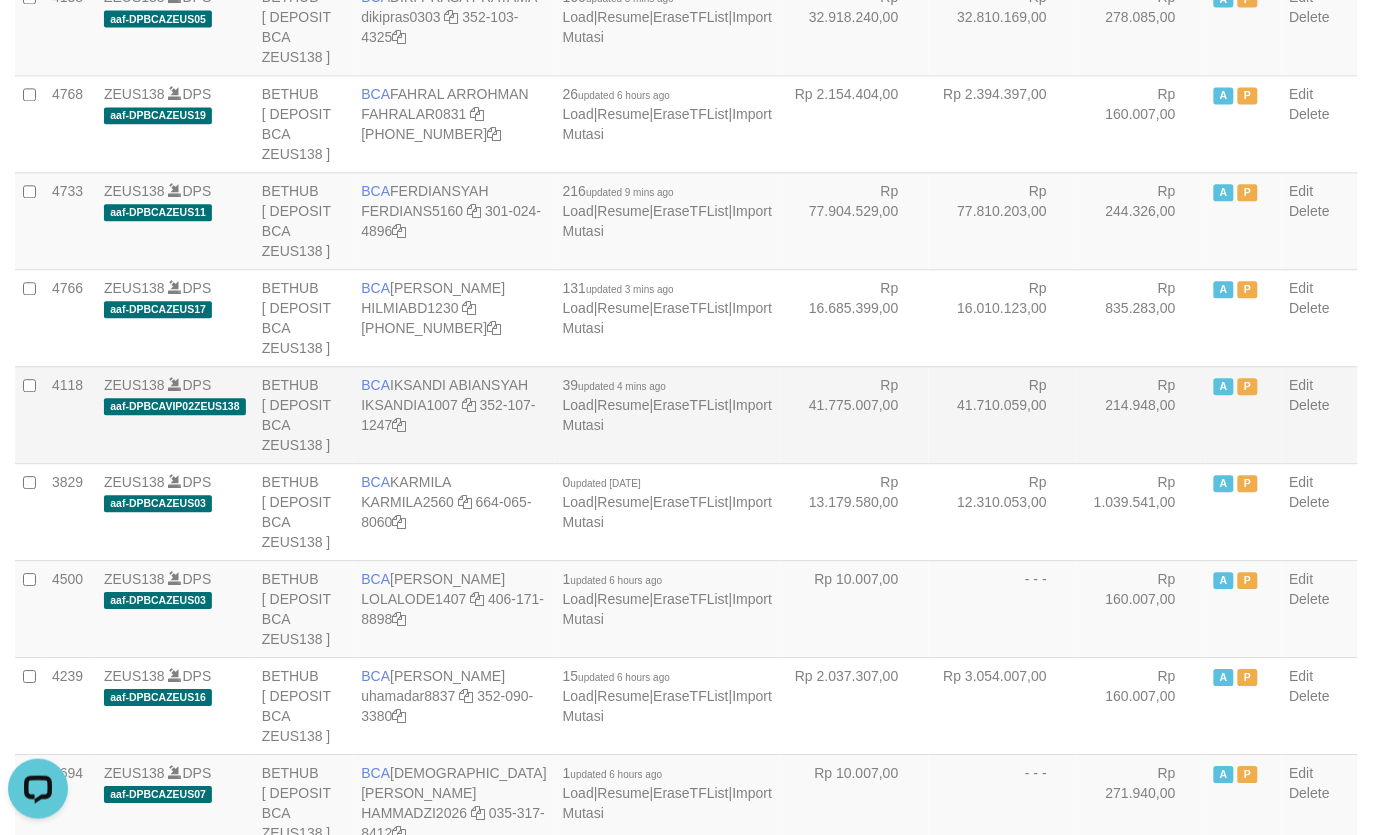 click on "Rp 41.775.007,00" at bounding box center (854, 414) 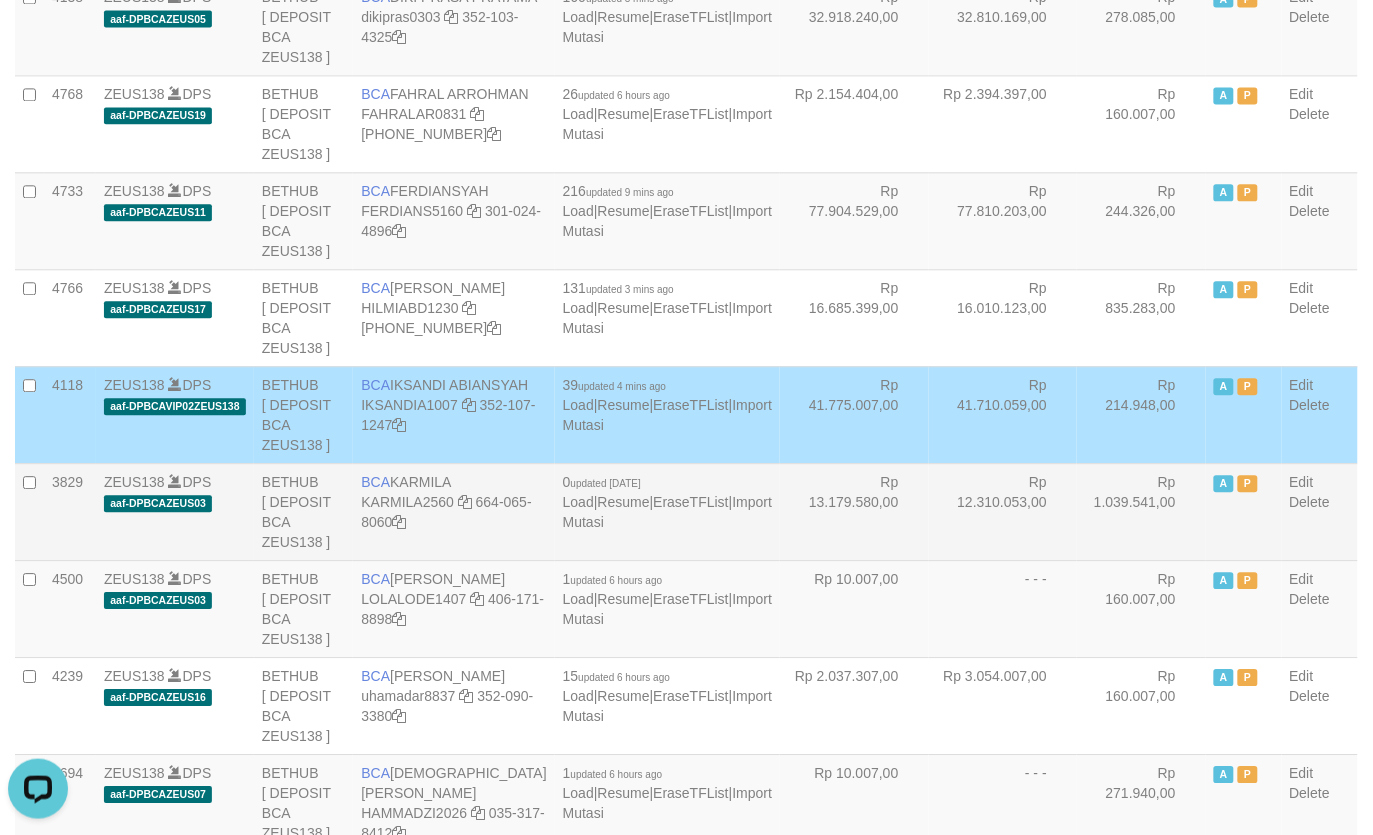 click on "Rp 13.179.580,00" at bounding box center (854, 511) 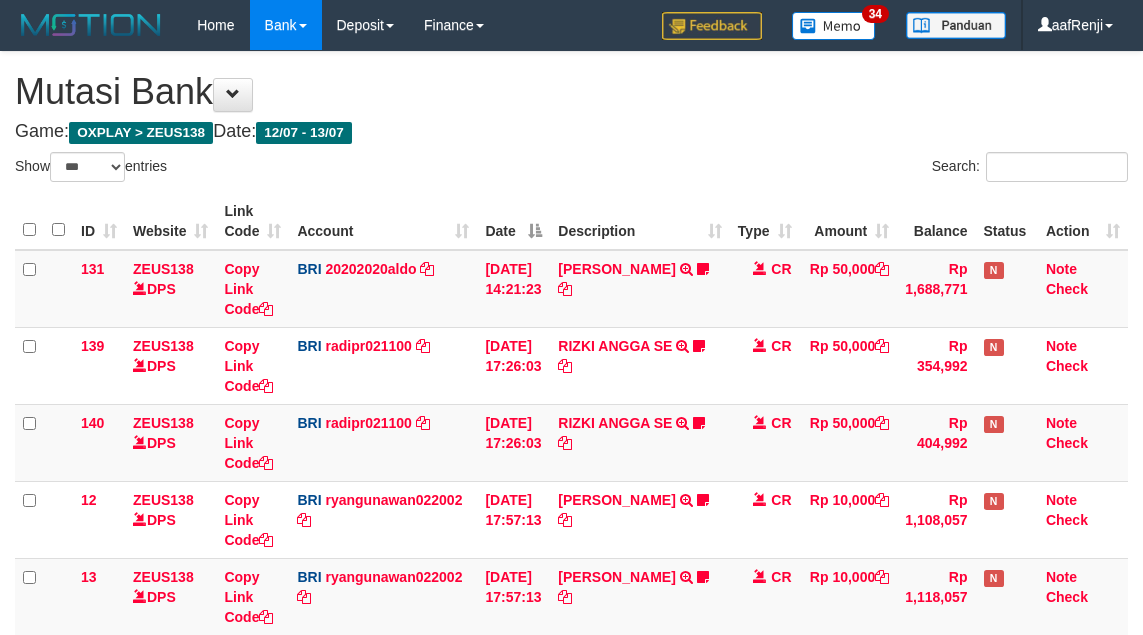 select on "***" 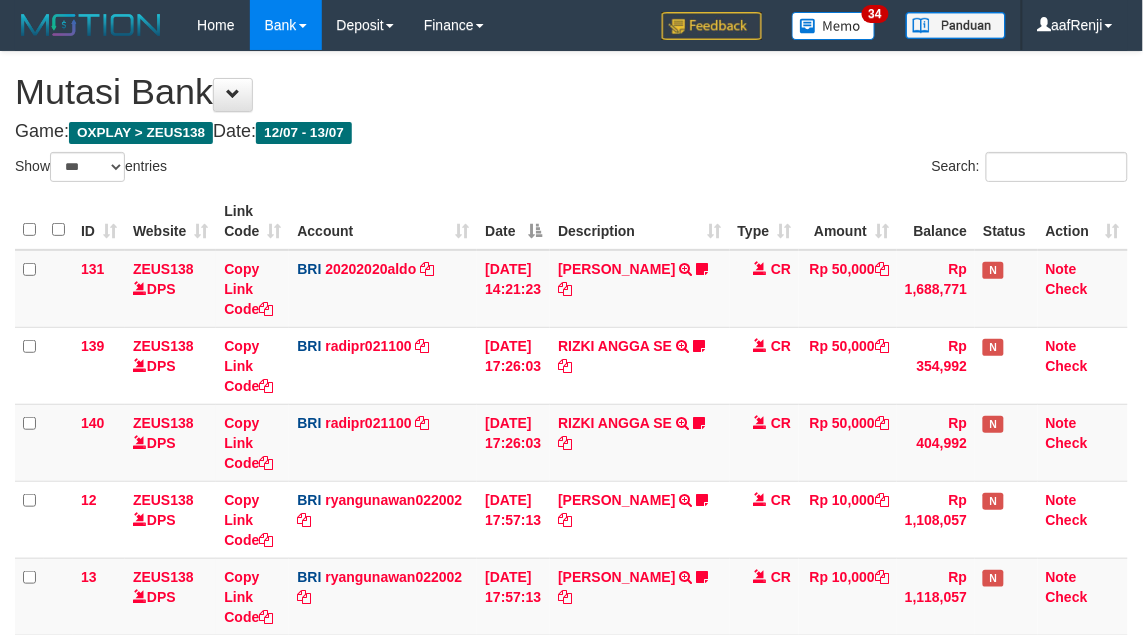 scroll, scrollTop: 832, scrollLeft: 0, axis: vertical 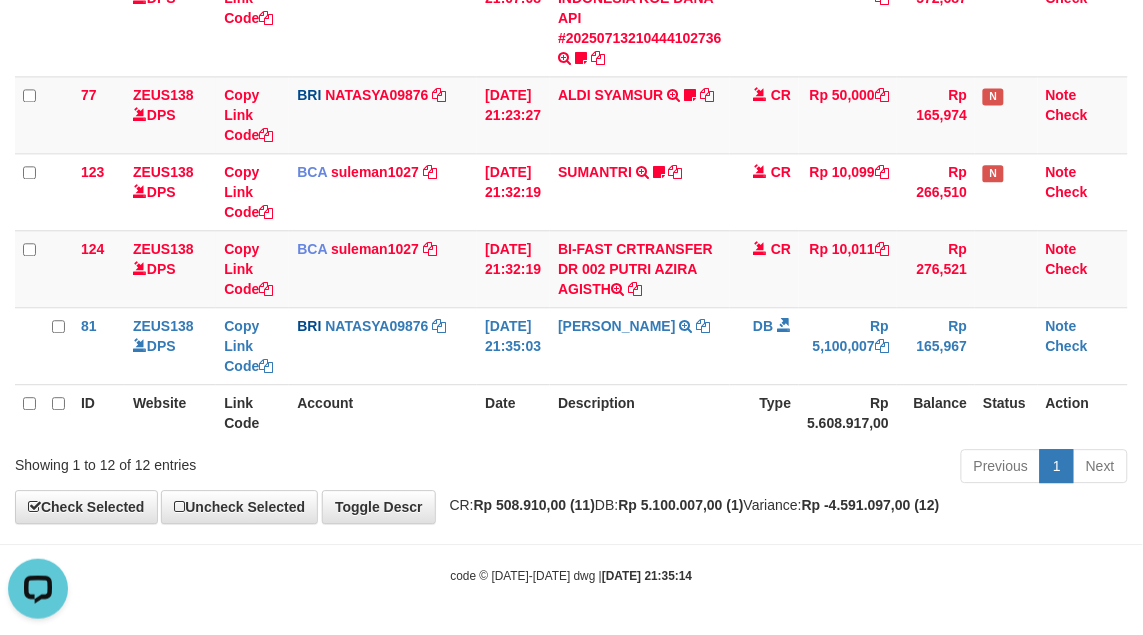 drag, startPoint x: 660, startPoint y: 393, endPoint x: 648, endPoint y: 396, distance: 12.369317 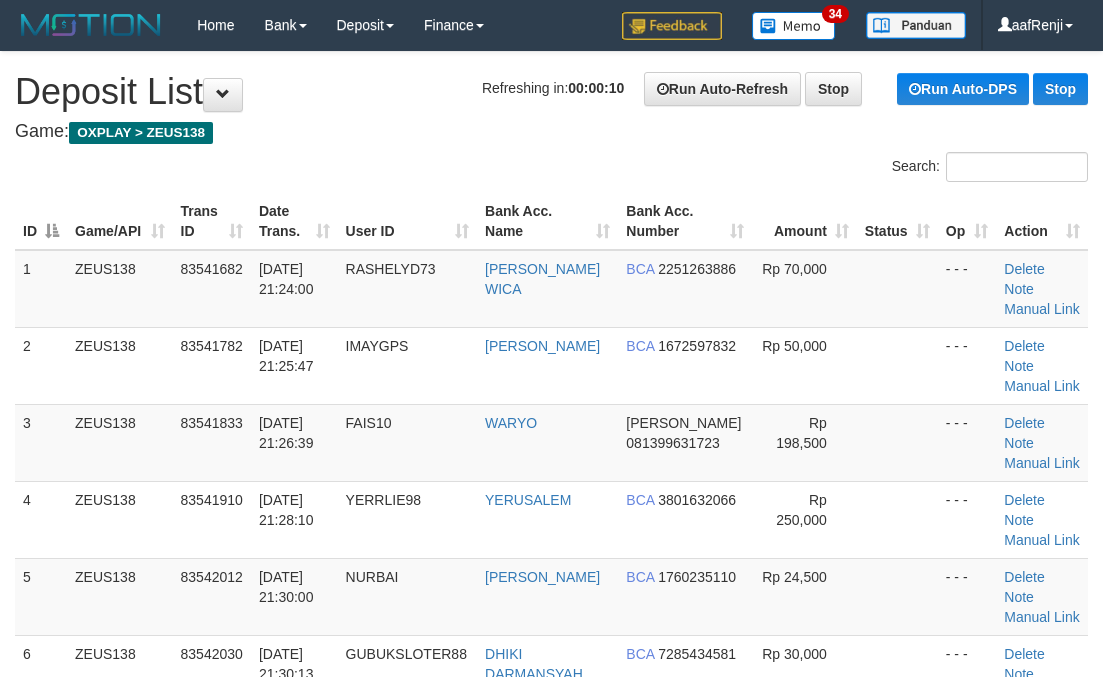 scroll, scrollTop: 0, scrollLeft: 0, axis: both 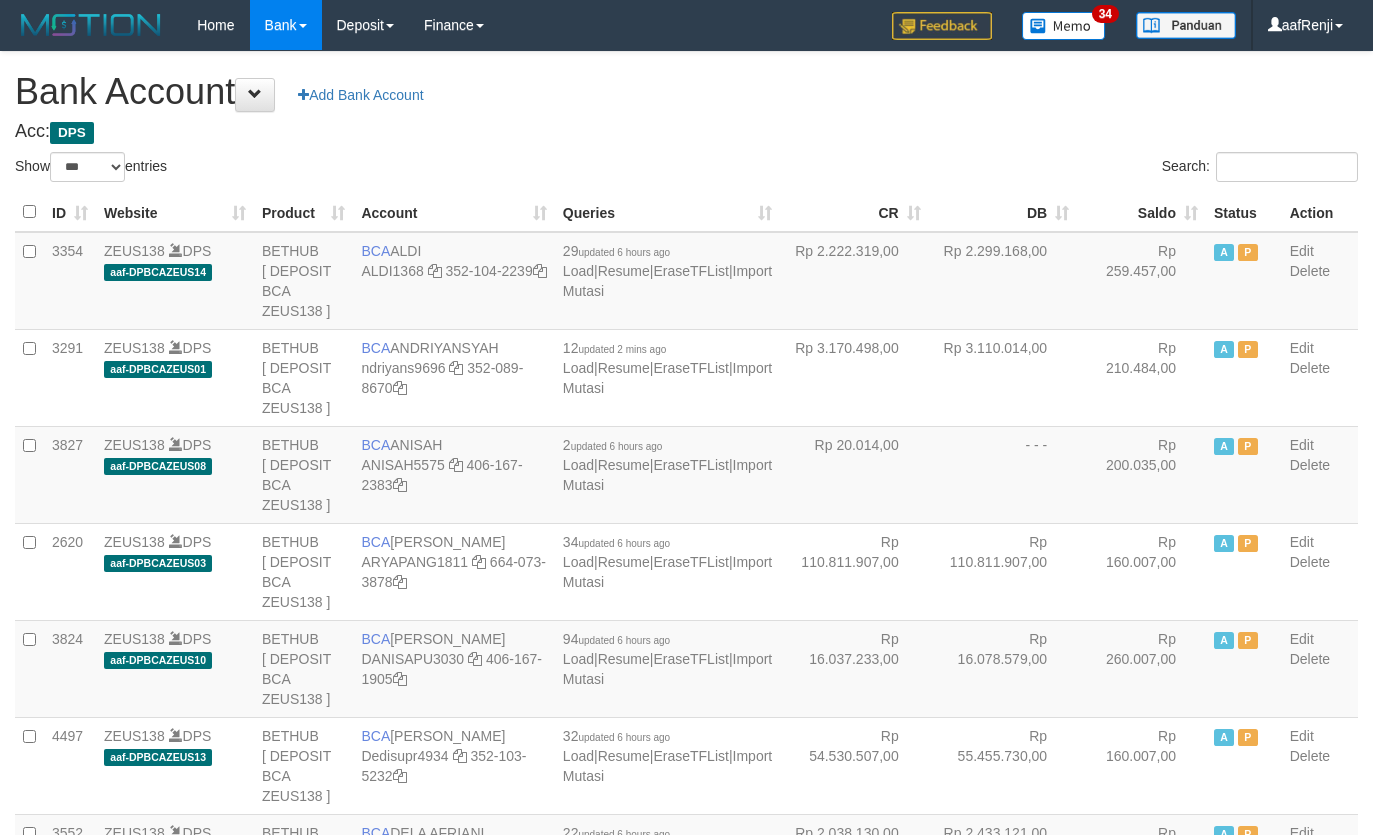 select on "***" 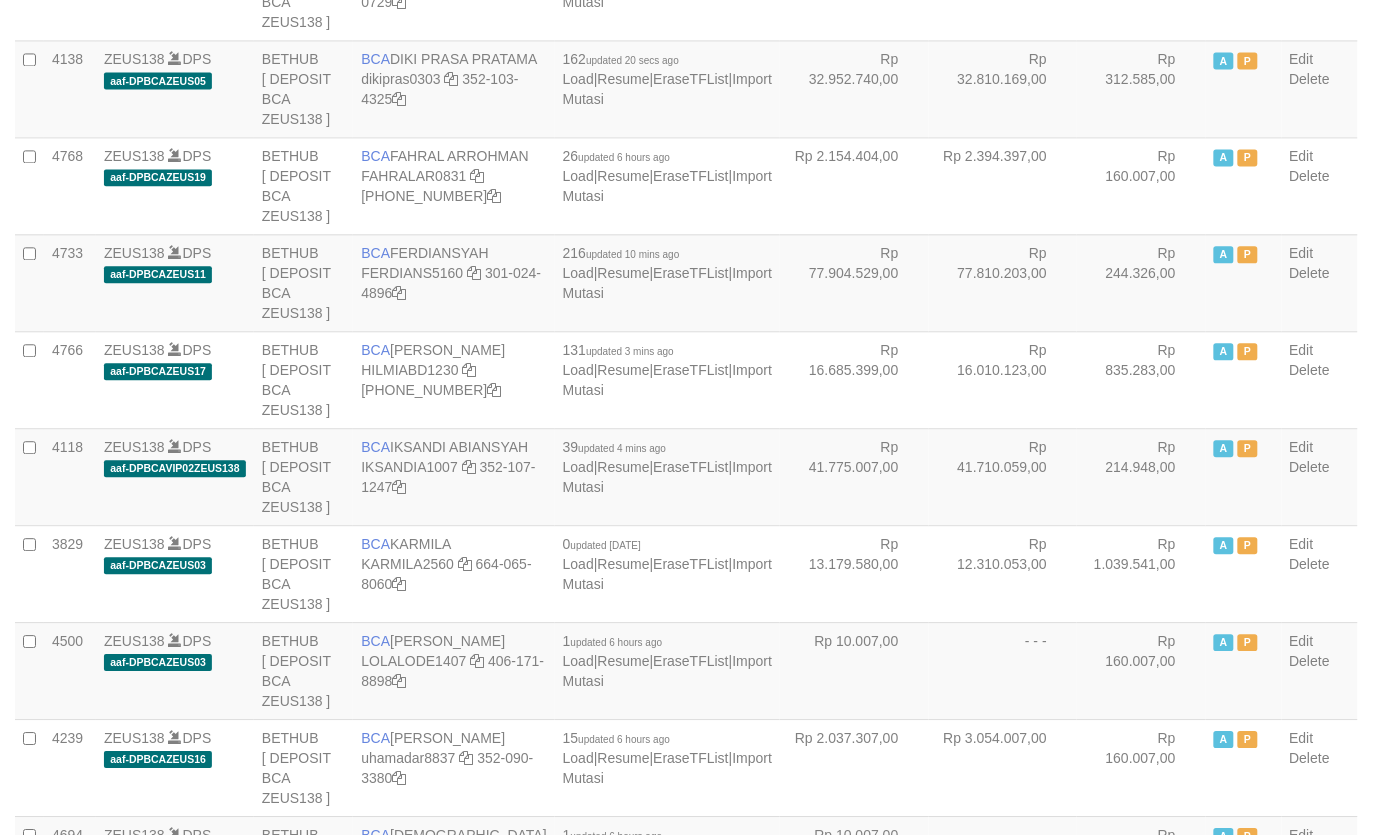 scroll, scrollTop: 1030, scrollLeft: 0, axis: vertical 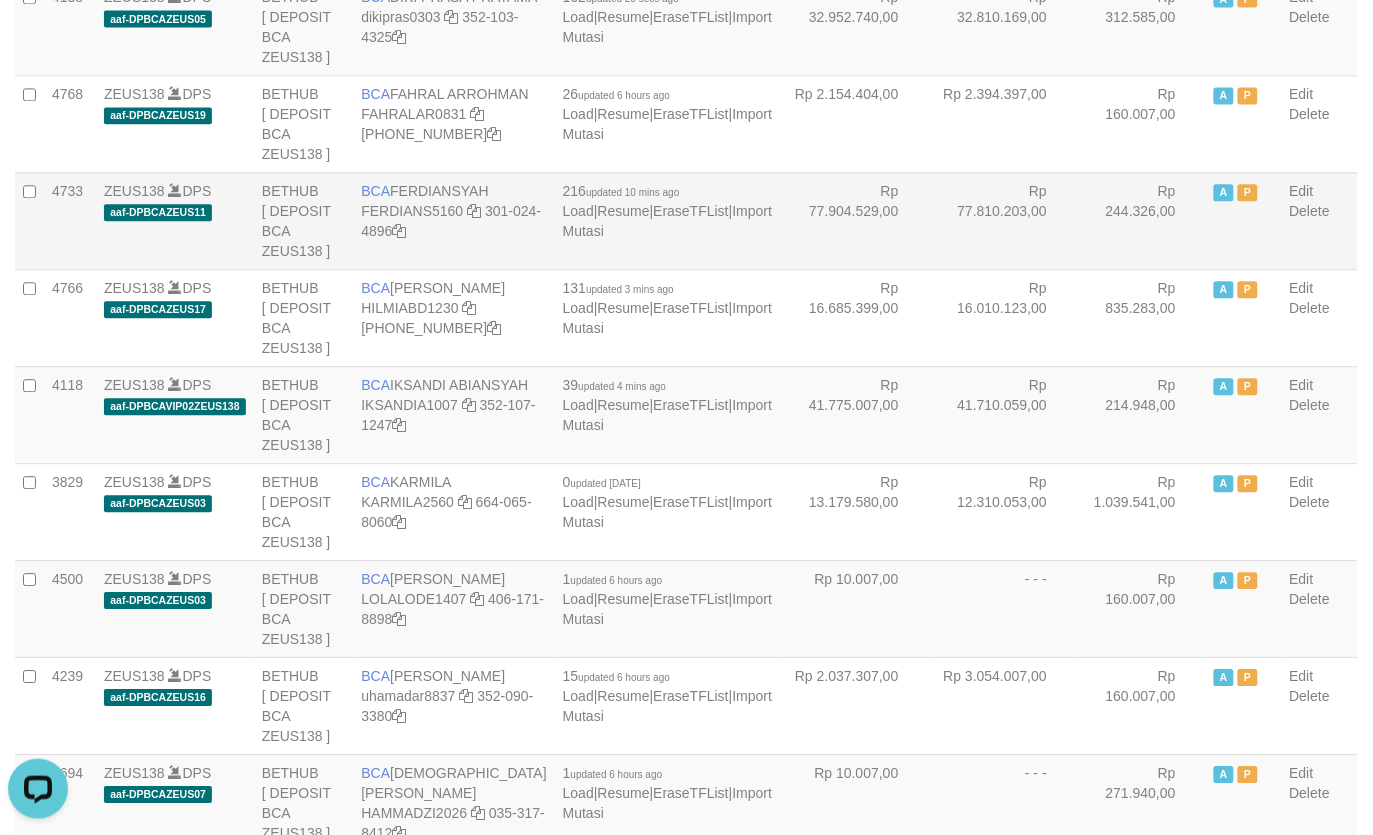 click on "Rp 77.904.529,00" at bounding box center [854, 220] 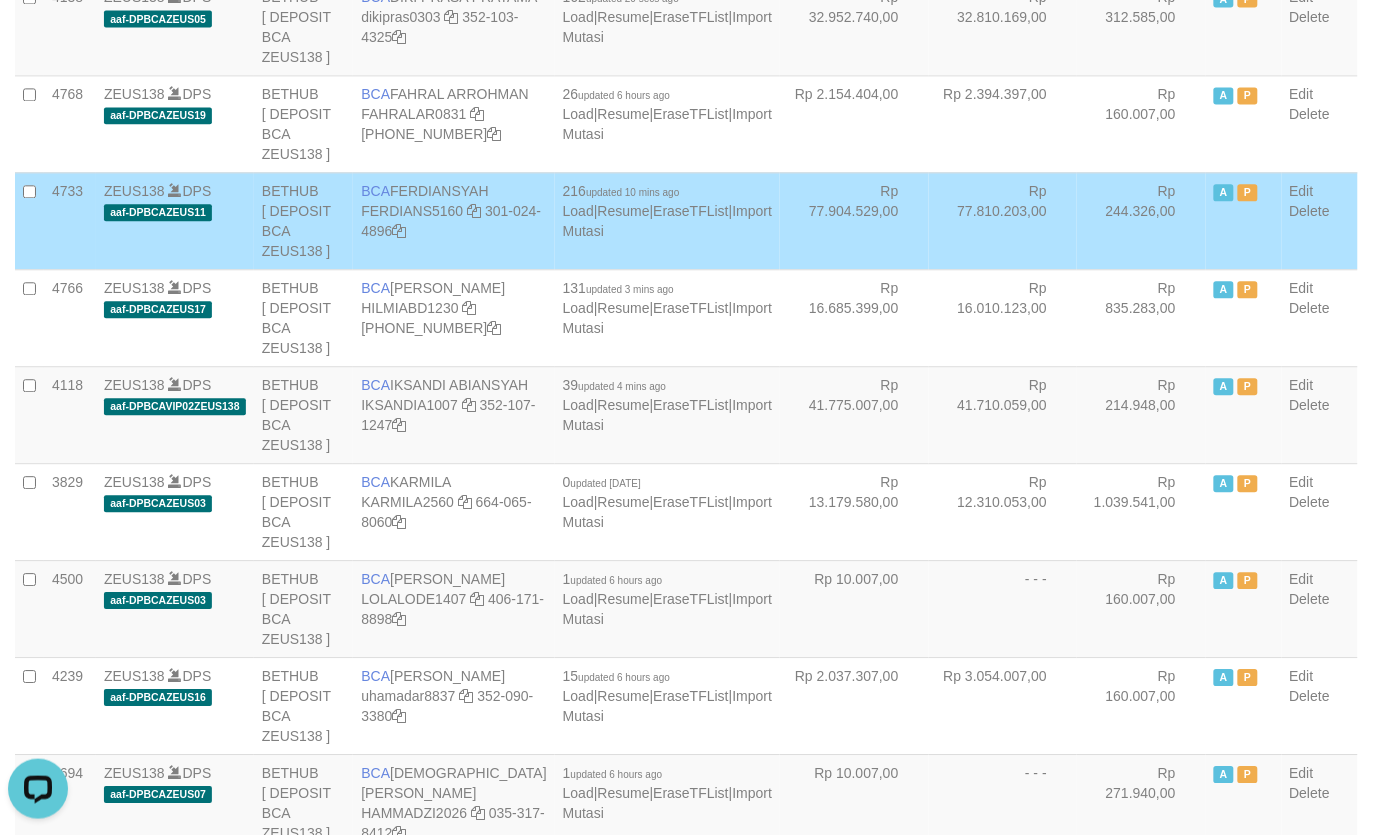 scroll, scrollTop: 2421, scrollLeft: 0, axis: vertical 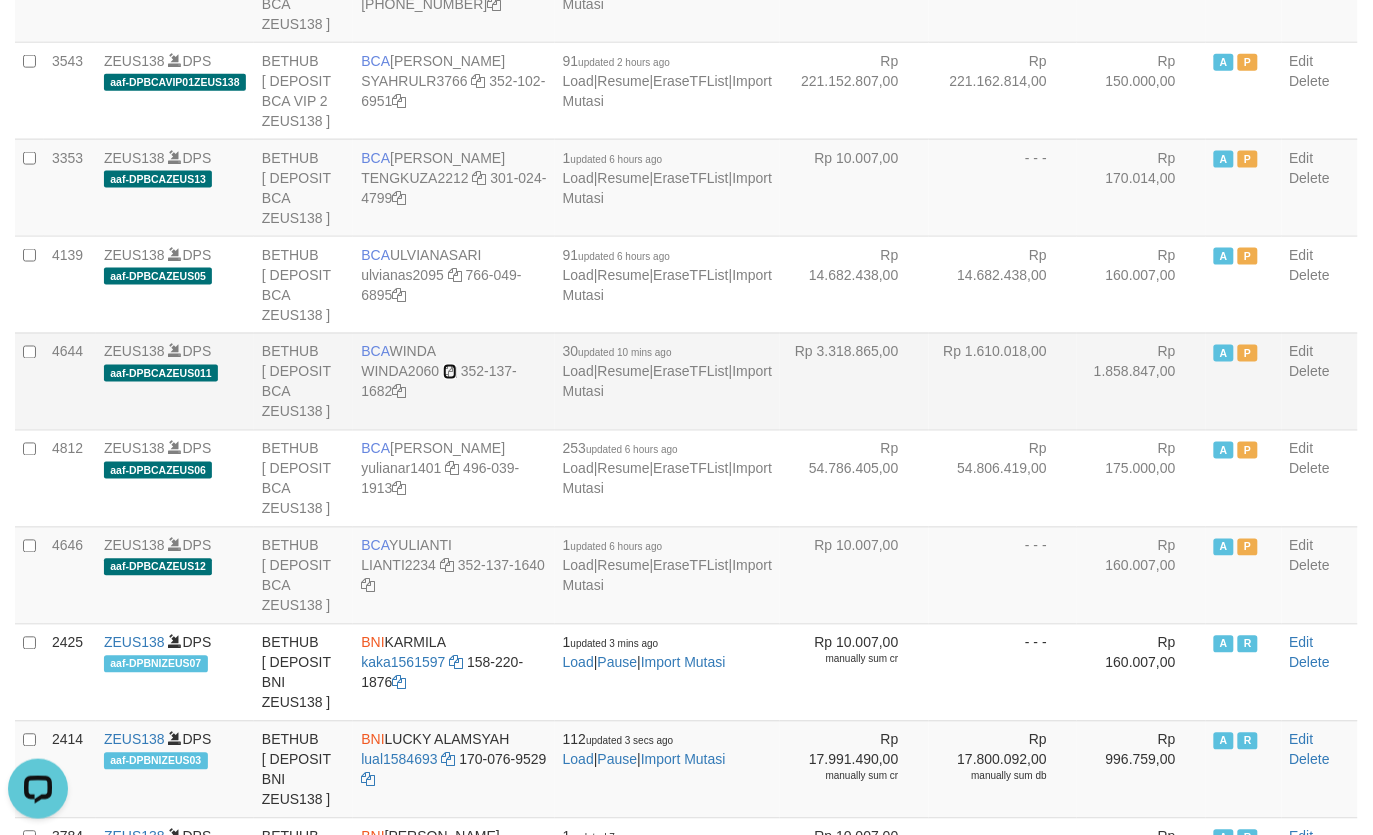 click at bounding box center [450, 372] 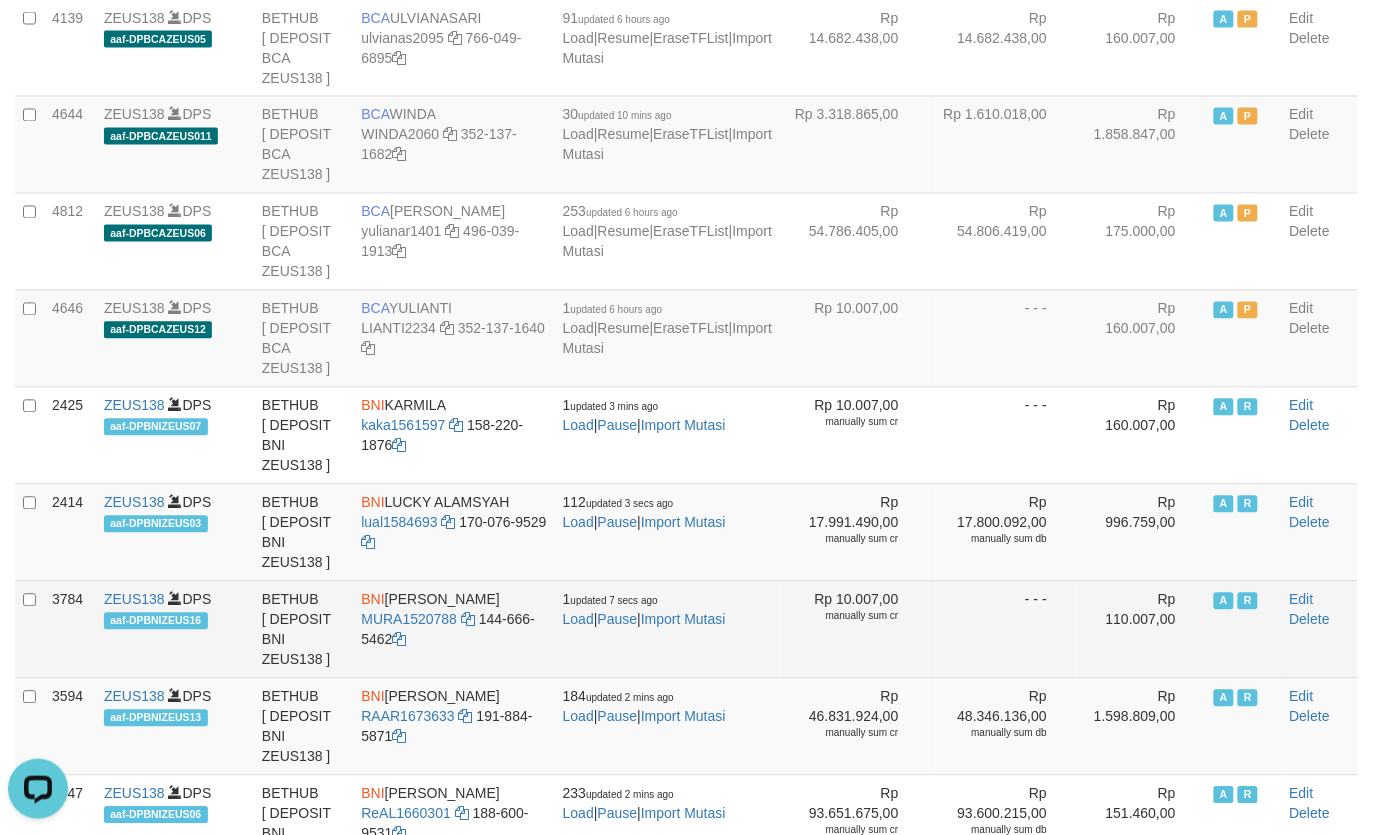 scroll, scrollTop: 2796, scrollLeft: 0, axis: vertical 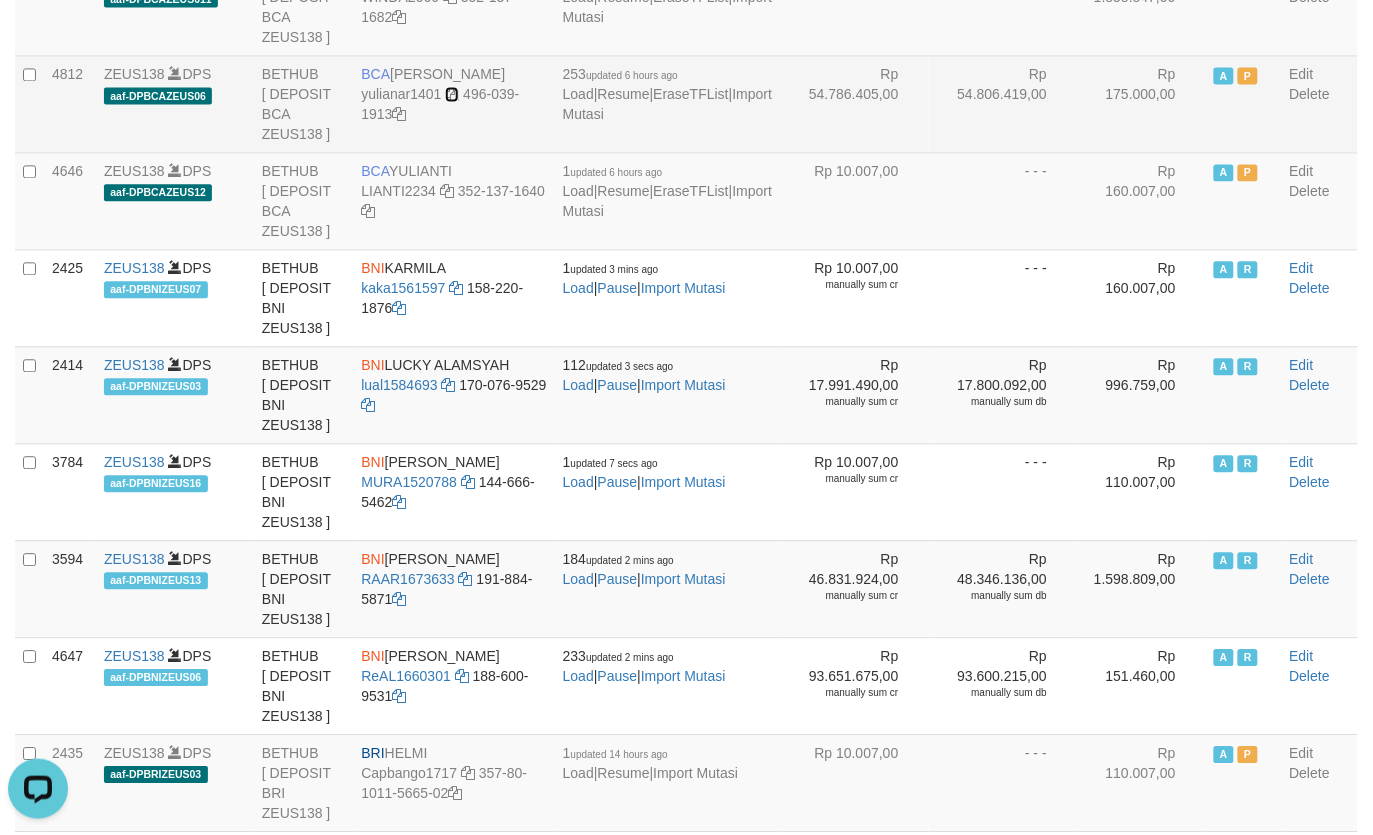 drag, startPoint x: 471, startPoint y: 175, endPoint x: 482, endPoint y: 175, distance: 11 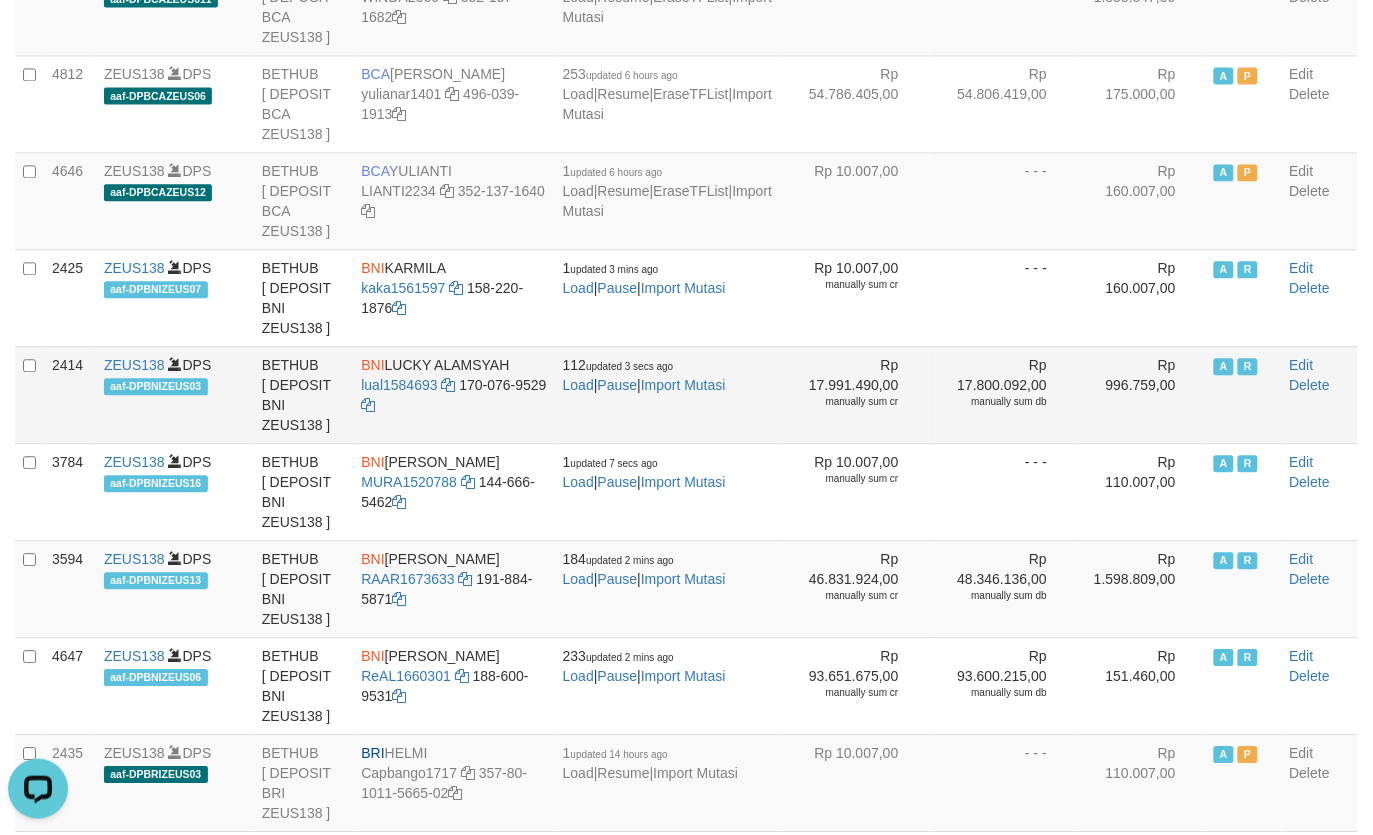 click on "Rp 17.991.490,00
manually sum cr" at bounding box center [854, 394] 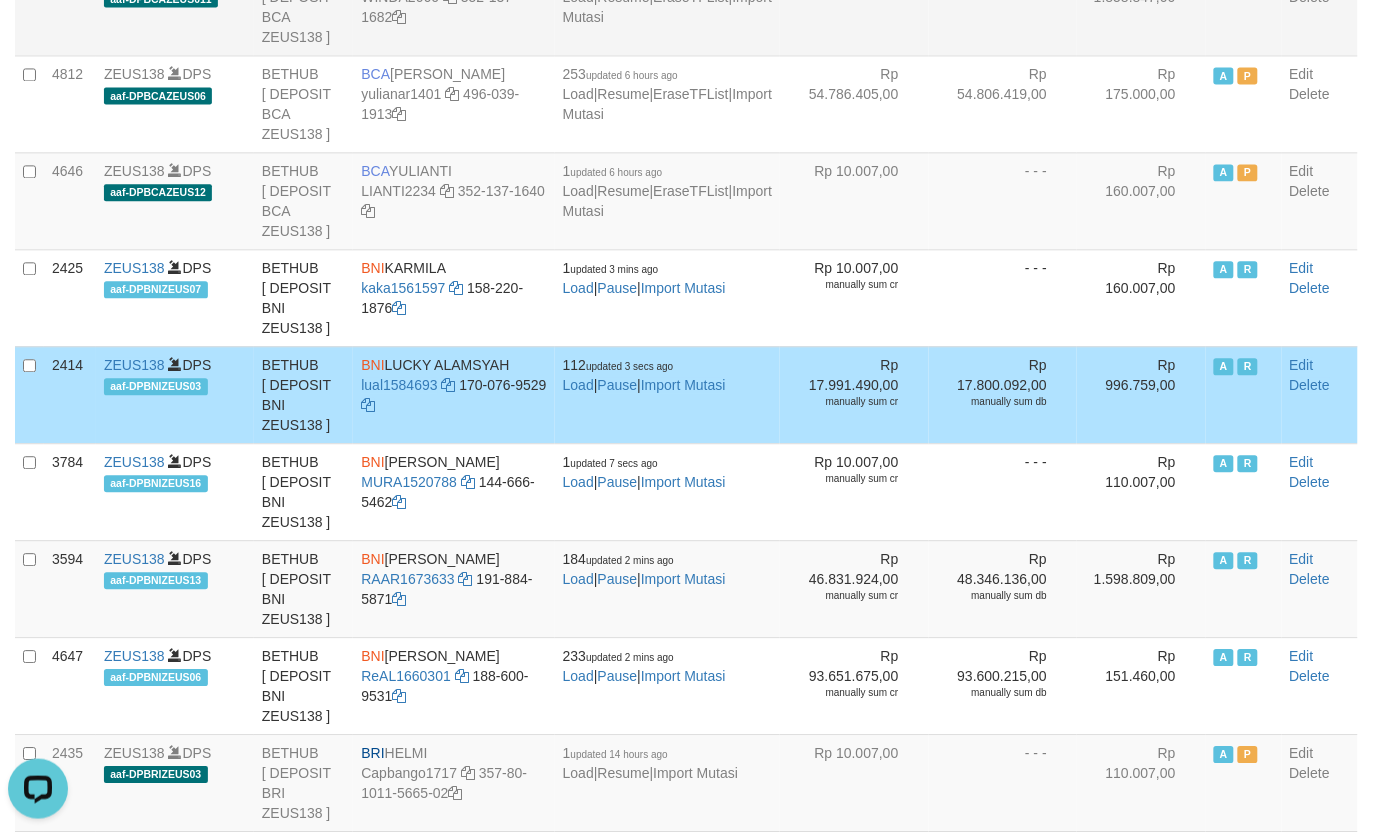 click on "BCA
WINDA
WINDA2060
352-137-1682" at bounding box center (453, 6) 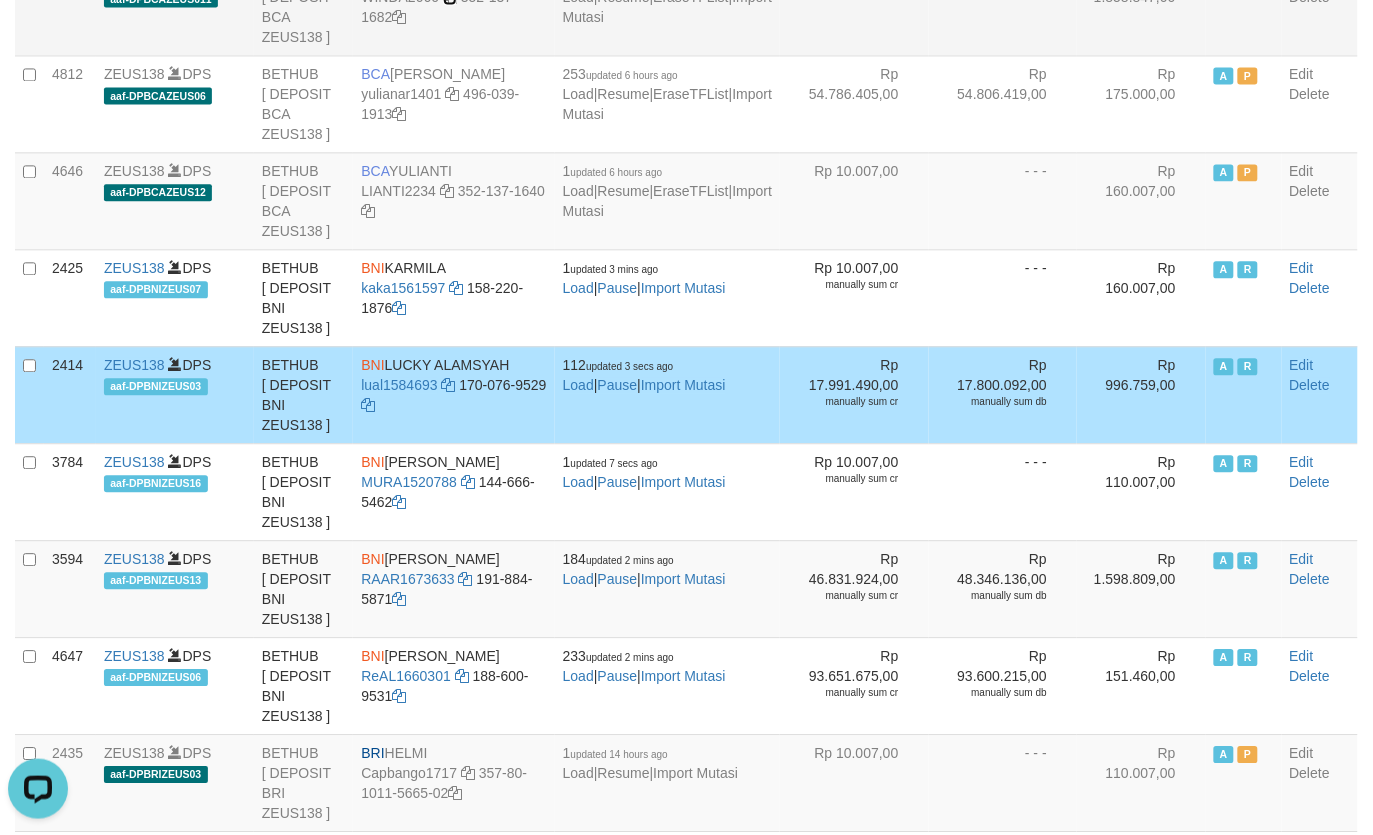 click at bounding box center (450, -3) 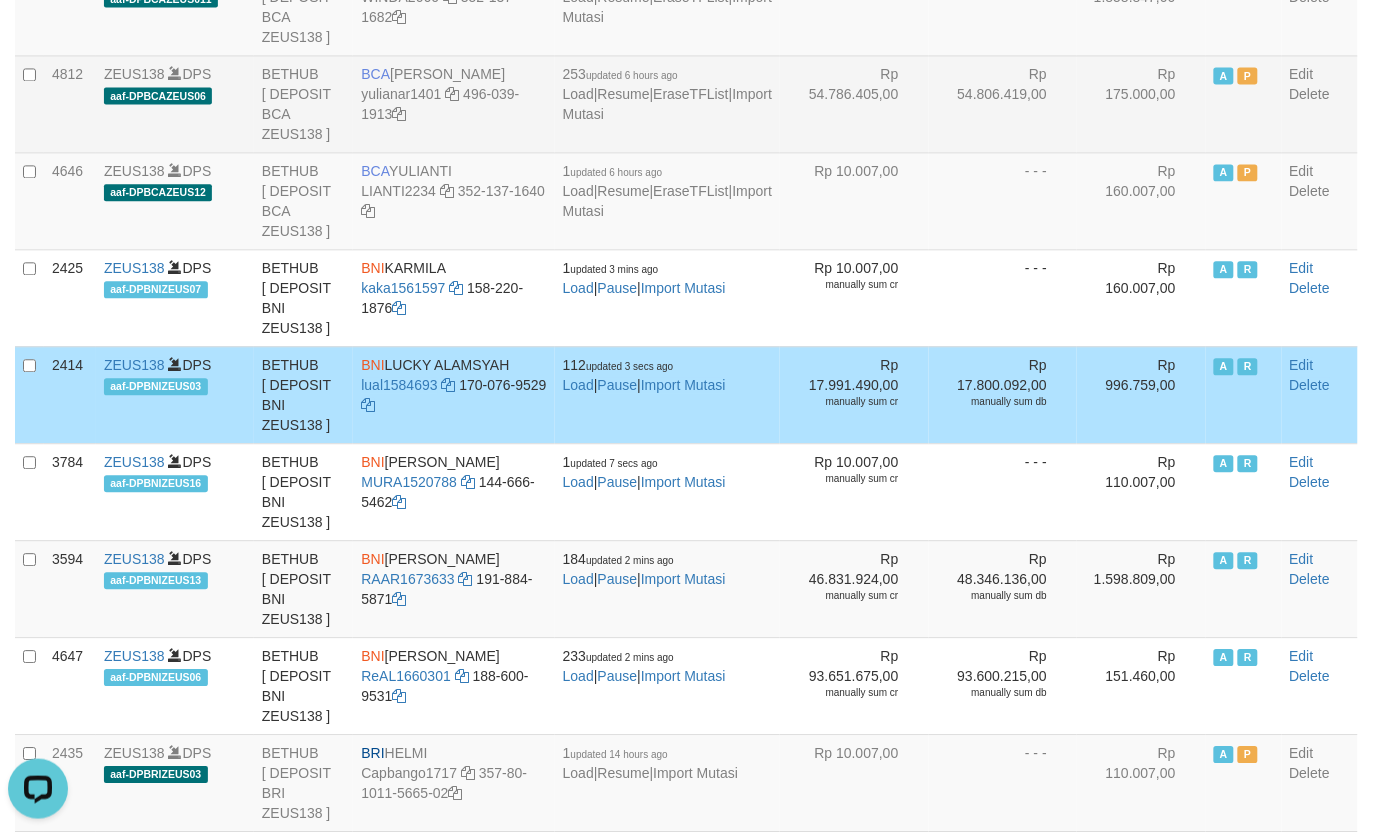 click on "BCA
YULIANA RISKI ASTUTI
yulianar1401
496-039-1913" at bounding box center (453, 103) 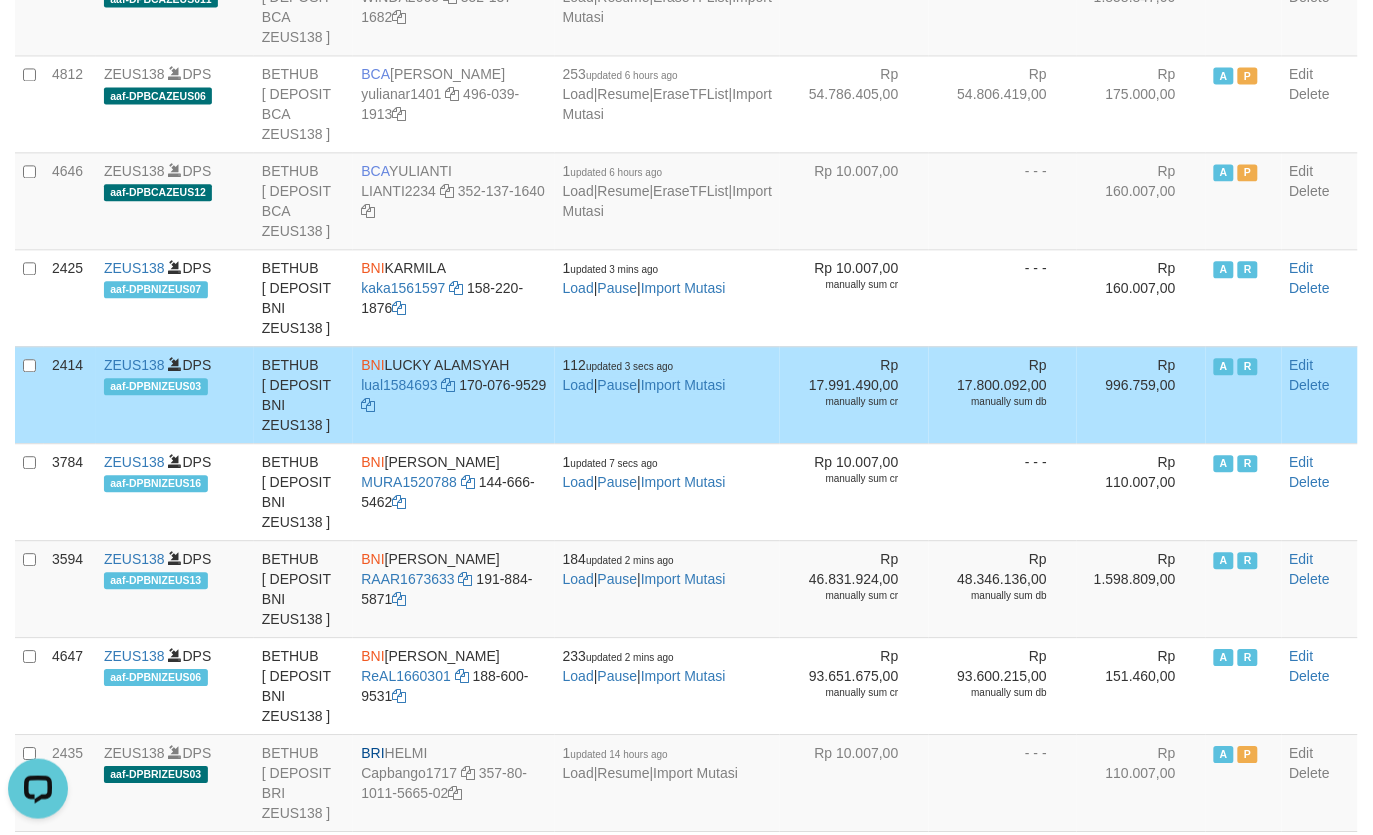 scroll, scrollTop: 1070, scrollLeft: 0, axis: vertical 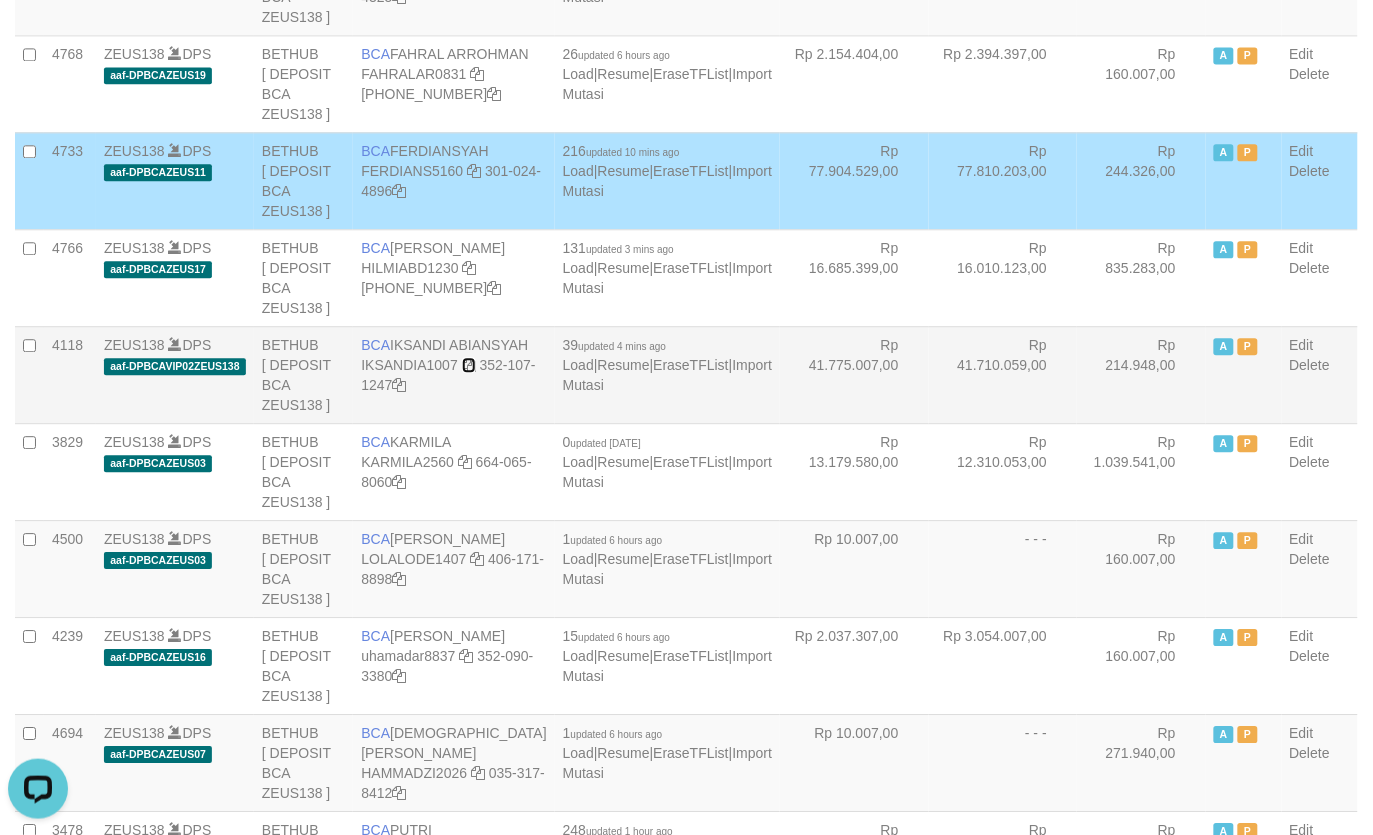 click at bounding box center (469, 365) 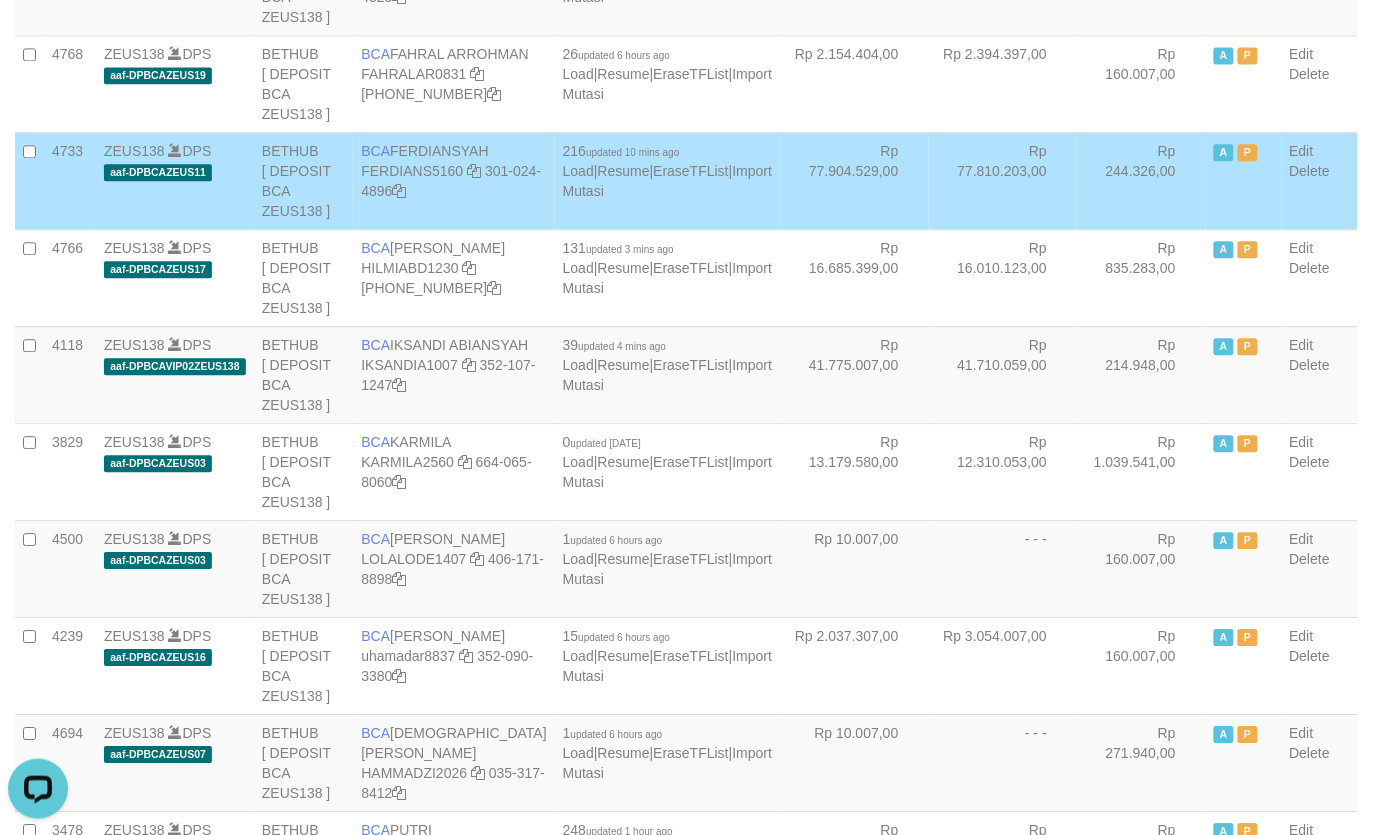 drag, startPoint x: 900, startPoint y: 196, endPoint x: 987, endPoint y: 200, distance: 87.0919 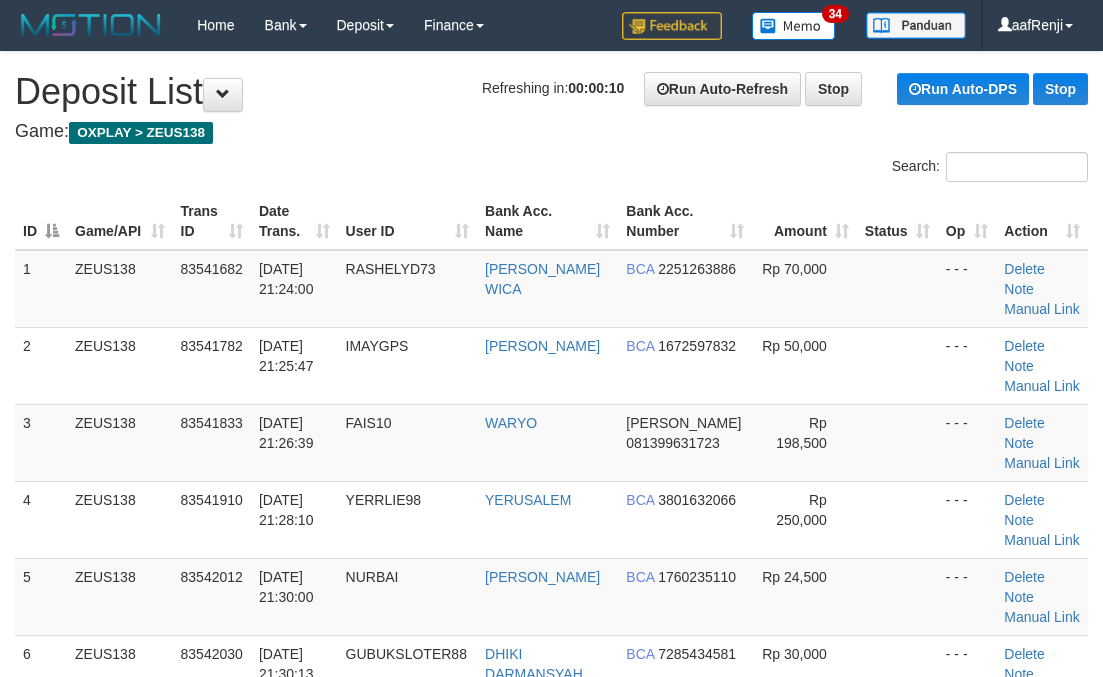 scroll, scrollTop: 0, scrollLeft: 0, axis: both 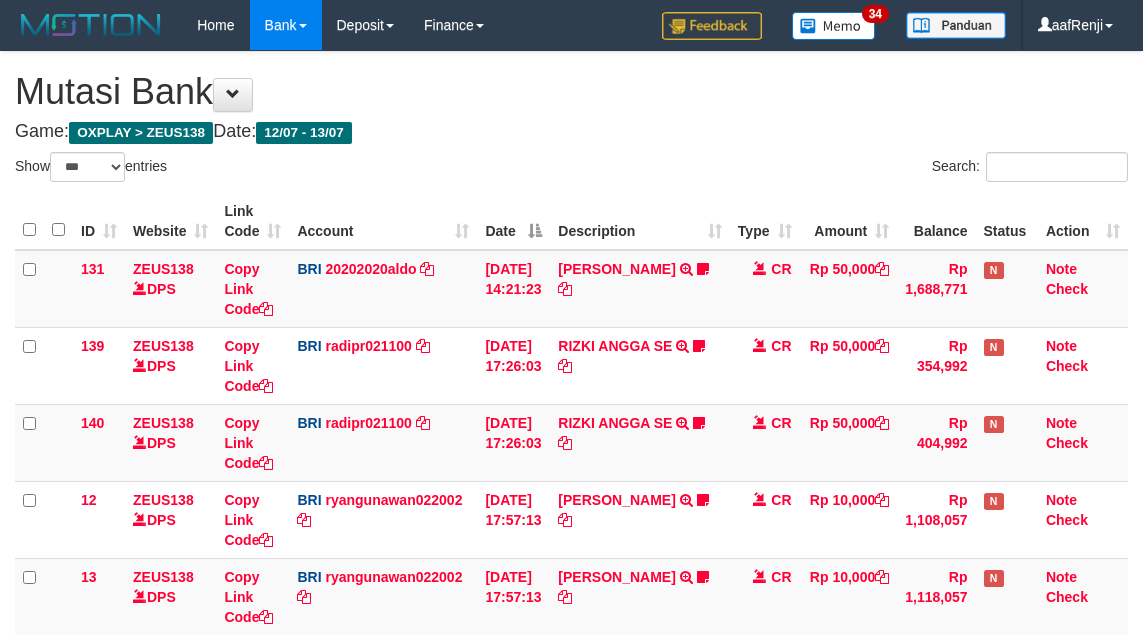 select on "***" 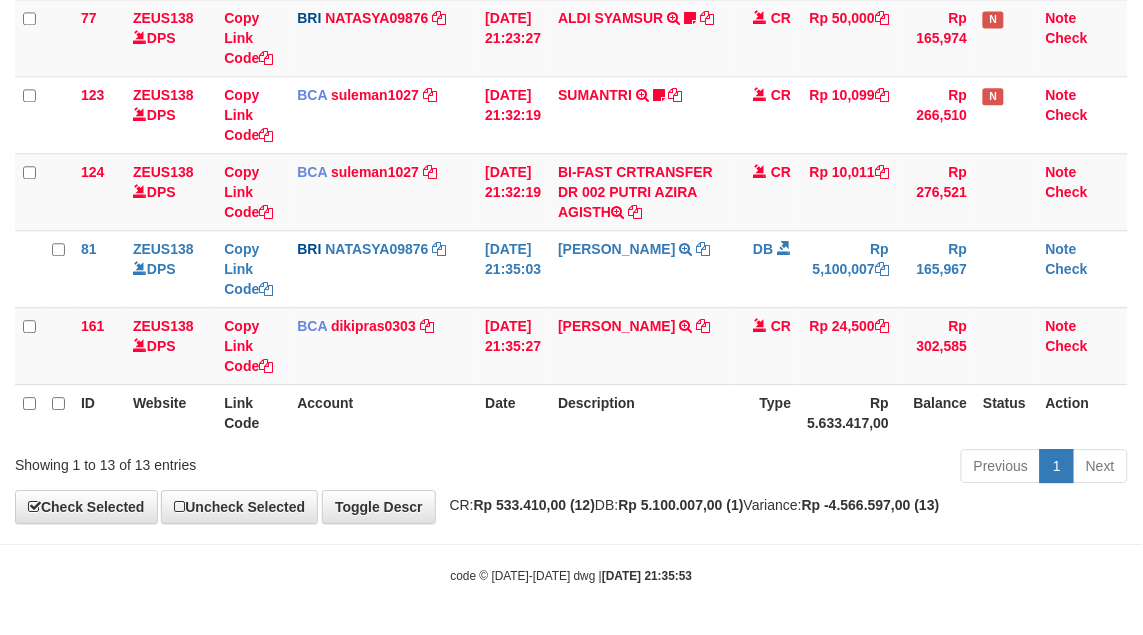 scroll, scrollTop: 832, scrollLeft: 0, axis: vertical 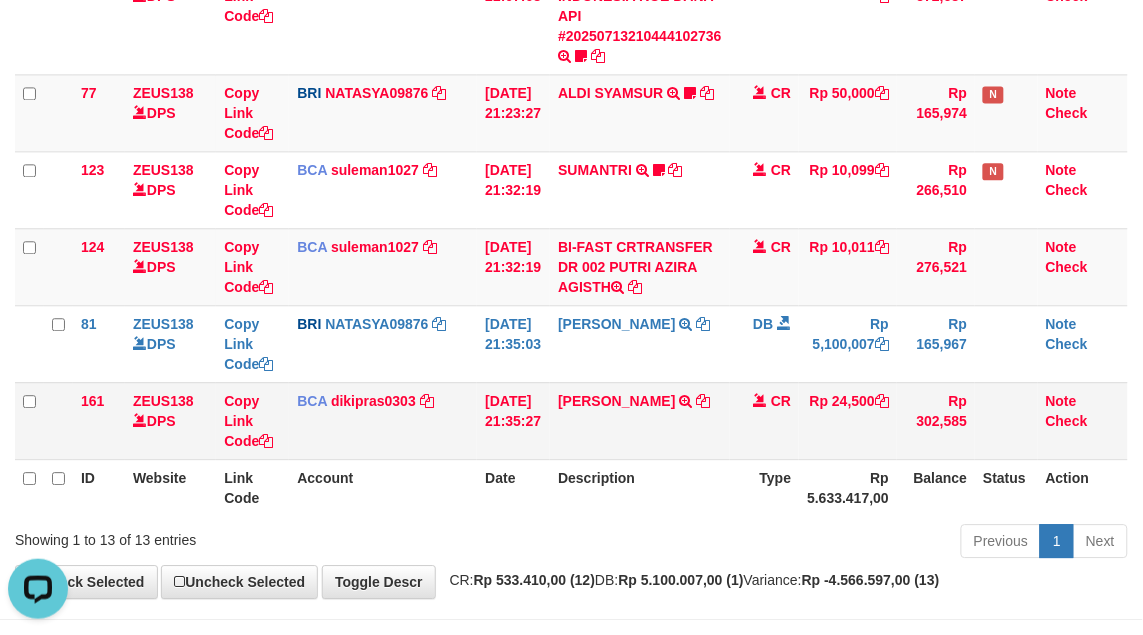 click on "13/07/2025 21:35:27" at bounding box center (513, 420) 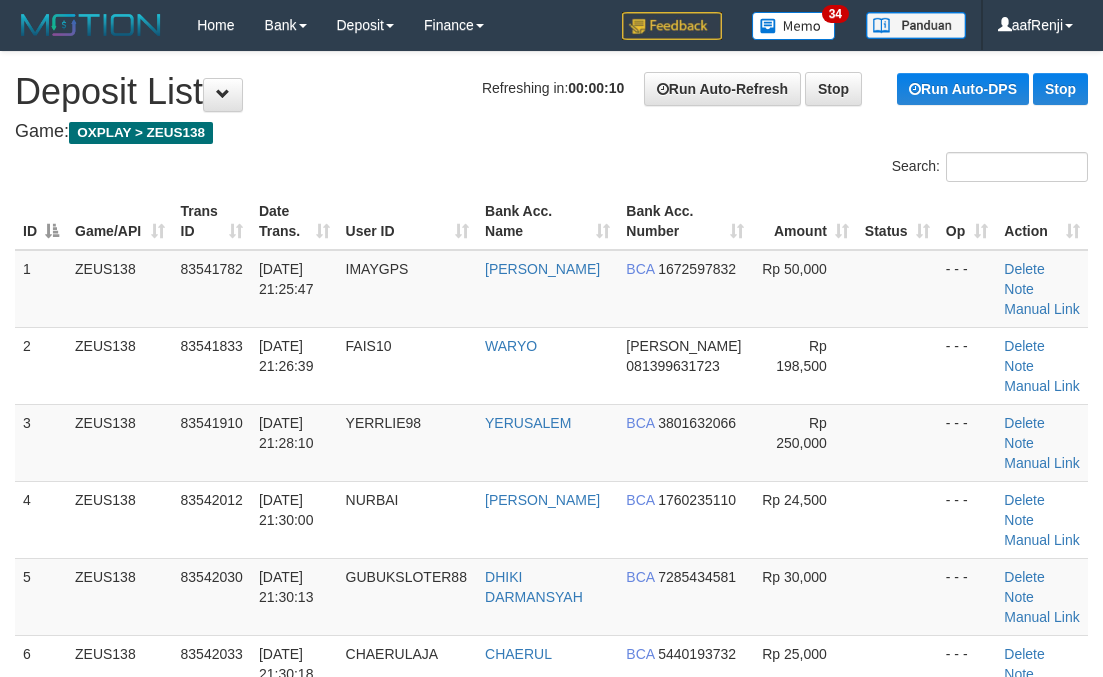 scroll, scrollTop: 0, scrollLeft: 0, axis: both 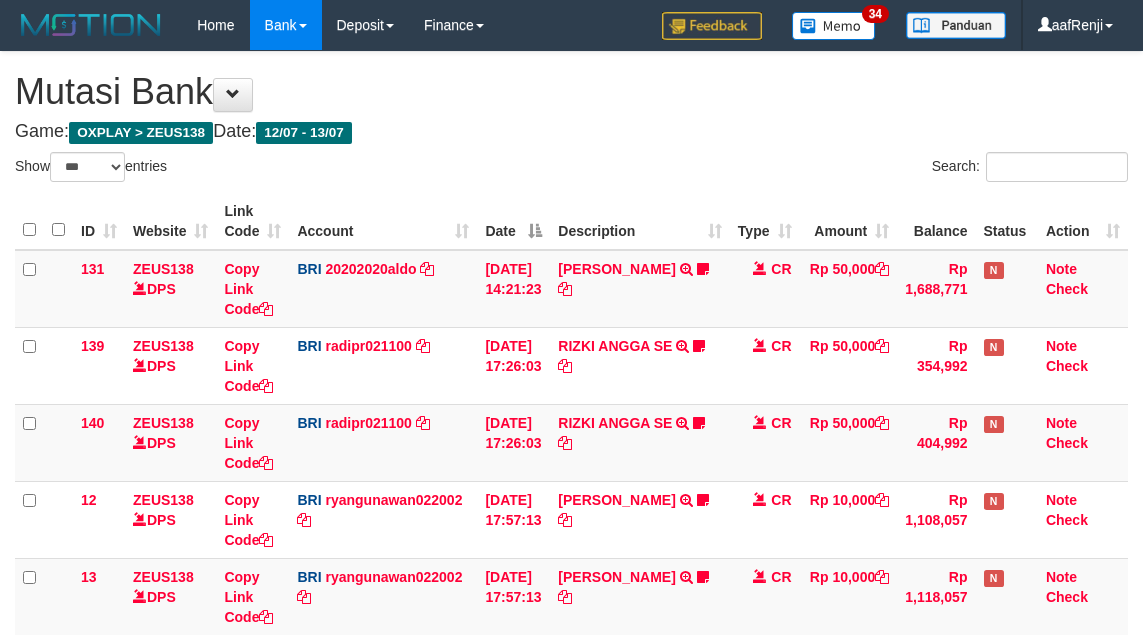 select on "***" 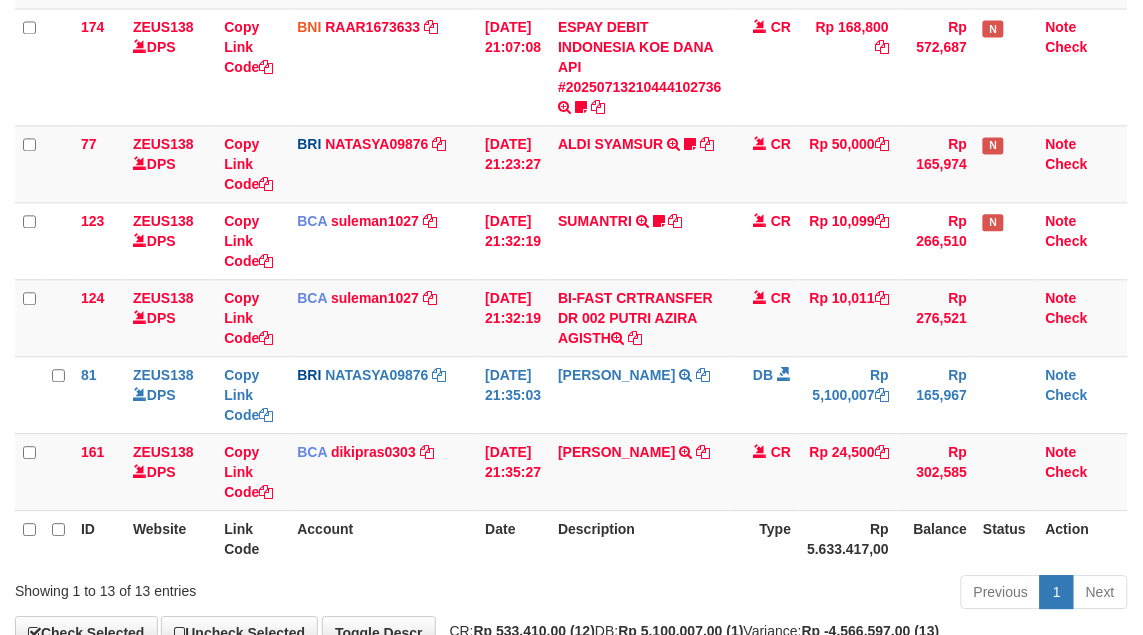 scroll, scrollTop: 832, scrollLeft: 0, axis: vertical 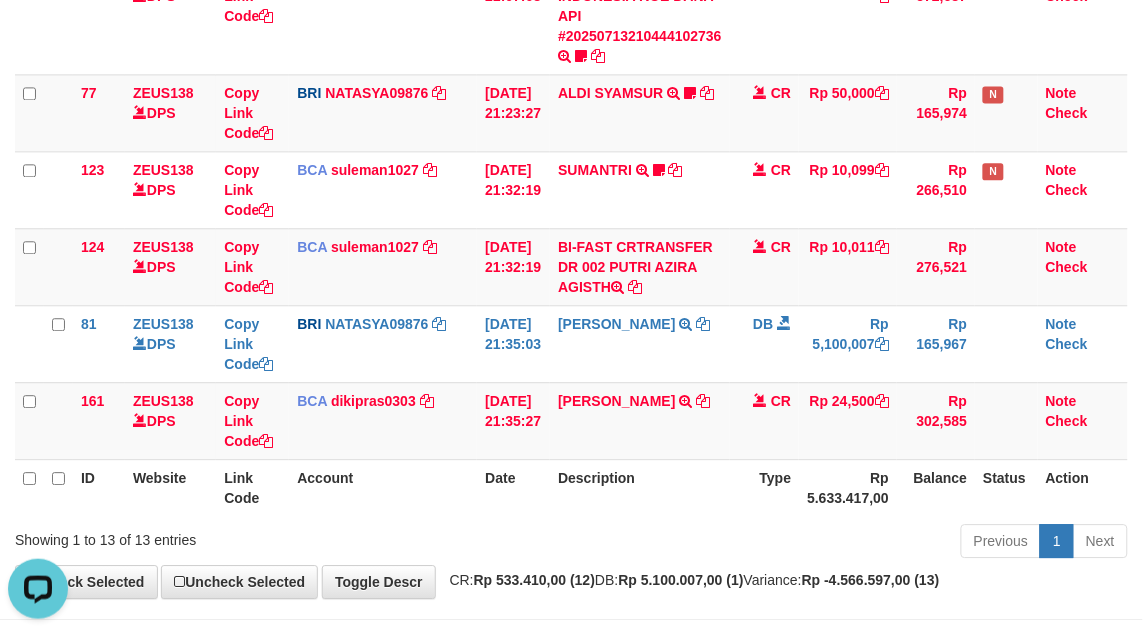 click on "Description" at bounding box center [640, 487] 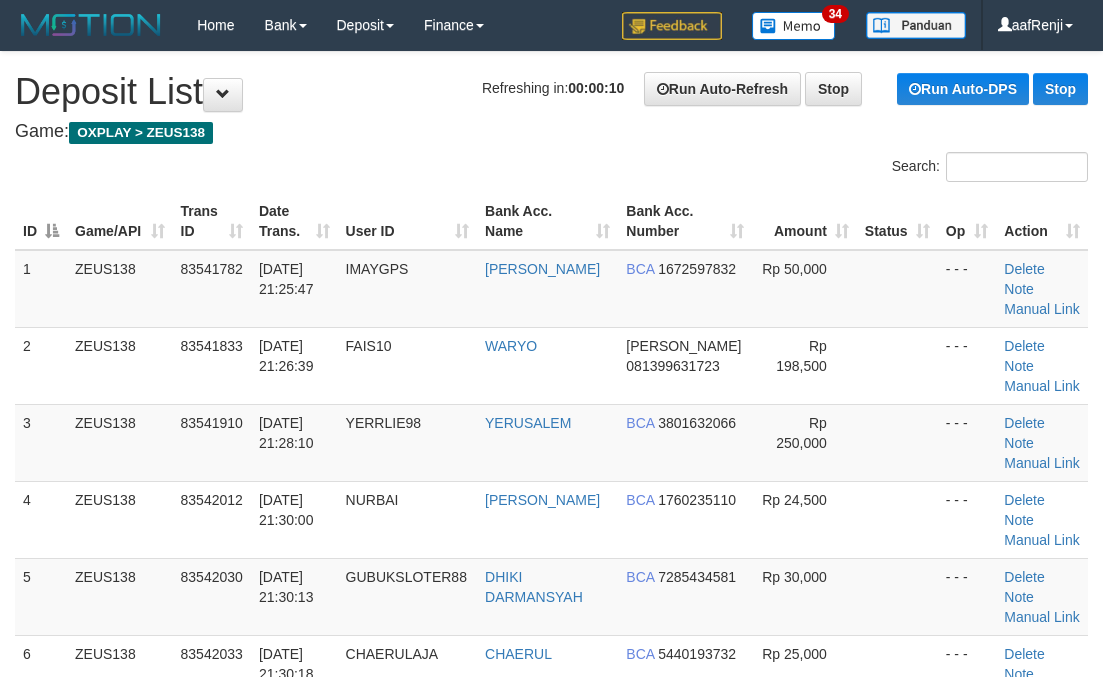 scroll, scrollTop: 0, scrollLeft: 0, axis: both 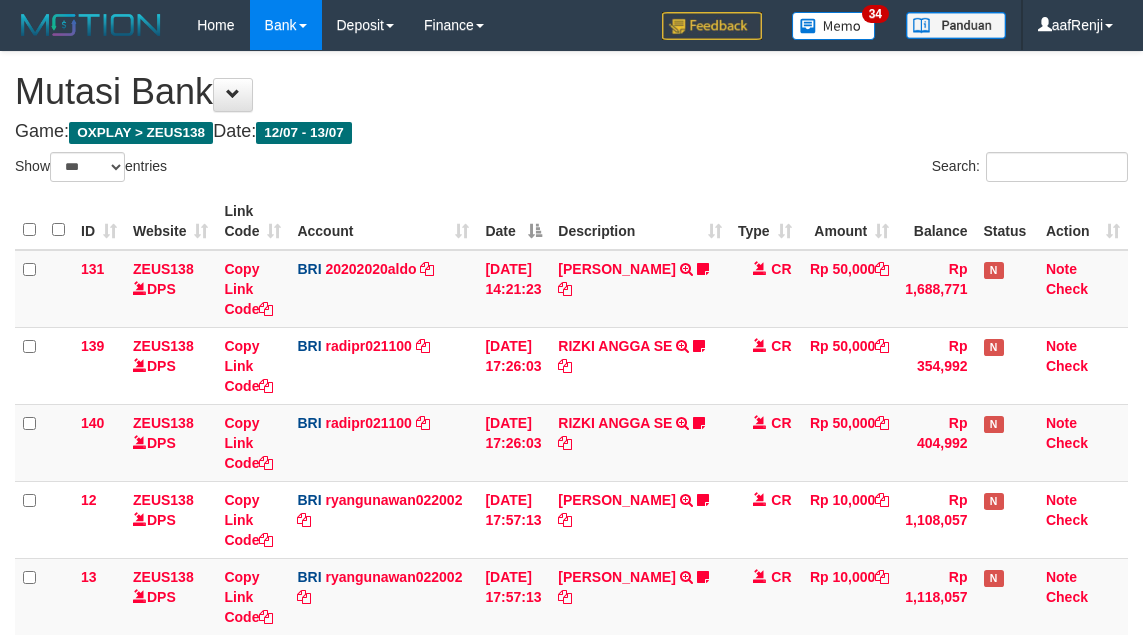 select on "***" 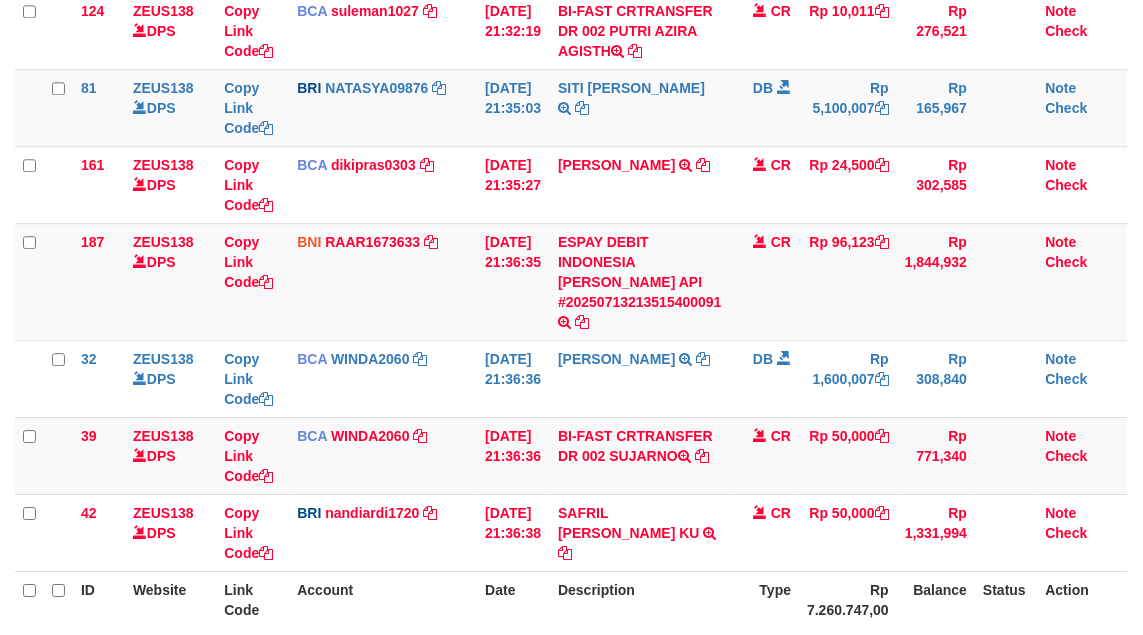 scroll, scrollTop: 832, scrollLeft: 0, axis: vertical 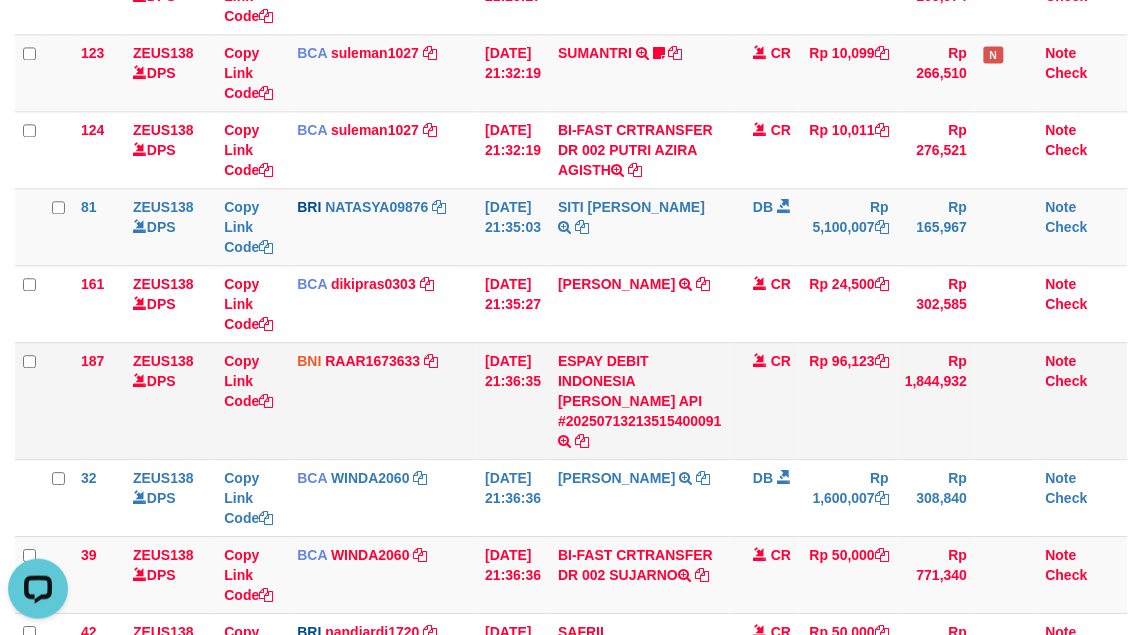 drag, startPoint x: 405, startPoint y: 380, endPoint x: 370, endPoint y: 400, distance: 40.311287 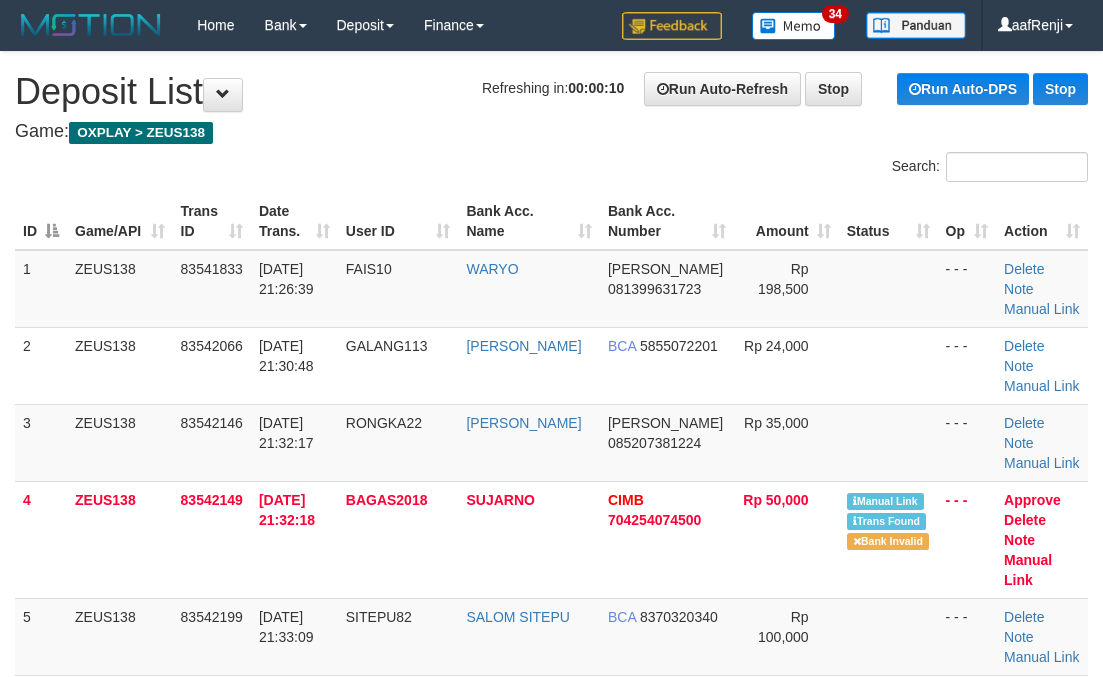 scroll, scrollTop: 0, scrollLeft: 0, axis: both 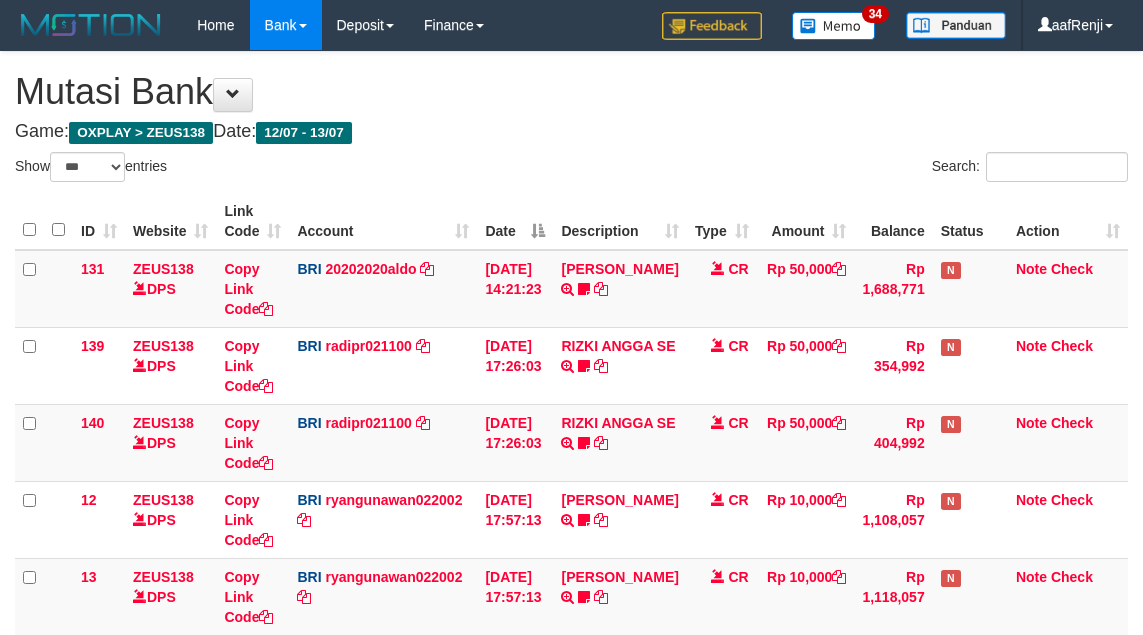 select on "***" 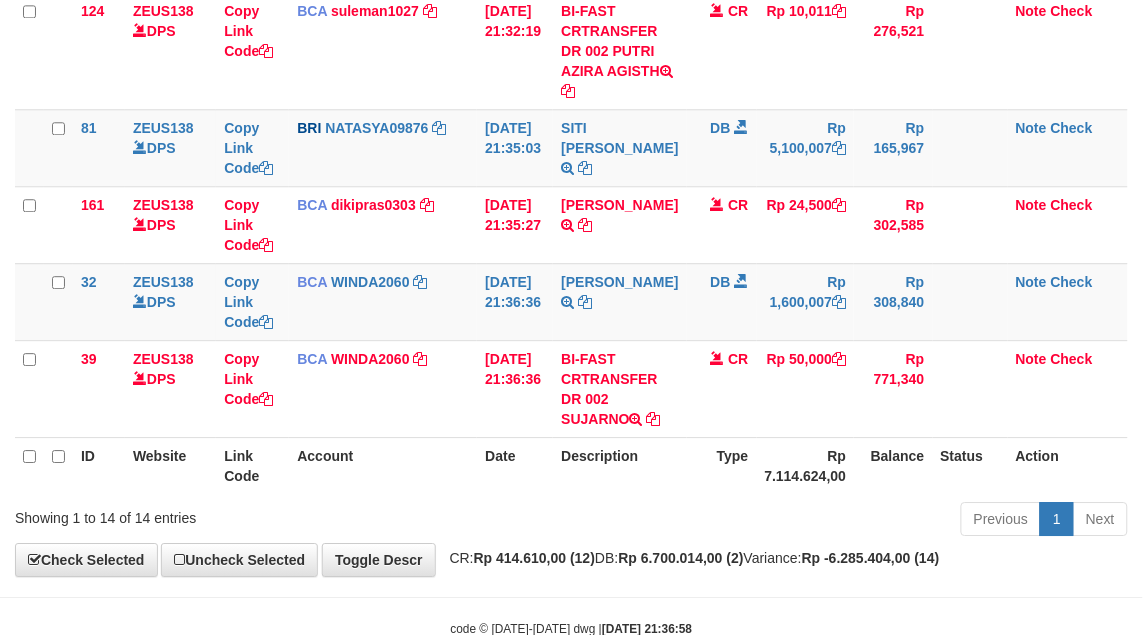 scroll, scrollTop: 832, scrollLeft: 0, axis: vertical 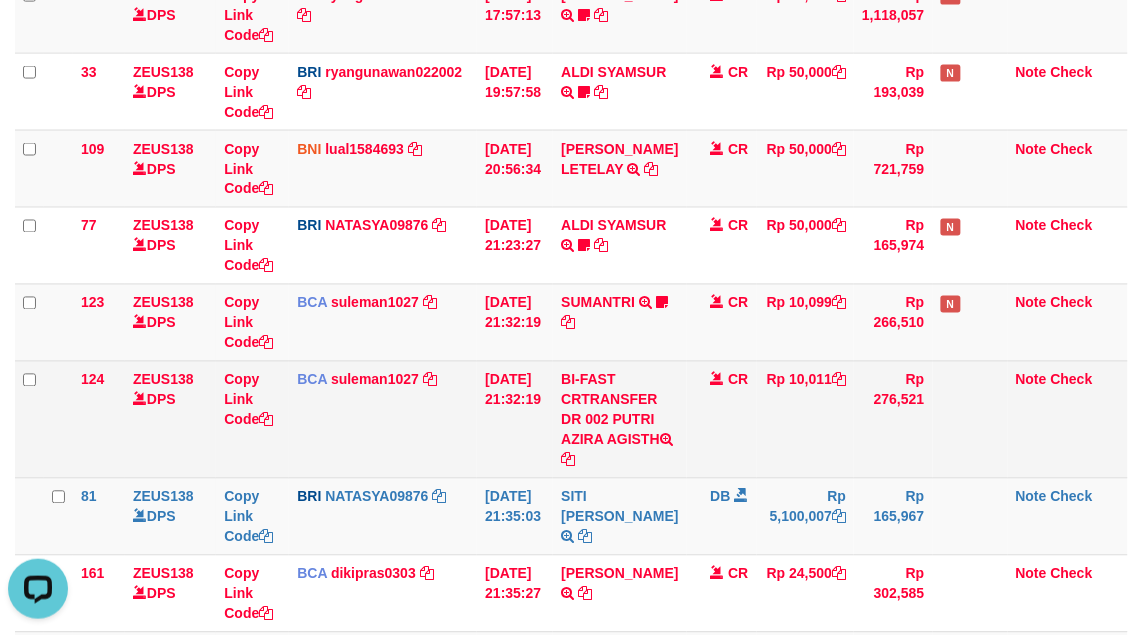 click on "BCA
suleman1027
DPS
SULEMAN
mutasi_20250713_2972 | 124
mutasi_20250713_2972 | 124" at bounding box center [383, 419] 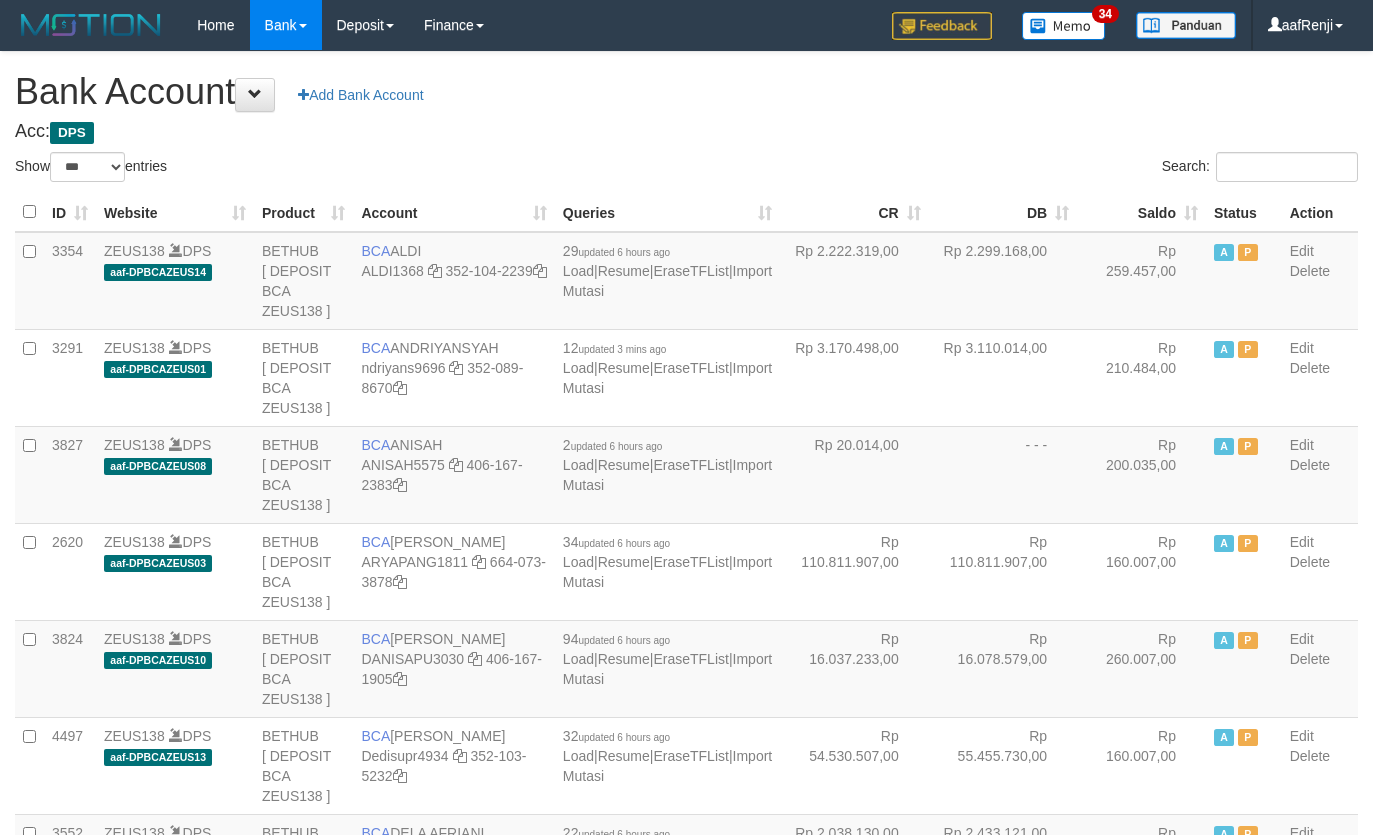 select on "***" 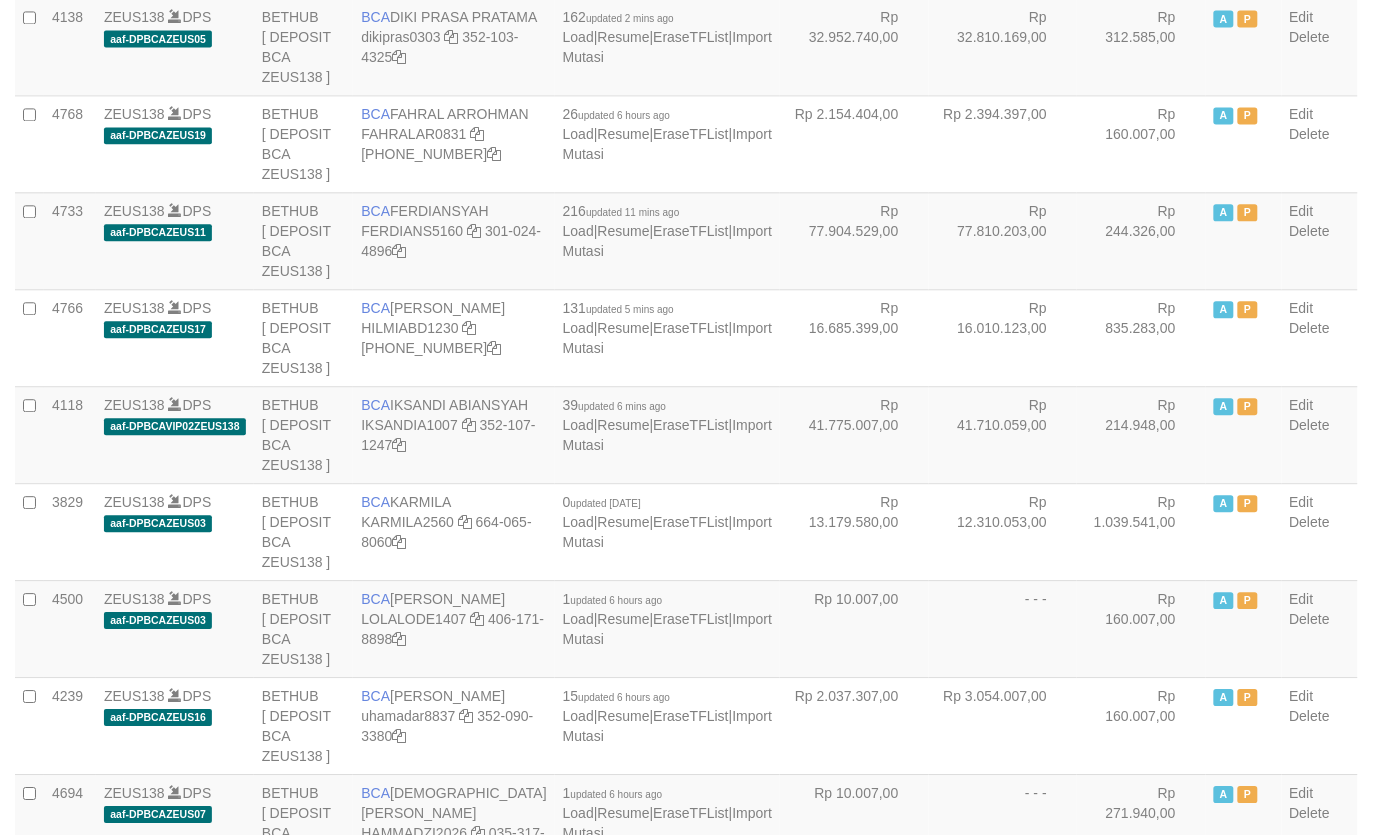 scroll, scrollTop: 1070, scrollLeft: 0, axis: vertical 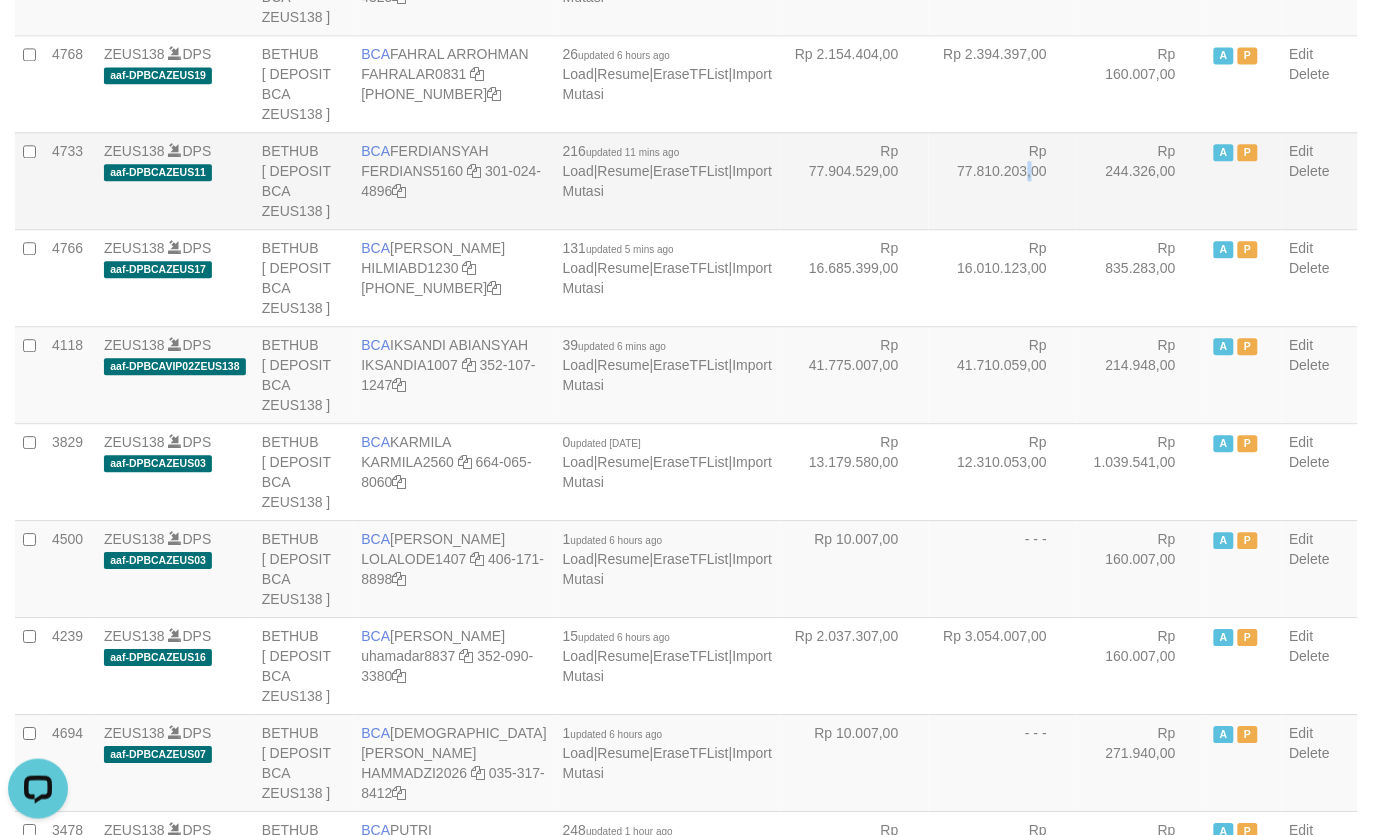 click on "Rp 77.810.203,00" at bounding box center [1003, 180] 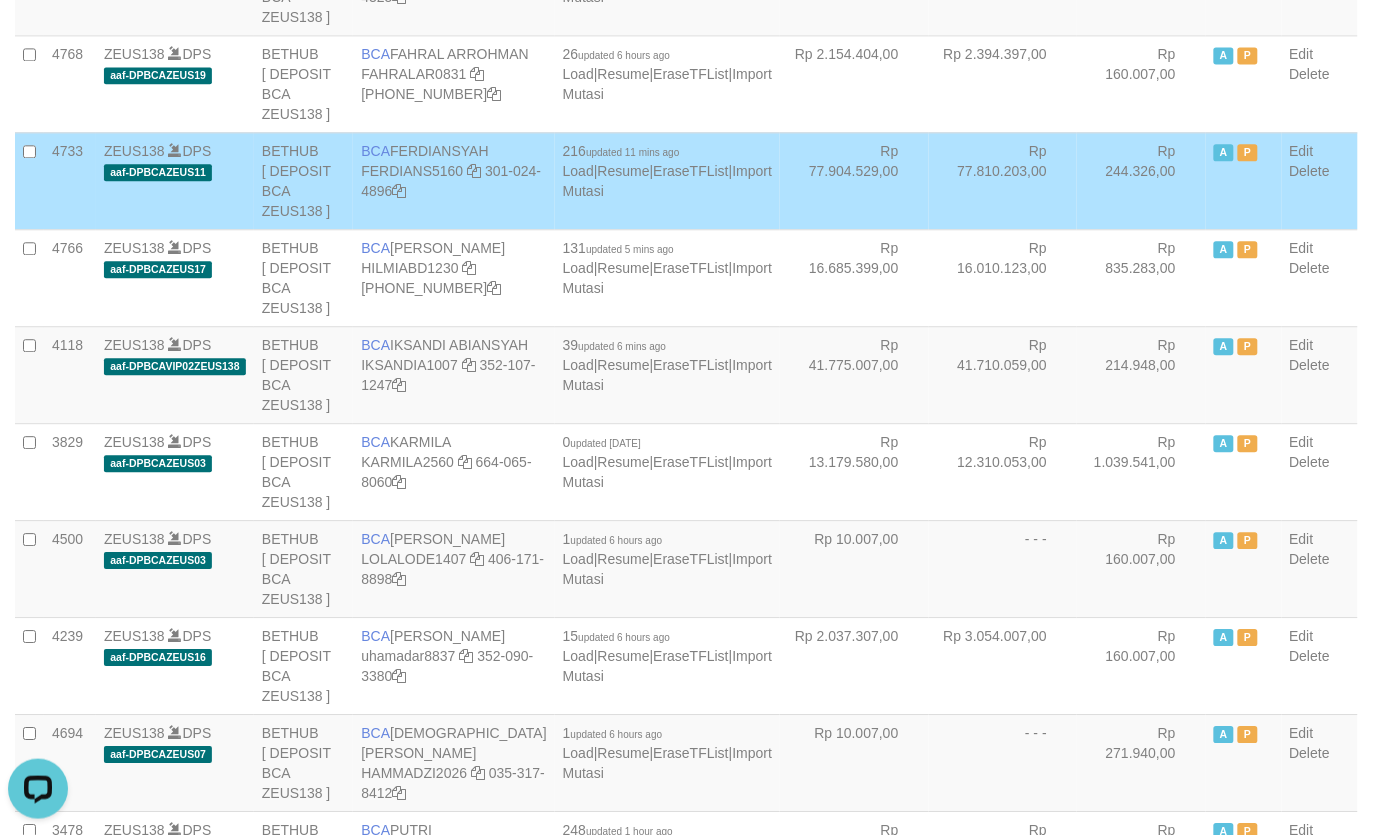 scroll, scrollTop: 1040, scrollLeft: 0, axis: vertical 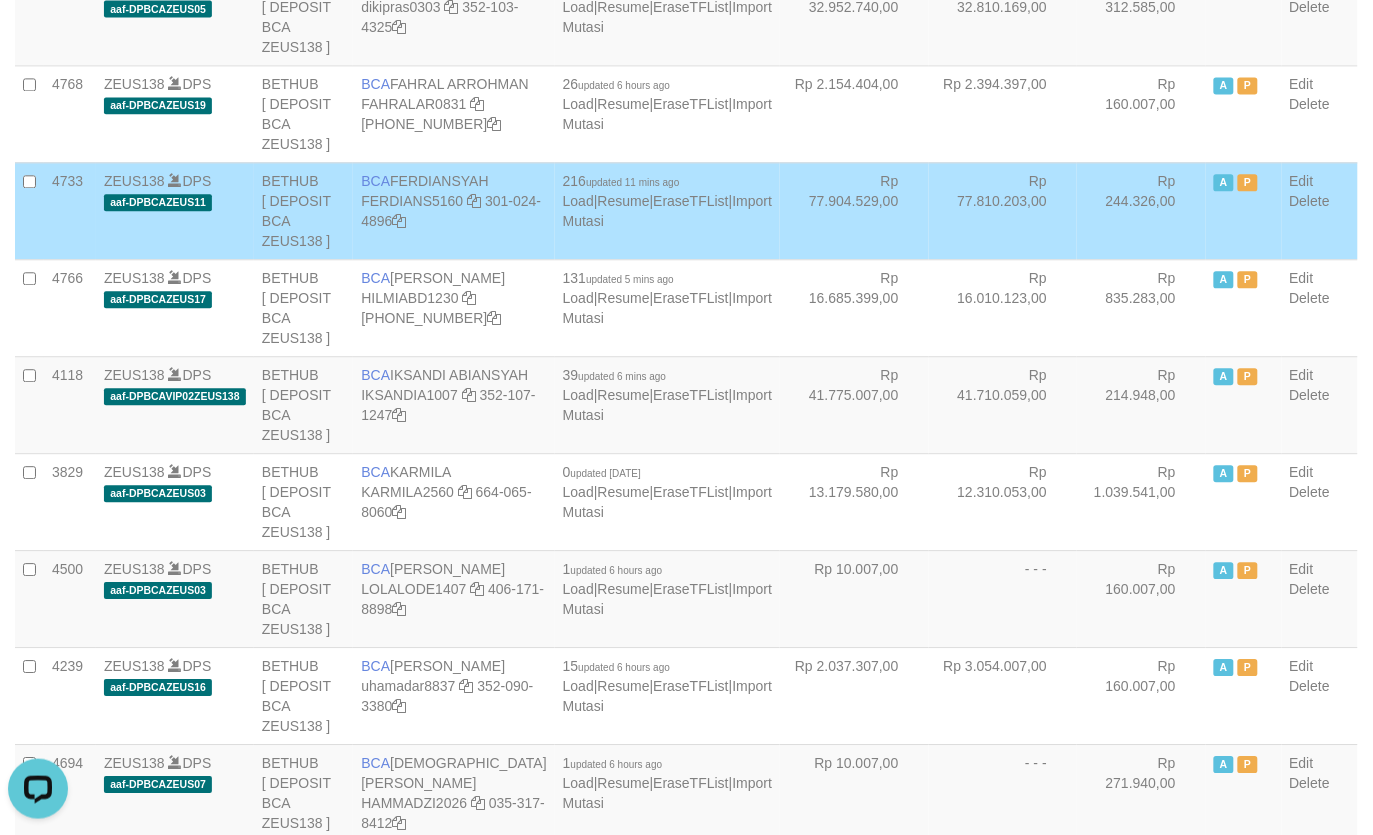 click on "Rp 77.810.203,00" at bounding box center [1003, 210] 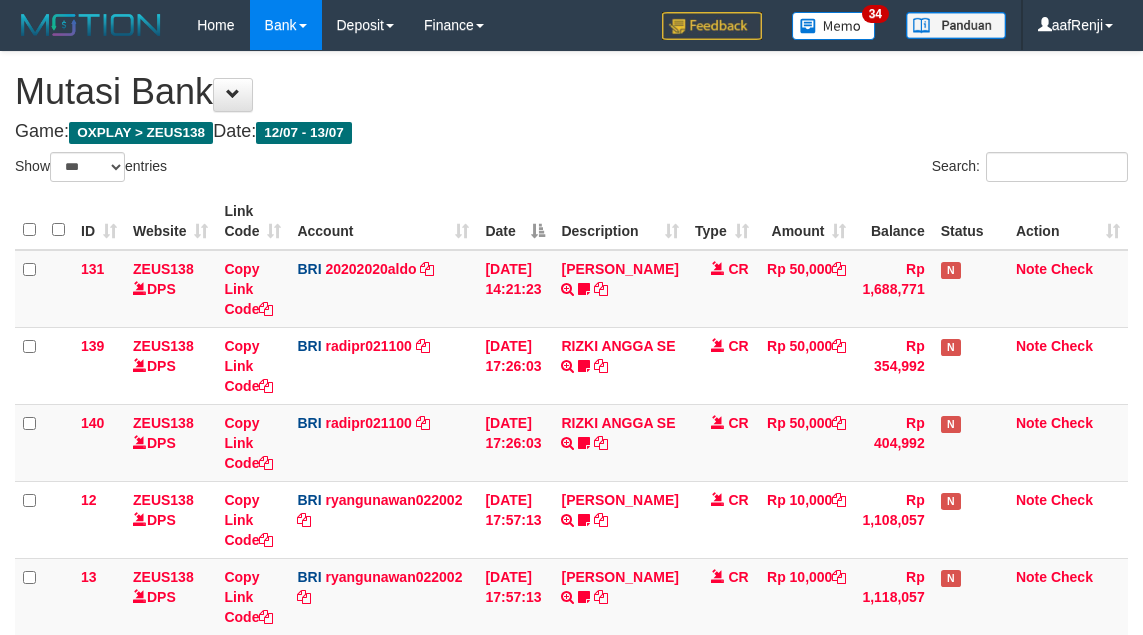 select on "***" 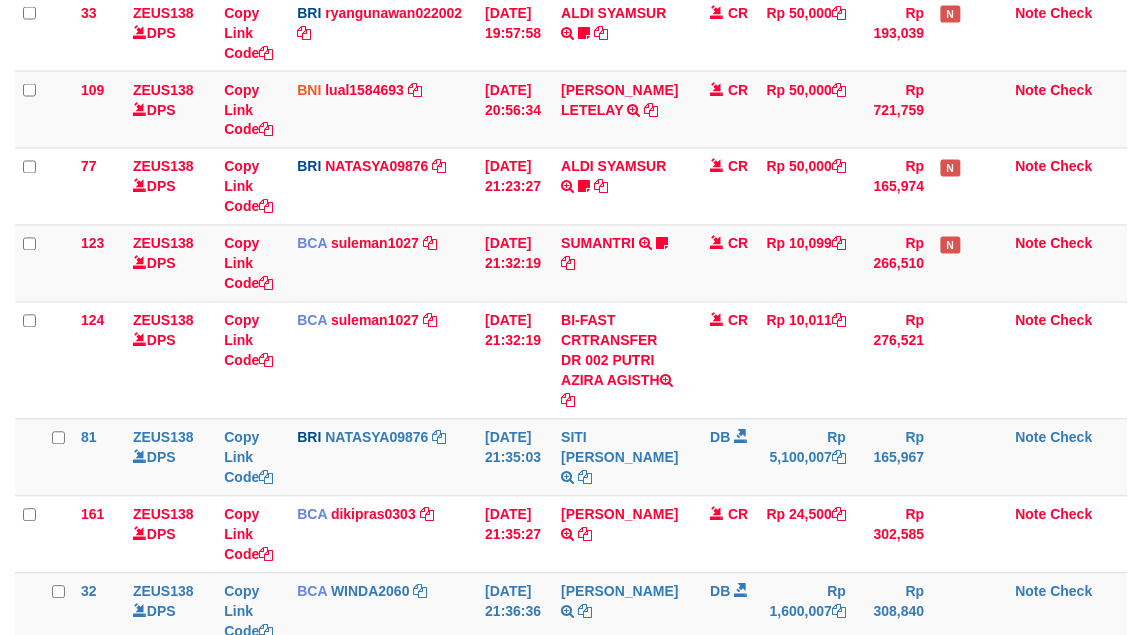 scroll, scrollTop: 582, scrollLeft: 0, axis: vertical 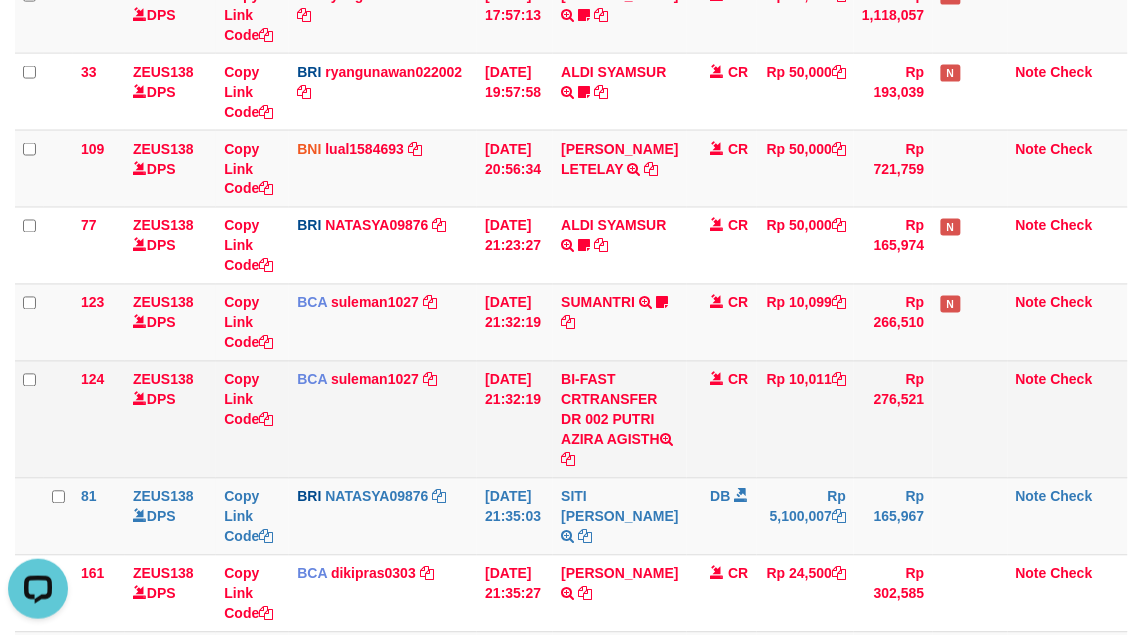 click on "BCA
suleman1027
DPS
SULEMAN
mutasi_20250713_2972 | 124
mutasi_20250713_2972 | 124" at bounding box center (383, 419) 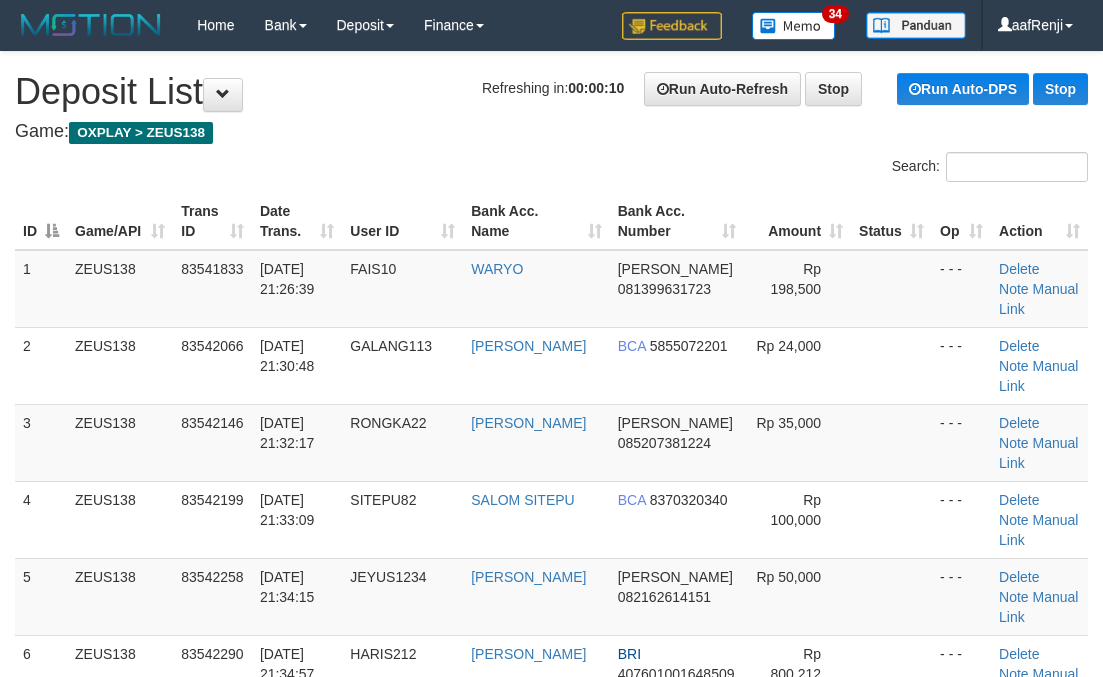 scroll, scrollTop: 0, scrollLeft: 0, axis: both 